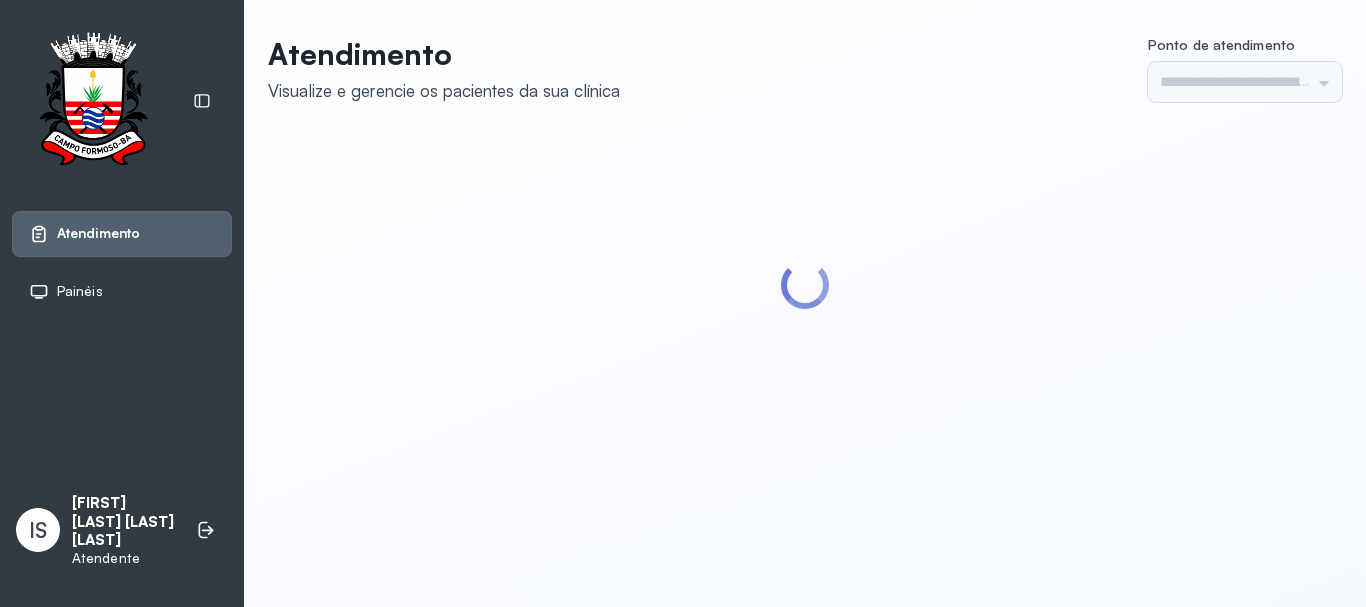 scroll, scrollTop: 0, scrollLeft: 0, axis: both 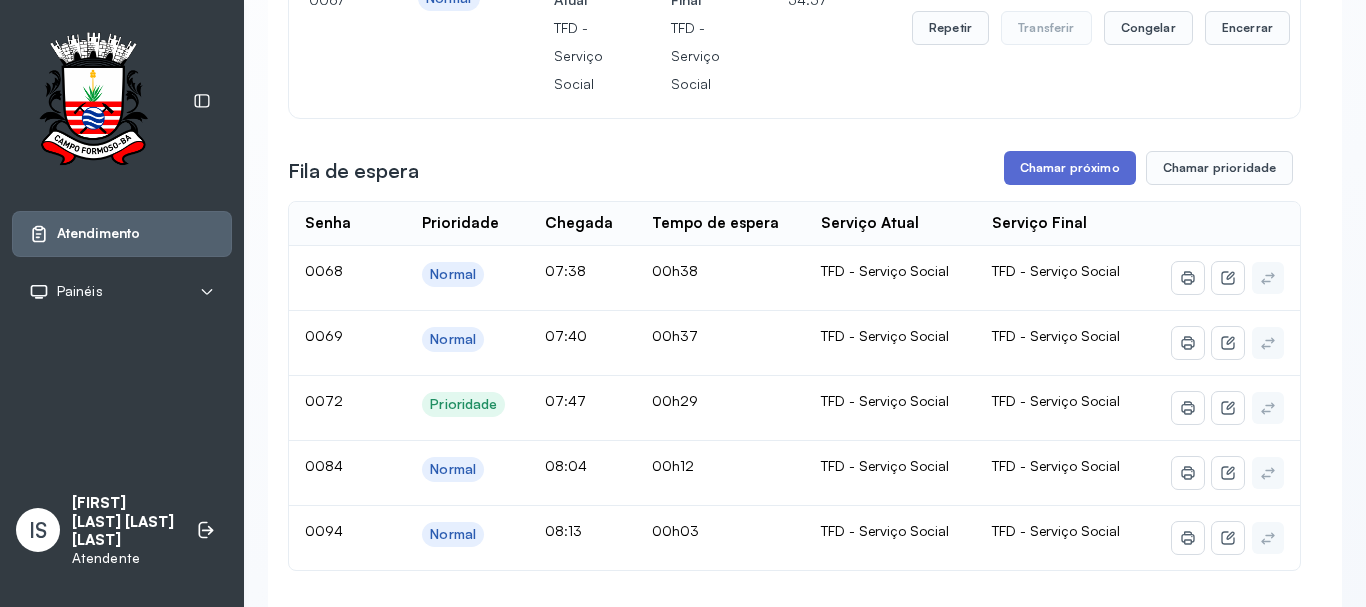 click on "Chamar próximo" at bounding box center [1070, 168] 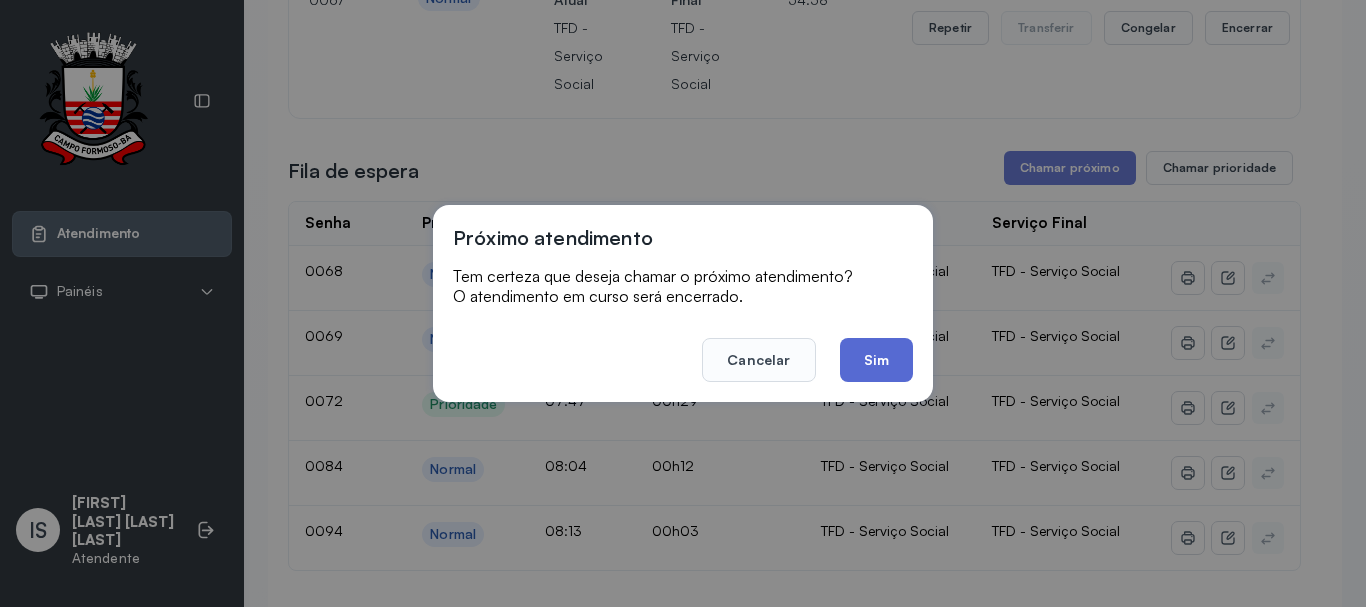 click on "Sim" 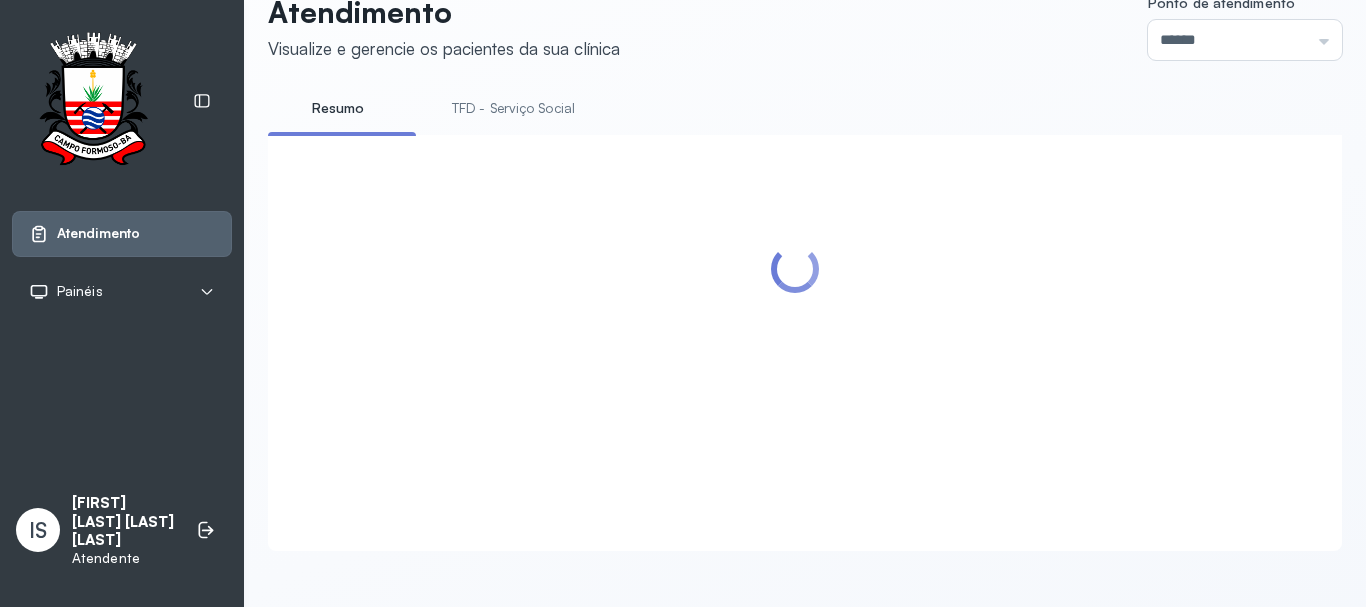 scroll, scrollTop: 62, scrollLeft: 0, axis: vertical 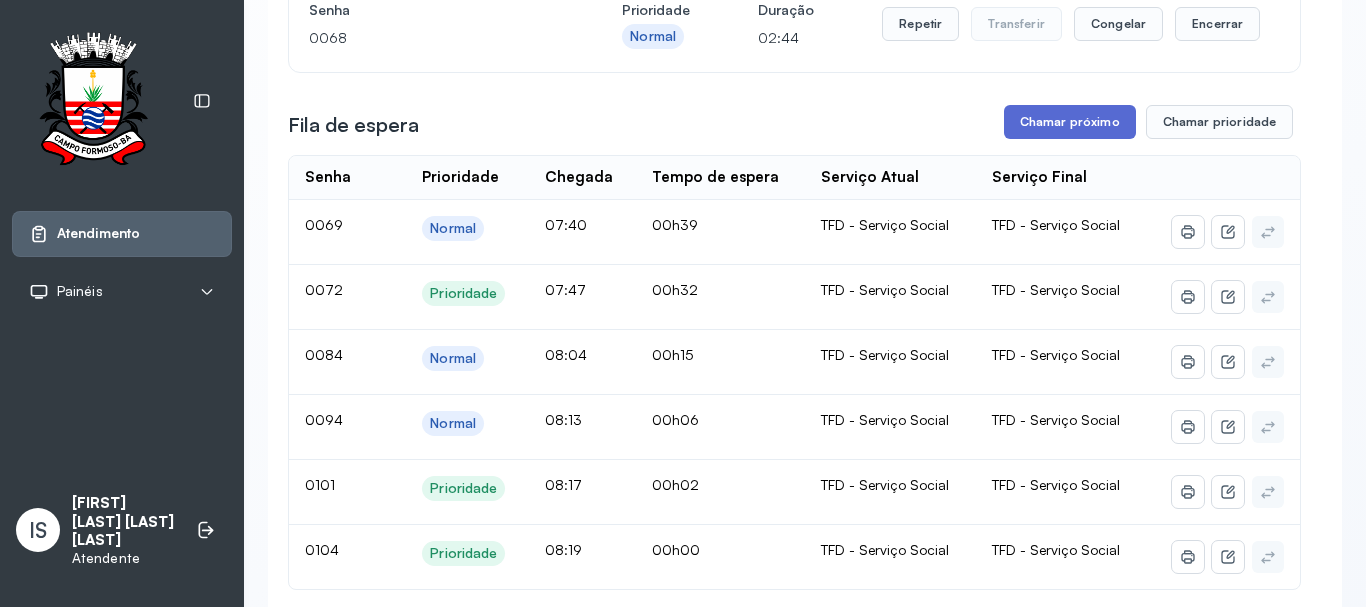 click on "Chamar próximo" at bounding box center [1070, 122] 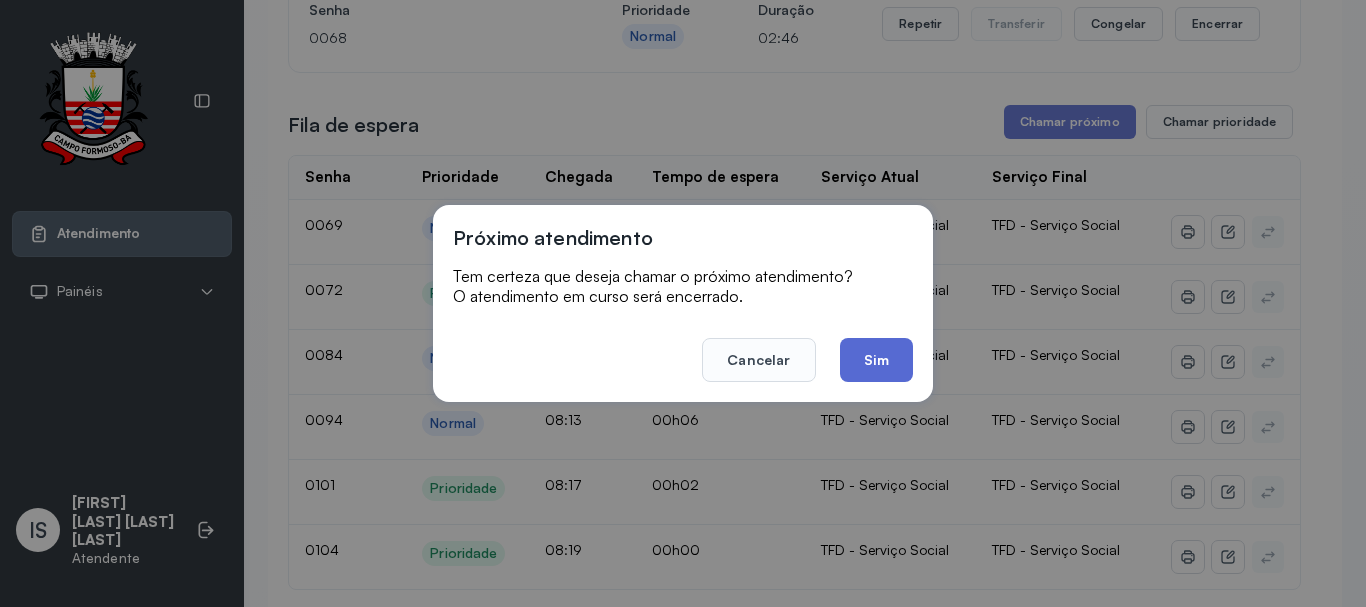 click on "Sim" 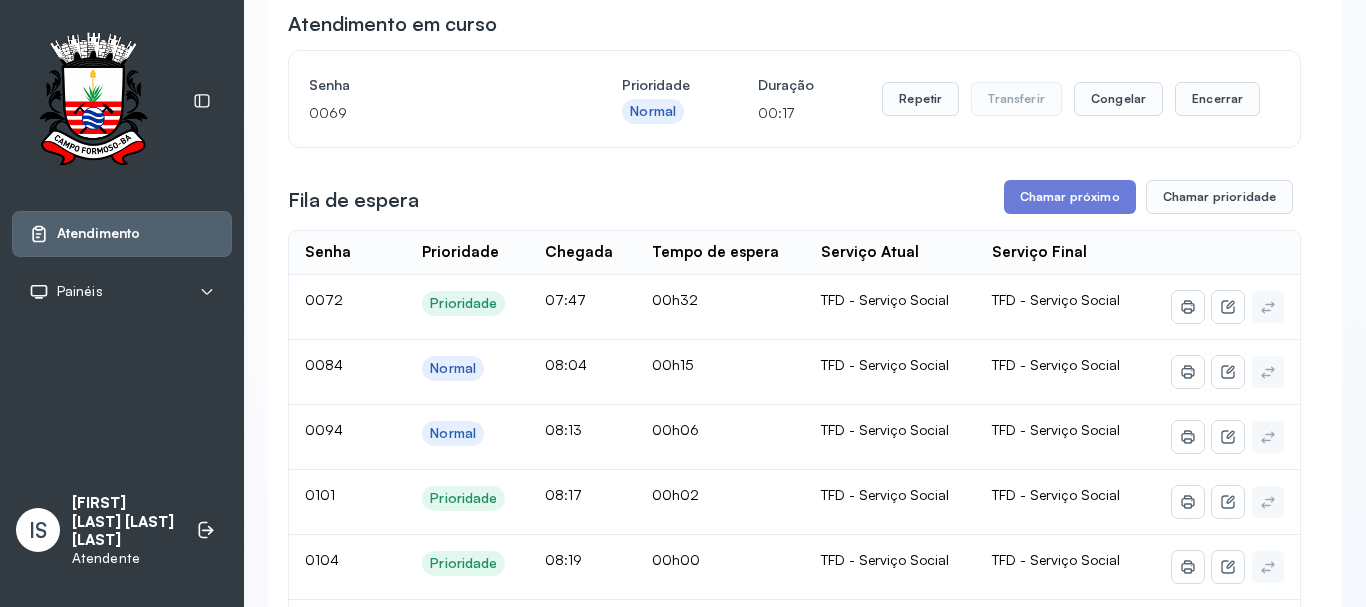 scroll, scrollTop: 31, scrollLeft: 0, axis: vertical 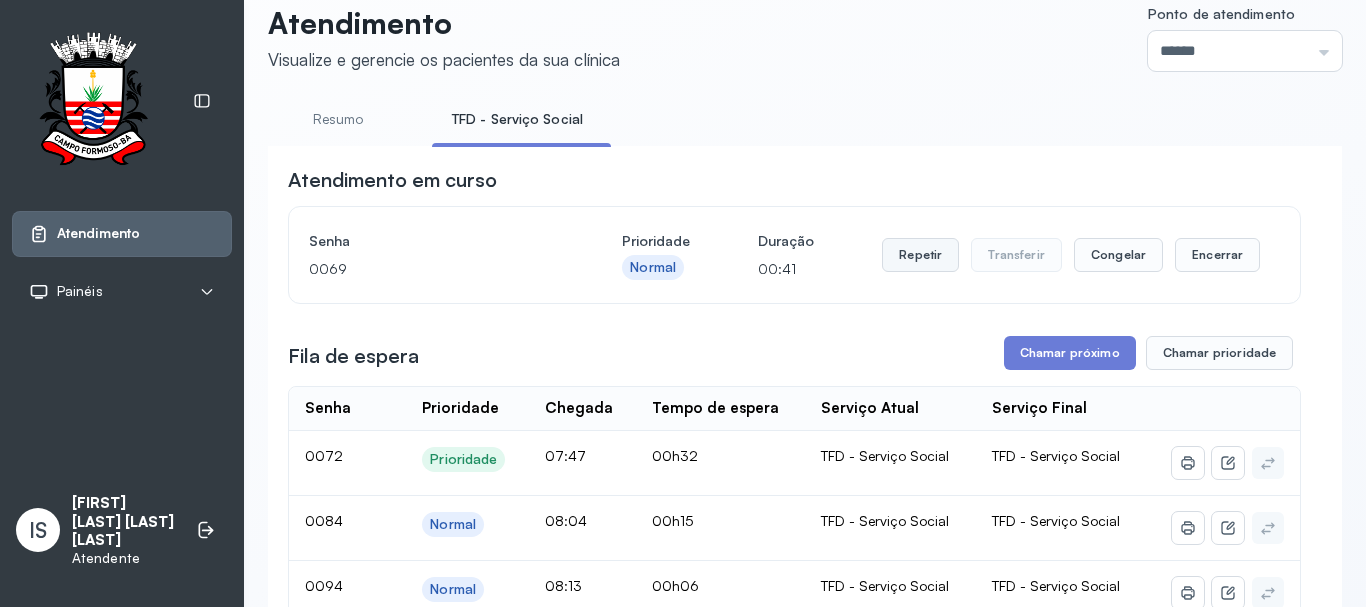 click on "Repetir" at bounding box center [920, 255] 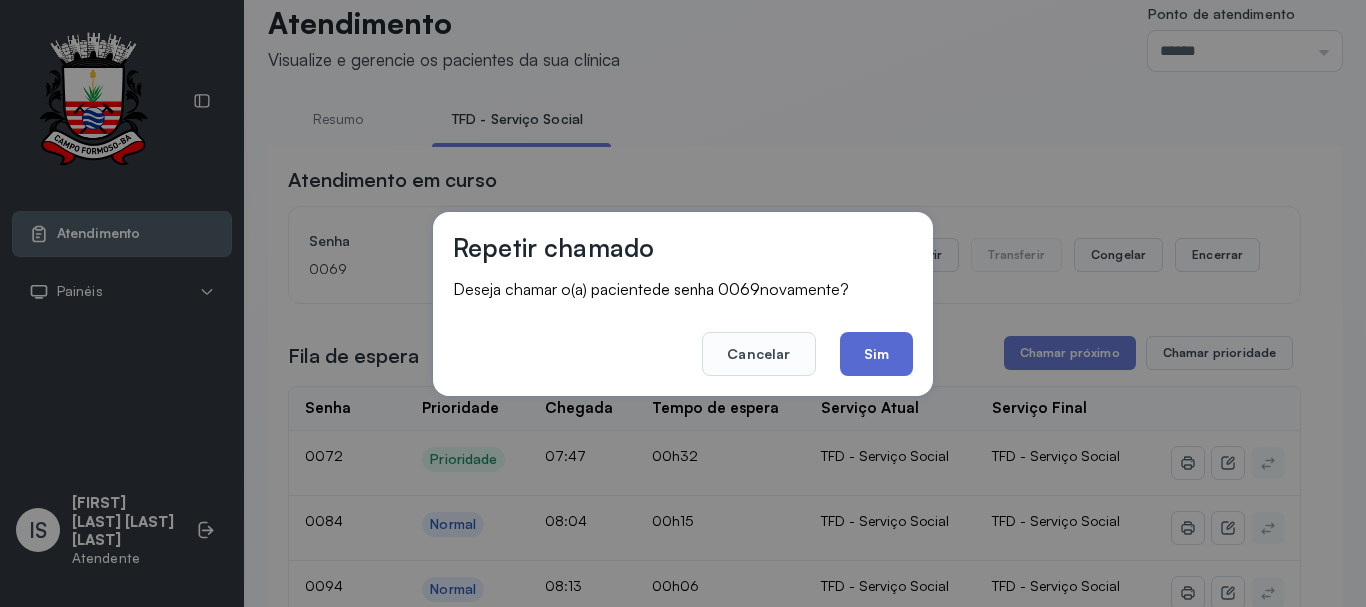 click on "Sim" 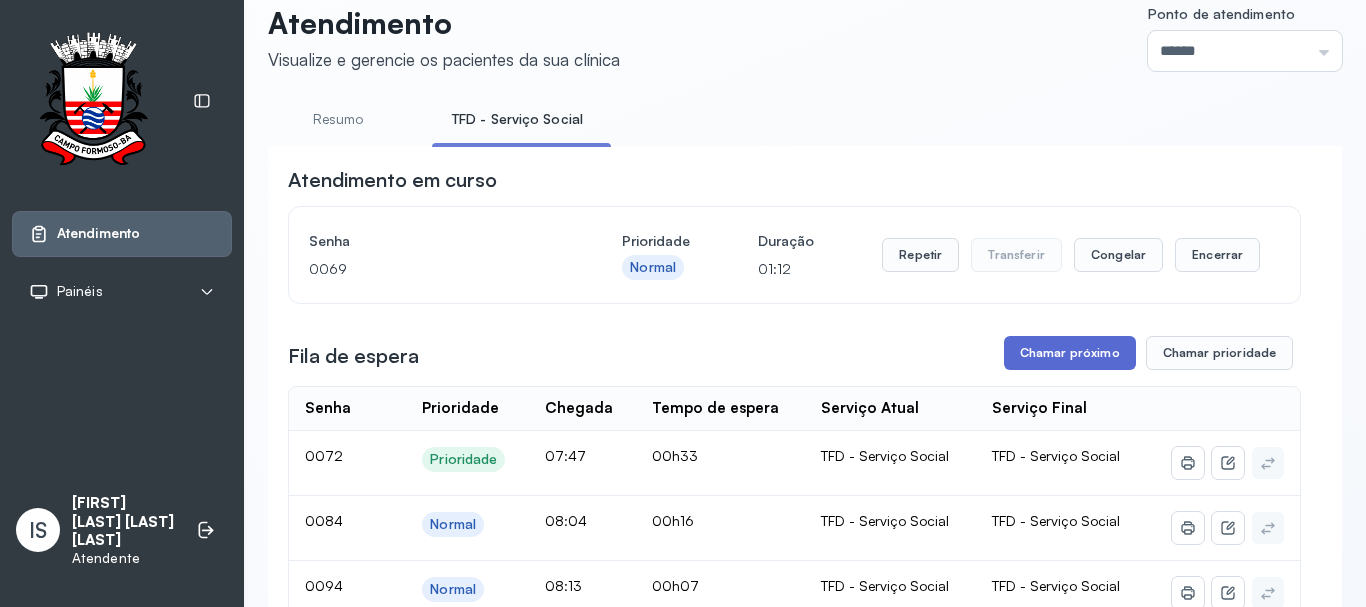 click on "Chamar próximo" at bounding box center [1070, 353] 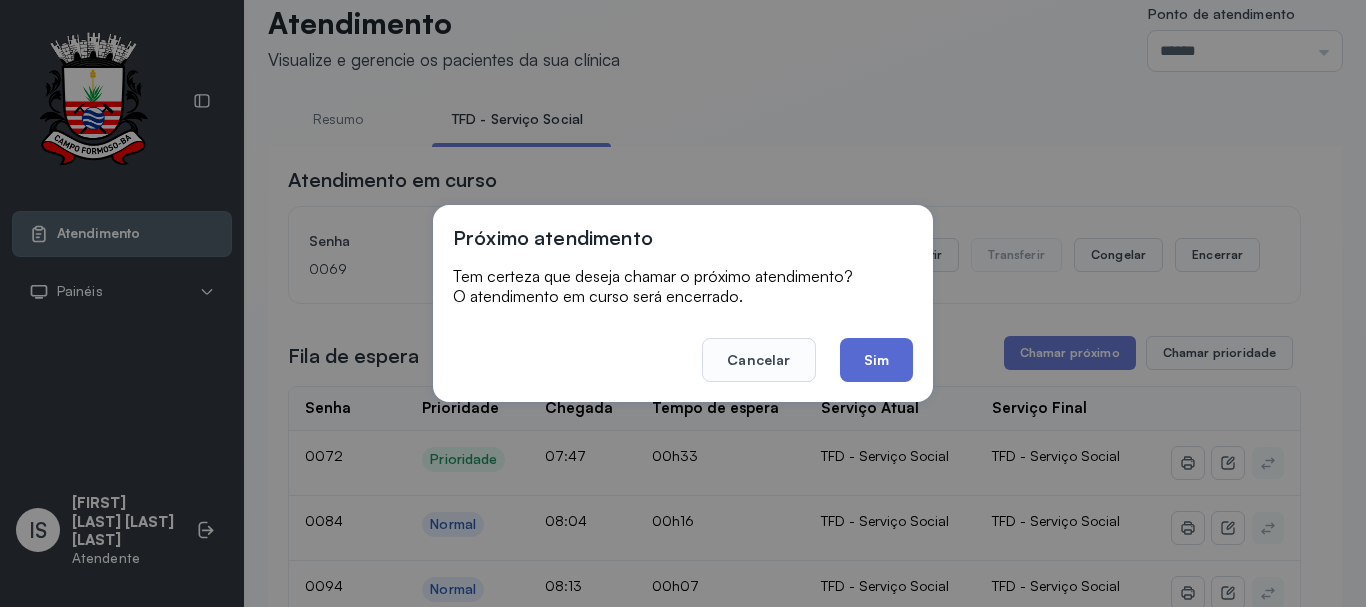 click on "Sim" 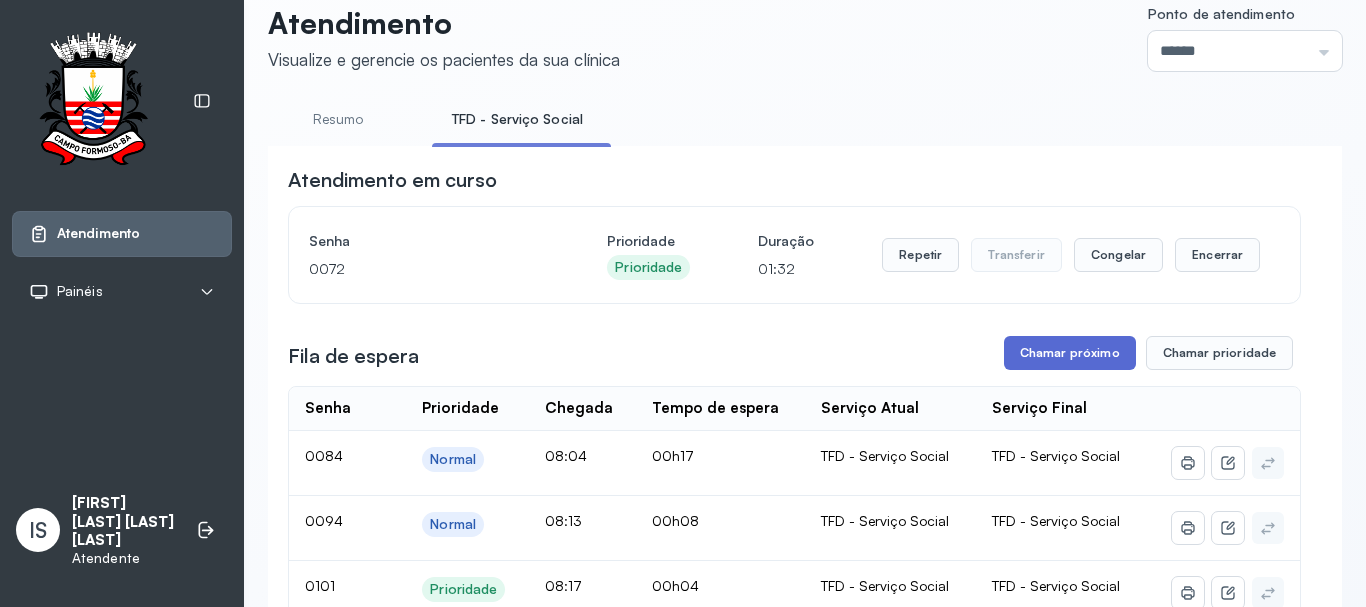 click on "Chamar próximo" at bounding box center (1070, 353) 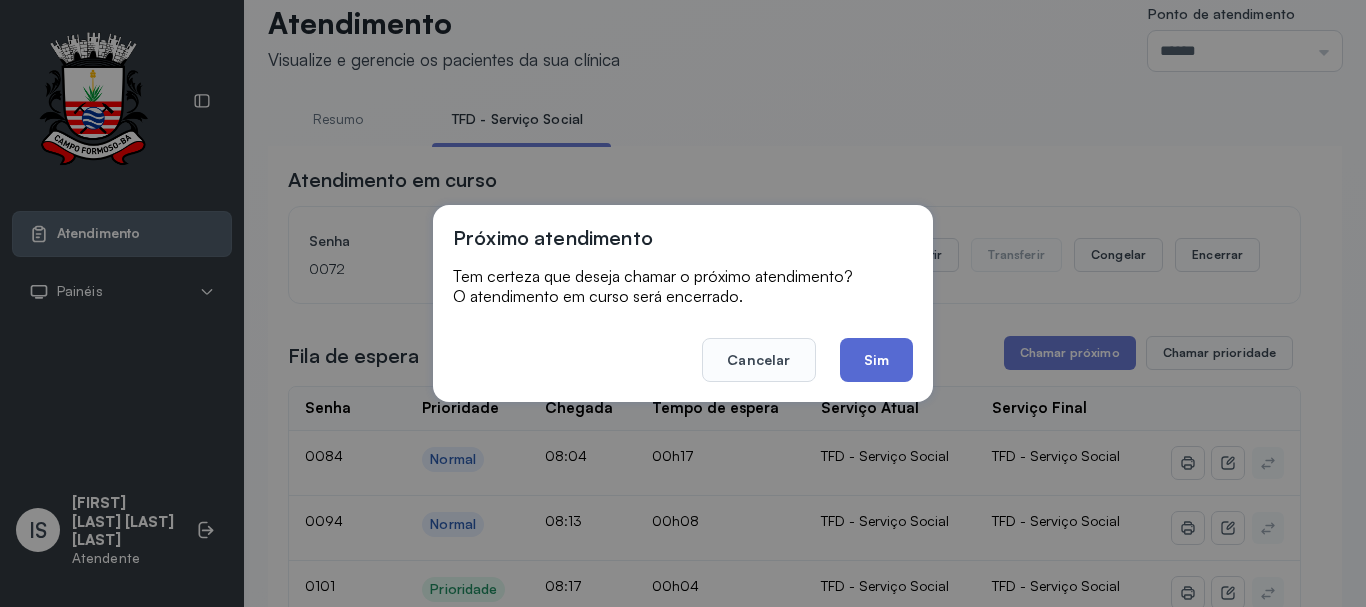 click on "Sim" 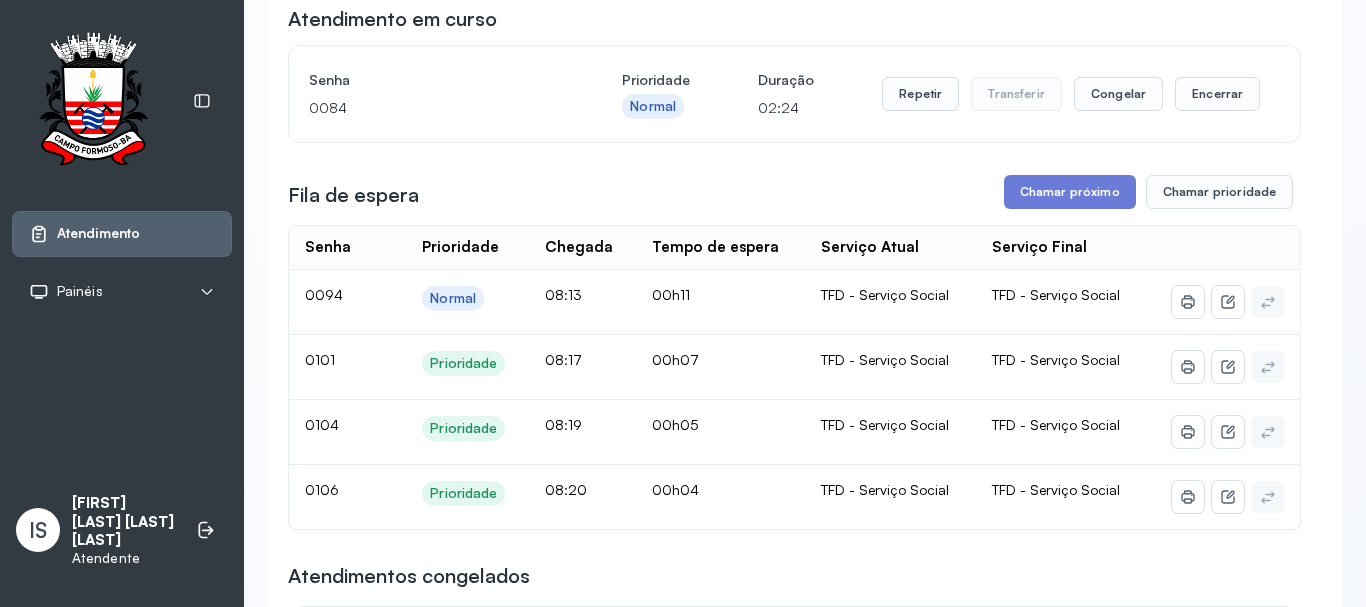 scroll, scrollTop: 200, scrollLeft: 0, axis: vertical 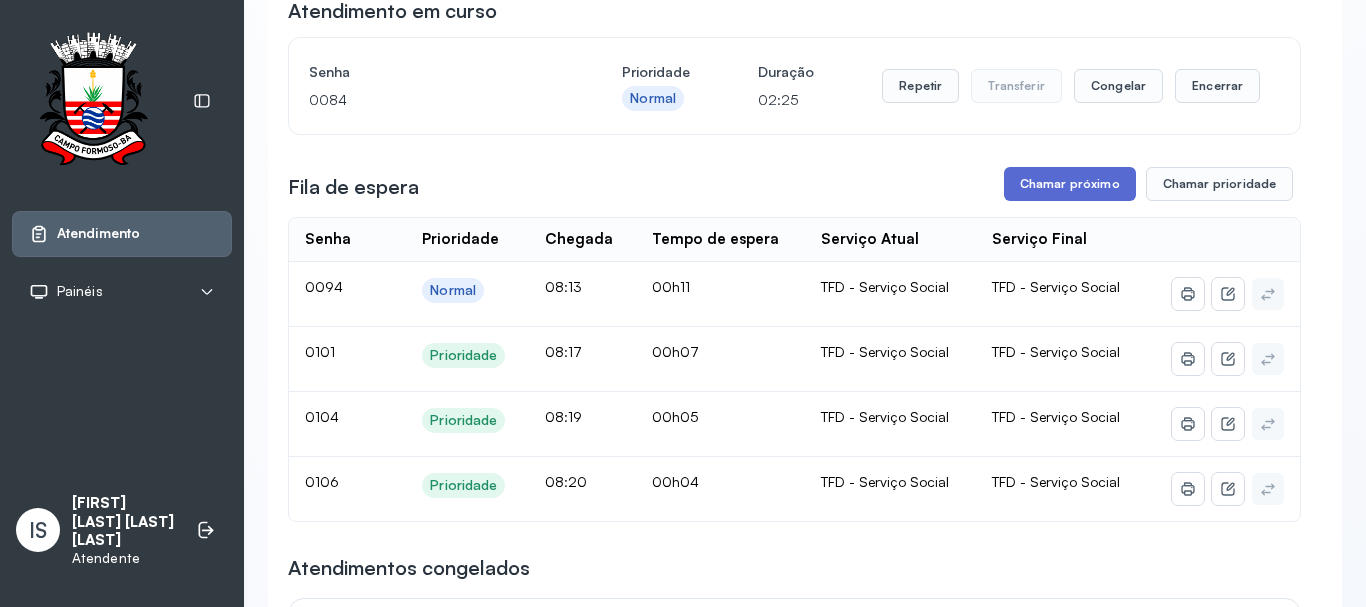 click on "Chamar próximo" at bounding box center [1070, 184] 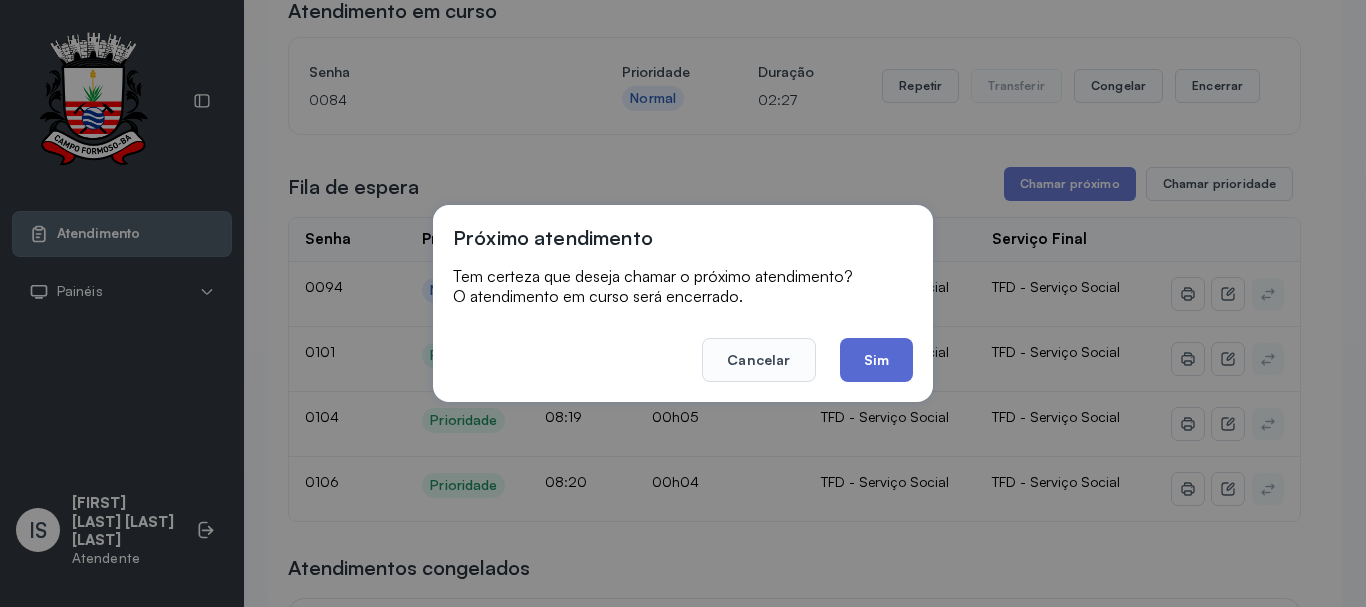 click on "Sim" 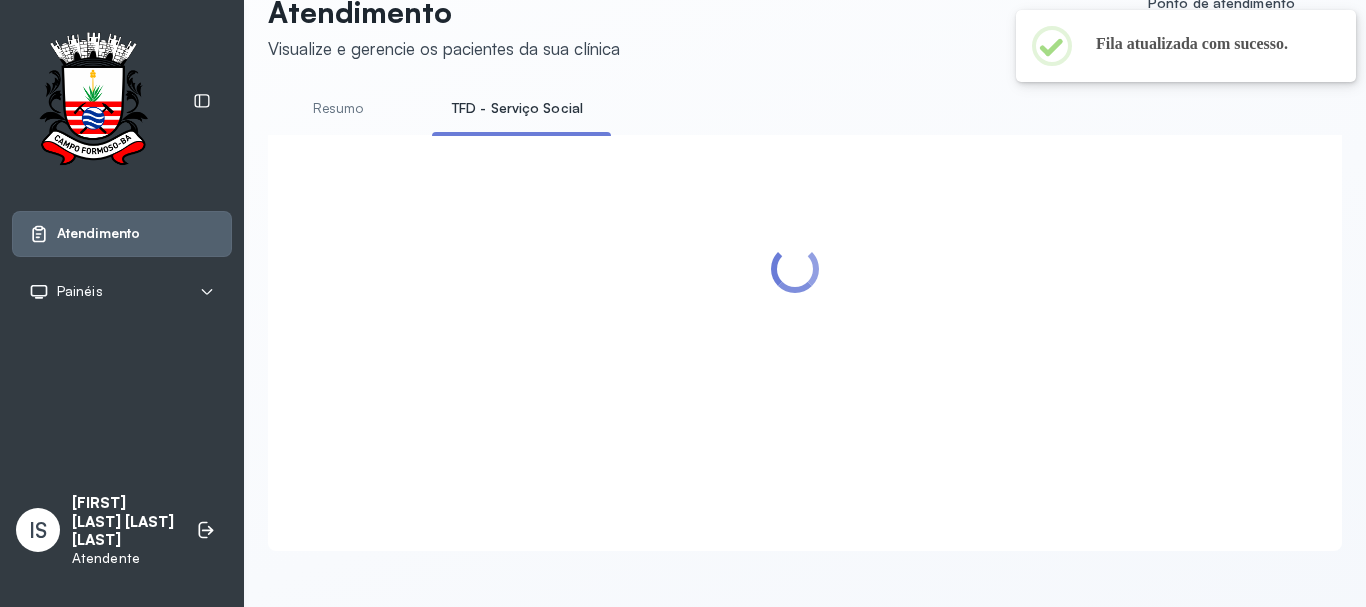 scroll, scrollTop: 200, scrollLeft: 0, axis: vertical 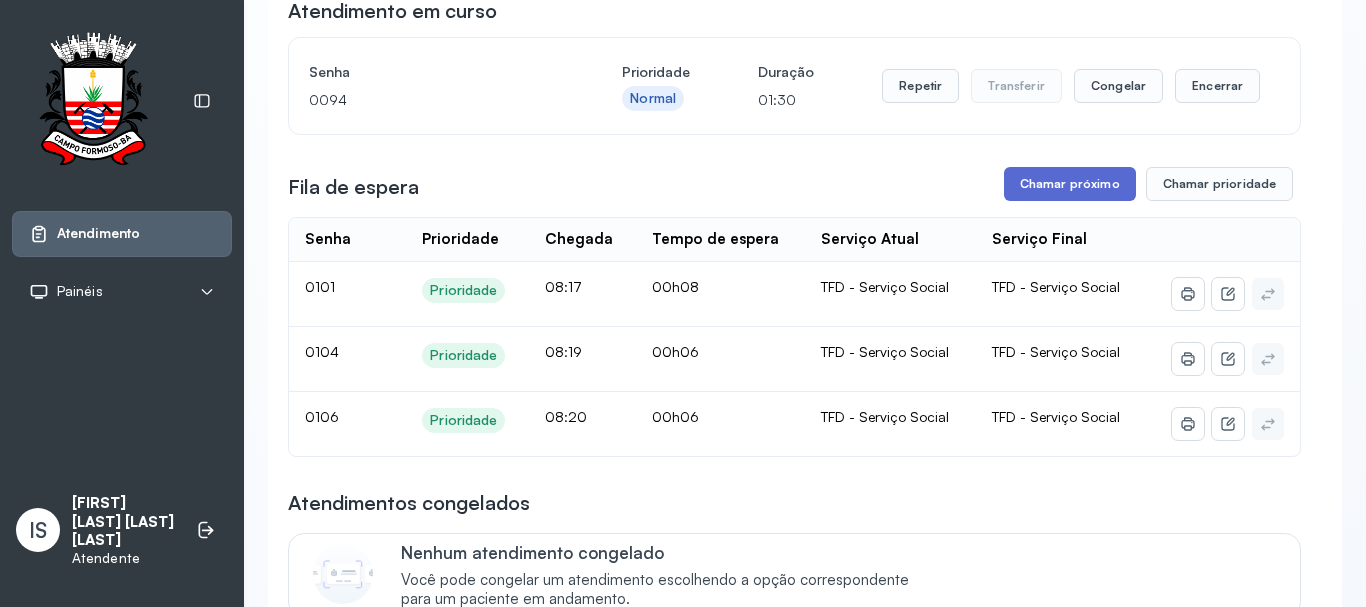 click on "Chamar próximo" at bounding box center (1070, 184) 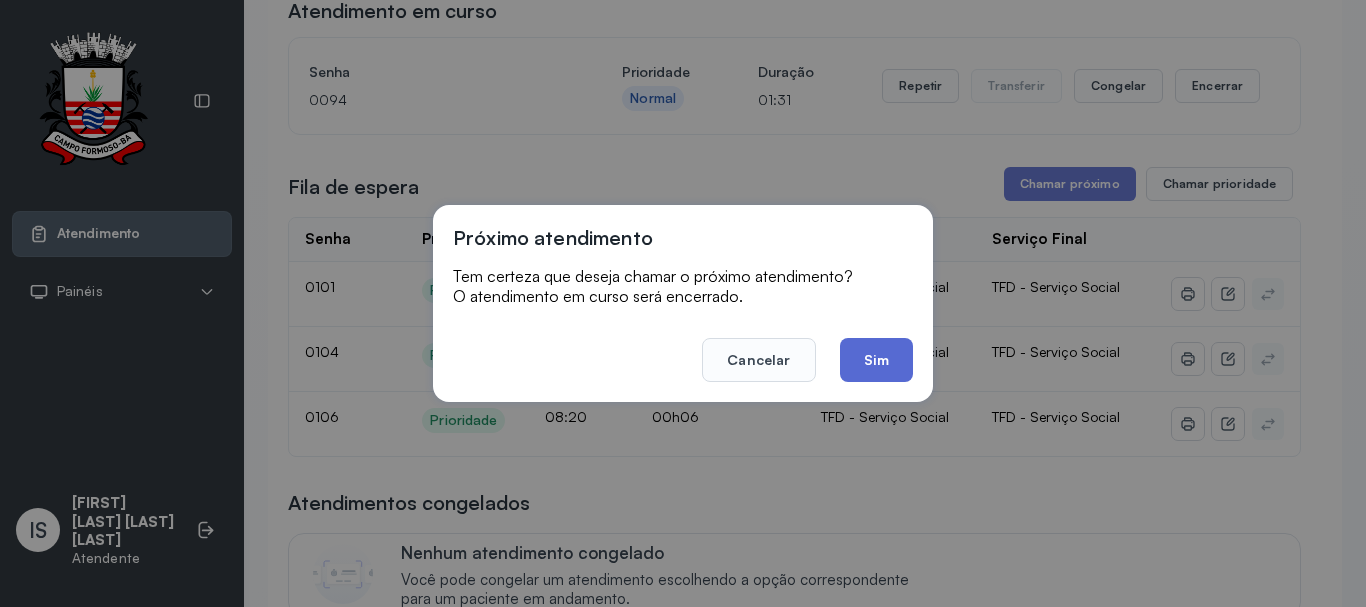 click on "Sim" 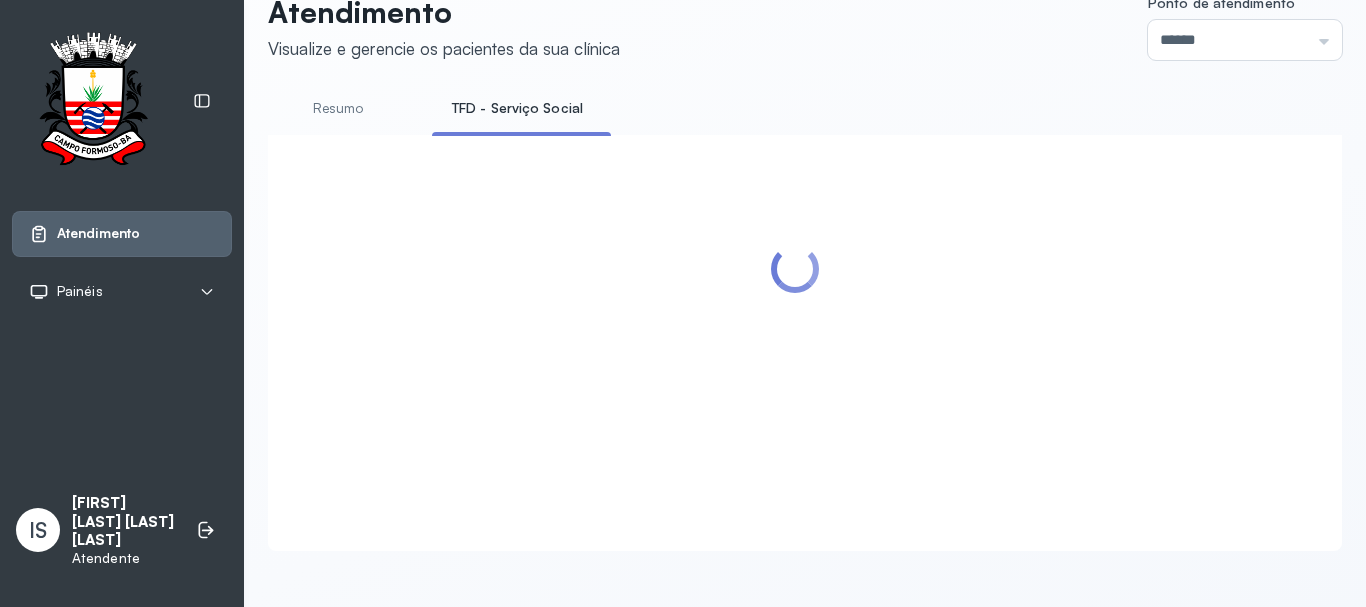 scroll, scrollTop: 200, scrollLeft: 0, axis: vertical 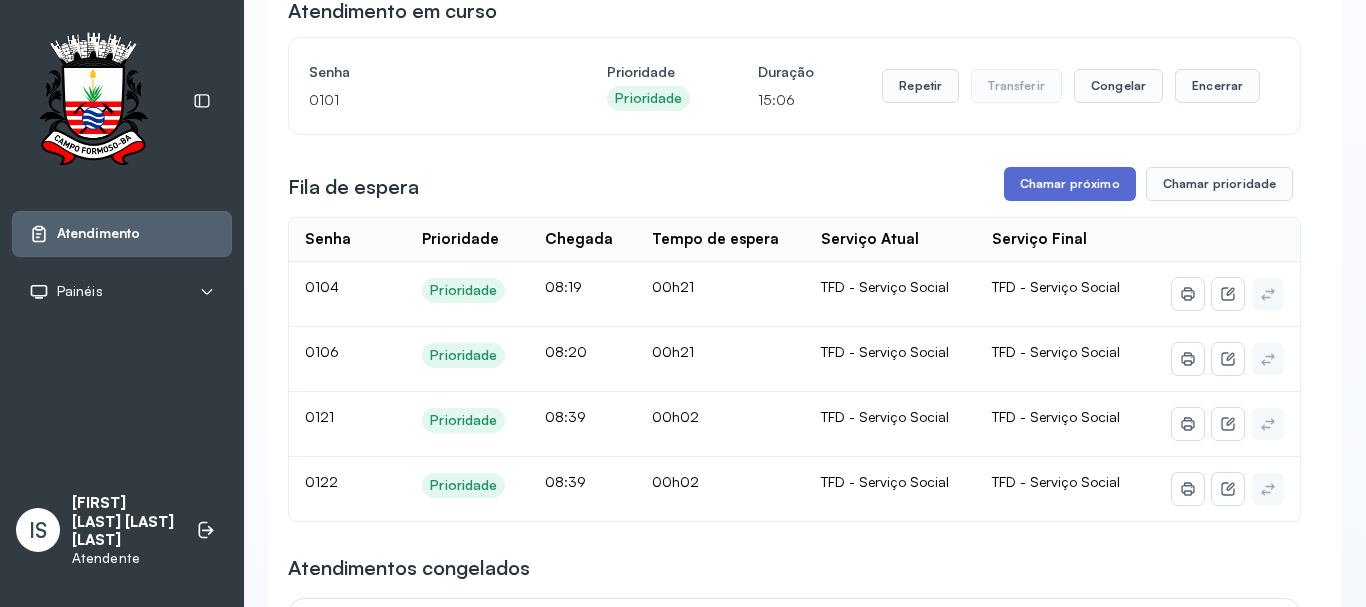 click on "Chamar próximo" at bounding box center [1070, 184] 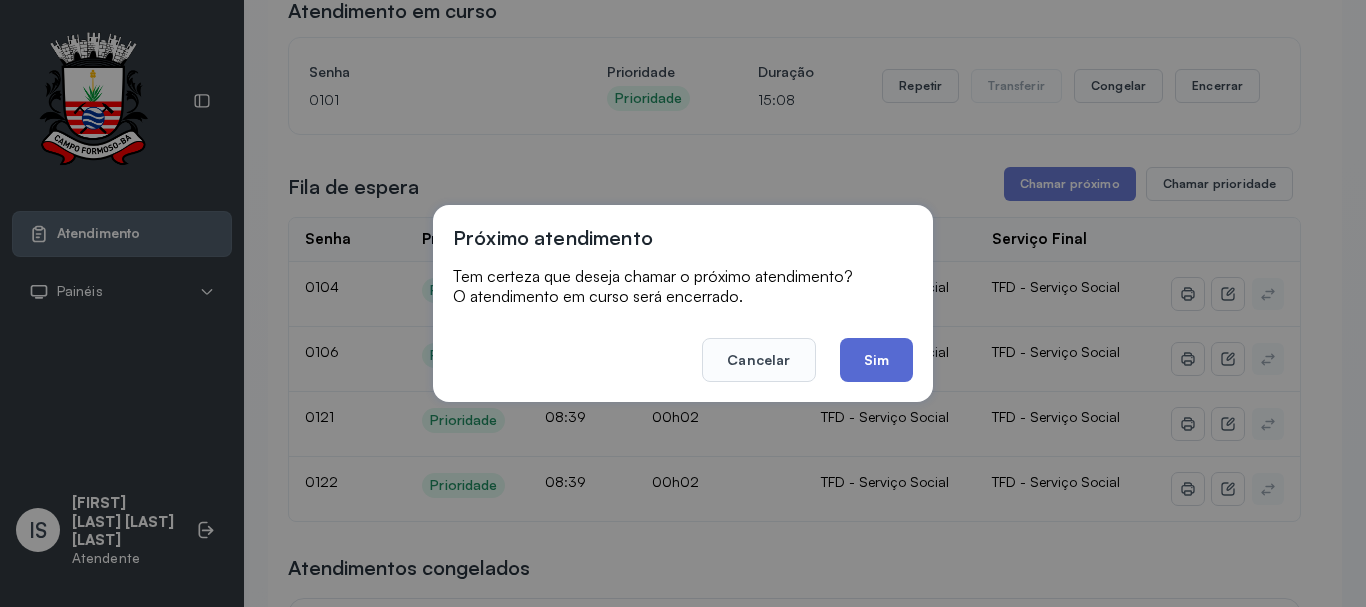 click on "Sim" 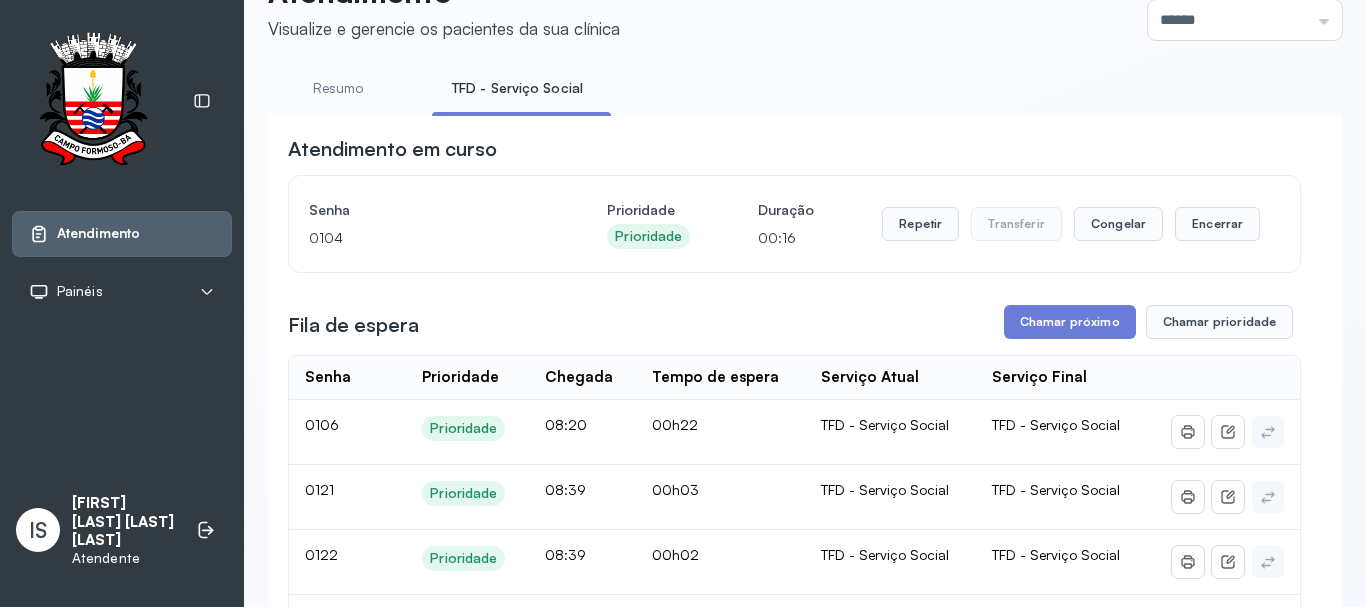 scroll, scrollTop: 200, scrollLeft: 0, axis: vertical 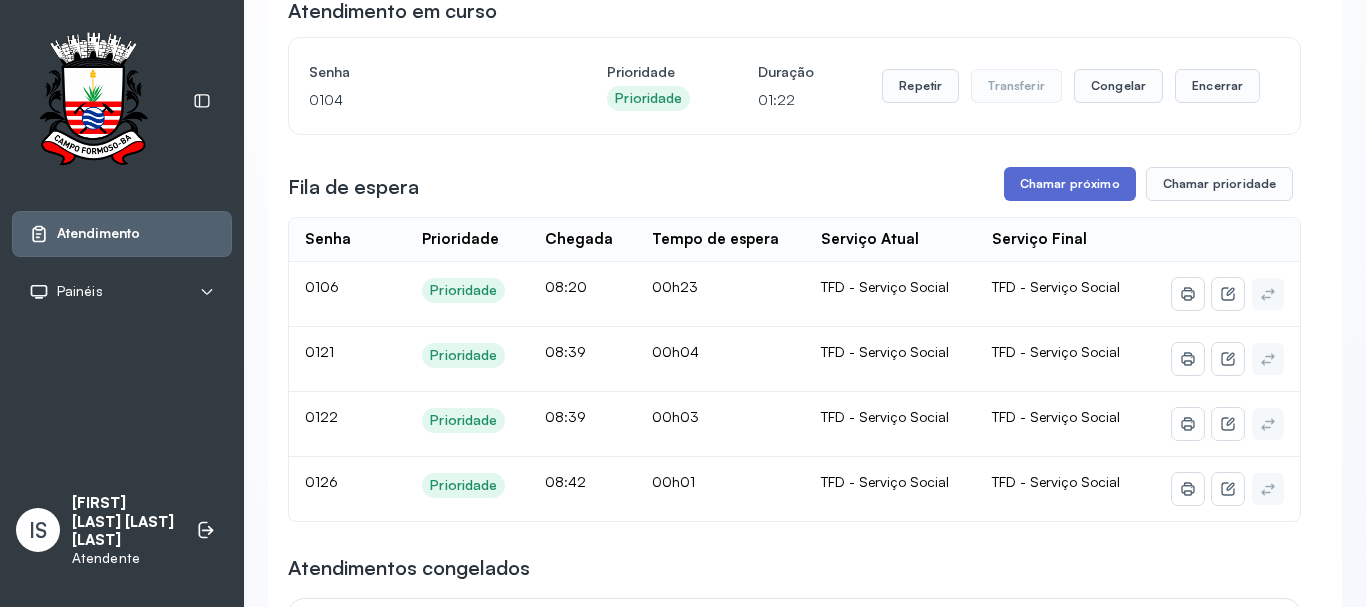 click on "Chamar próximo" at bounding box center [1070, 184] 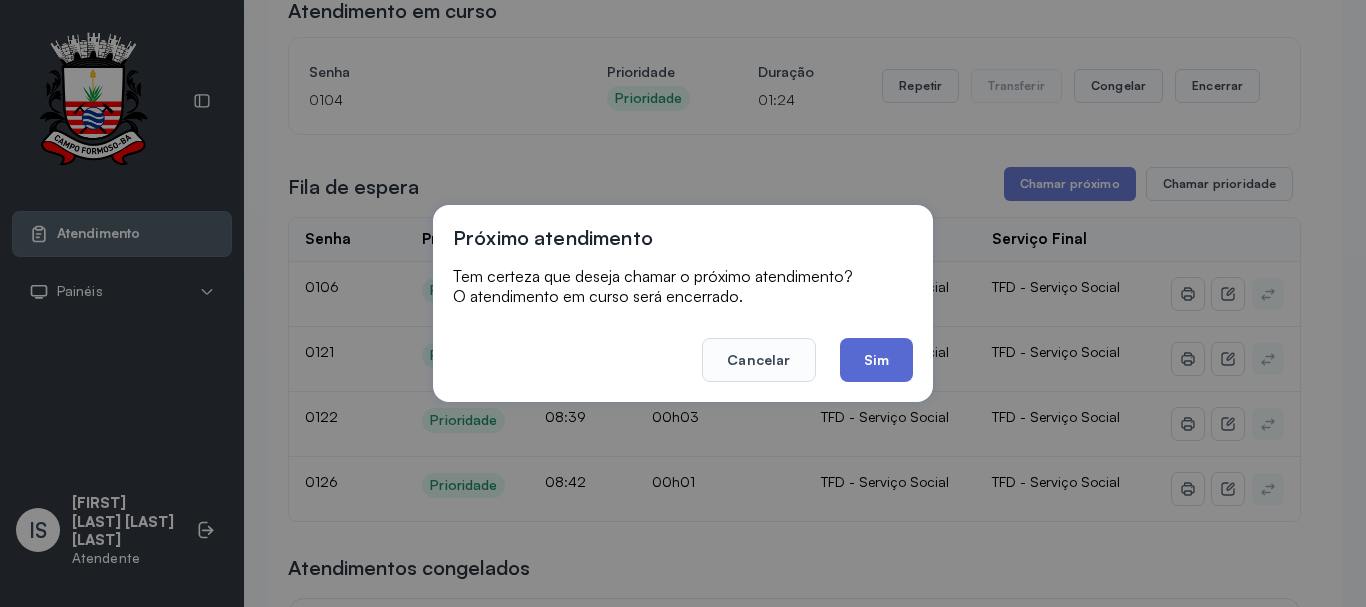 click on "Sim" 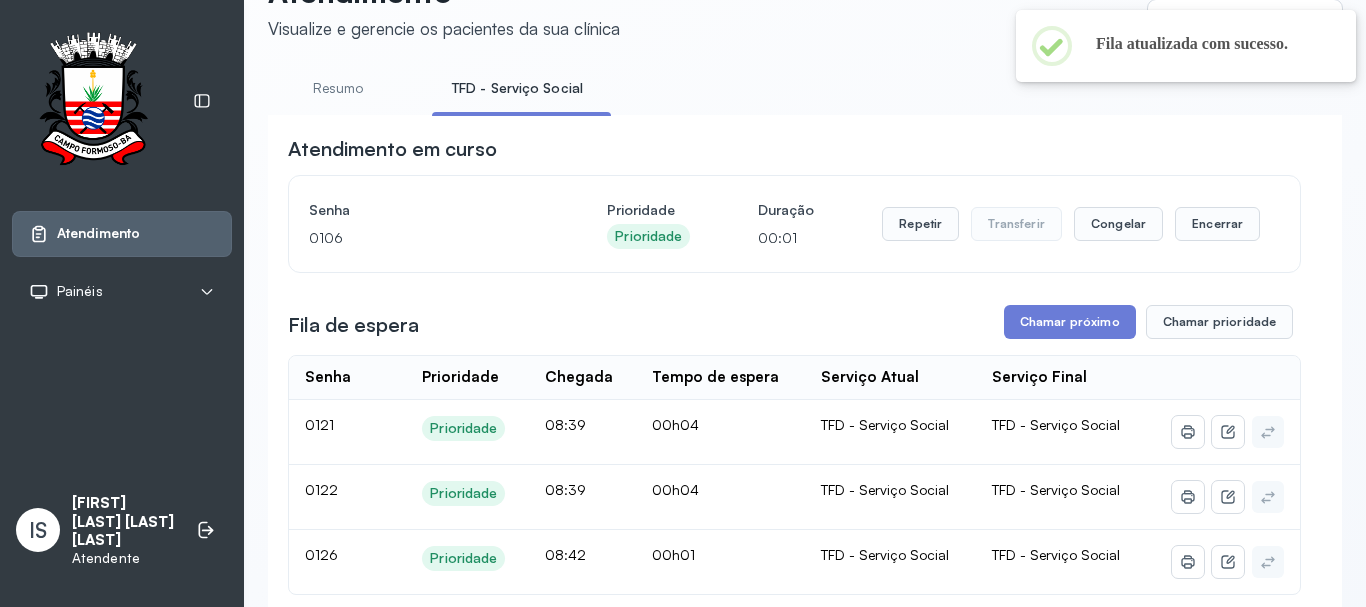 scroll, scrollTop: 200, scrollLeft: 0, axis: vertical 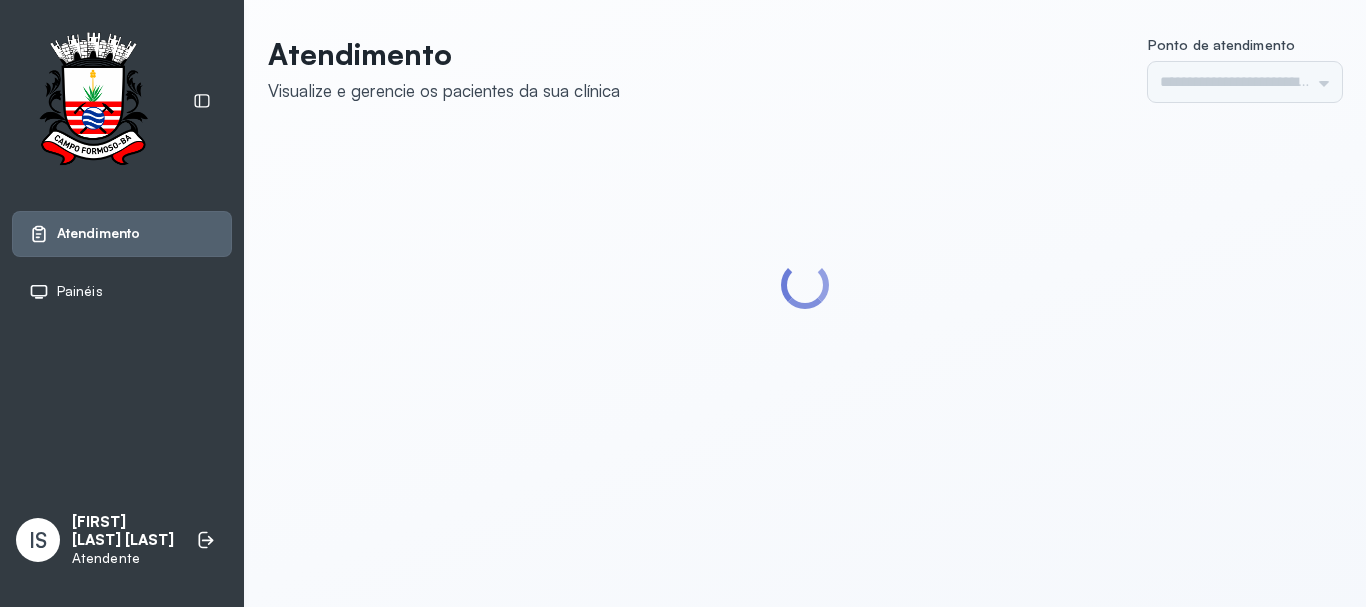 type on "******" 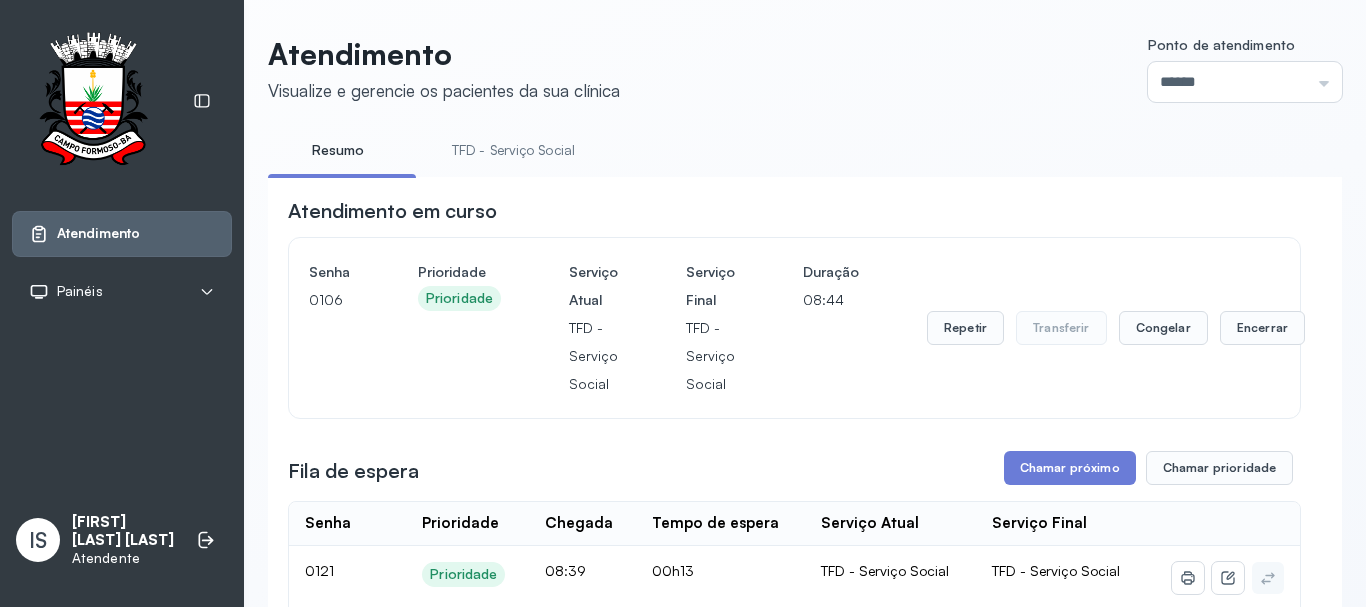 click on "TFD - Serviço Social" at bounding box center [513, 150] 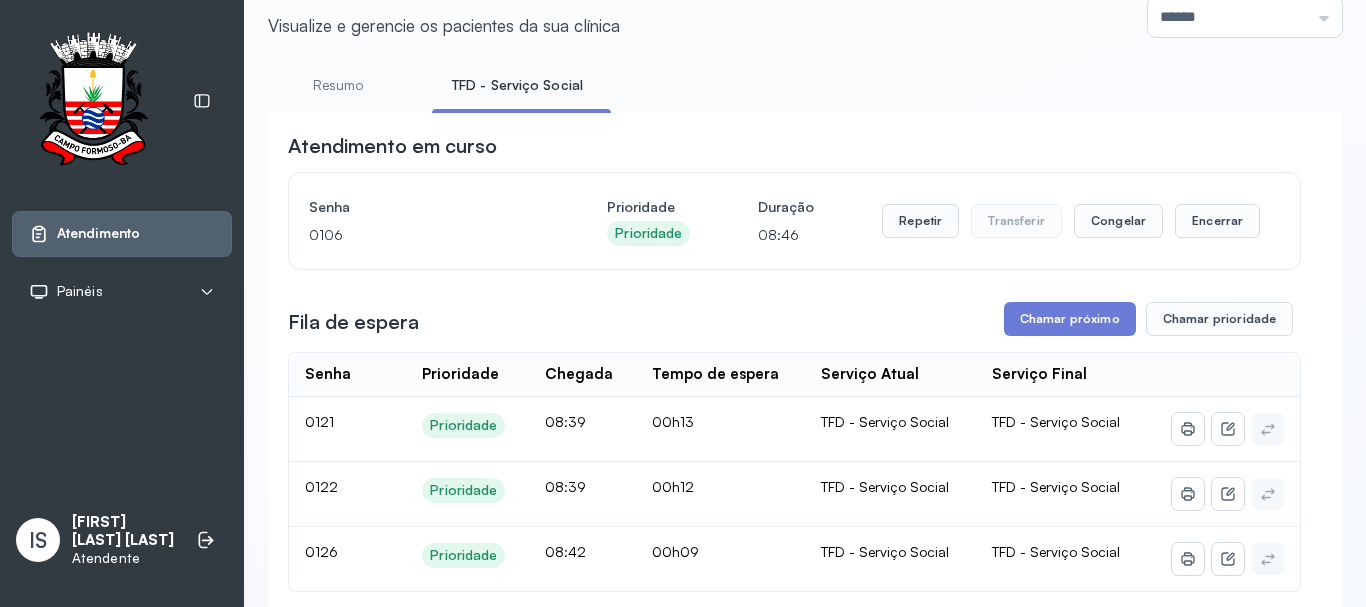 scroll, scrollTop: 100, scrollLeft: 0, axis: vertical 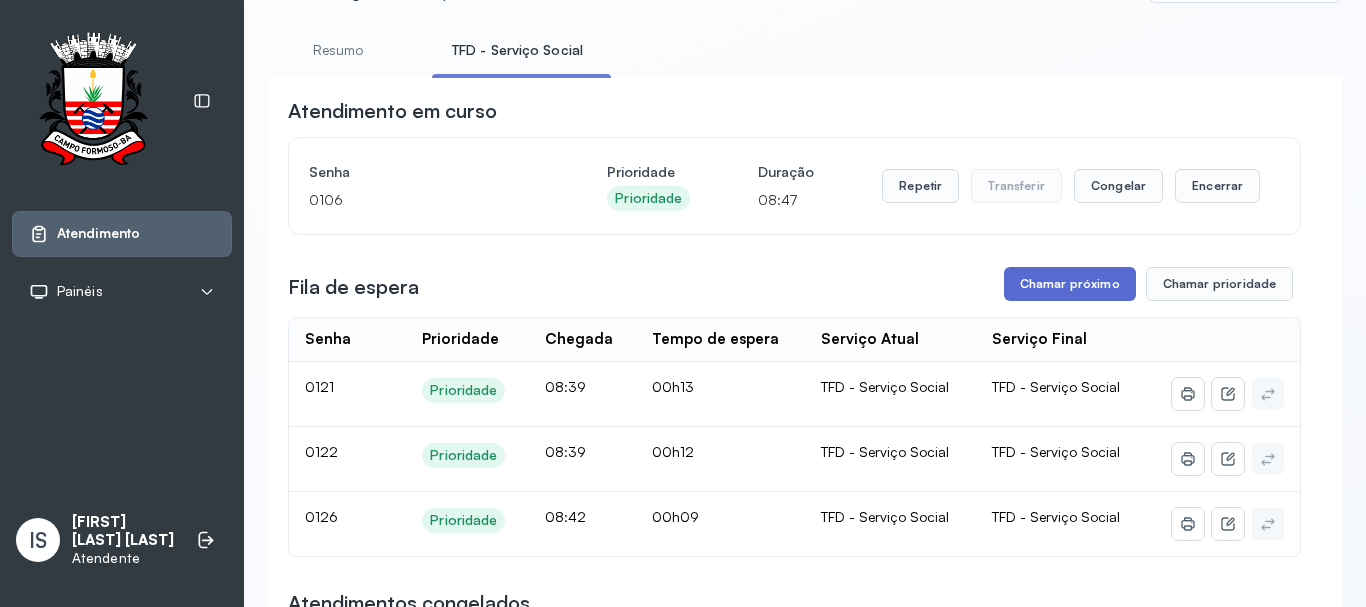 click on "Chamar próximo" at bounding box center [1070, 284] 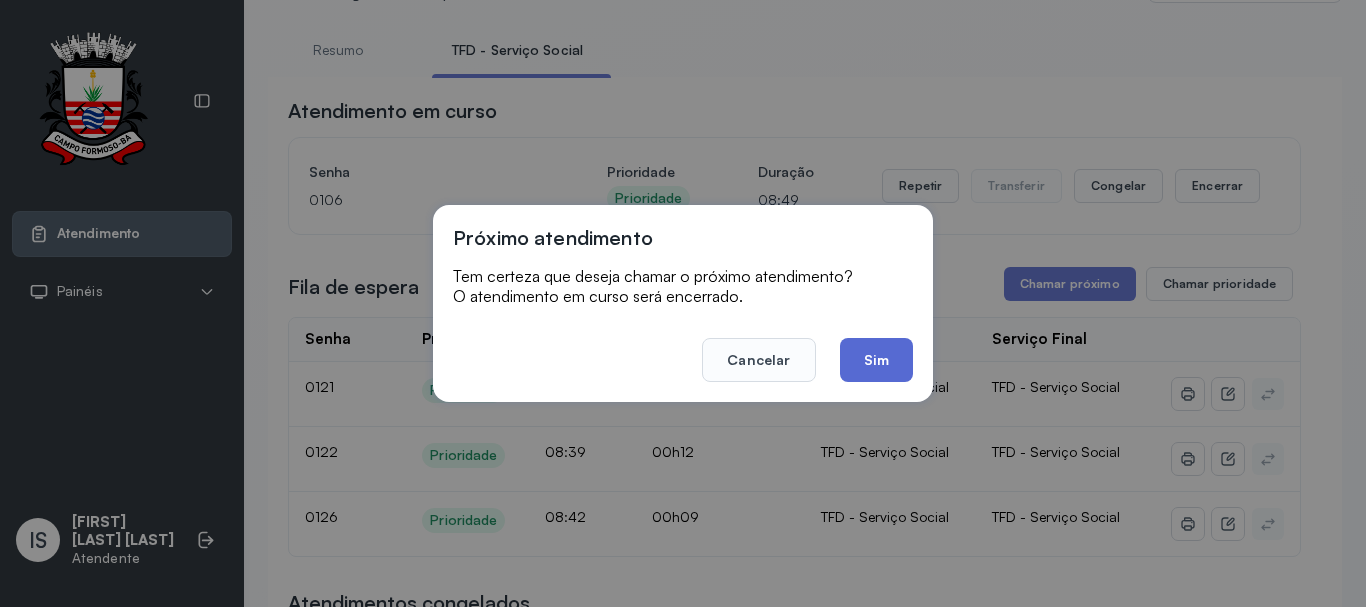 click on "Sim" 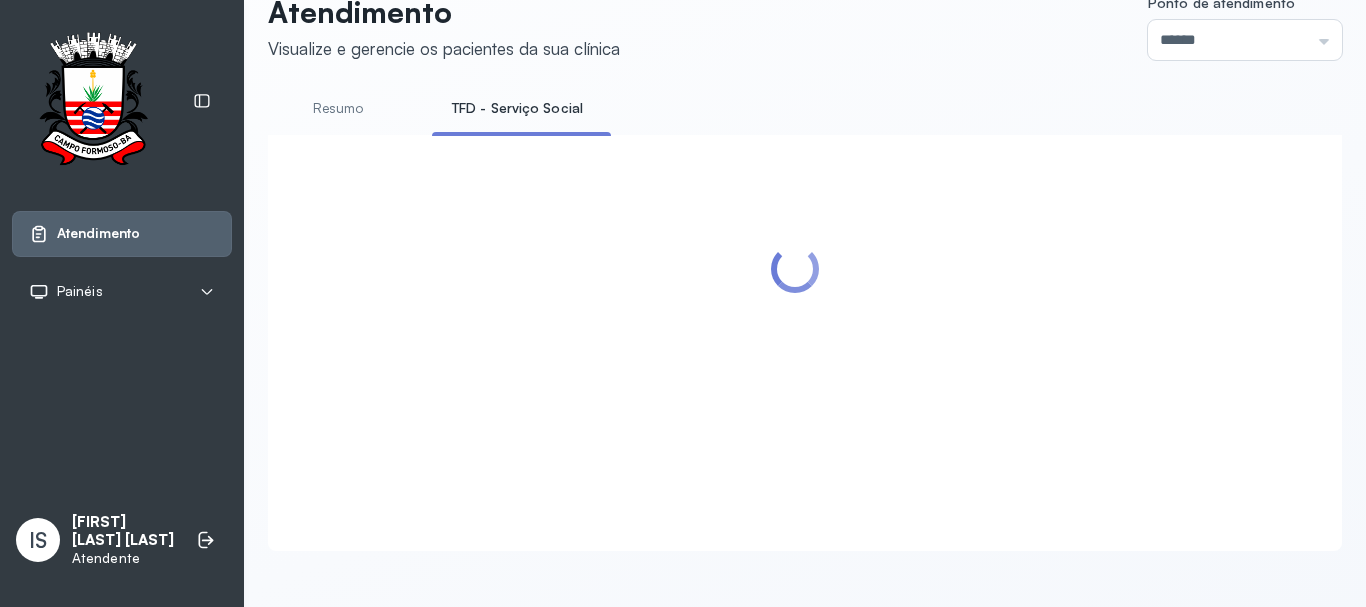 scroll, scrollTop: 100, scrollLeft: 0, axis: vertical 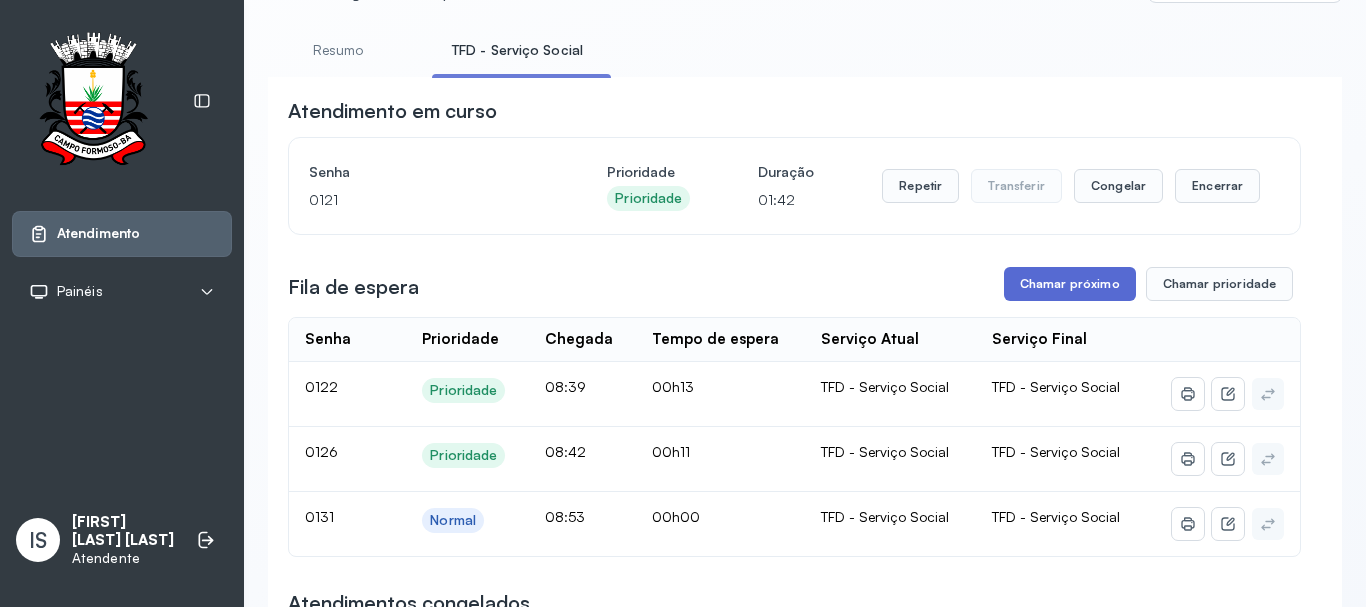 click on "Chamar próximo" at bounding box center (1070, 284) 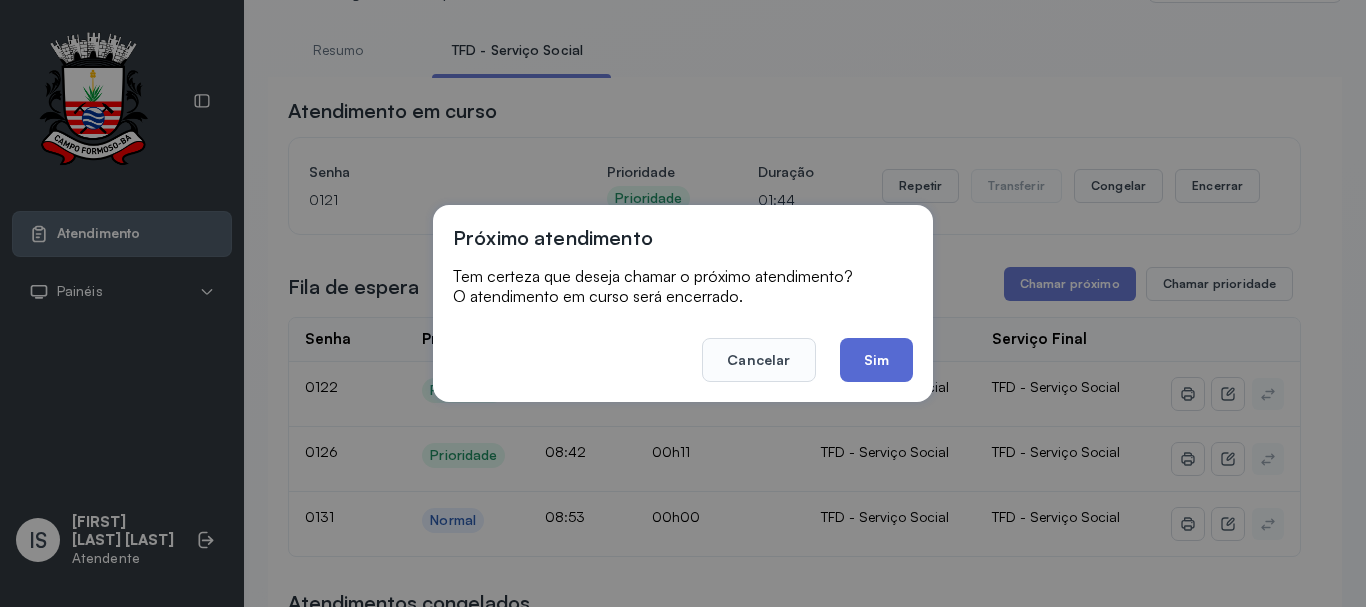 click on "Sim" 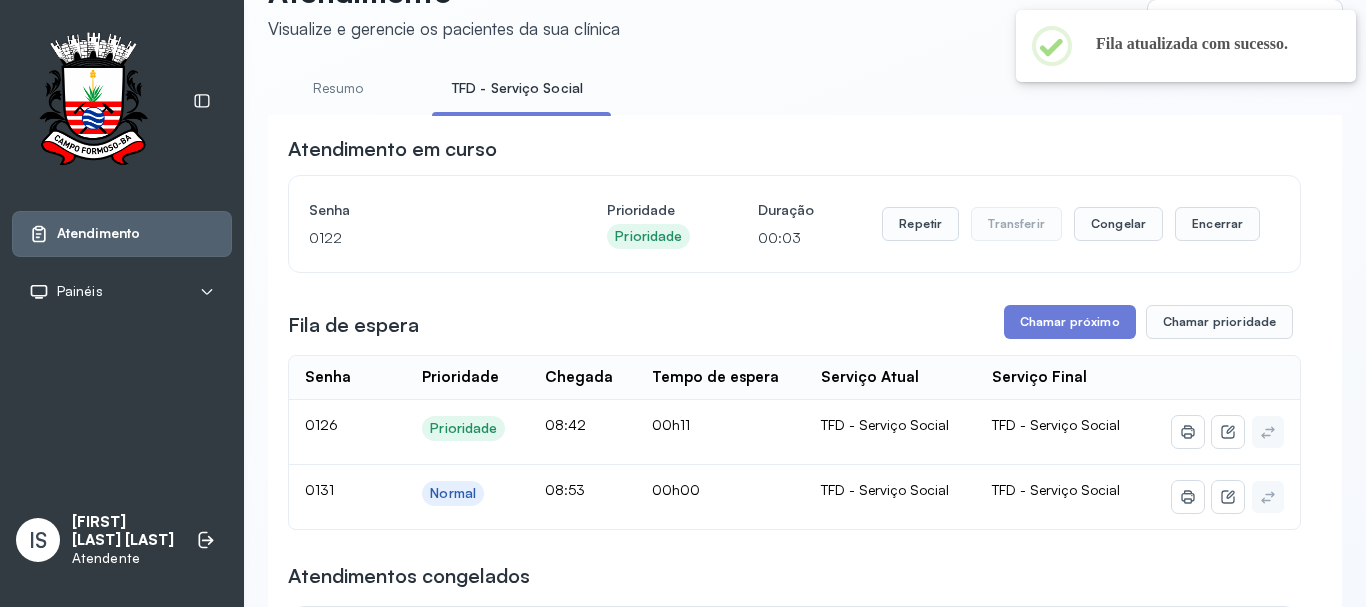 scroll, scrollTop: 100, scrollLeft: 0, axis: vertical 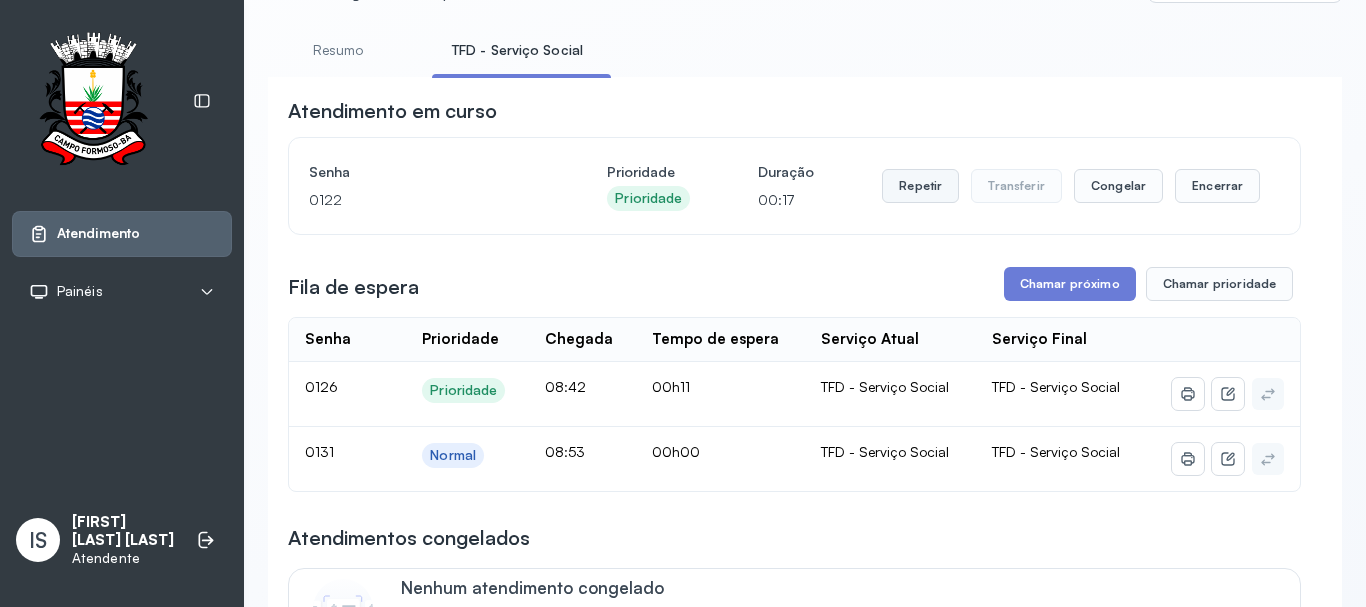 click on "Repetir" at bounding box center (920, 186) 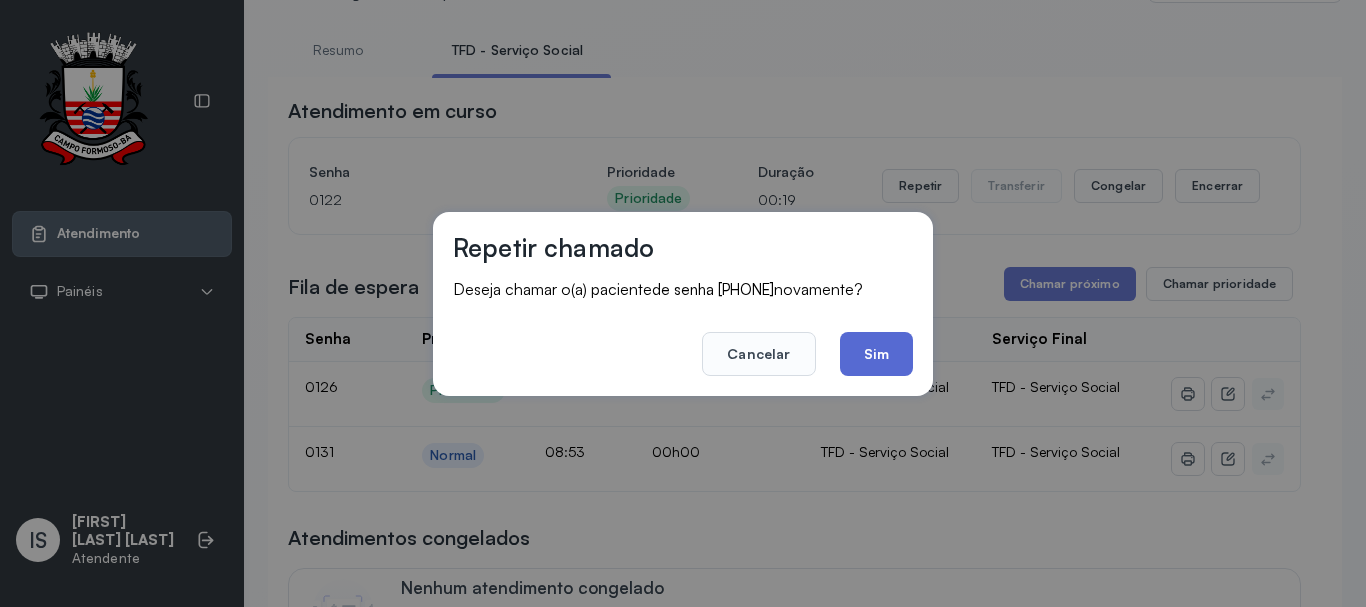 click on "Sim" 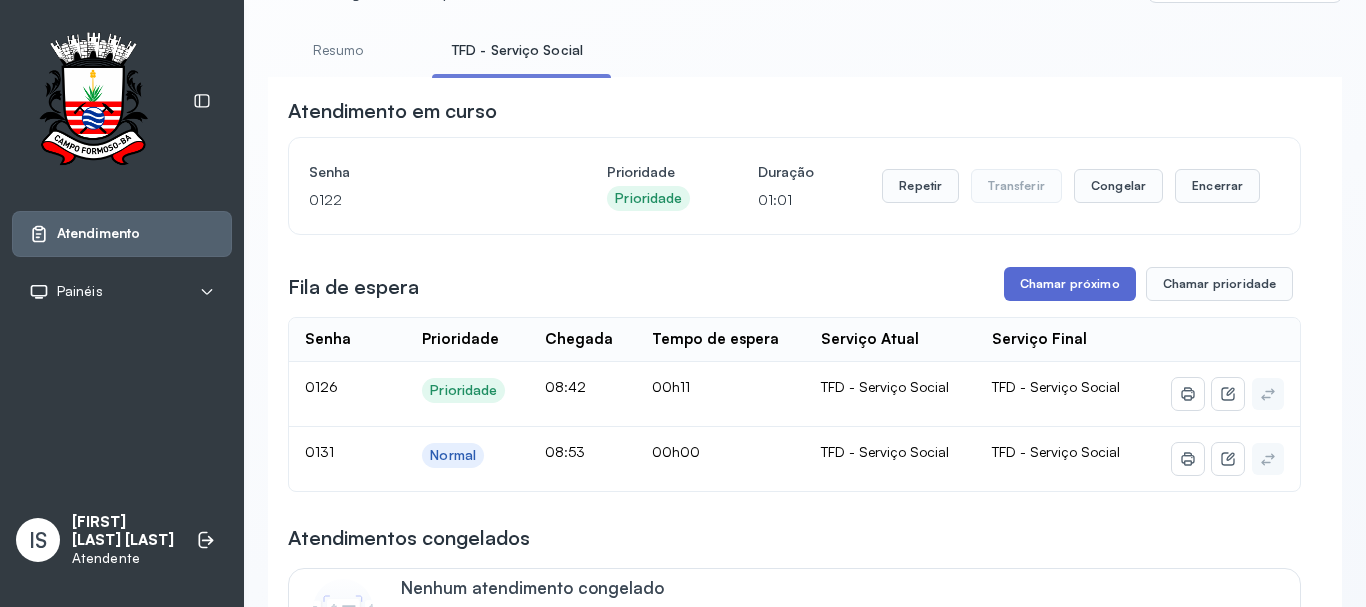 click on "Chamar próximo" at bounding box center [1070, 284] 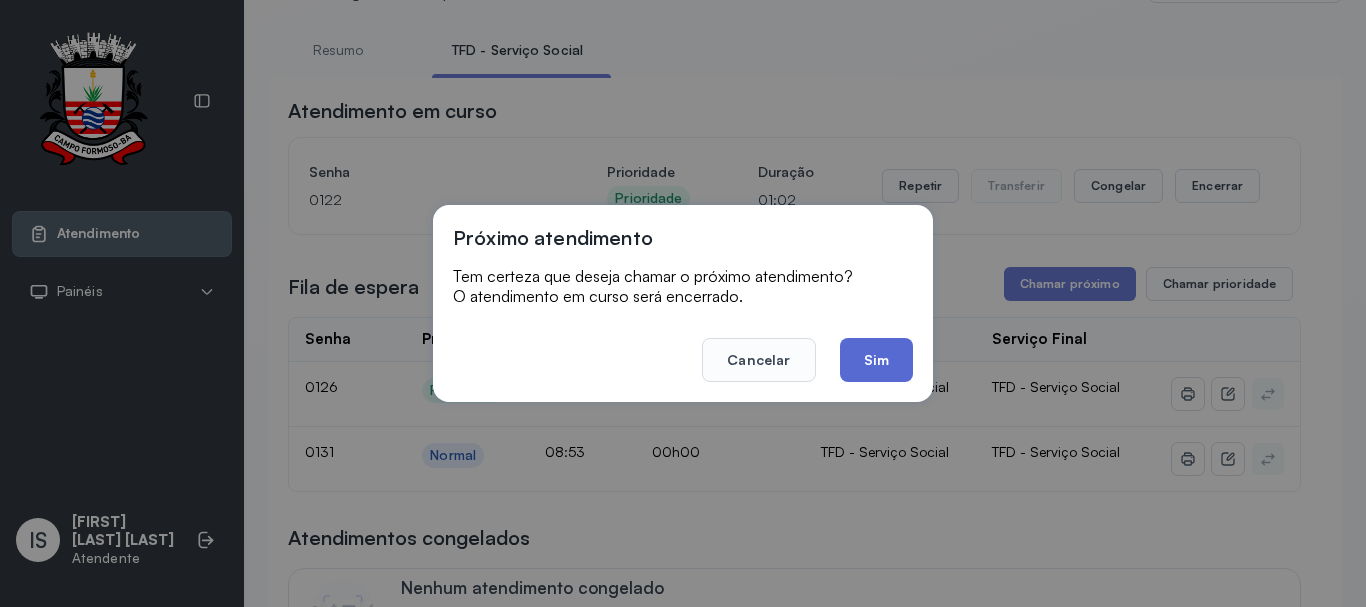 drag, startPoint x: 877, startPoint y: 347, endPoint x: 861, endPoint y: 337, distance: 18.867962 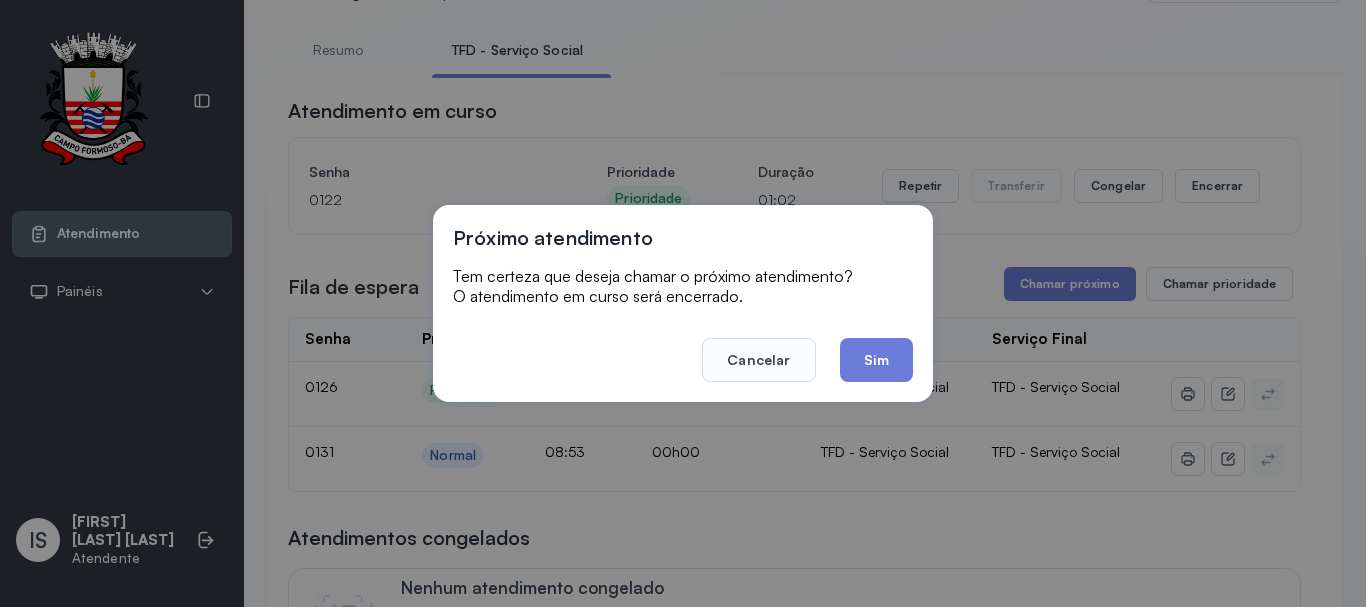 click on "Sim" 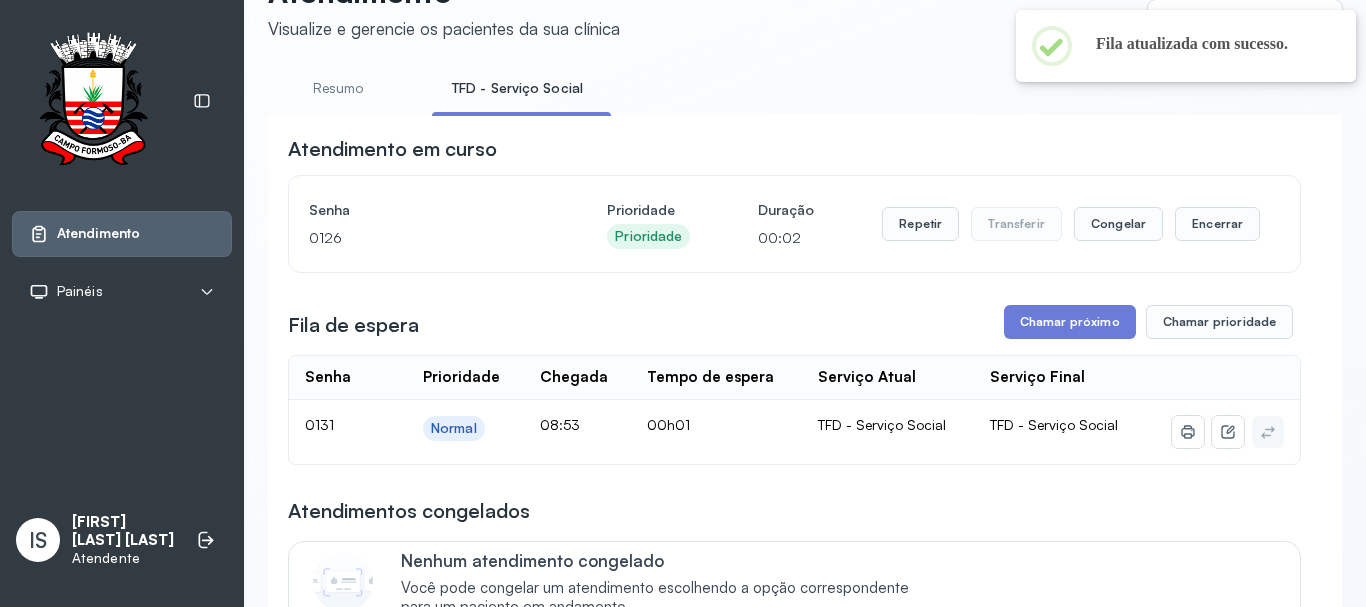 scroll, scrollTop: 100, scrollLeft: 0, axis: vertical 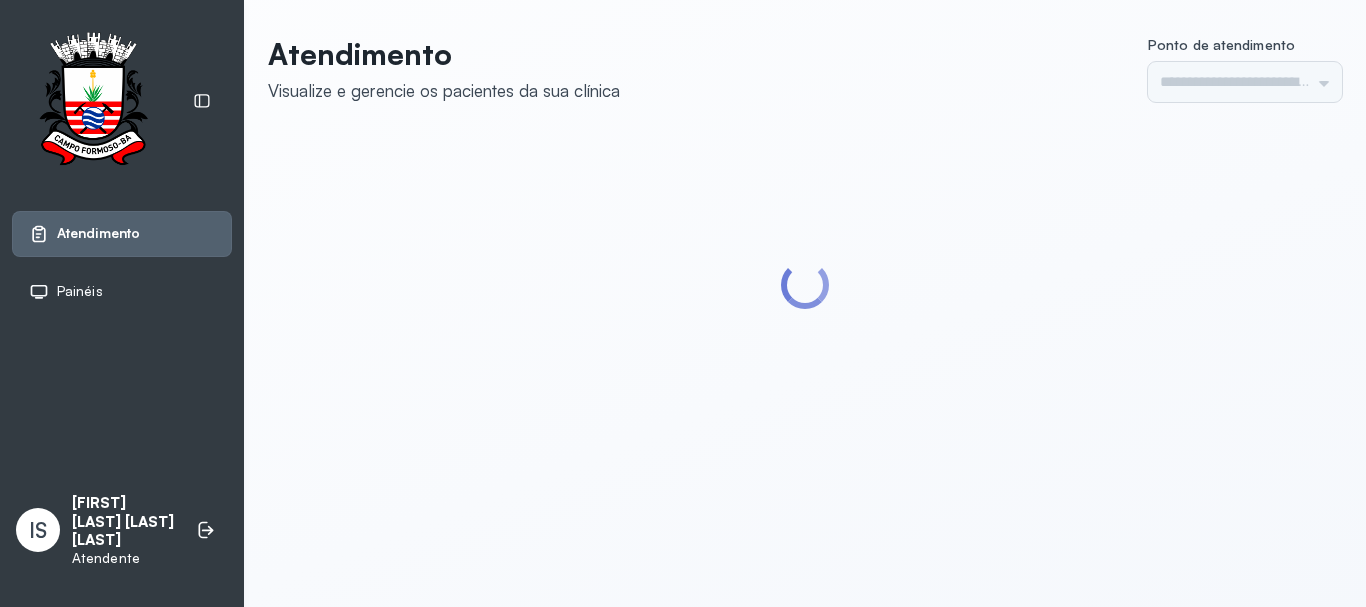 type on "******" 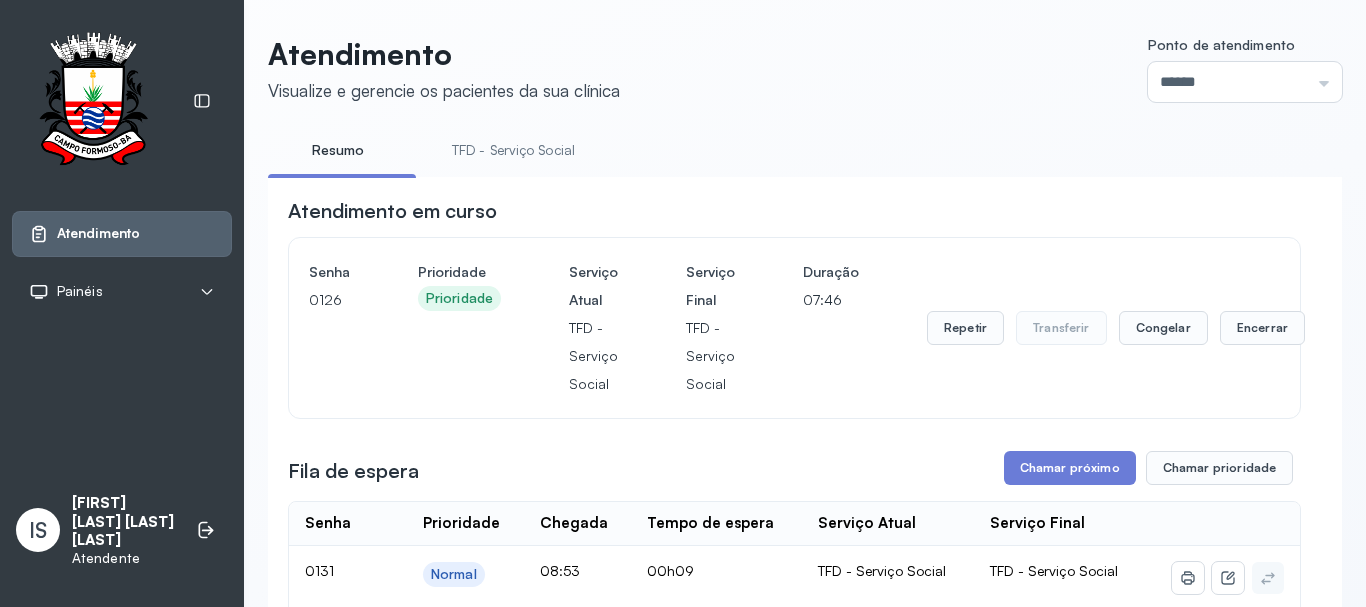 click on "TFD - Serviço Social" at bounding box center (513, 150) 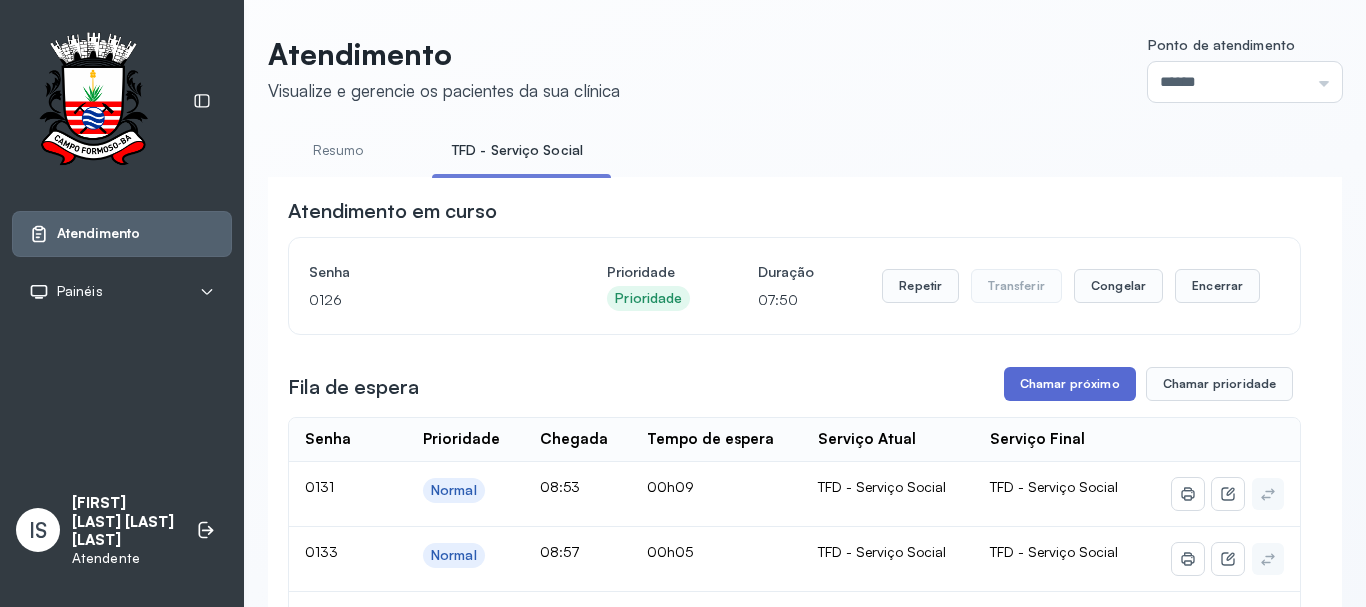 click on "Chamar próximo" at bounding box center (1070, 384) 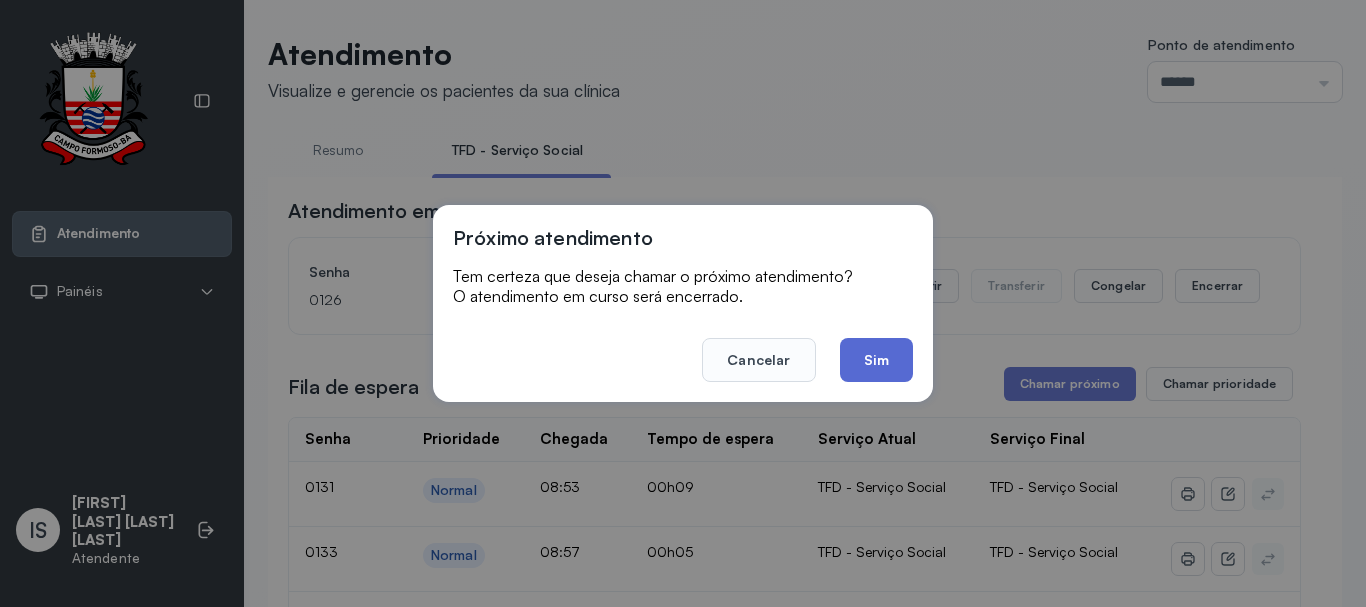 click on "Sim" 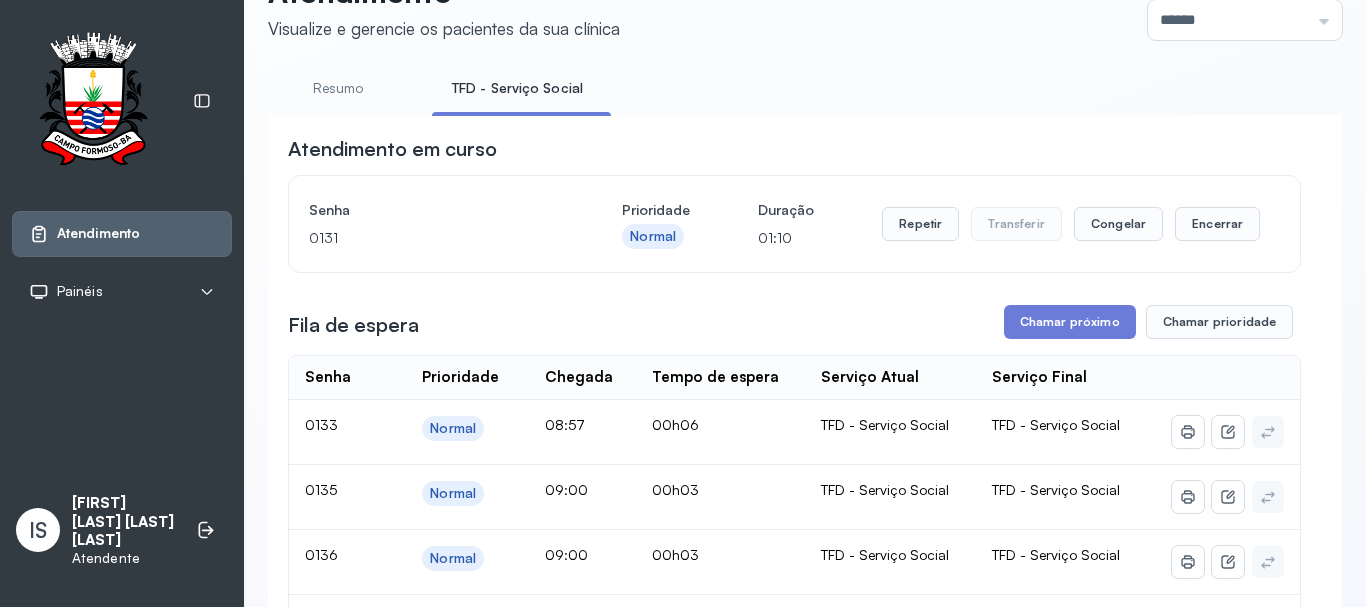 scroll, scrollTop: 200, scrollLeft: 0, axis: vertical 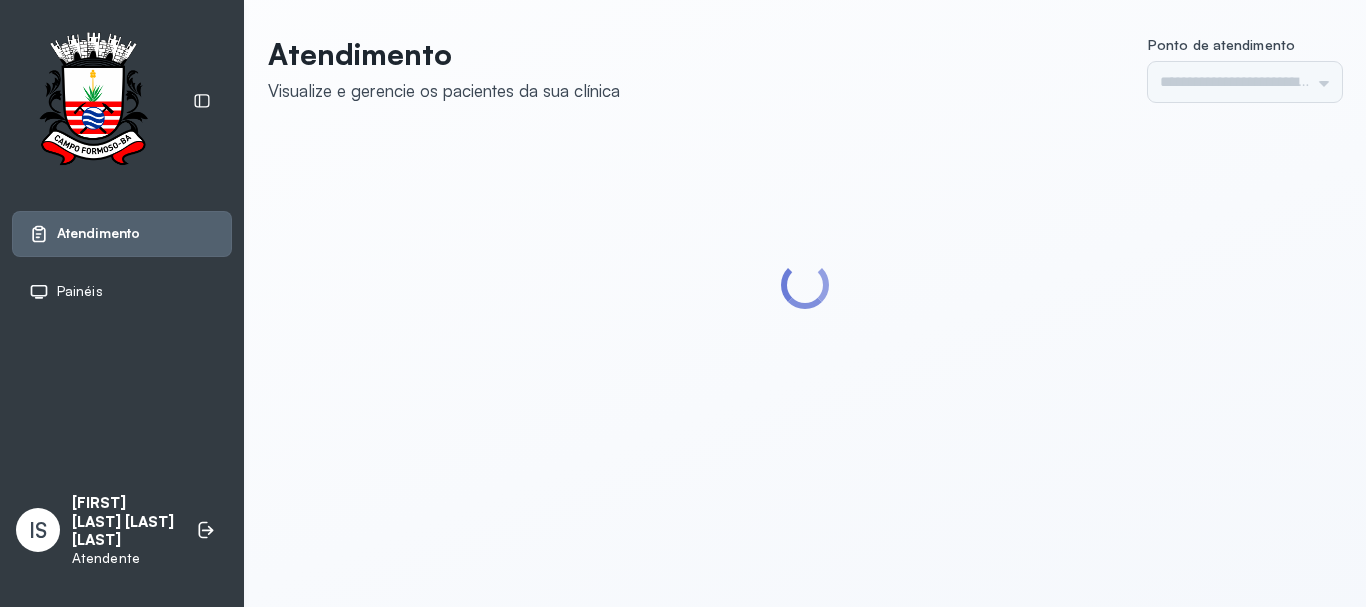 type on "******" 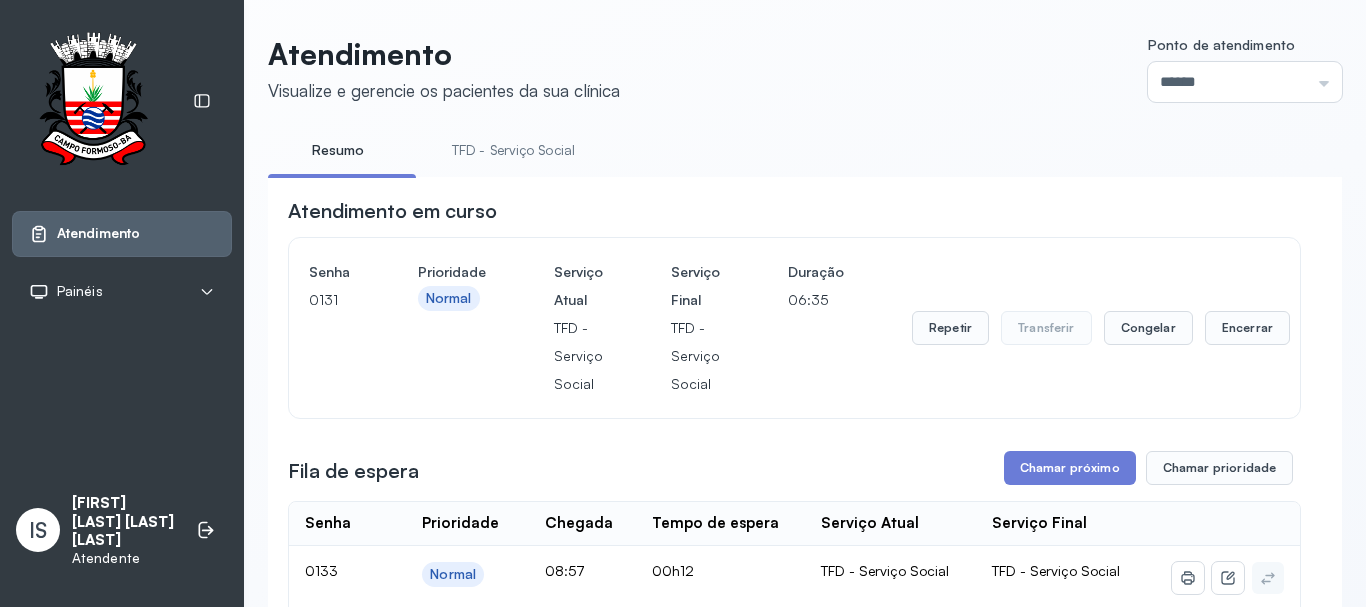 click on "TFD - Serviço Social" at bounding box center (513, 150) 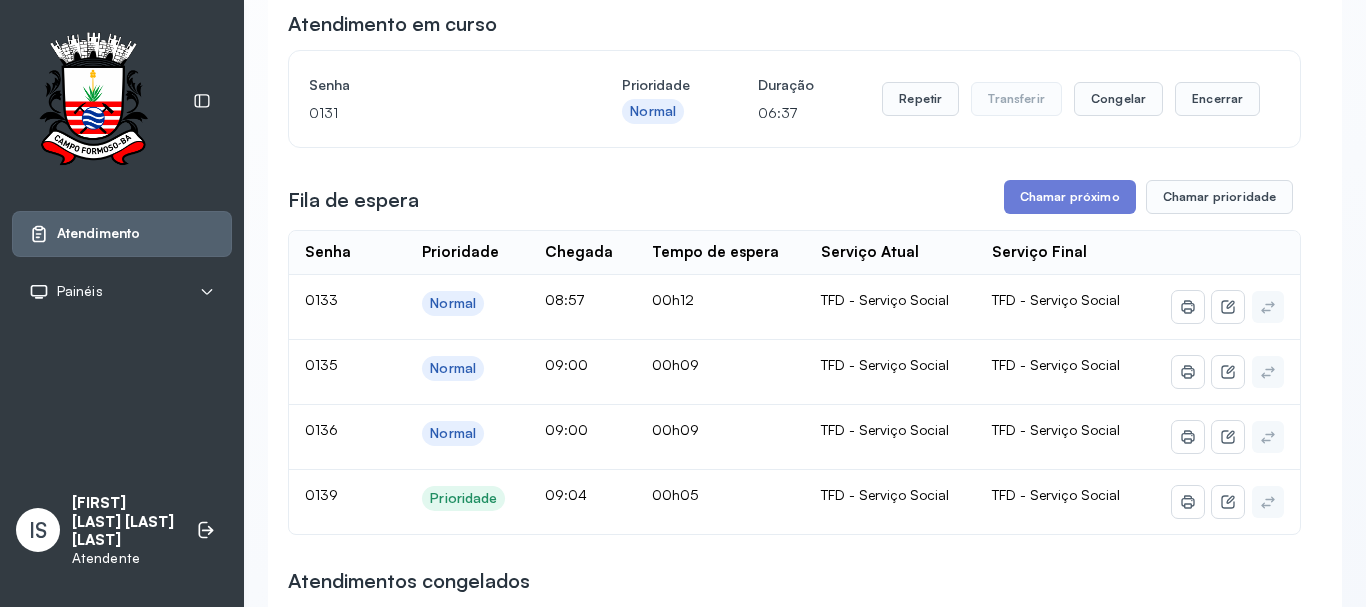 scroll, scrollTop: 200, scrollLeft: 0, axis: vertical 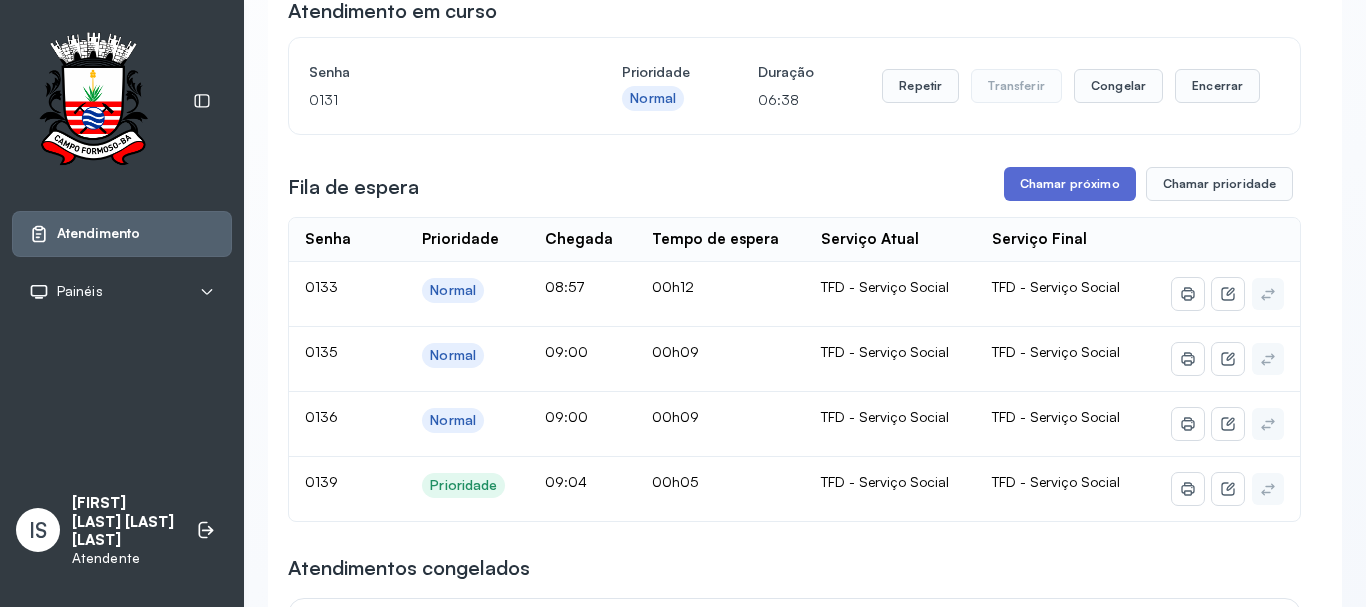 click on "Chamar próximo" at bounding box center (1070, 184) 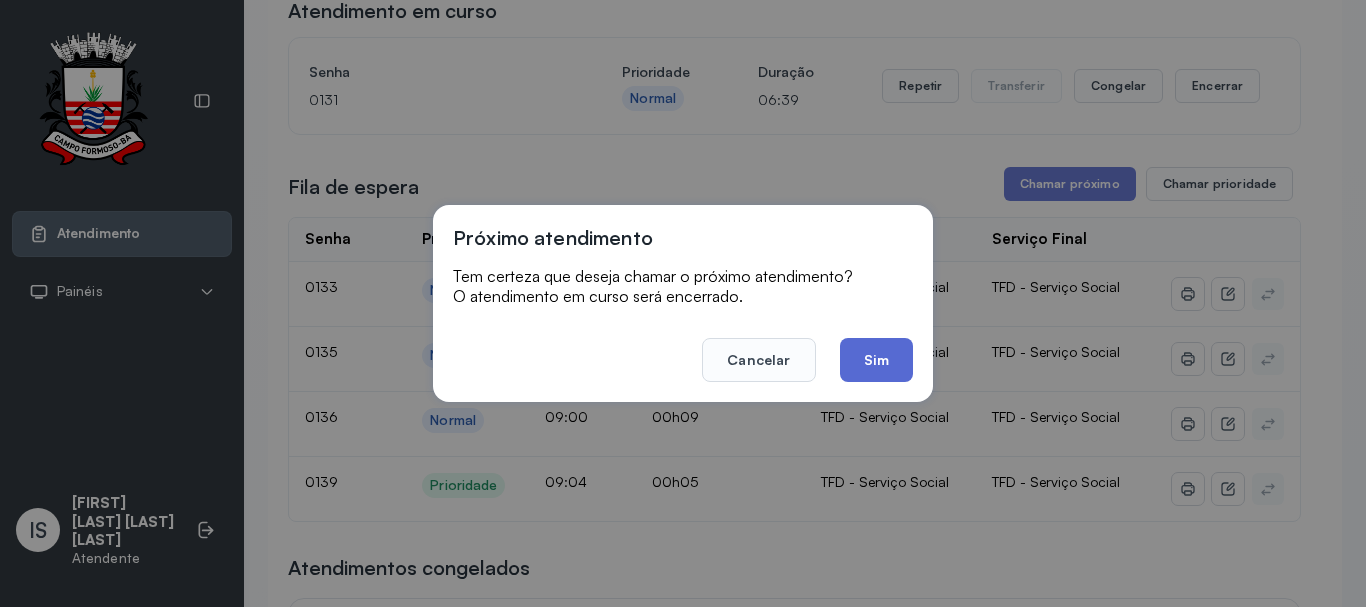 click on "Sim" 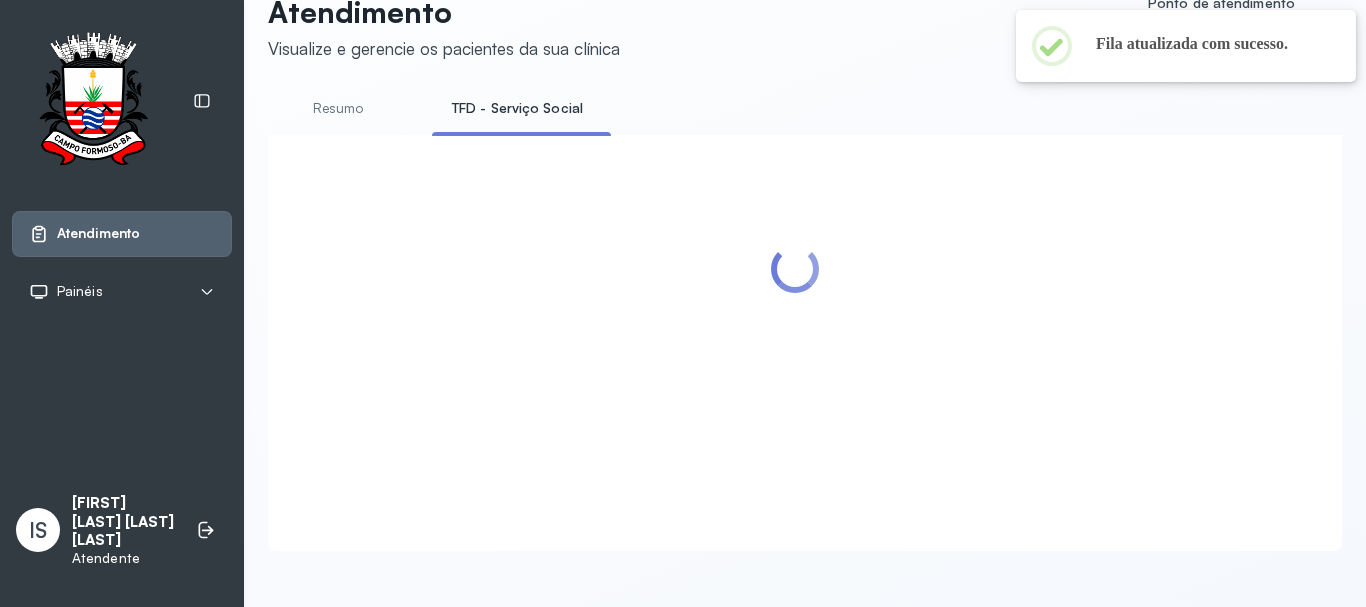scroll, scrollTop: 200, scrollLeft: 0, axis: vertical 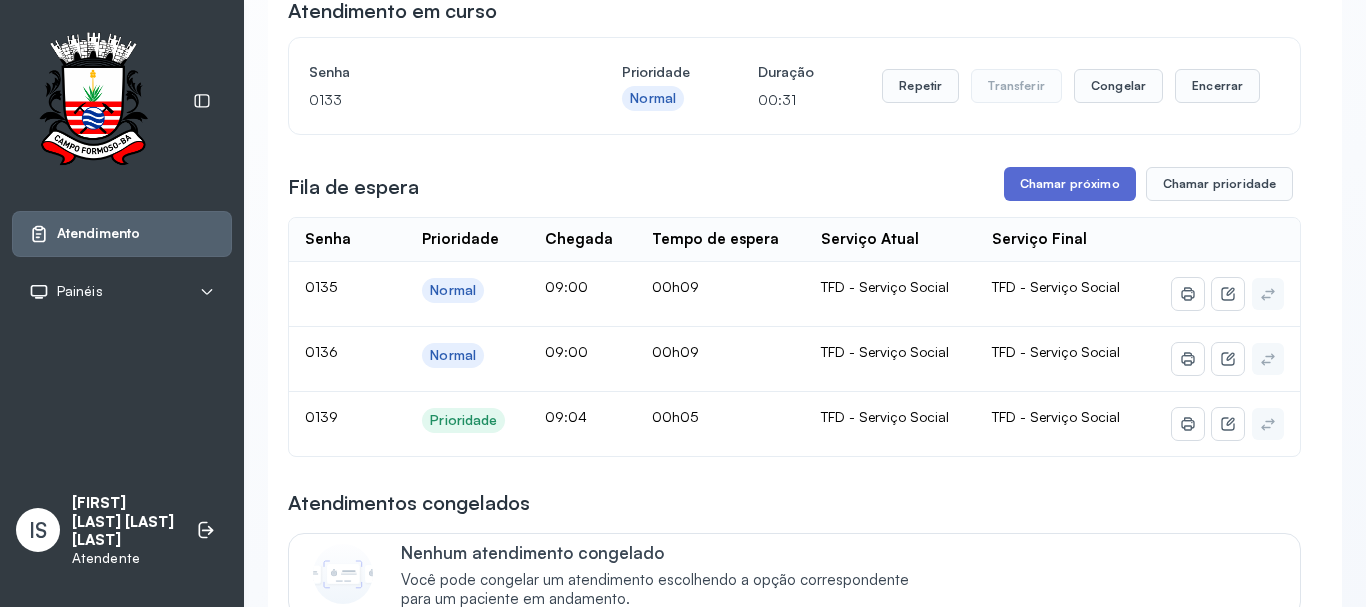 click on "Chamar próximo" at bounding box center [1070, 184] 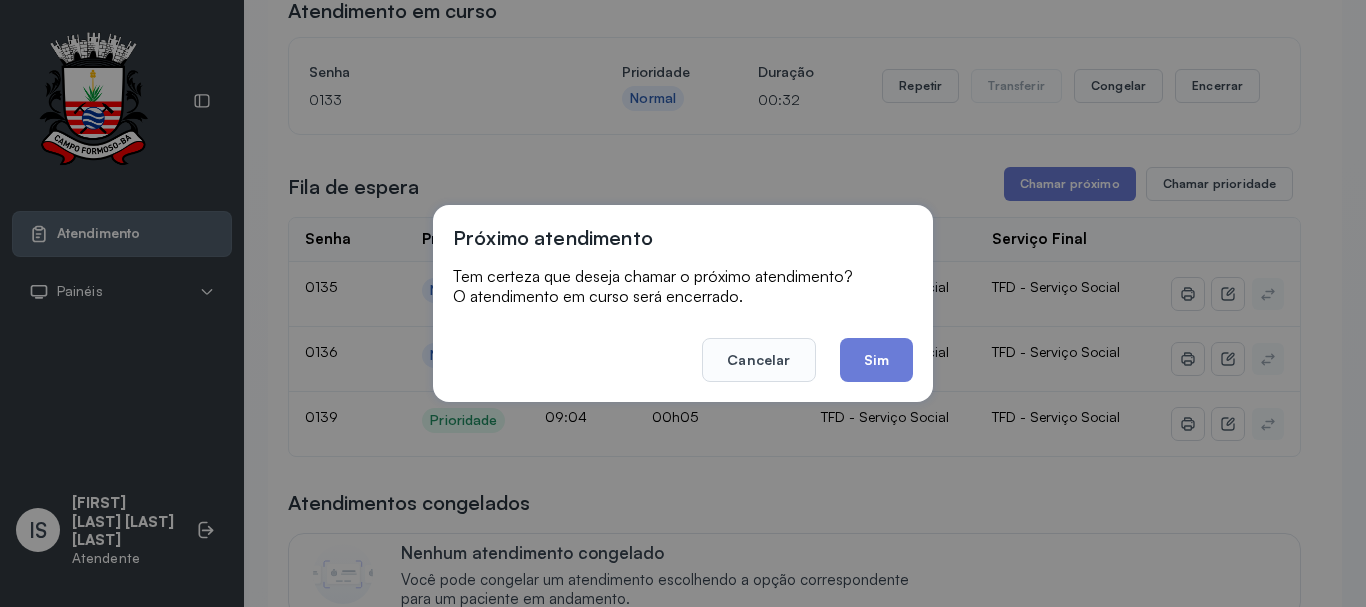 click on "Sim" 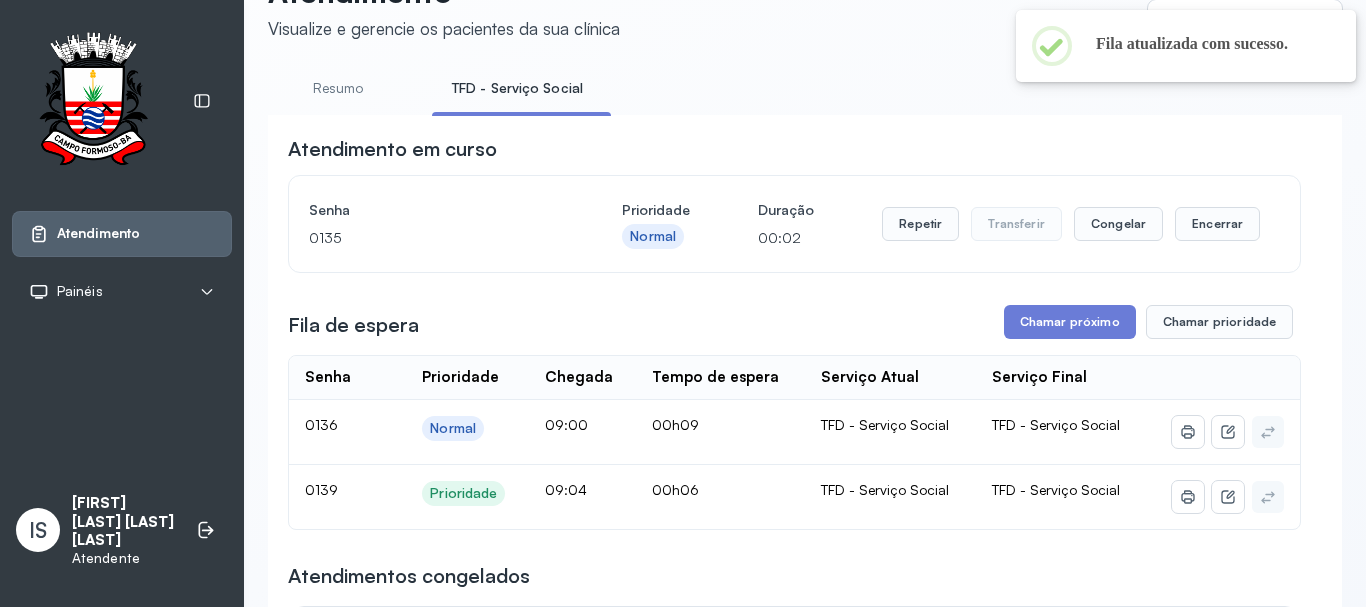 scroll, scrollTop: 200, scrollLeft: 0, axis: vertical 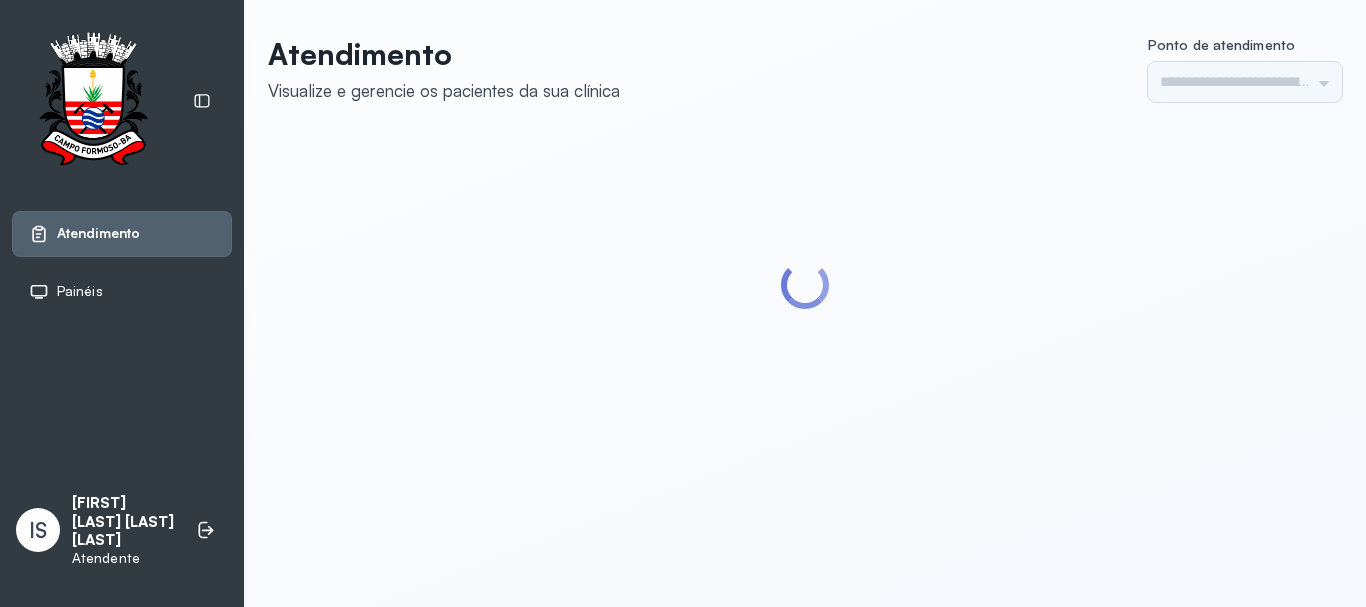 type on "******" 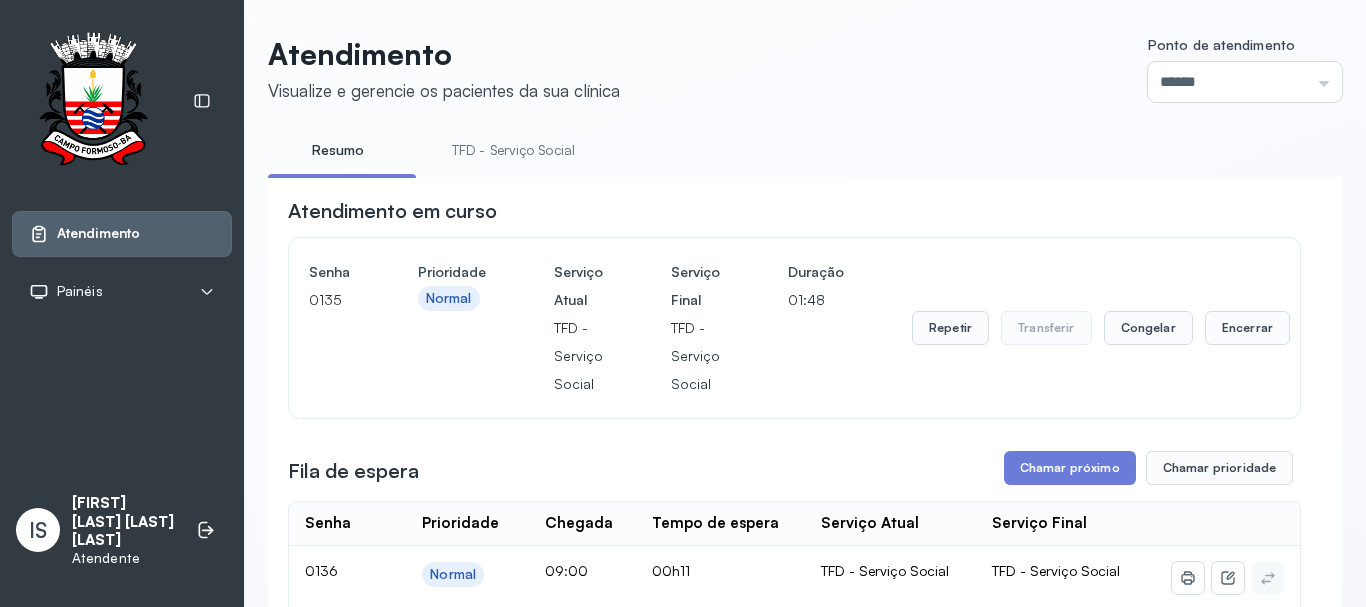 click on "TFD - Serviço Social" at bounding box center [513, 150] 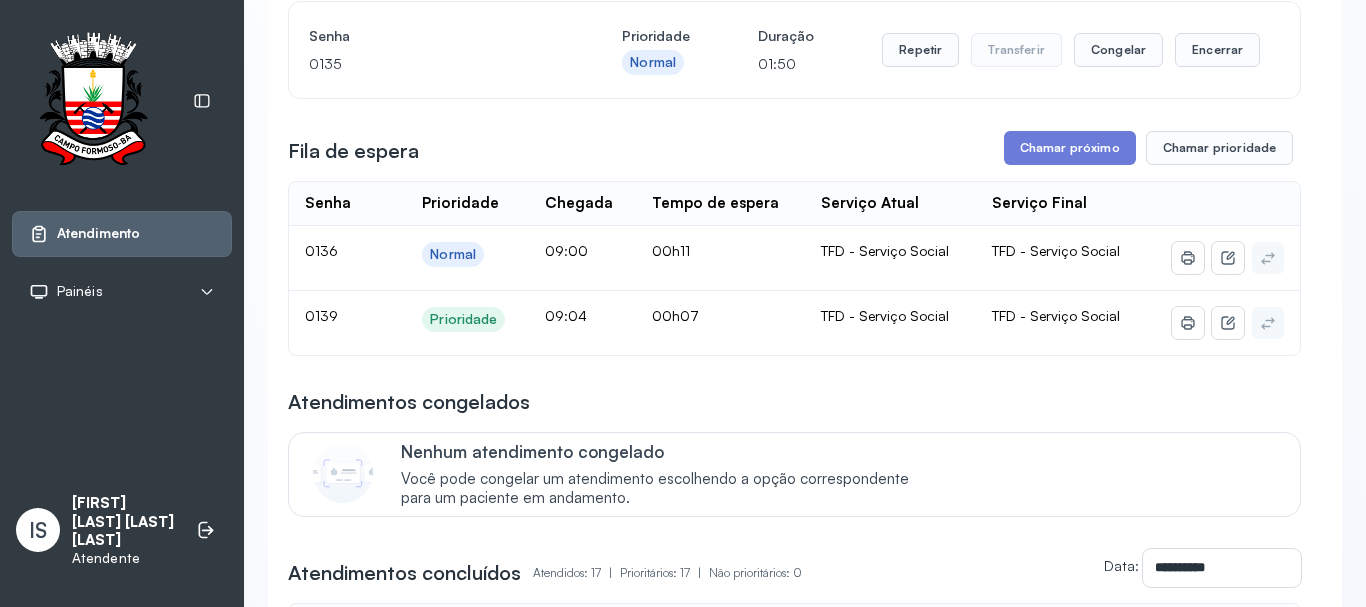scroll, scrollTop: 300, scrollLeft: 0, axis: vertical 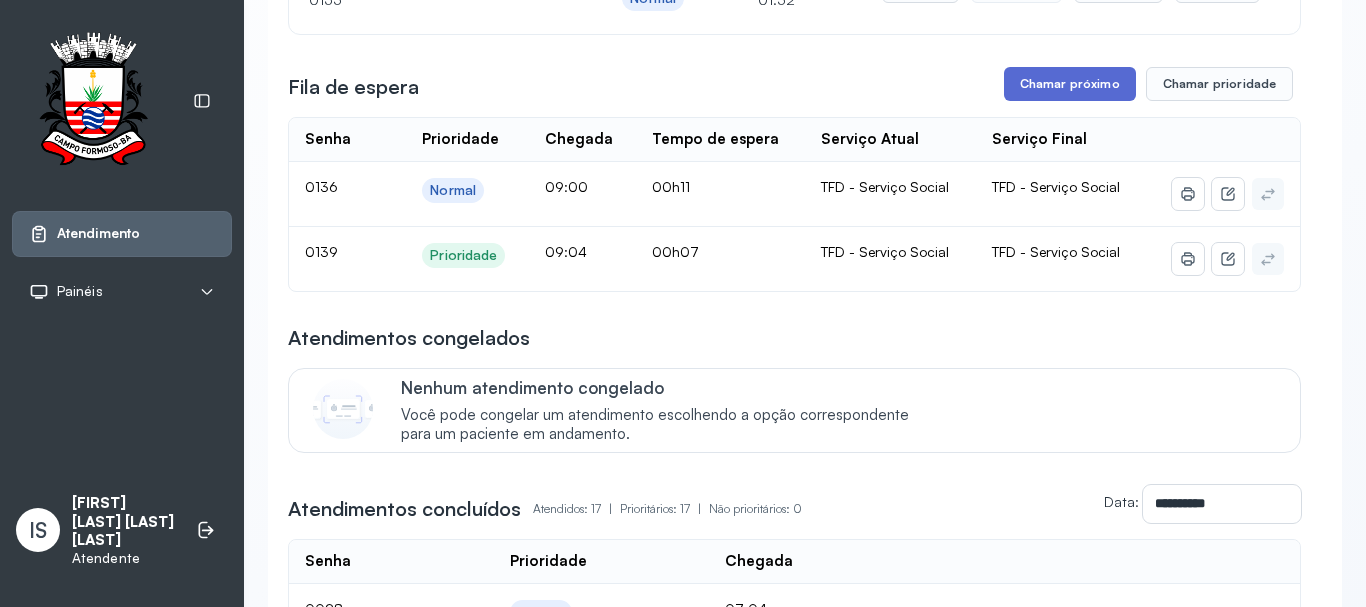 click on "Chamar próximo" at bounding box center (1070, 84) 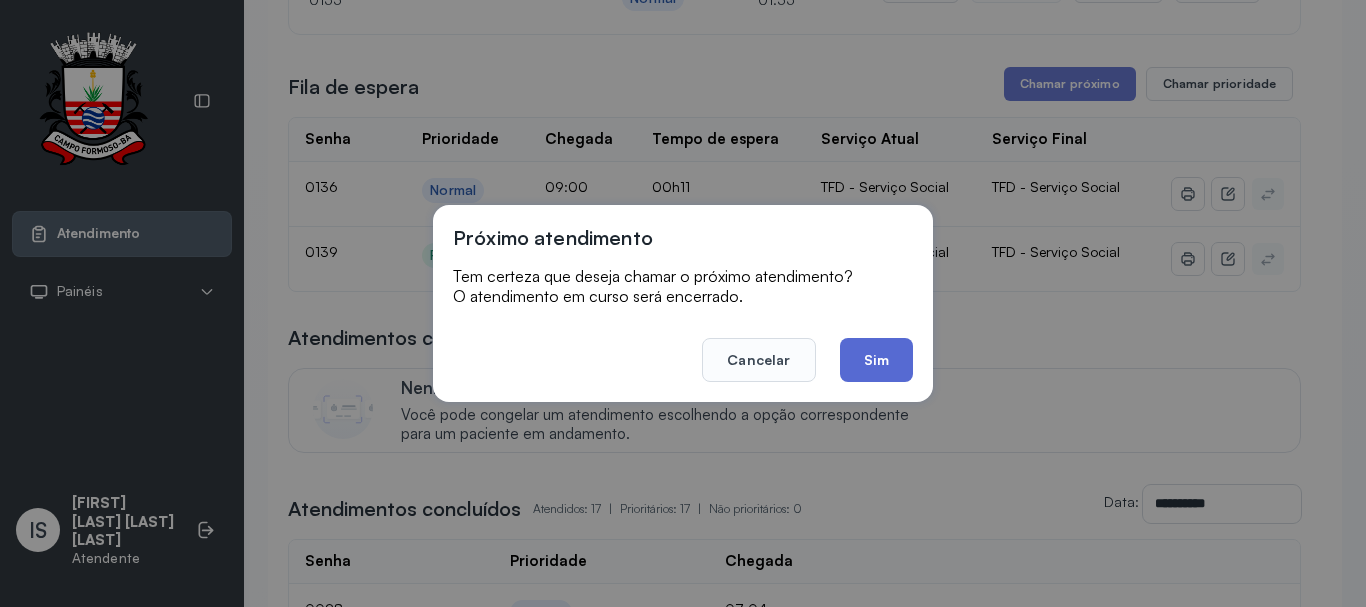 click on "Sim" 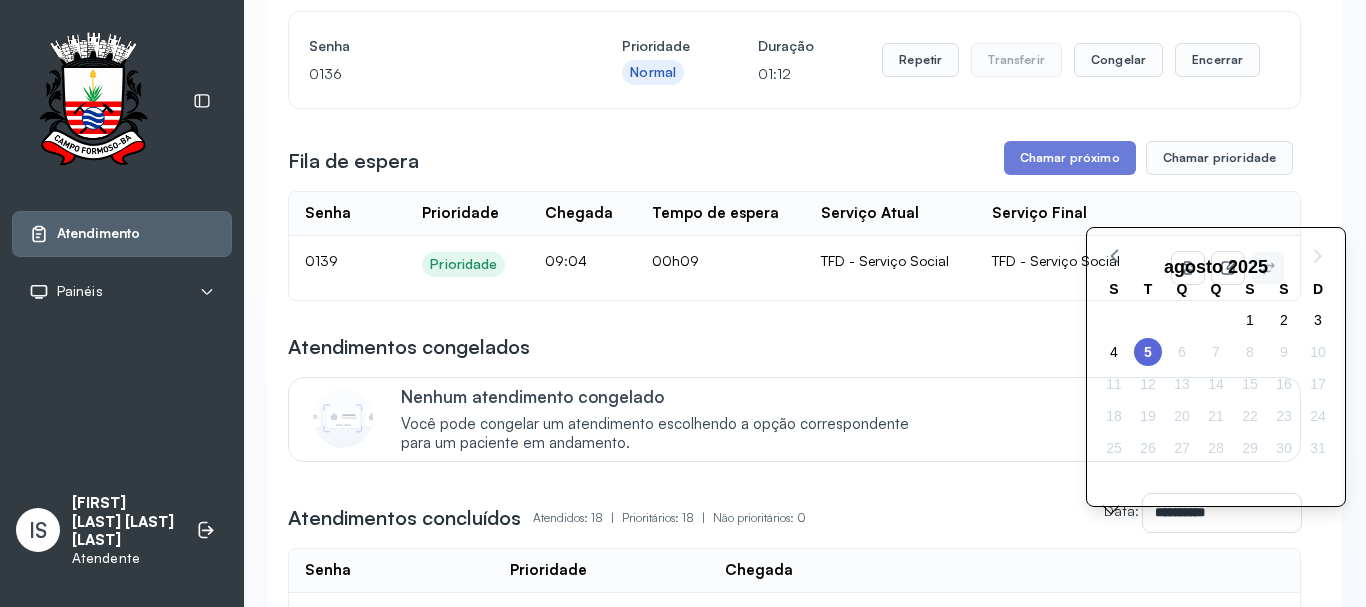 scroll, scrollTop: 200, scrollLeft: 0, axis: vertical 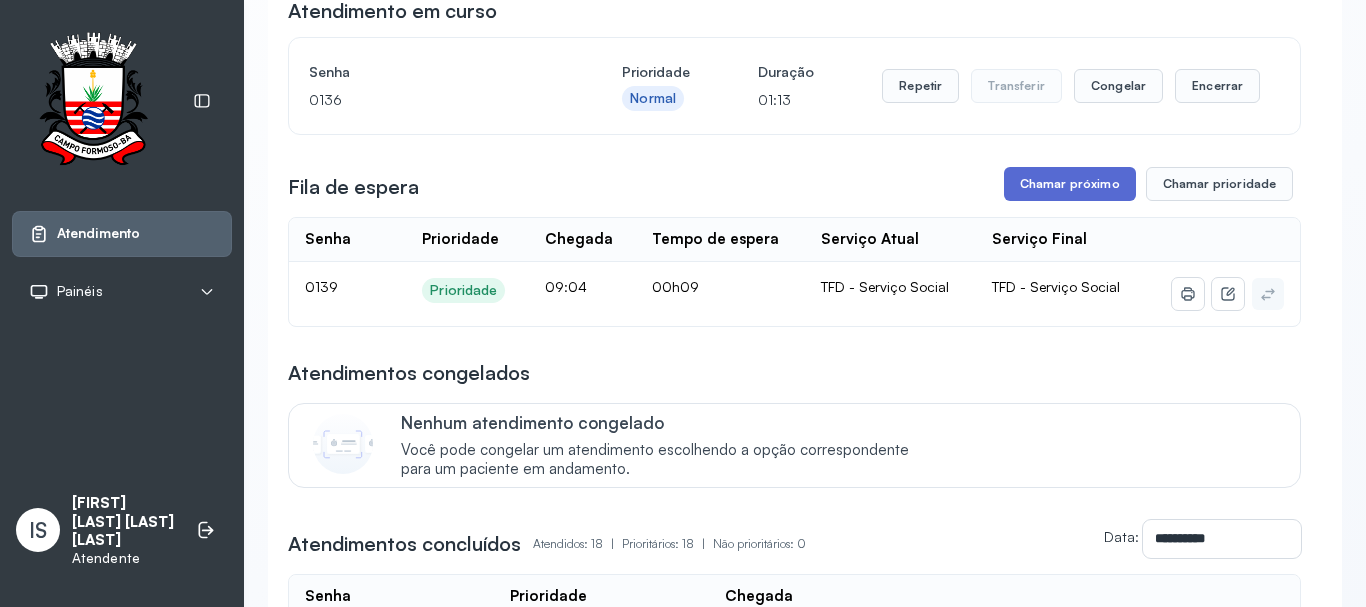 click on "Chamar próximo" at bounding box center (1070, 184) 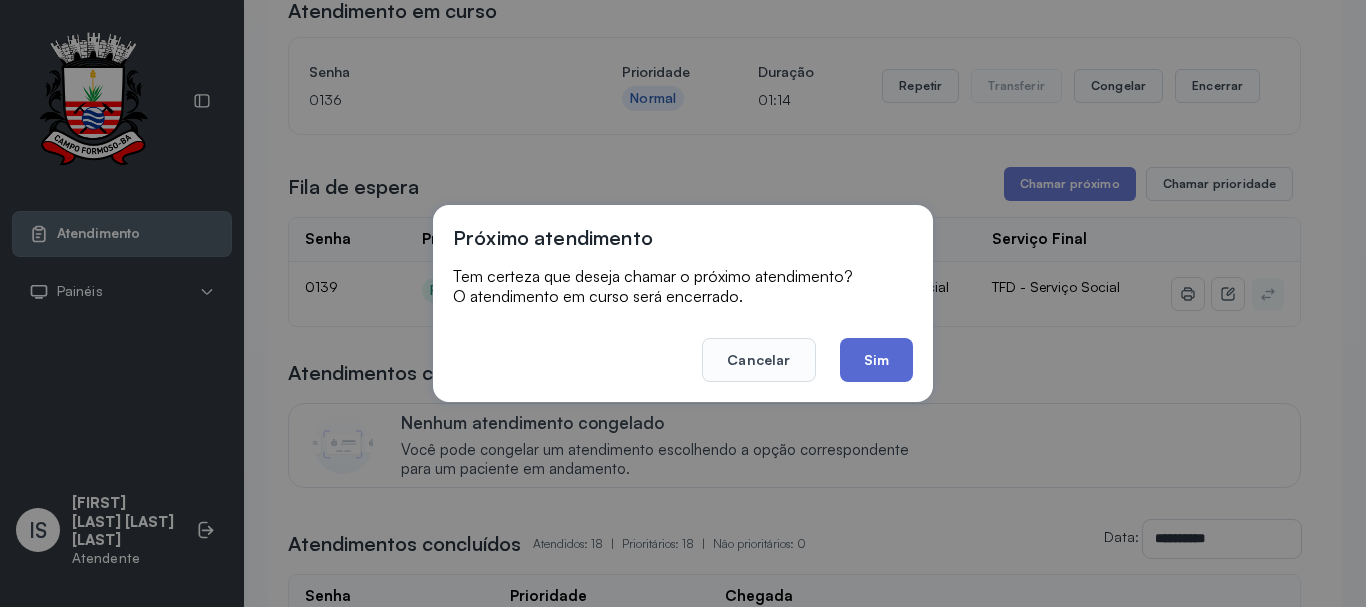 click on "Sim" 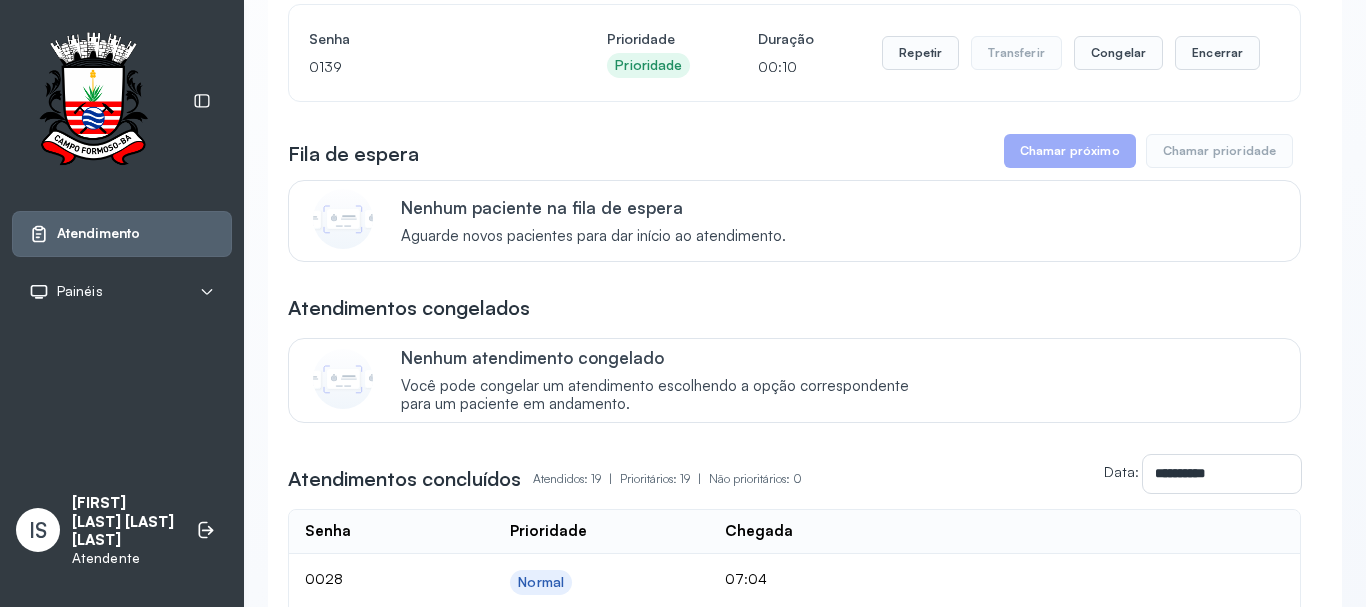 scroll, scrollTop: 0, scrollLeft: 0, axis: both 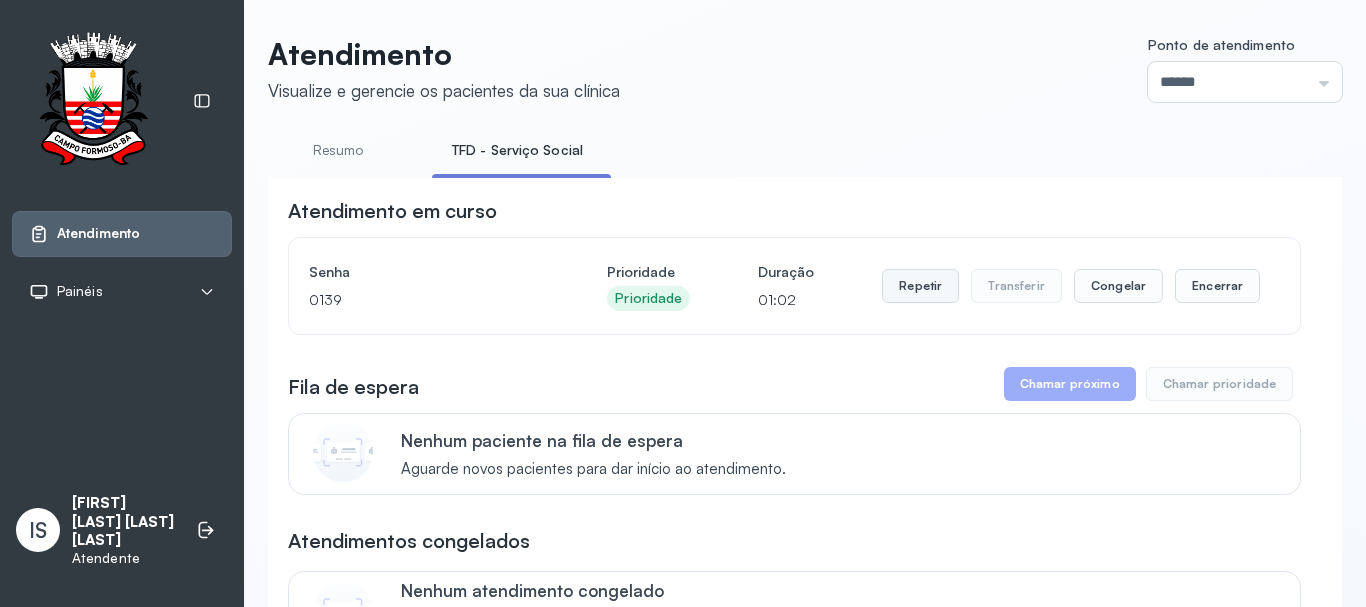 click on "Repetir" at bounding box center [920, 286] 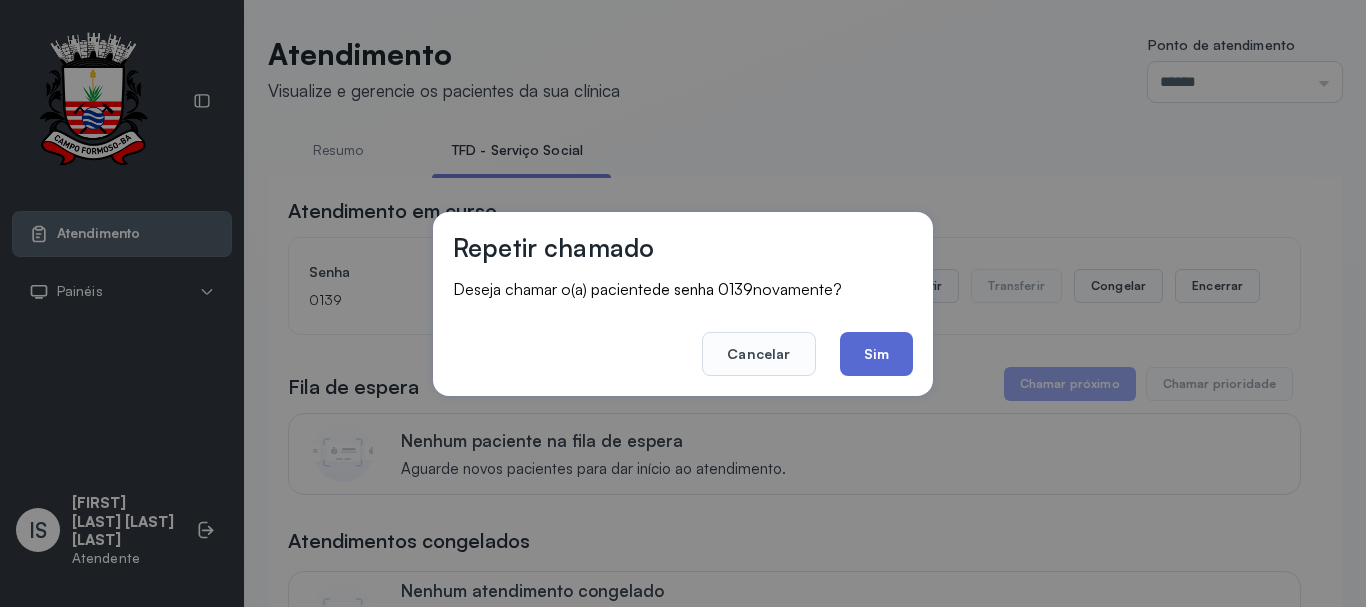 click on "Sim" 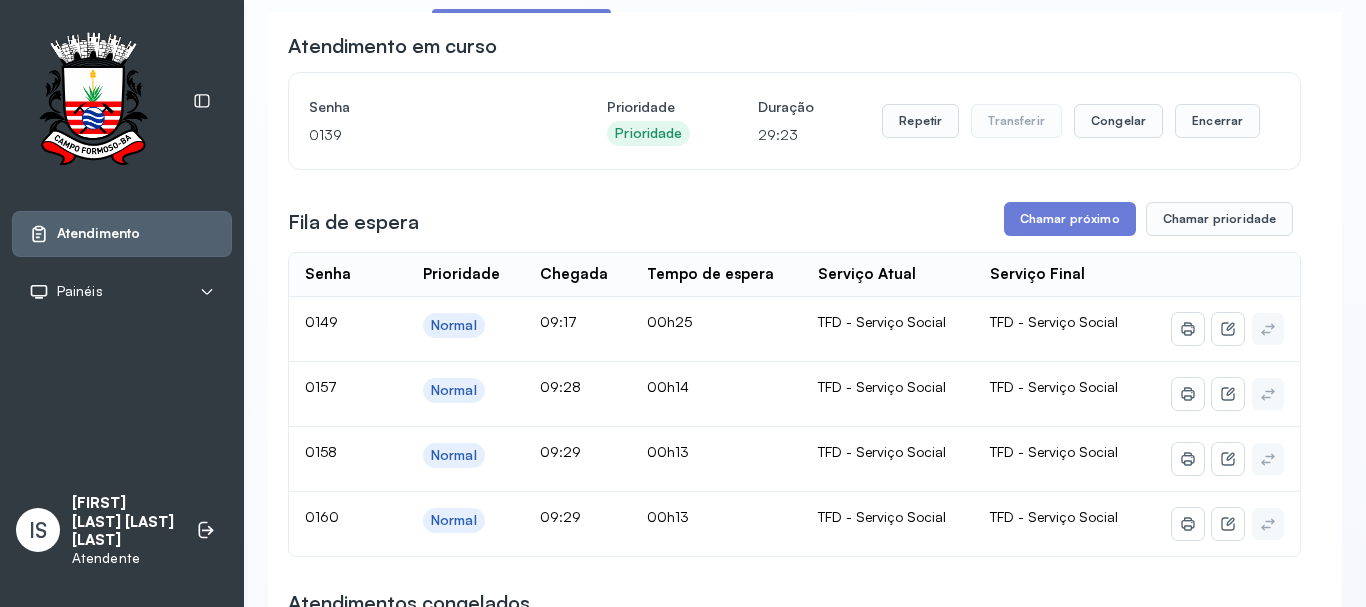 scroll, scrollTop: 200, scrollLeft: 0, axis: vertical 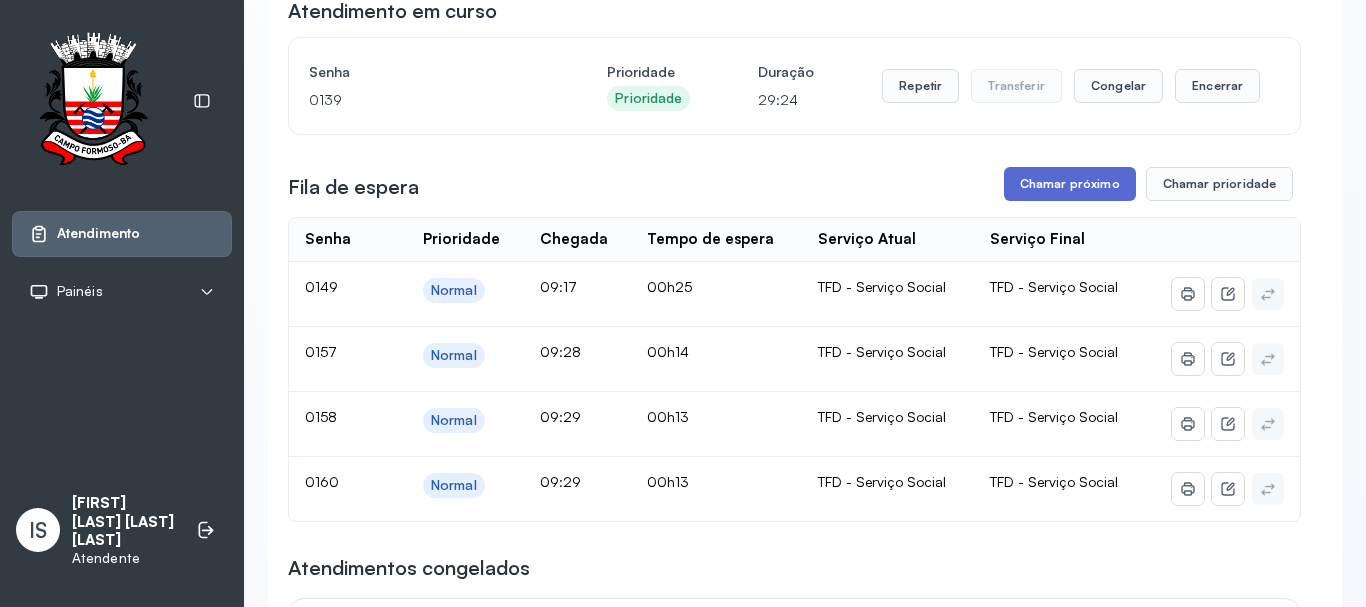 click on "Chamar próximo" at bounding box center [1070, 184] 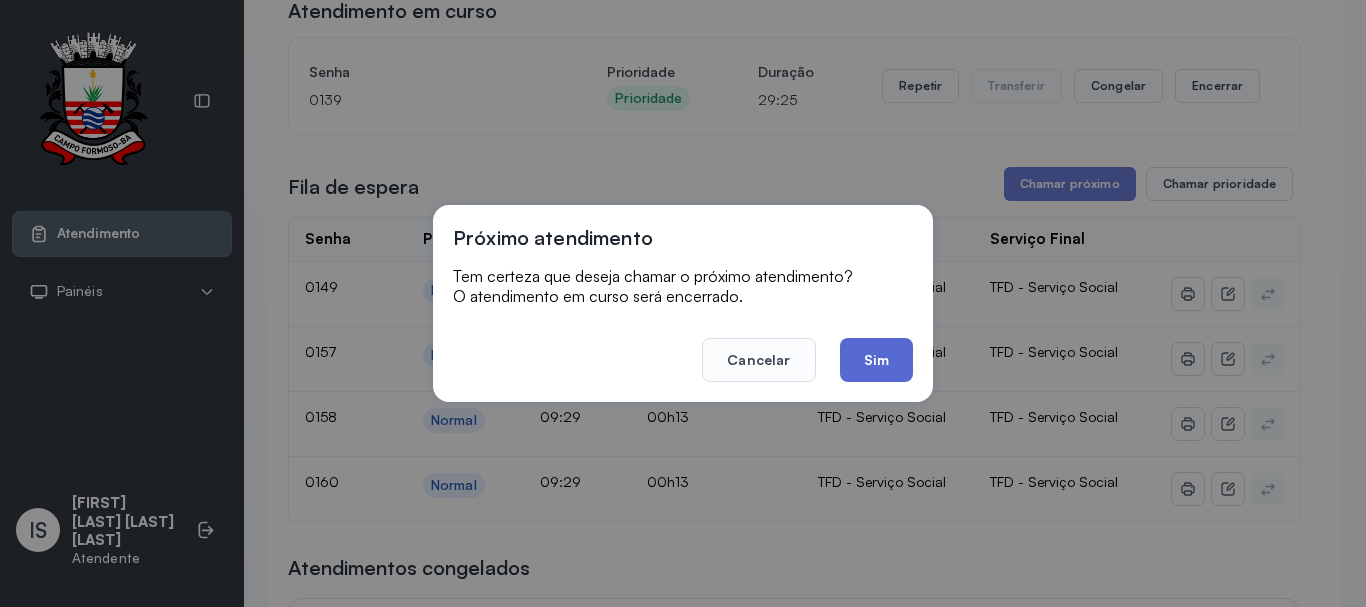click on "Sim" 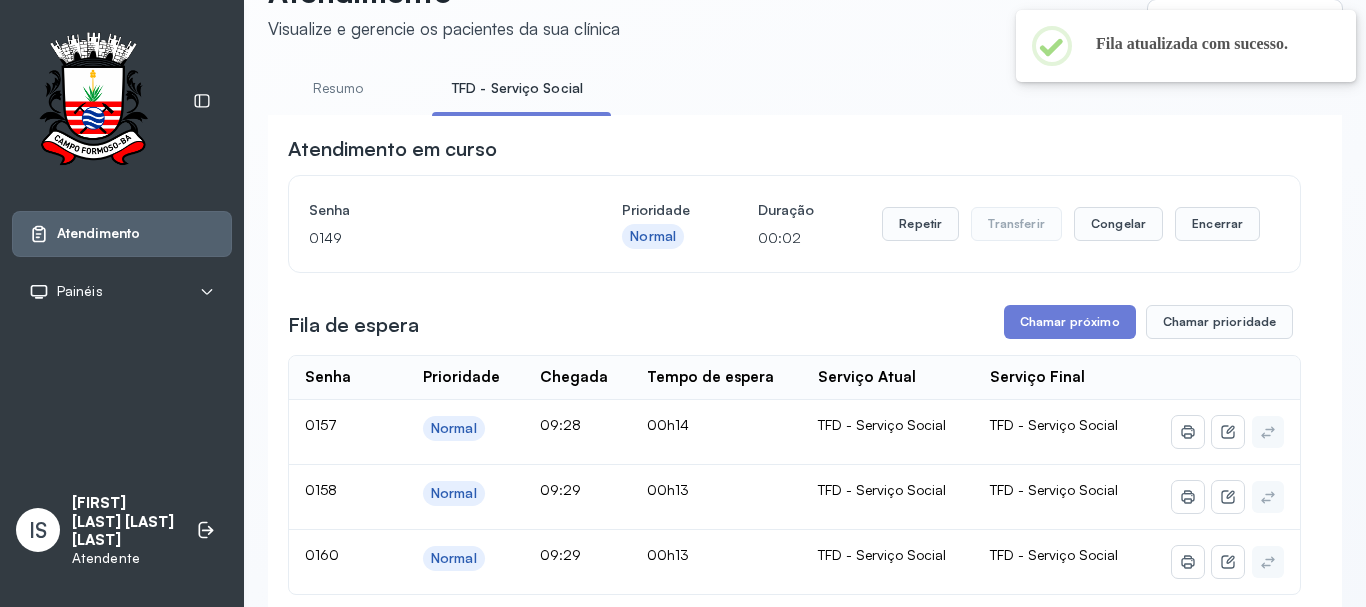 scroll, scrollTop: 200, scrollLeft: 0, axis: vertical 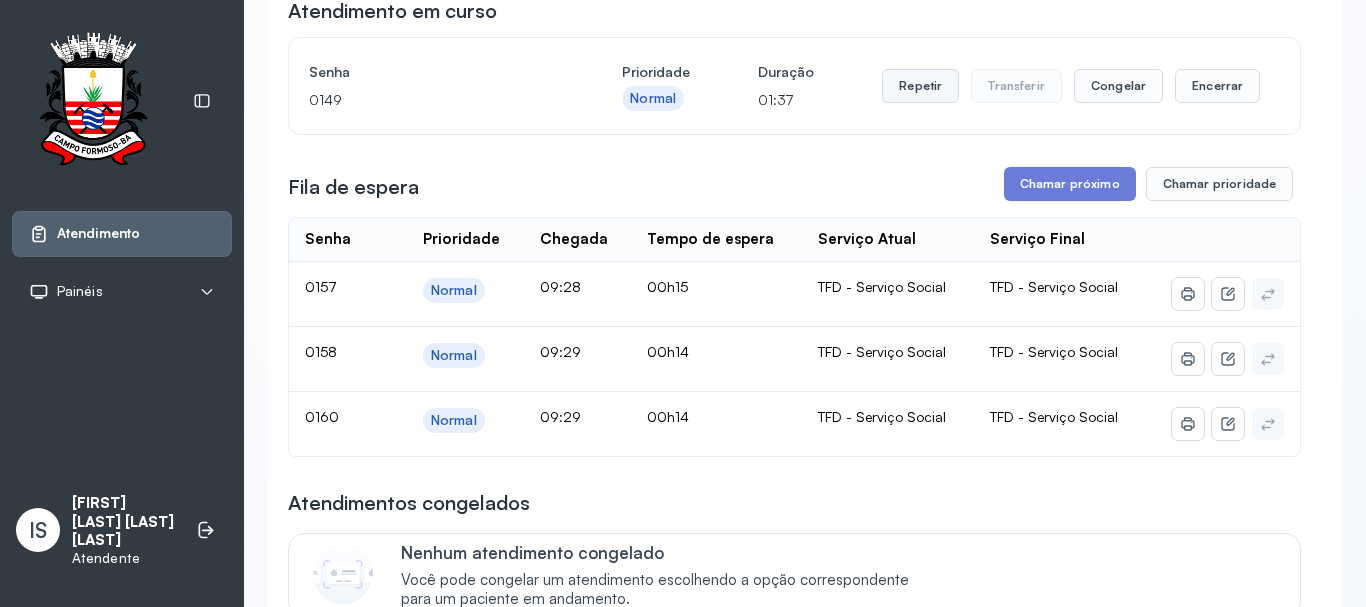 click on "Repetir" at bounding box center [920, 86] 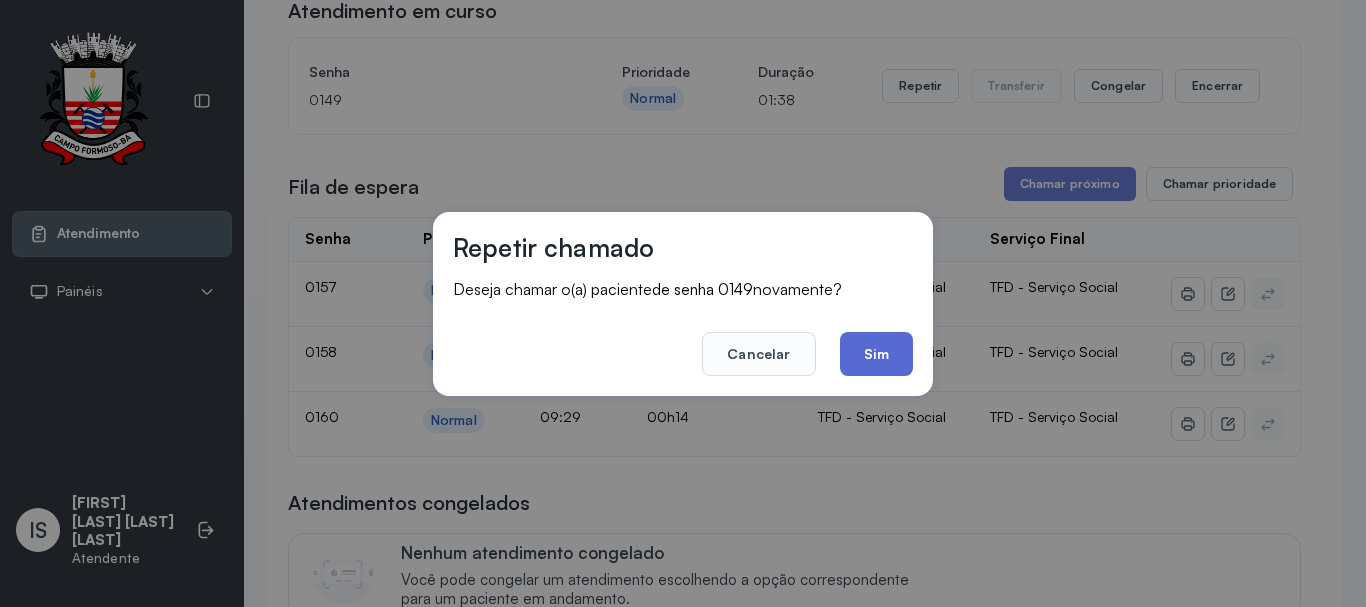 click on "Sim" 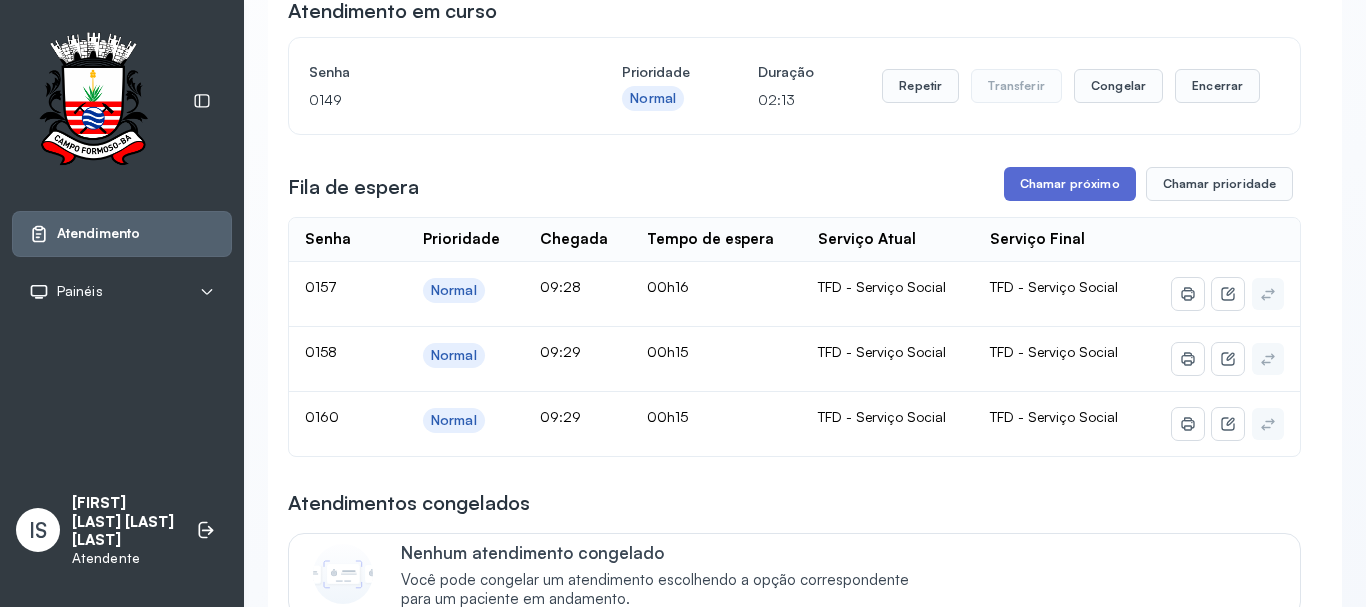 click on "Chamar próximo" at bounding box center [1070, 184] 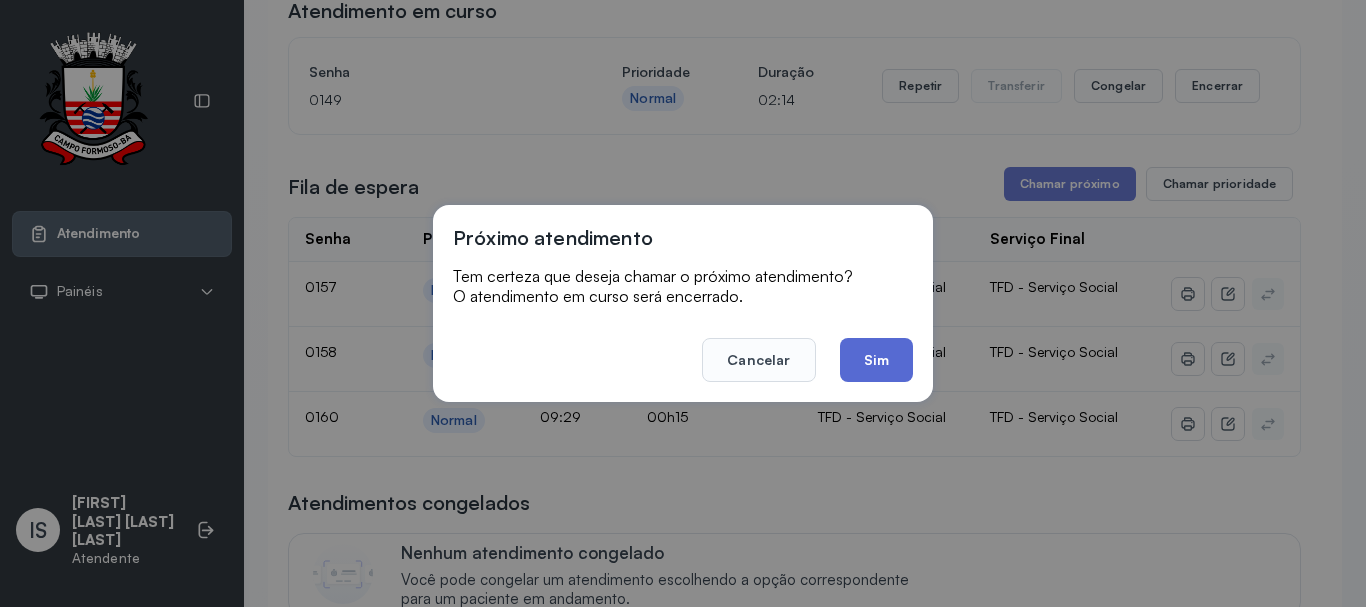 click on "Sim" 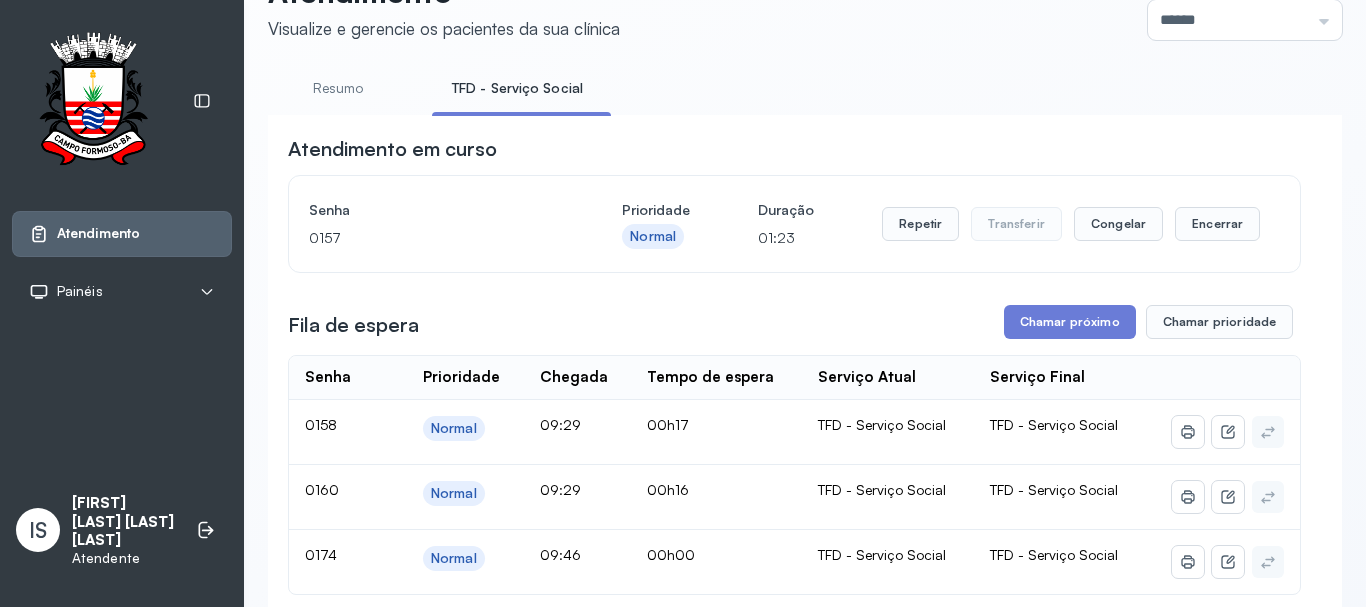 scroll, scrollTop: 200, scrollLeft: 0, axis: vertical 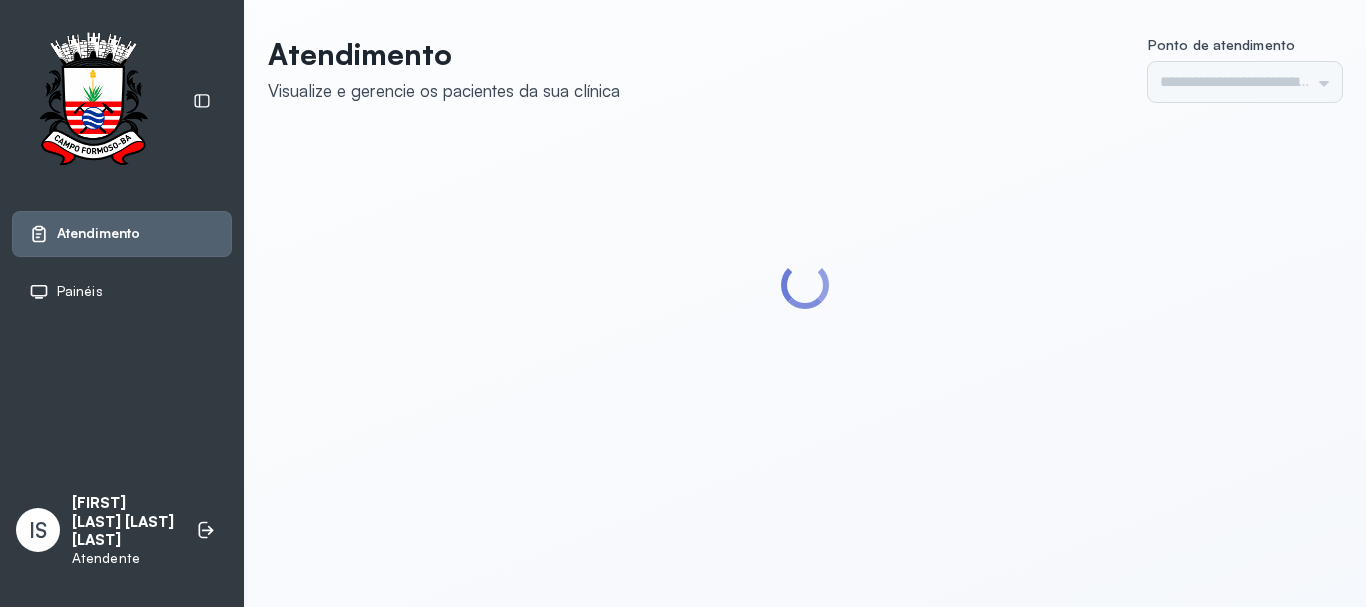 type on "******" 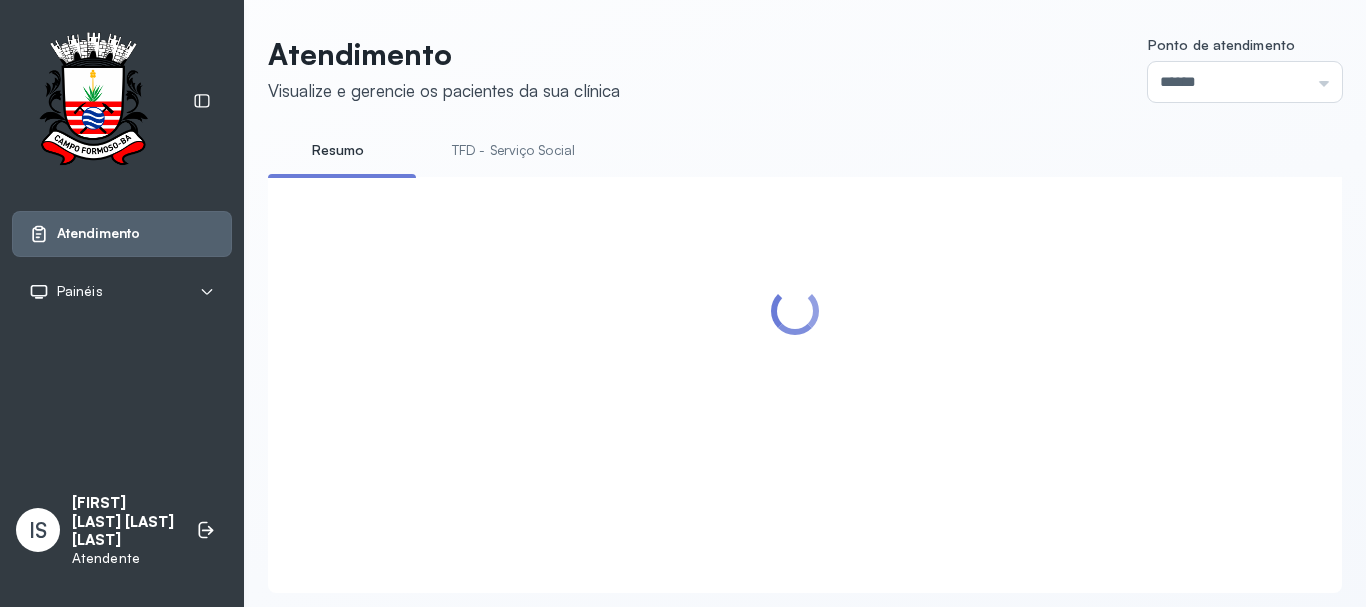 click on "TFD - Serviço Social" at bounding box center [513, 150] 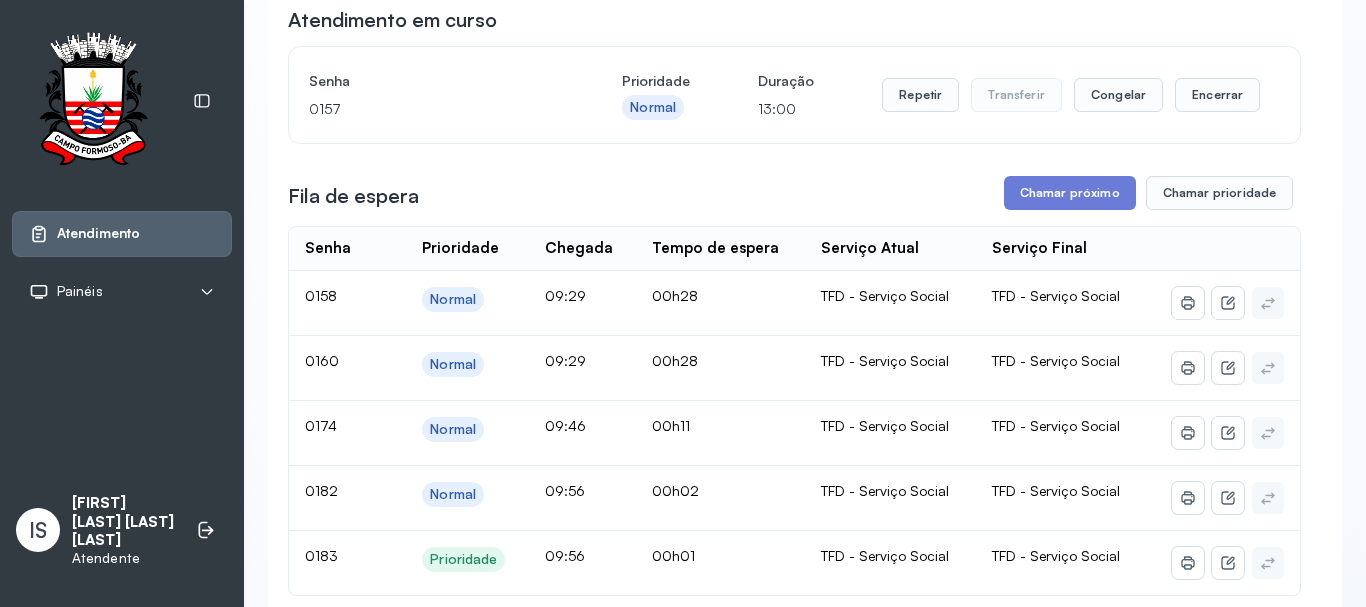 scroll, scrollTop: 200, scrollLeft: 0, axis: vertical 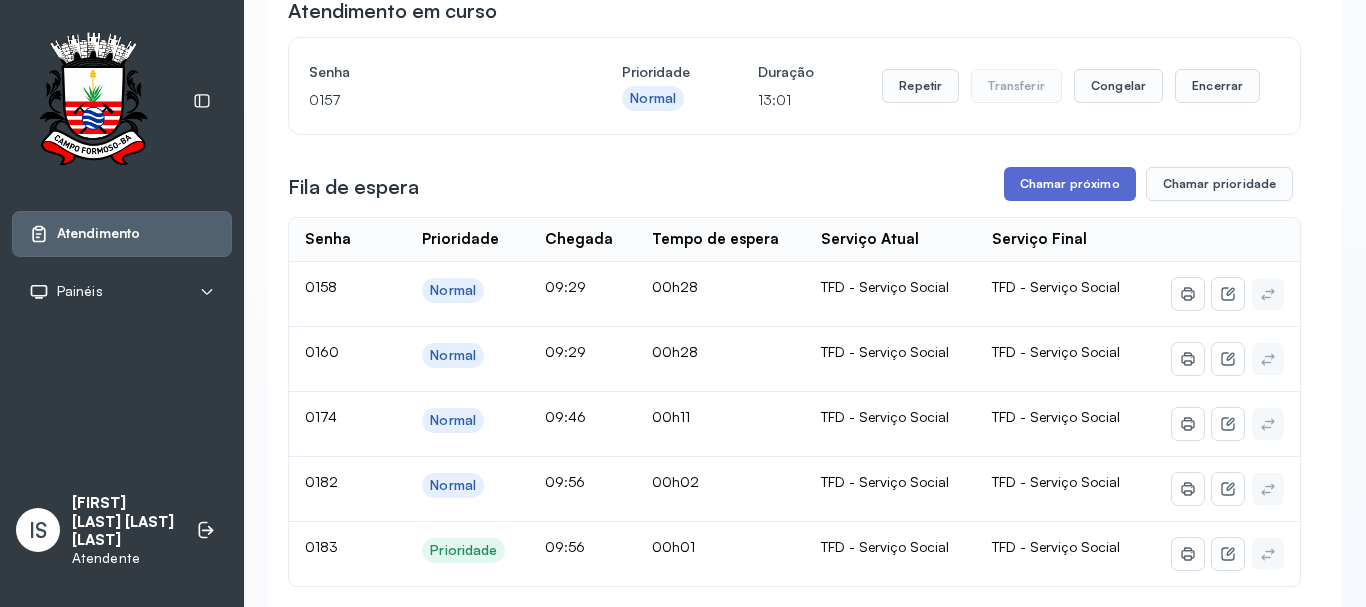 click on "Chamar próximo" at bounding box center [1070, 184] 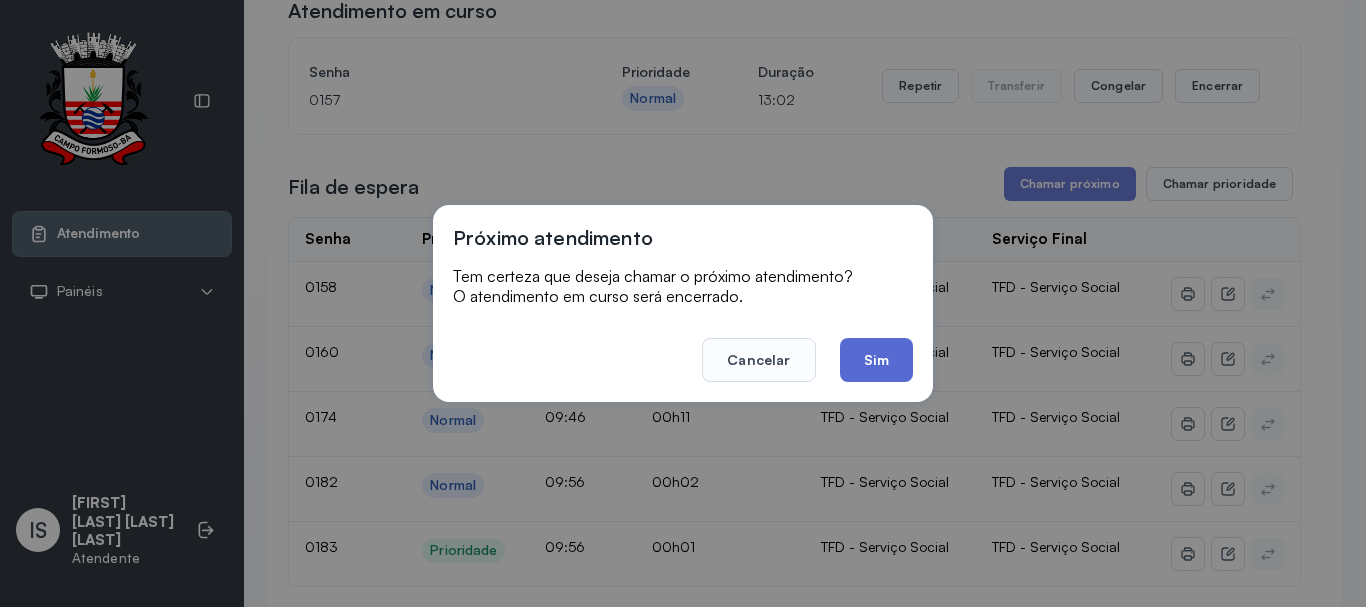 click on "Sim" 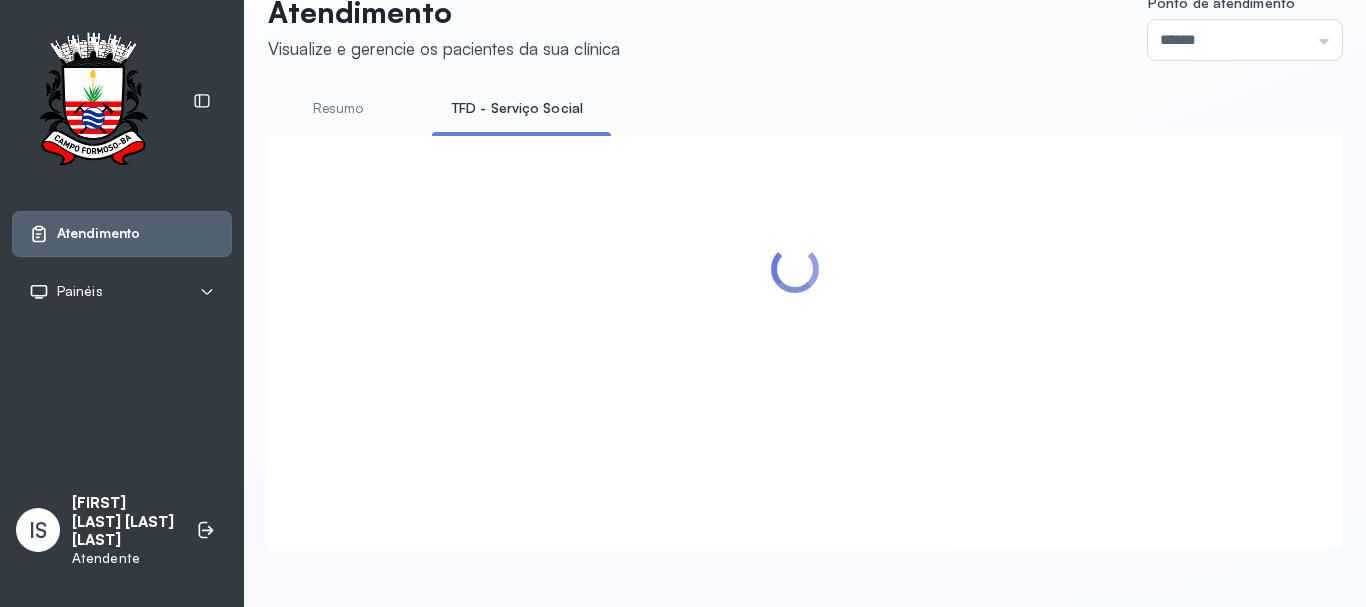 scroll, scrollTop: 200, scrollLeft: 0, axis: vertical 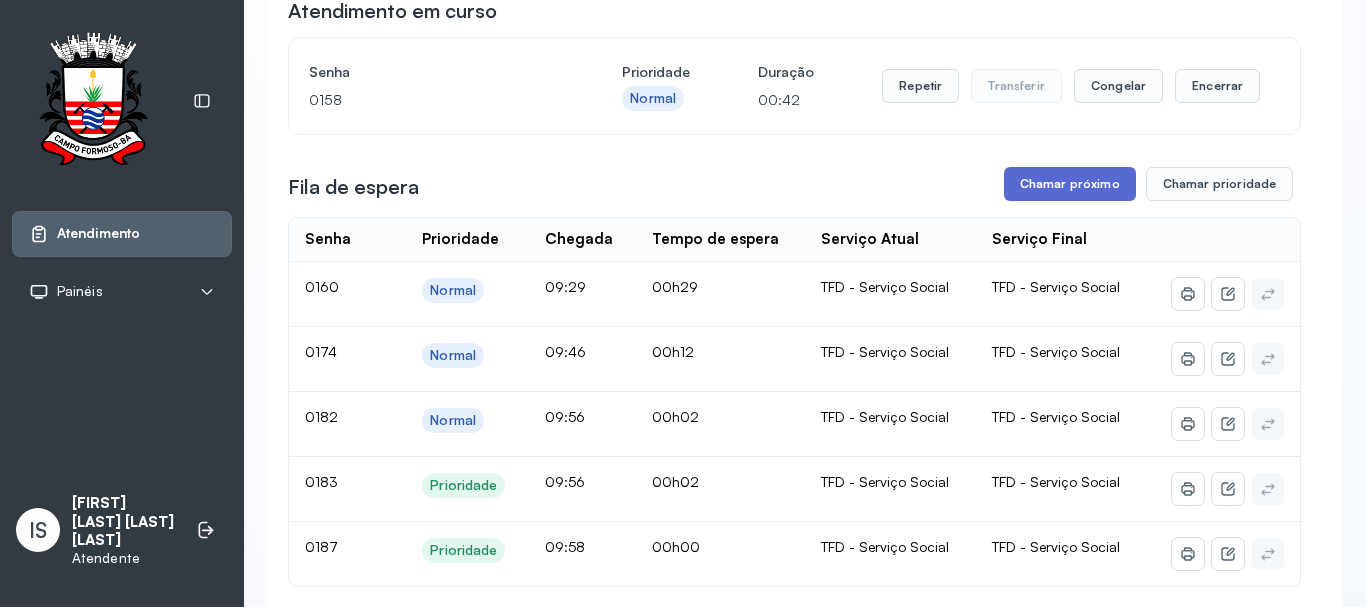 click on "Chamar próximo" at bounding box center (1070, 184) 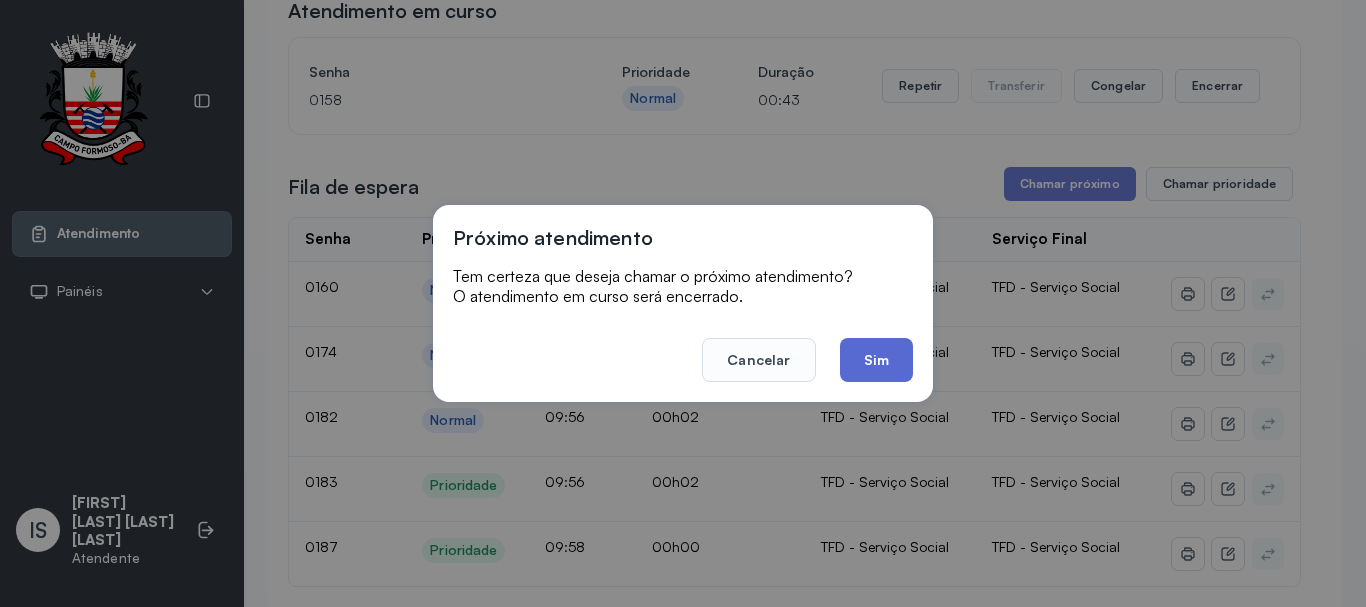 click on "Sim" 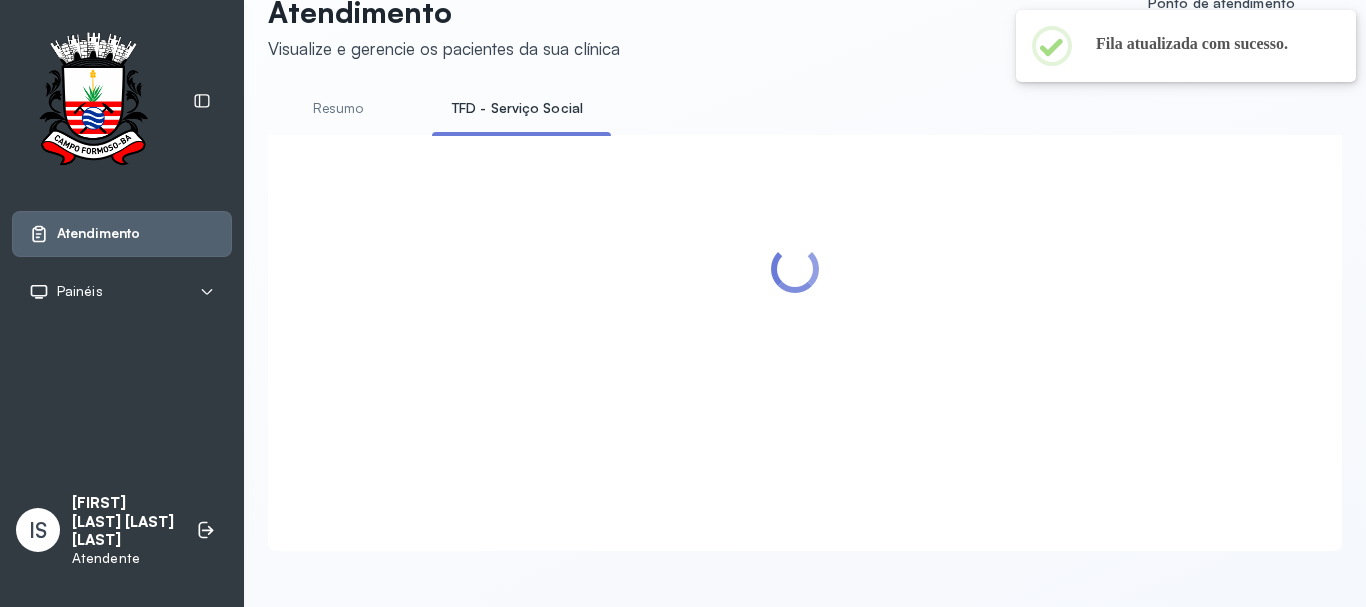 scroll, scrollTop: 200, scrollLeft: 0, axis: vertical 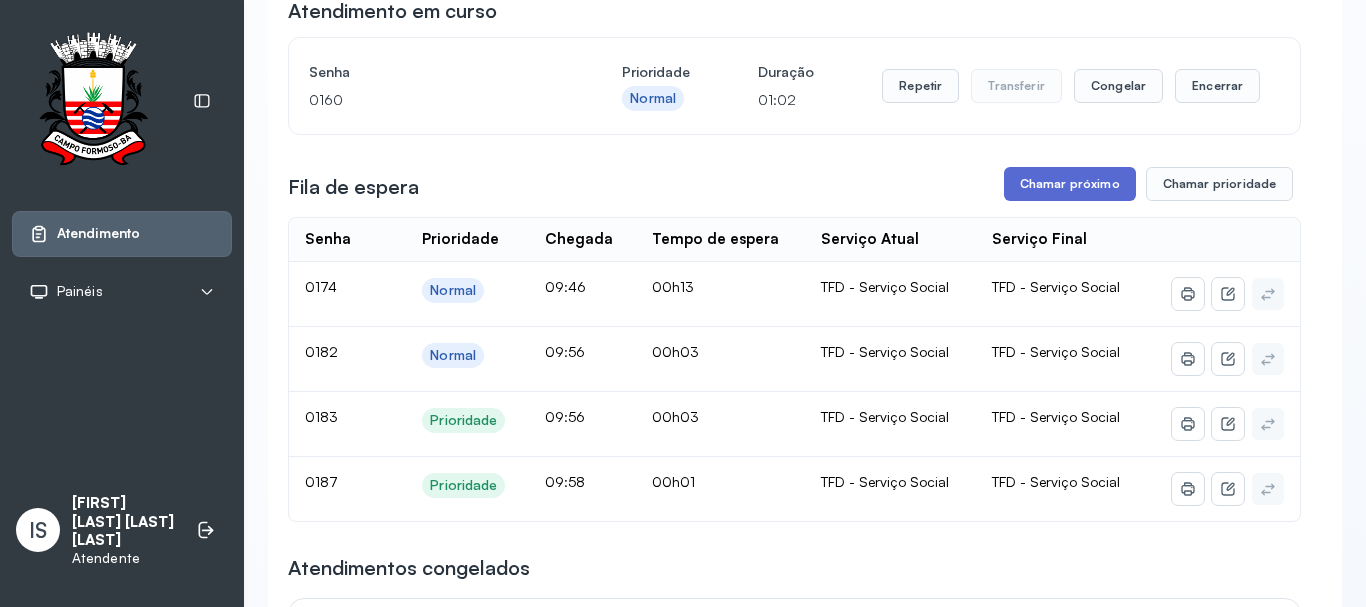 click on "Chamar próximo" at bounding box center (1070, 184) 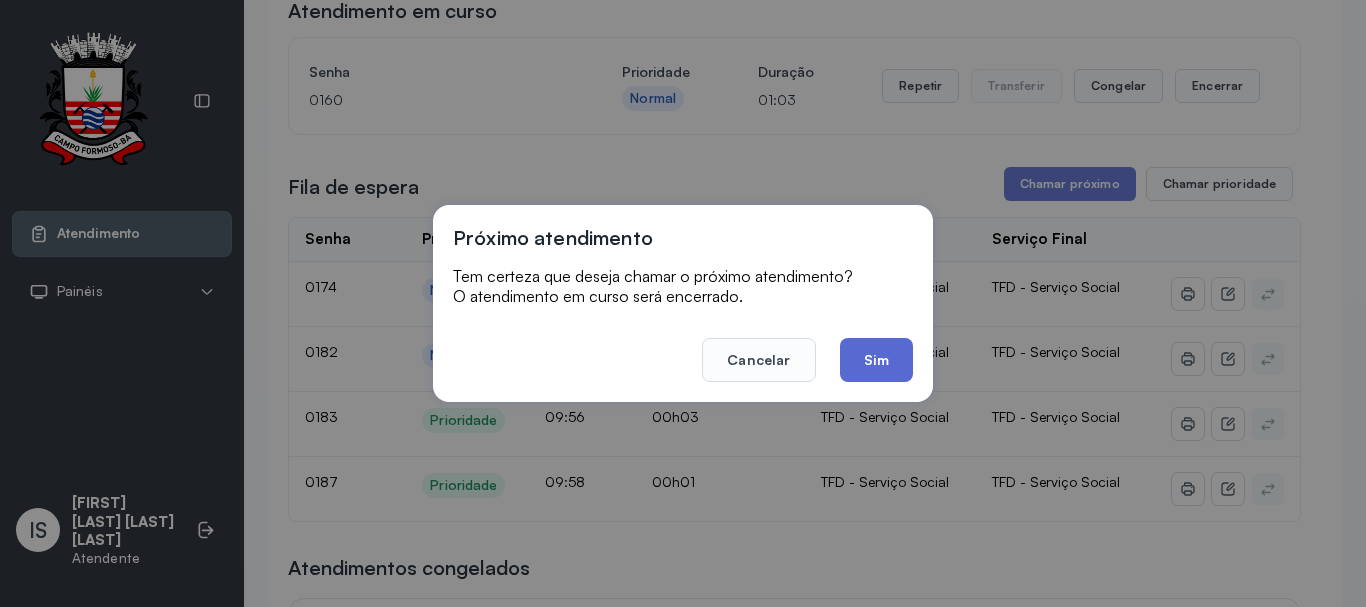 click on "Sim" 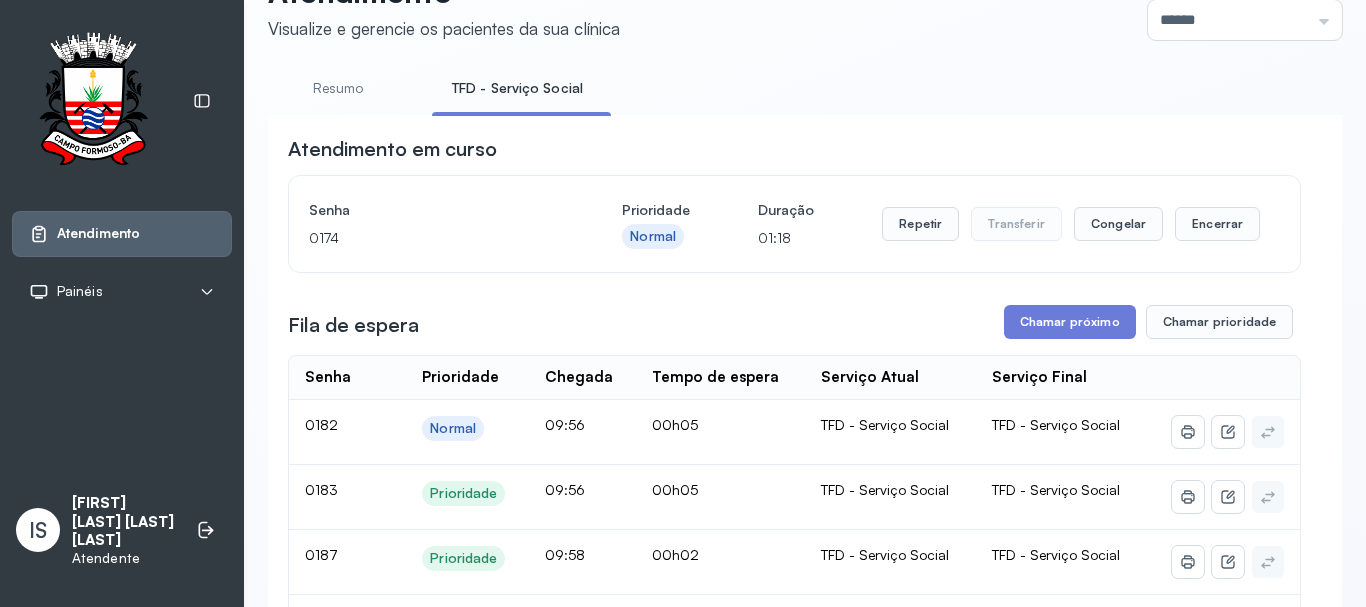 scroll, scrollTop: 200, scrollLeft: 0, axis: vertical 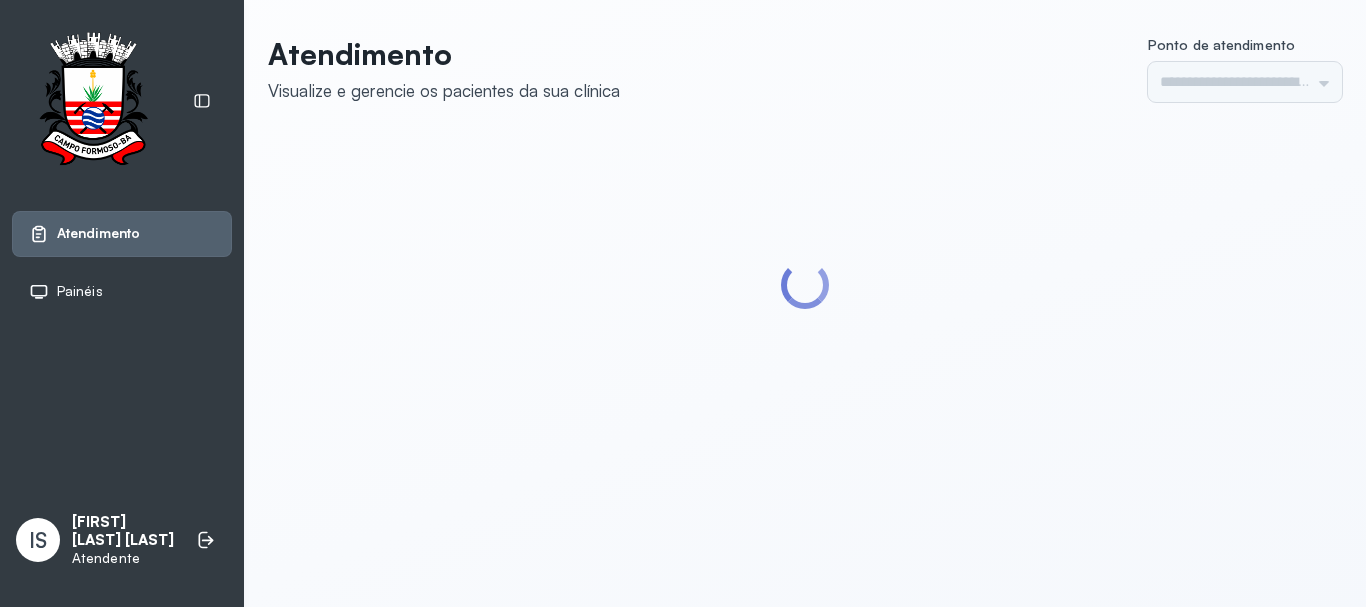 type on "******" 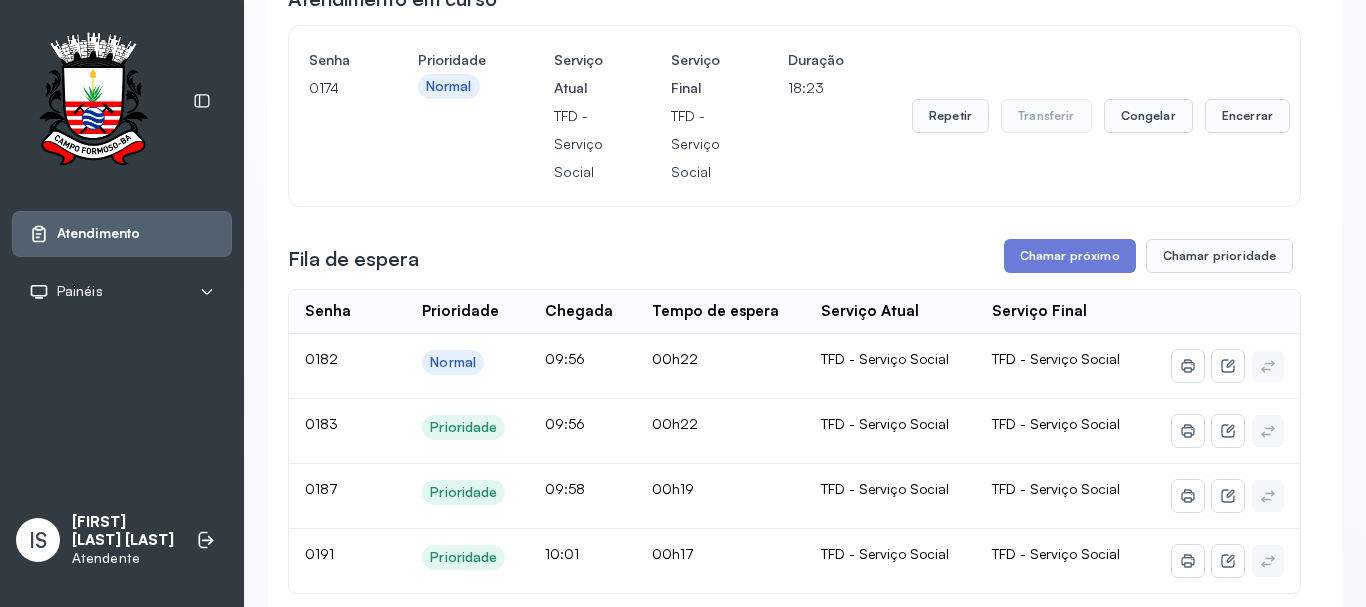 scroll, scrollTop: 200, scrollLeft: 0, axis: vertical 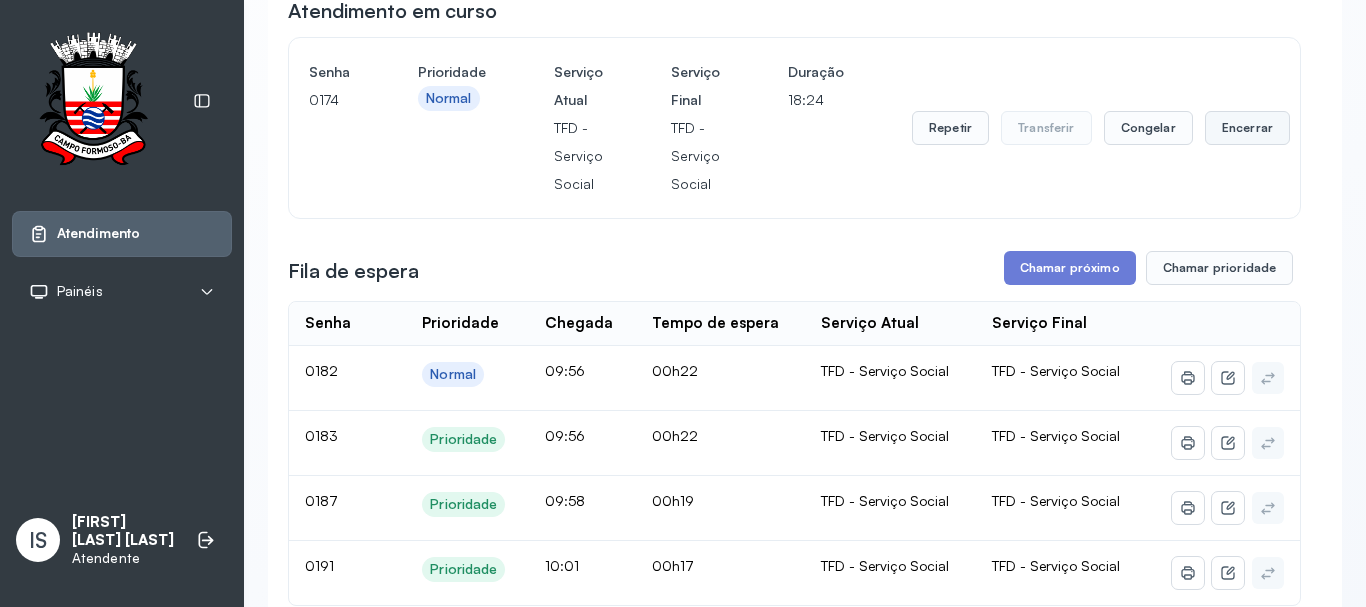 click on "Encerrar" at bounding box center [1247, 128] 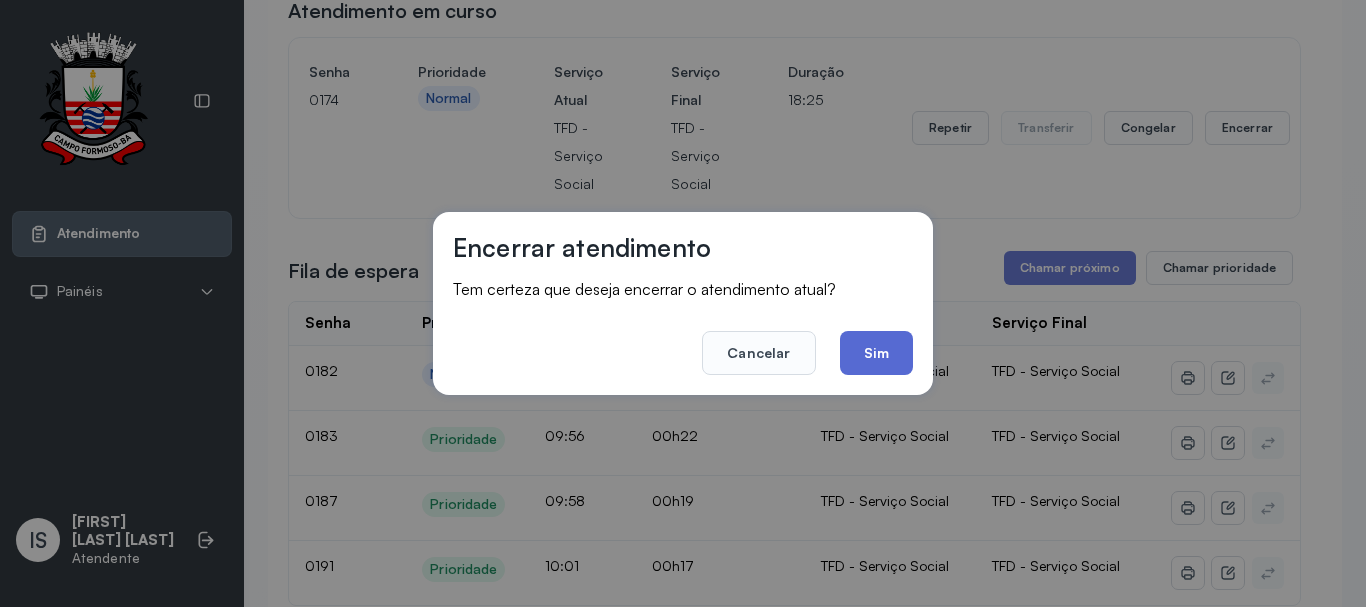 click on "Sim" 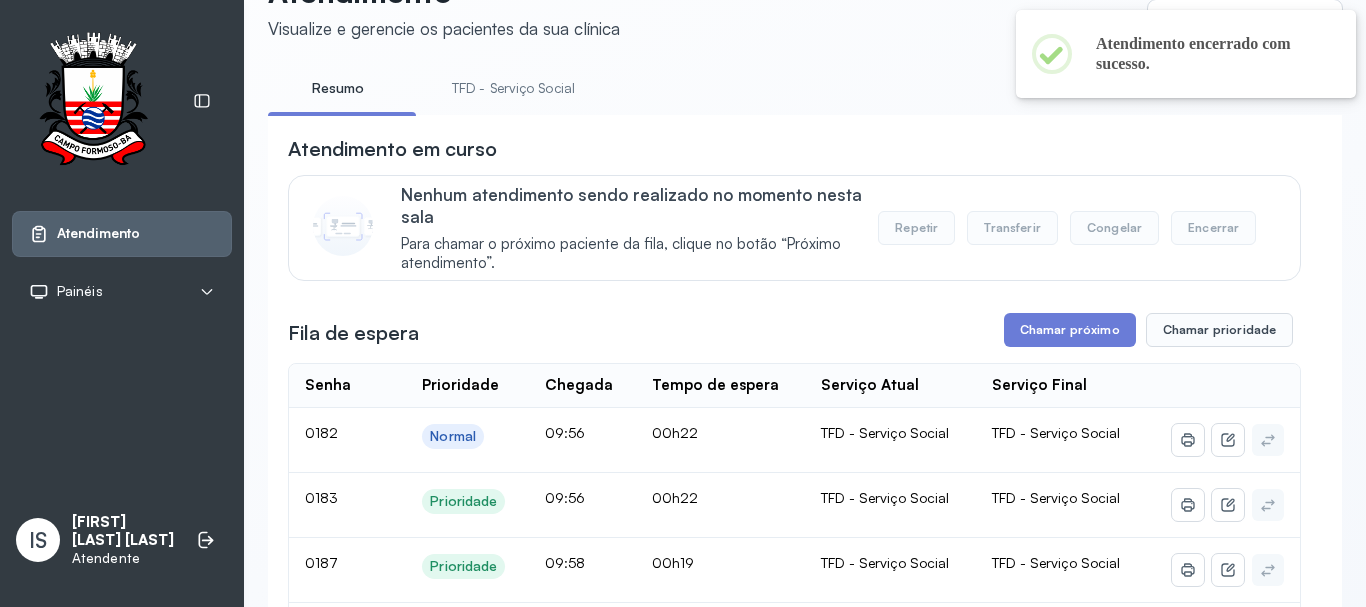scroll, scrollTop: 200, scrollLeft: 0, axis: vertical 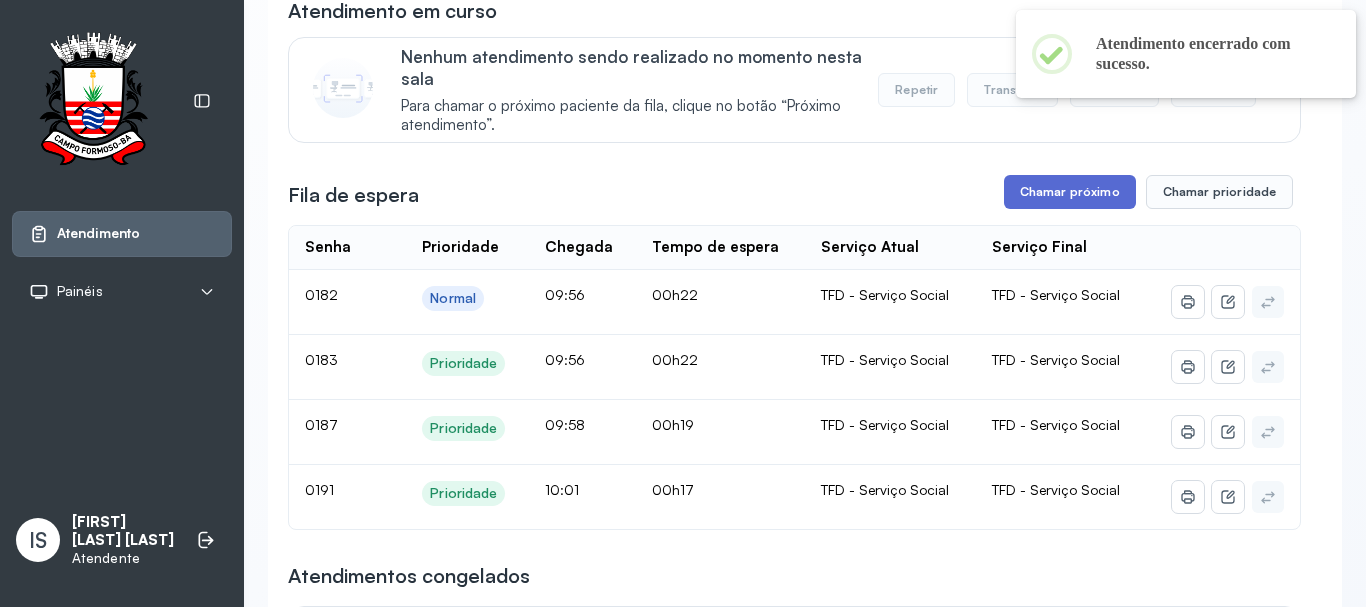 click on "Chamar próximo" at bounding box center (1070, 192) 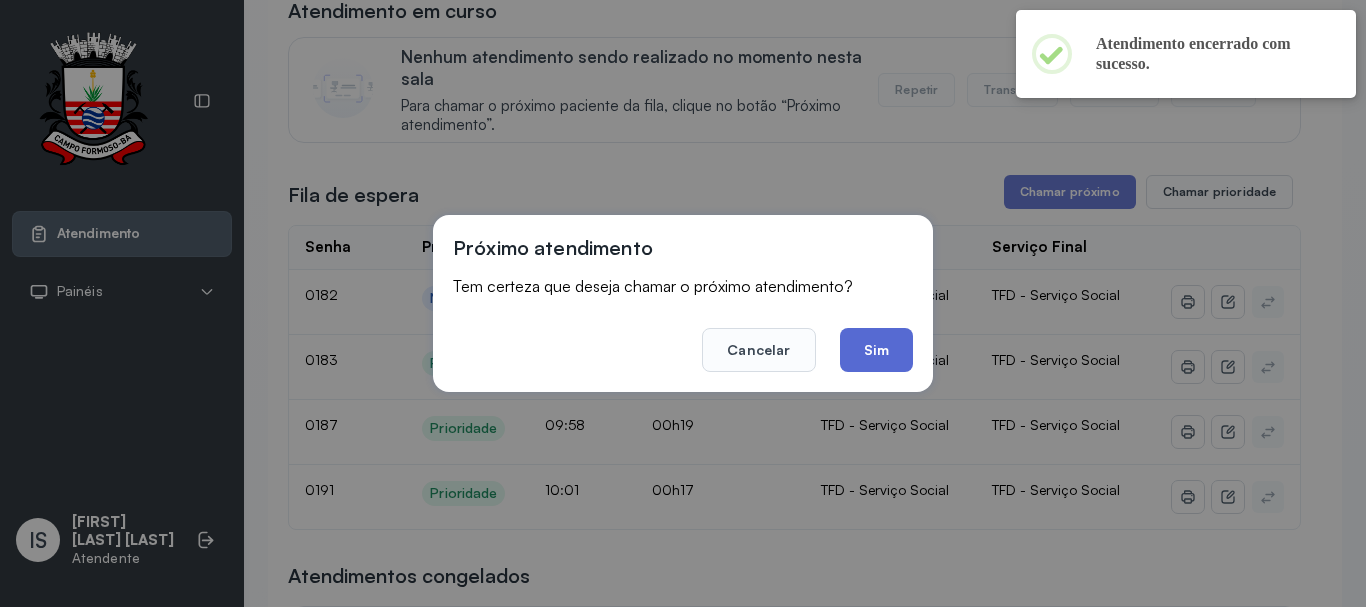 click on "Sim" 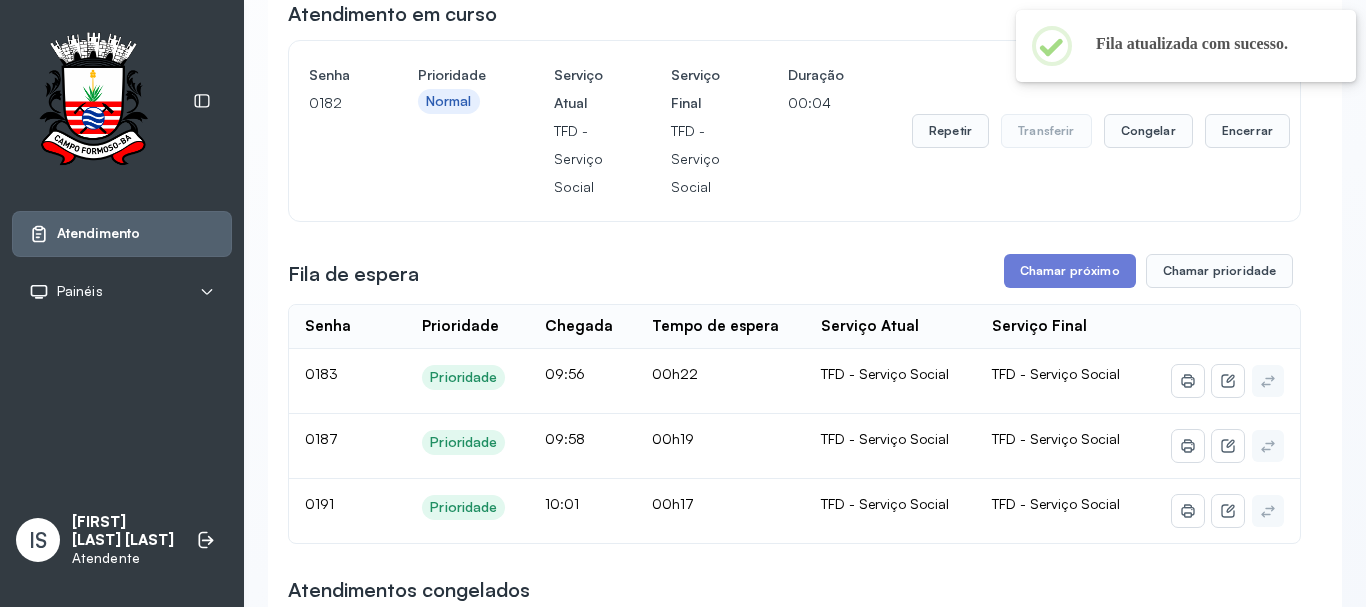 scroll, scrollTop: 200, scrollLeft: 0, axis: vertical 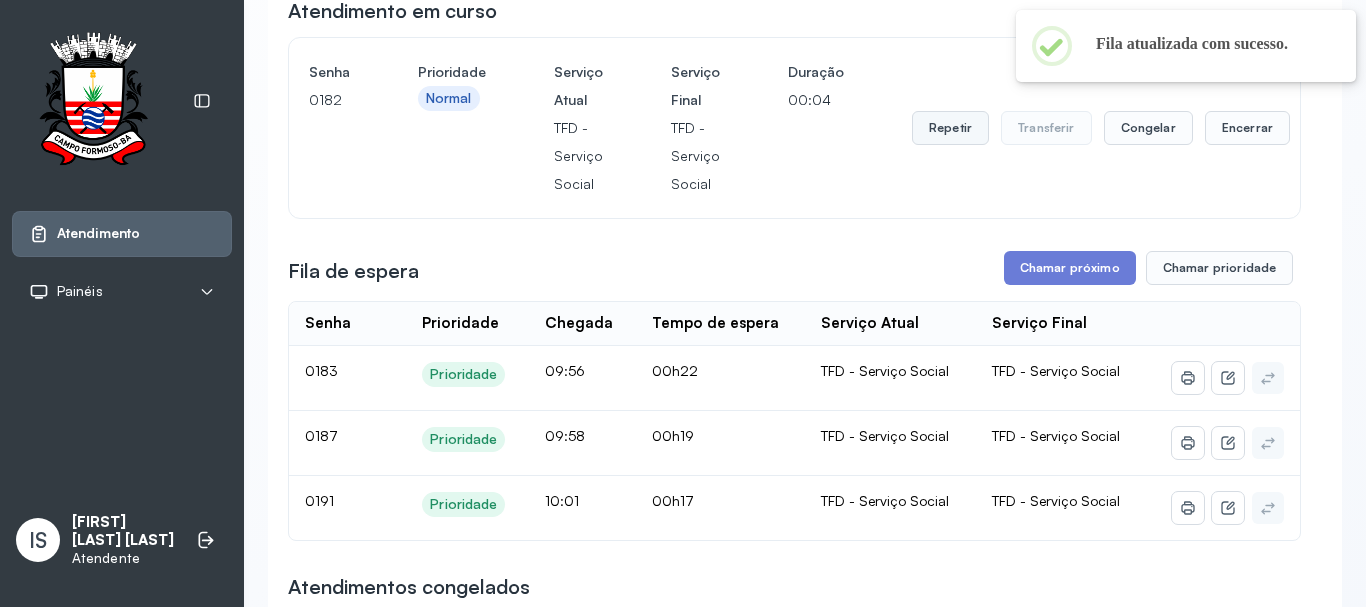 click on "Repetir" at bounding box center (950, 128) 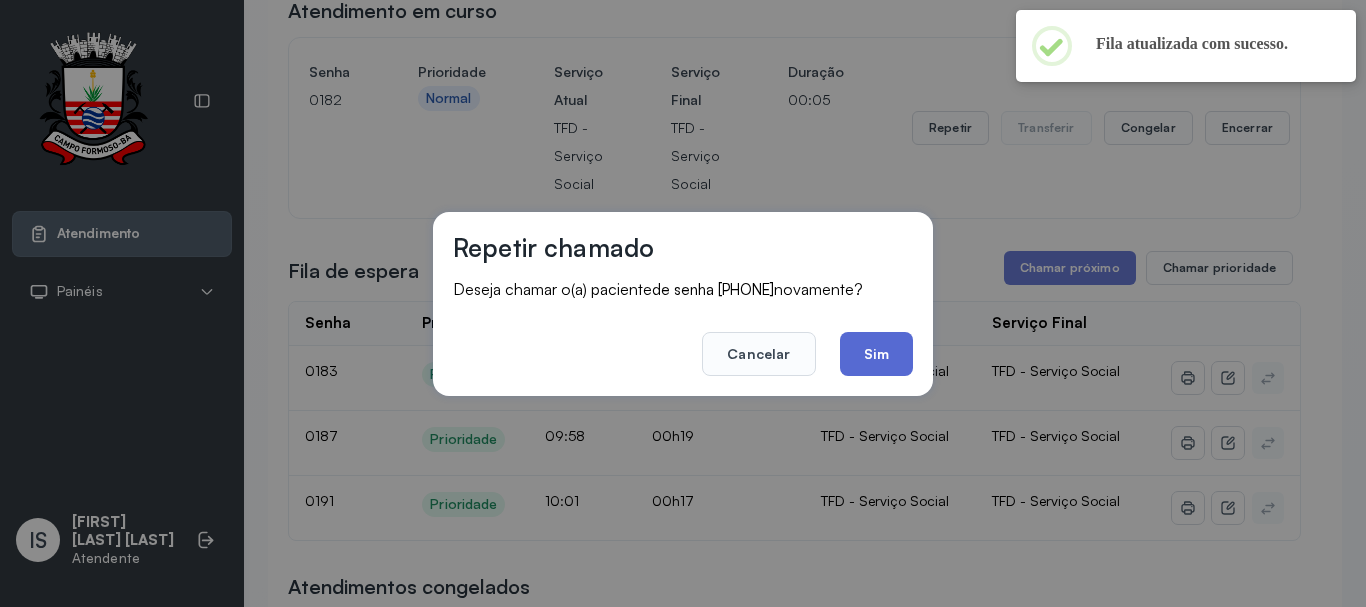 click on "Sim" 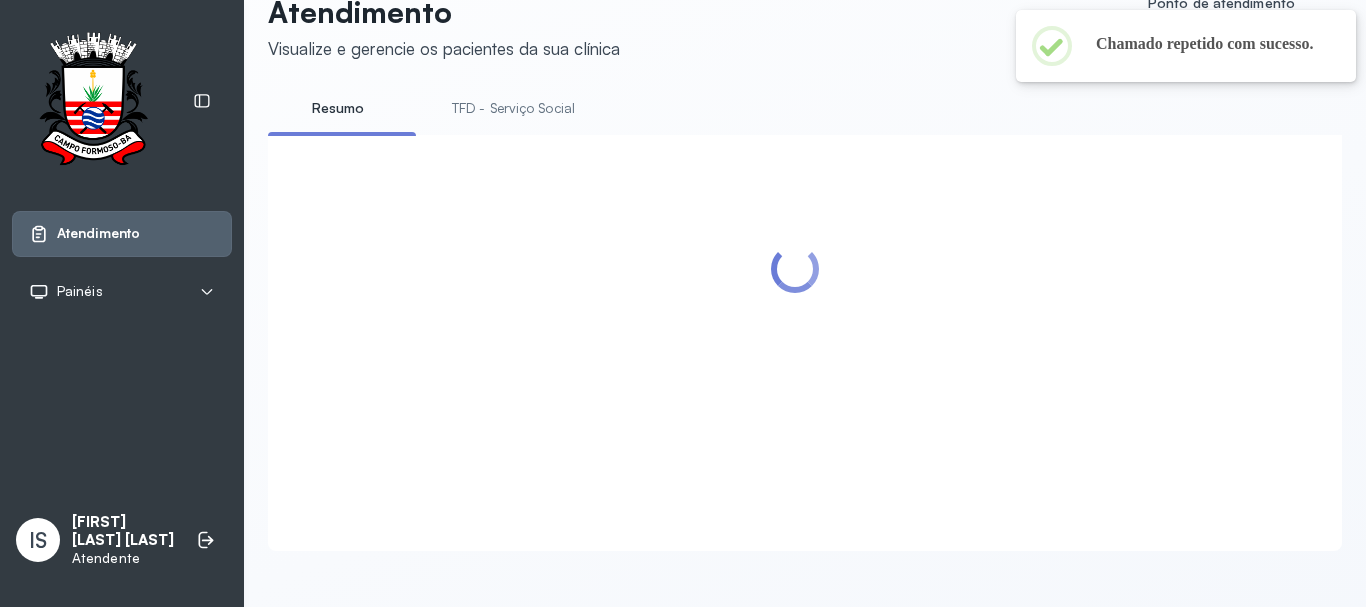 scroll, scrollTop: 200, scrollLeft: 0, axis: vertical 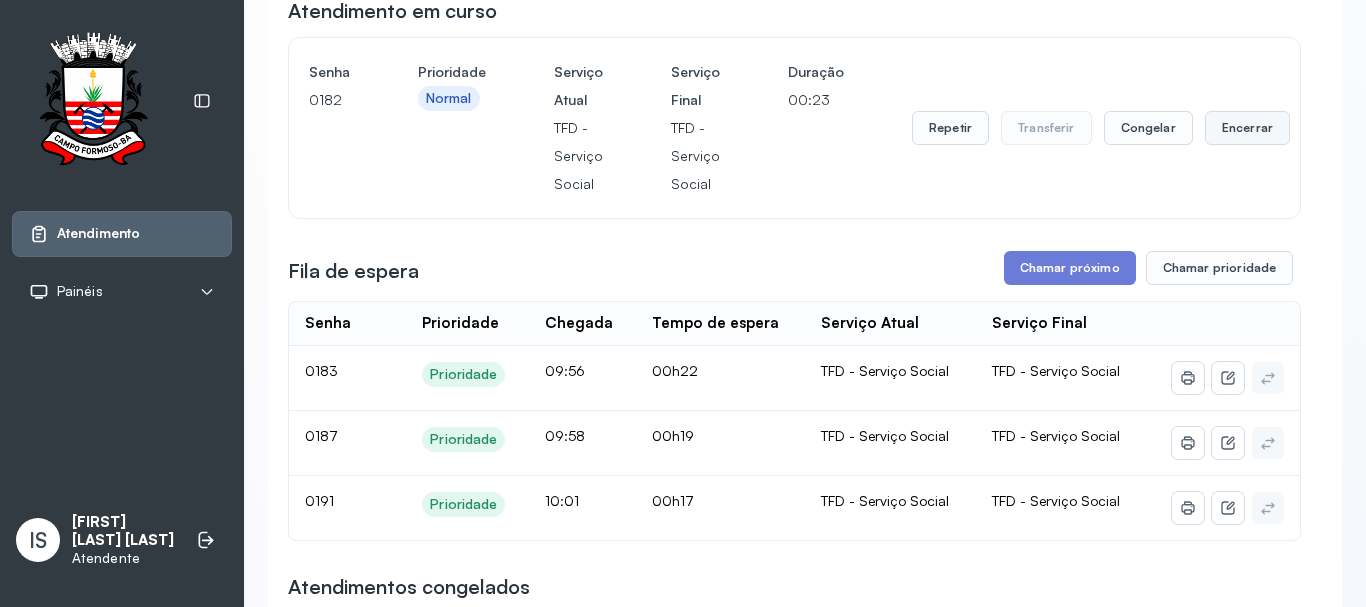 click on "Encerrar" at bounding box center (1247, 128) 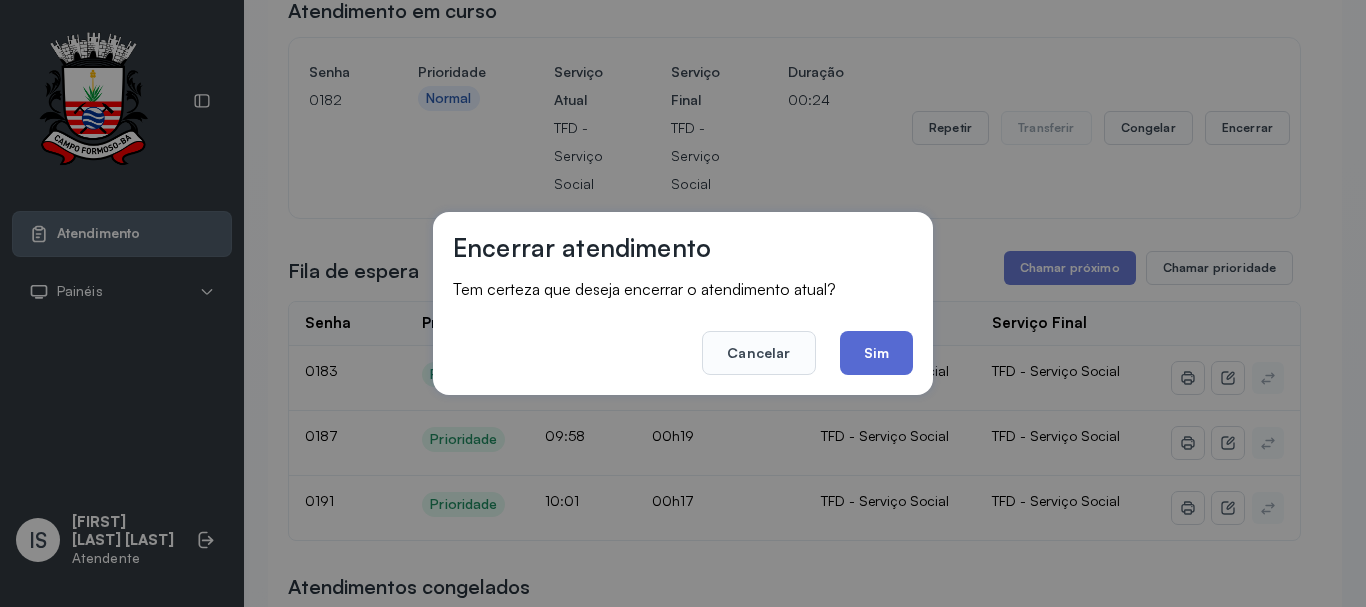 click on "Sim" 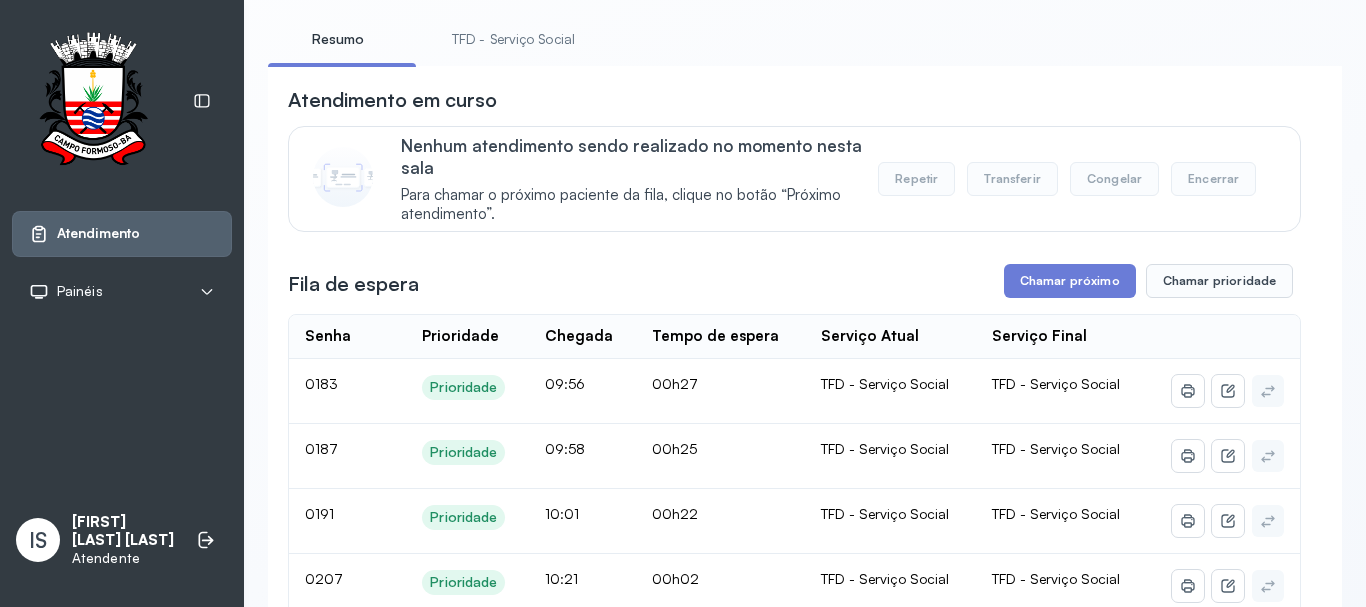 scroll, scrollTop: 100, scrollLeft: 0, axis: vertical 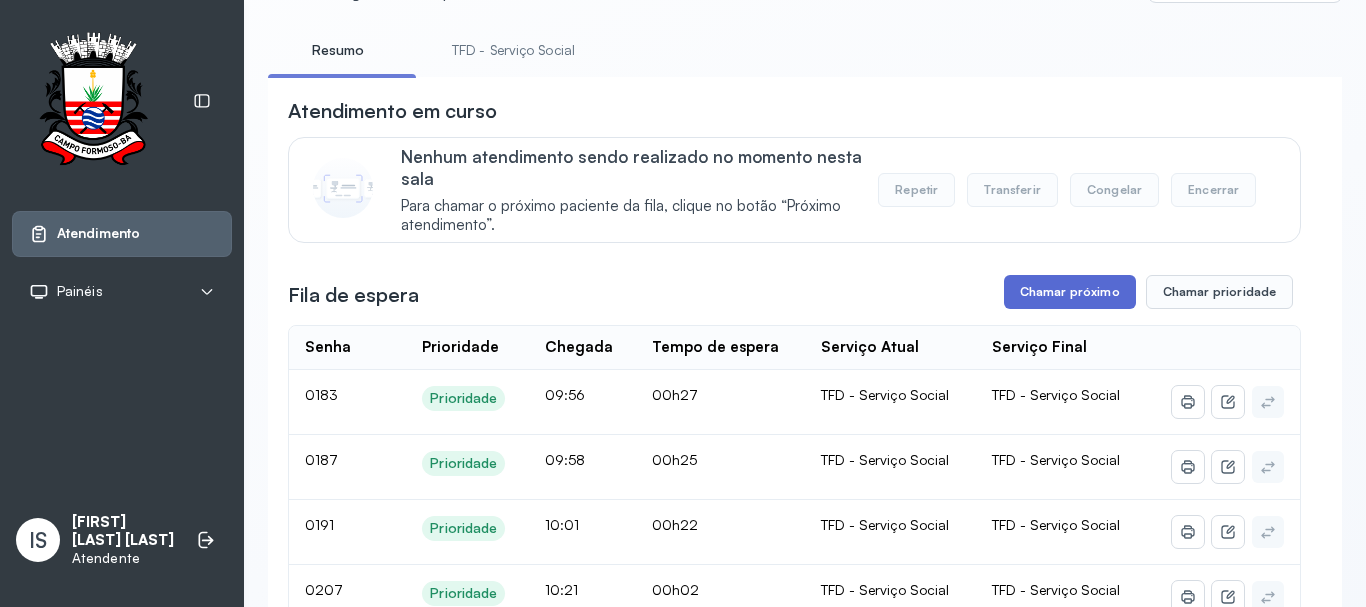 click on "Chamar próximo" at bounding box center [1070, 292] 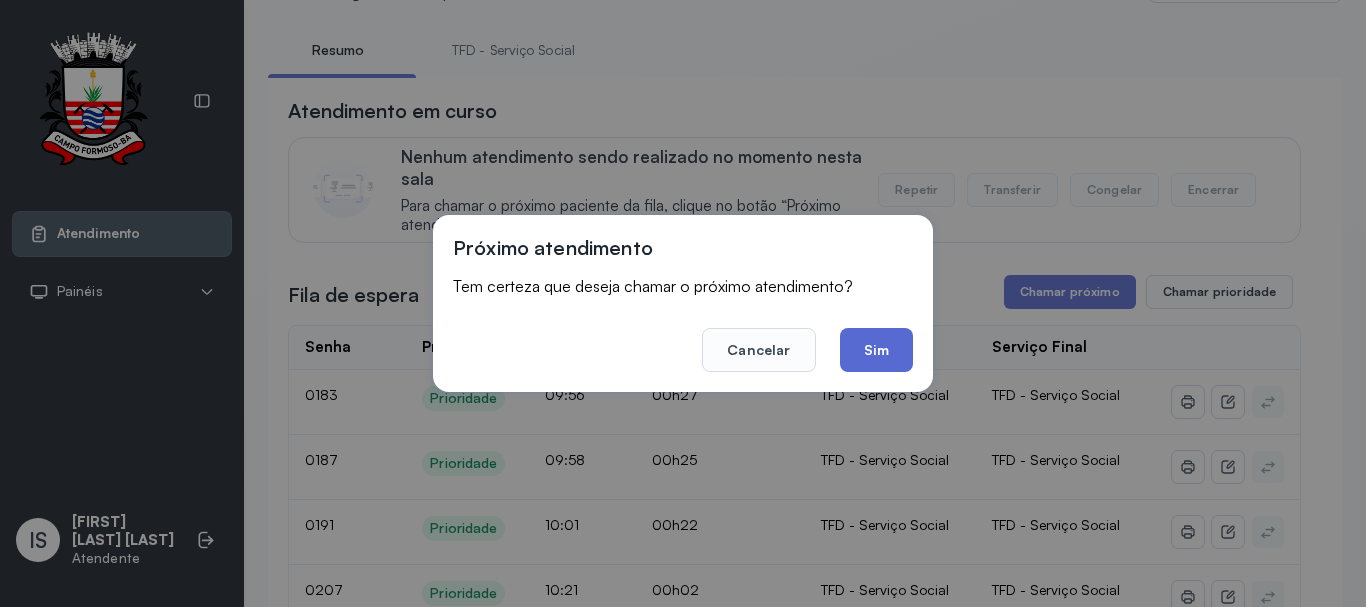click on "Sim" 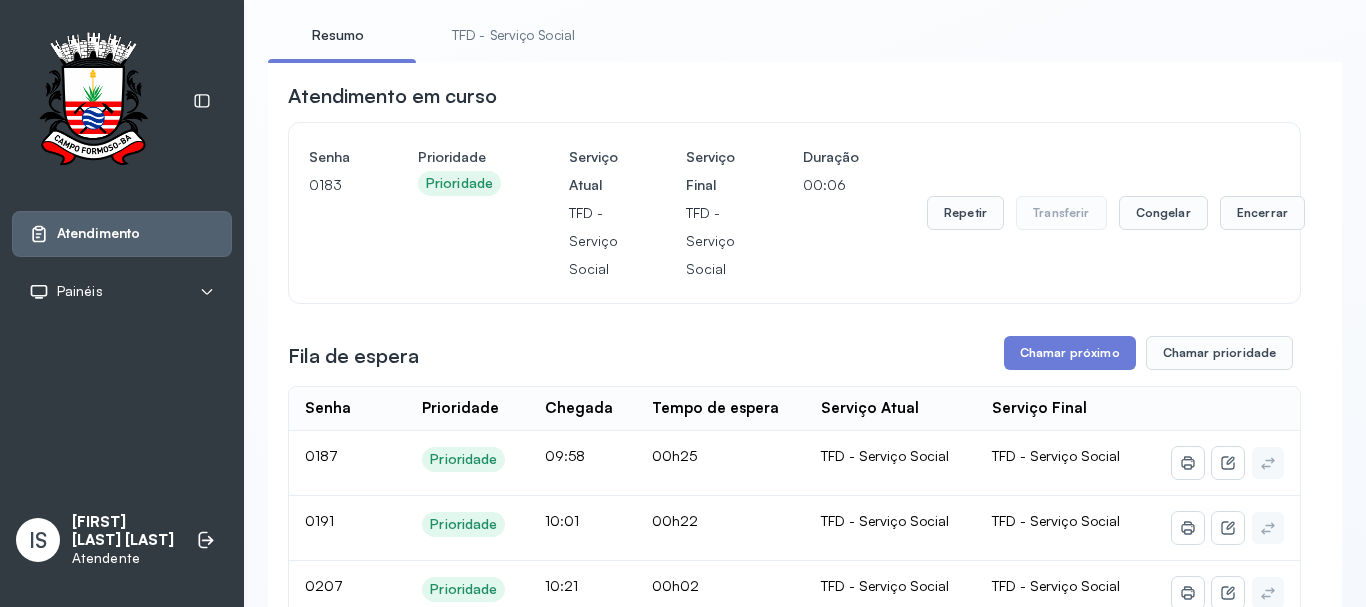 scroll, scrollTop: 100, scrollLeft: 0, axis: vertical 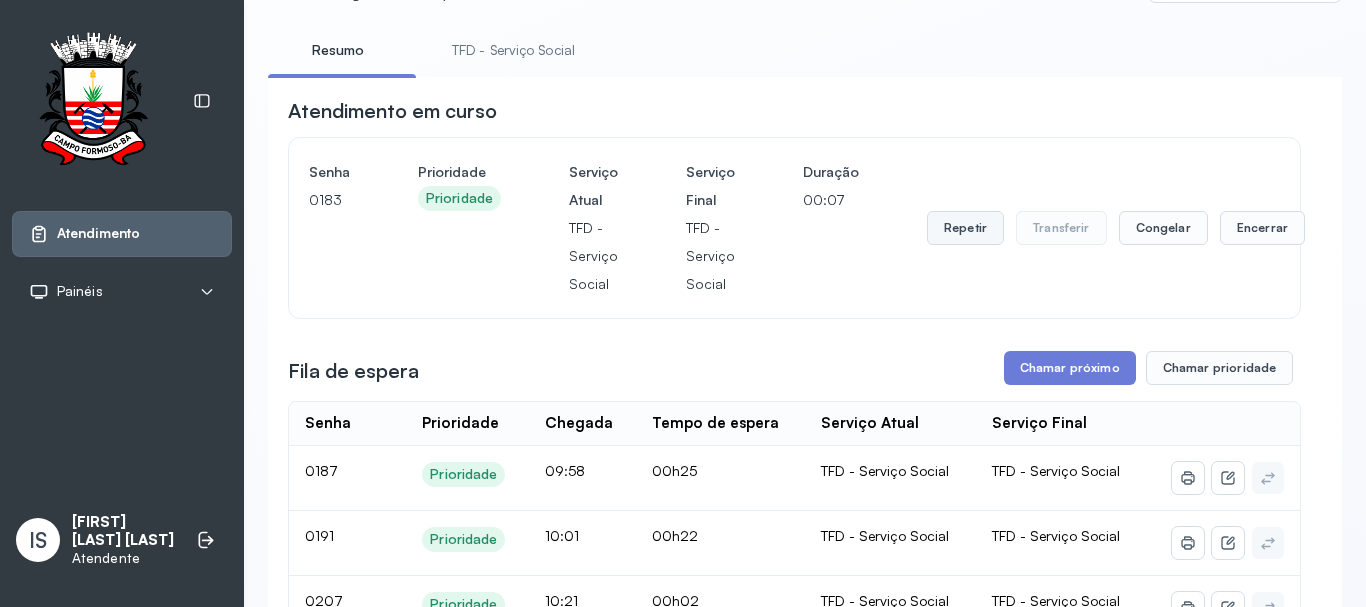 click on "Repetir" at bounding box center [965, 228] 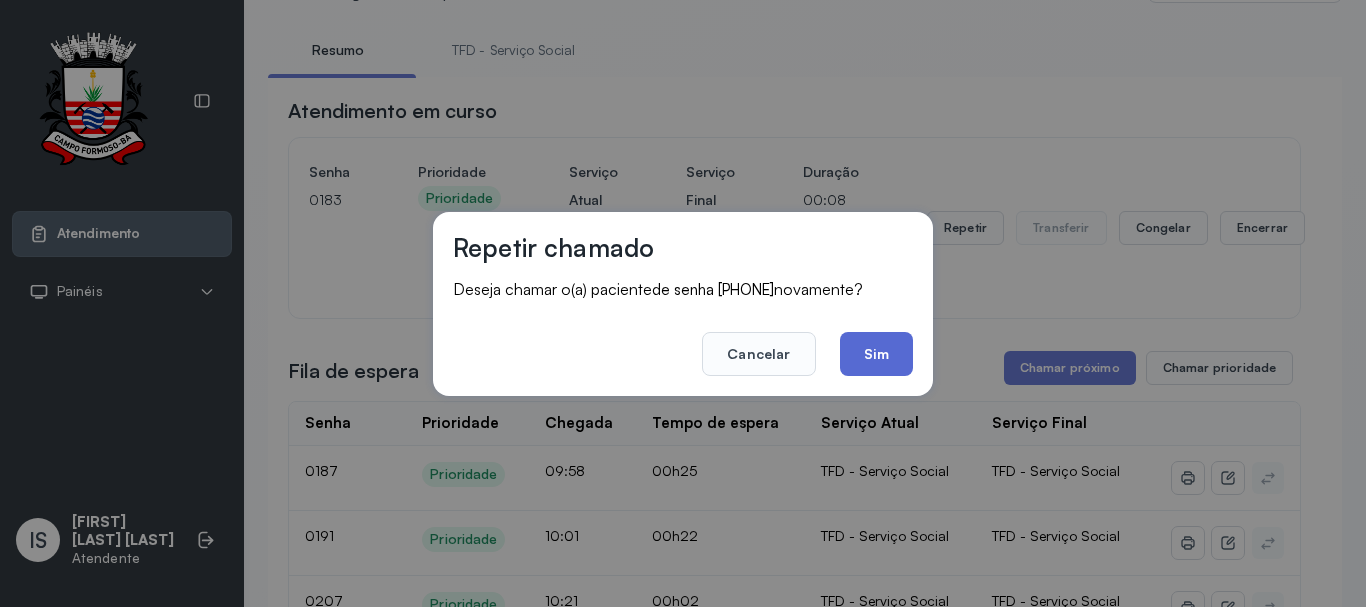 click on "Sim" 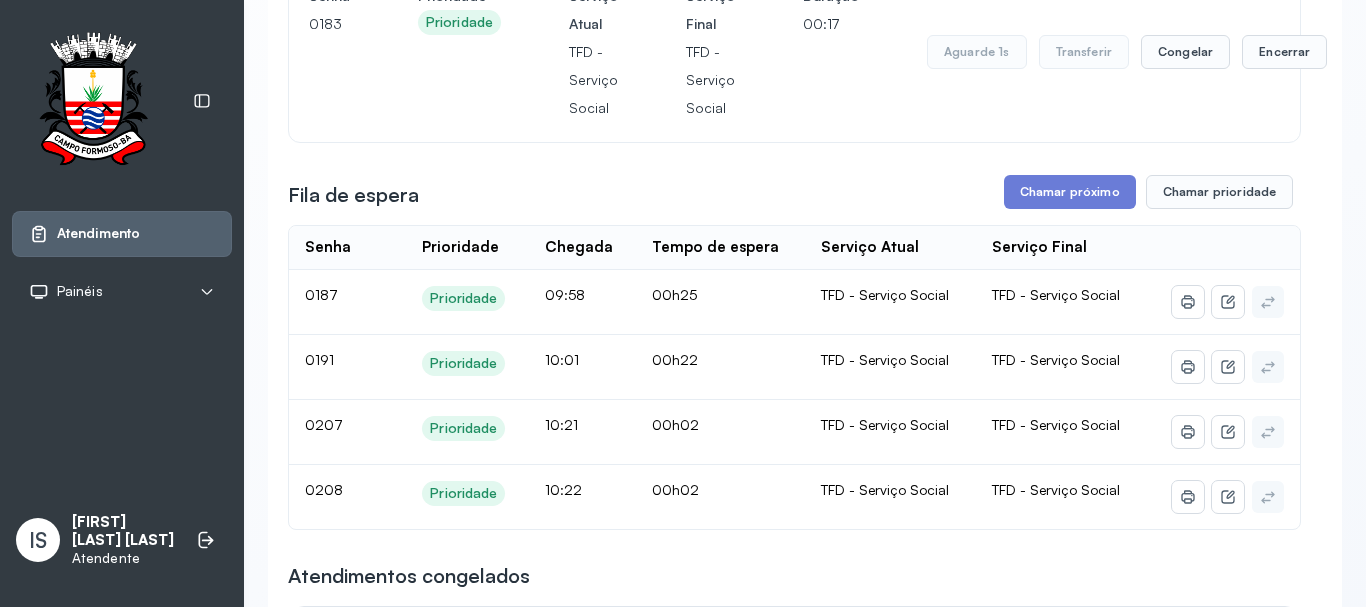 scroll, scrollTop: 100, scrollLeft: 0, axis: vertical 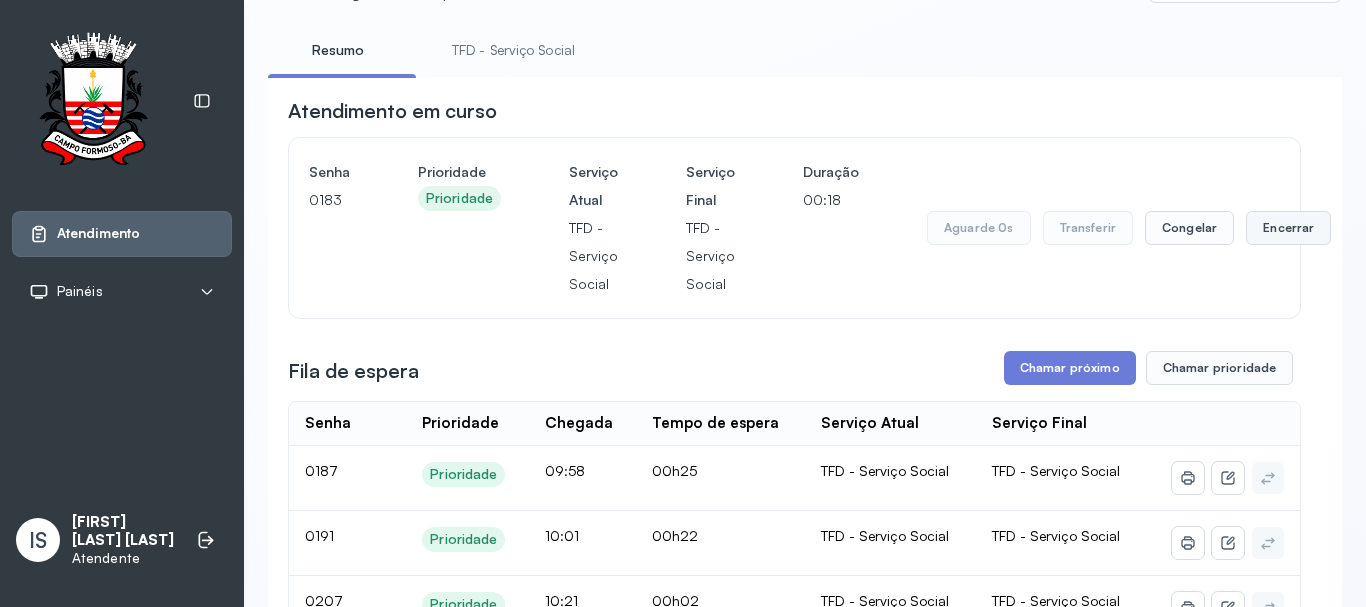 click on "Encerrar" at bounding box center (1288, 228) 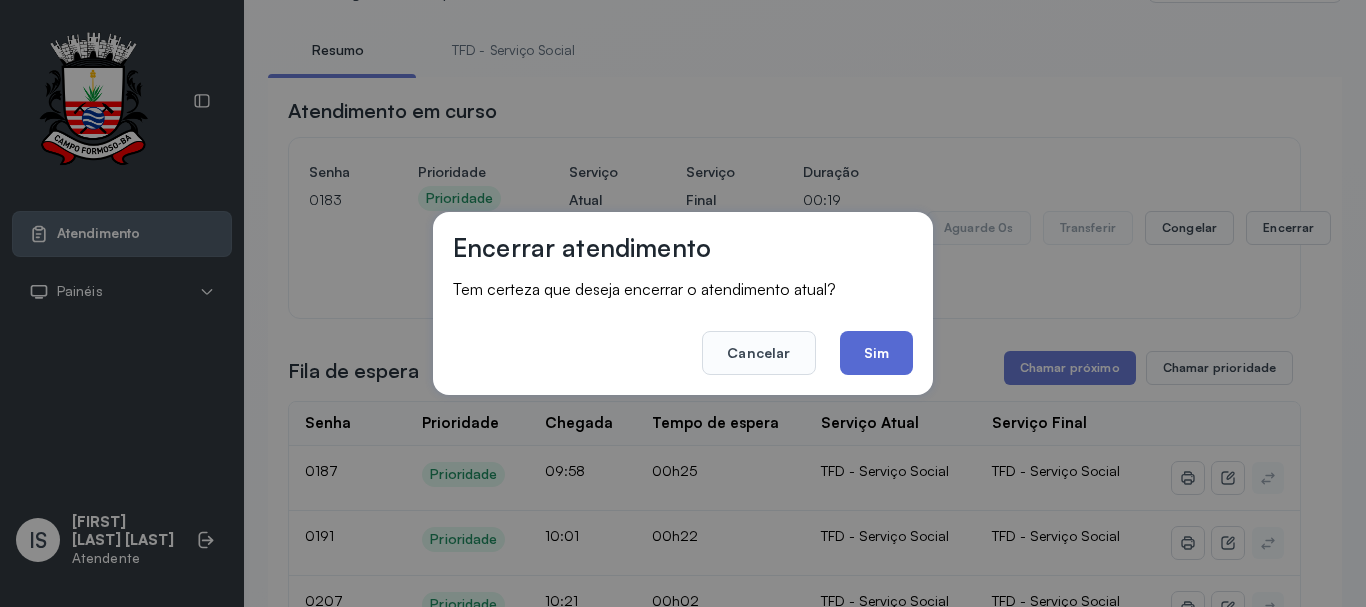click on "Sim" 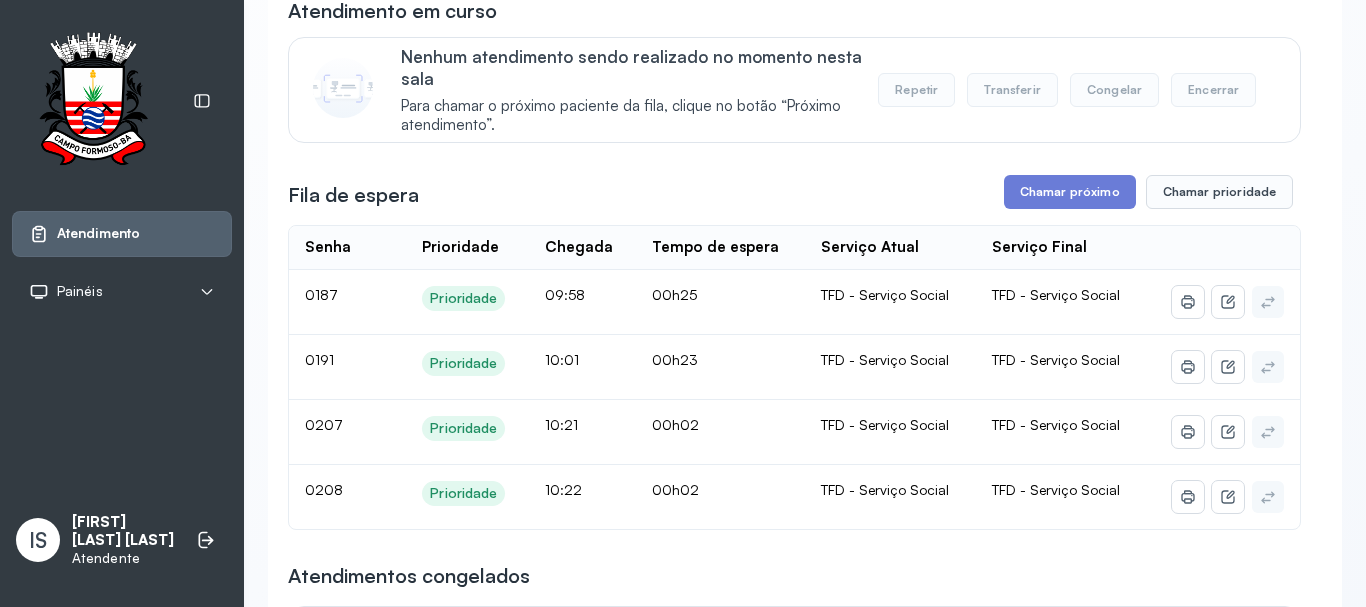 scroll, scrollTop: 300, scrollLeft: 0, axis: vertical 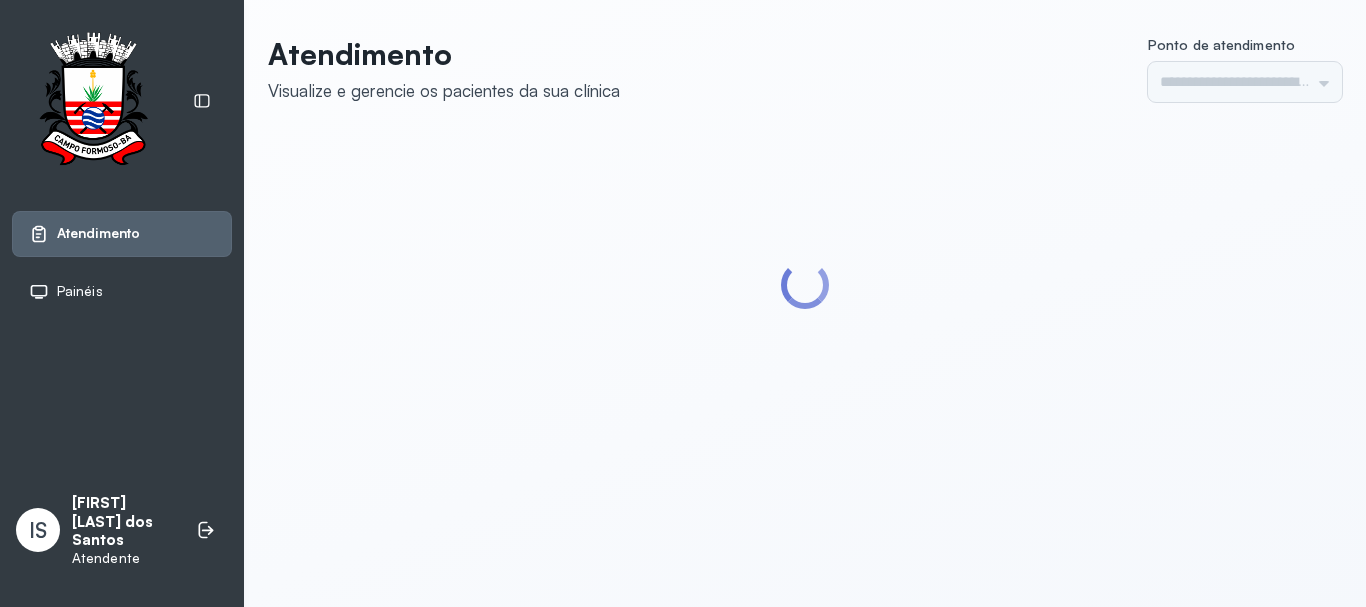 type on "******" 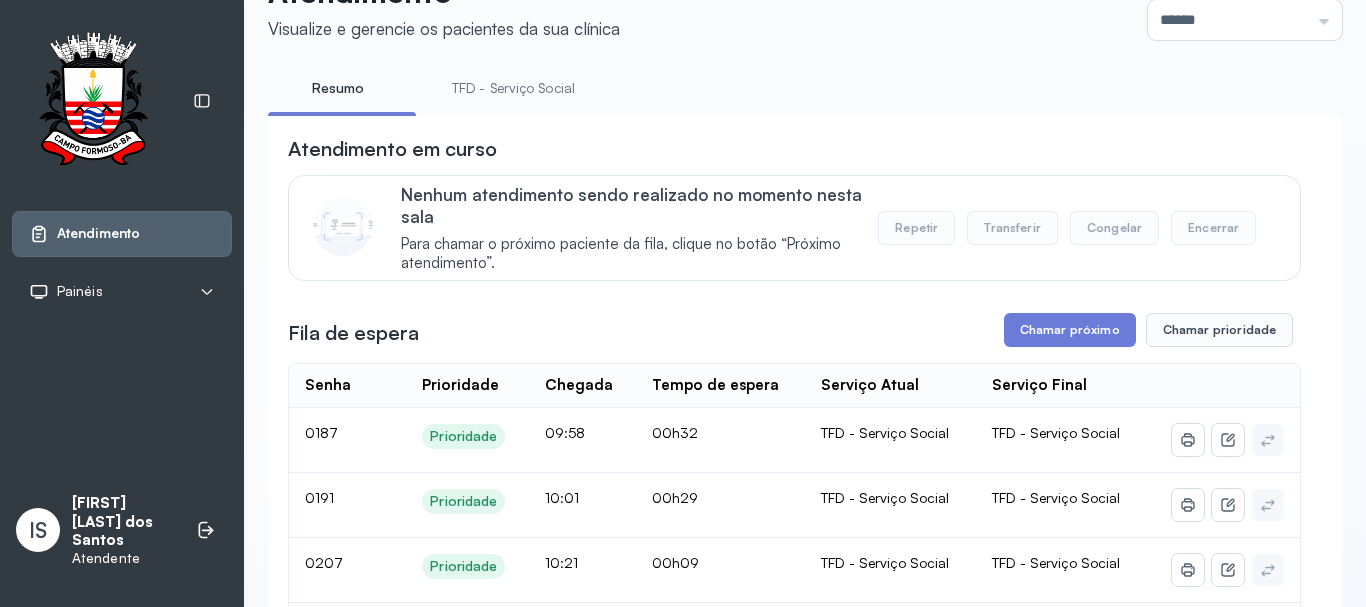 scroll, scrollTop: 300, scrollLeft: 0, axis: vertical 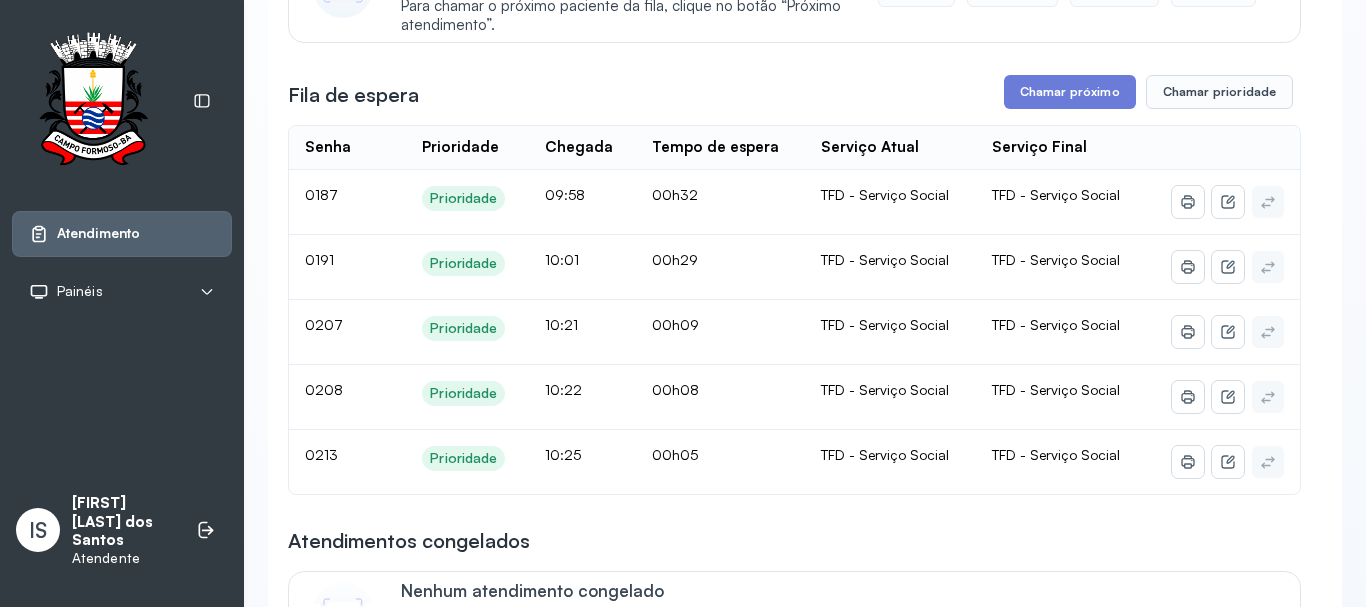 click on "Fila de espera Chamar próximo Chamar prioridade" at bounding box center [794, 92] 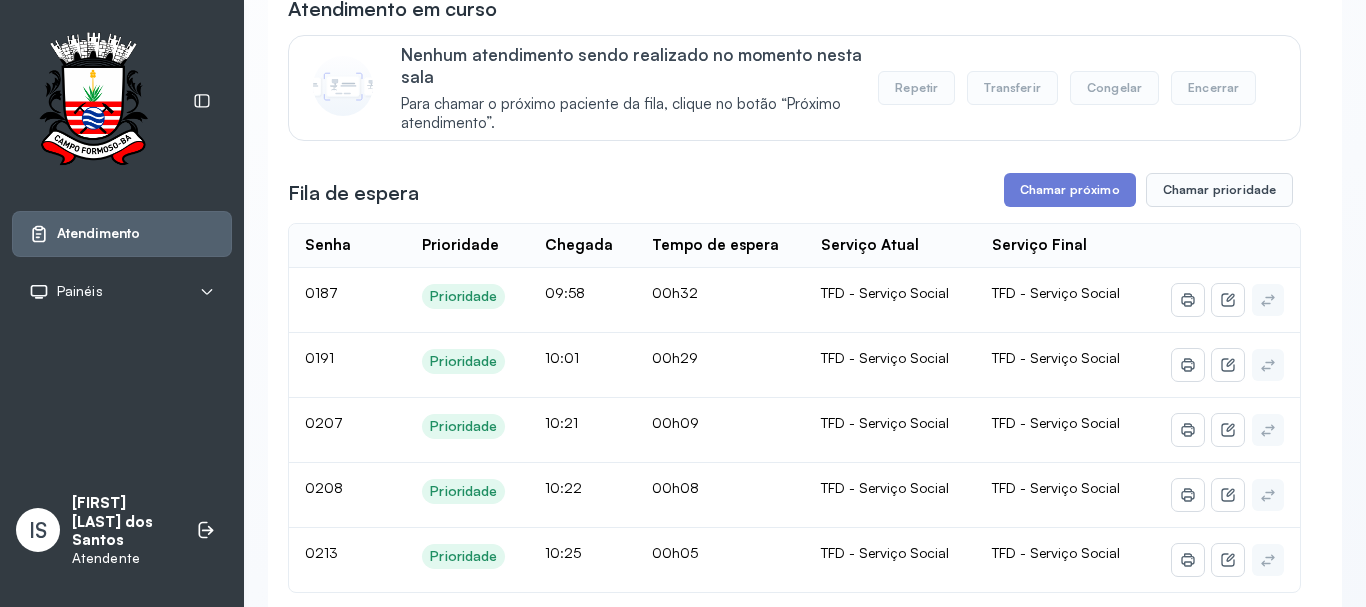scroll, scrollTop: 200, scrollLeft: 0, axis: vertical 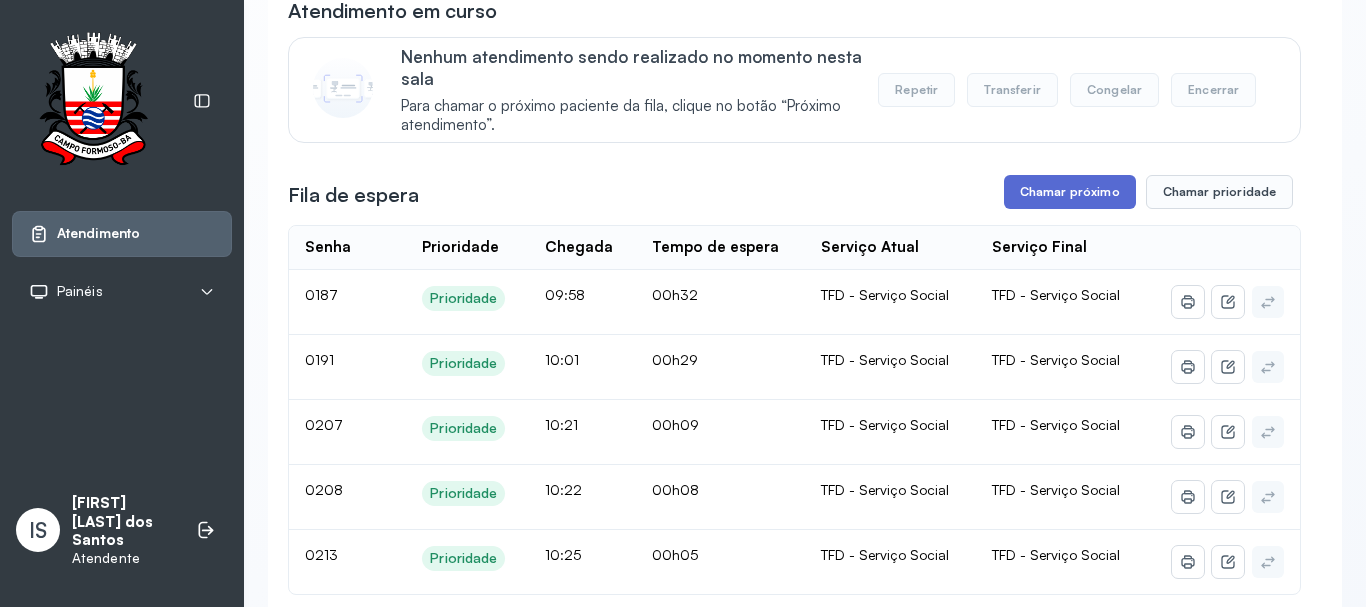 click on "Chamar próximo" at bounding box center [1070, 192] 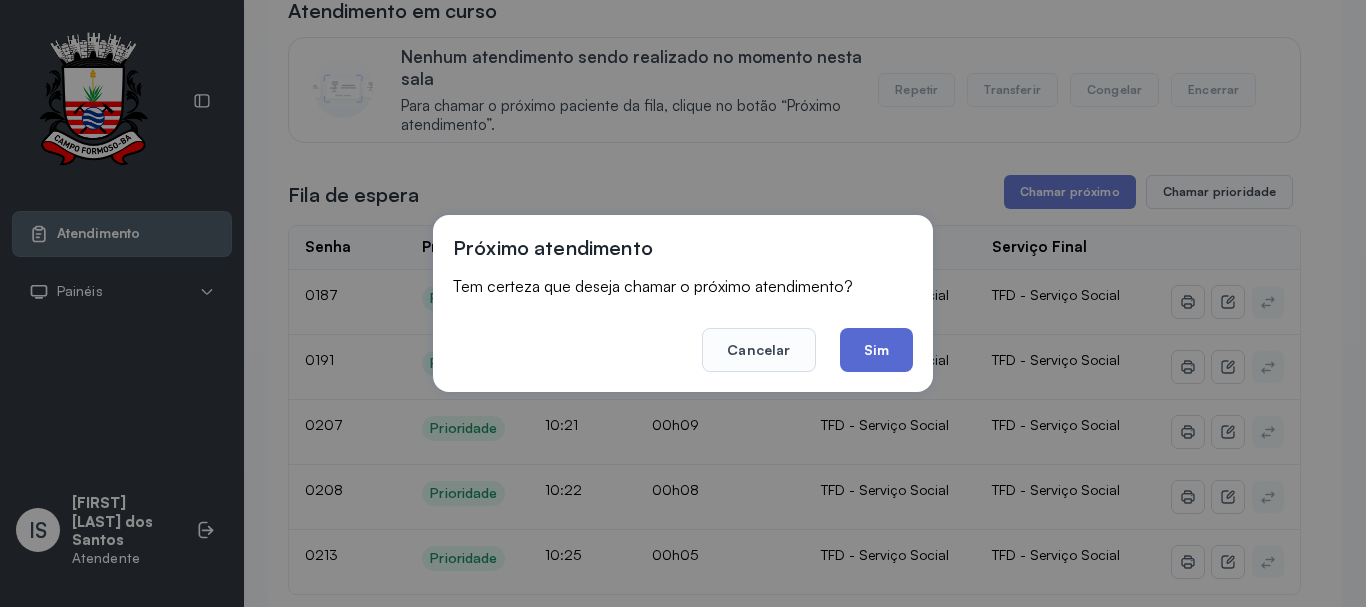 click on "Sim" 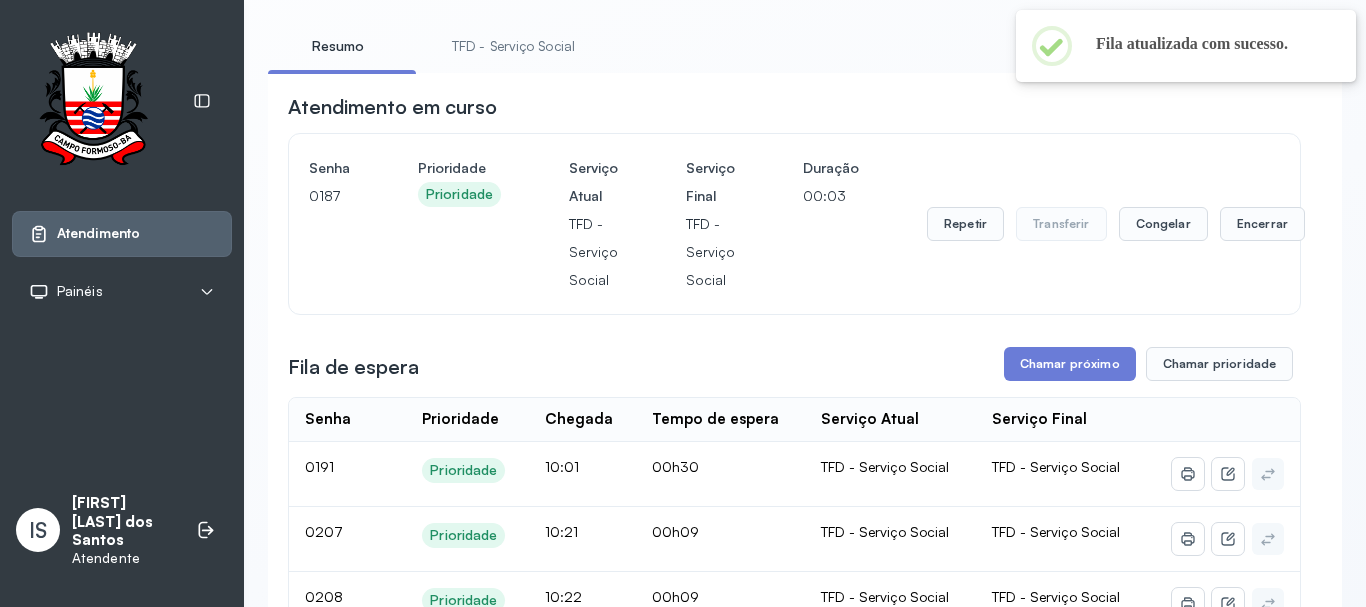 scroll, scrollTop: 100, scrollLeft: 0, axis: vertical 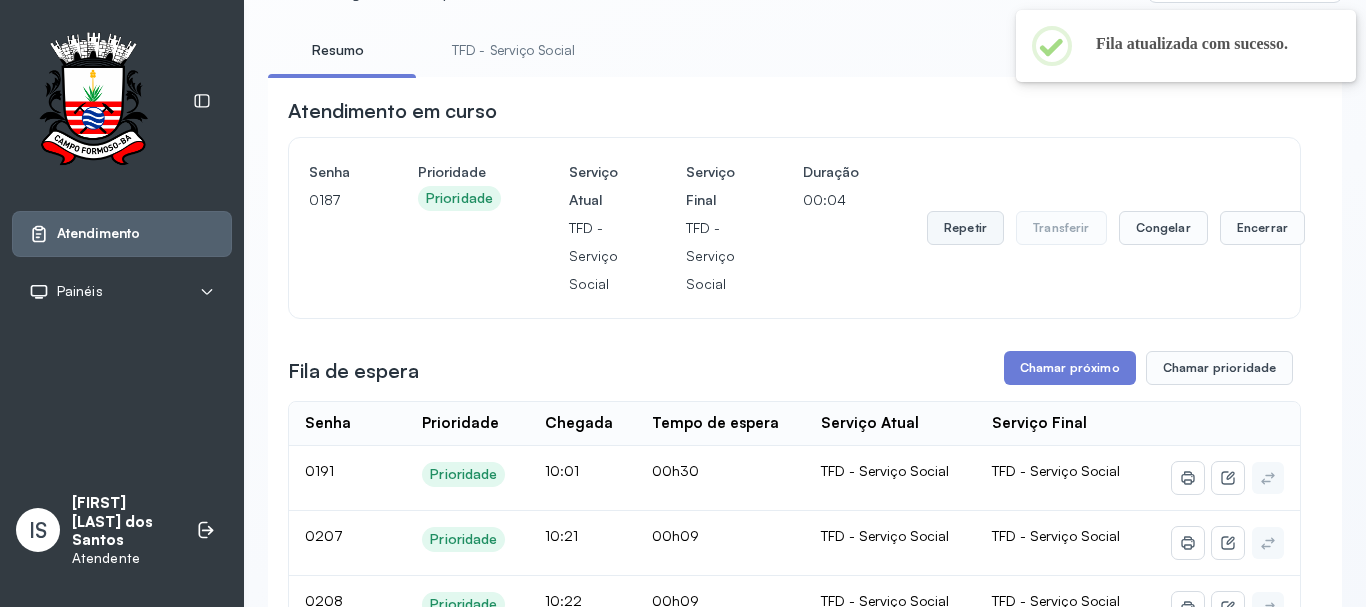 click on "Repetir" at bounding box center (965, 228) 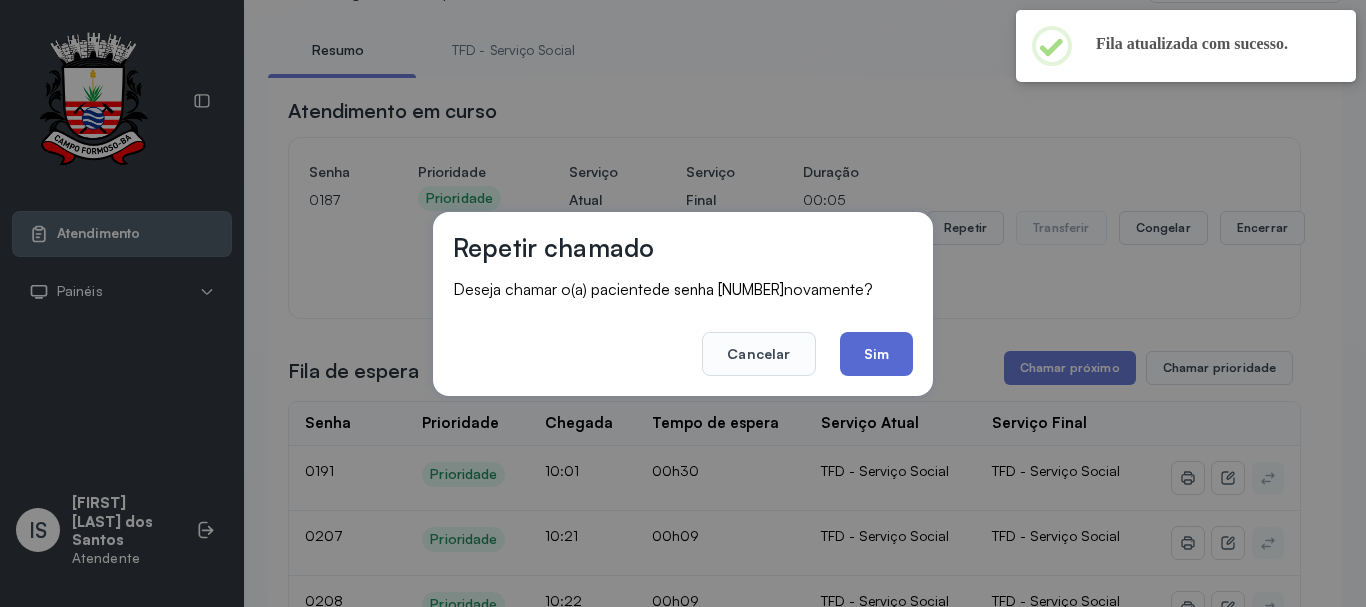 click on "Sim" 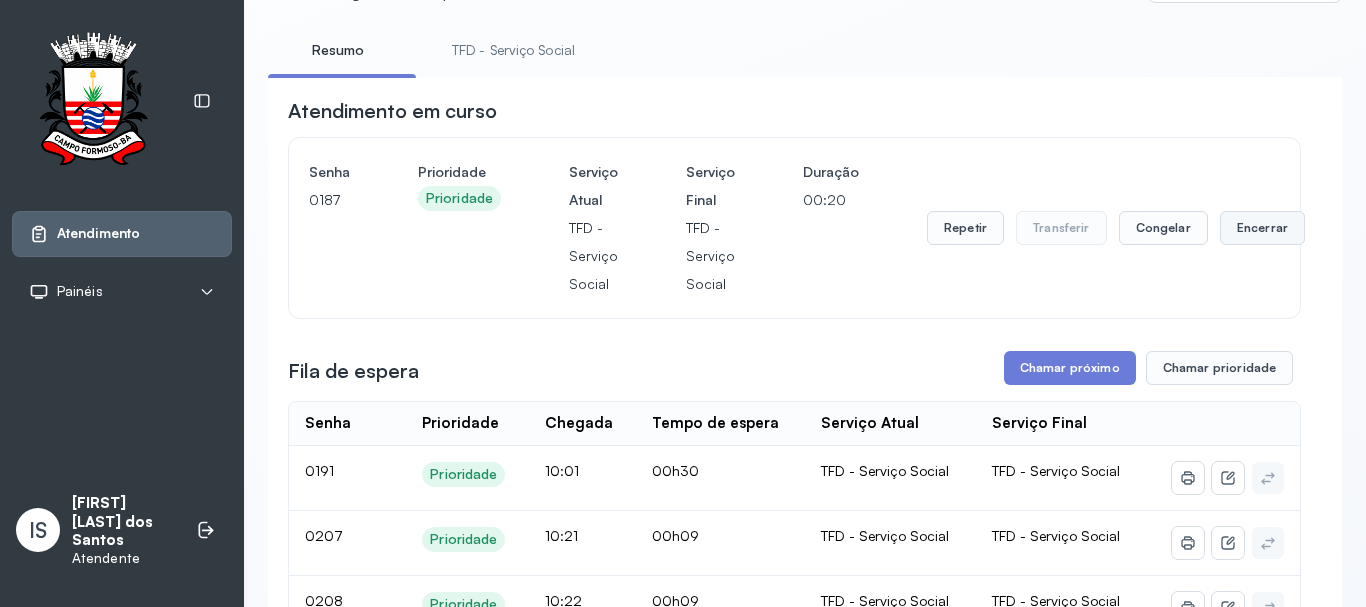 click on "Encerrar" at bounding box center (1262, 228) 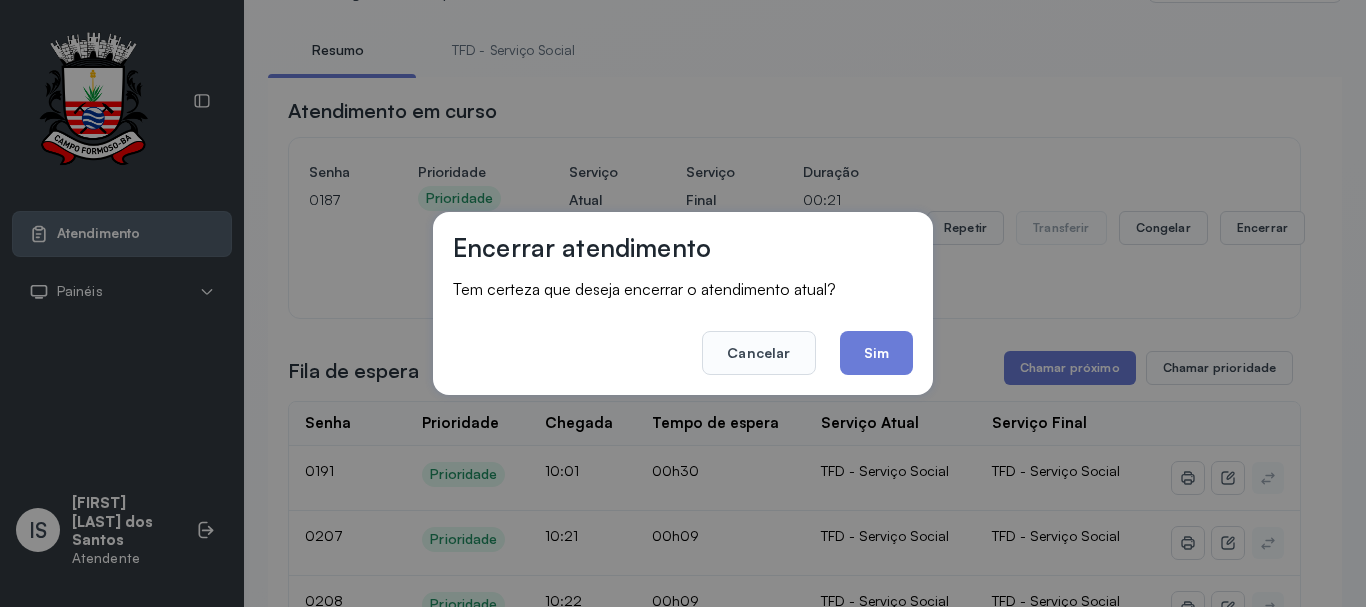 click on "Sim" 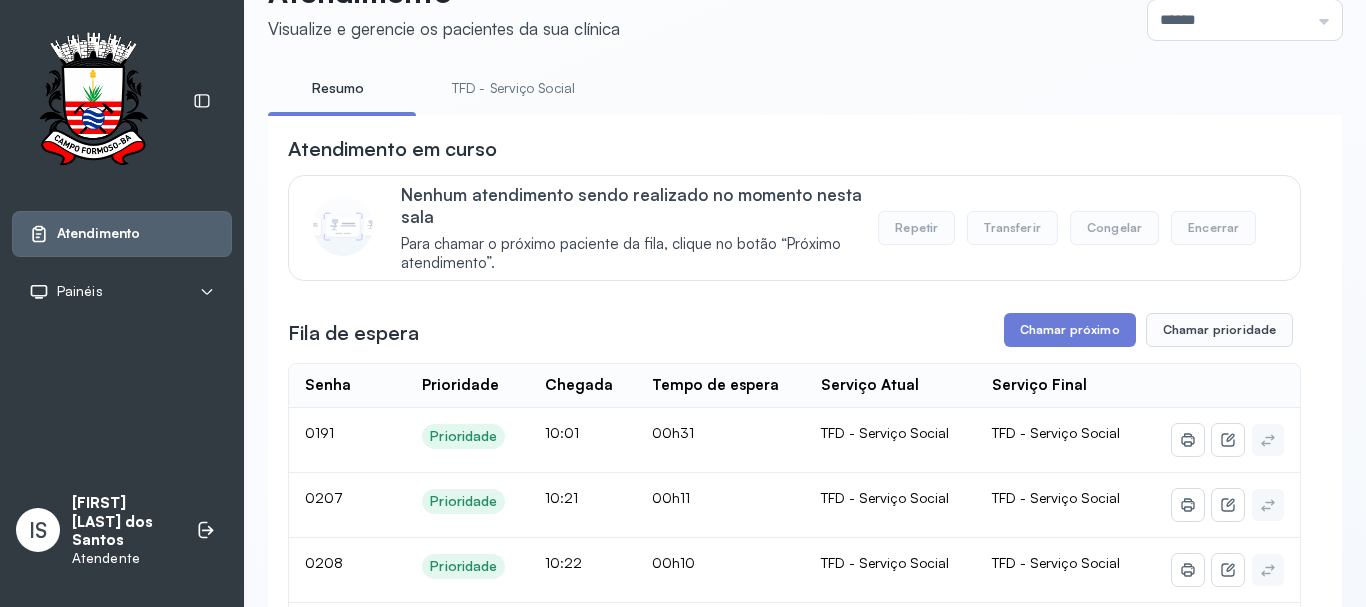 scroll, scrollTop: 300, scrollLeft: 0, axis: vertical 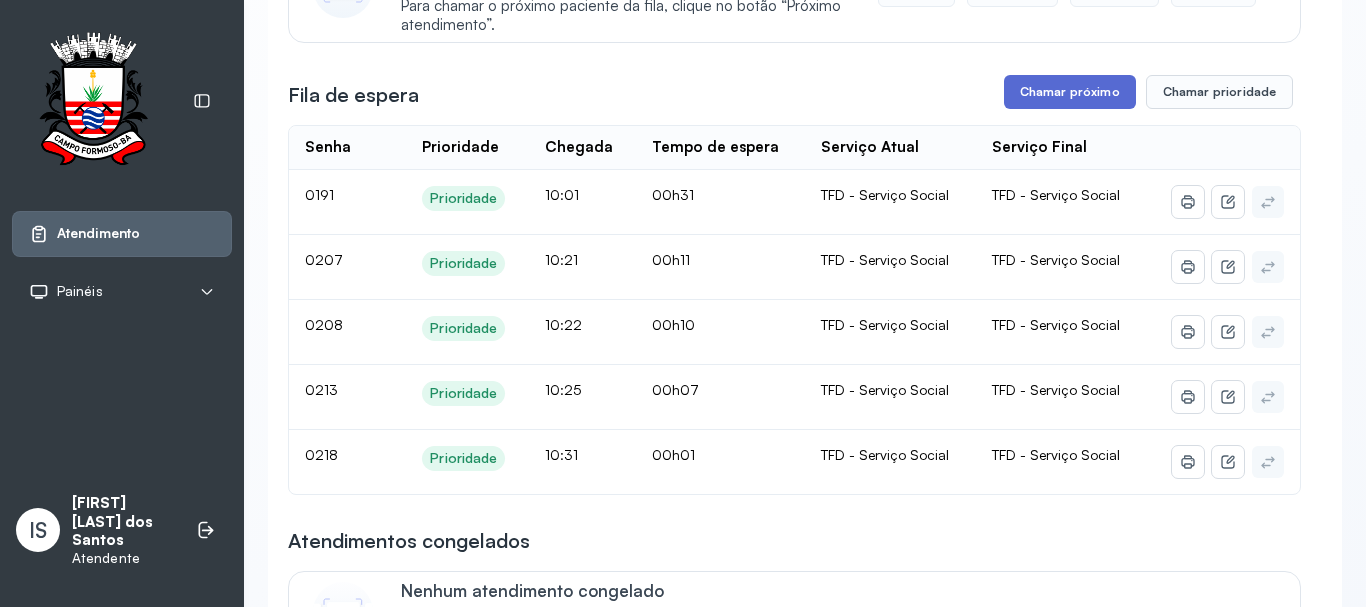 click on "Chamar próximo" at bounding box center [1070, 92] 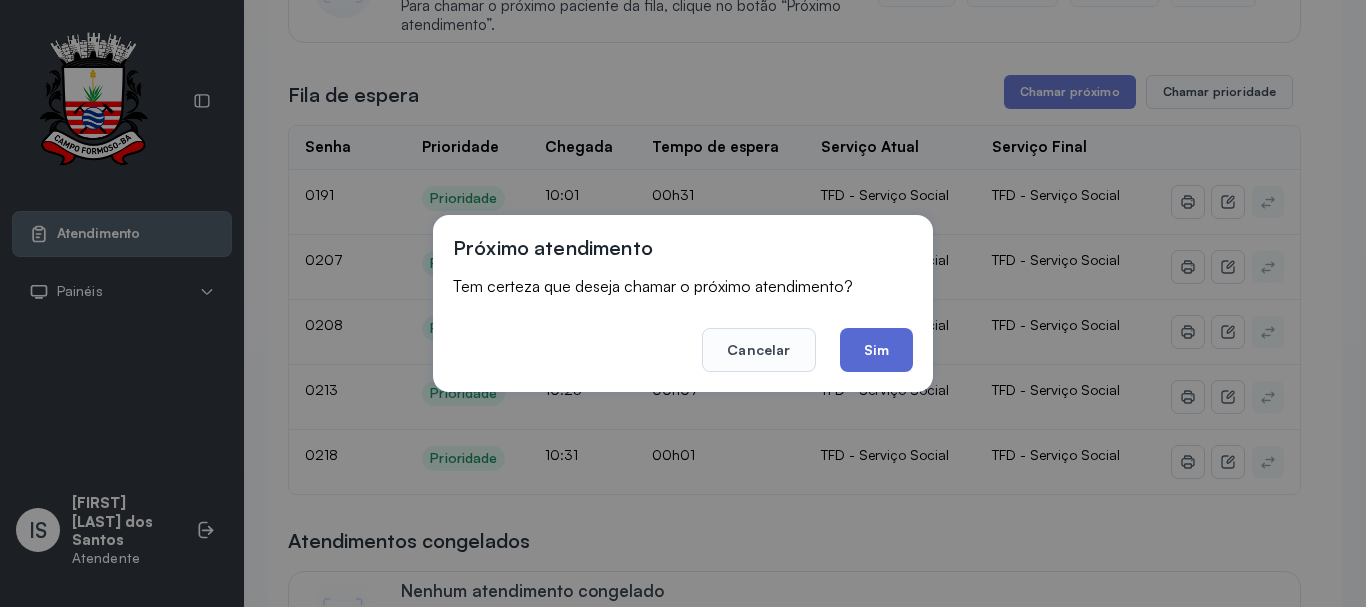 click on "Sim" 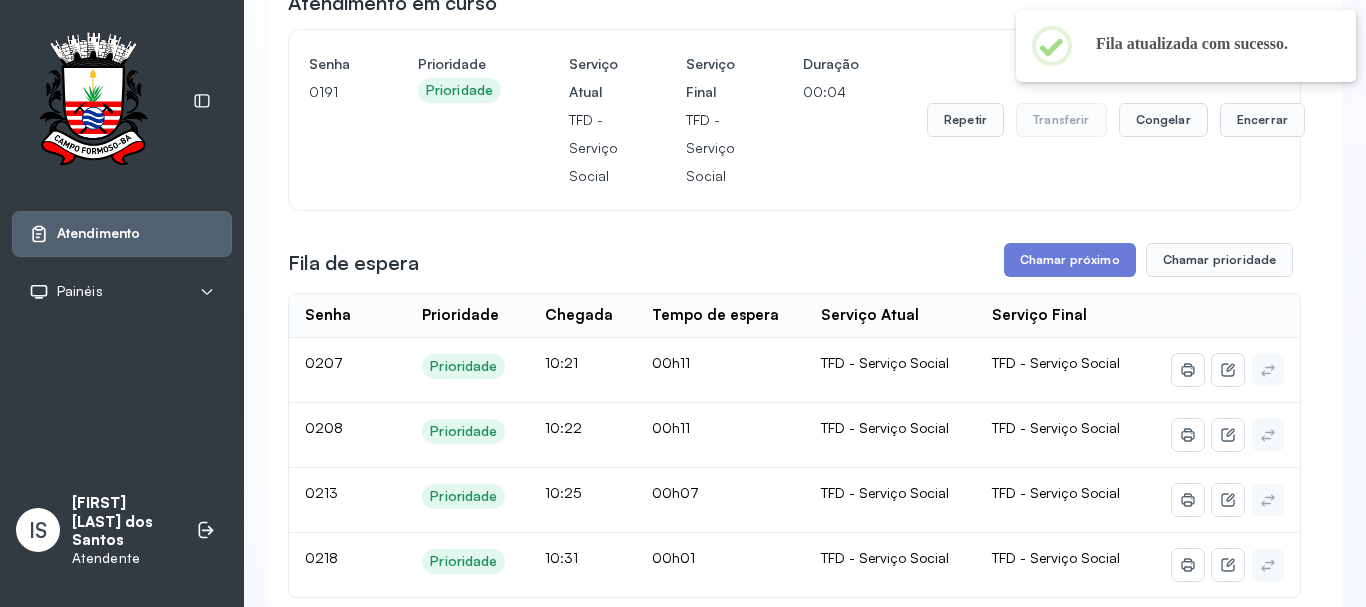 scroll, scrollTop: 200, scrollLeft: 0, axis: vertical 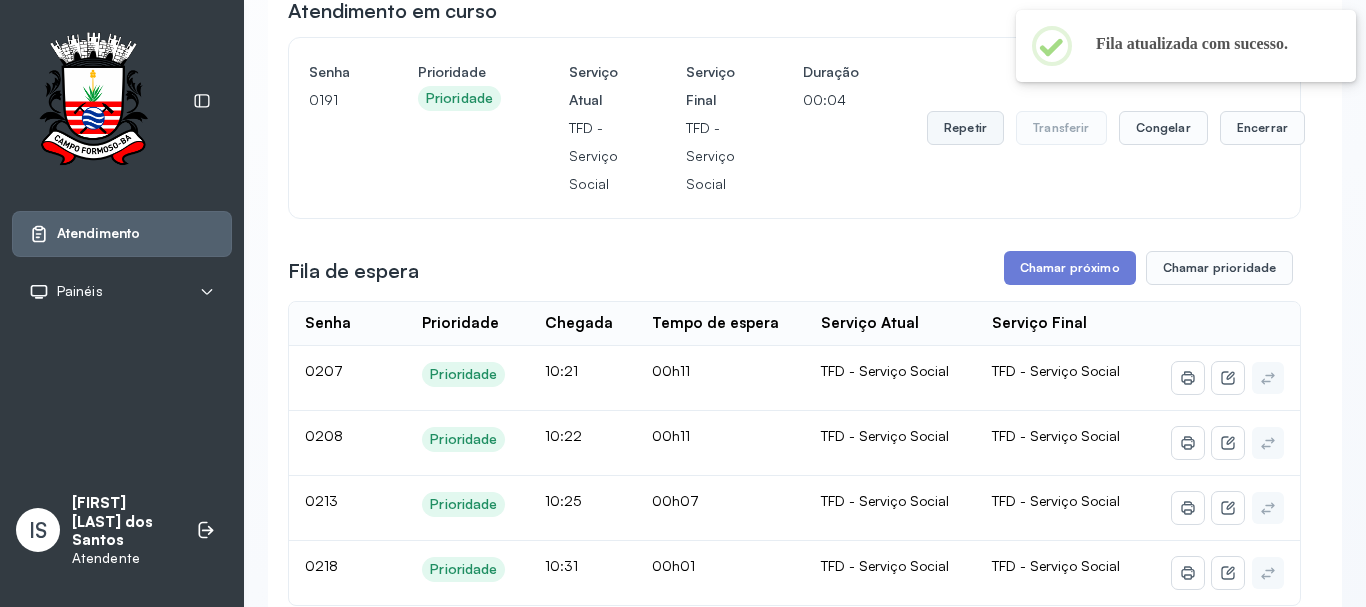 click on "Repetir" at bounding box center (965, 128) 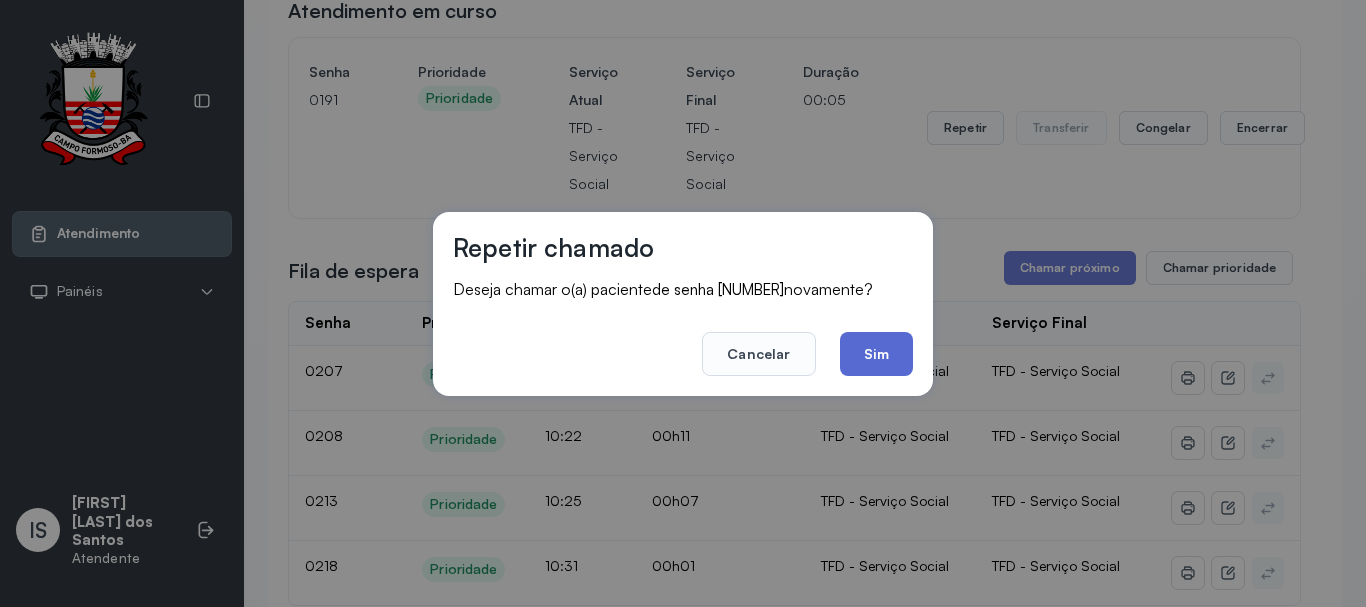 drag, startPoint x: 895, startPoint y: 368, endPoint x: 858, endPoint y: 355, distance: 39.217342 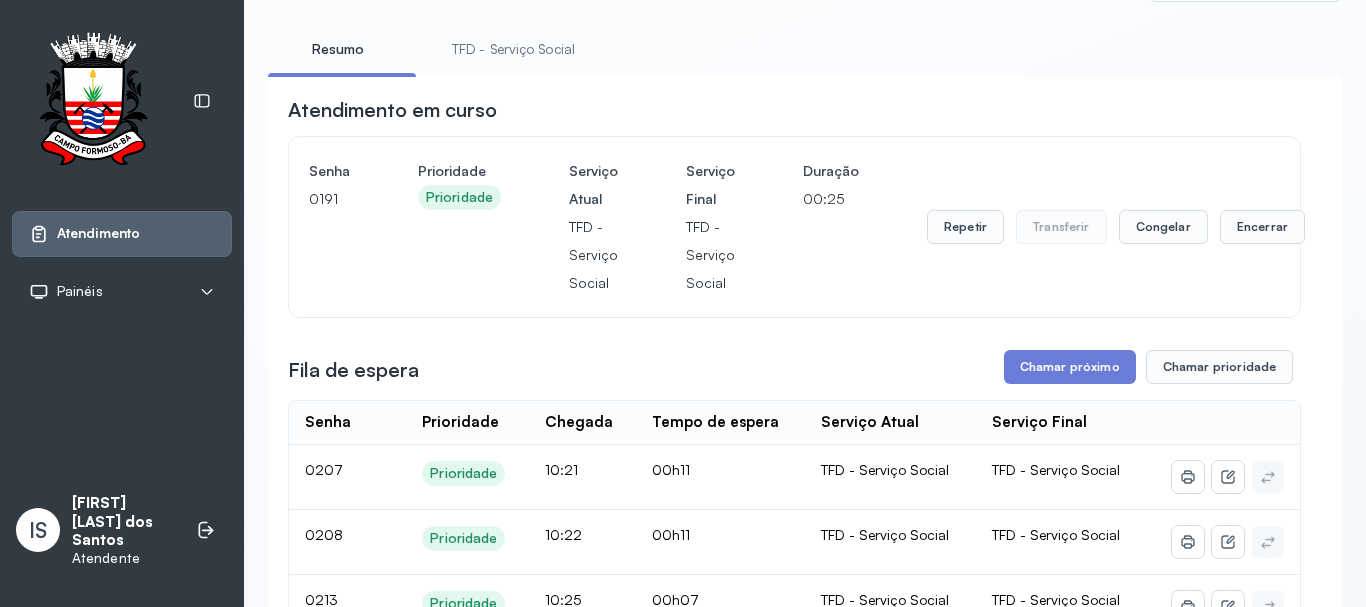 scroll, scrollTop: 100, scrollLeft: 0, axis: vertical 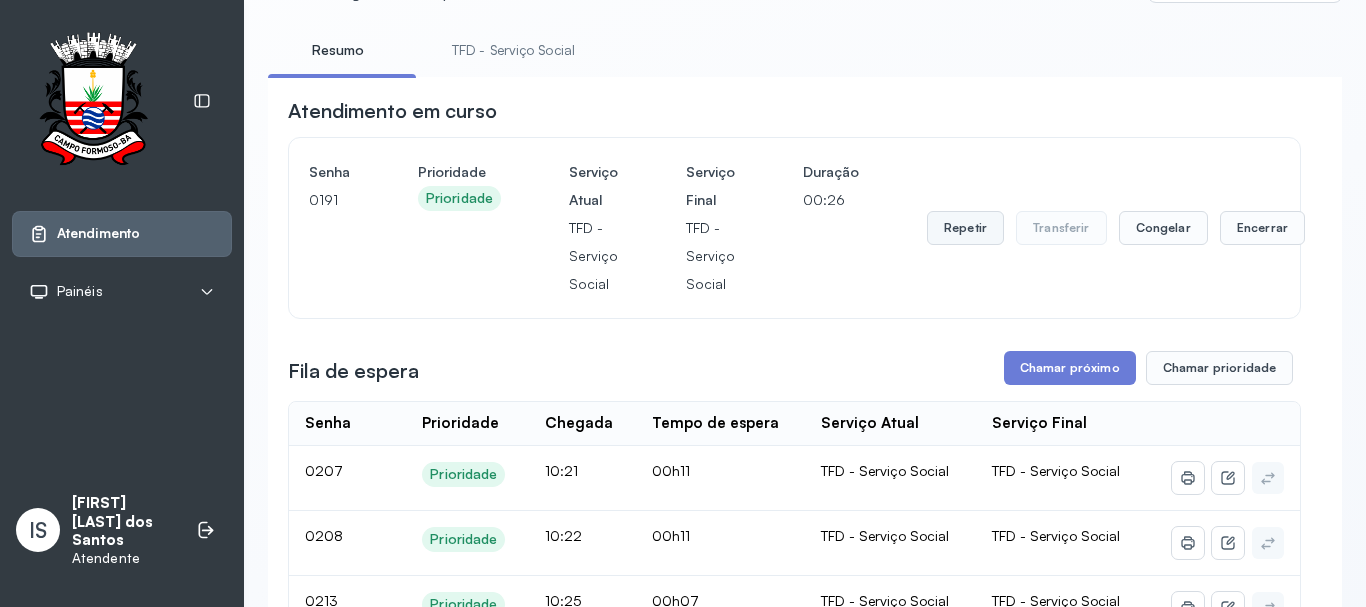 click on "Repetir" at bounding box center [965, 228] 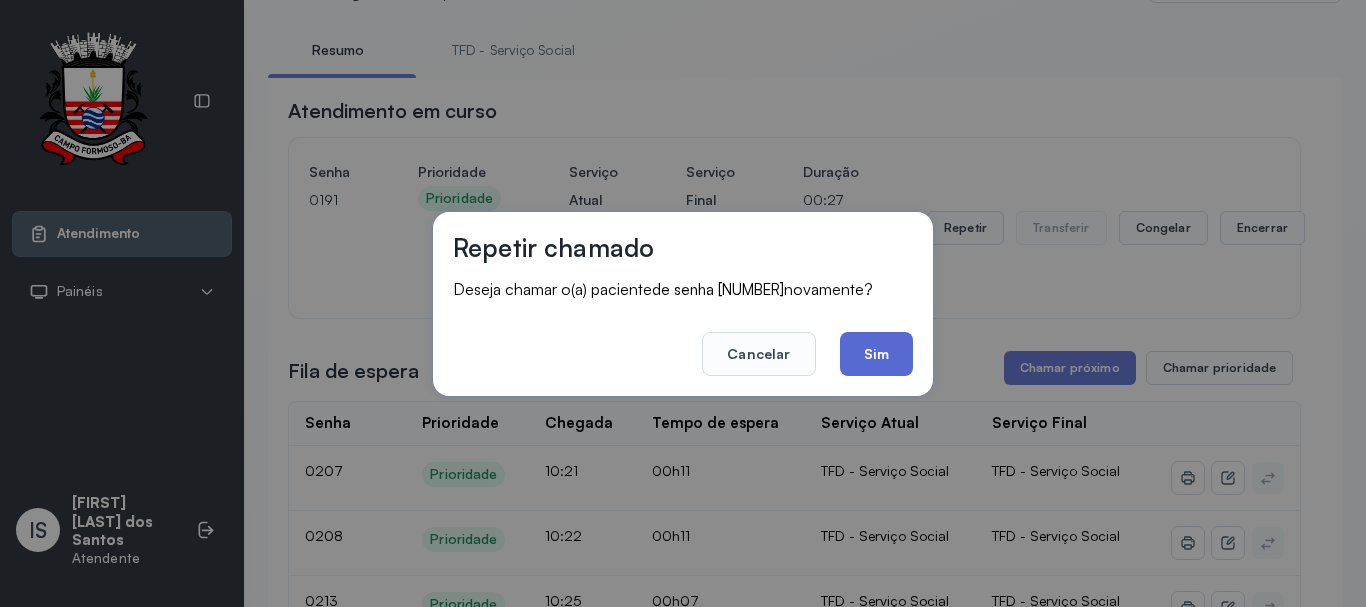 click on "Sim" 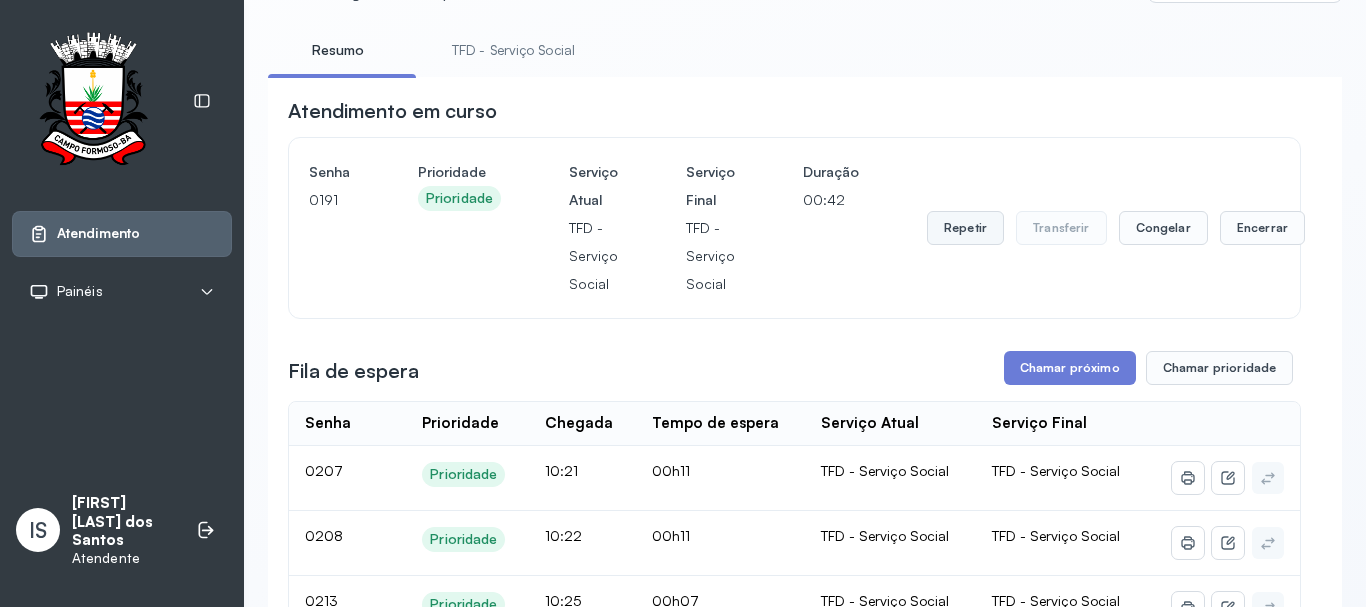click on "Repetir" at bounding box center (965, 228) 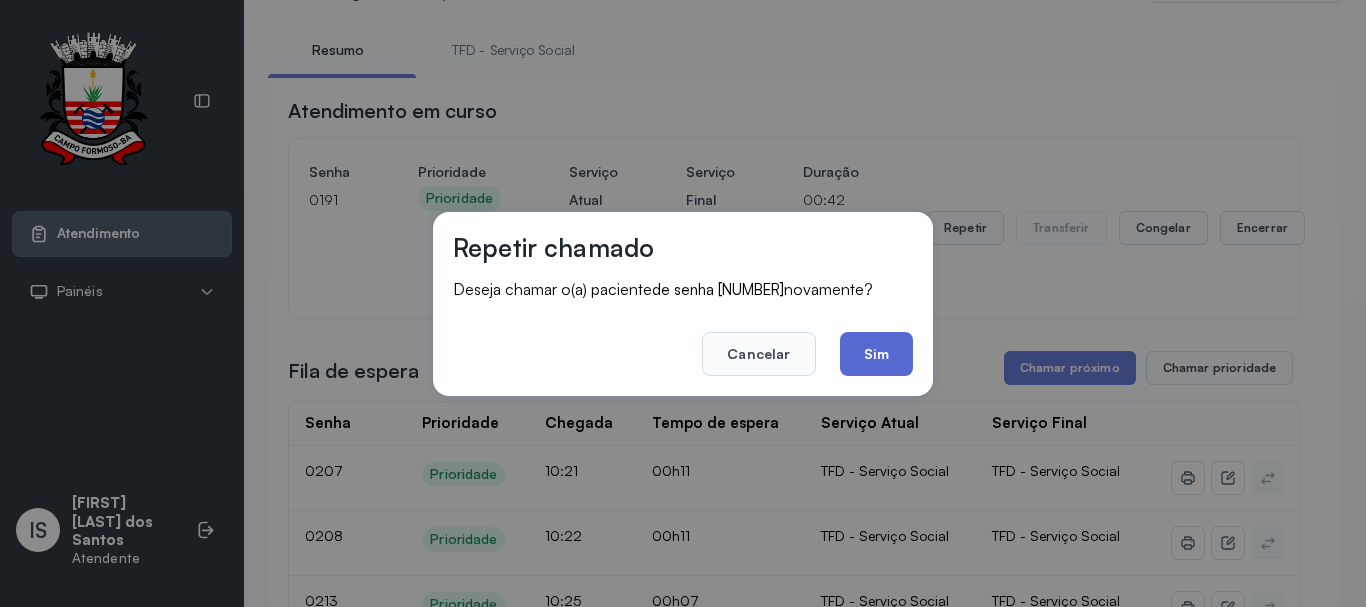 click on "Sim" 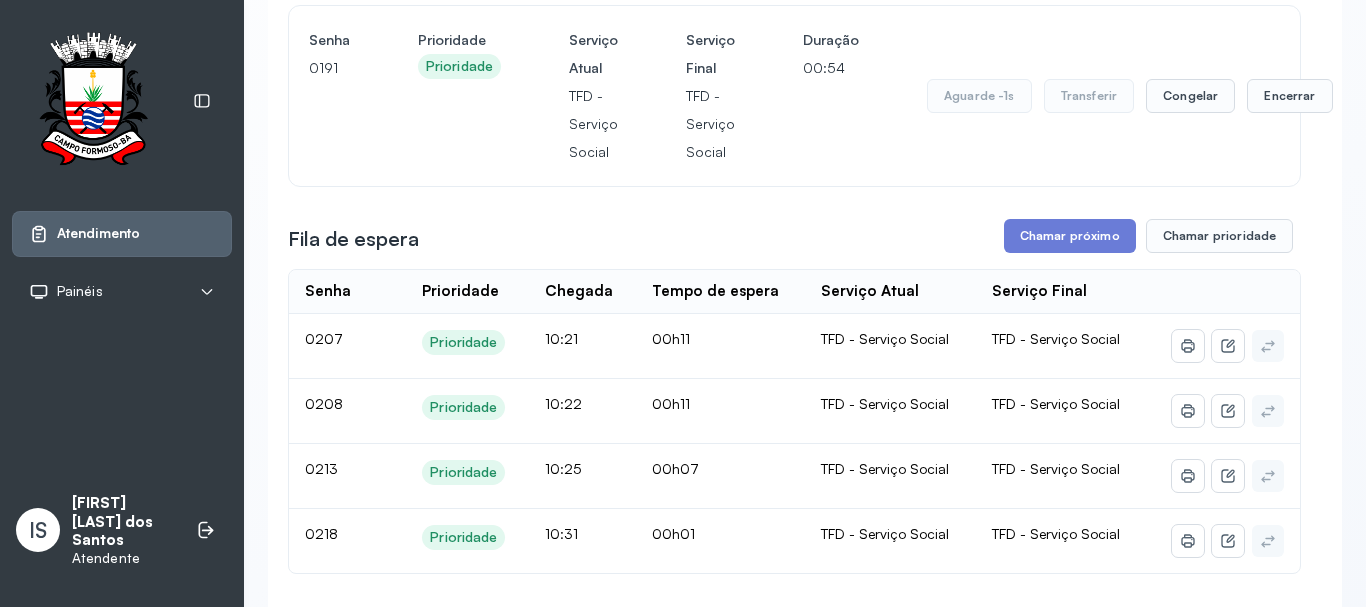 scroll, scrollTop: 200, scrollLeft: 0, axis: vertical 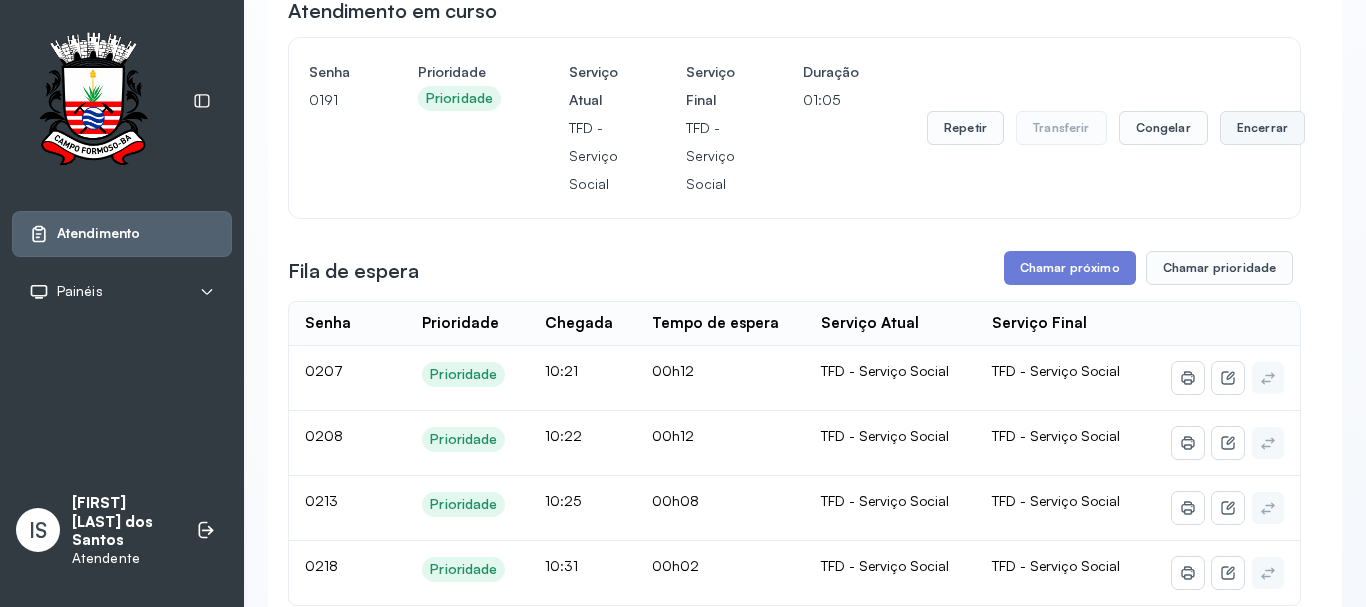 click on "Encerrar" at bounding box center [1262, 128] 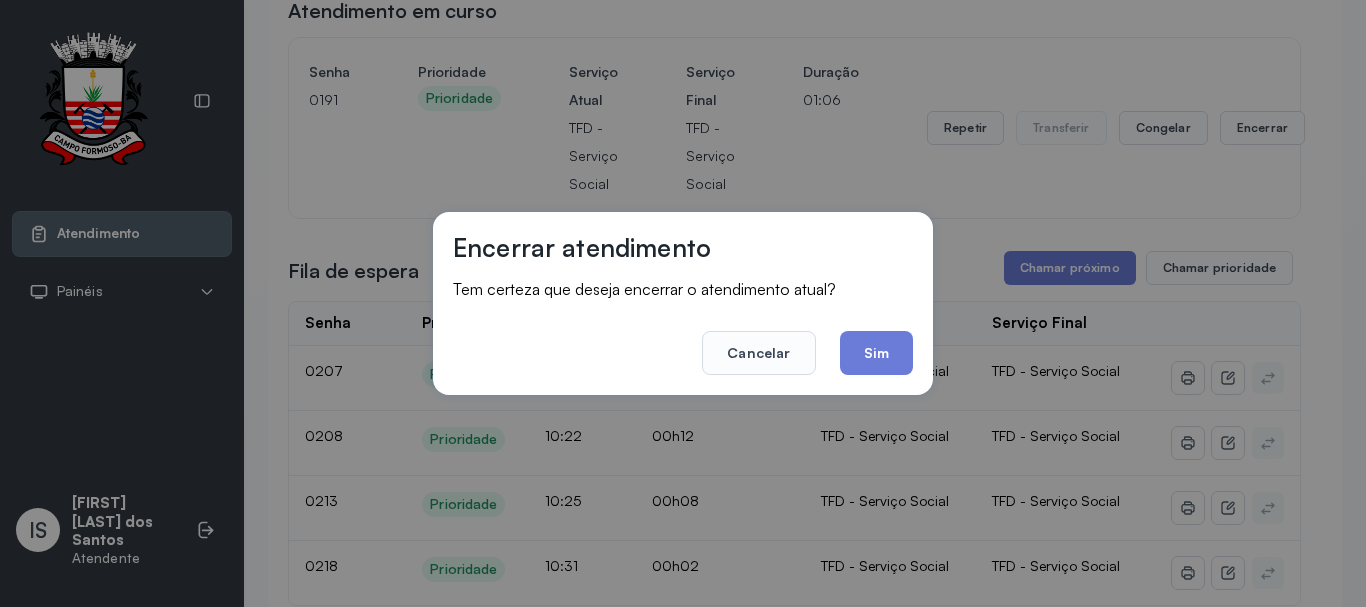 drag, startPoint x: 896, startPoint y: 344, endPoint x: 881, endPoint y: 343, distance: 15.033297 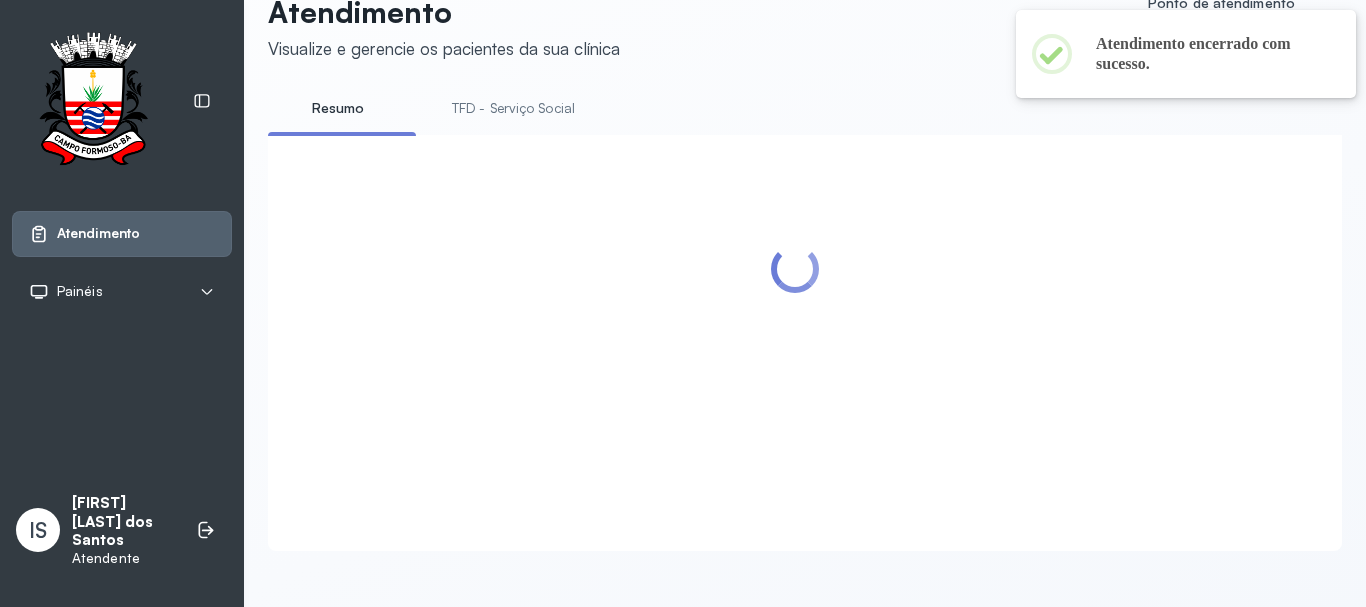 scroll, scrollTop: 200, scrollLeft: 0, axis: vertical 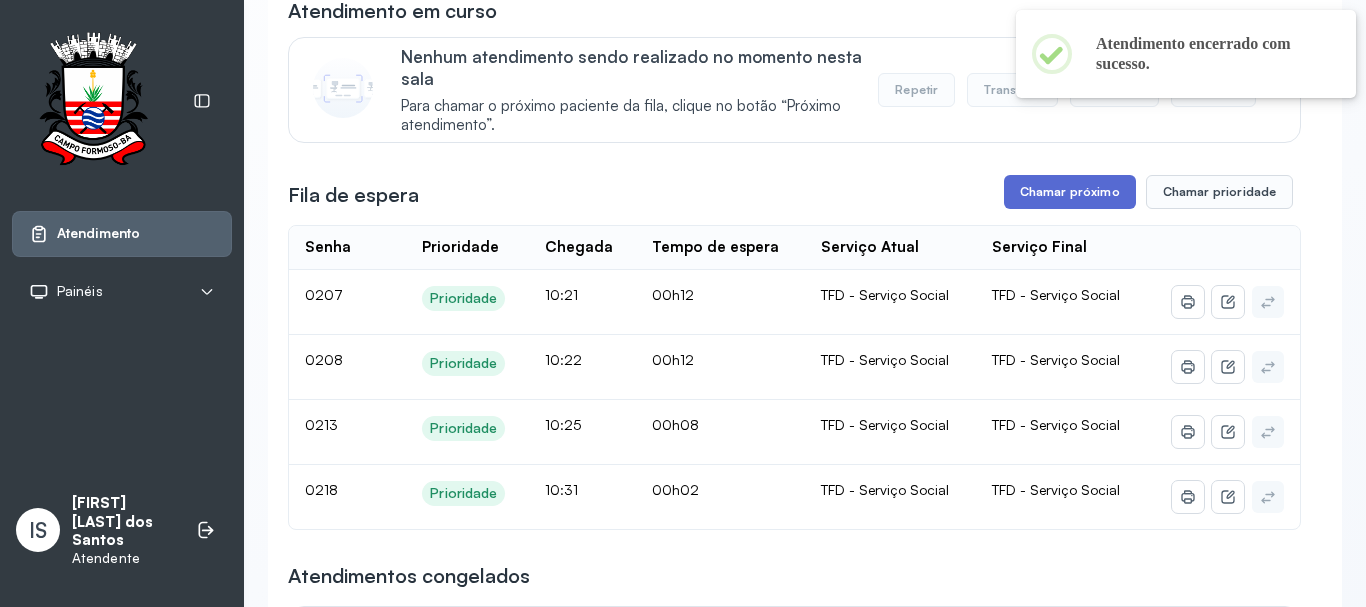 click on "Chamar próximo" at bounding box center (1070, 192) 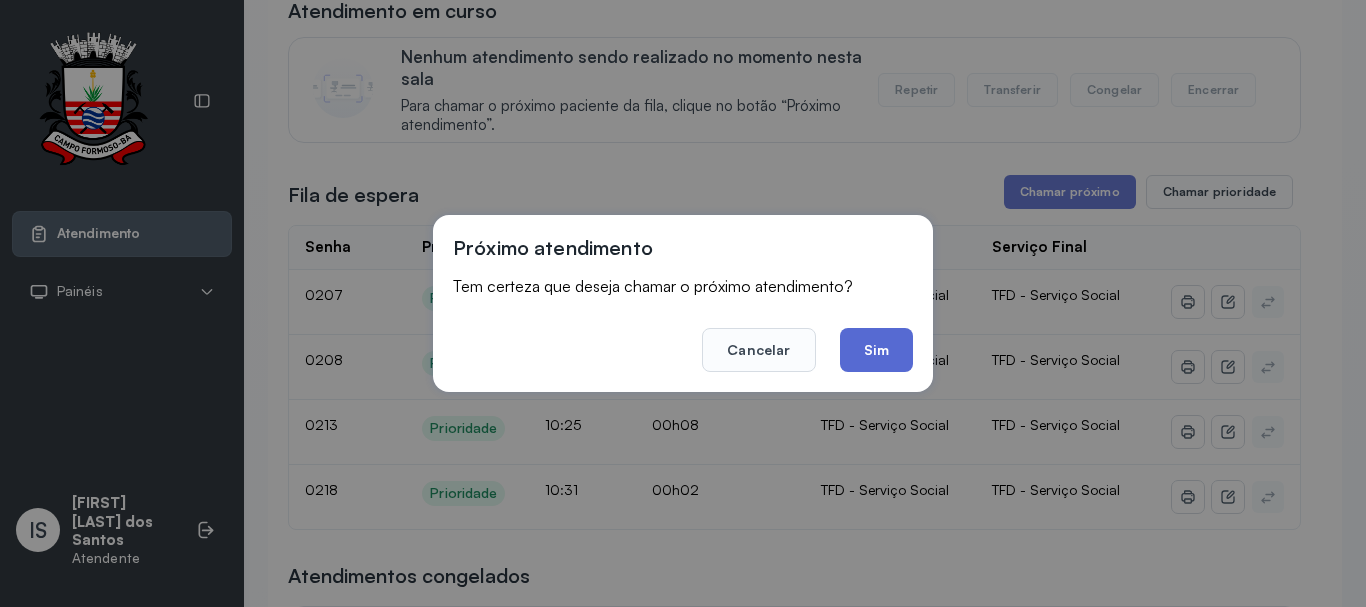 drag, startPoint x: 891, startPoint y: 345, endPoint x: 870, endPoint y: 338, distance: 22.135944 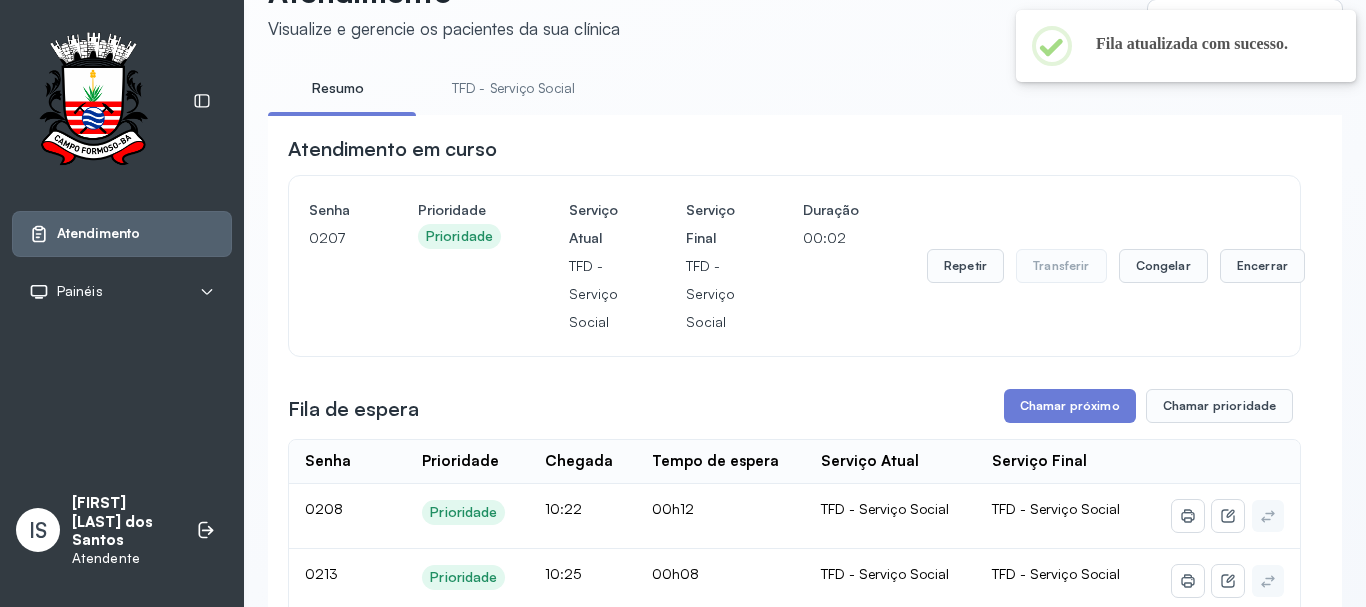 scroll, scrollTop: 200, scrollLeft: 0, axis: vertical 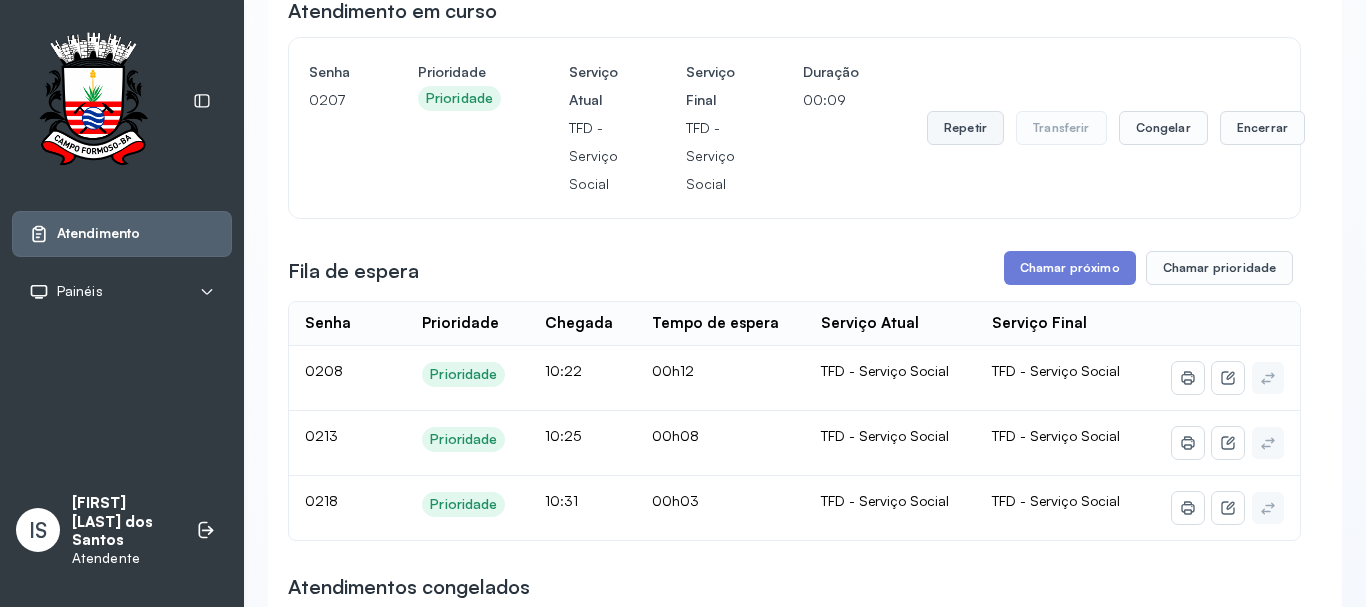 click on "Repetir" at bounding box center (965, 128) 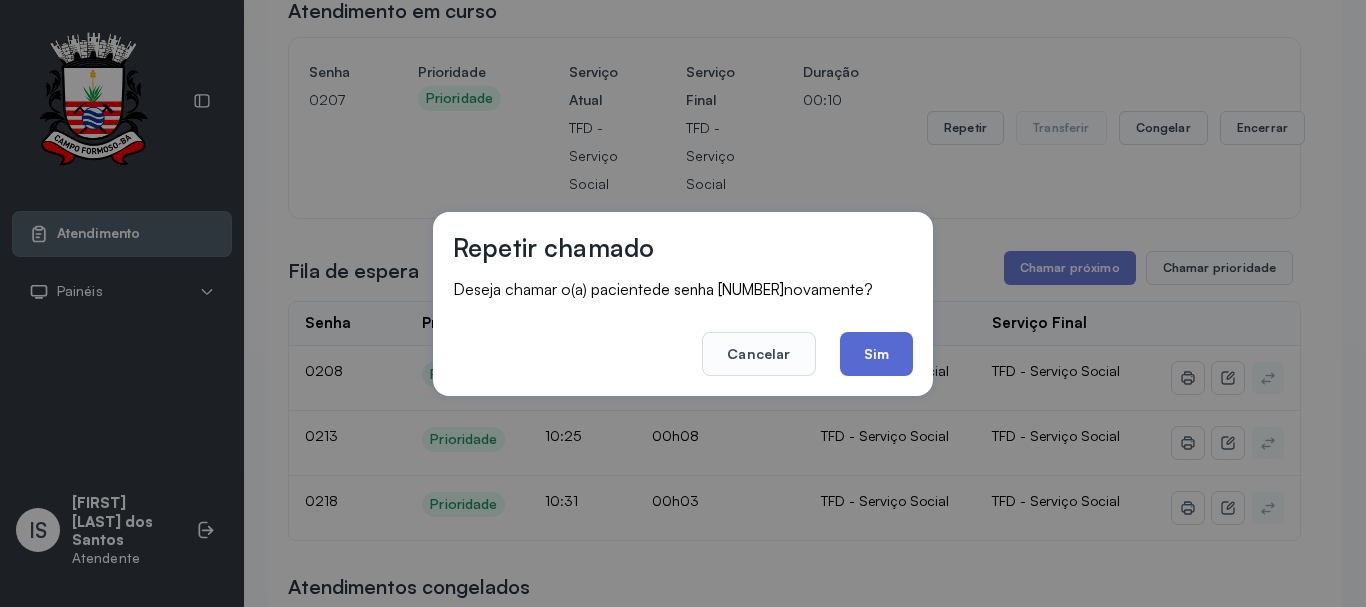 click on "Sim" 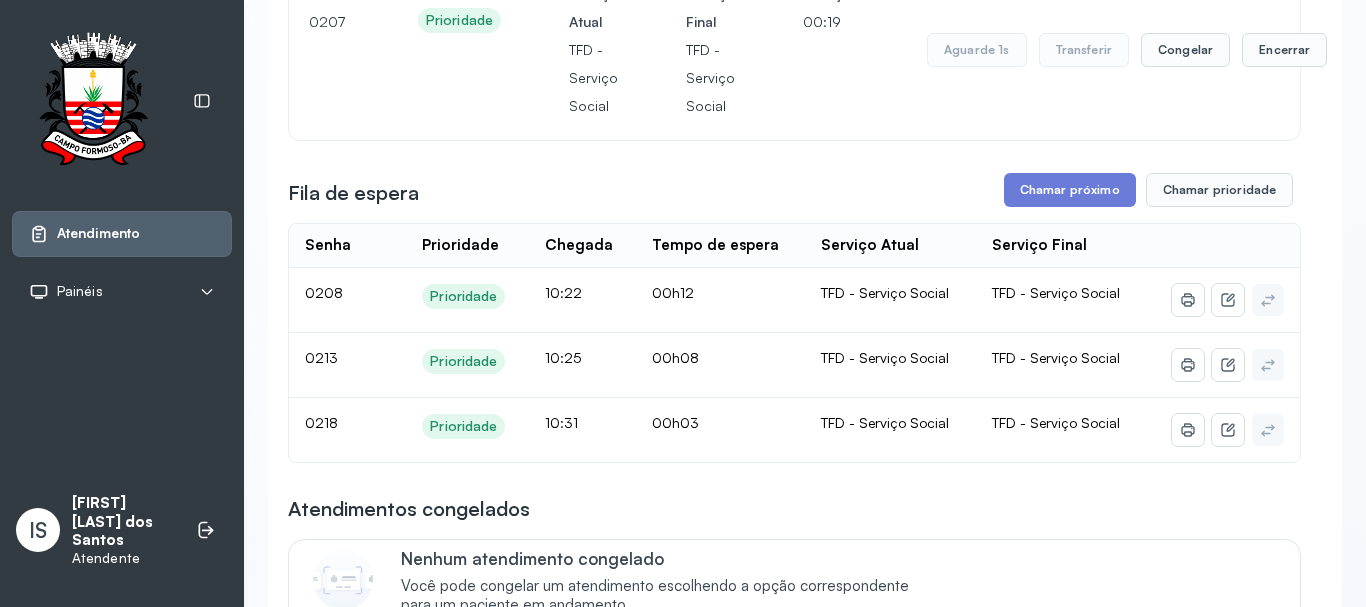scroll, scrollTop: 100, scrollLeft: 0, axis: vertical 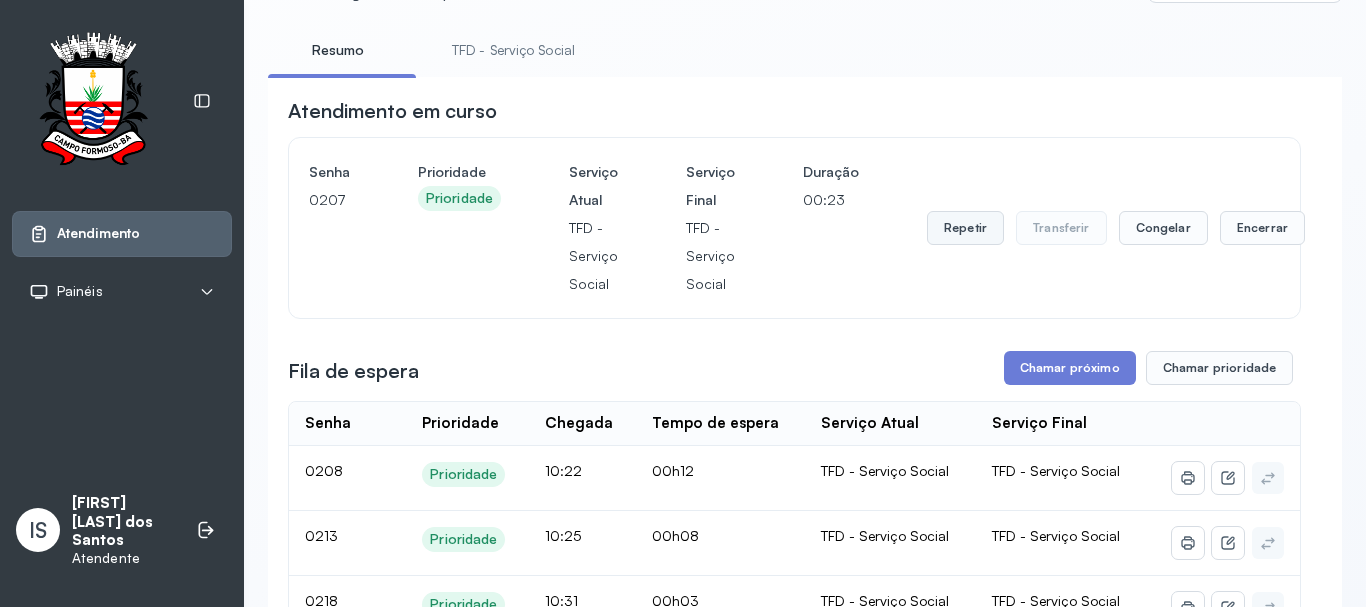 click on "Repetir" at bounding box center [965, 228] 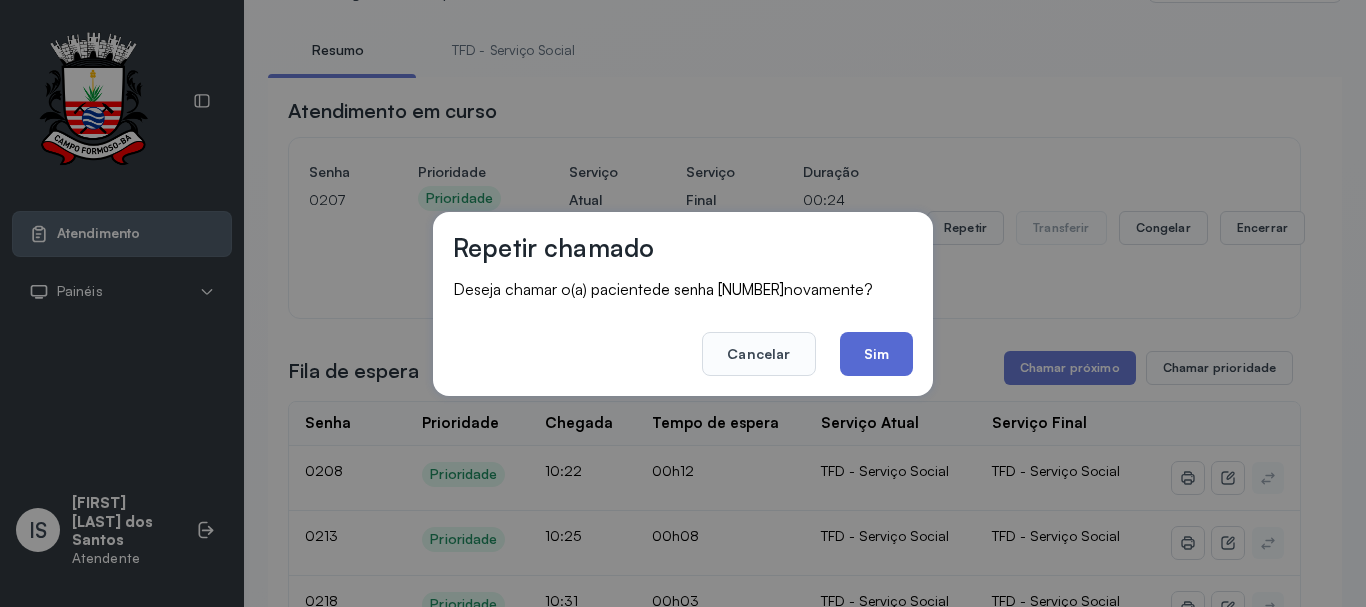 click on "Sim" 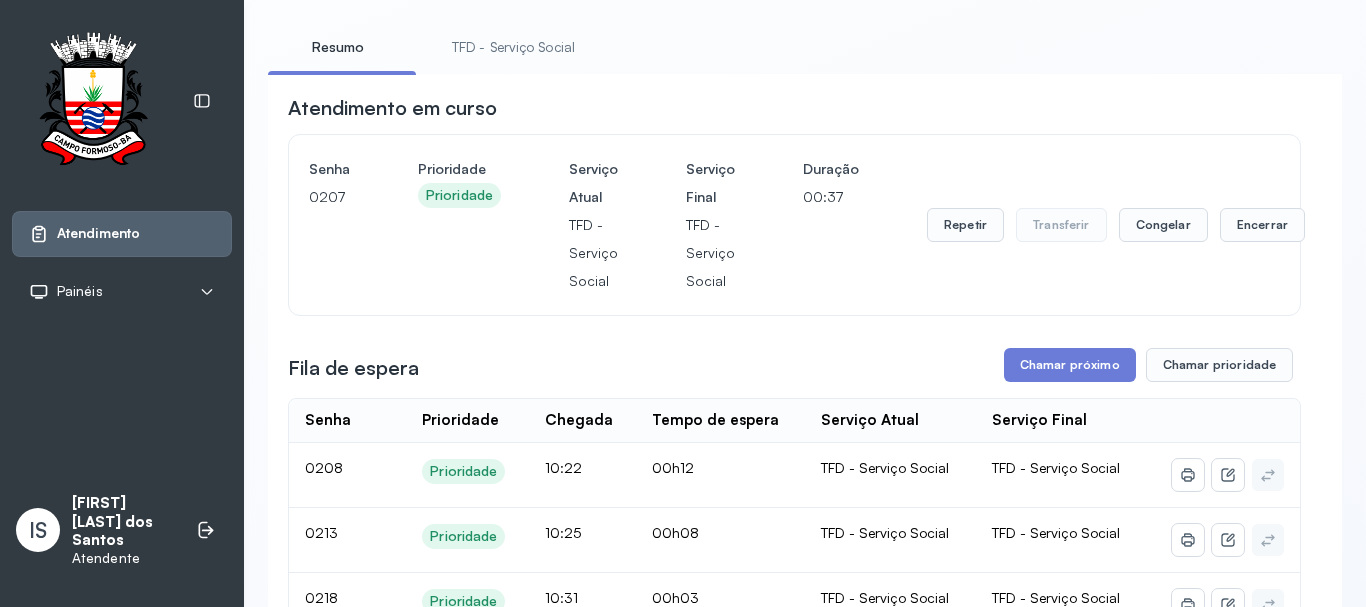 scroll, scrollTop: 100, scrollLeft: 0, axis: vertical 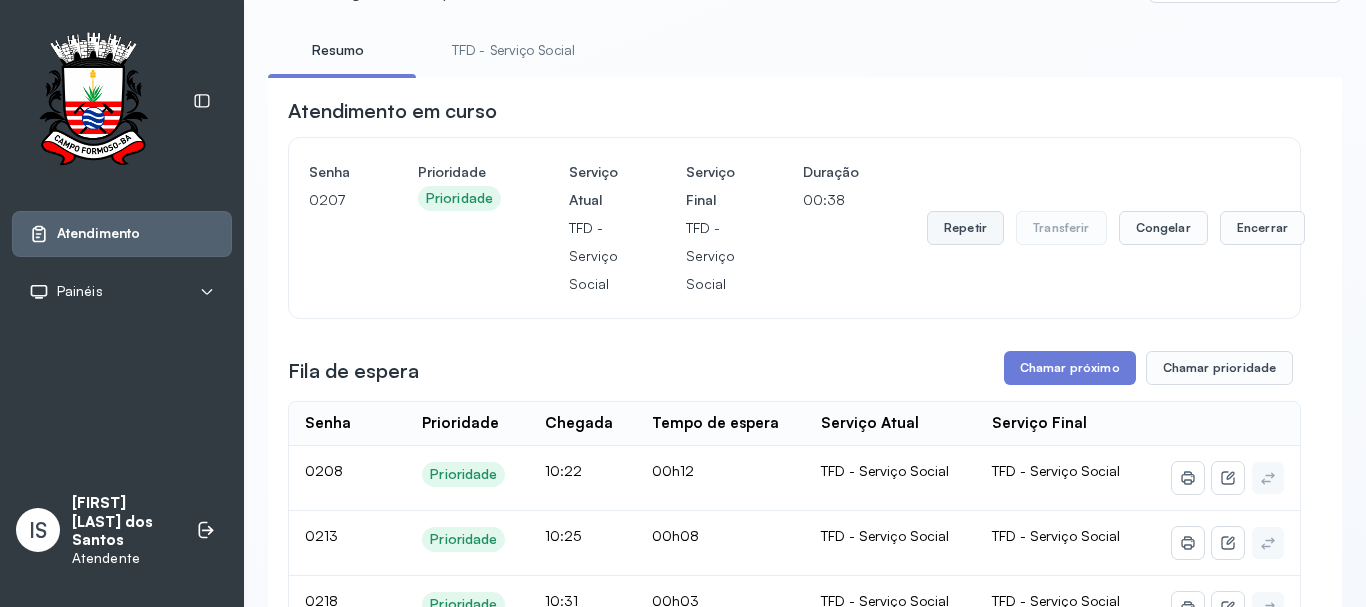 click on "Repetir" at bounding box center [965, 228] 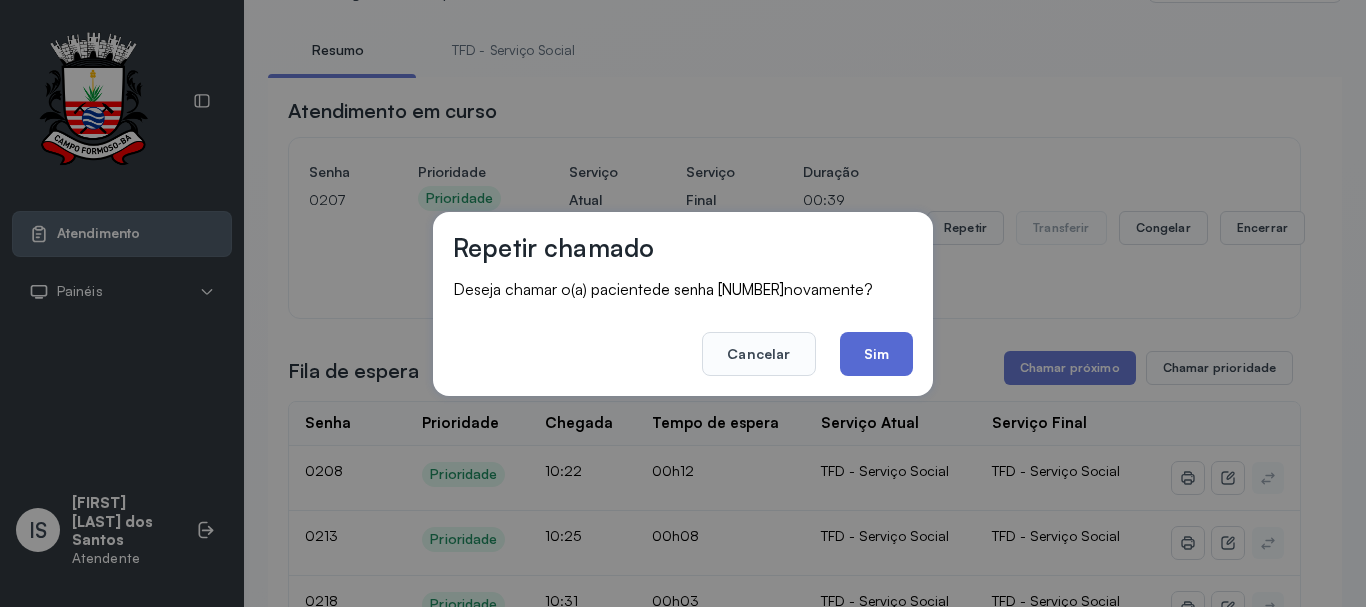 click on "Sim" 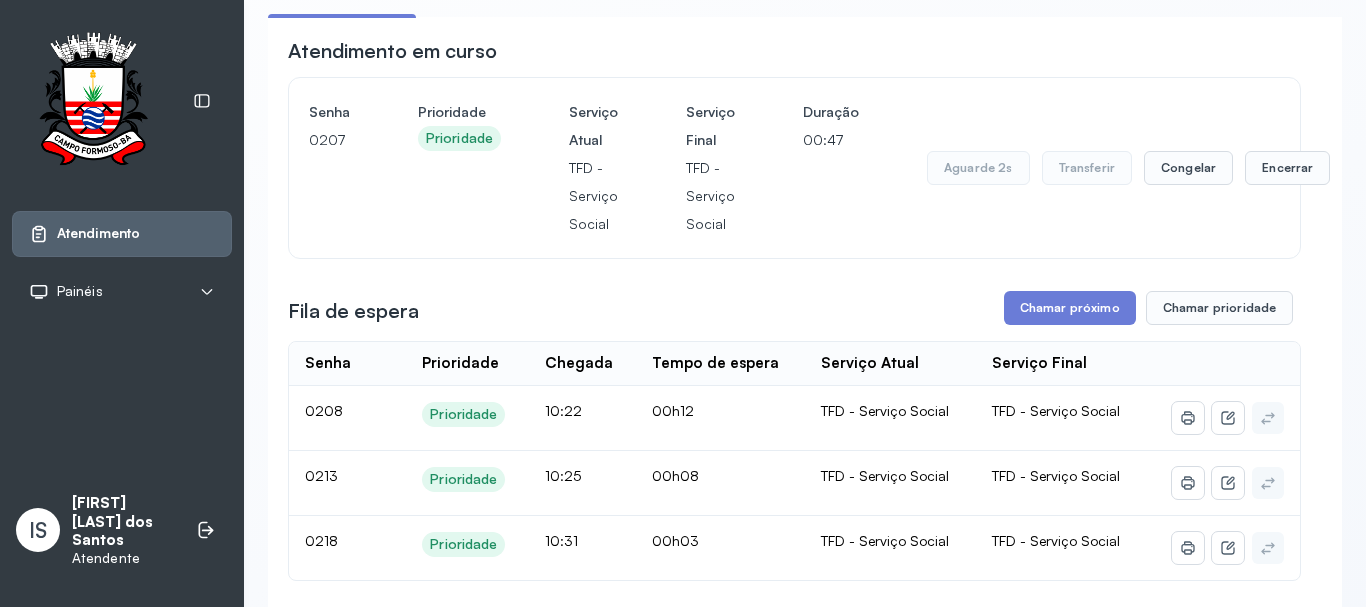 scroll, scrollTop: 100, scrollLeft: 0, axis: vertical 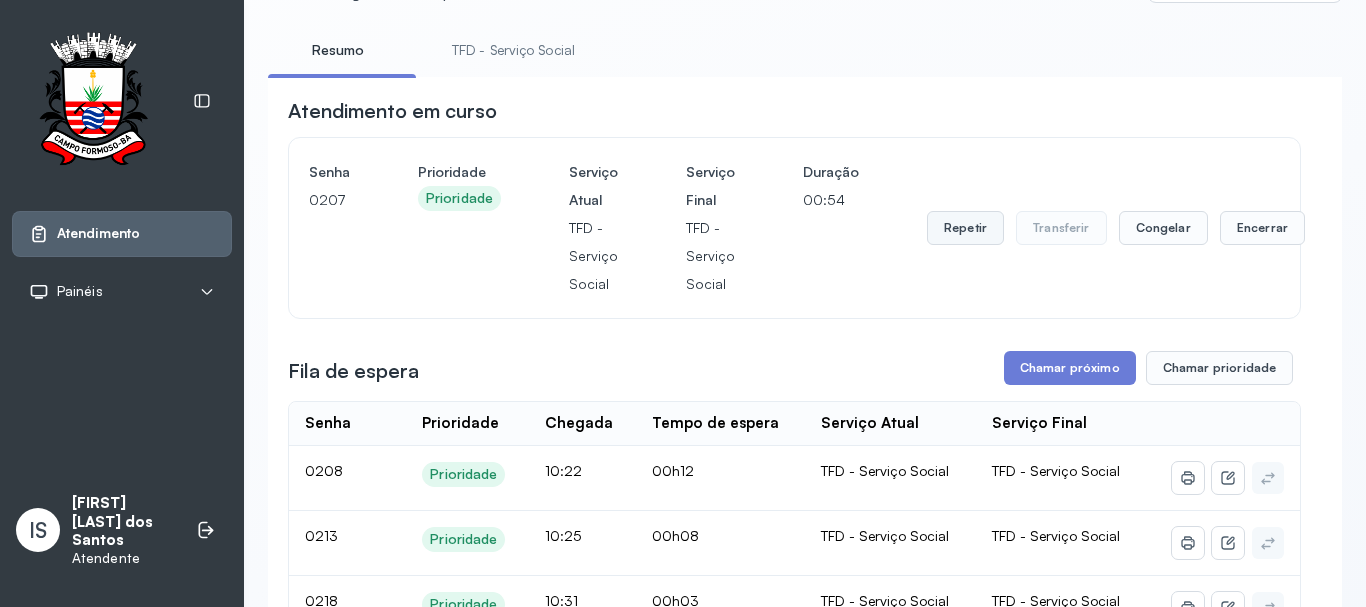 click on "Repetir" at bounding box center [965, 228] 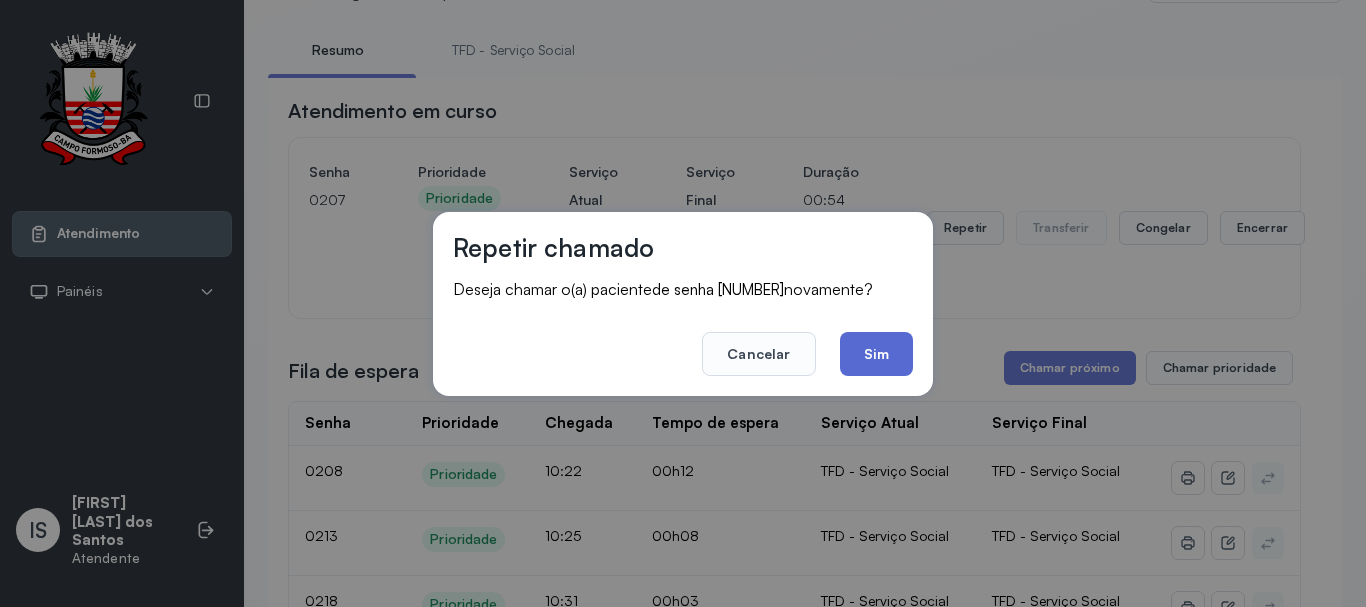 click on "Sim" 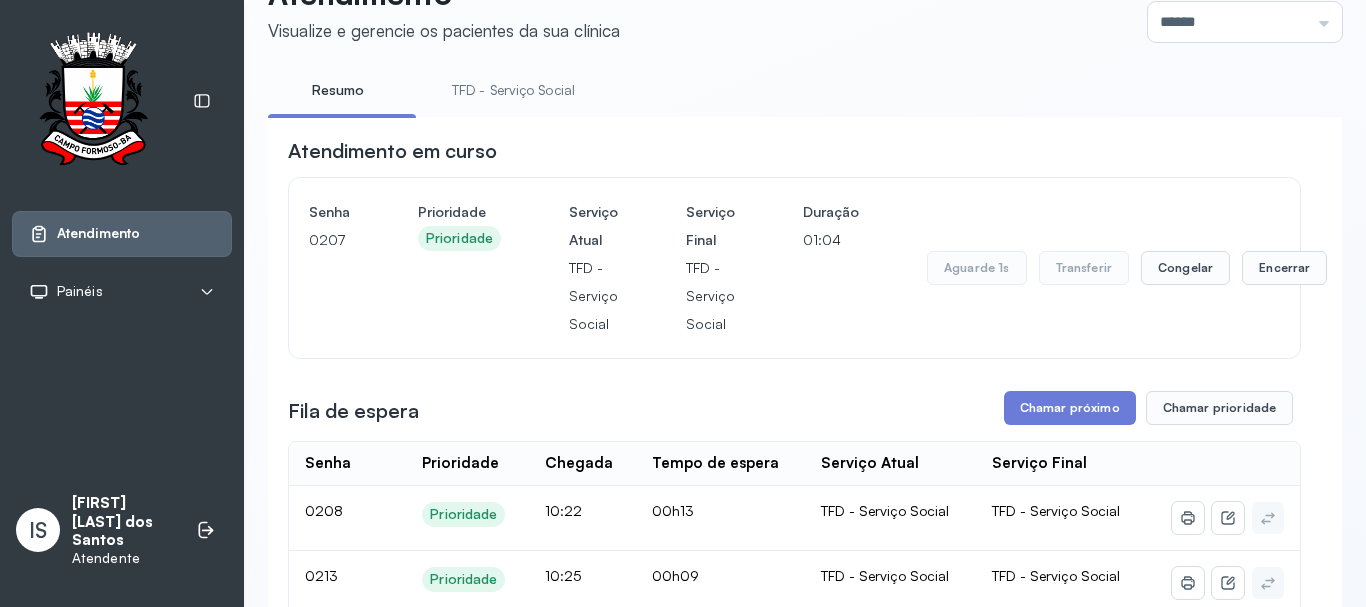 scroll, scrollTop: 0, scrollLeft: 0, axis: both 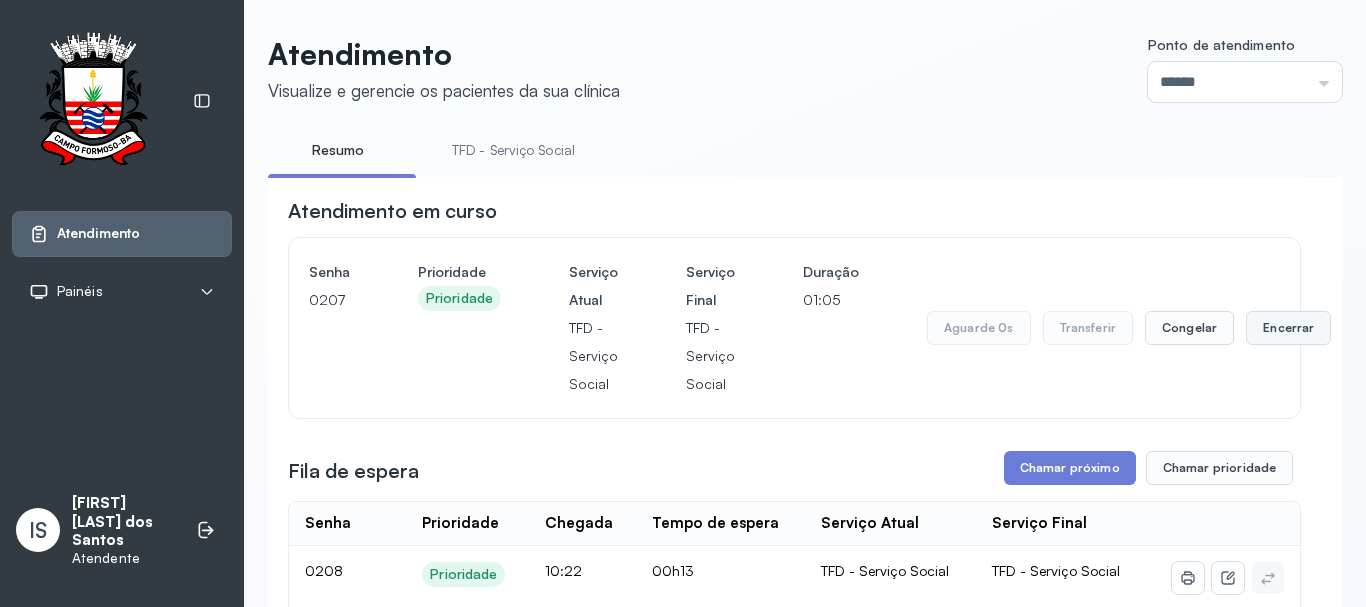 drag, startPoint x: 1255, startPoint y: 326, endPoint x: 1235, endPoint y: 321, distance: 20.615528 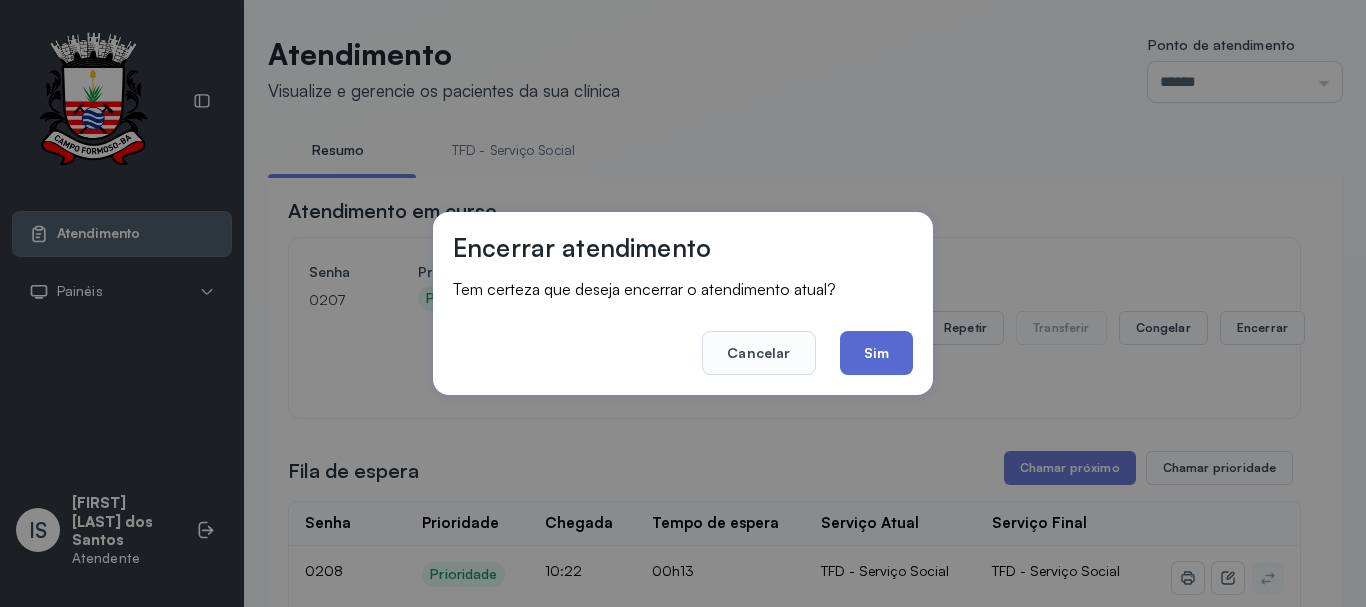 click on "Sim" 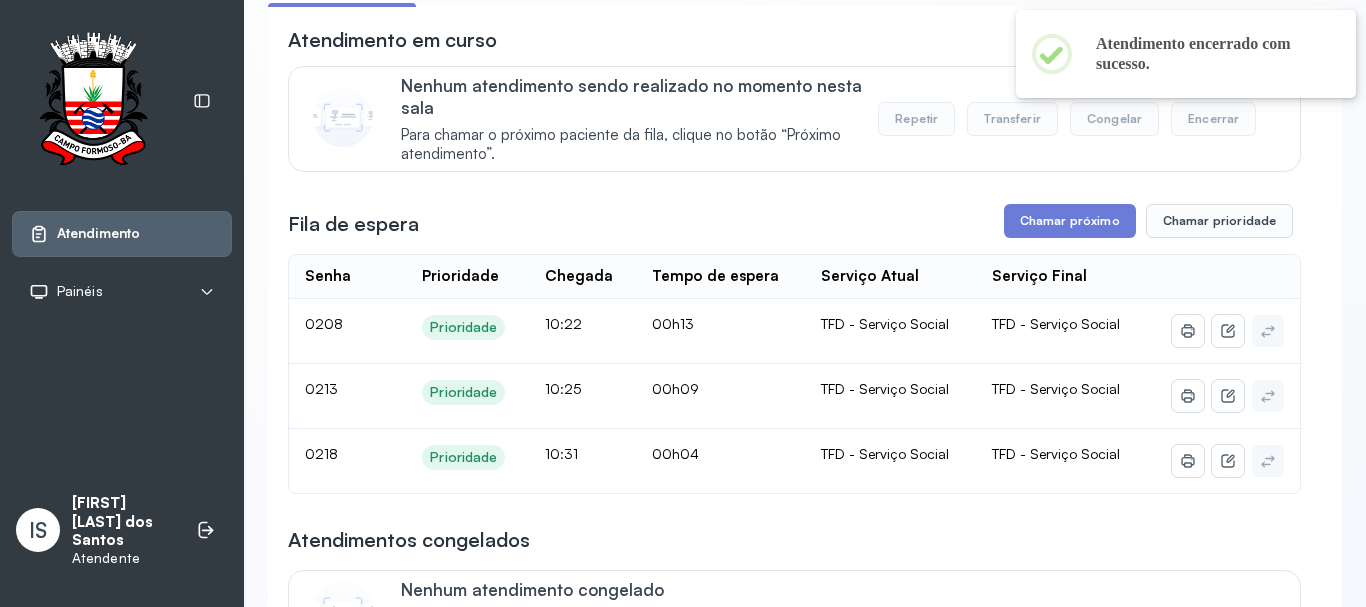 scroll, scrollTop: 0, scrollLeft: 0, axis: both 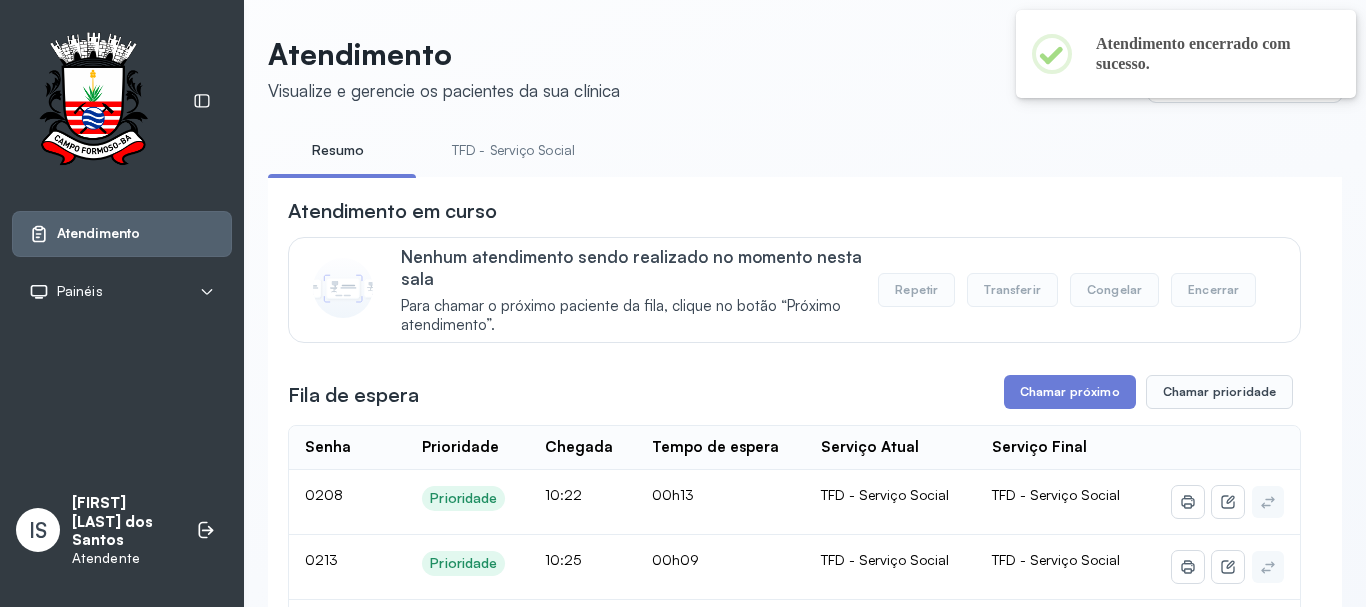 click on "**********" at bounding box center [794, 1445] 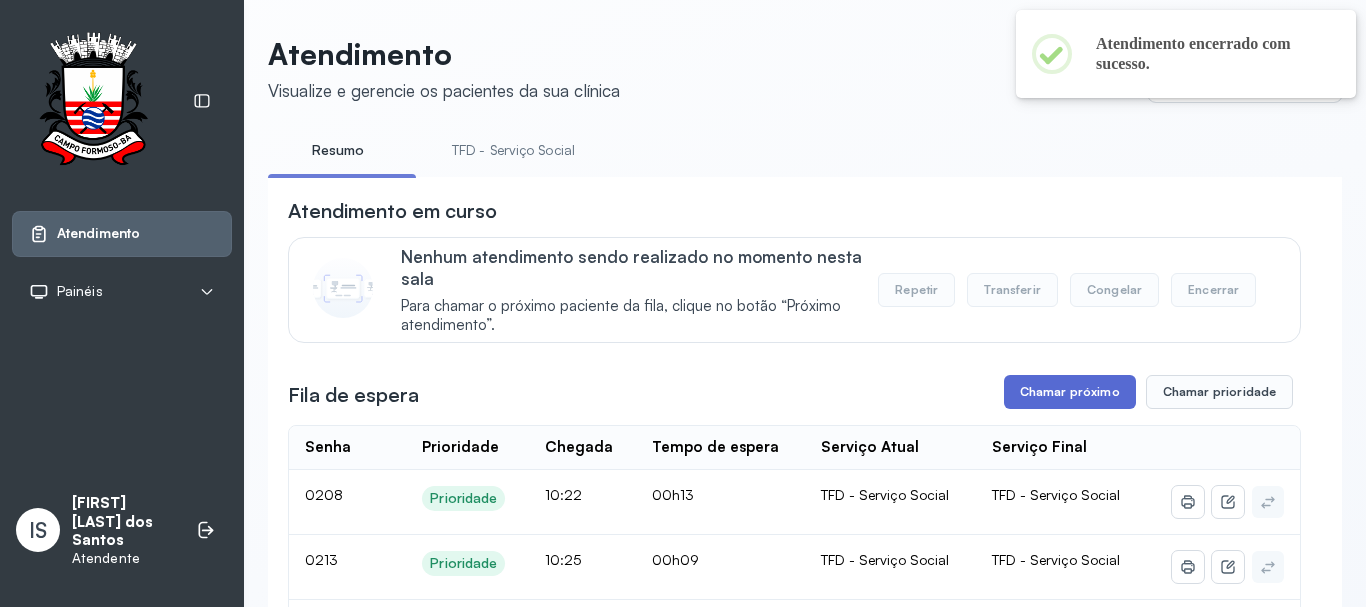 click on "Chamar próximo" at bounding box center (1070, 392) 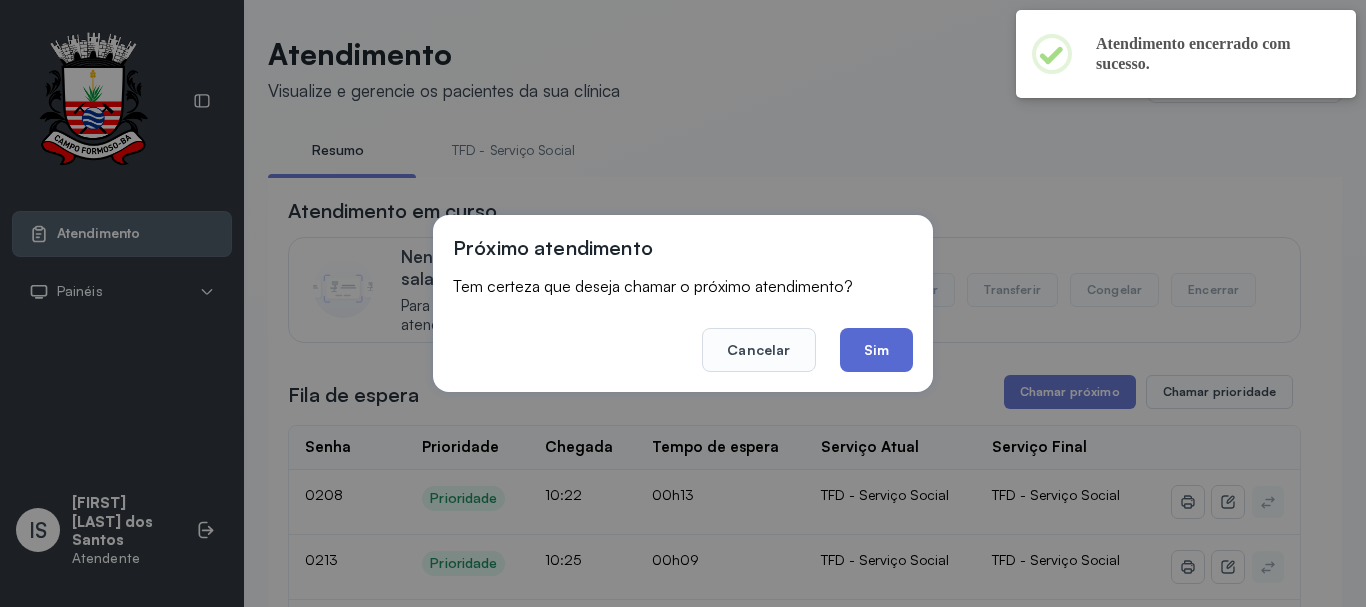 click on "Sim" 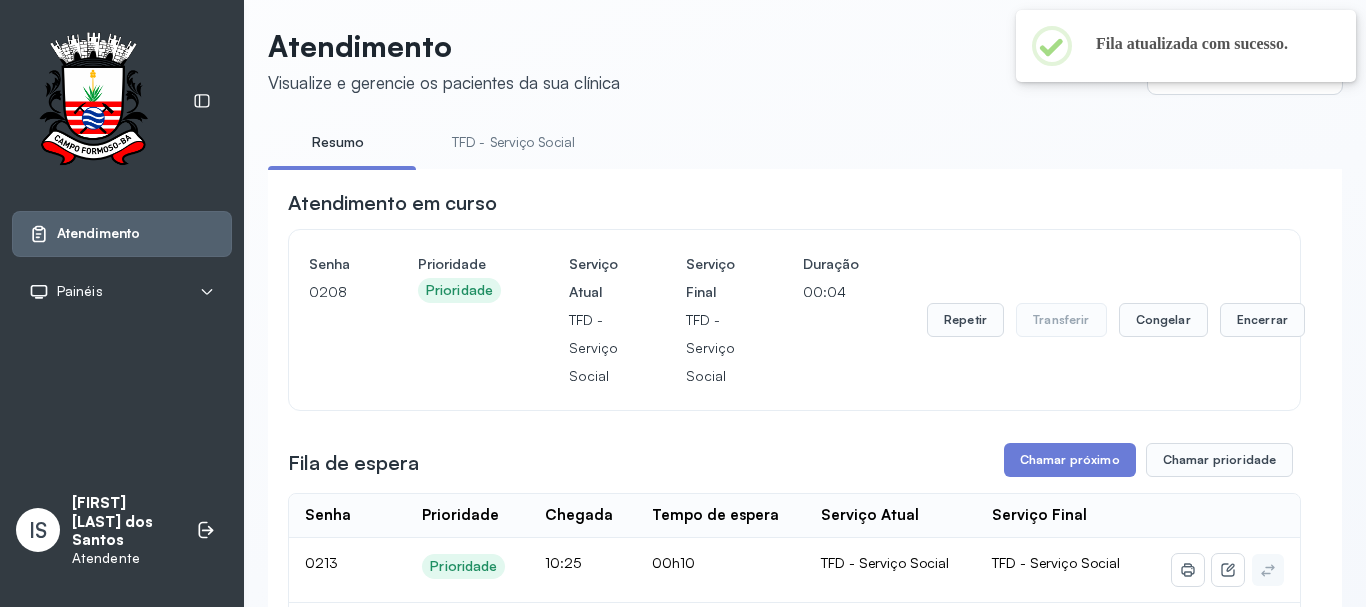 scroll, scrollTop: 0, scrollLeft: 0, axis: both 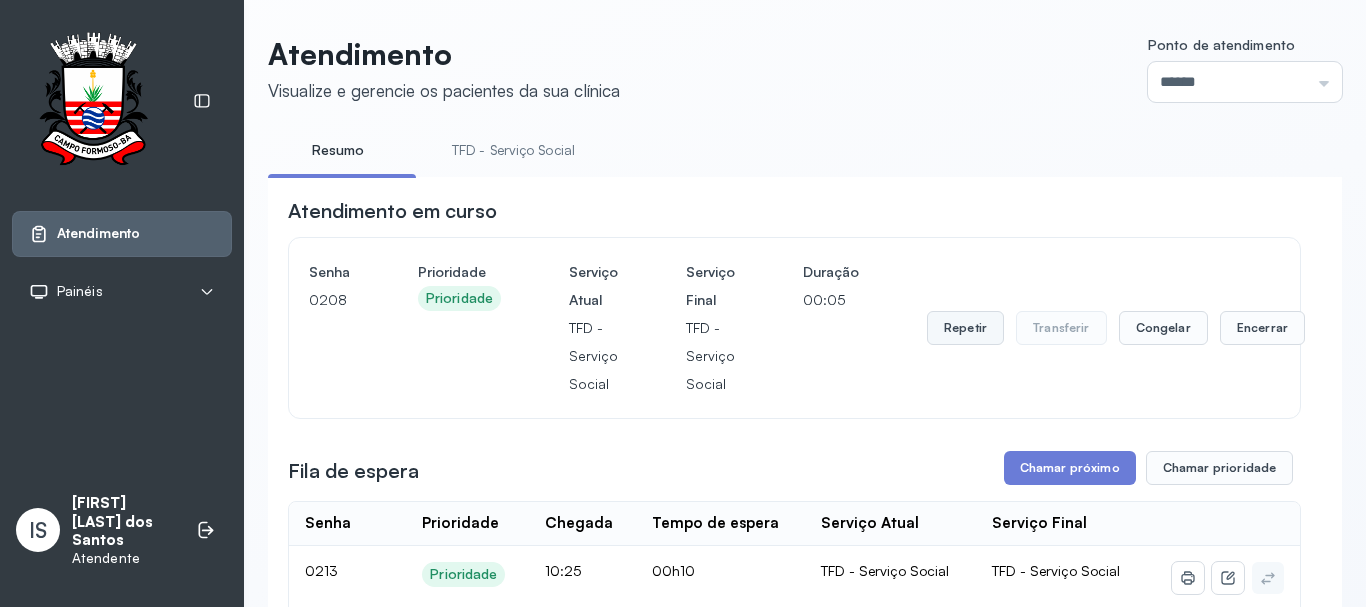 click on "Repetir" at bounding box center [965, 328] 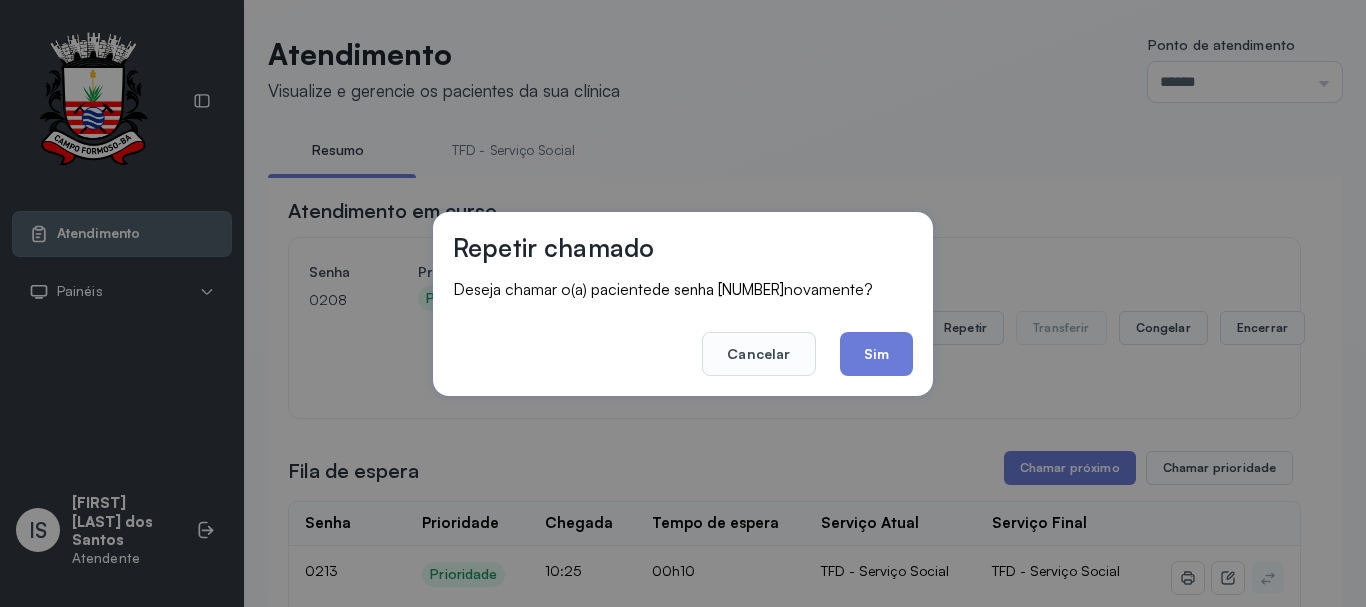click on "Sim" 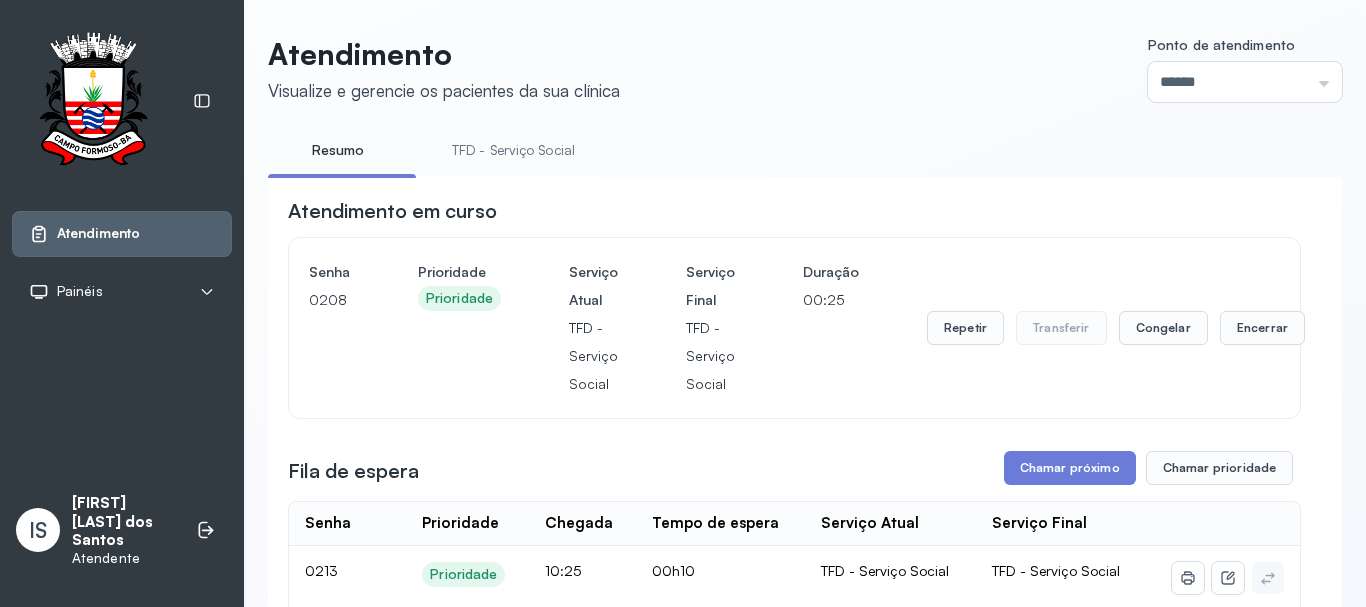scroll, scrollTop: 200, scrollLeft: 0, axis: vertical 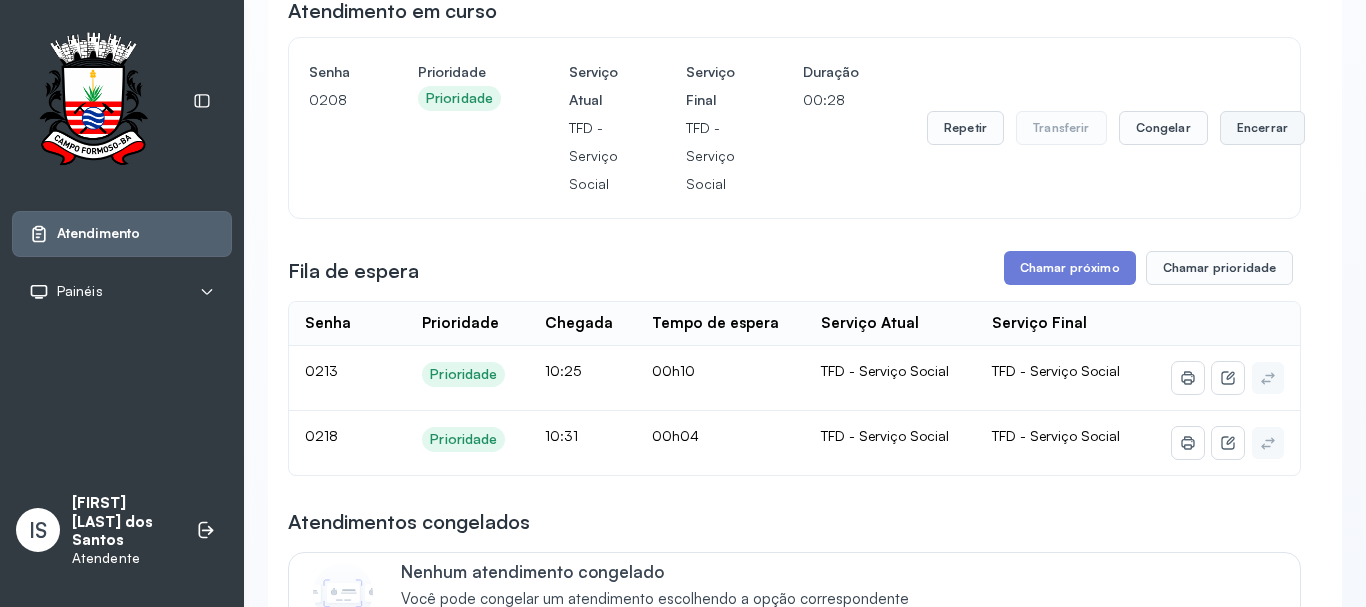 click on "Encerrar" at bounding box center [1262, 128] 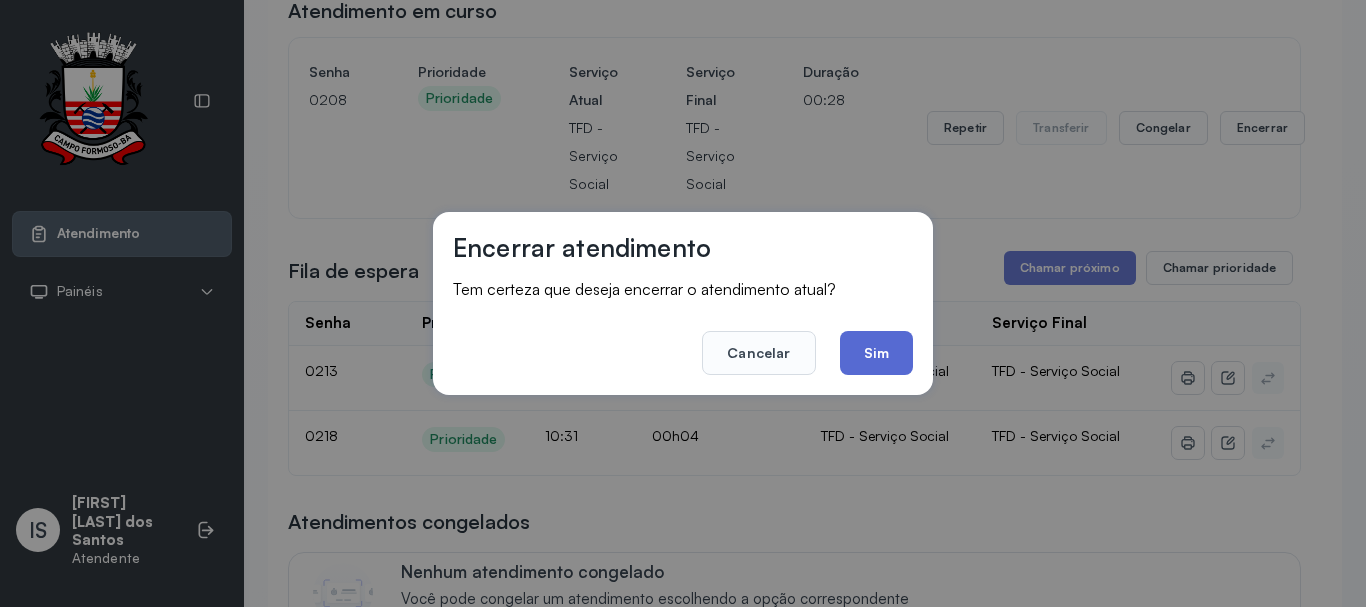 click on "Sim" 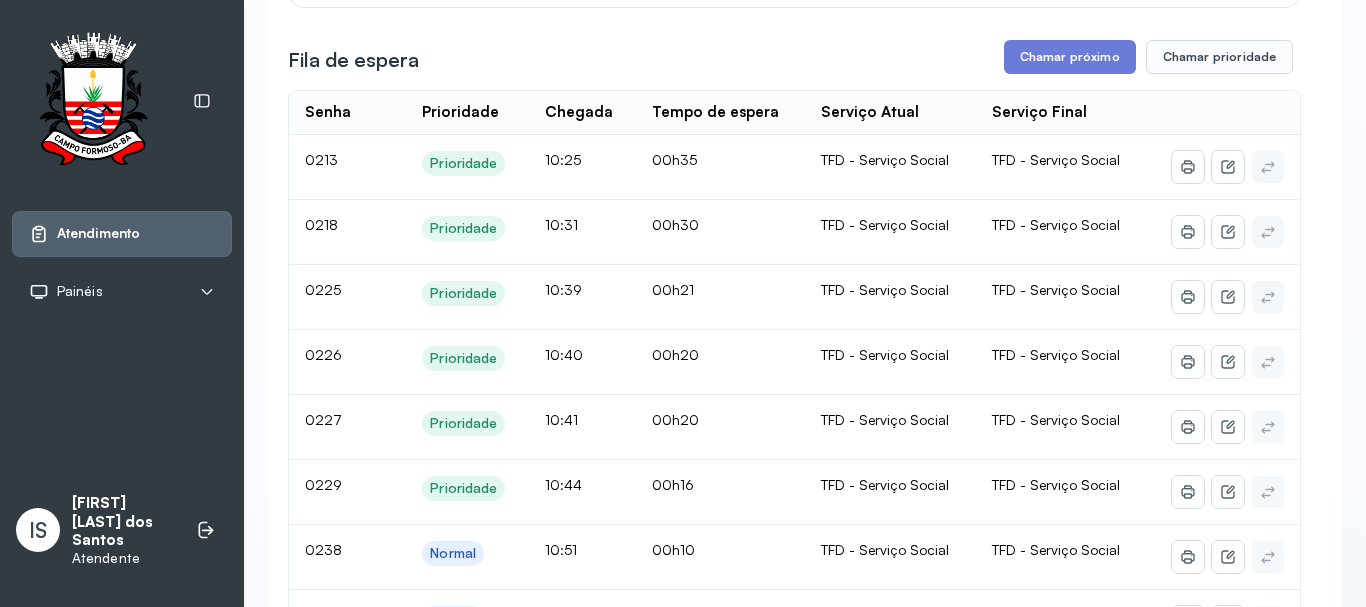 scroll, scrollTop: 300, scrollLeft: 0, axis: vertical 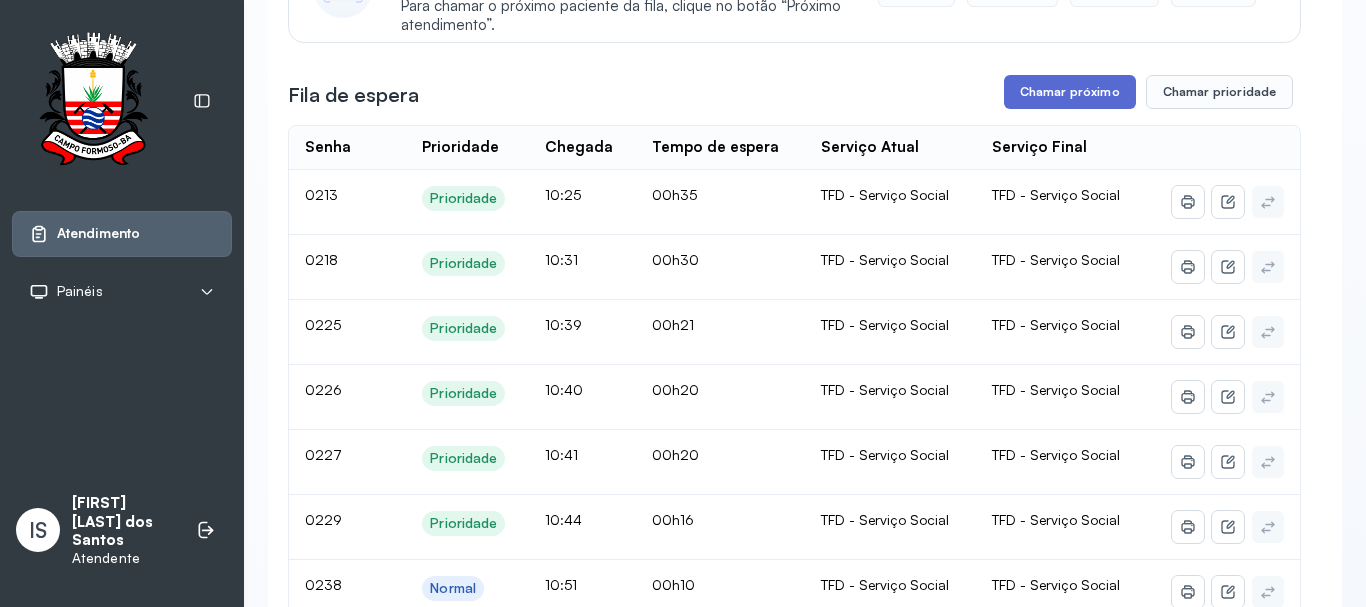 click on "Chamar próximo" at bounding box center (1070, 92) 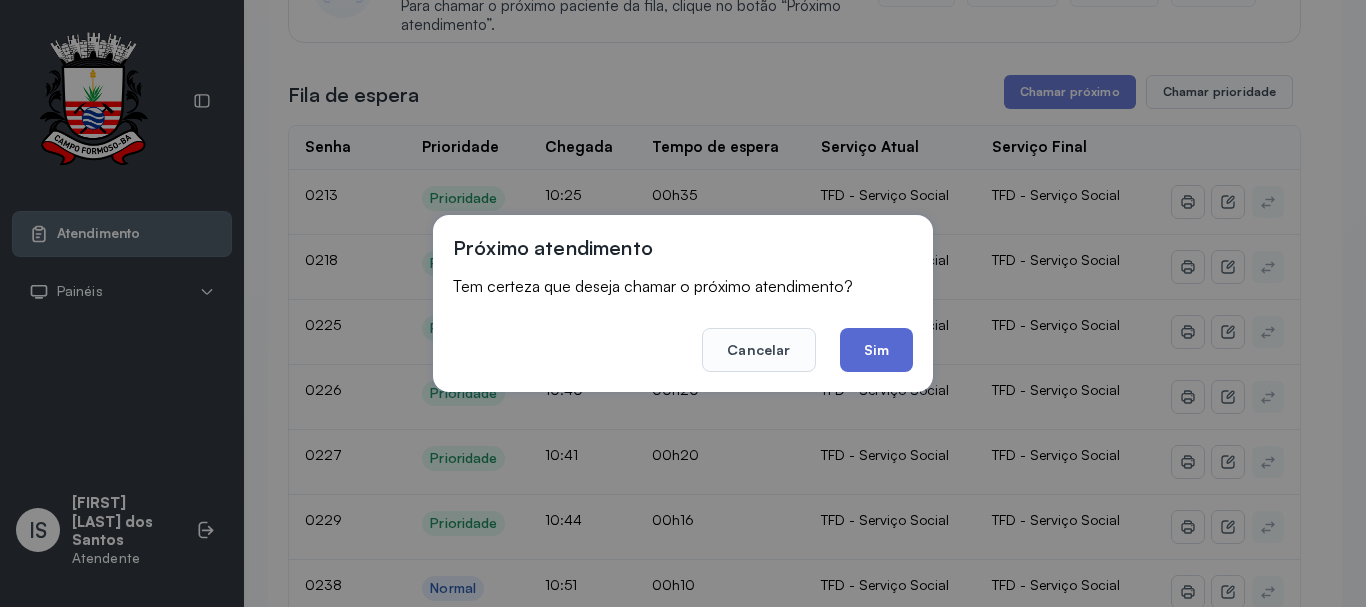 click on "Sim" 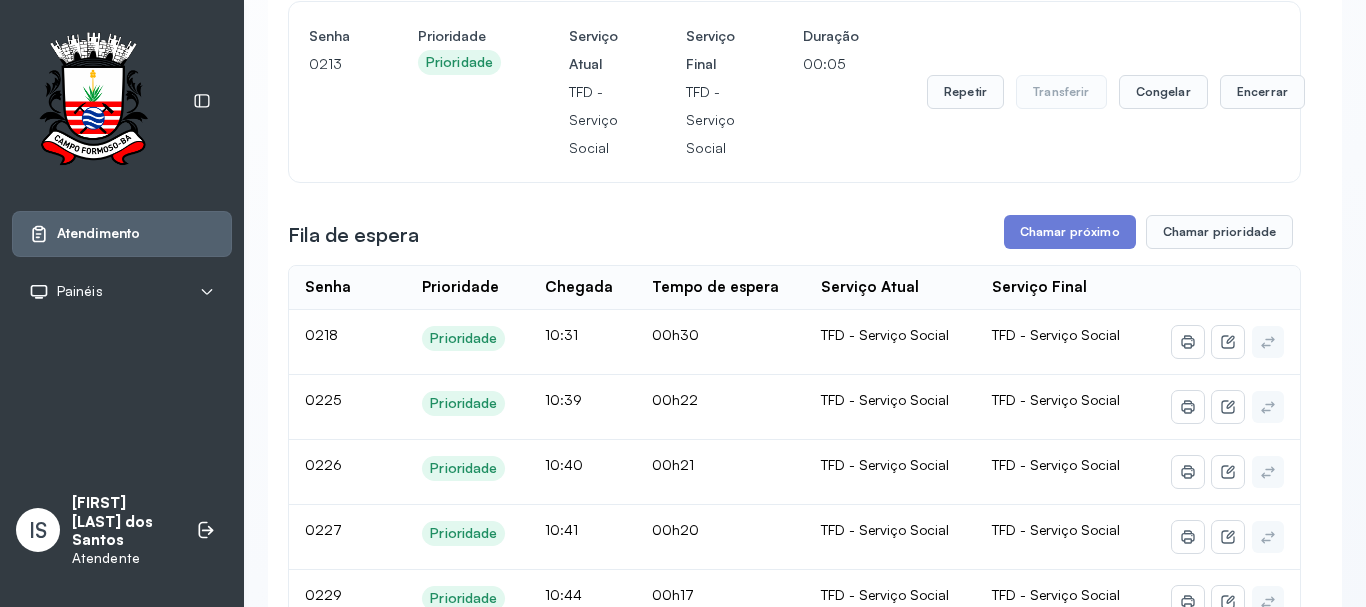 scroll, scrollTop: 0, scrollLeft: 0, axis: both 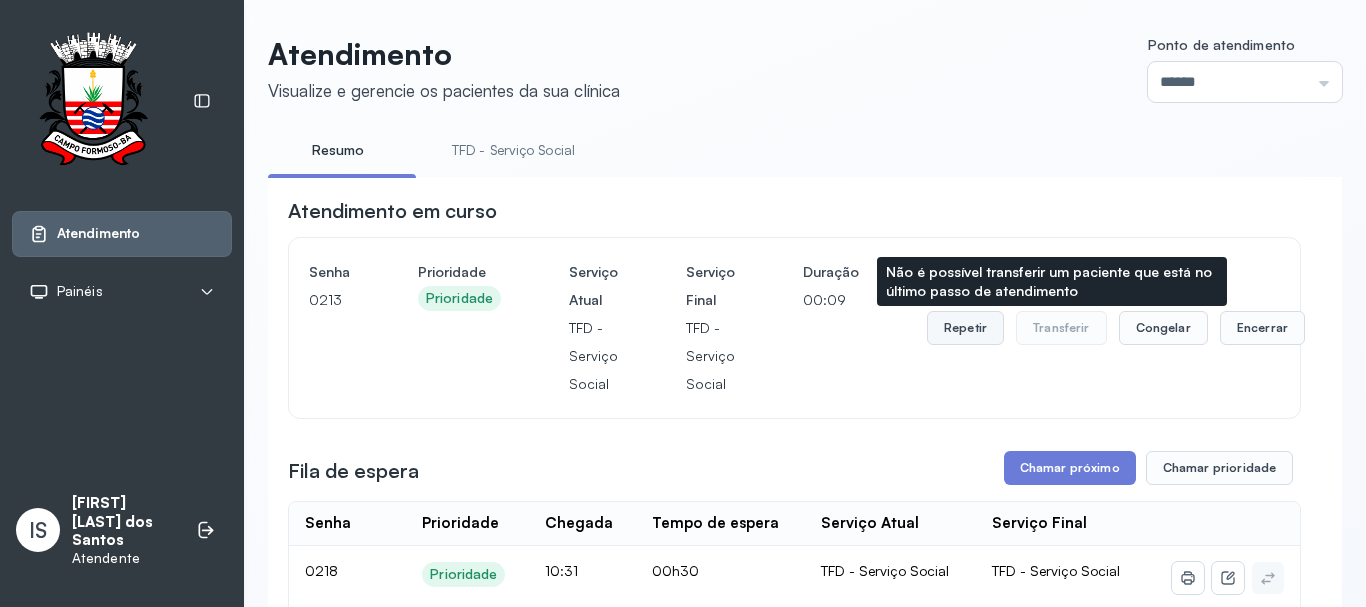 click on "Repetir" at bounding box center [965, 328] 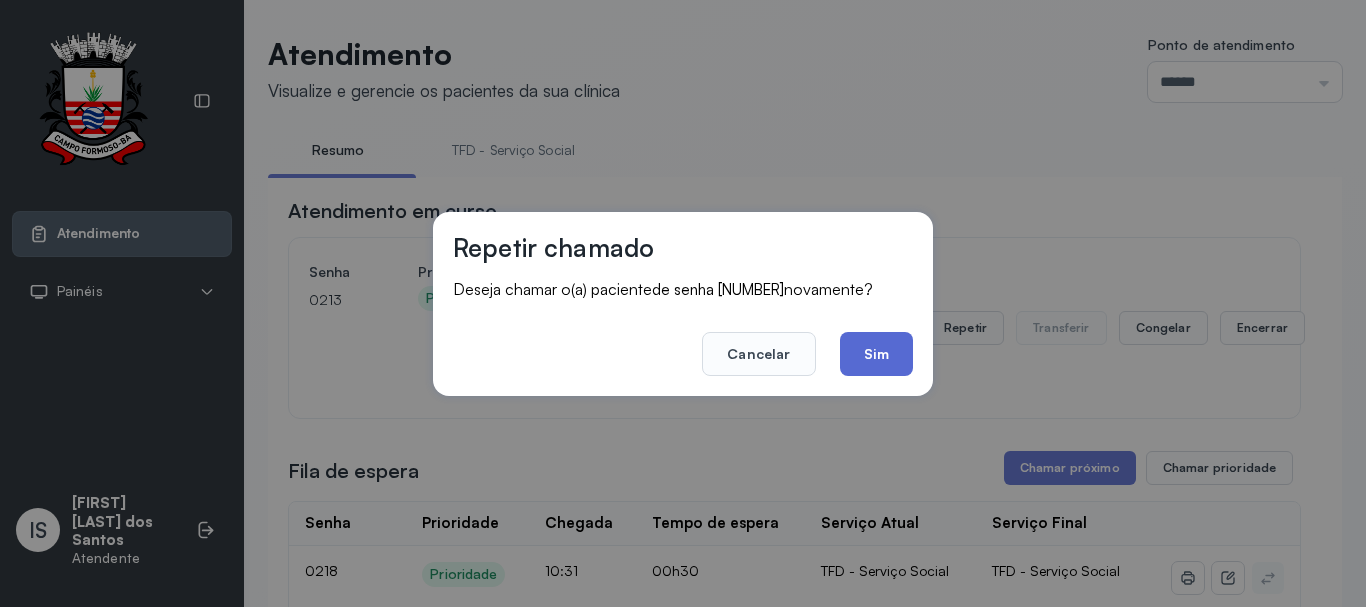 click on "Sim" 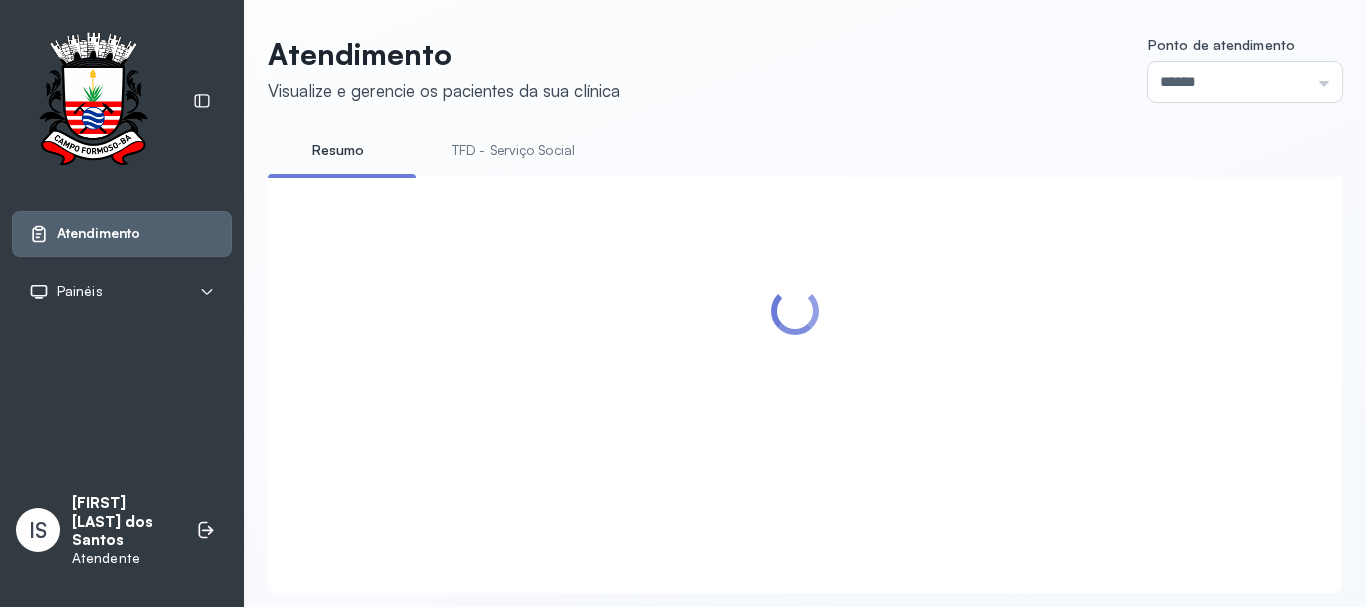 scroll, scrollTop: 62, scrollLeft: 0, axis: vertical 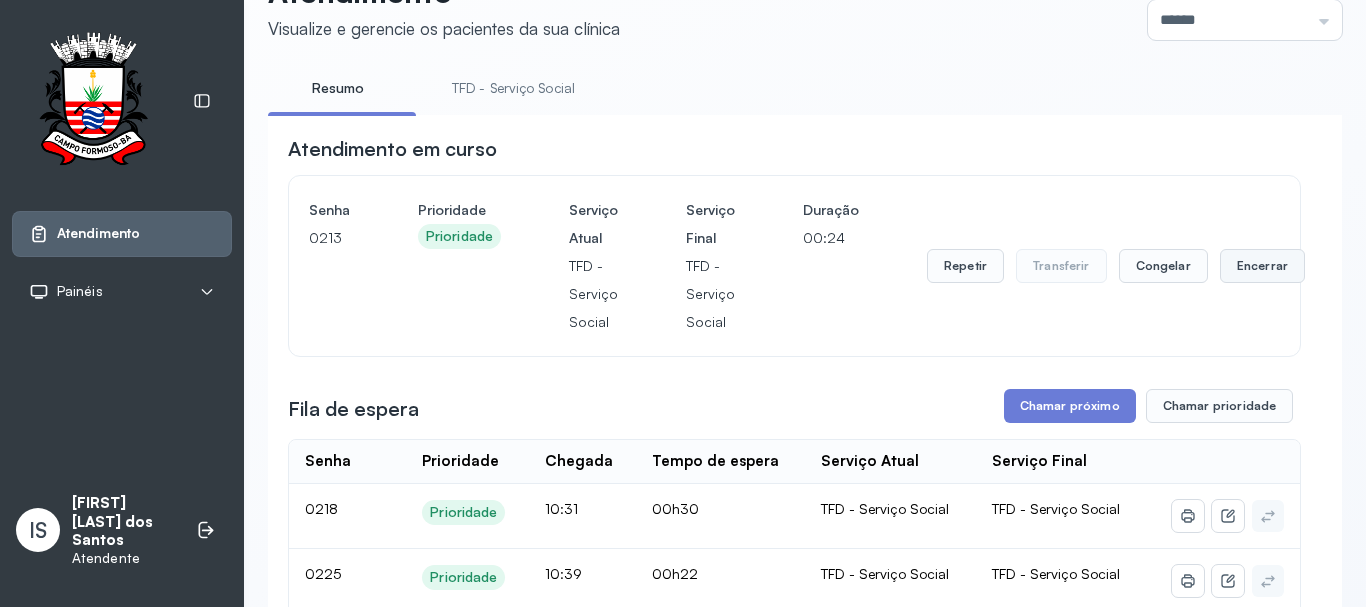 click on "Encerrar" at bounding box center (1262, 266) 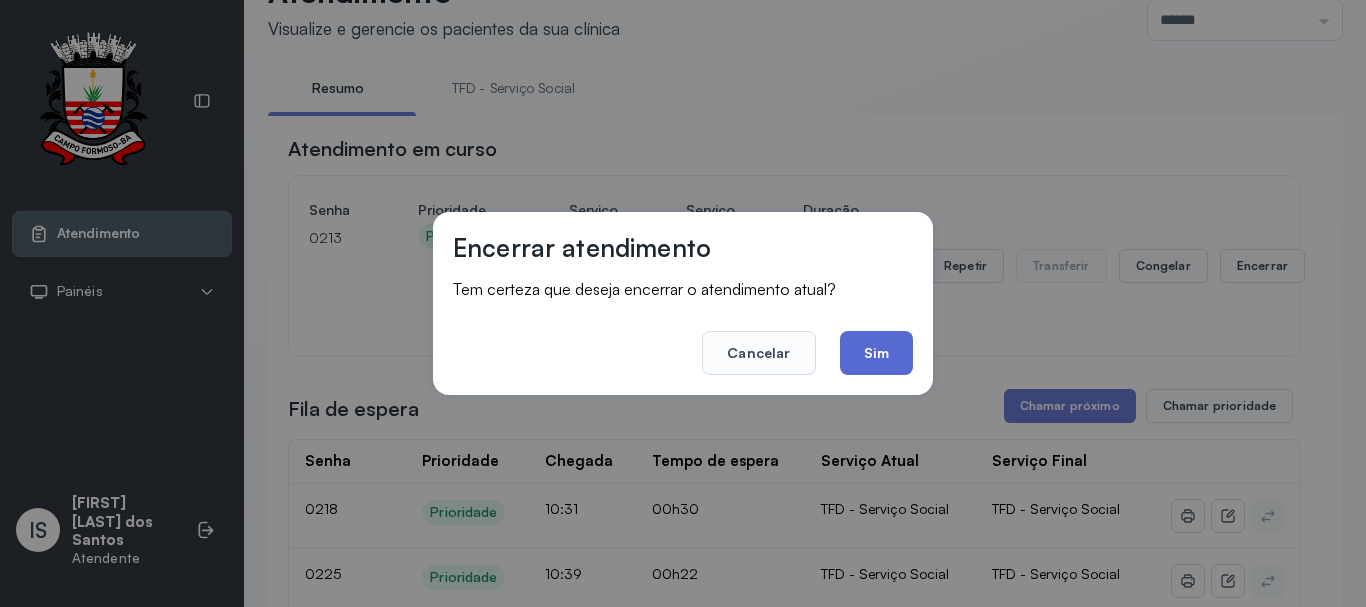 click on "Sim" 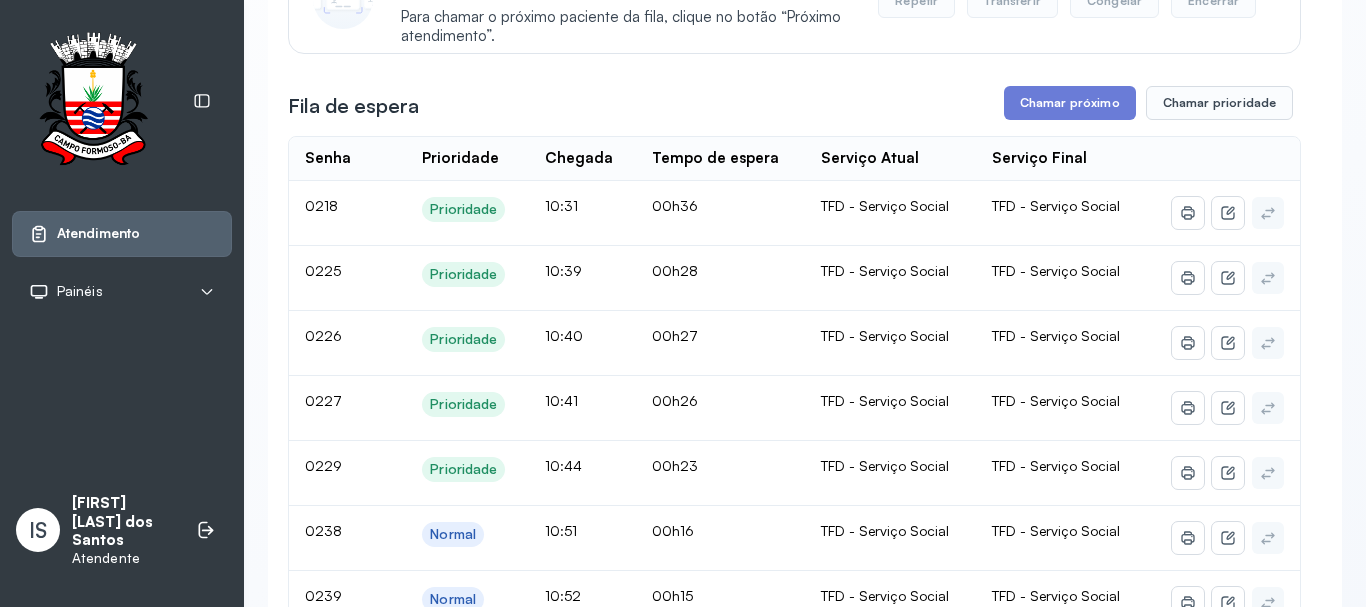 scroll, scrollTop: 162, scrollLeft: 0, axis: vertical 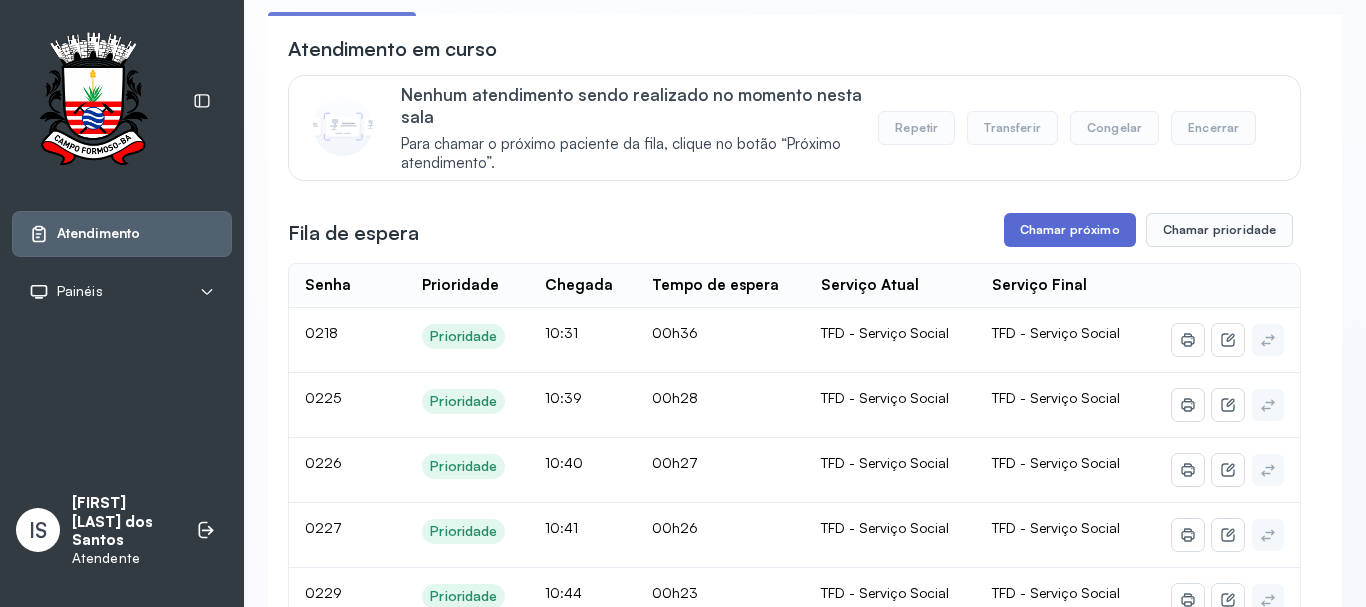 click on "Chamar próximo" at bounding box center (1070, 230) 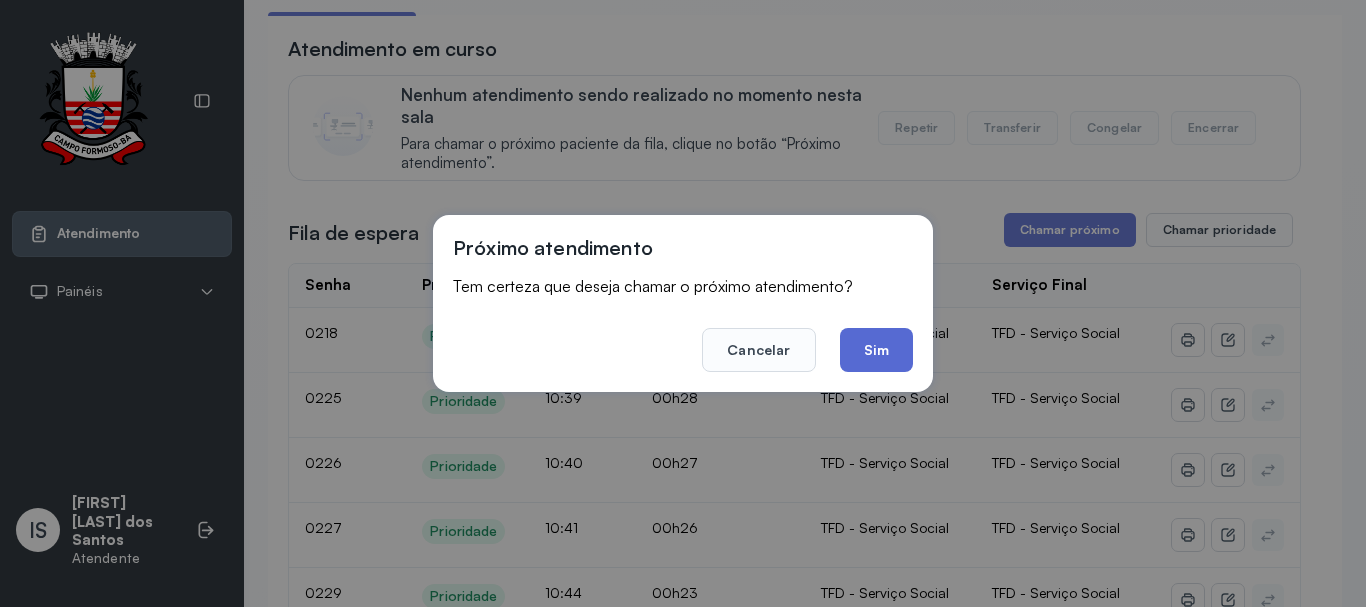 click on "Sim" 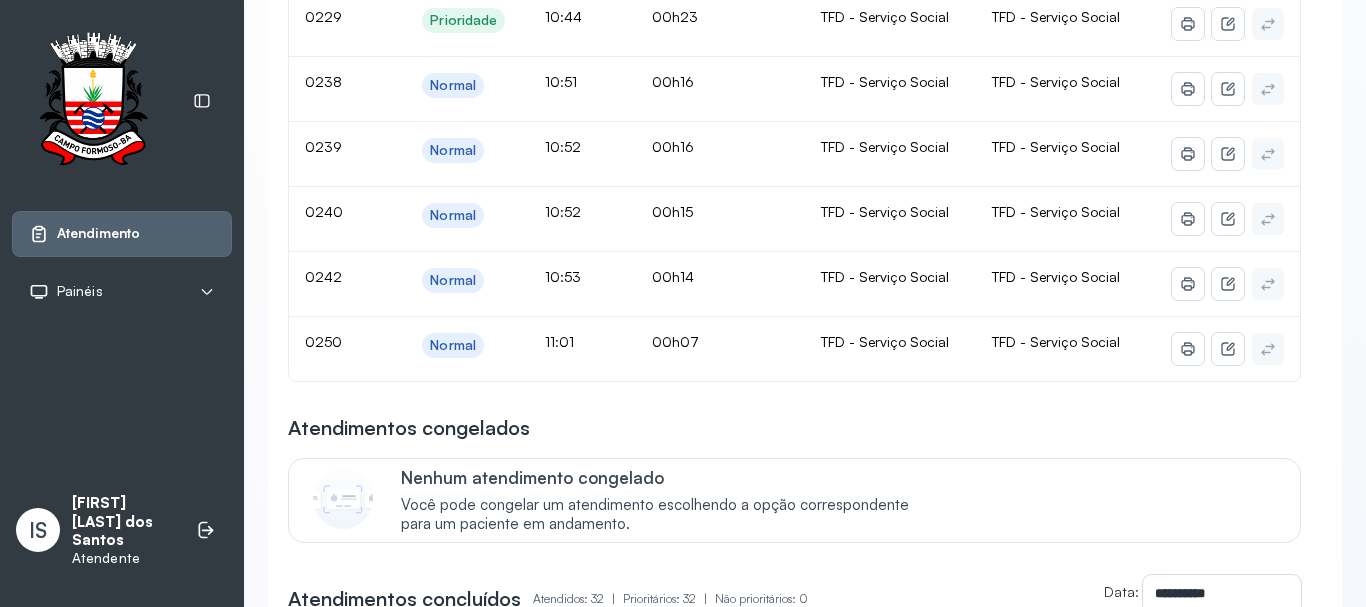 scroll, scrollTop: 162, scrollLeft: 0, axis: vertical 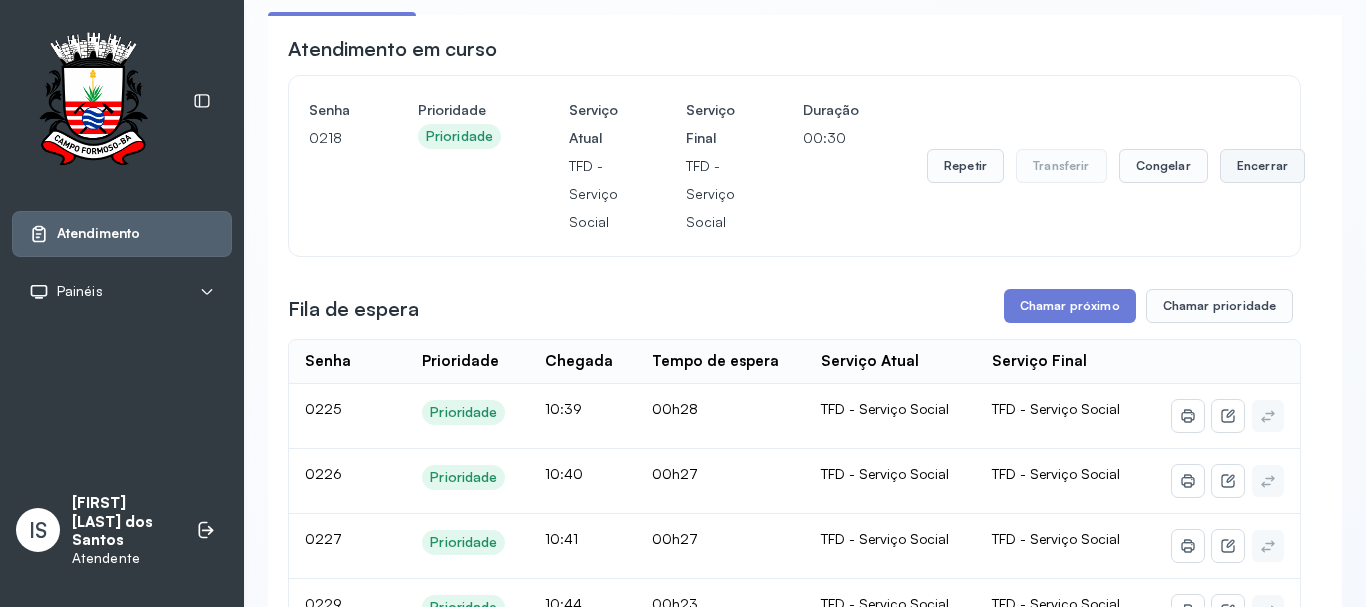 click on "Encerrar" at bounding box center [1262, 166] 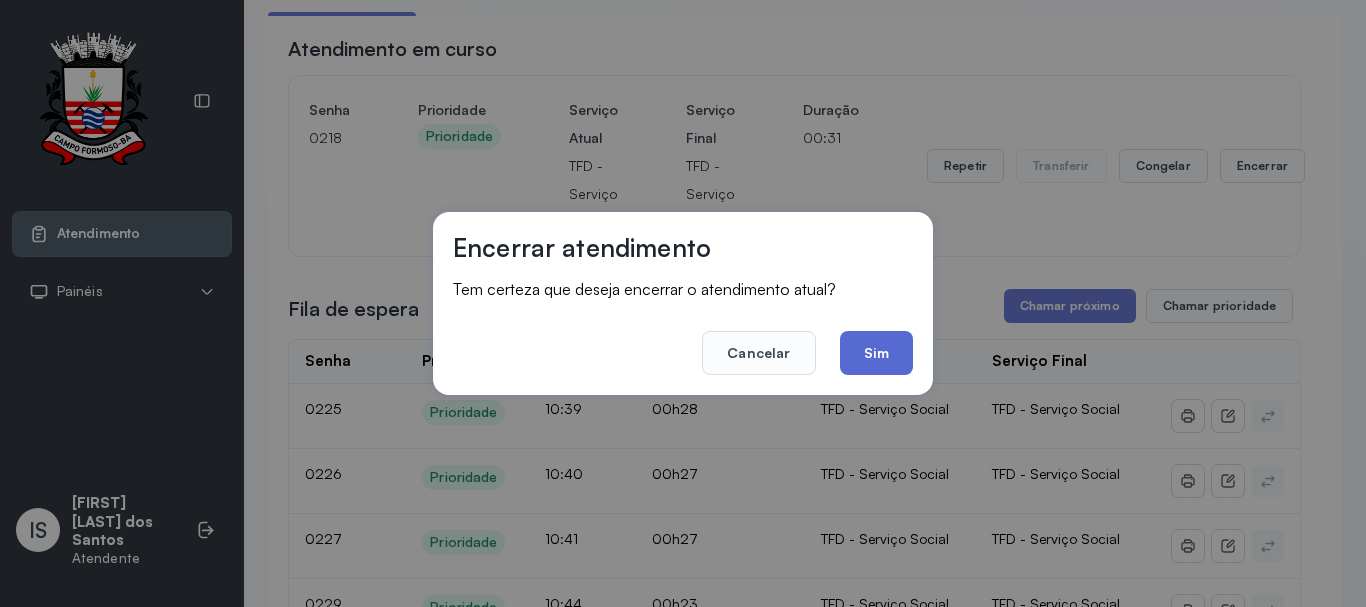 click on "Sim" 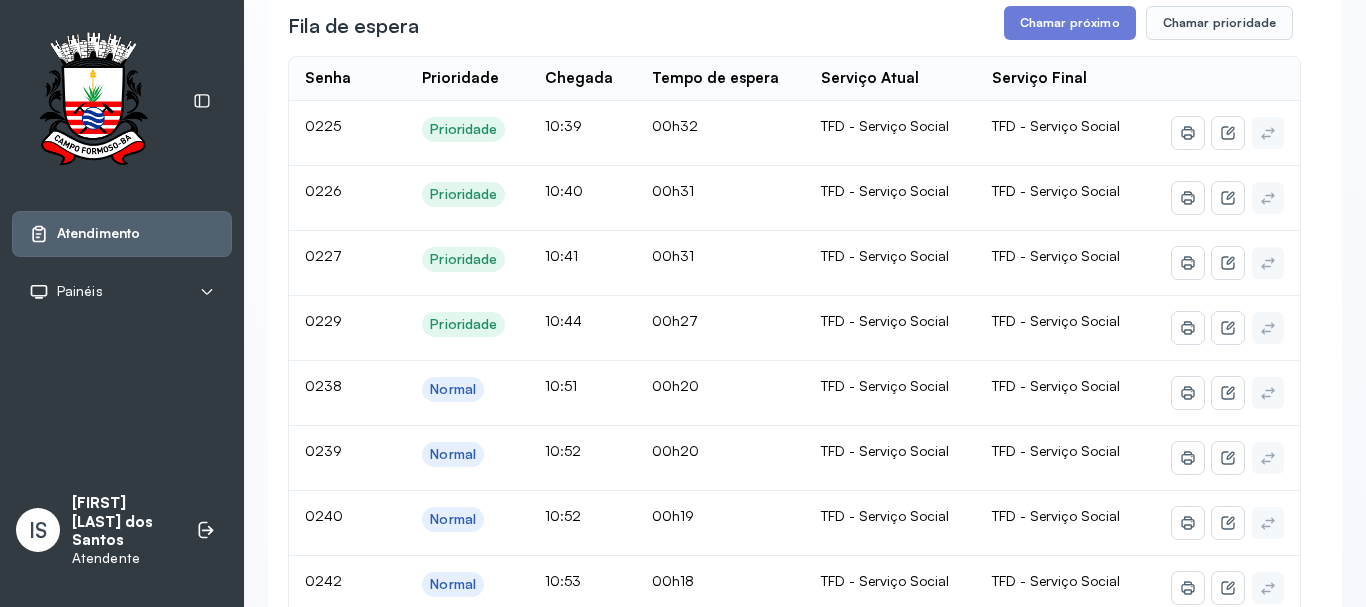 scroll, scrollTop: 362, scrollLeft: 0, axis: vertical 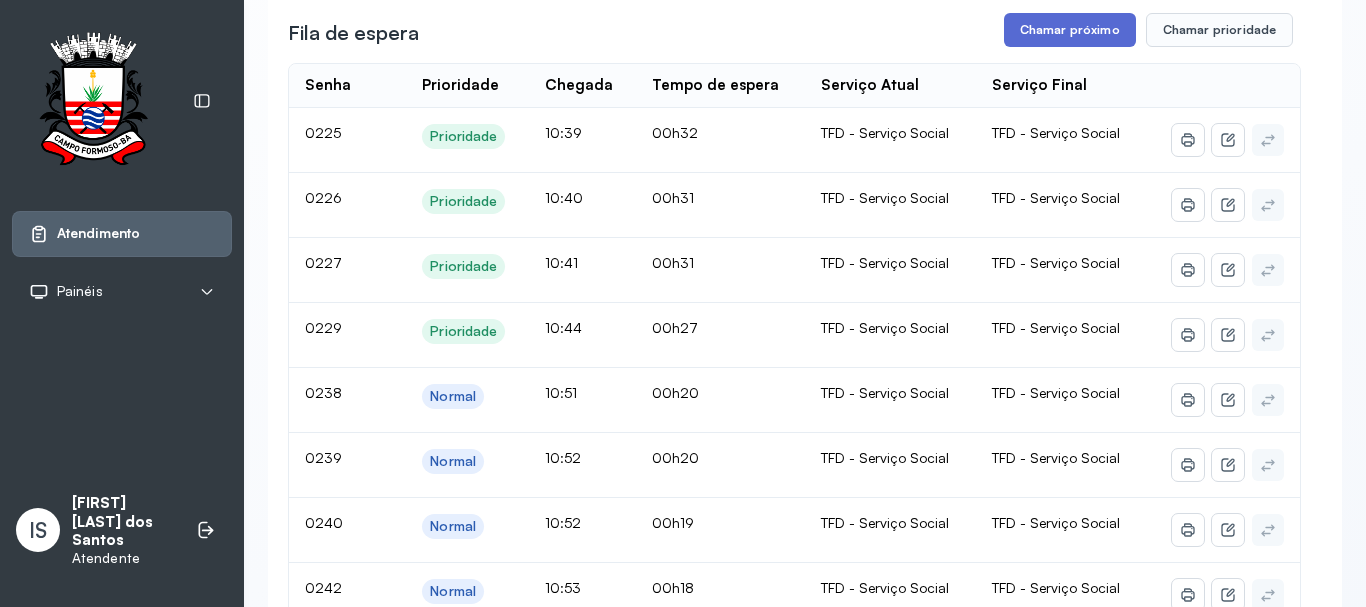 click on "Chamar próximo" at bounding box center [1070, 30] 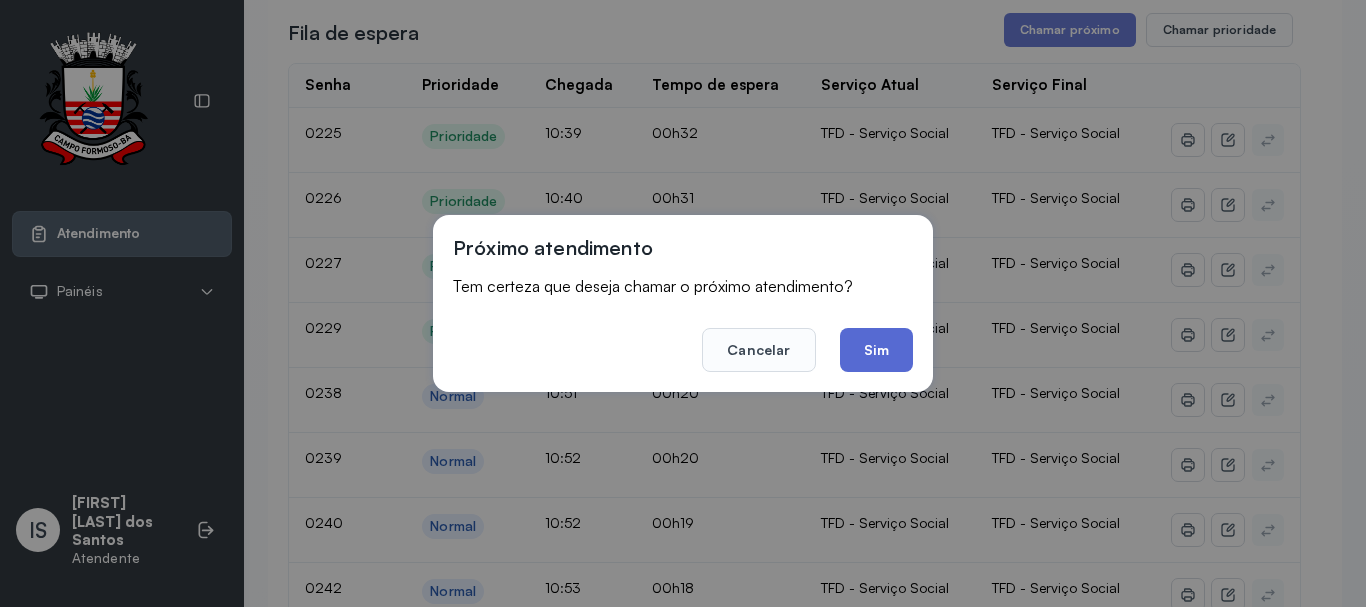 click on "Sim" 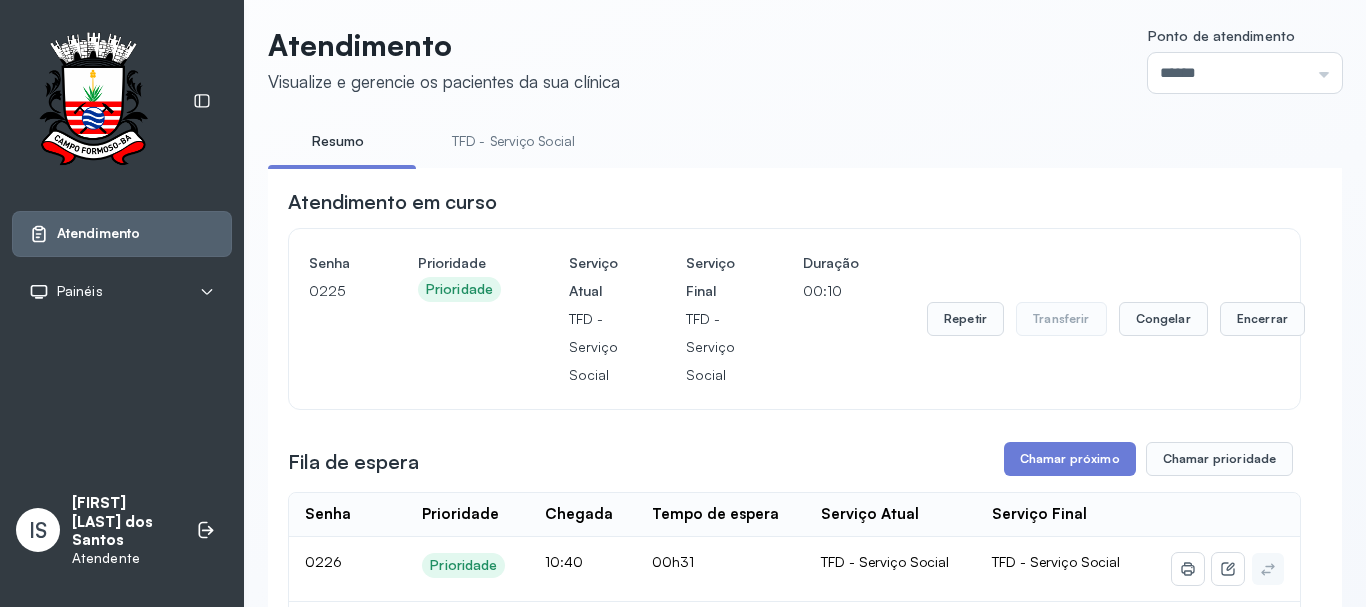 scroll, scrollTop: 0, scrollLeft: 0, axis: both 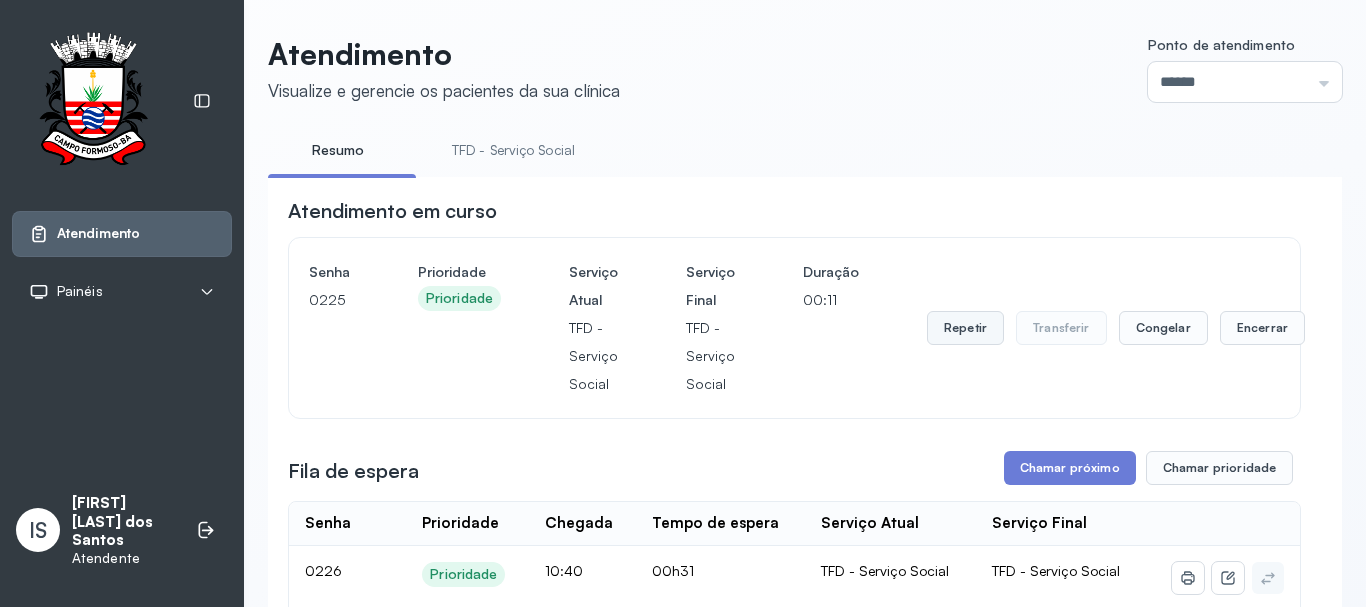 click on "Repetir" at bounding box center [965, 328] 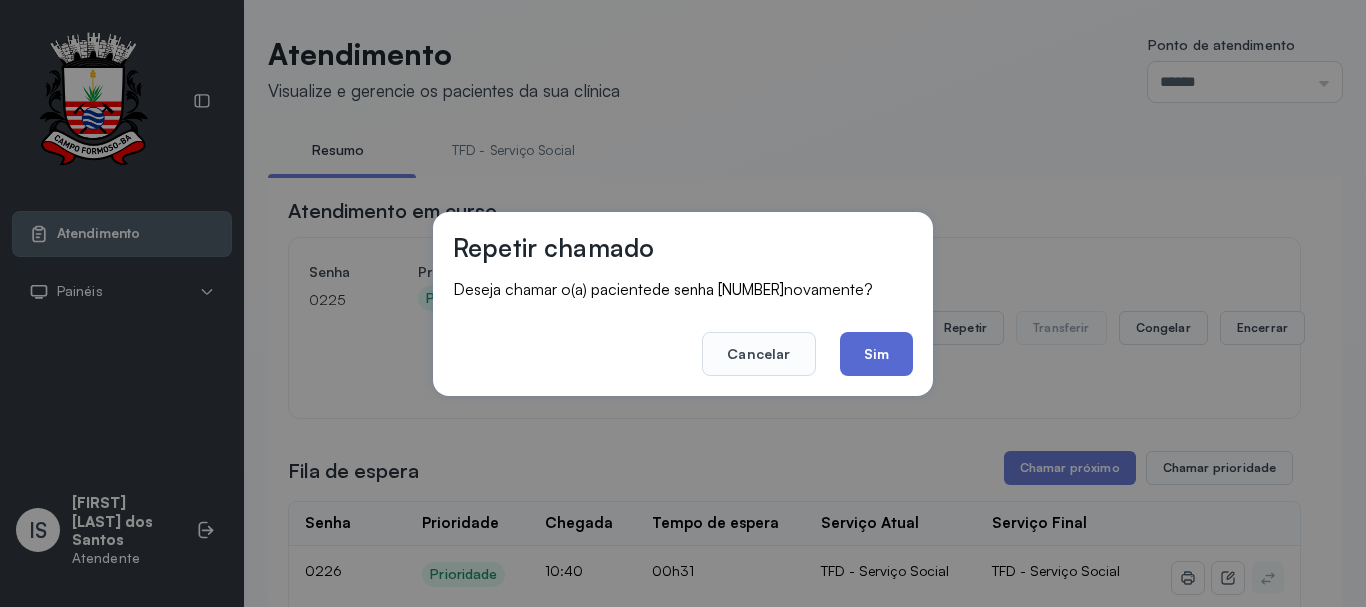 click on "Sim" 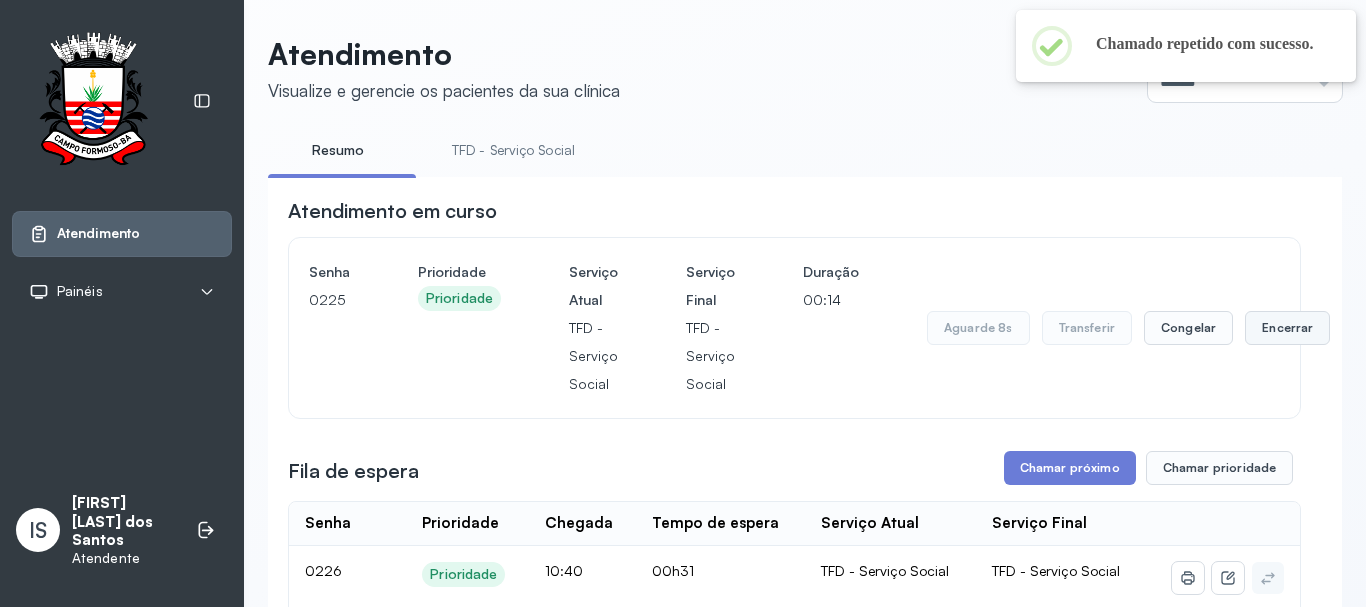 click on "Encerrar" at bounding box center [1287, 328] 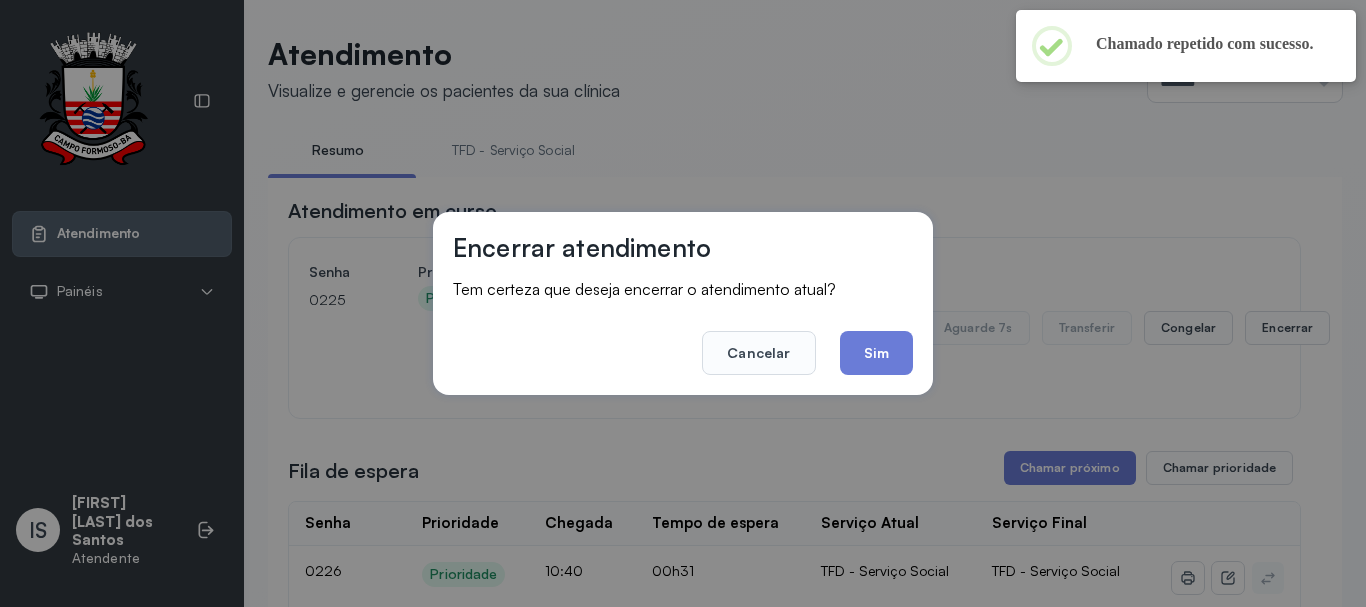 click on "Sim" 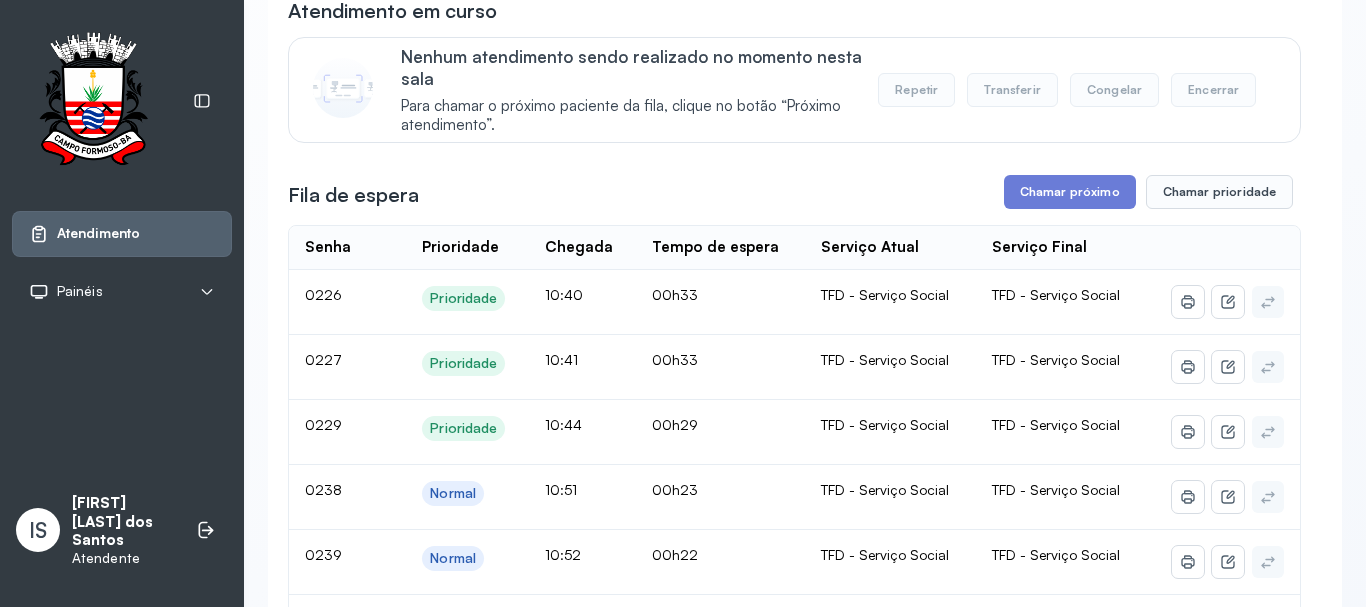 scroll, scrollTop: 400, scrollLeft: 0, axis: vertical 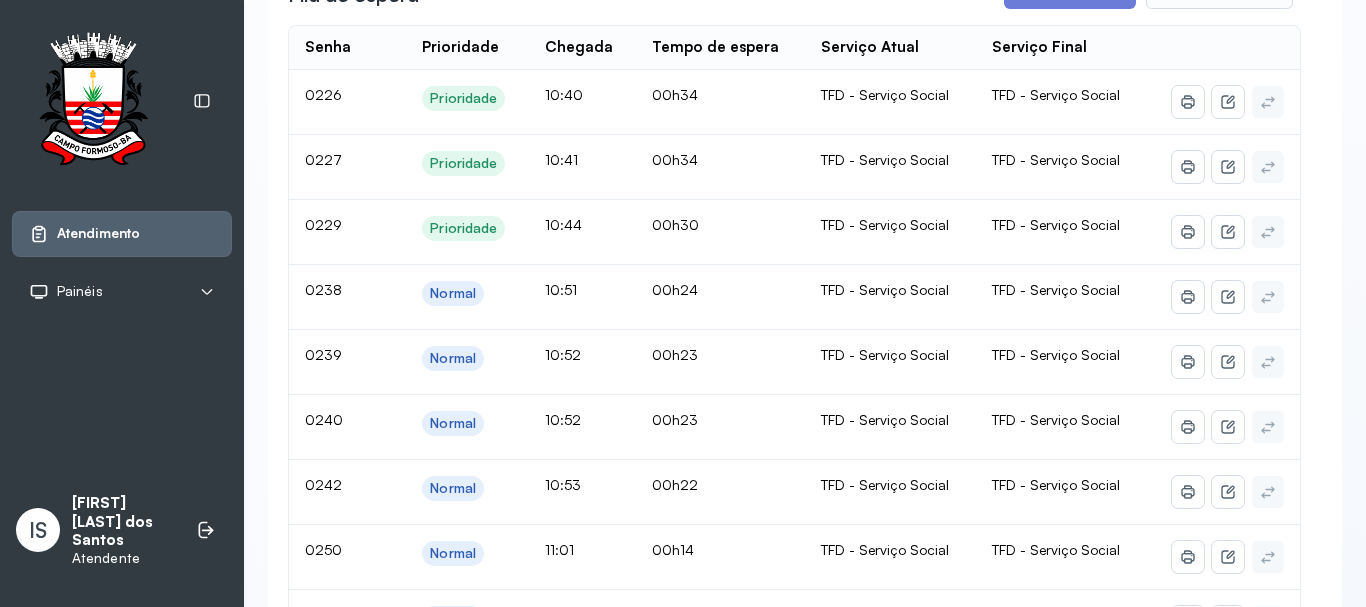 click on "Atendimento Visualize e gerencie os pacientes da sua clínica Ponto de atendimento ****** Nenhum Guichê 01 Guichê 02 Guichê 03 Guichê 04 Guichê 05 Guichê 06 Guichê 07 Guichê 08 Resumo TFD - Serviço Social Atendimento em curso Nenhum atendimento sendo realizado no momento nesta sala Para chamar o próximo paciente da fila, clique no botão “Próximo atendimento”. Repetir Transferir Congelar Encerrar Fila de espera Chamar próximo Chamar prioridade Senha    Prioridade  Chegada  Tempo de espera  Serviço Atual  Serviço Final    0226 Prioridade 10:40 00h34 TFD - Serviço Social TFD - Serviço Social 0227 Prioridade 10:41 00h34 TFD - Serviço Social TFD - Serviço Social 0229 Prioridade 10:44 00h30 TFD - Serviço Social TFD - Serviço Social 0238 Normal 10:51 00h24 TFD - Serviço Social TFD - Serviço Social 0239 Normal 10:52 00h23 TFD - Serviço Social TFD - Serviço Social 0240 Normal 10:52 00h23 TFD - Serviço Social TFD - Serviço Social 0242 Normal 10:53 00h22 TFD - Serviço Social 0250 Normal |" at bounding box center (805, 1349) 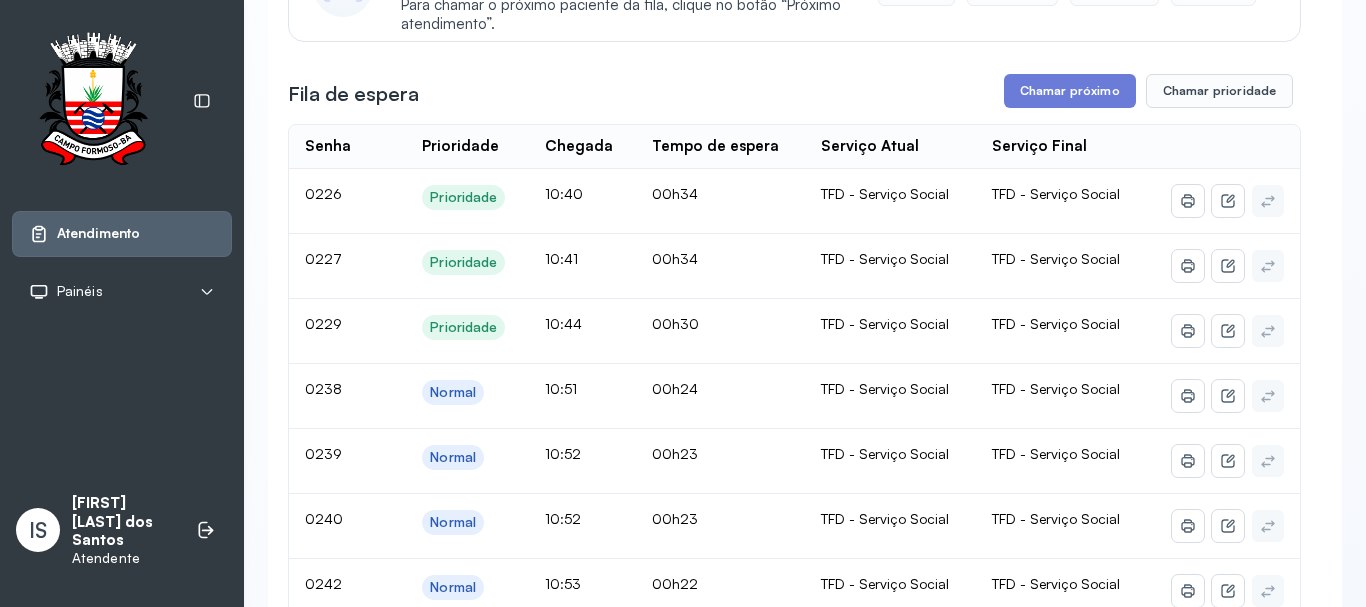 scroll, scrollTop: 300, scrollLeft: 0, axis: vertical 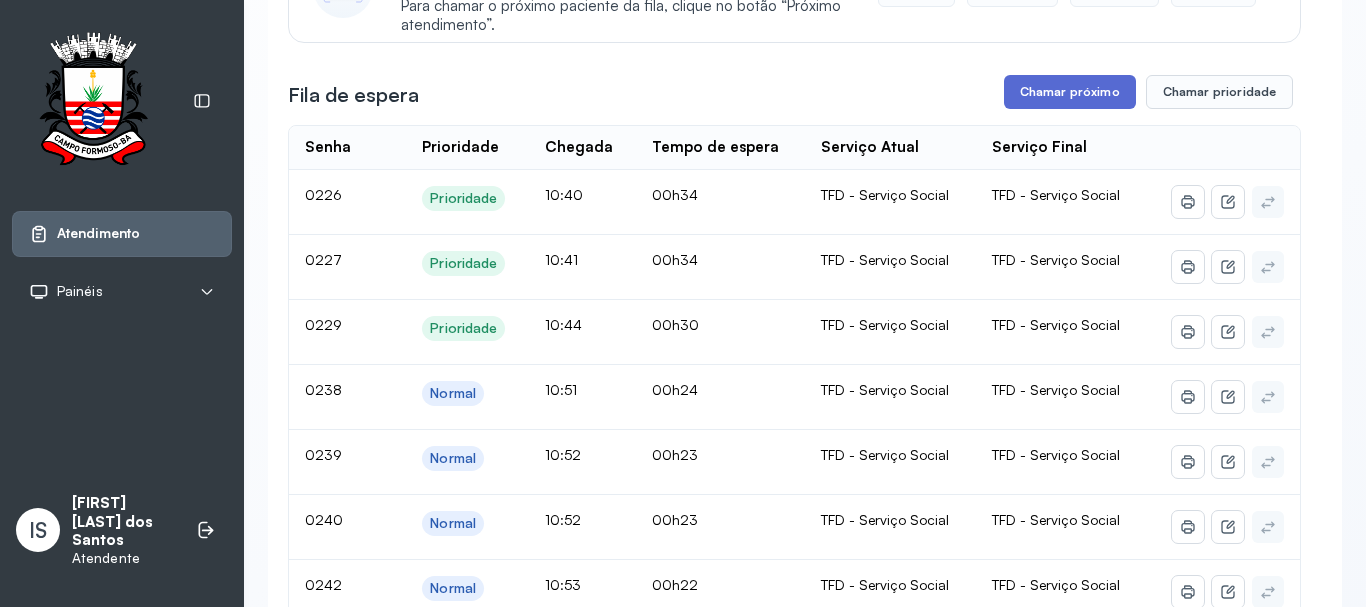 click on "Chamar próximo" at bounding box center [1070, 92] 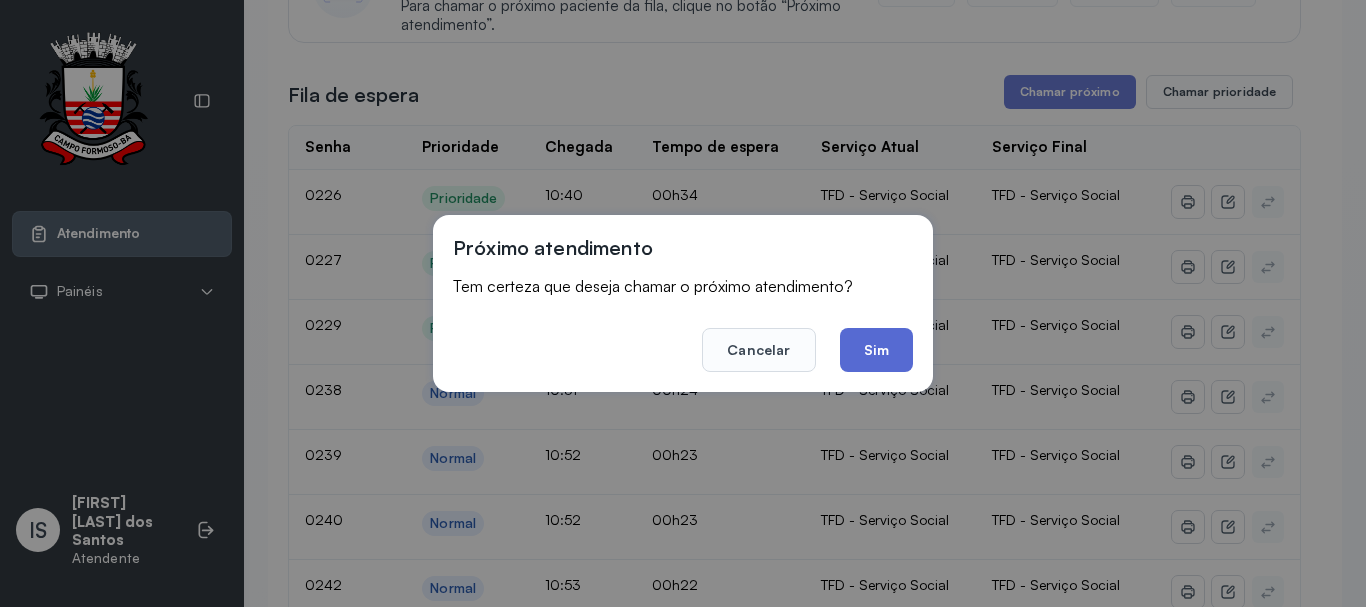 click on "Sim" 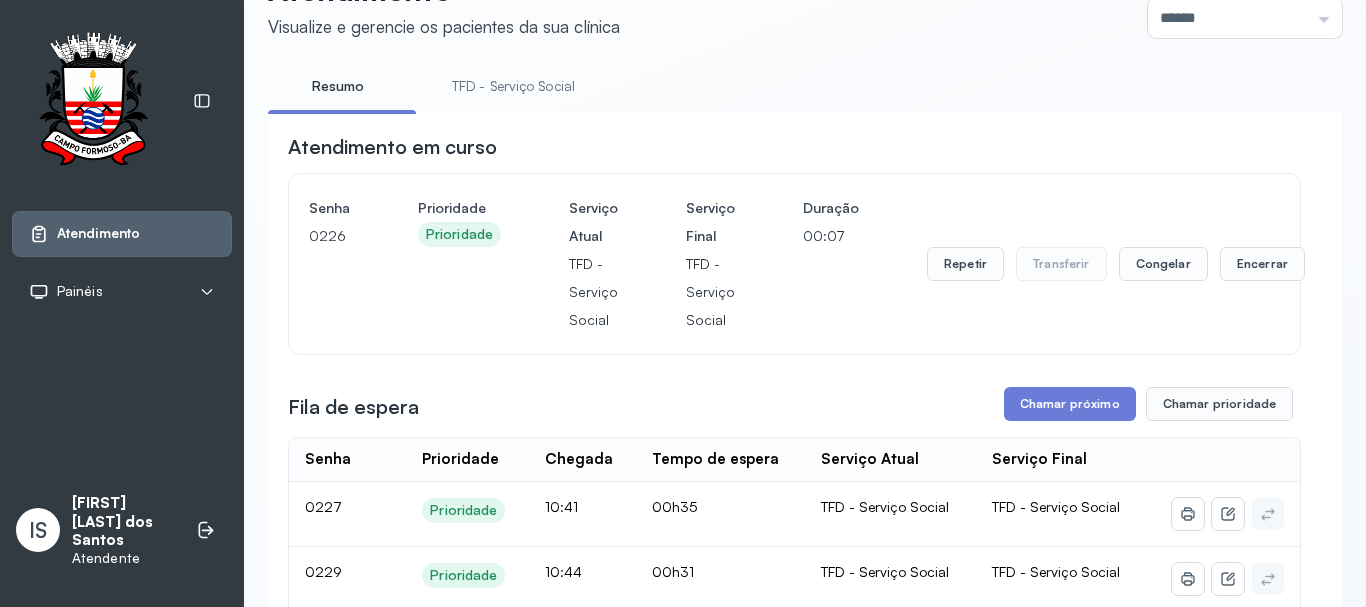 scroll, scrollTop: 0, scrollLeft: 0, axis: both 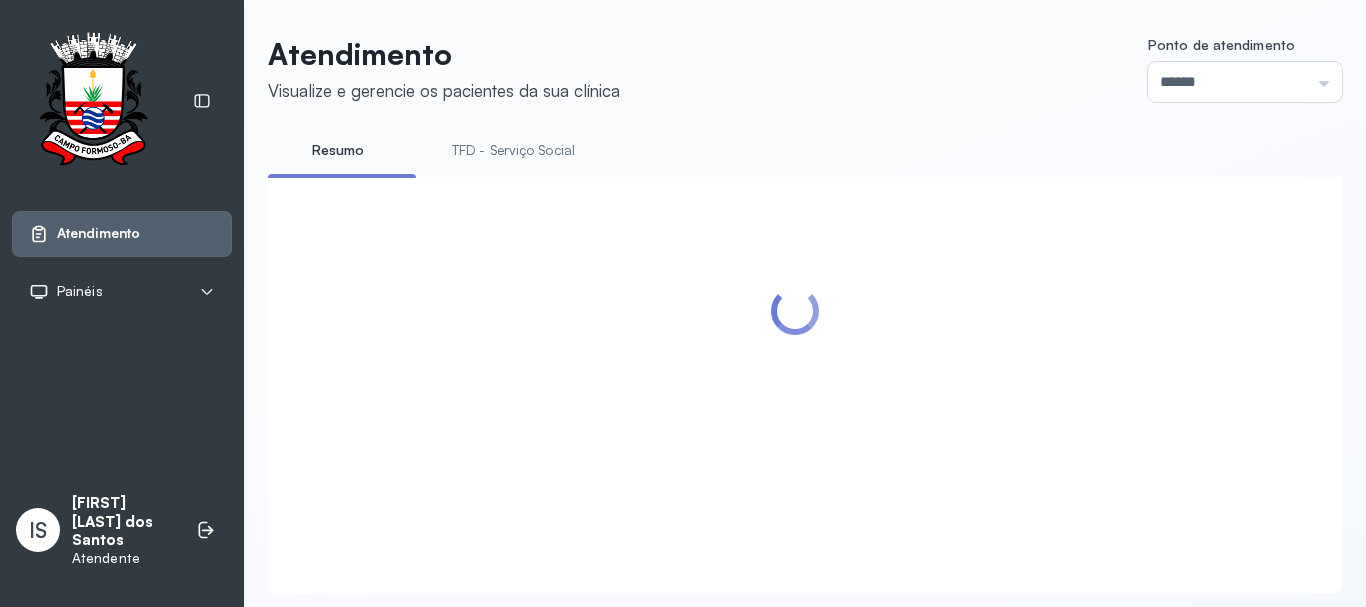 click on "TFD - Serviço Social" at bounding box center [513, 150] 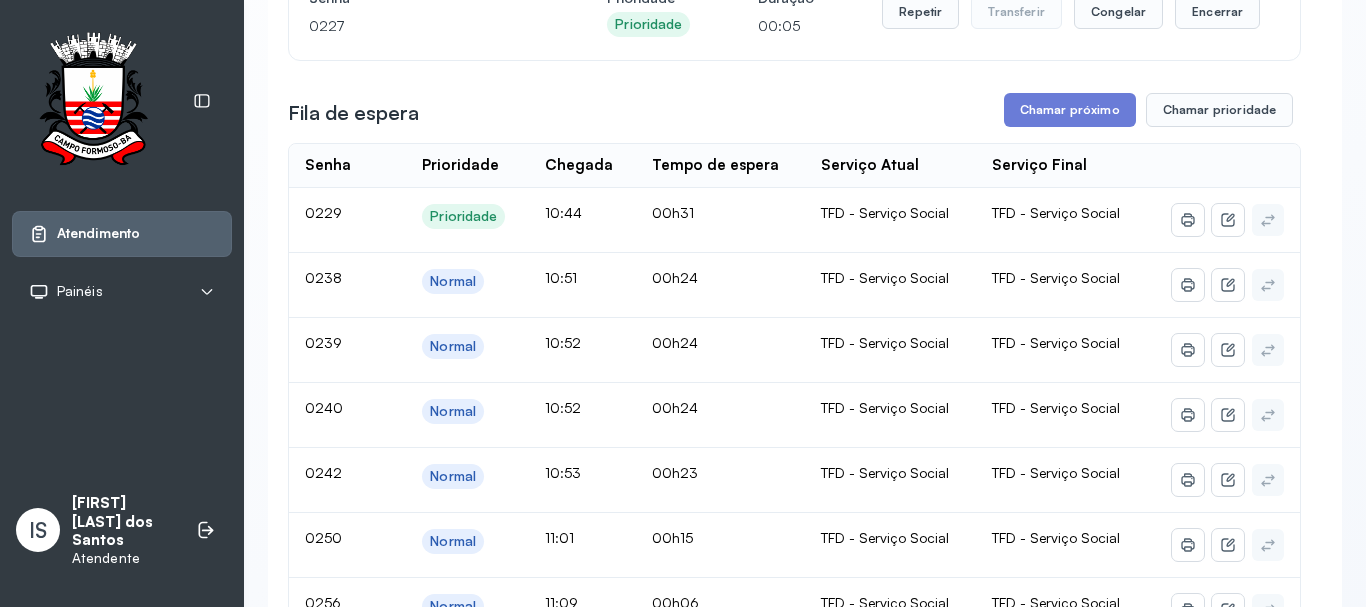 scroll, scrollTop: 100, scrollLeft: 0, axis: vertical 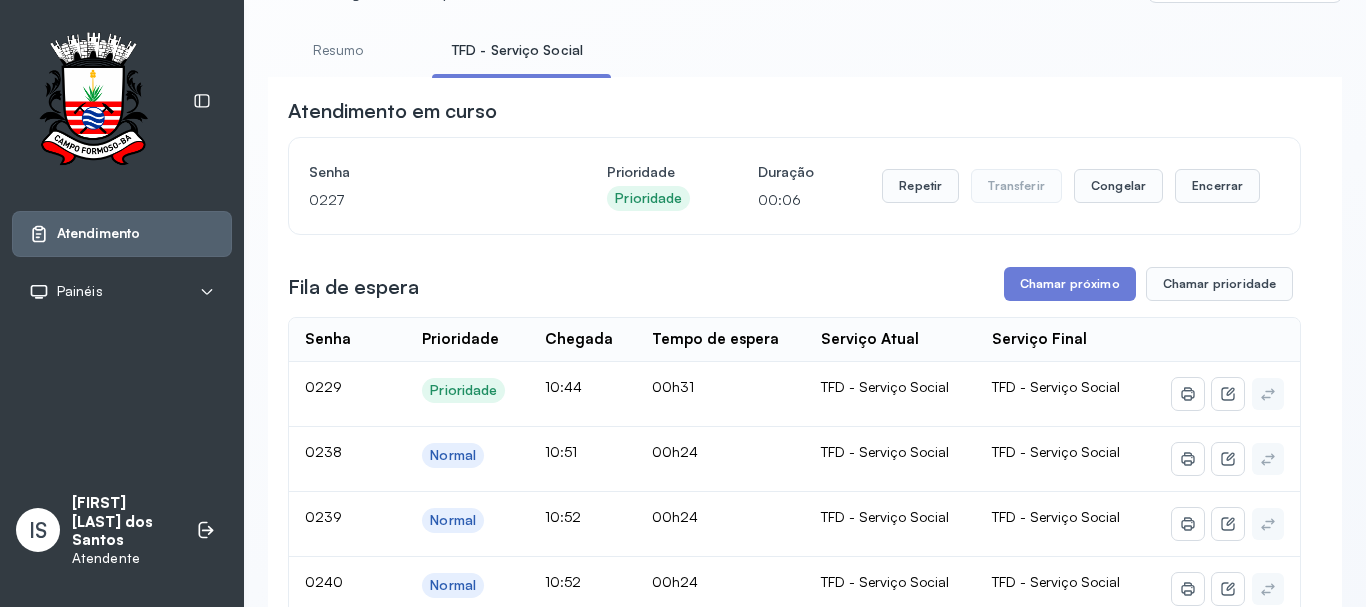 drag, startPoint x: 935, startPoint y: 166, endPoint x: 918, endPoint y: 171, distance: 17.720045 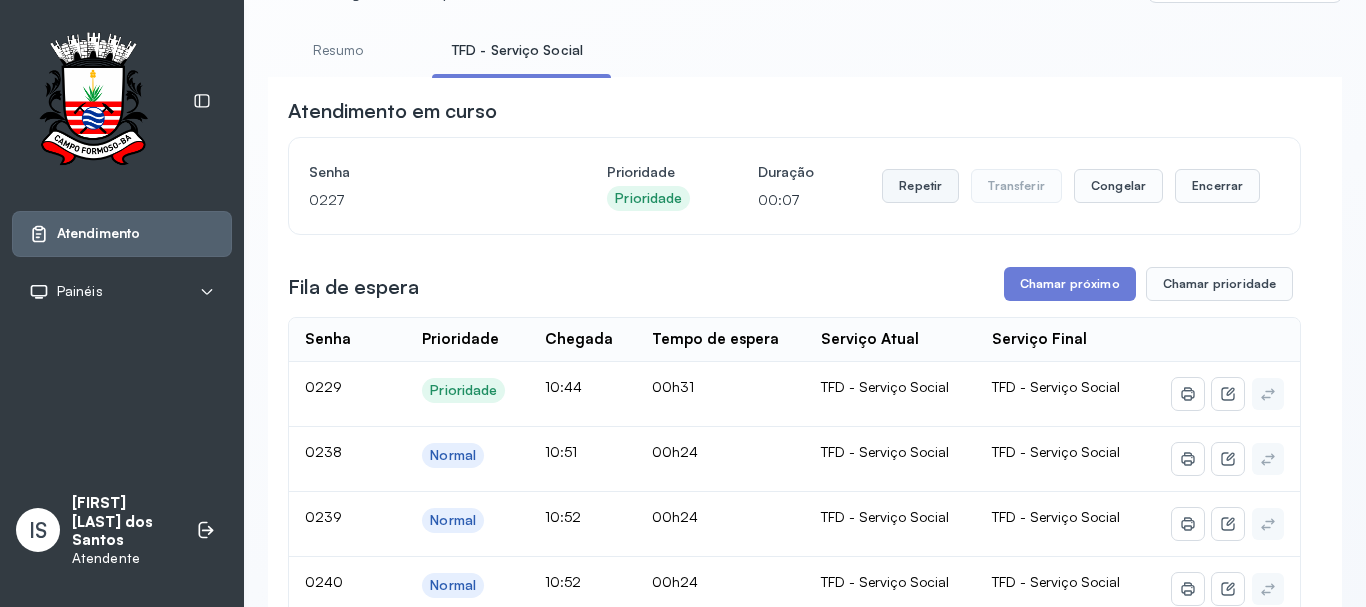 click on "Repetir" at bounding box center [920, 186] 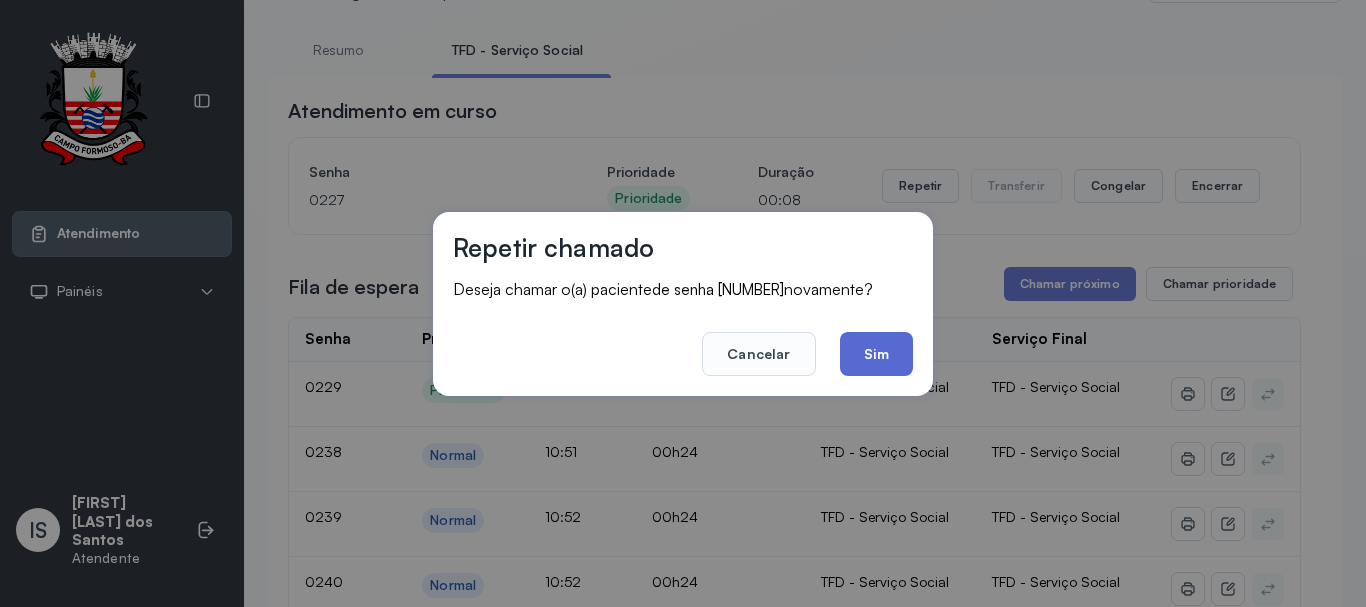 drag, startPoint x: 885, startPoint y: 351, endPoint x: 864, endPoint y: 351, distance: 21 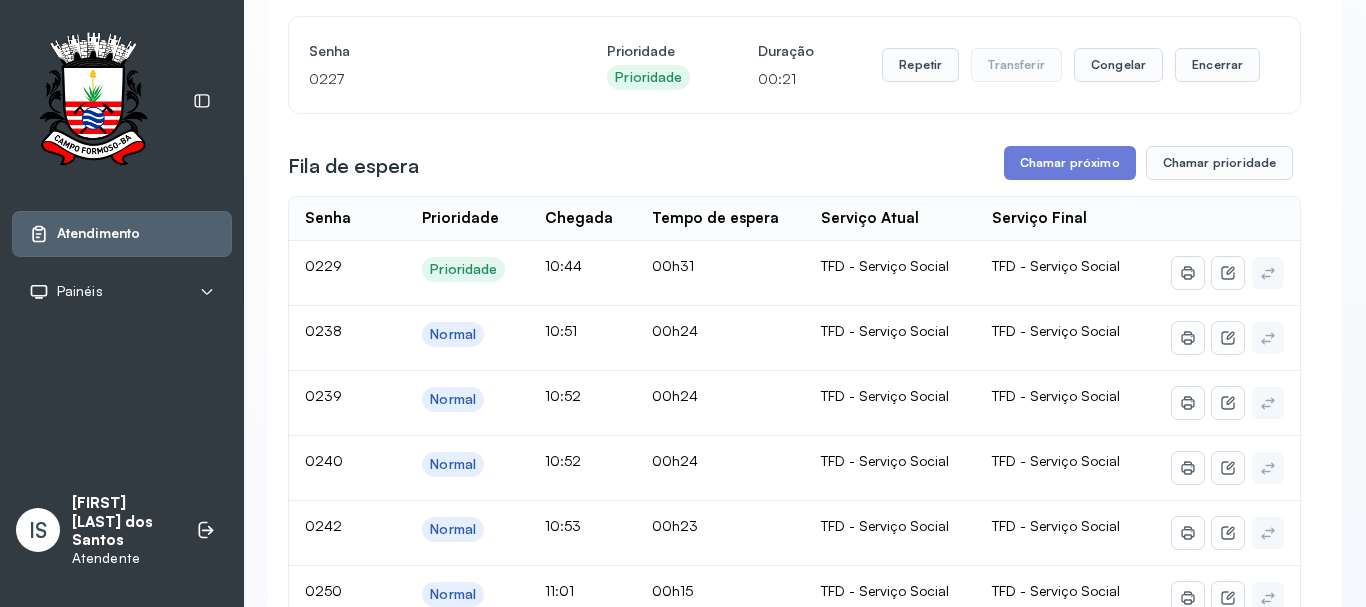 scroll, scrollTop: 100, scrollLeft: 0, axis: vertical 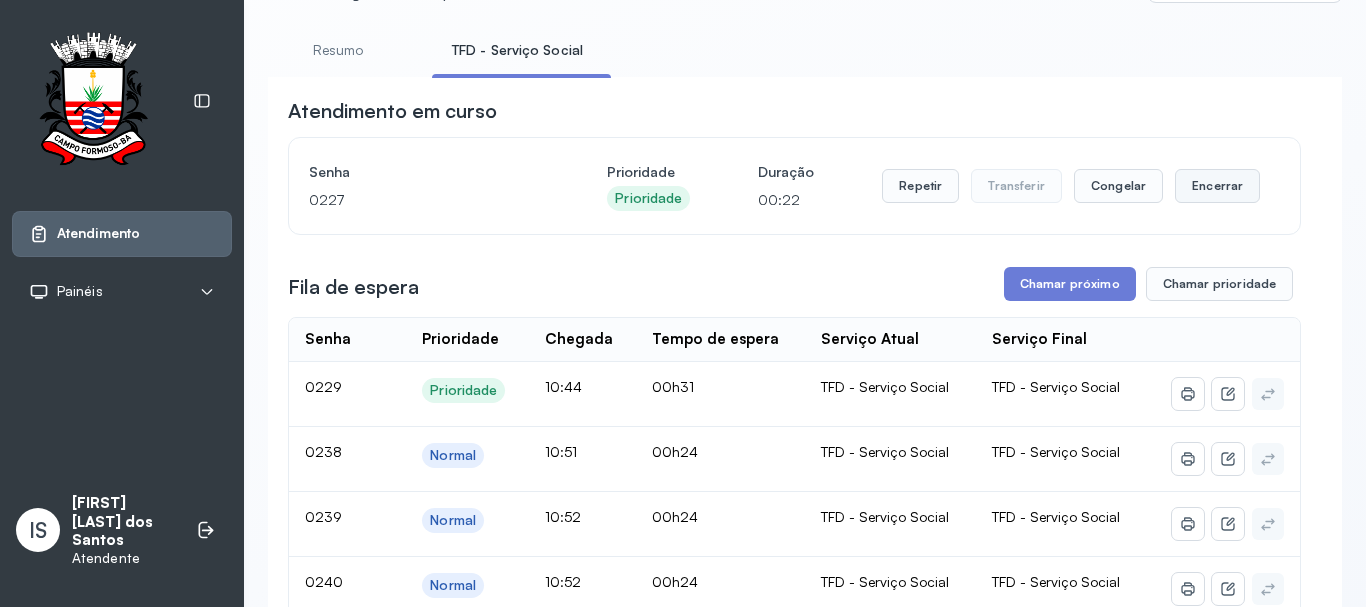 click on "Encerrar" at bounding box center (1217, 186) 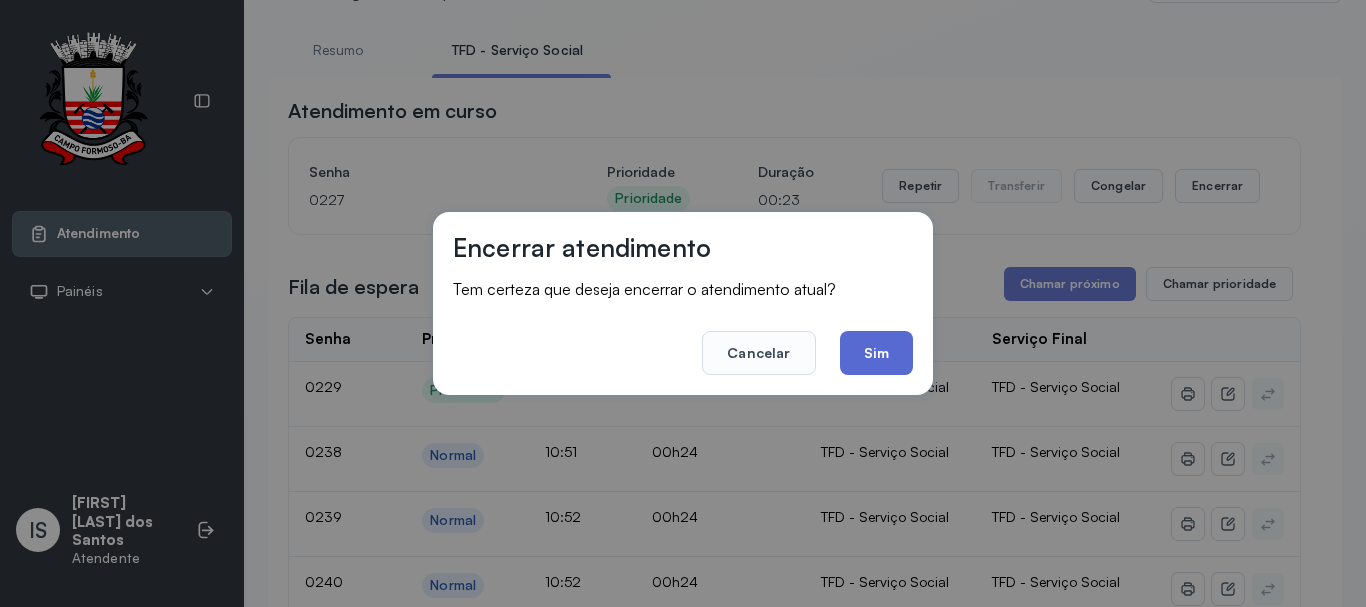 click on "Sim" 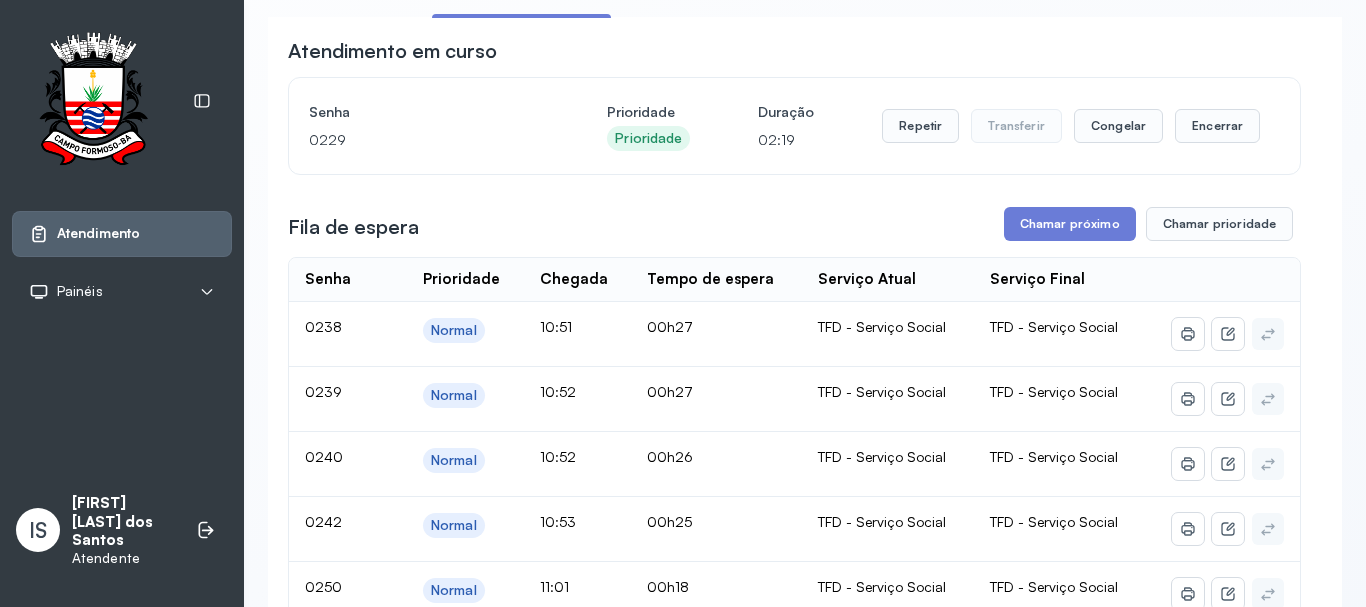 scroll, scrollTop: 100, scrollLeft: 0, axis: vertical 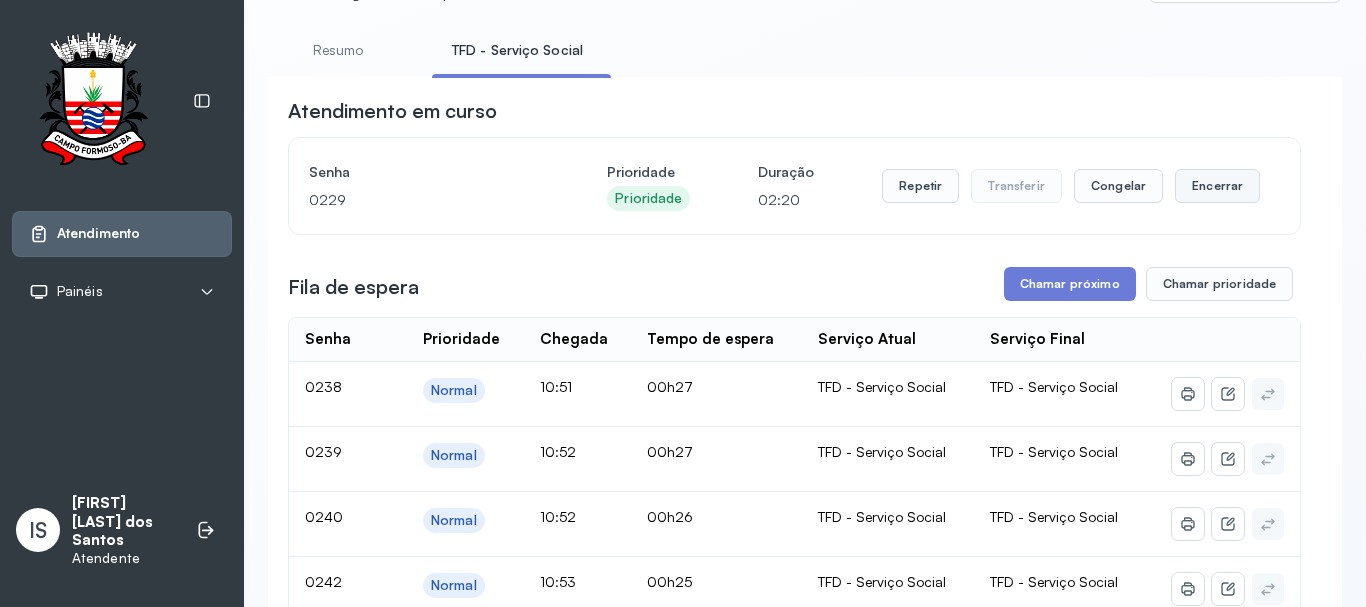 click on "Encerrar" at bounding box center (1217, 186) 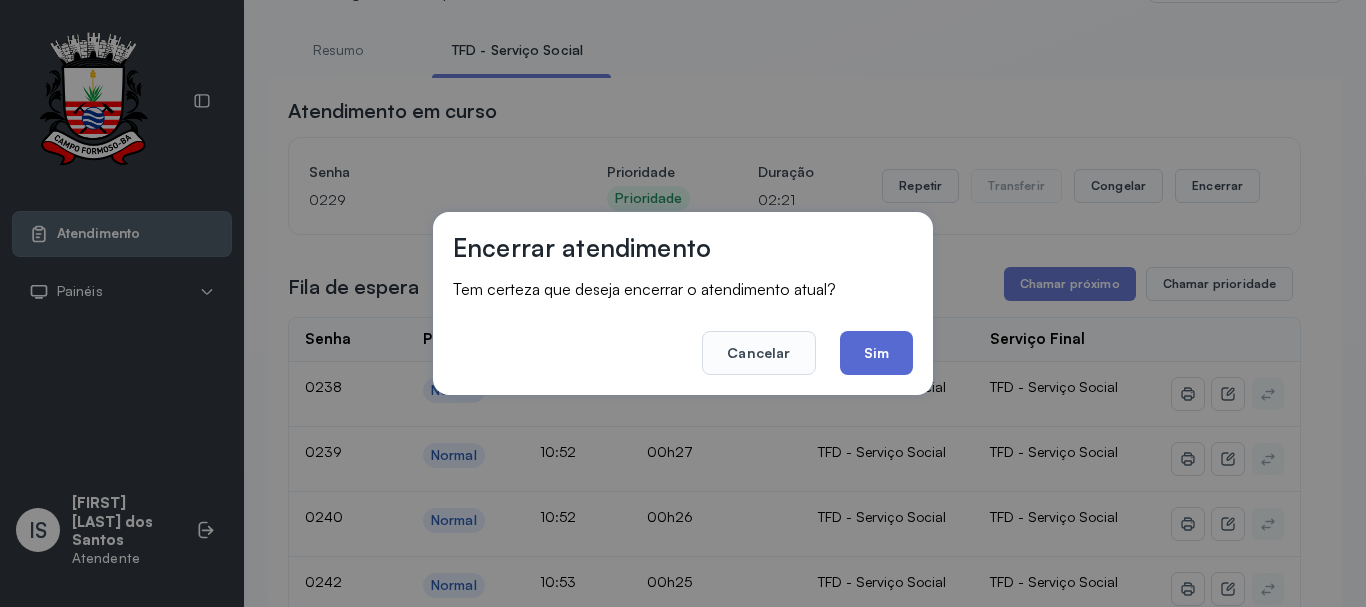 click on "Sim" 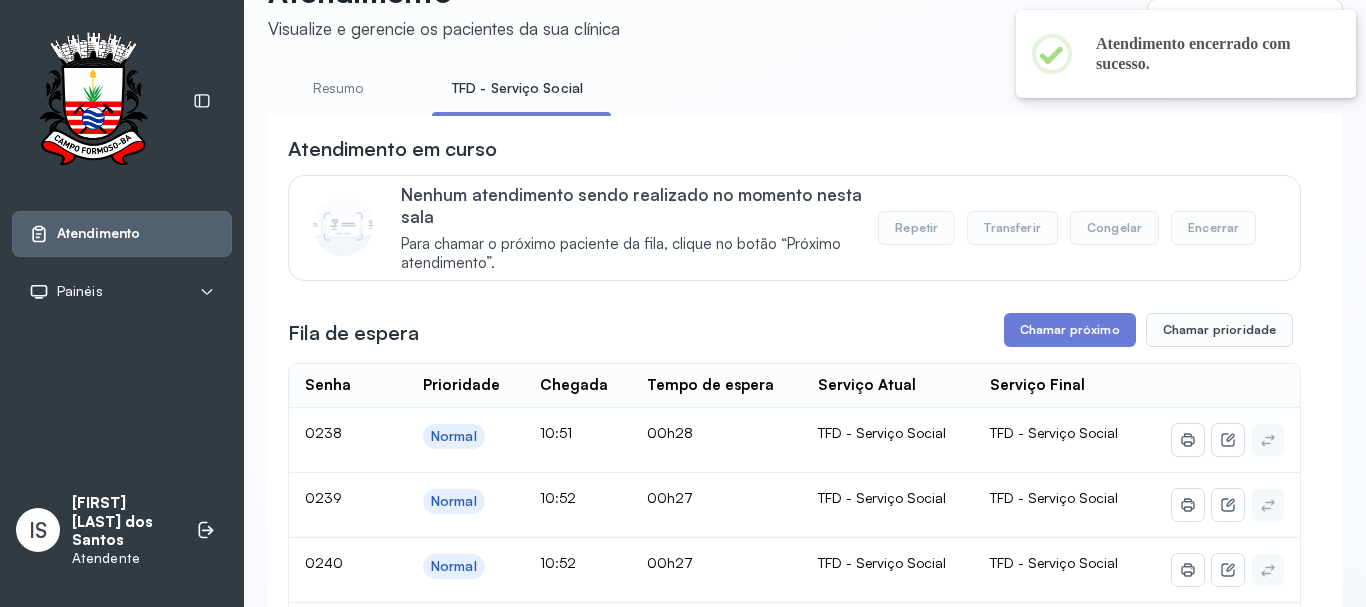 scroll, scrollTop: 100, scrollLeft: 0, axis: vertical 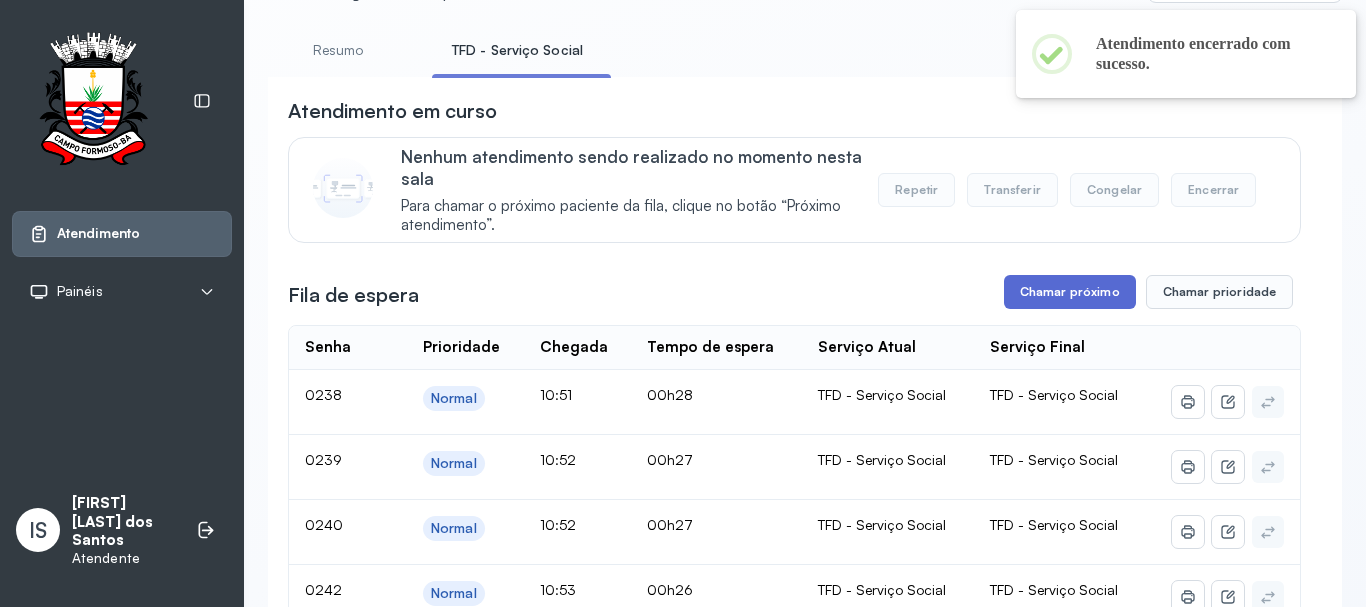 click on "Chamar próximo" at bounding box center (1070, 292) 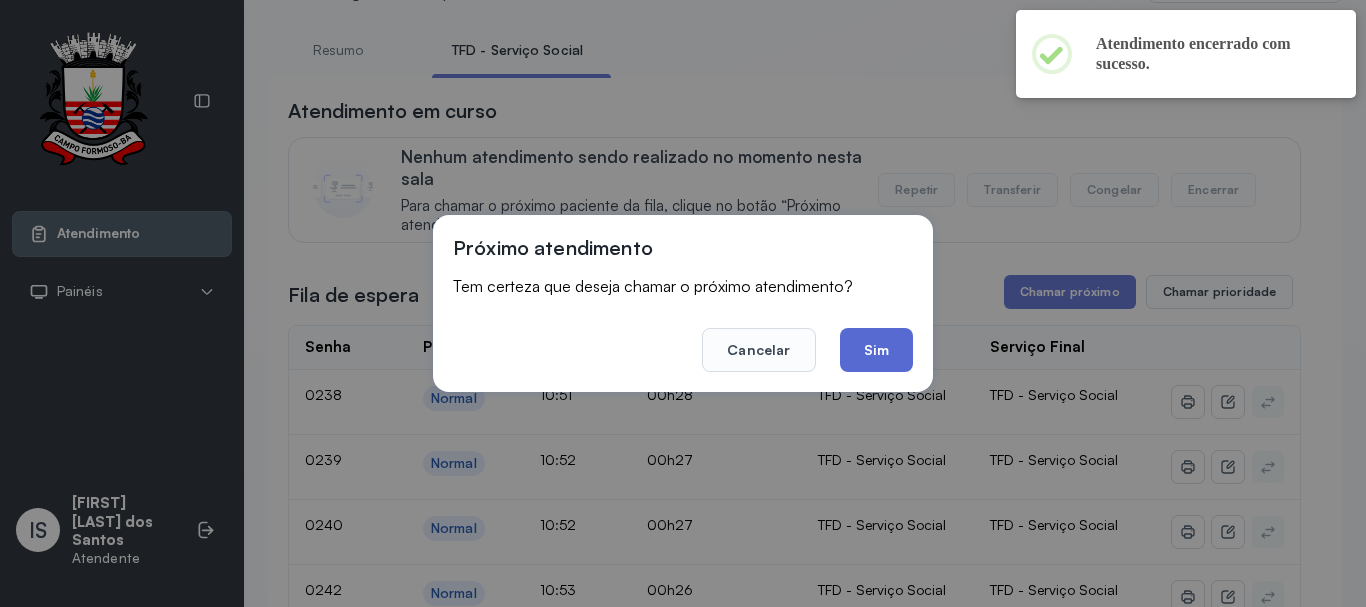 click on "Sim" 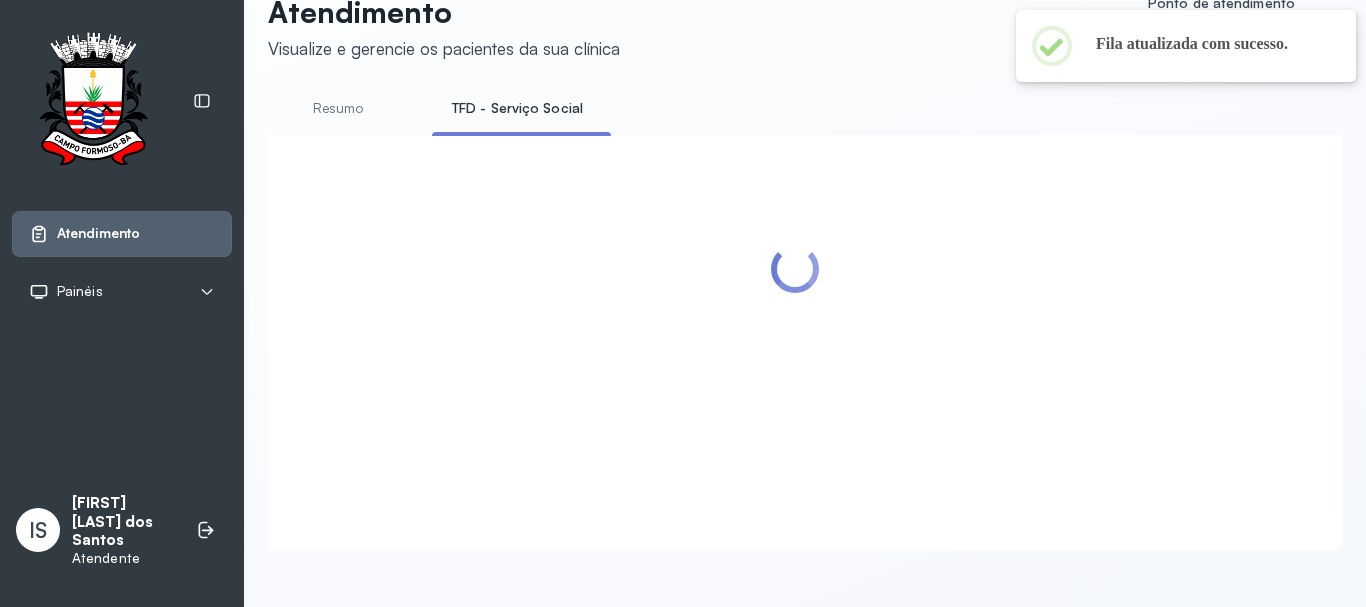 scroll, scrollTop: 100, scrollLeft: 0, axis: vertical 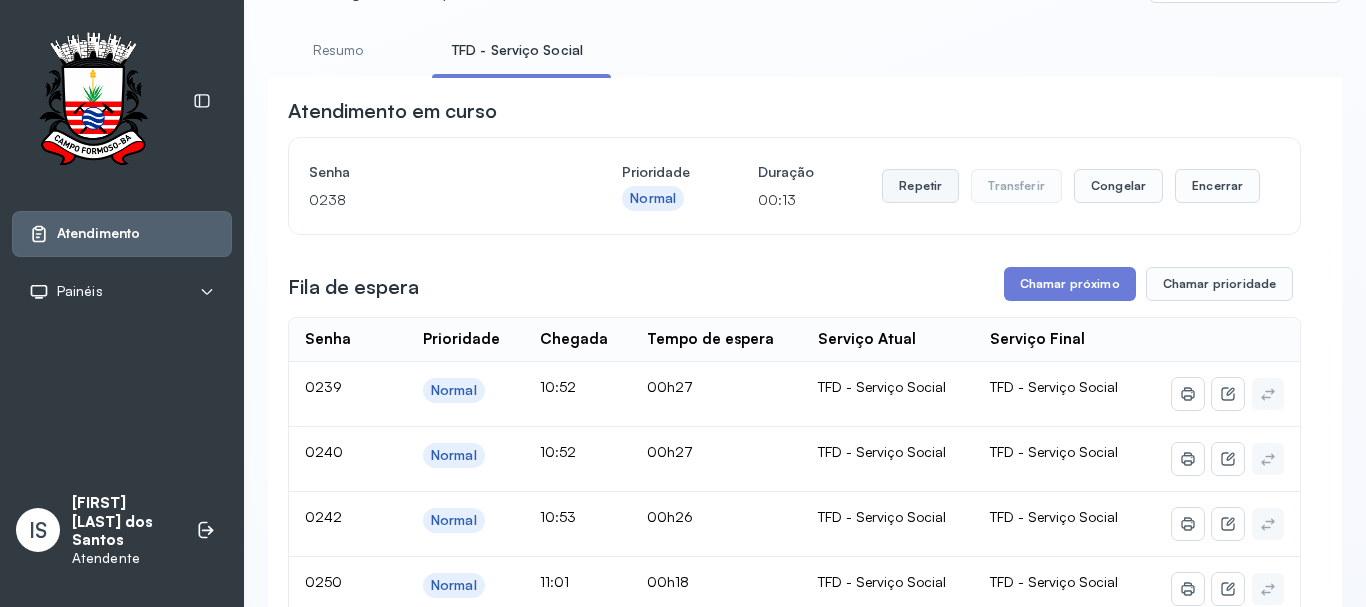 click on "Repetir" at bounding box center (920, 186) 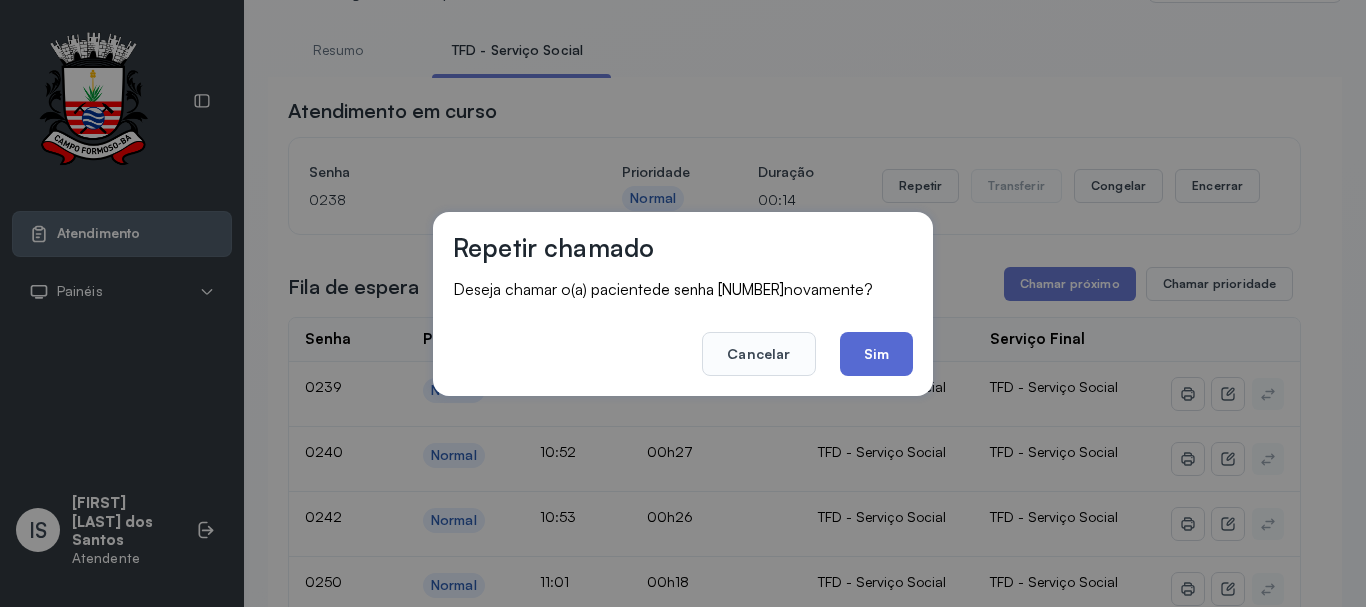 click on "Sim" 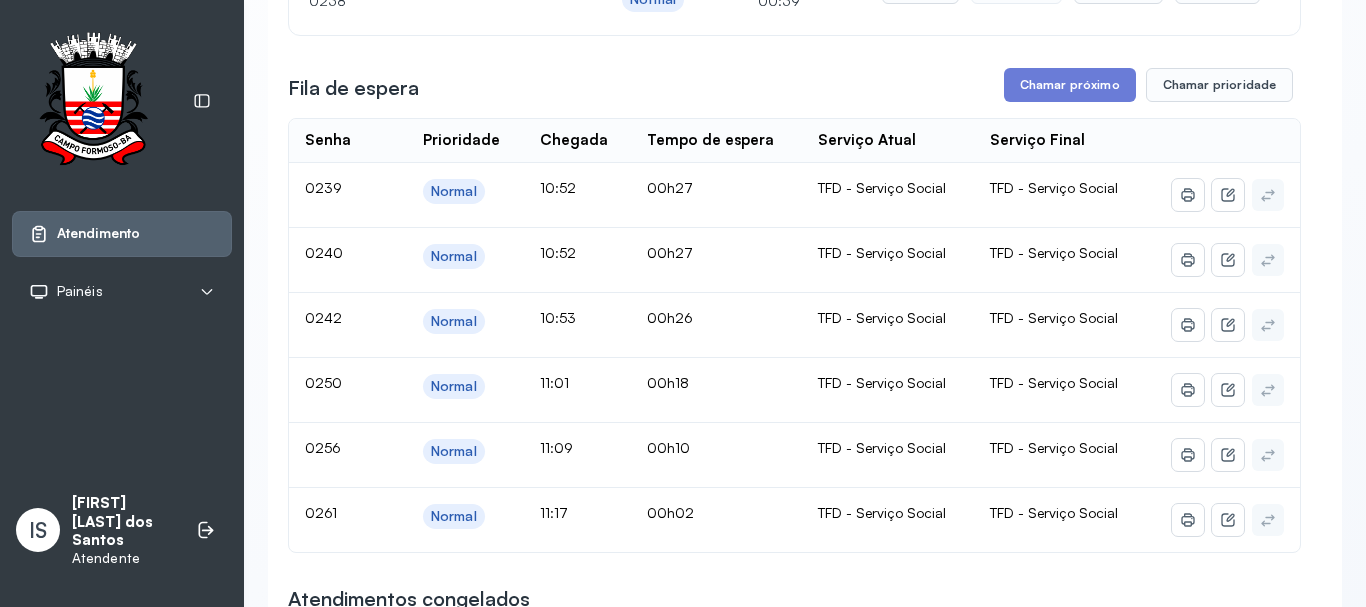 scroll, scrollTop: 100, scrollLeft: 0, axis: vertical 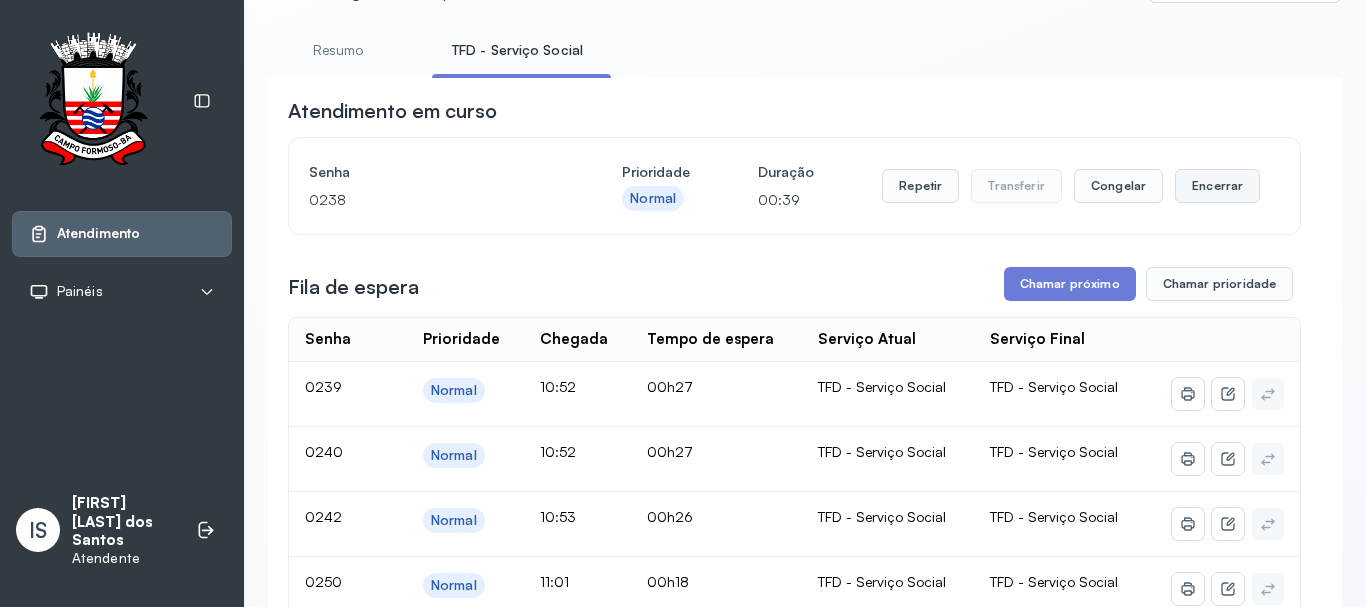 click on "Encerrar" at bounding box center [1217, 186] 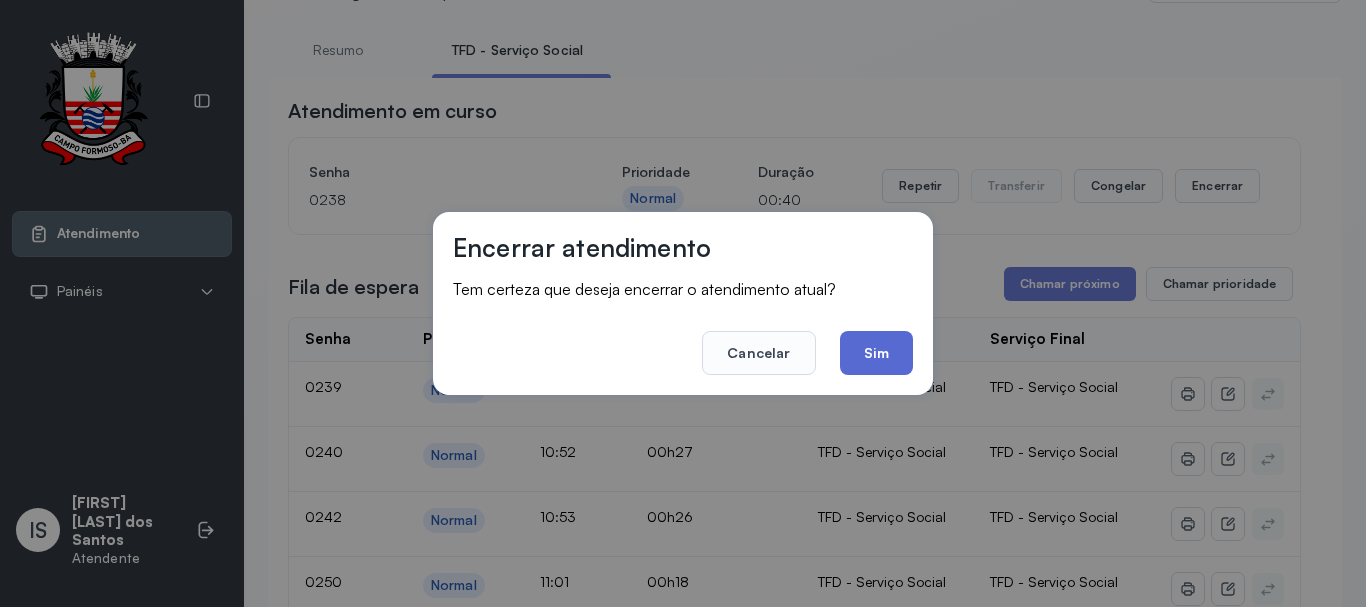 click on "Sim" 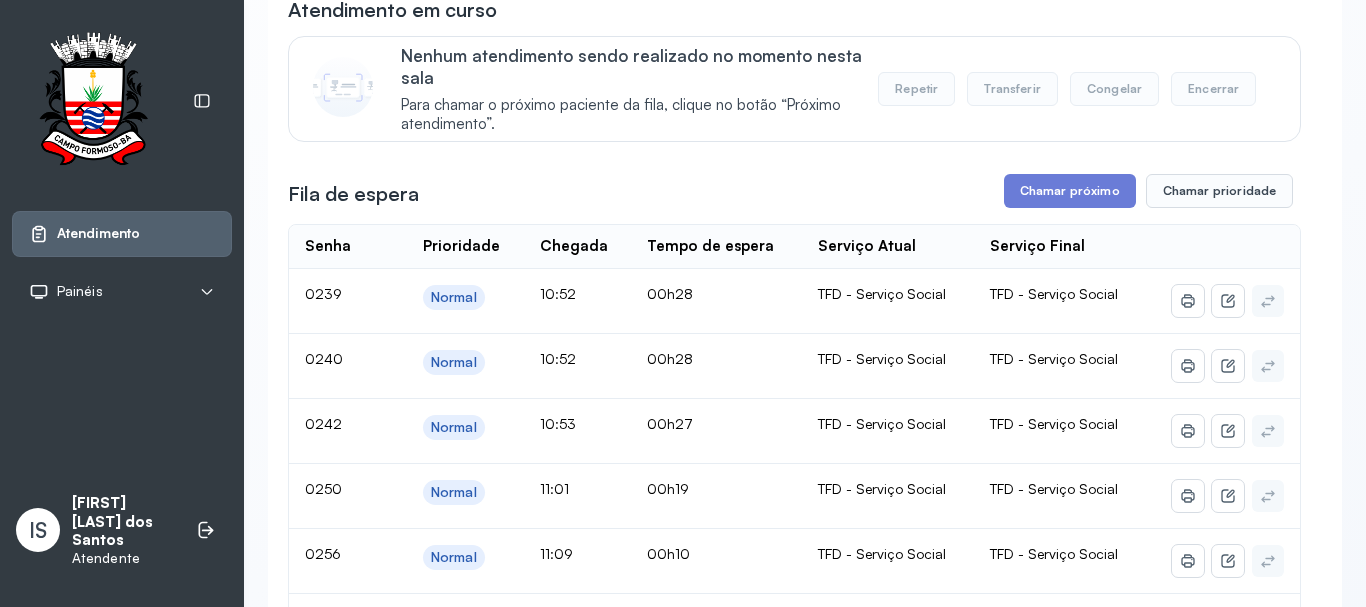 scroll, scrollTop: 200, scrollLeft: 0, axis: vertical 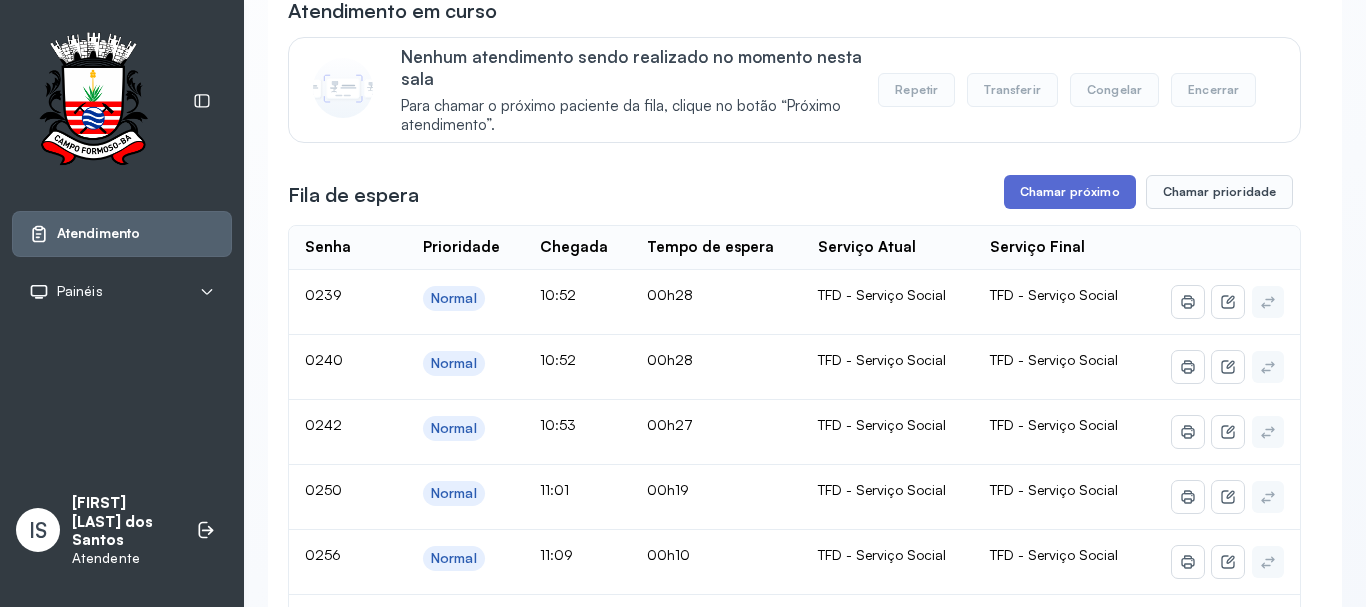 click on "Chamar próximo" at bounding box center [1070, 192] 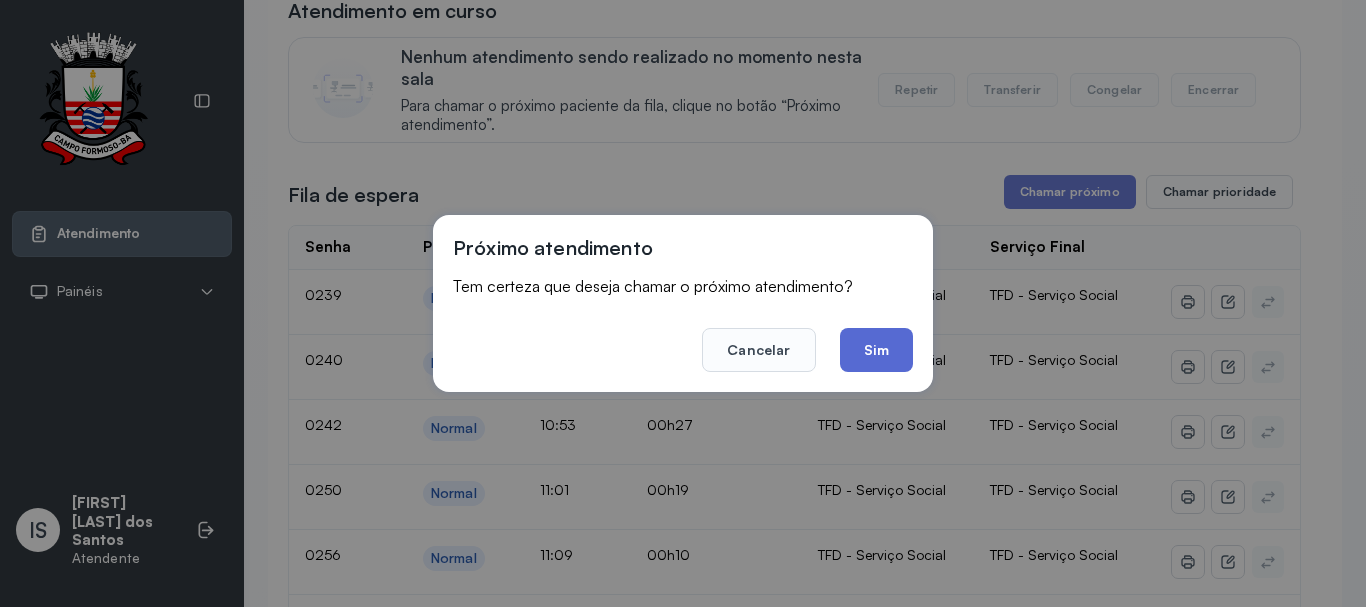 click on "Sim" 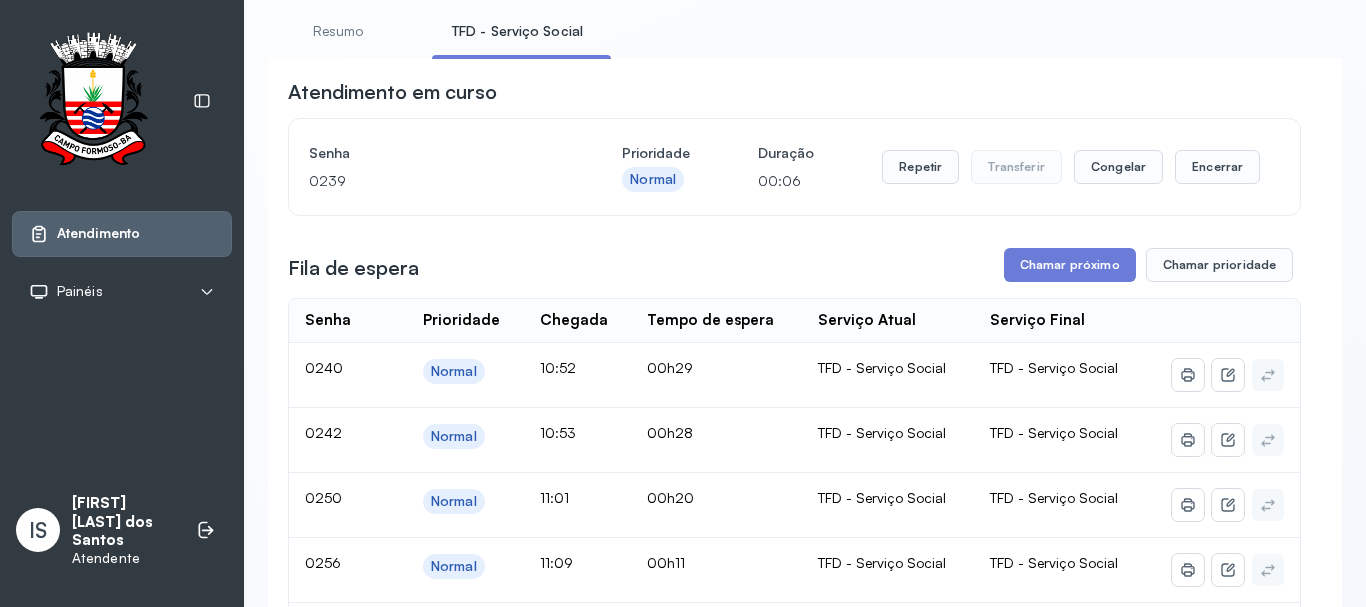 scroll, scrollTop: 0, scrollLeft: 0, axis: both 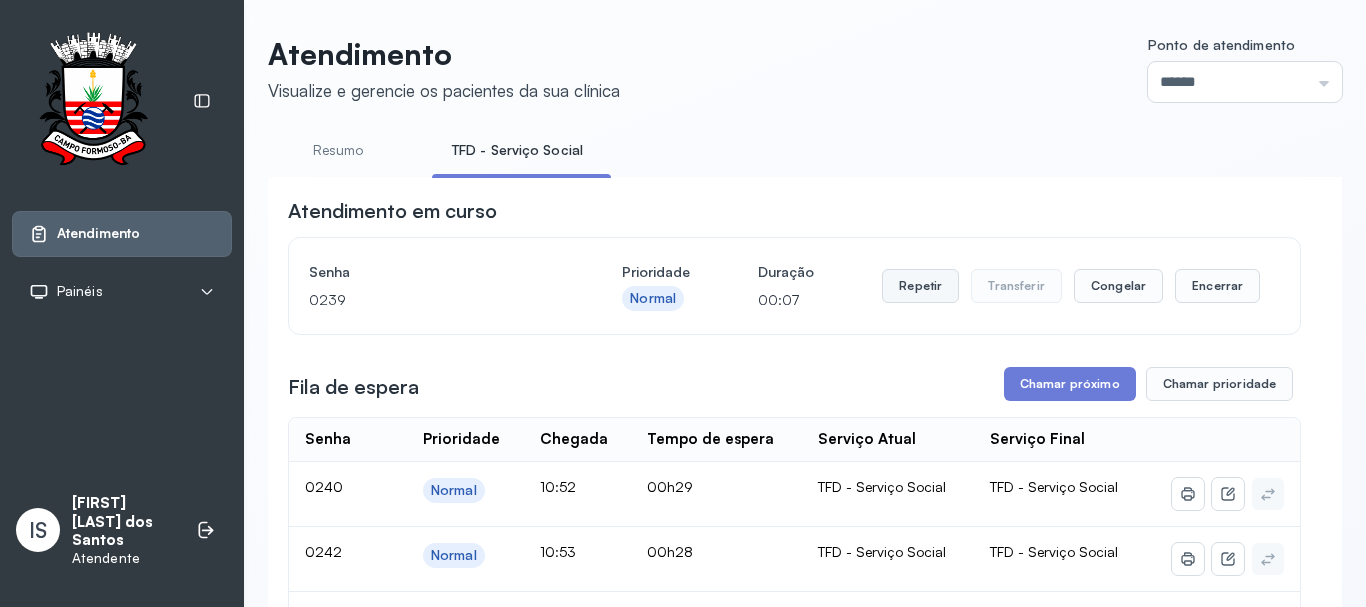 click on "Repetir" at bounding box center (920, 286) 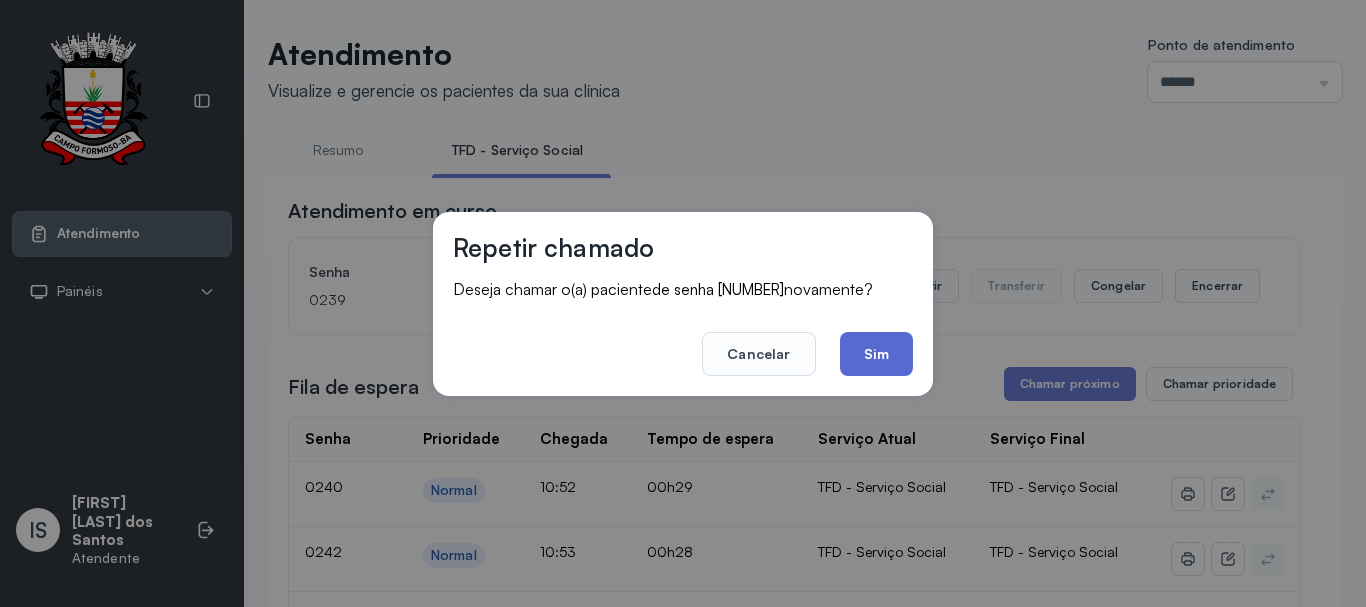 click on "Sim" 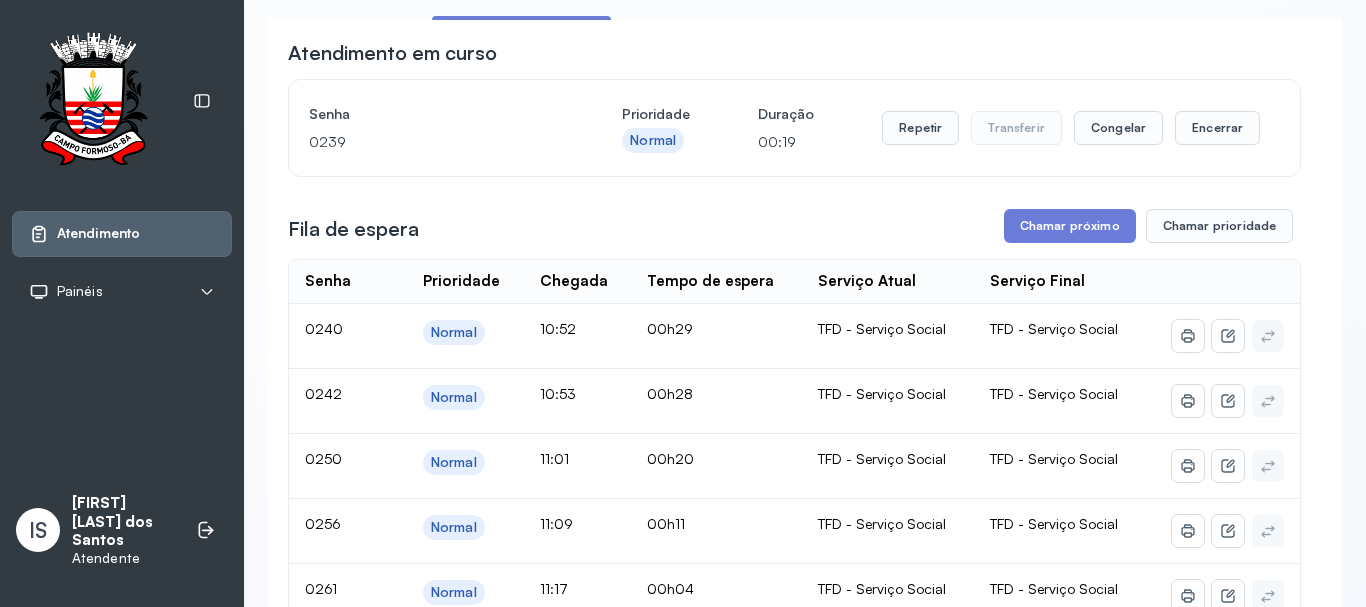 scroll, scrollTop: 100, scrollLeft: 0, axis: vertical 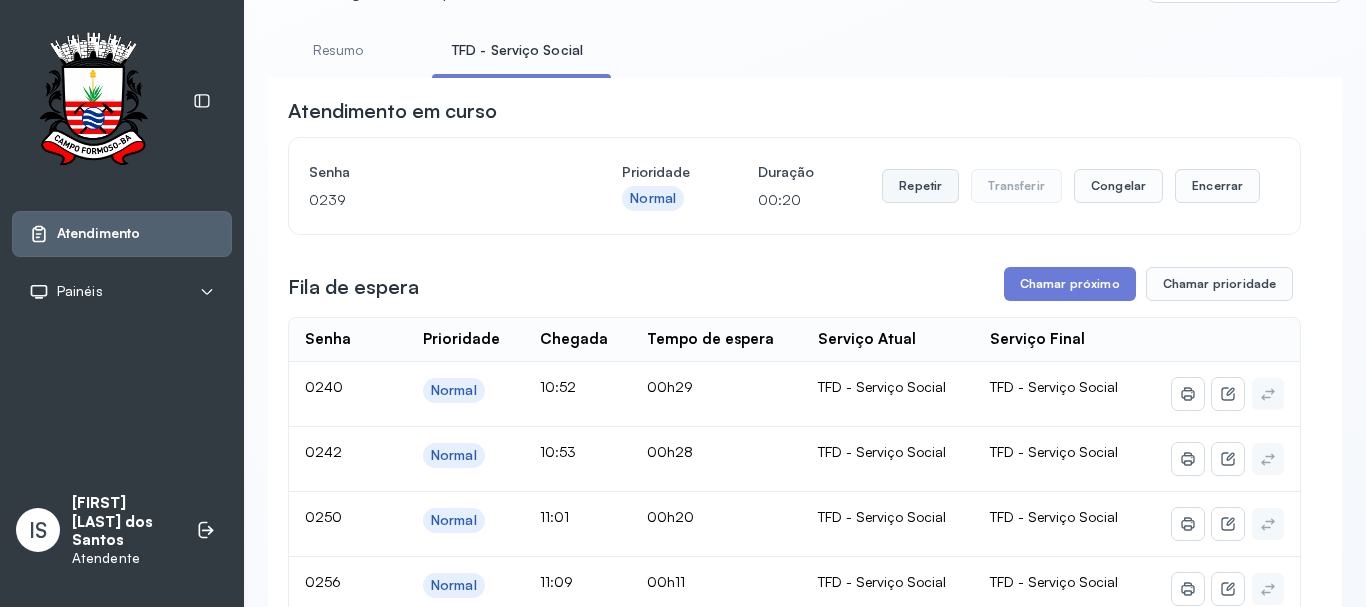 click on "Repetir" at bounding box center (920, 186) 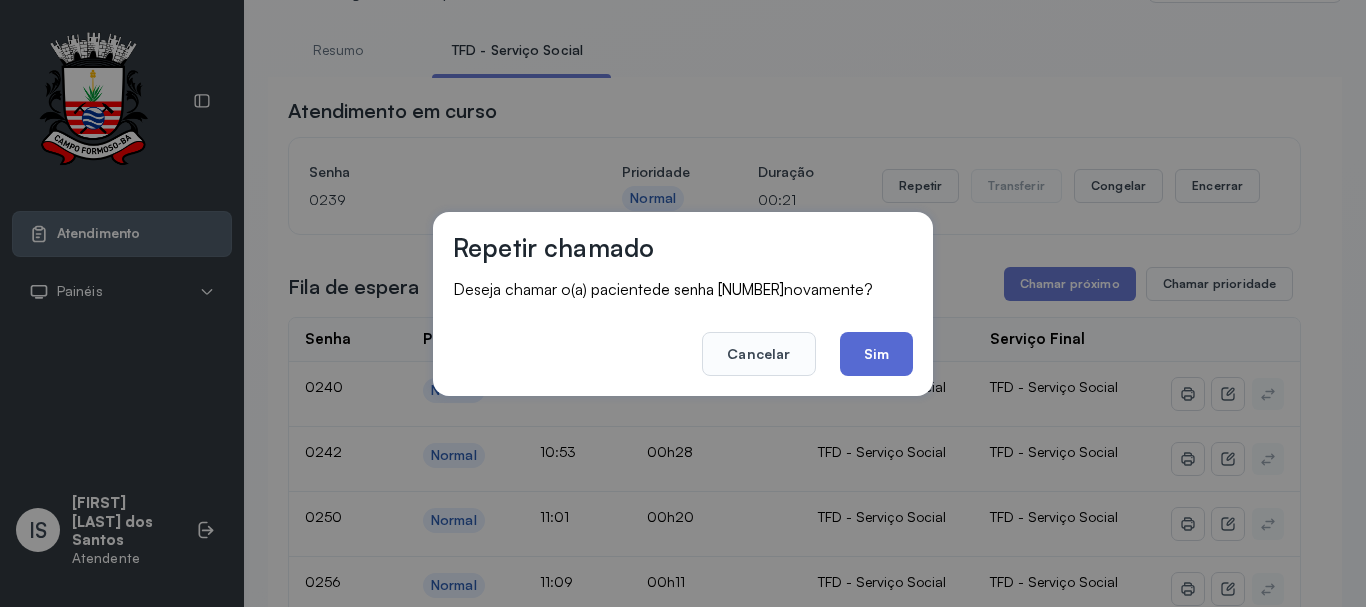 click on "Sim" 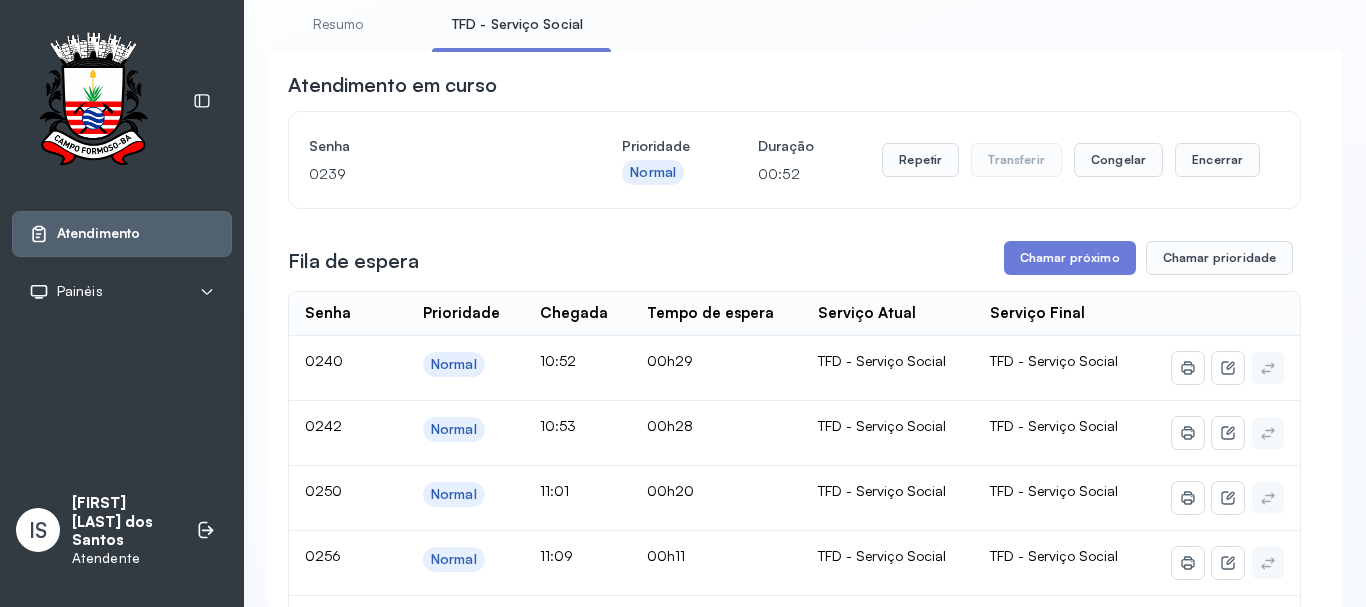 scroll, scrollTop: 100, scrollLeft: 0, axis: vertical 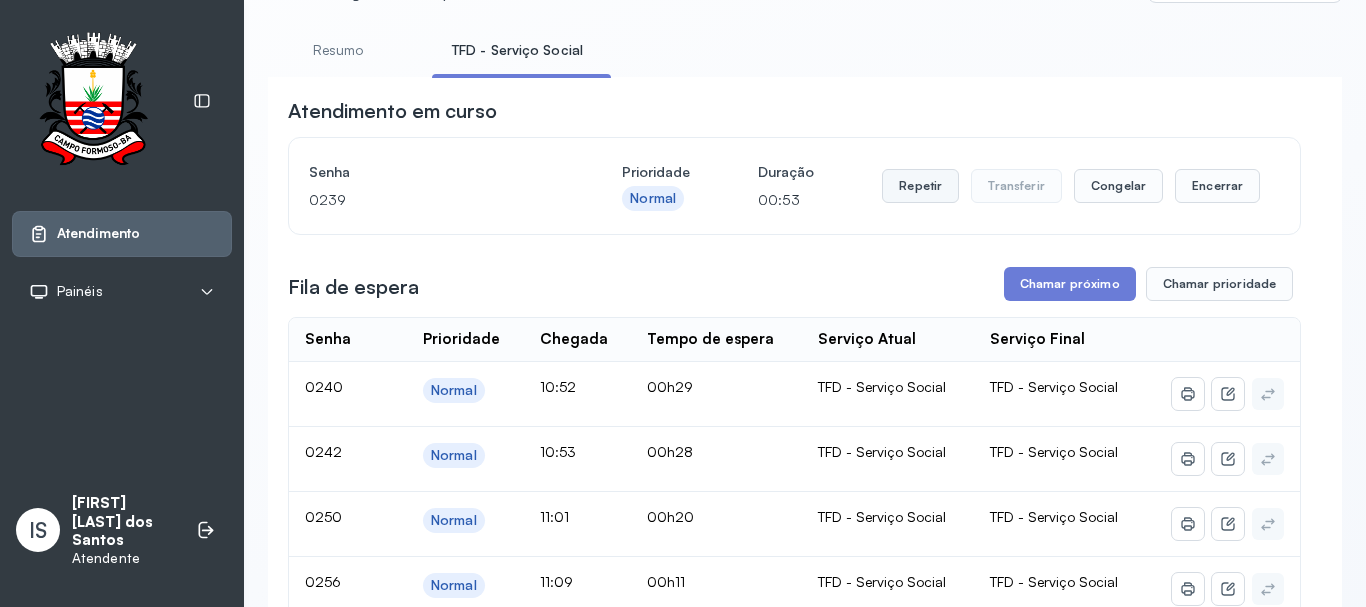 click on "Repetir" at bounding box center (920, 186) 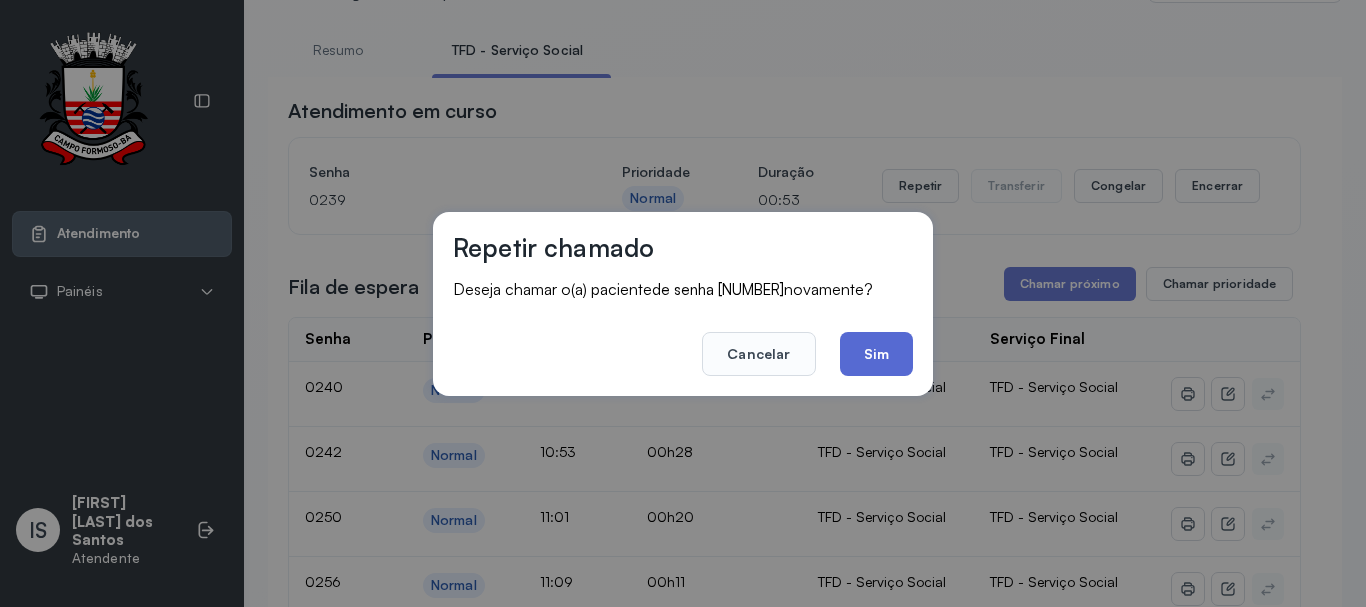 click on "Sim" 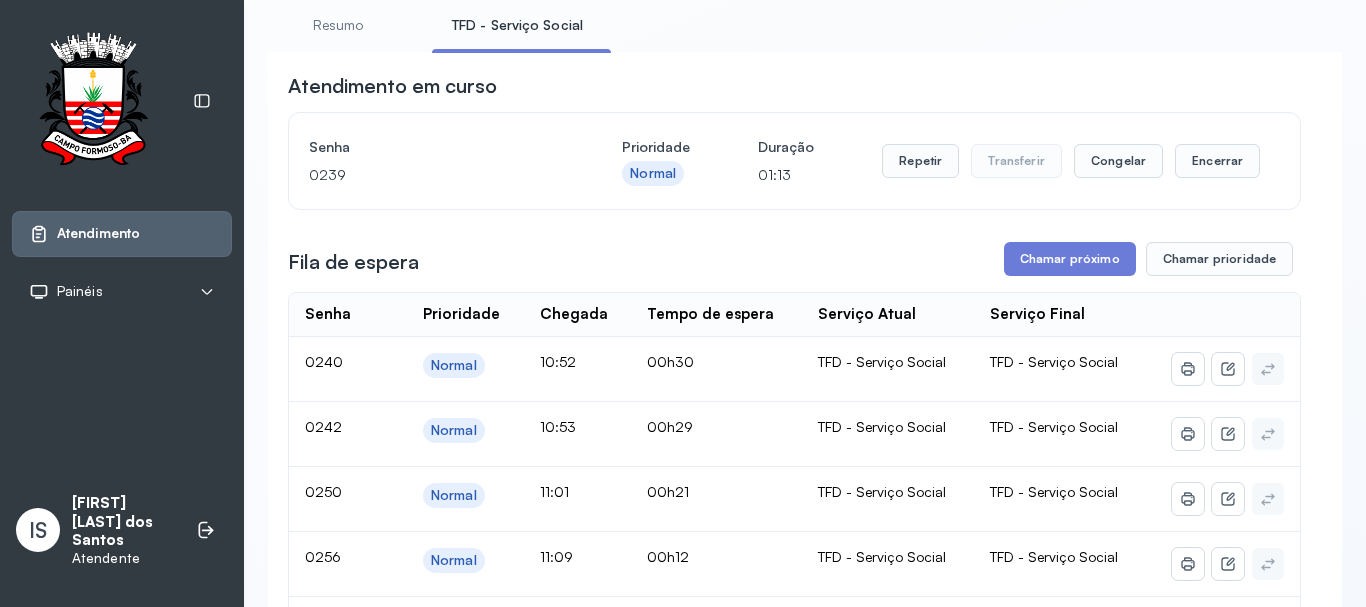 scroll, scrollTop: 100, scrollLeft: 0, axis: vertical 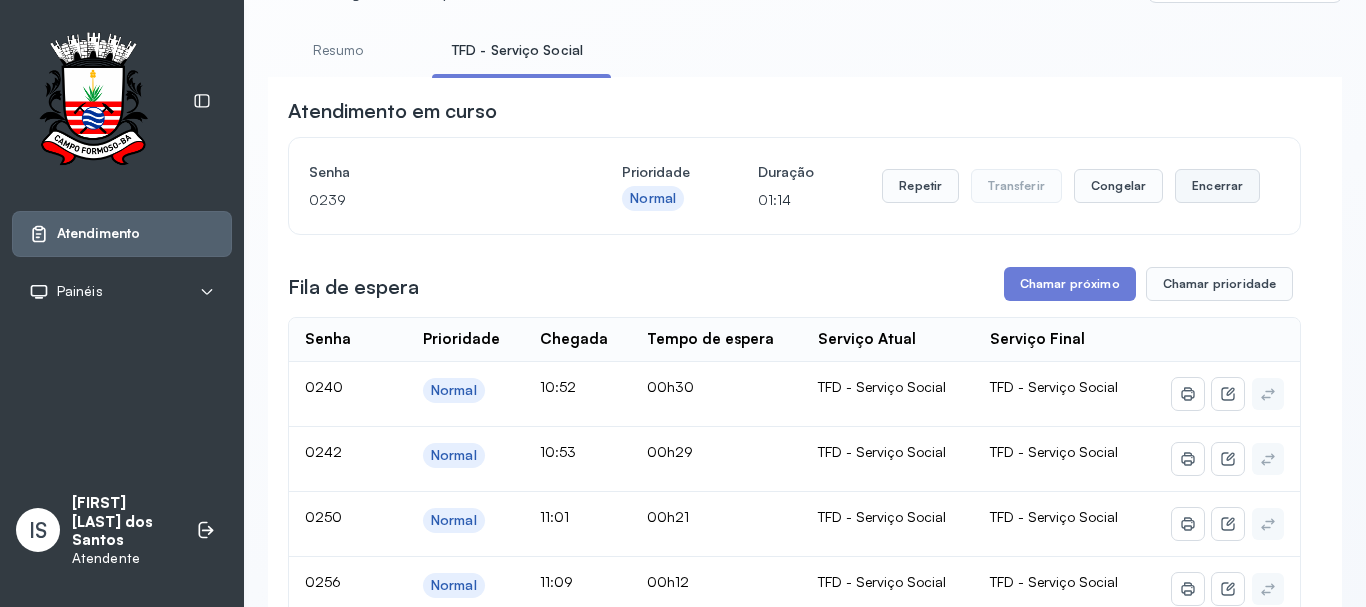 click on "Encerrar" at bounding box center (1217, 186) 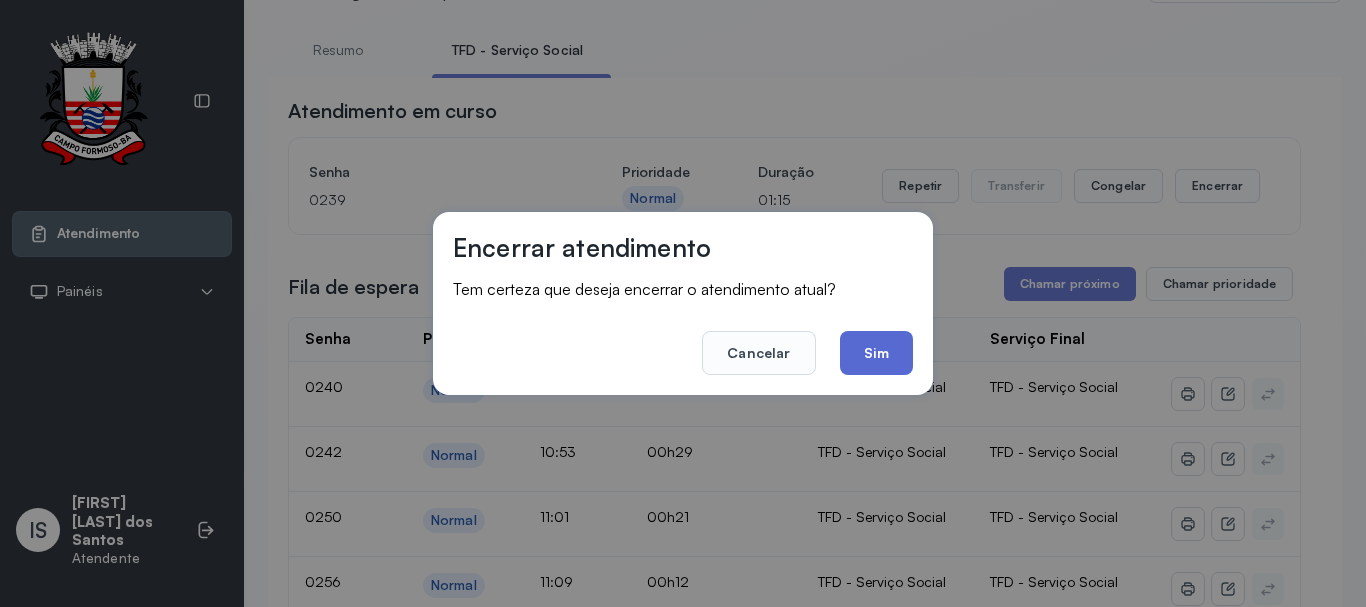 click on "Sim" 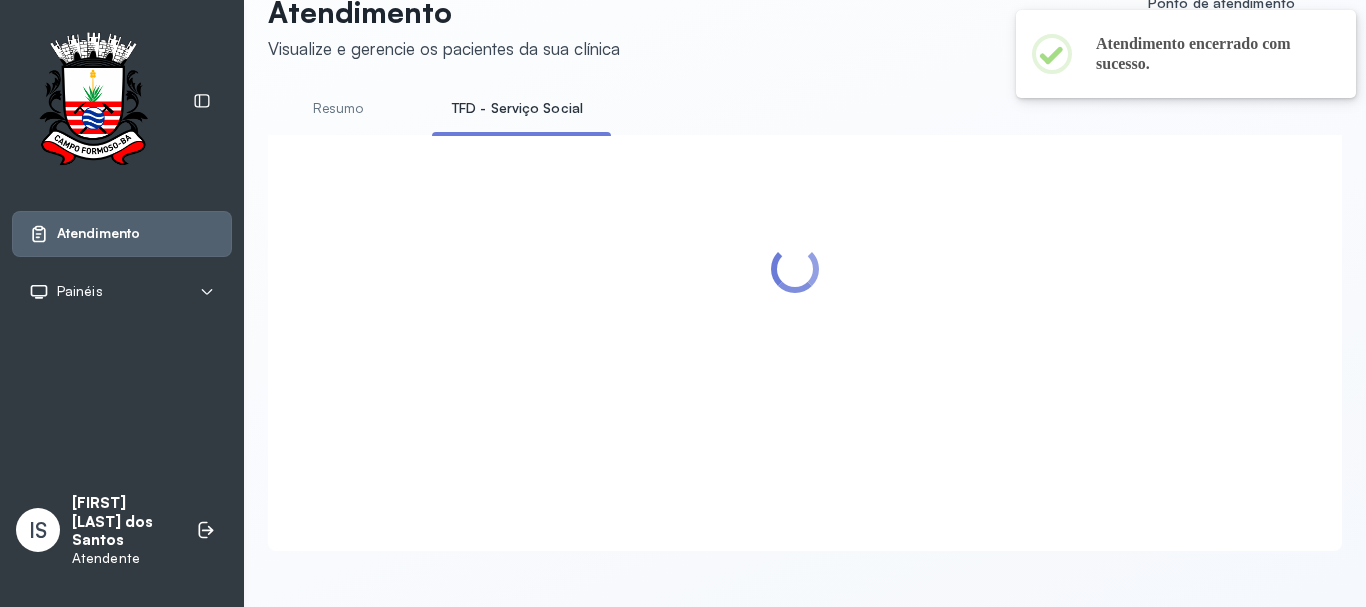 scroll, scrollTop: 100, scrollLeft: 0, axis: vertical 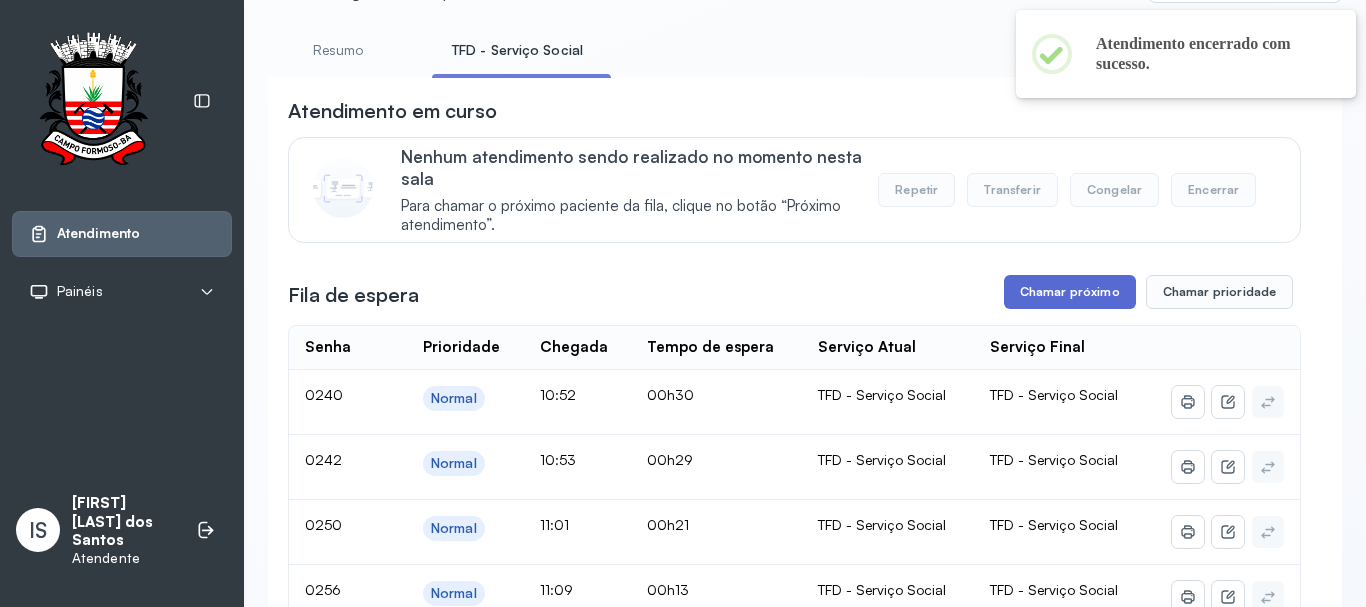 click on "Chamar próximo" at bounding box center (1070, 292) 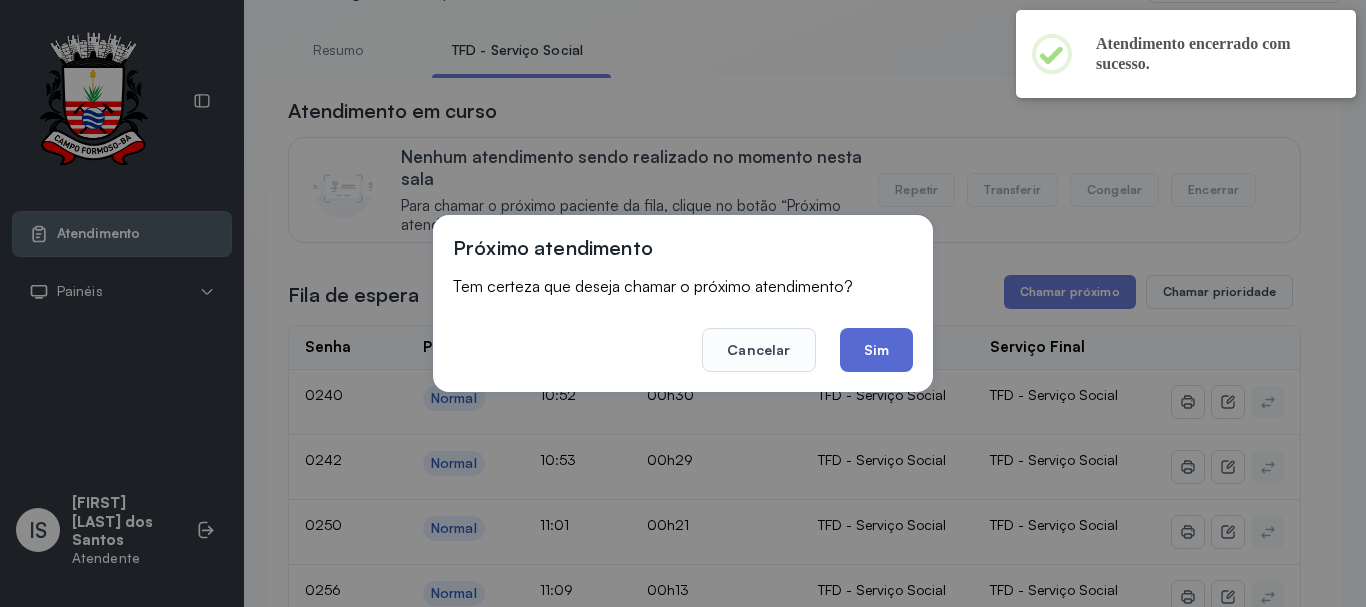 click on "Sim" 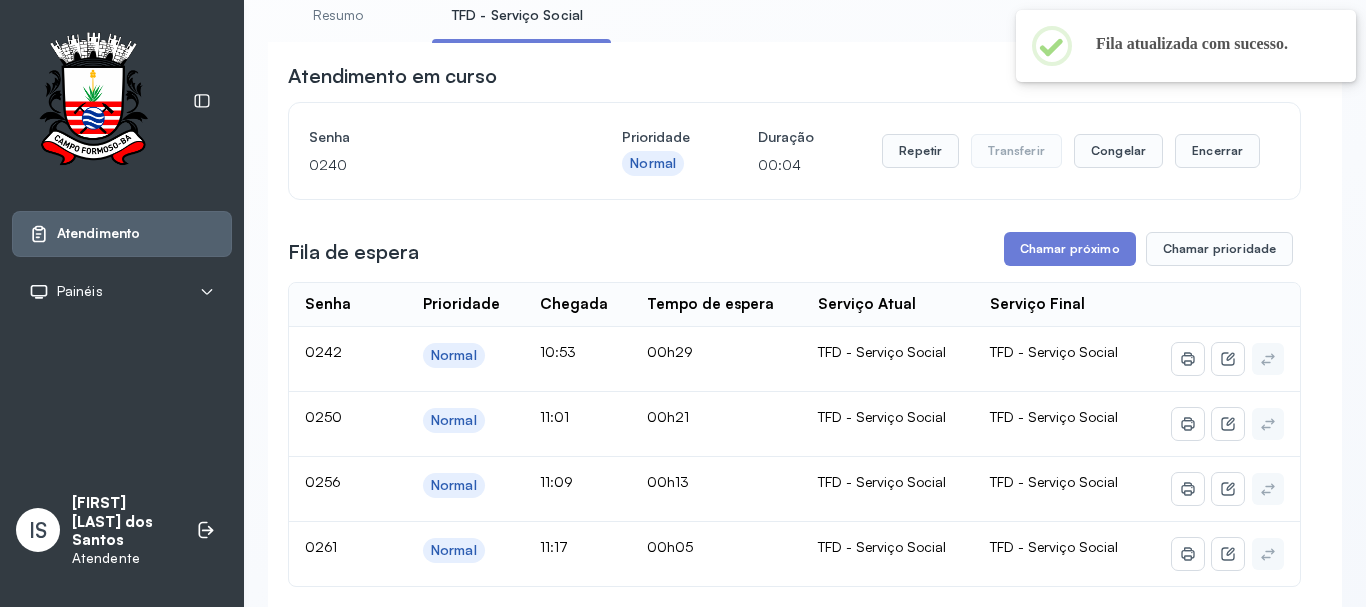 scroll, scrollTop: 100, scrollLeft: 0, axis: vertical 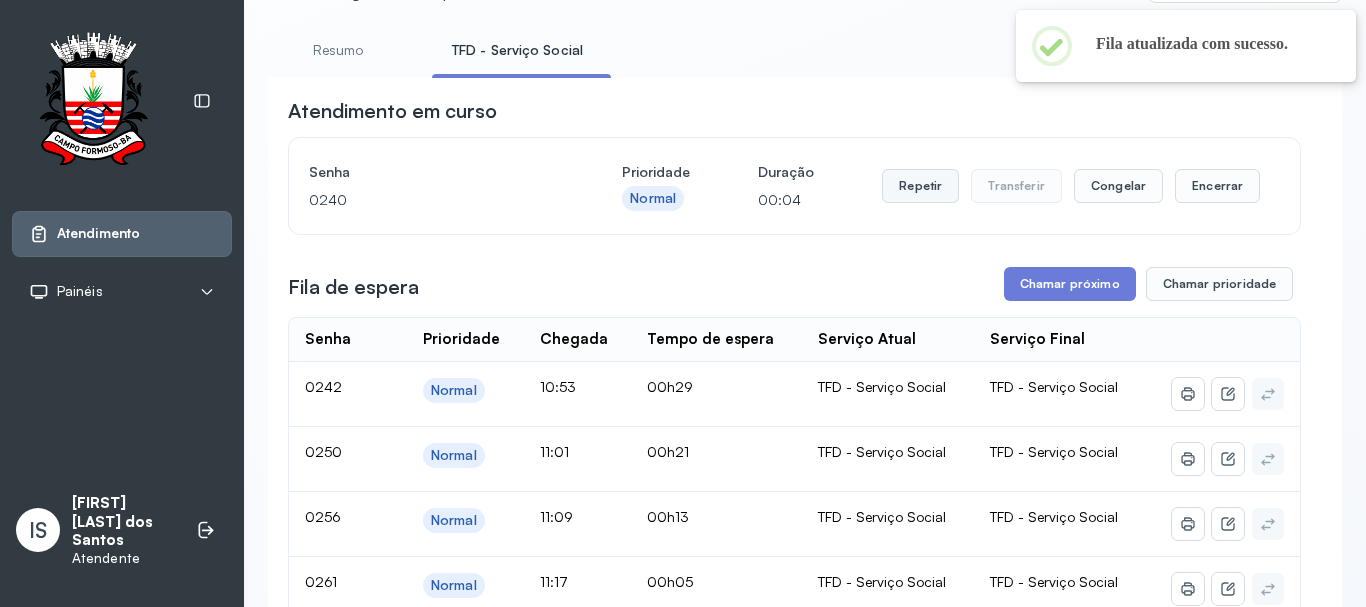 click on "Repetir" at bounding box center [920, 186] 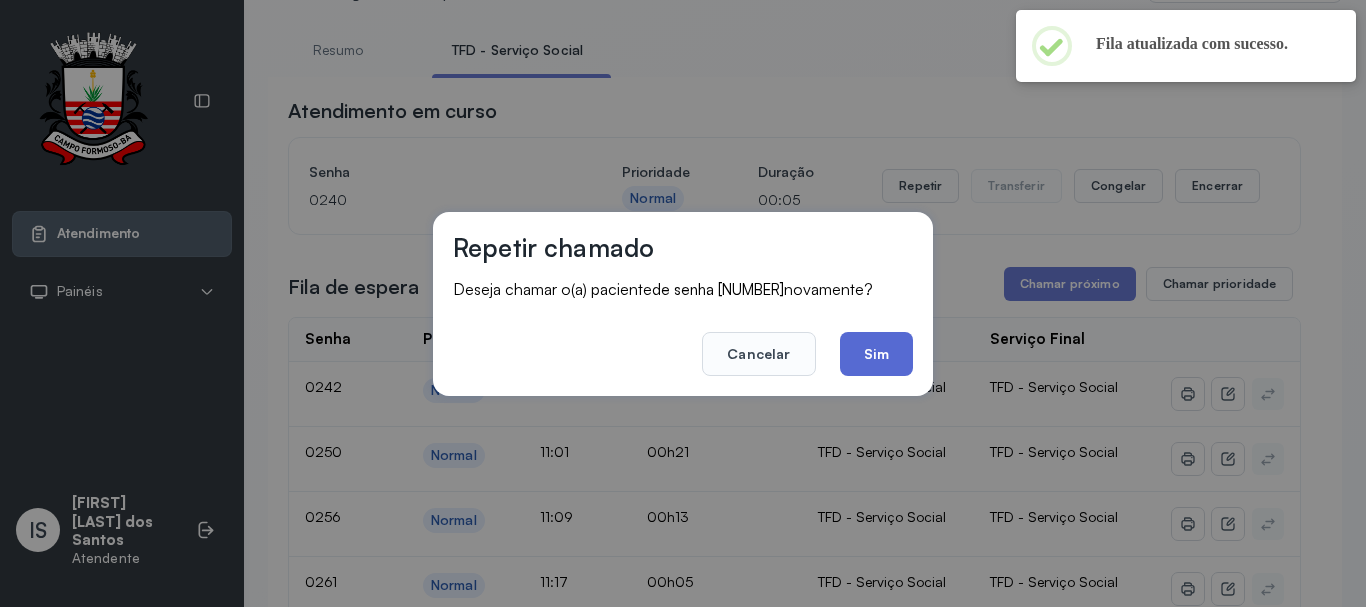 click on "Sim" 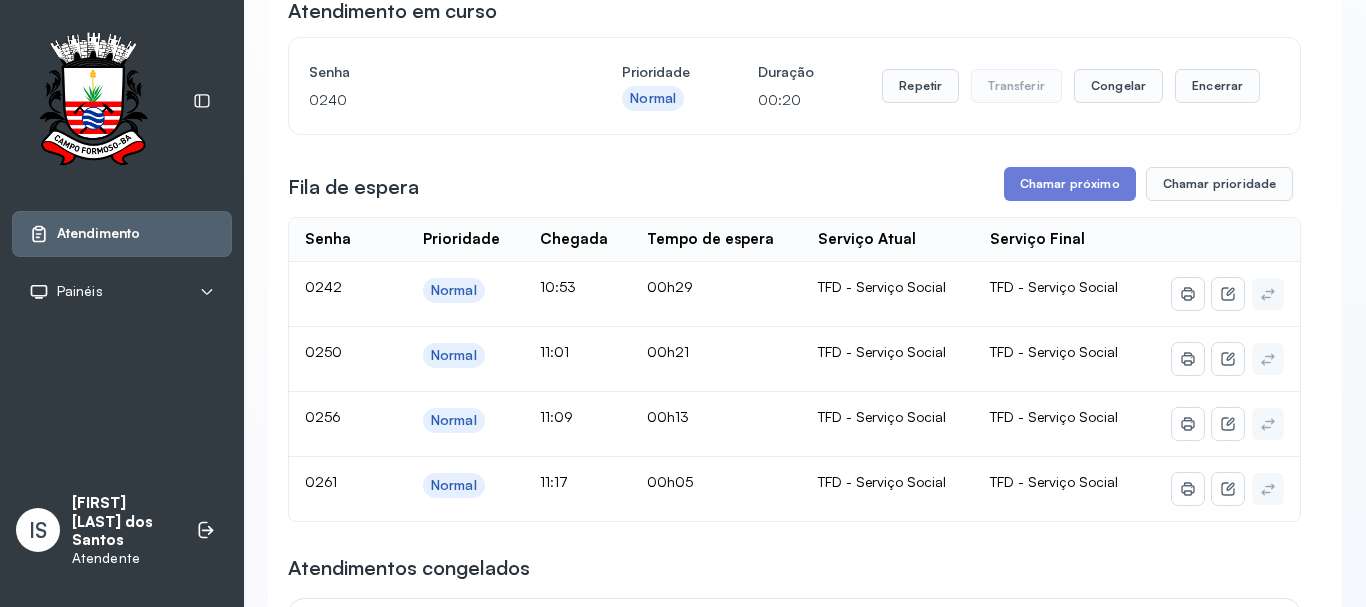 scroll, scrollTop: 100, scrollLeft: 0, axis: vertical 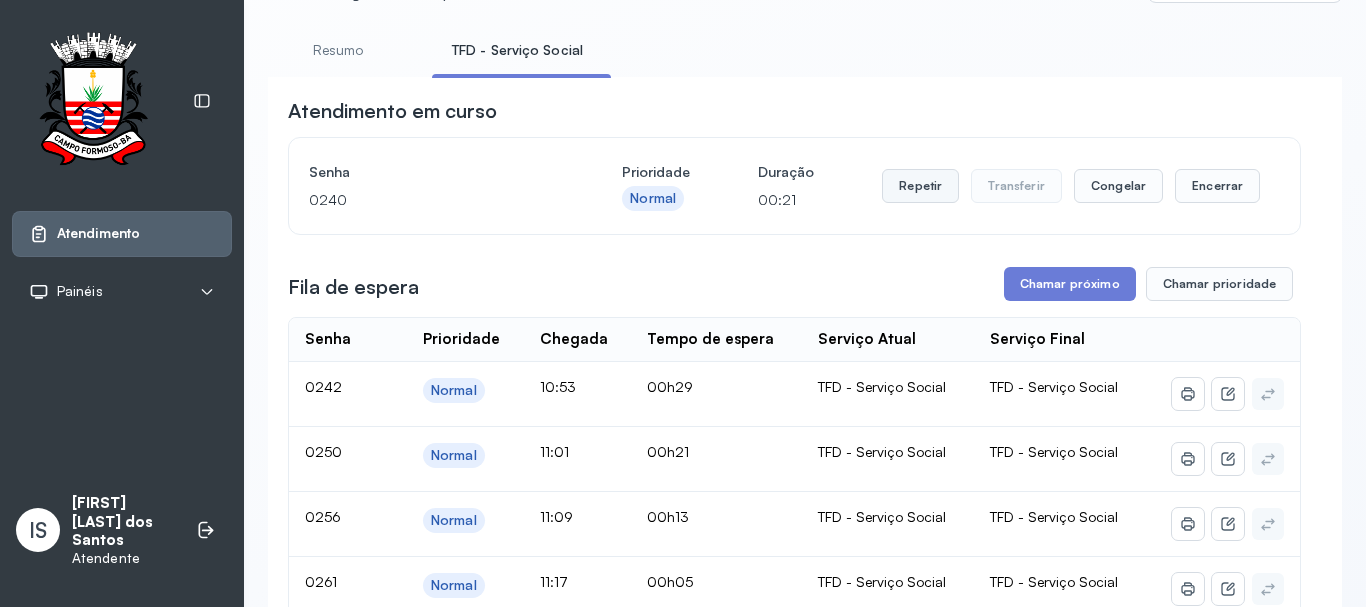 click on "Repetir" at bounding box center [920, 186] 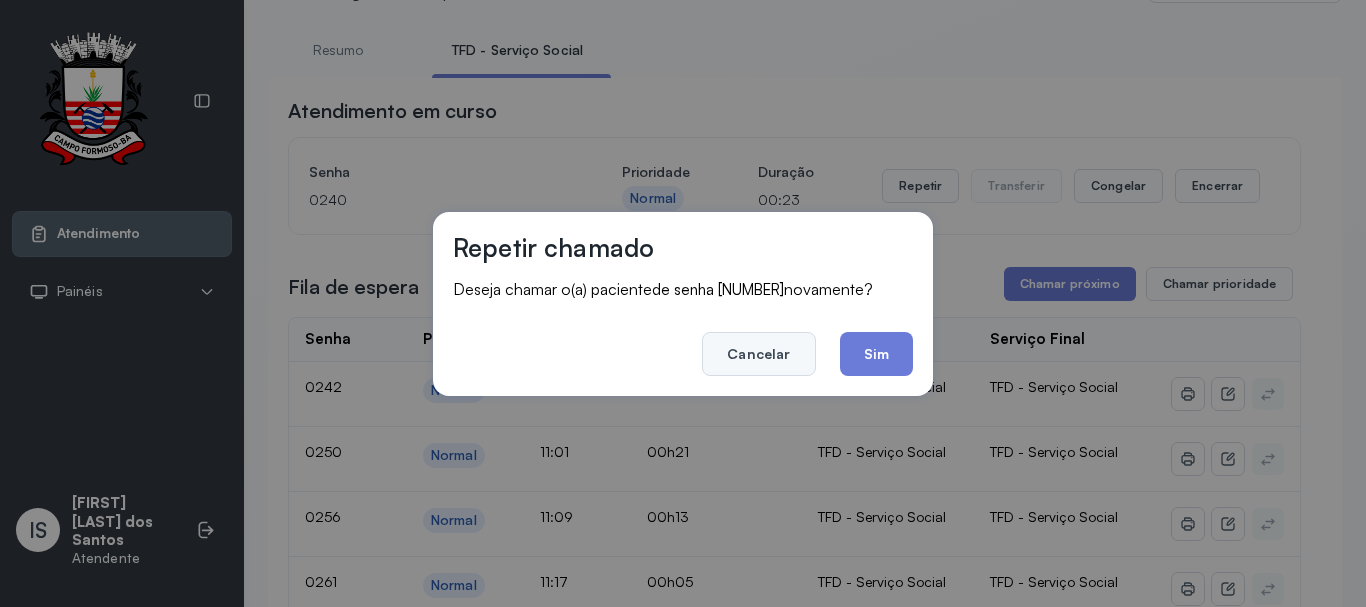 click on "Cancelar" 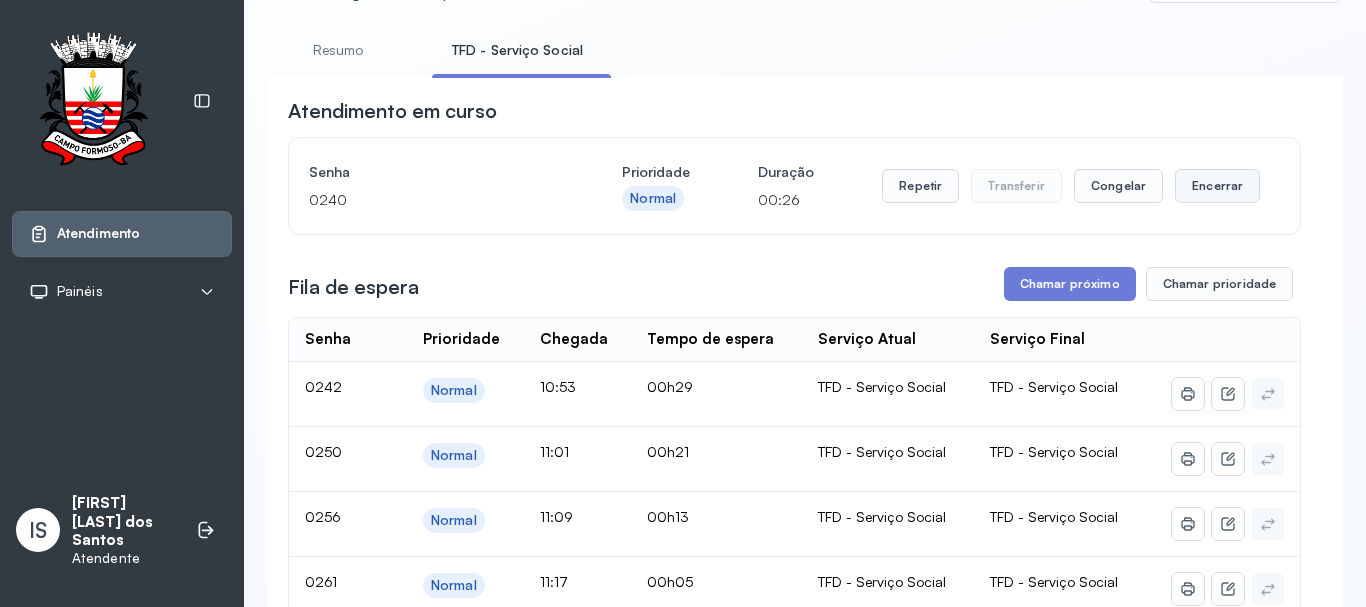 click on "Encerrar" at bounding box center [1217, 186] 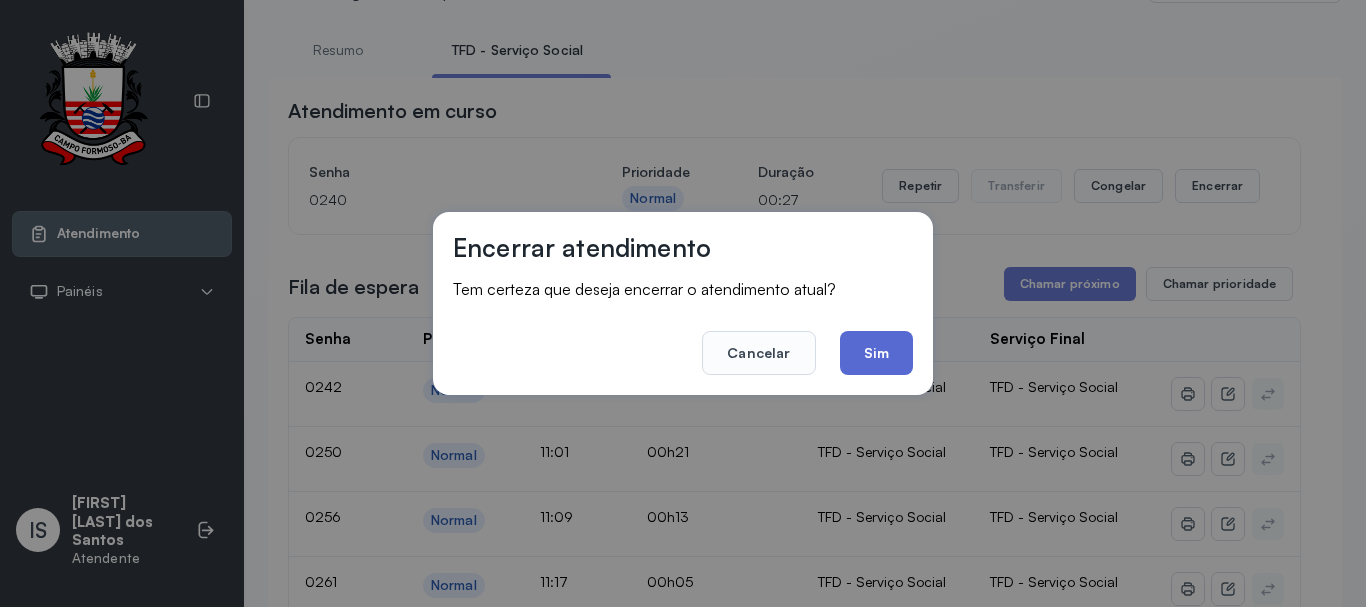 click on "Sim" 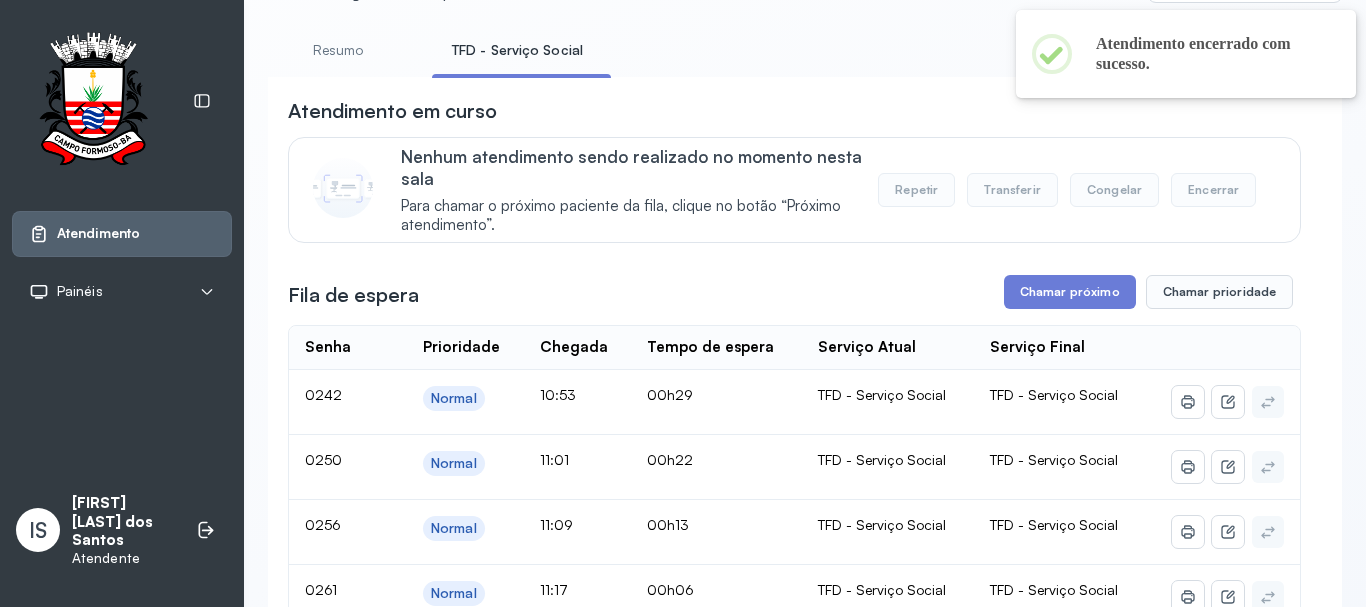 scroll, scrollTop: 200, scrollLeft: 0, axis: vertical 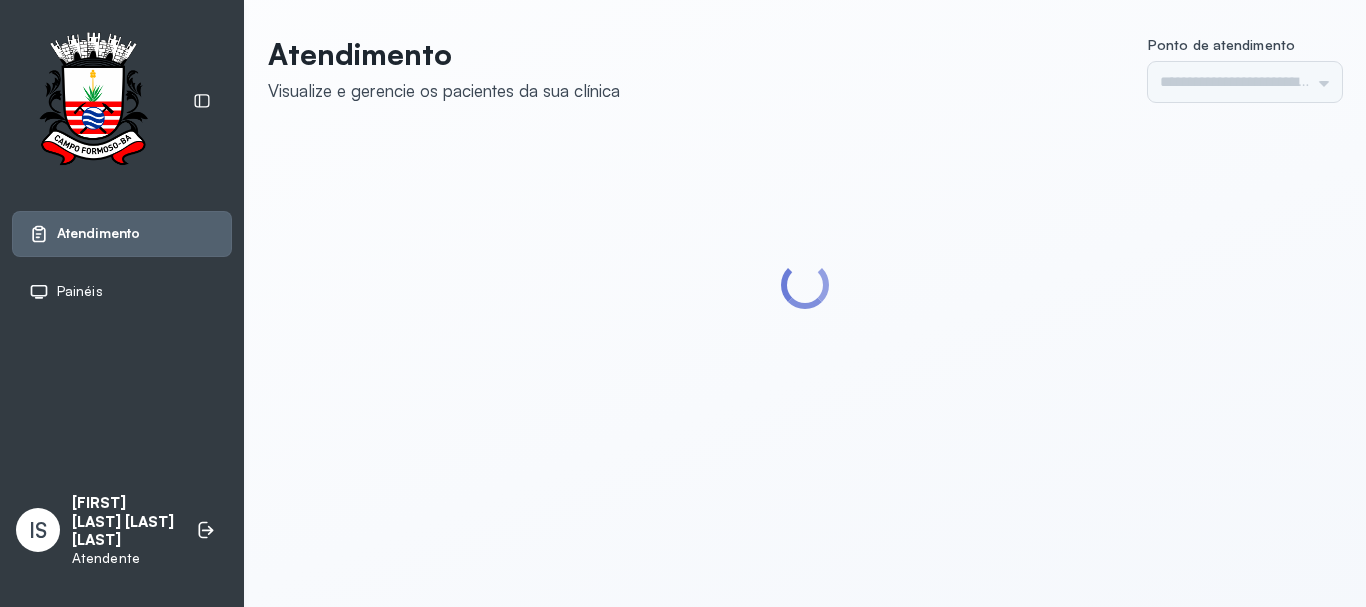 type on "******" 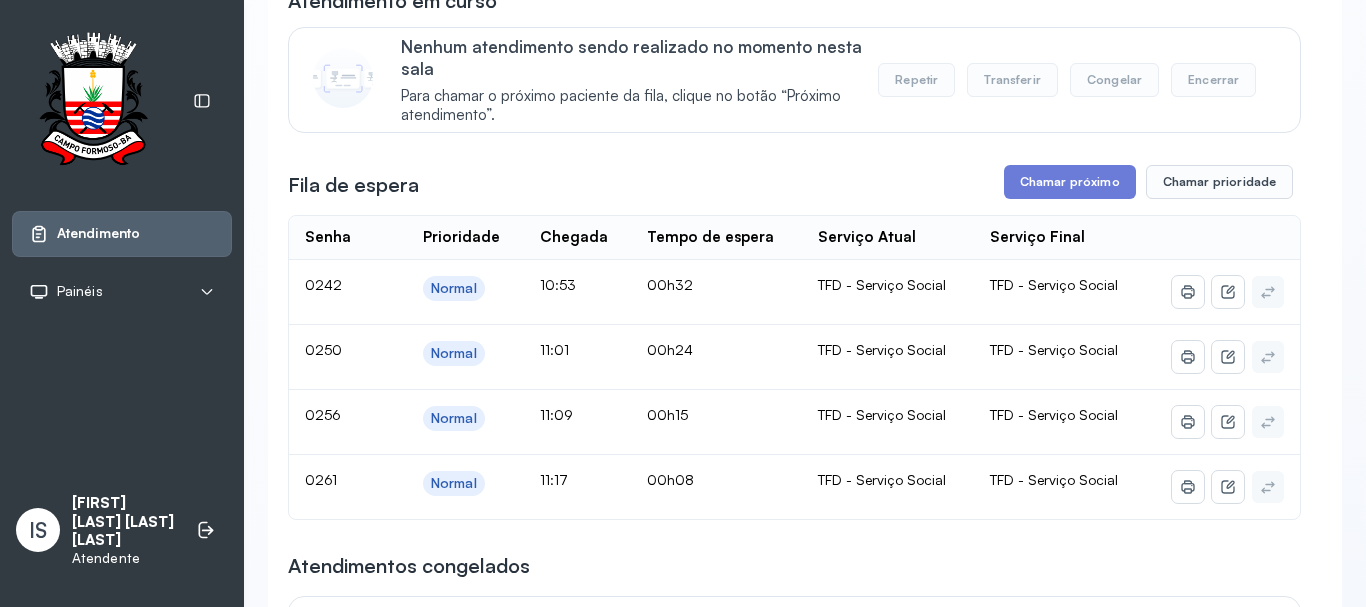 scroll, scrollTop: 200, scrollLeft: 0, axis: vertical 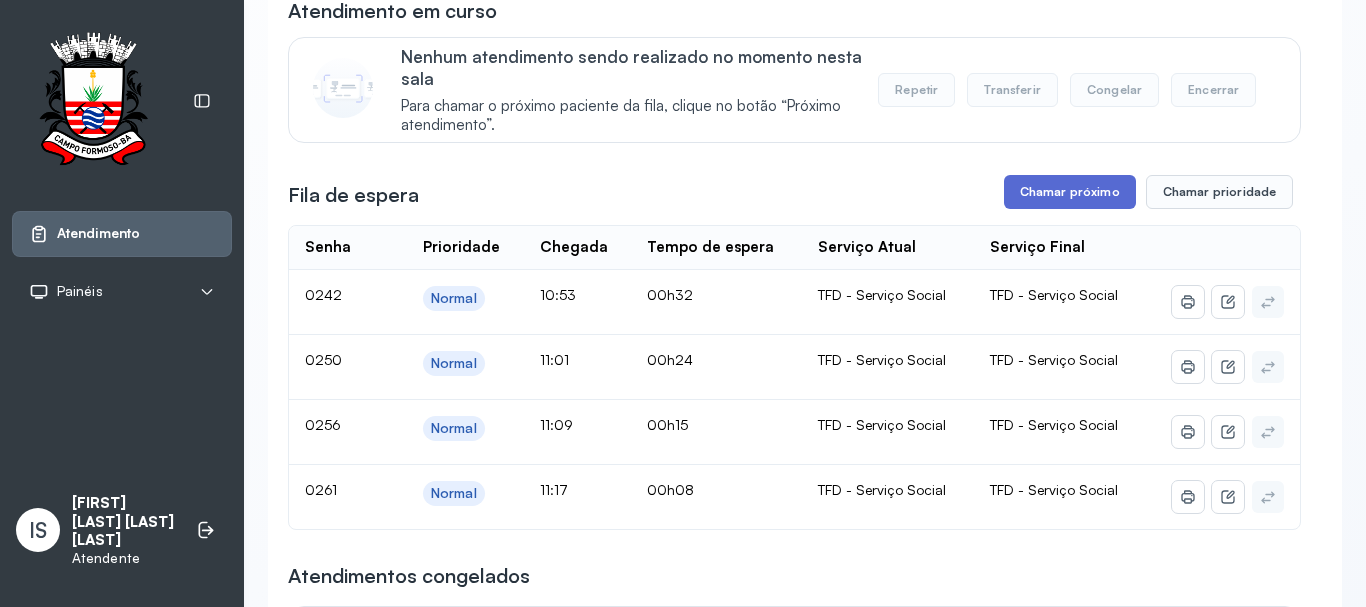 click on "Chamar próximo" at bounding box center [1070, 192] 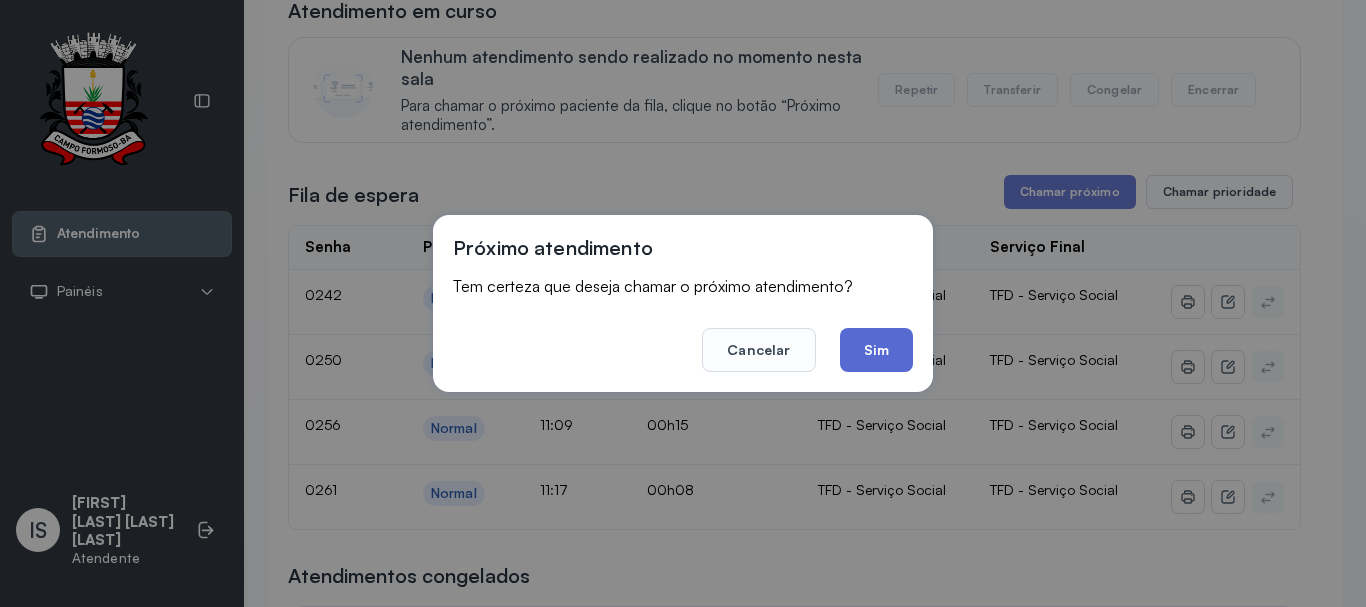 click on "Sim" 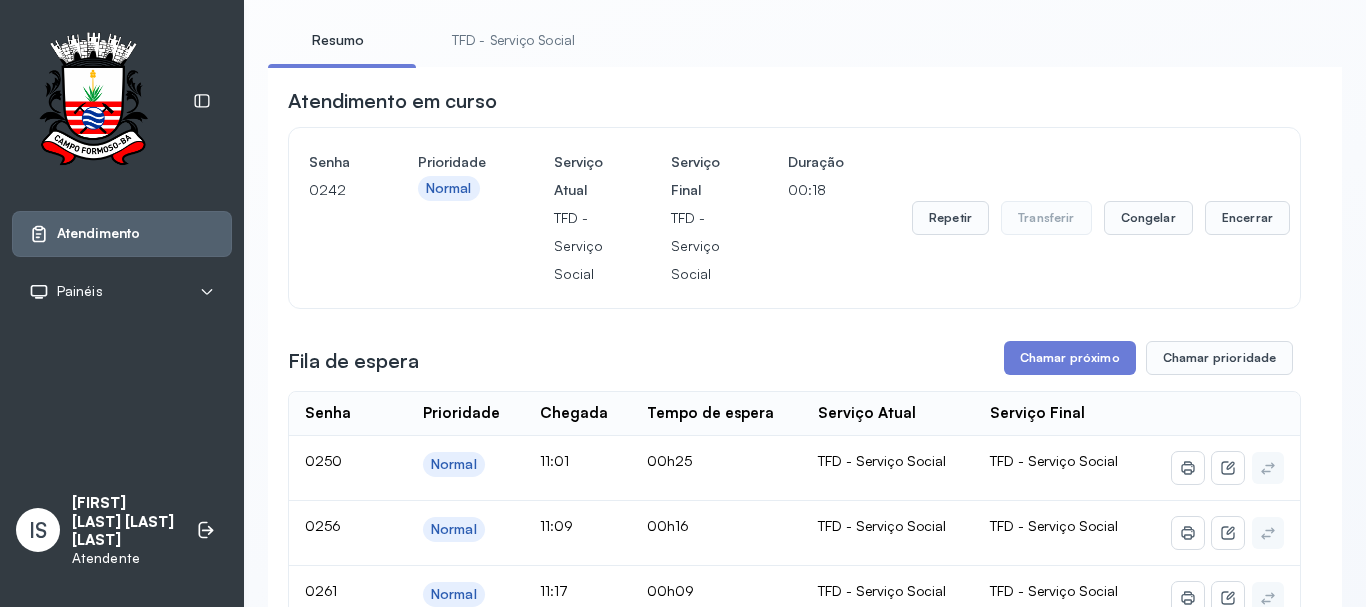 scroll, scrollTop: 100, scrollLeft: 0, axis: vertical 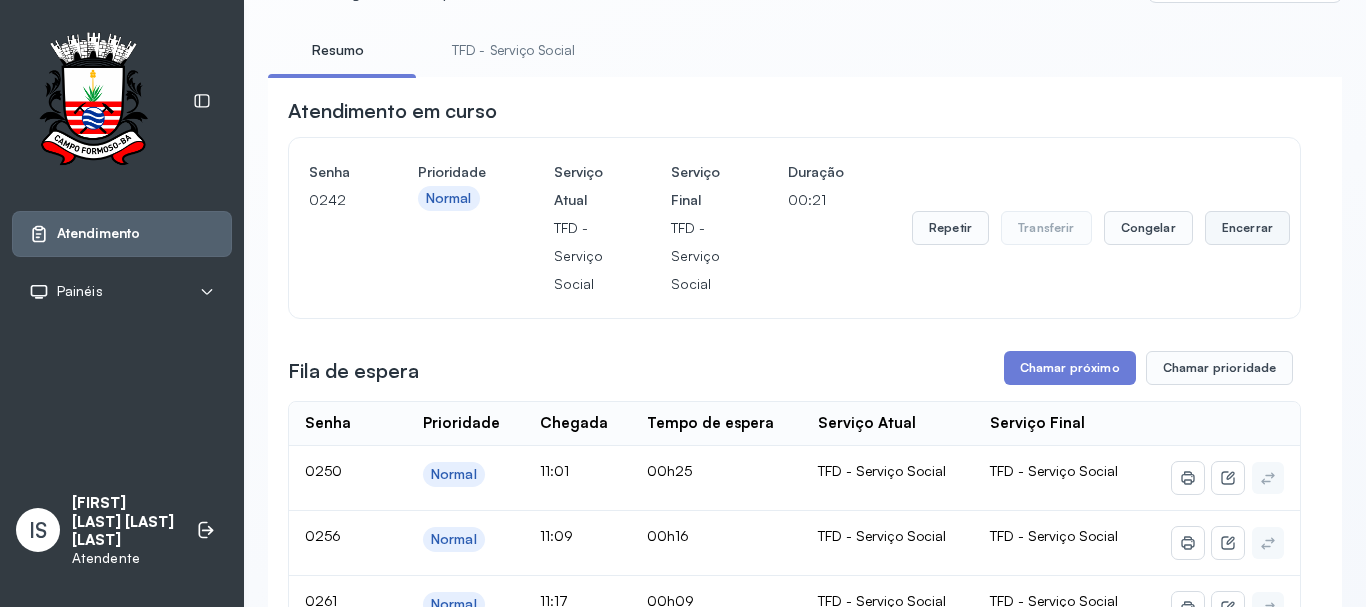 click on "Encerrar" at bounding box center (1247, 228) 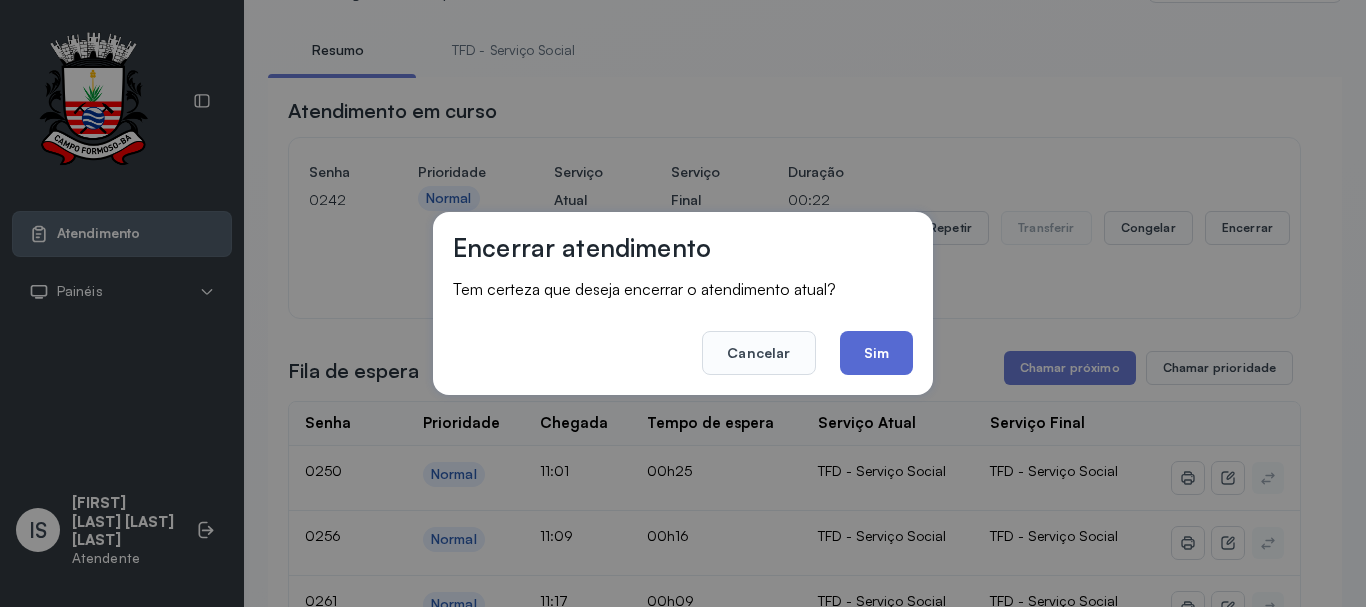 click on "Sim" 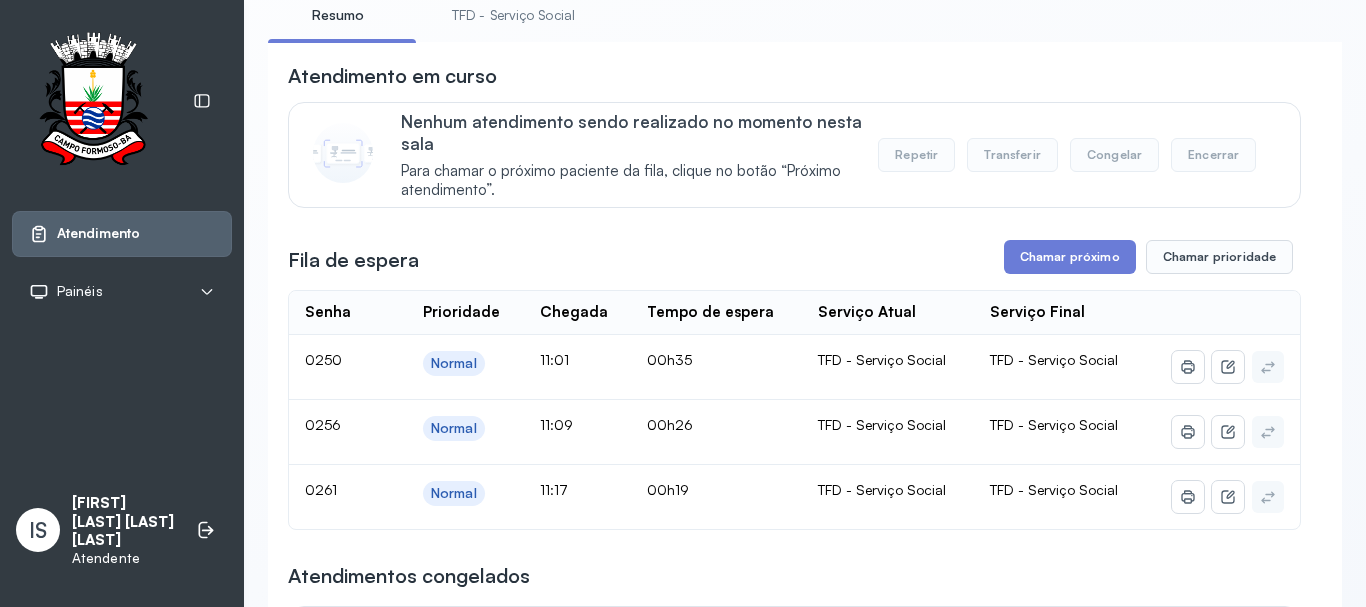scroll, scrollTop: 100, scrollLeft: 0, axis: vertical 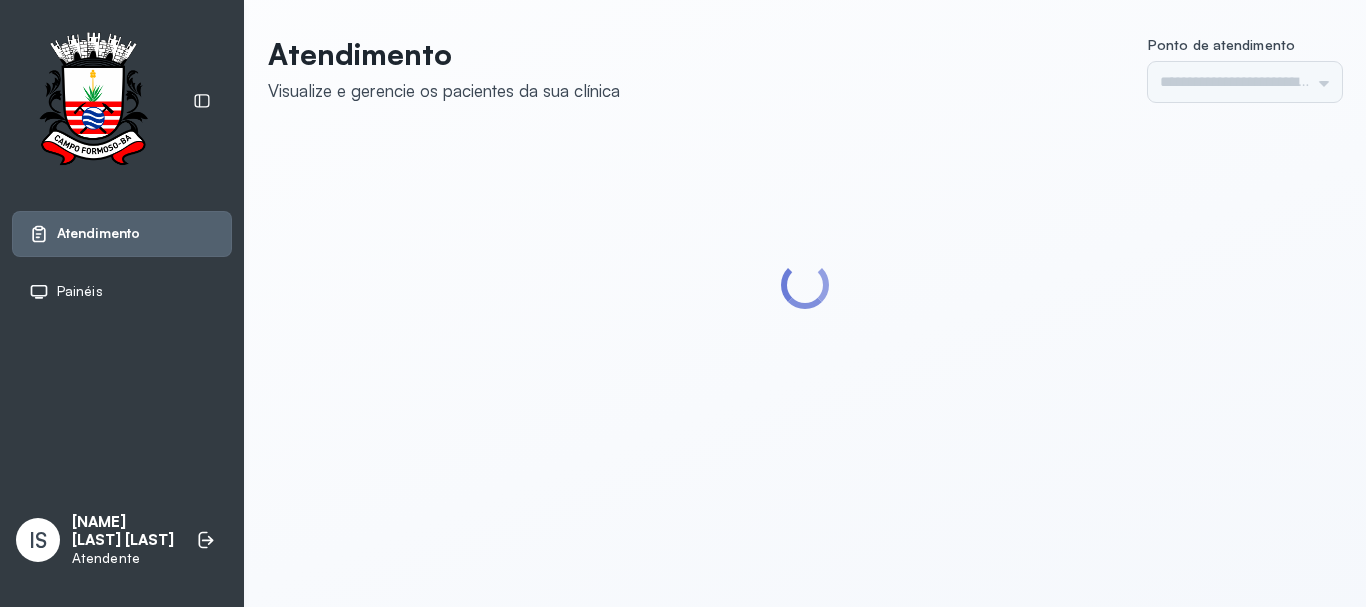 type on "******" 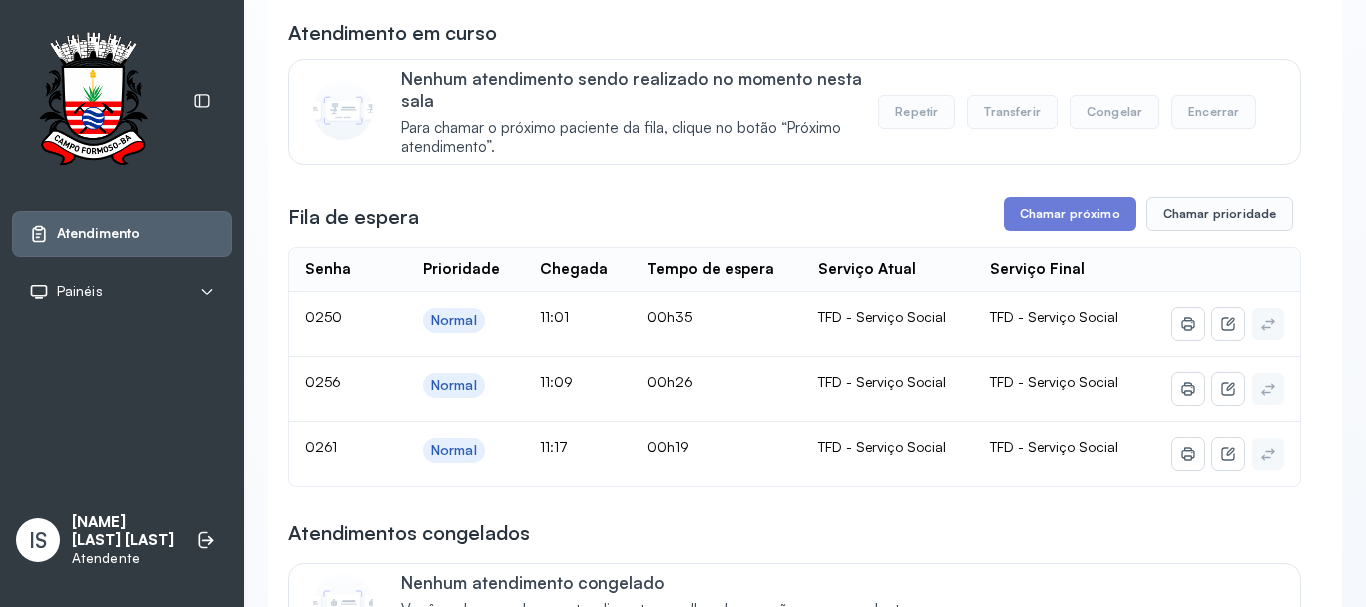 scroll, scrollTop: 200, scrollLeft: 0, axis: vertical 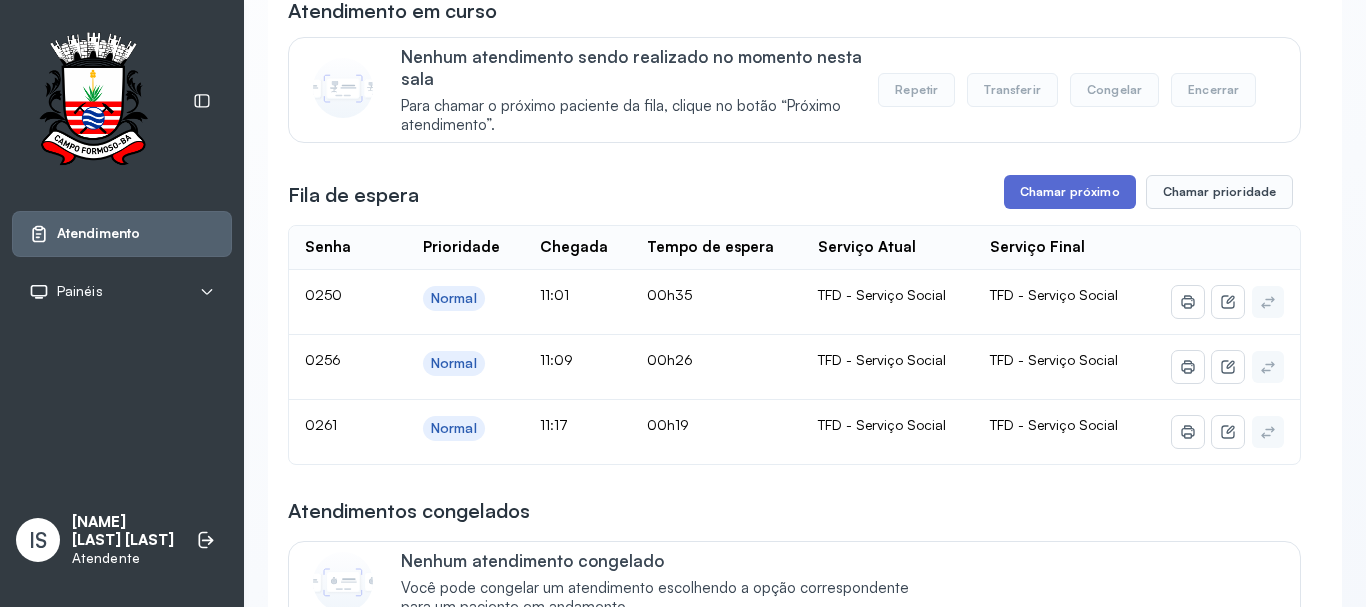 click on "Chamar próximo" at bounding box center (1070, 192) 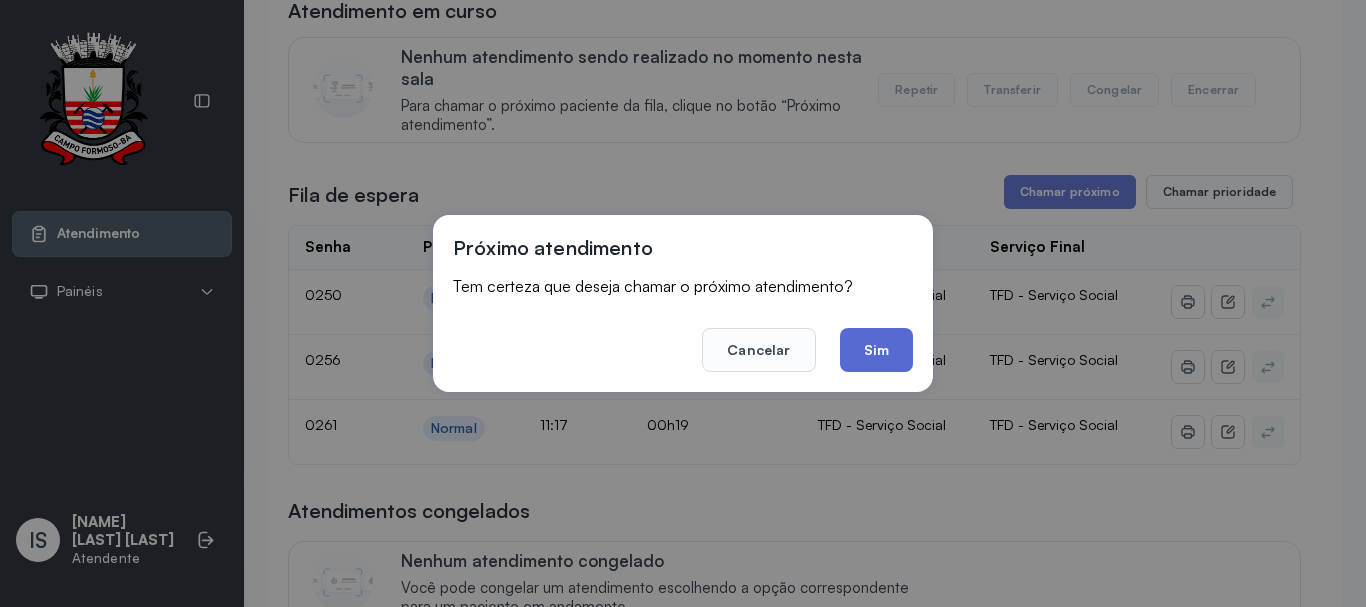 click on "Sim" 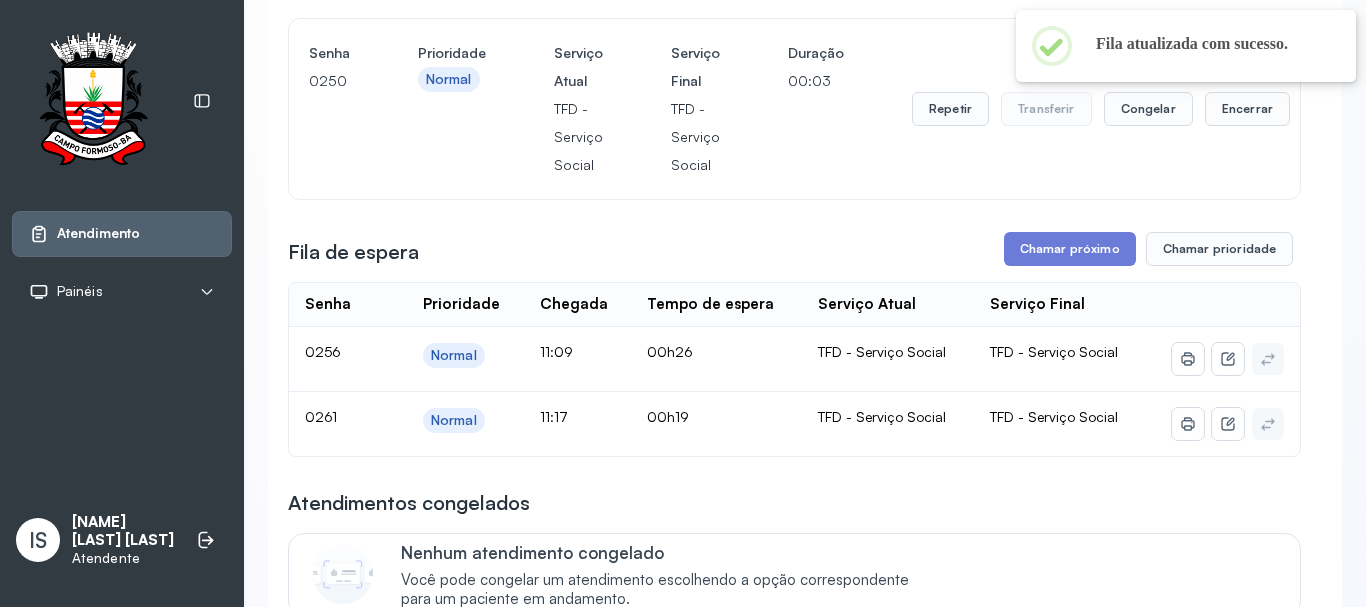 scroll, scrollTop: 100, scrollLeft: 0, axis: vertical 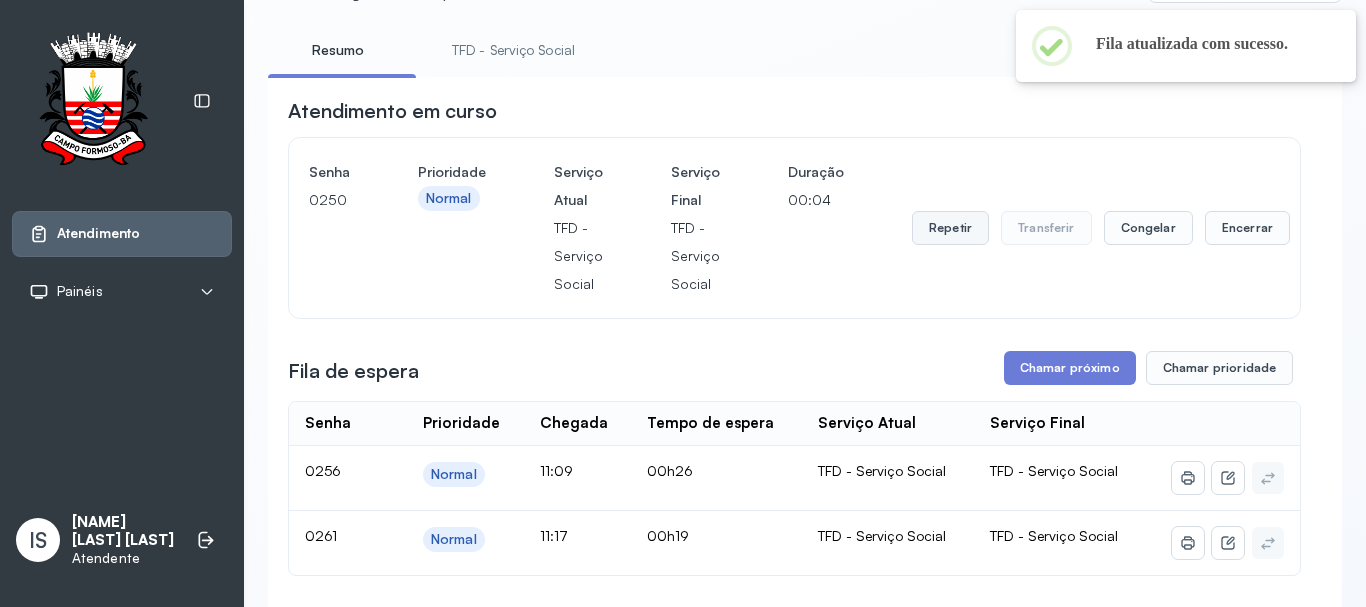 click on "Repetir" at bounding box center [950, 228] 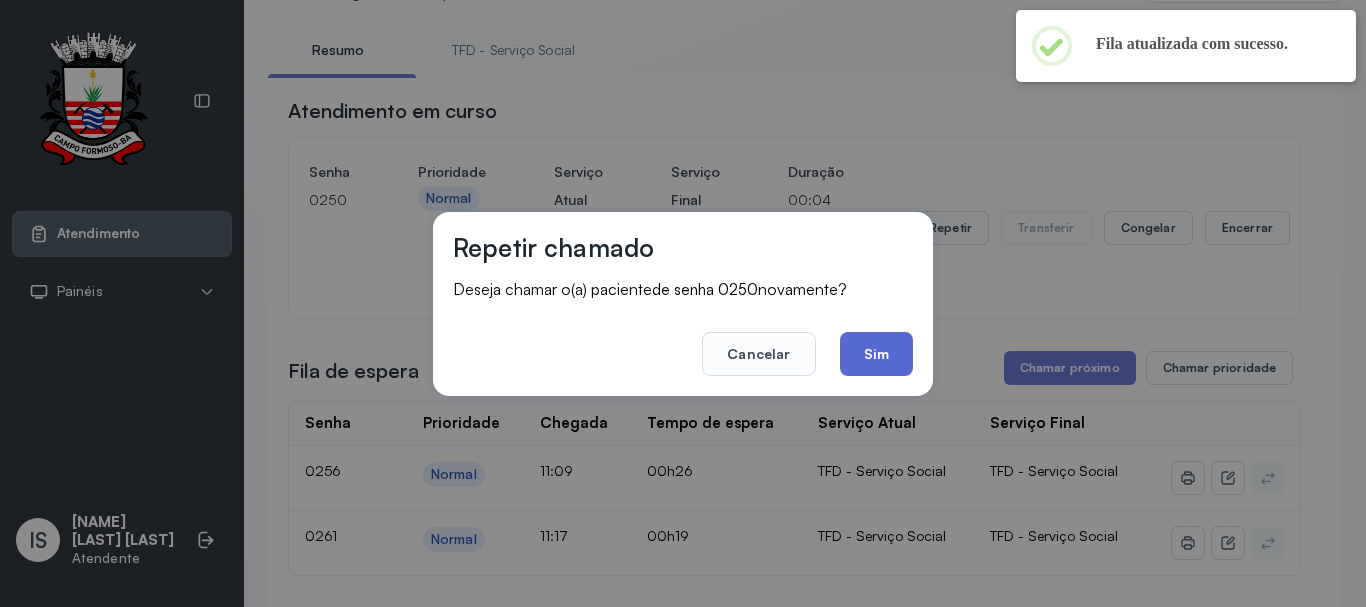 click on "Sim" 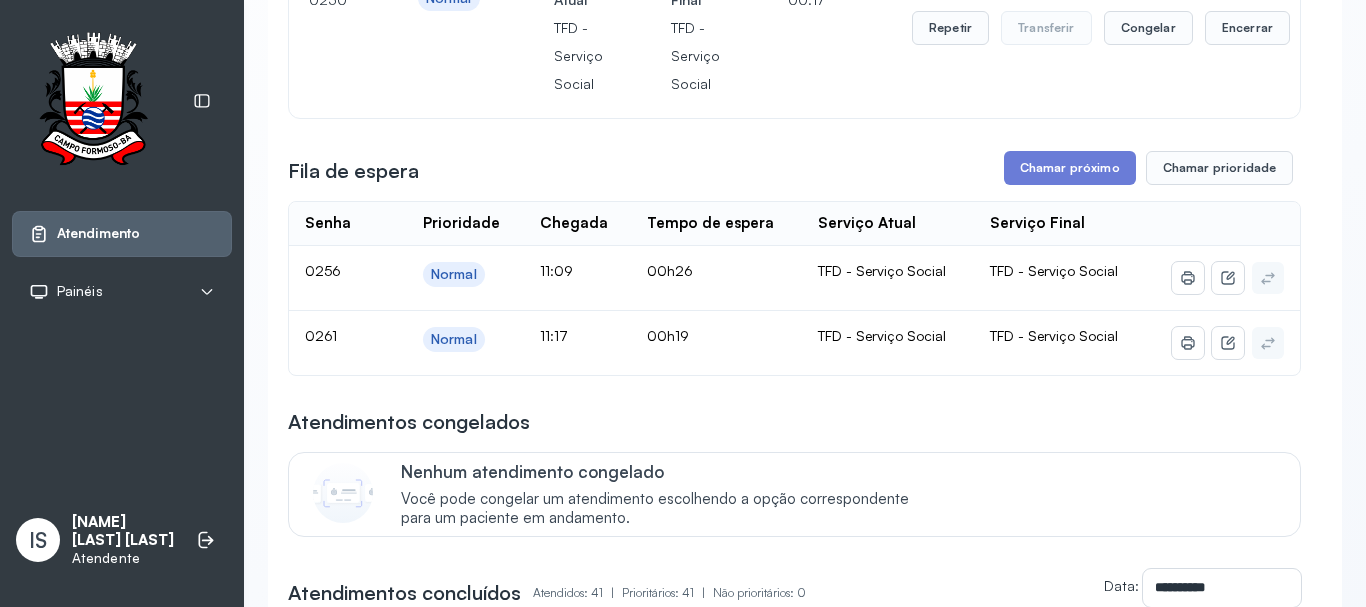 scroll, scrollTop: 200, scrollLeft: 0, axis: vertical 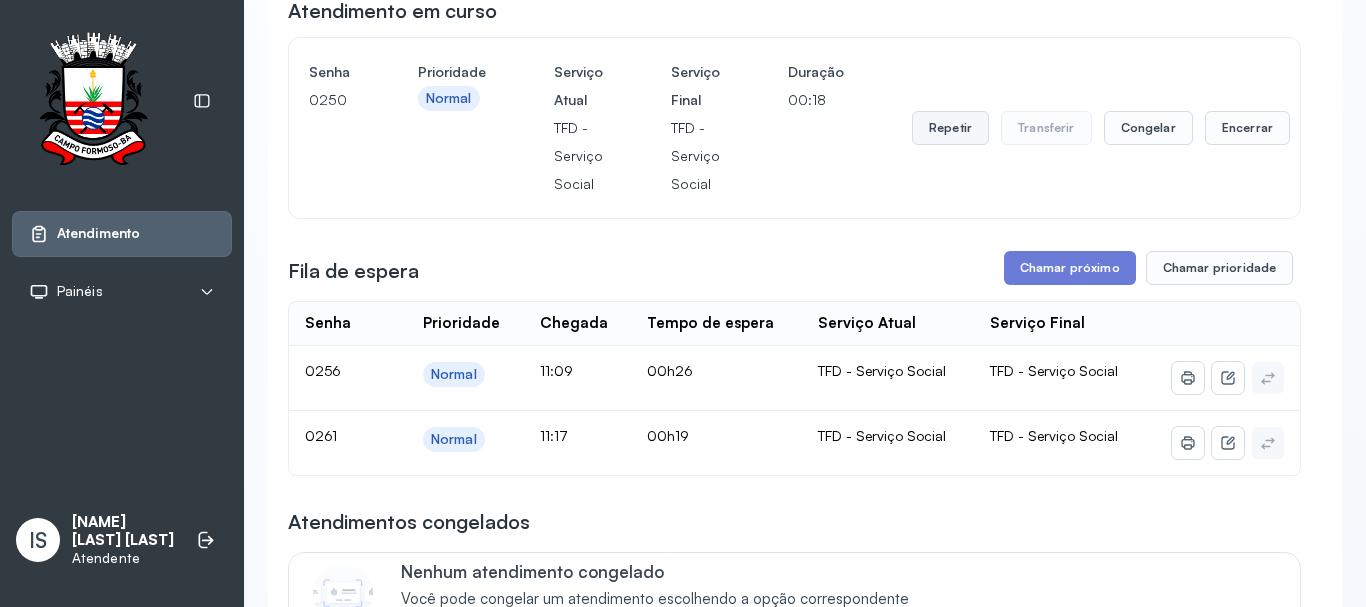 click on "Repetir" at bounding box center [950, 128] 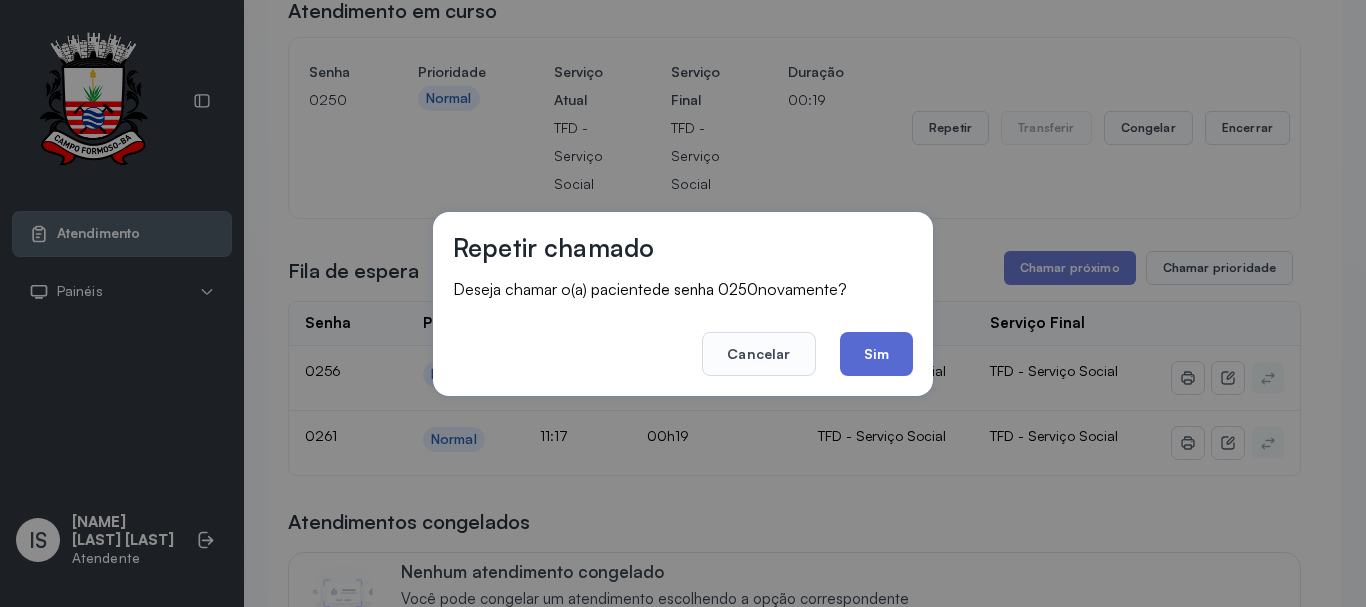 click on "Sim" 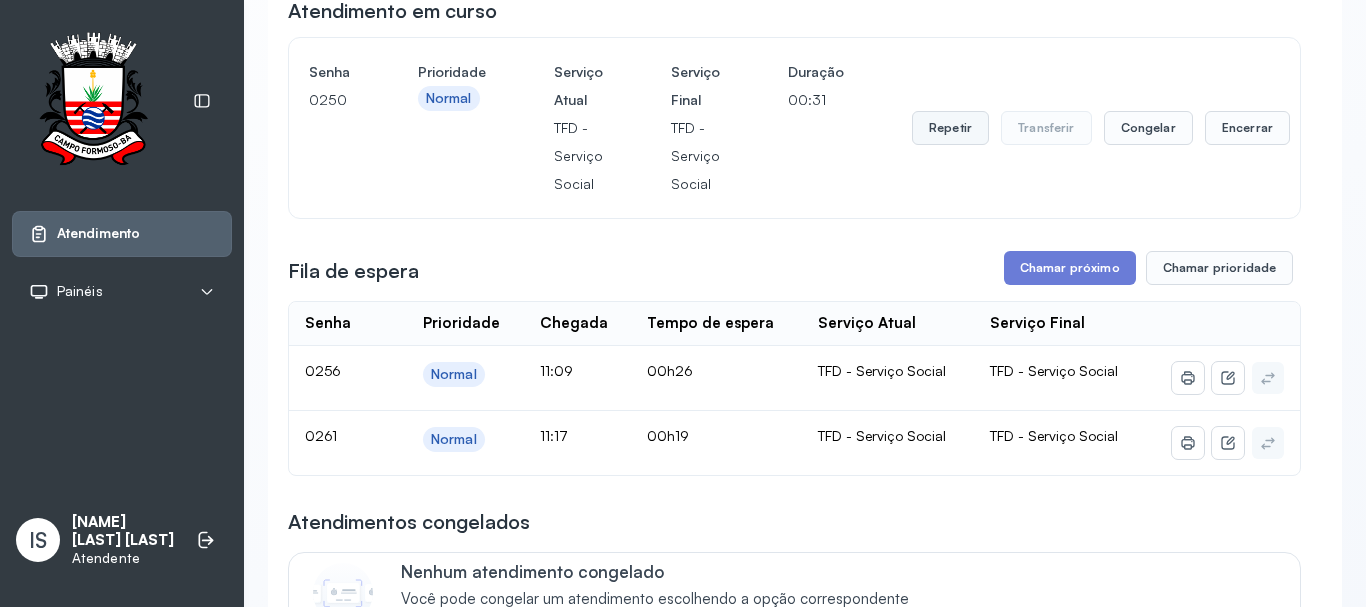 click on "Repetir" at bounding box center [950, 128] 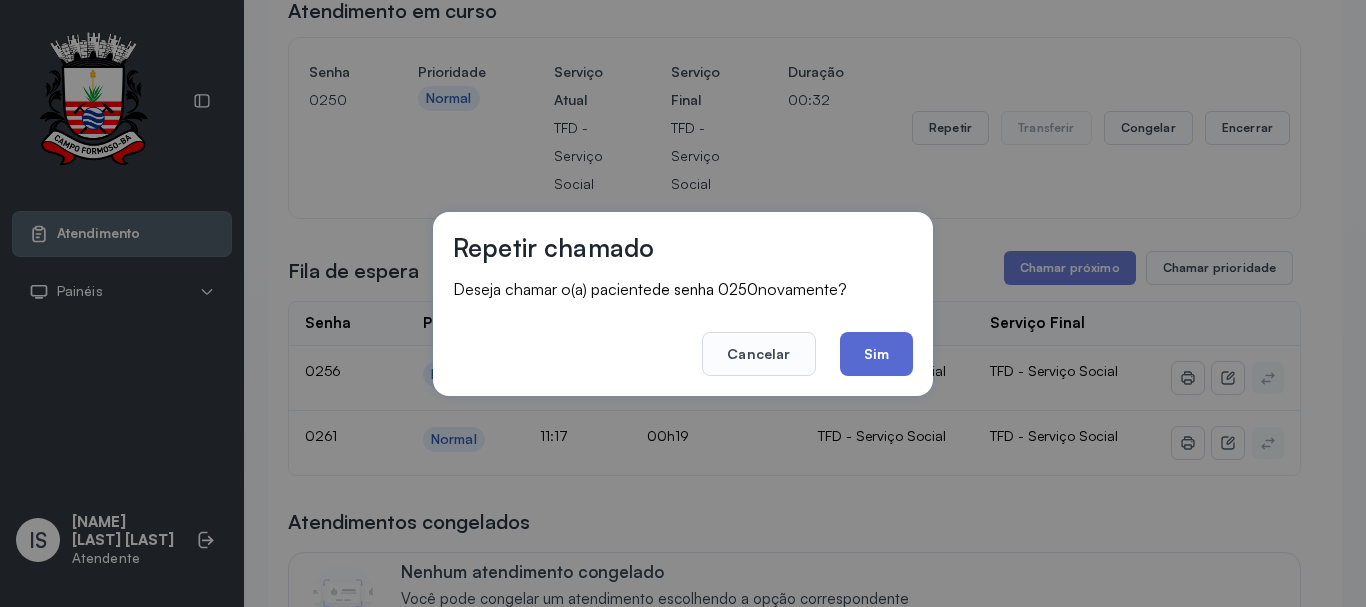 click on "Sim" 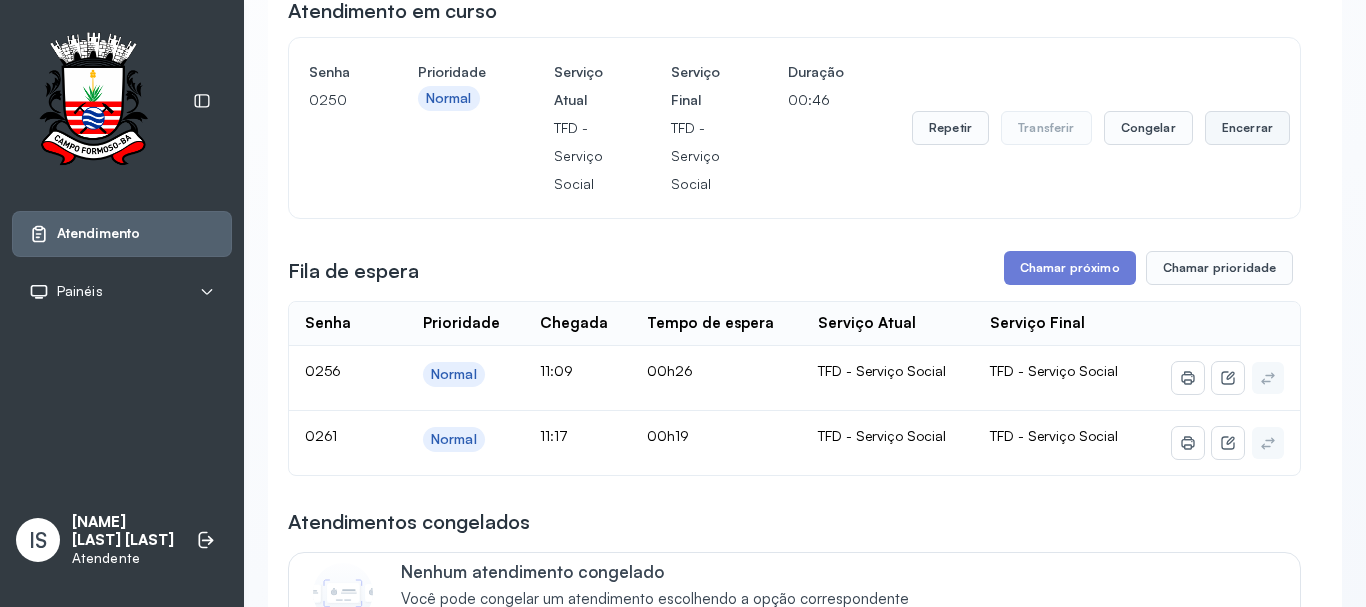 click on "Encerrar" at bounding box center (1247, 128) 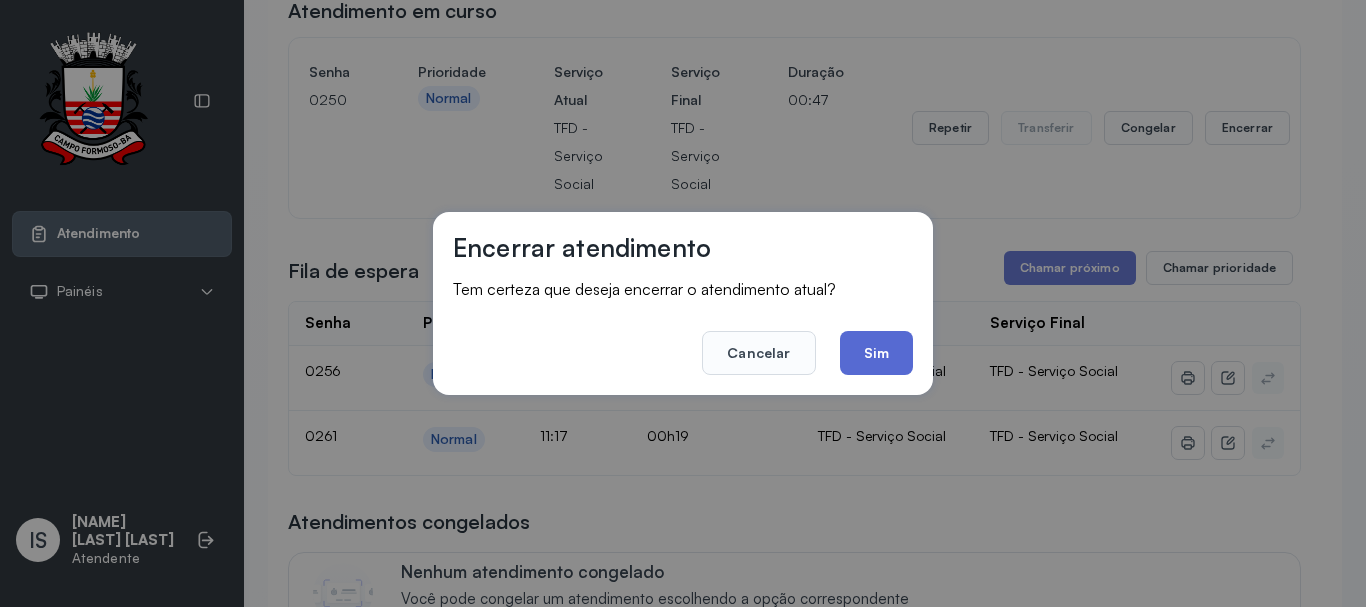 click on "Sim" 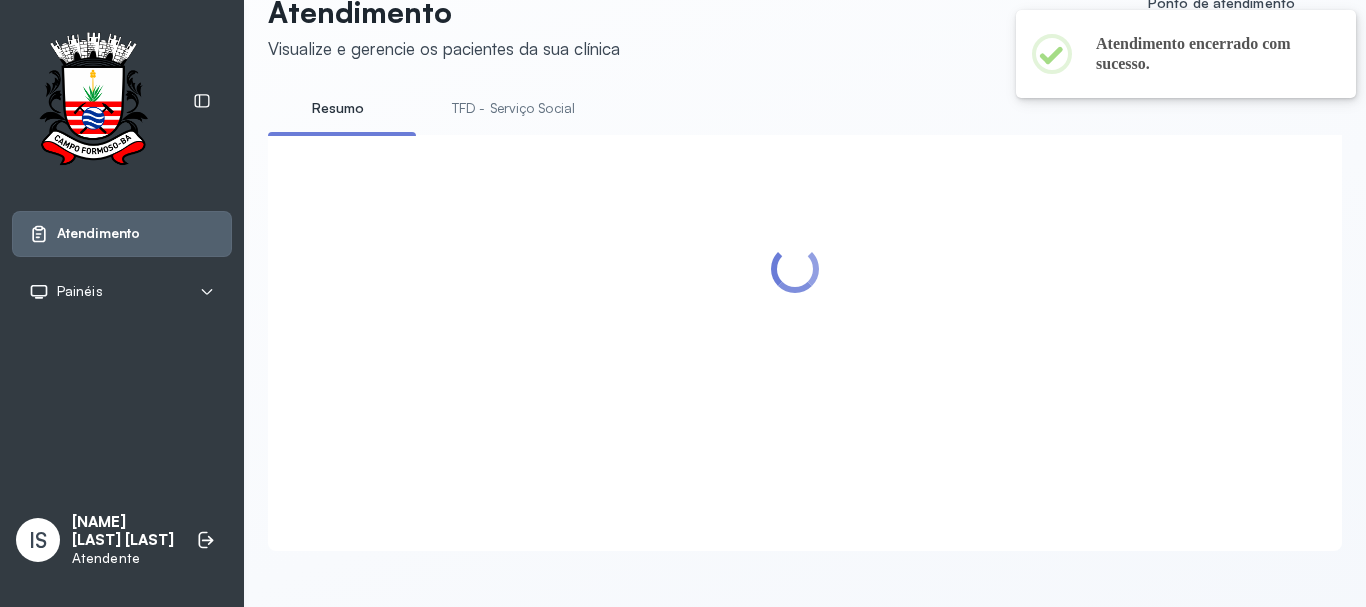 scroll, scrollTop: 200, scrollLeft: 0, axis: vertical 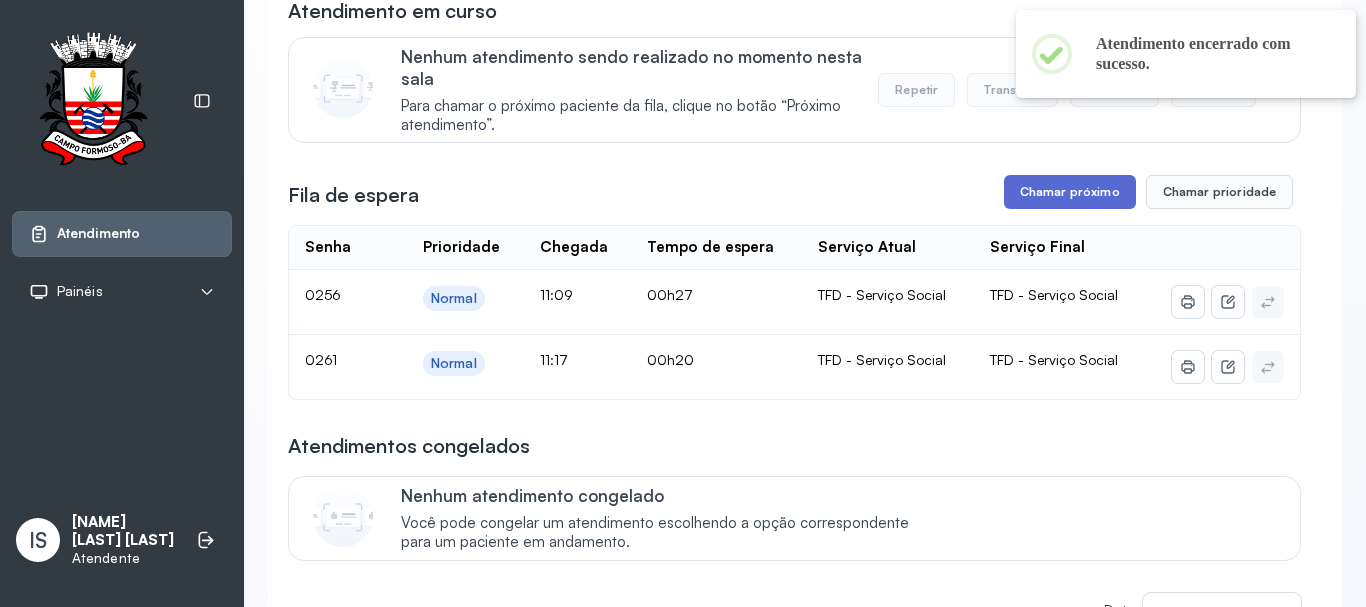 click on "Chamar próximo" at bounding box center (1070, 192) 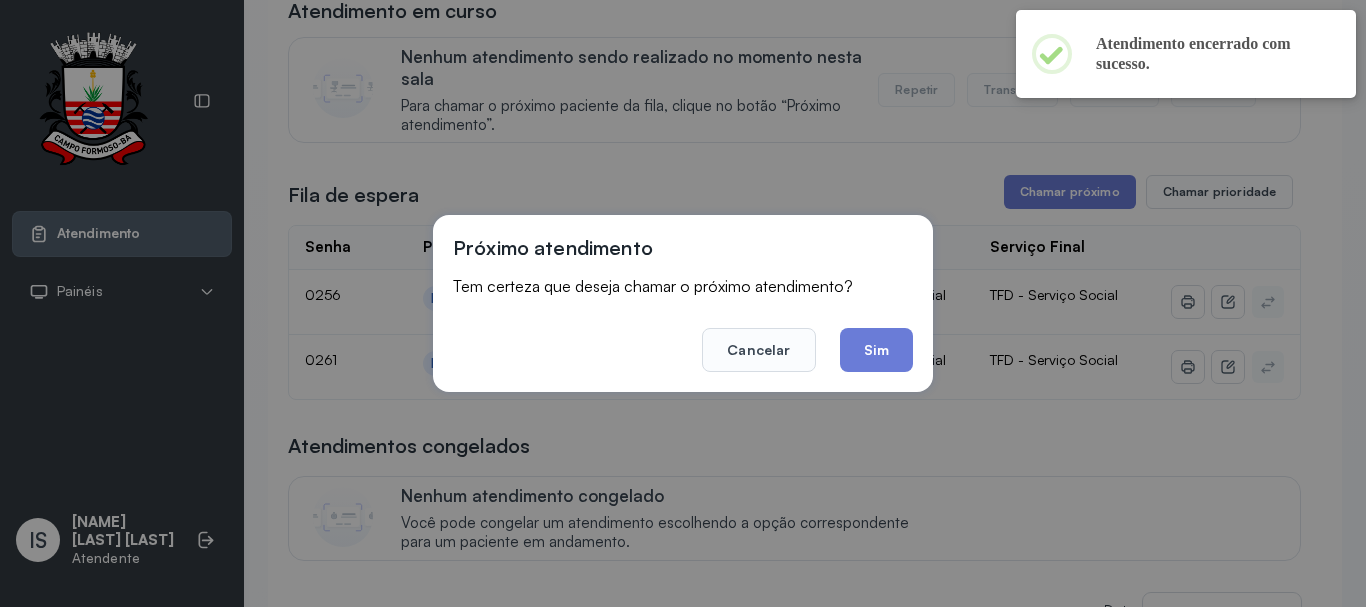 click on "Sim" 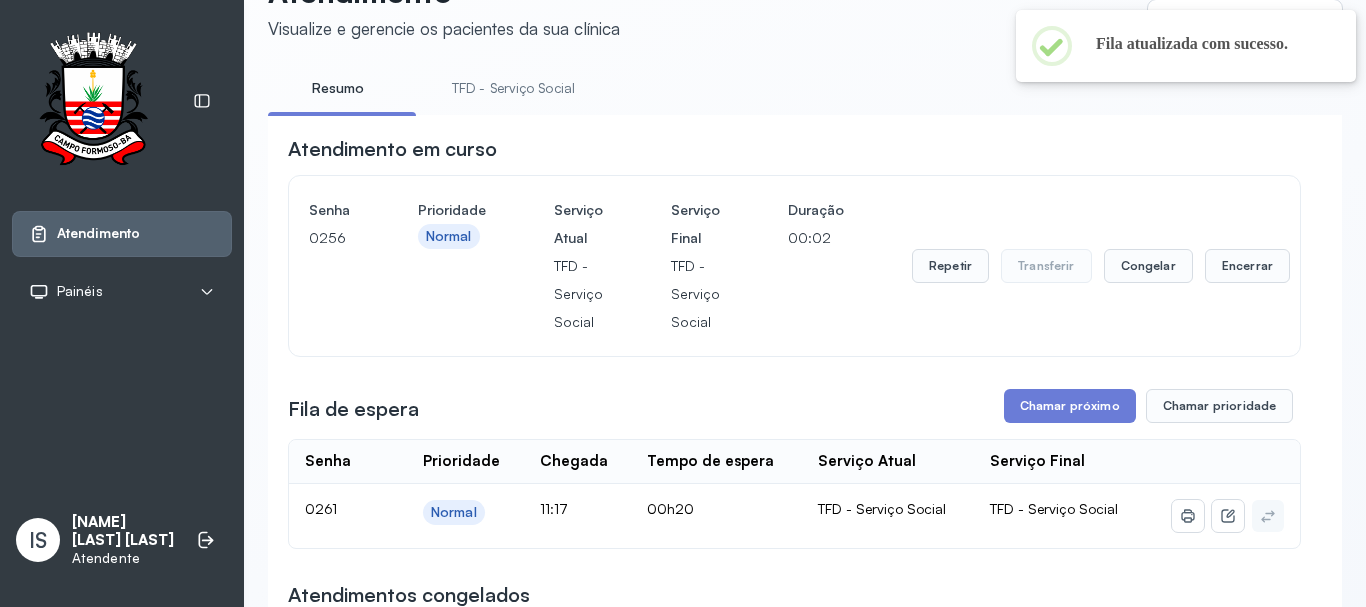scroll, scrollTop: 200, scrollLeft: 0, axis: vertical 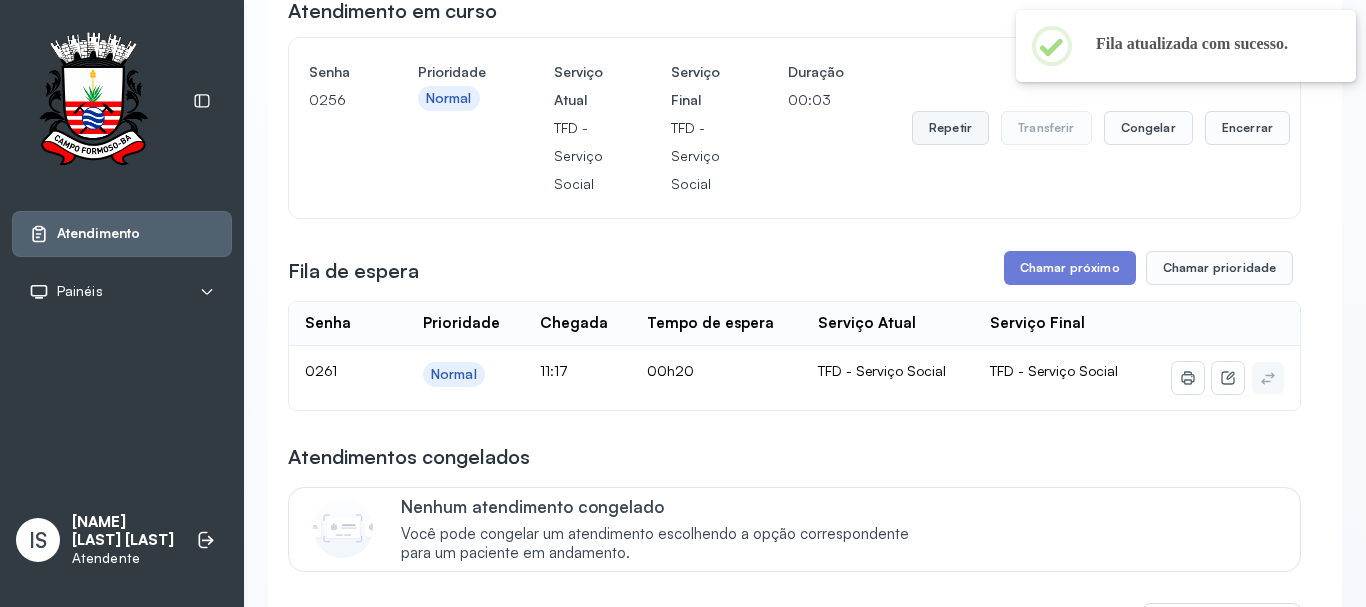 click on "Repetir" at bounding box center (950, 128) 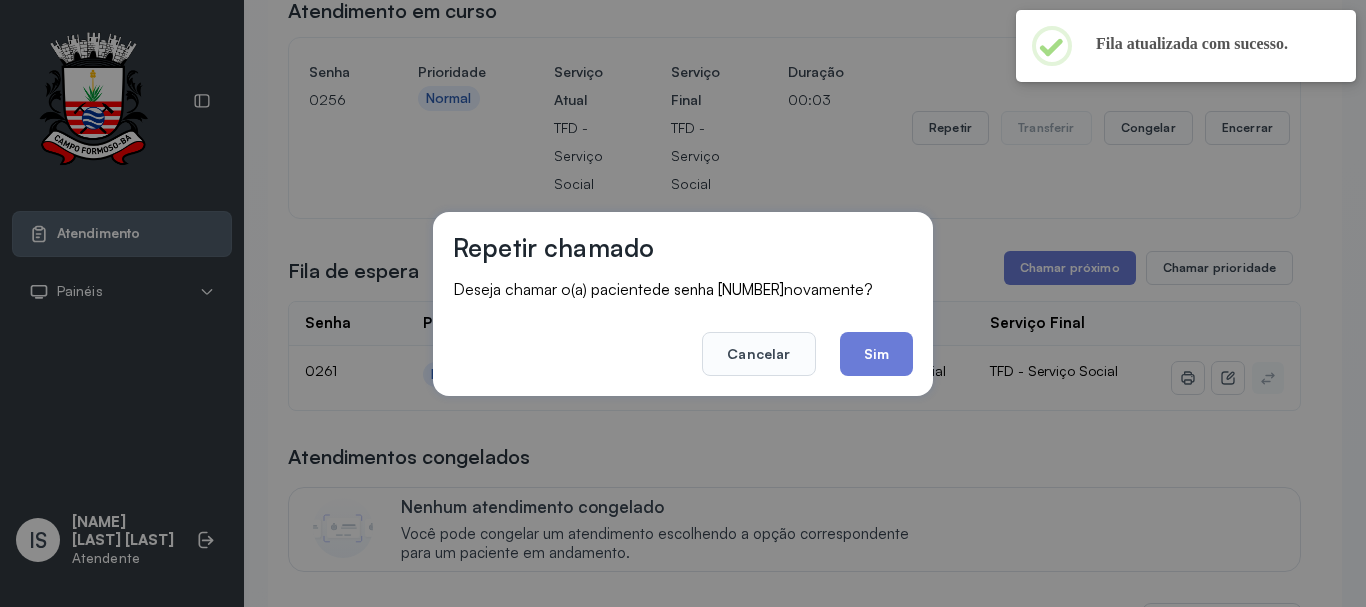 click on "Repetir chamado  Deseja chamar o(a) paciente  de senha 0256  novamente?  Cancelar Sim" at bounding box center [683, 304] 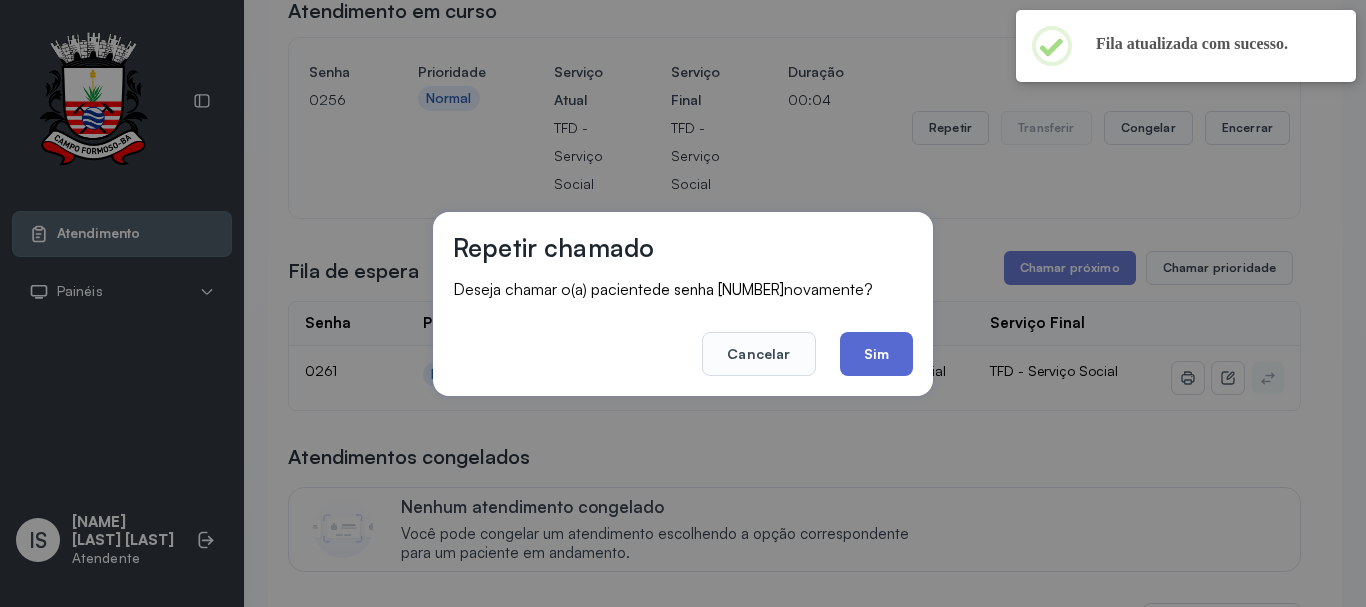 click on "Sim" 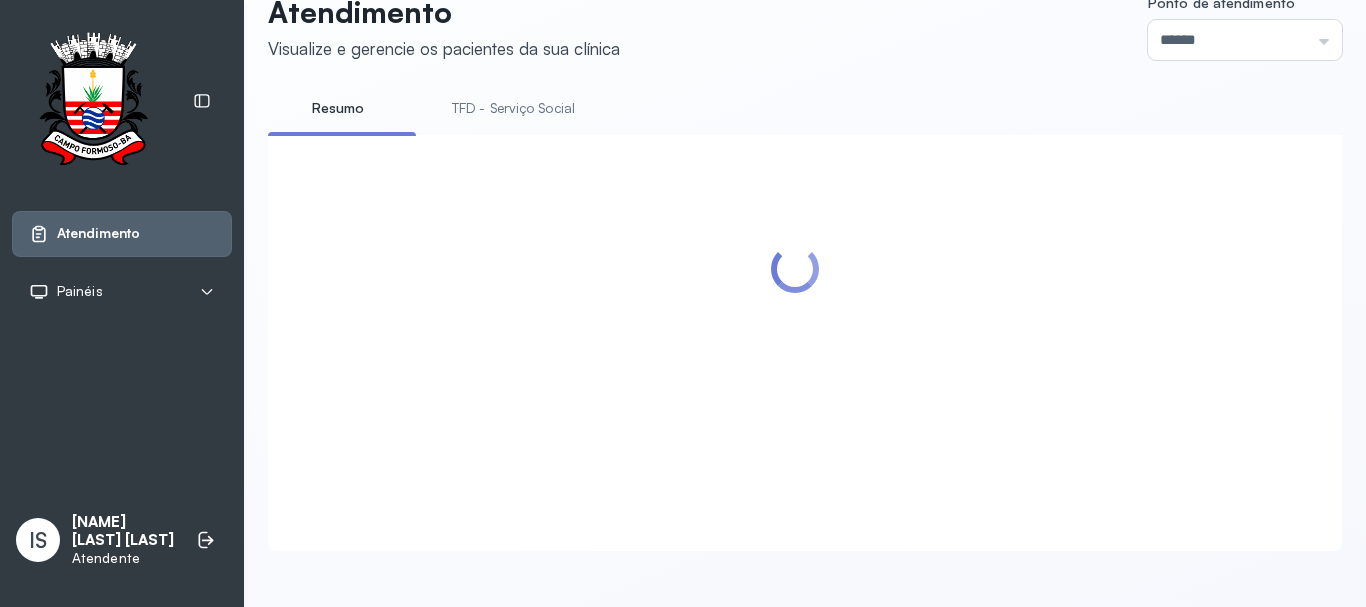 scroll, scrollTop: 200, scrollLeft: 0, axis: vertical 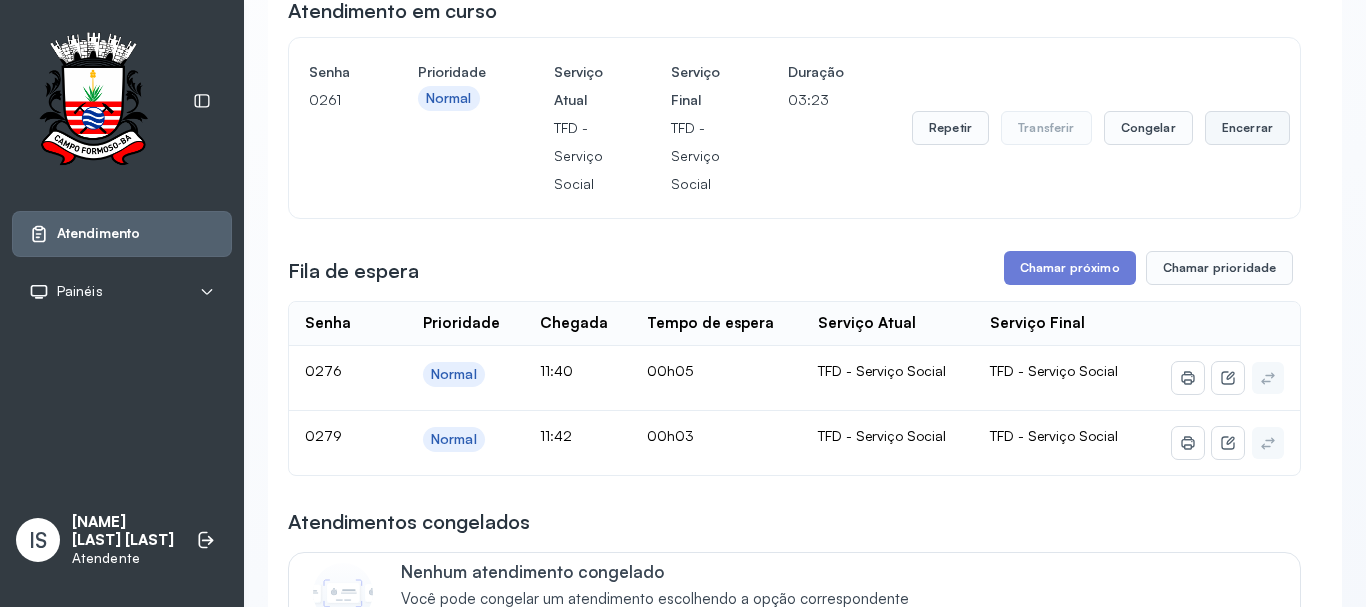 click on "Encerrar" at bounding box center [1247, 128] 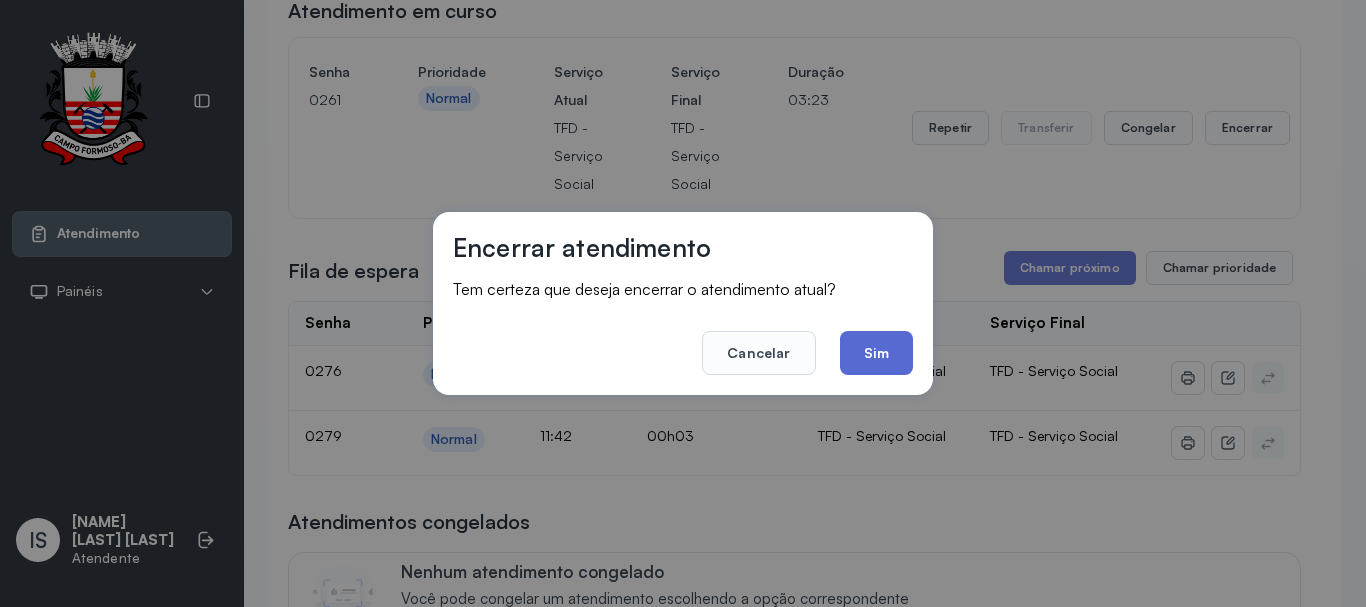 click on "Sim" 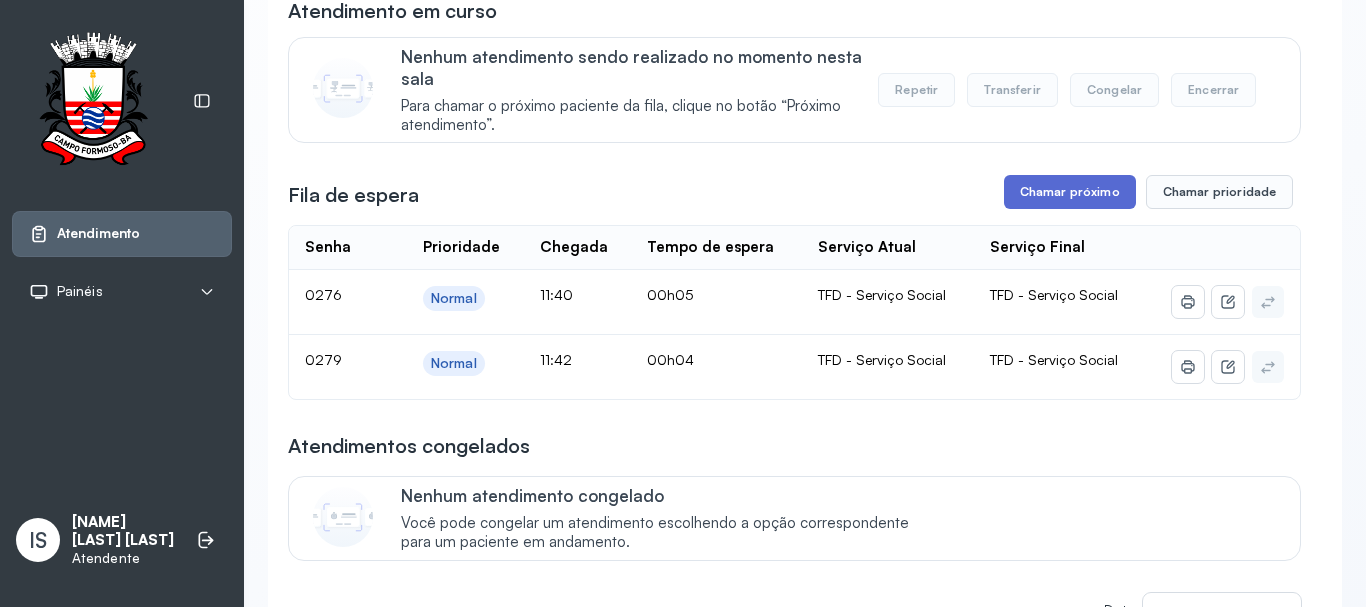 click on "Chamar próximo" at bounding box center [1070, 192] 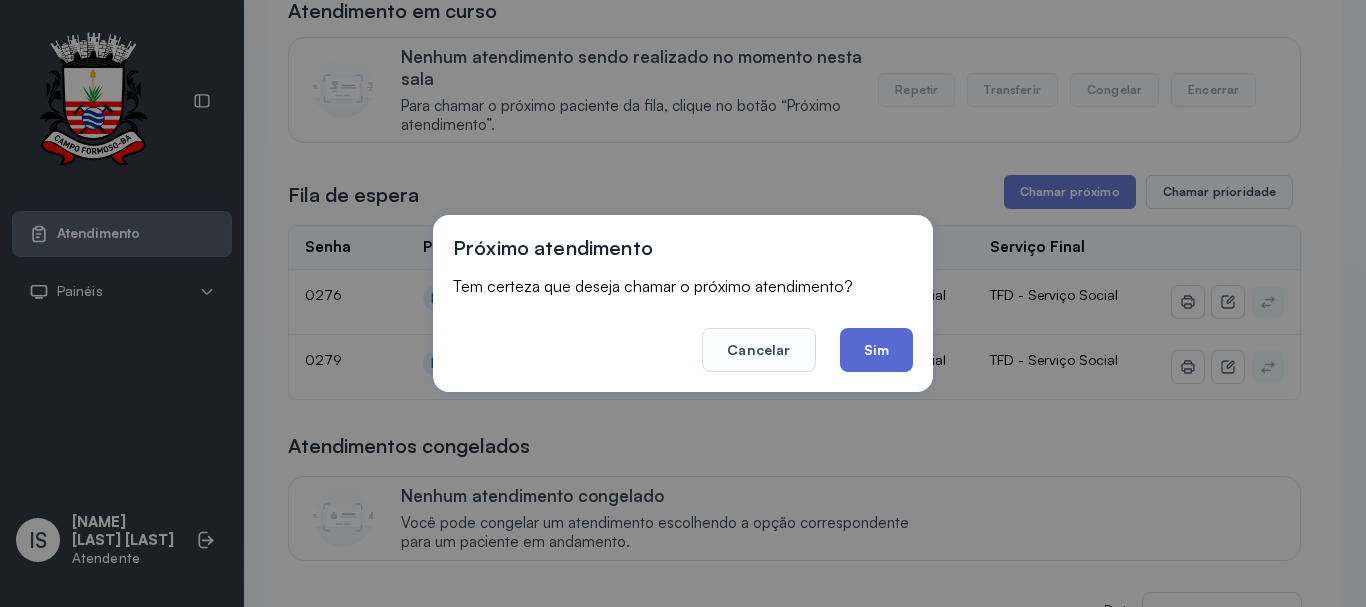 click on "Sim" 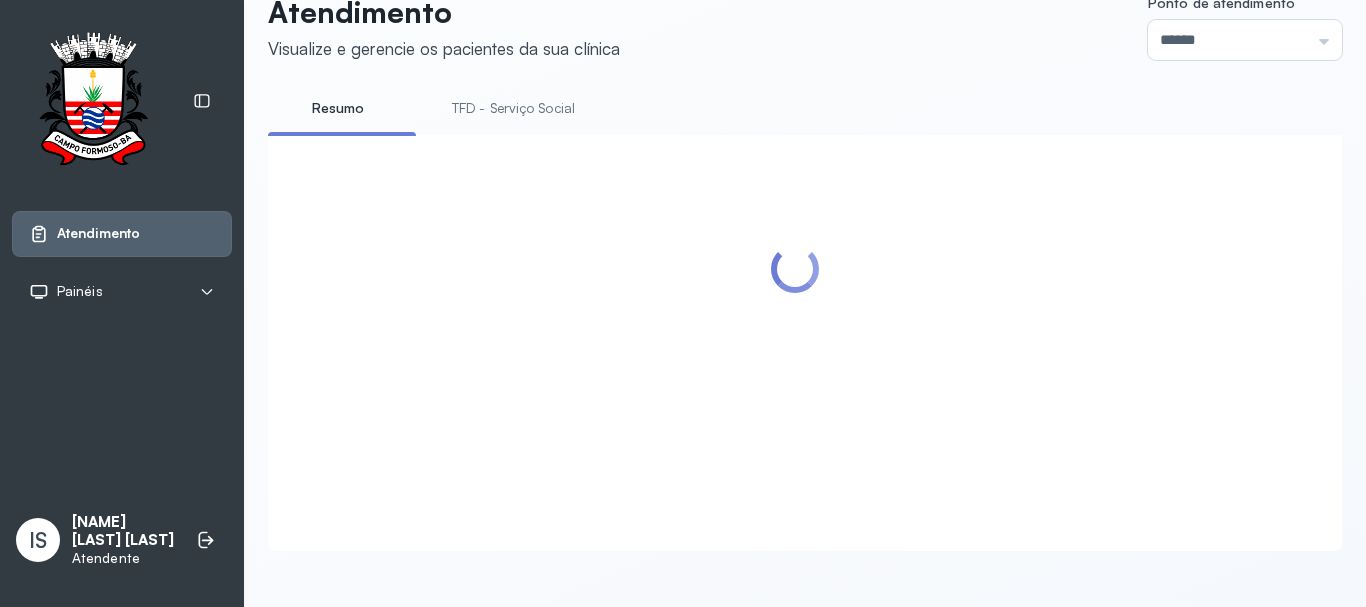 scroll, scrollTop: 200, scrollLeft: 0, axis: vertical 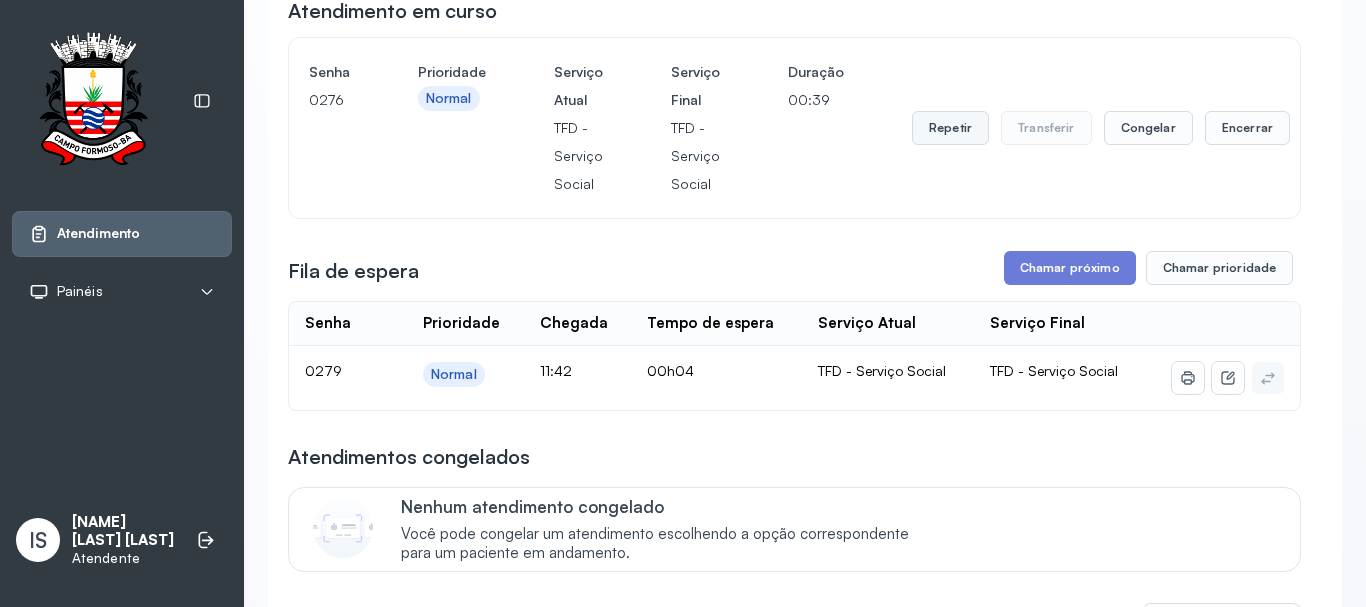 click on "Repetir" at bounding box center [950, 128] 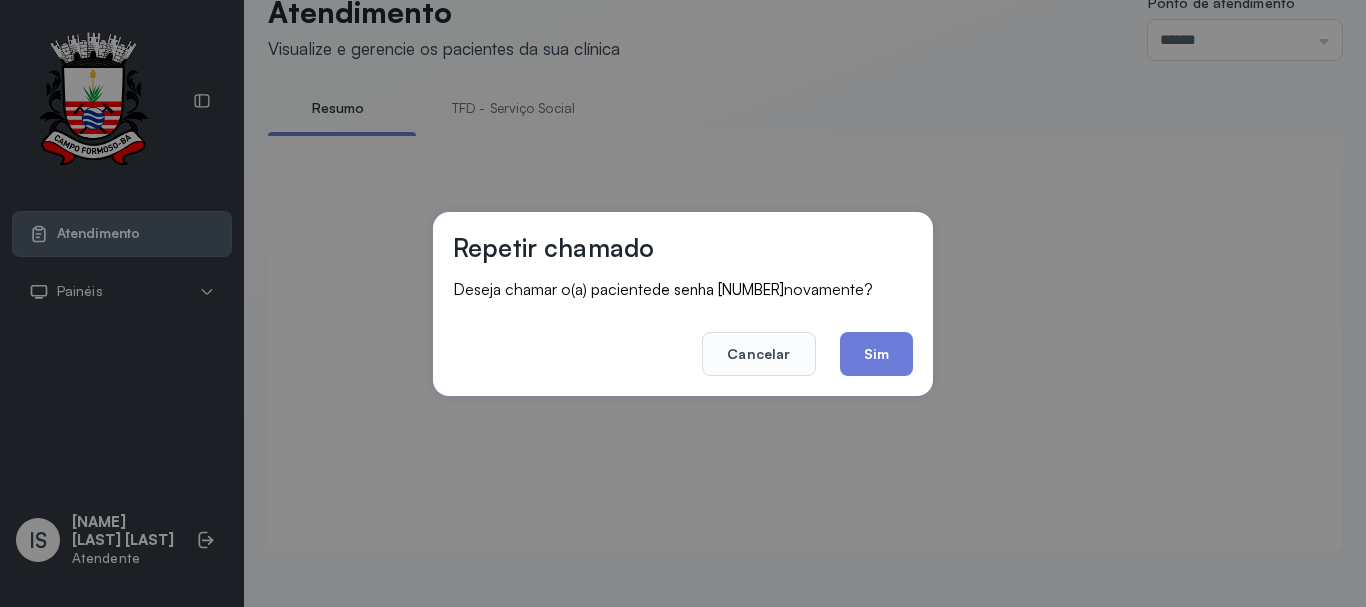 scroll, scrollTop: 62, scrollLeft: 0, axis: vertical 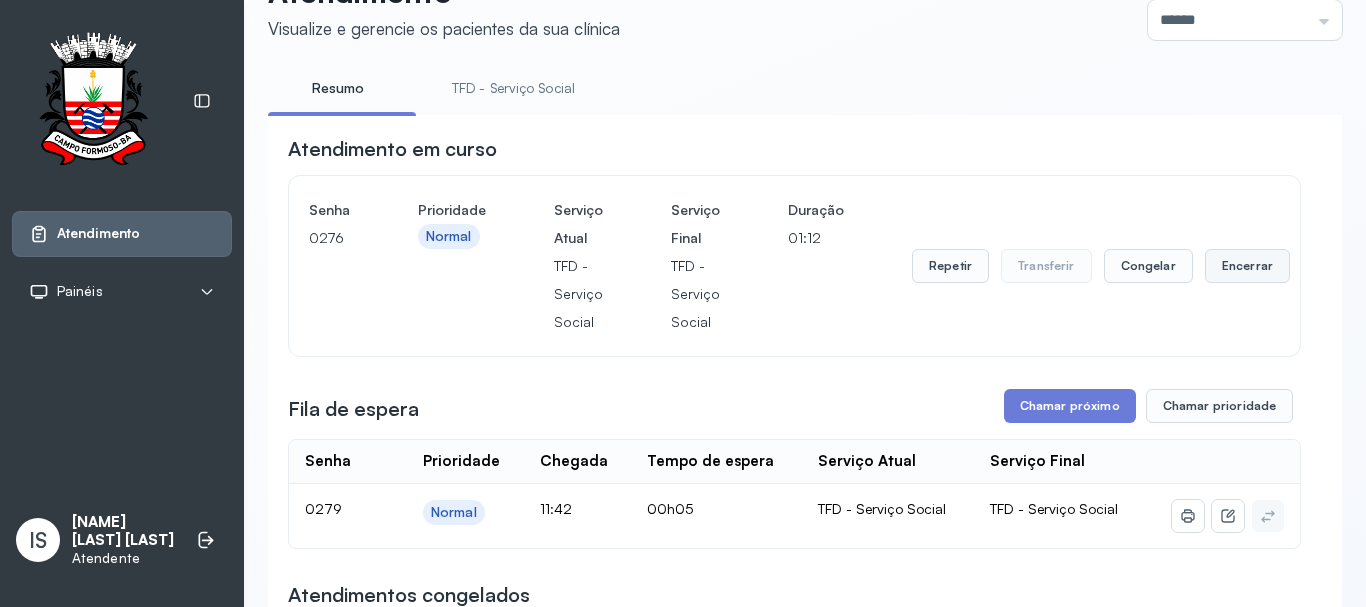 click on "Encerrar" at bounding box center [1247, 266] 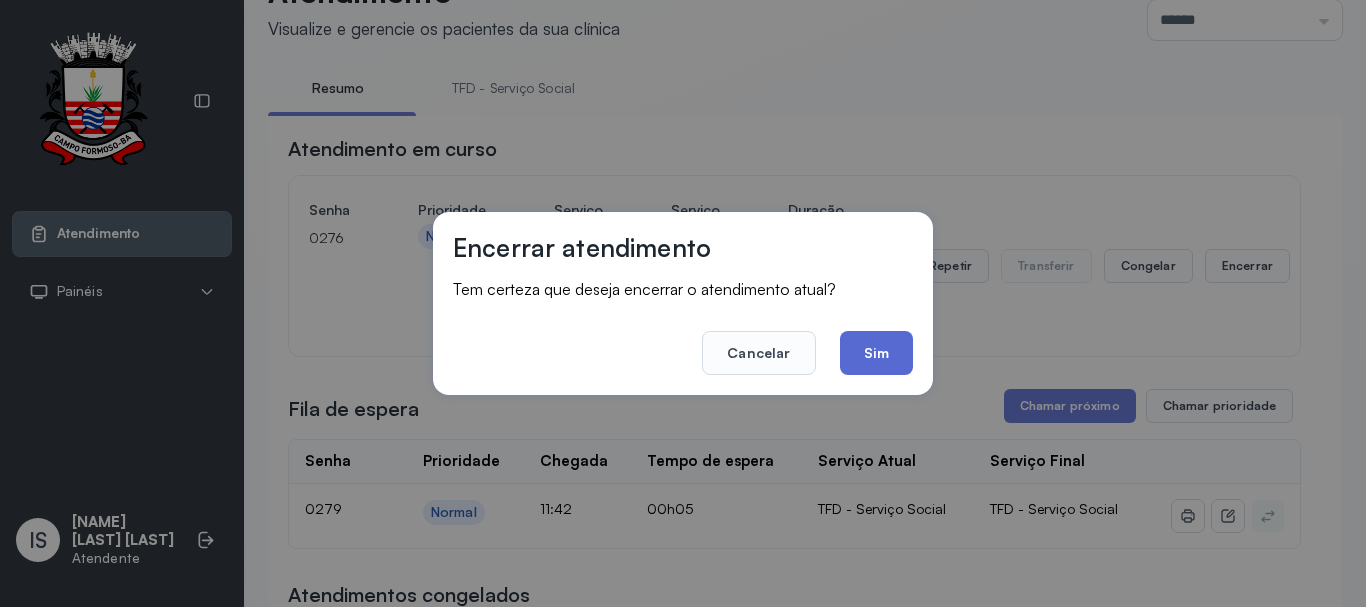 drag, startPoint x: 884, startPoint y: 358, endPoint x: 892, endPoint y: 343, distance: 17 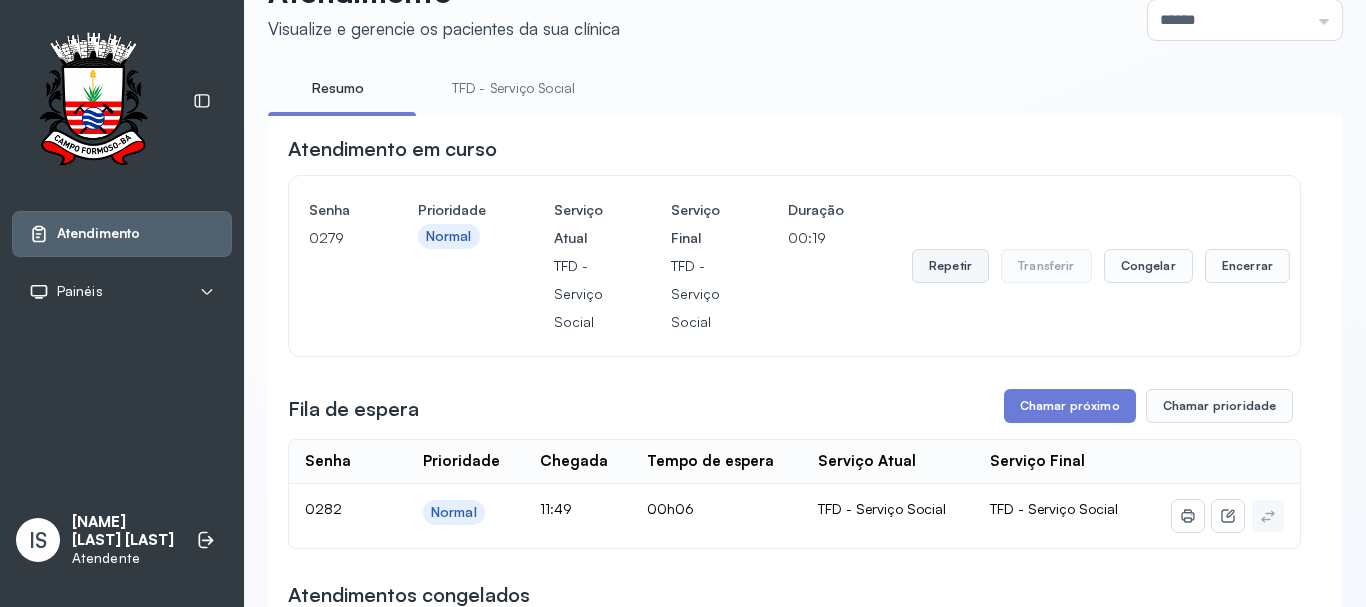 click on "Repetir" at bounding box center (950, 266) 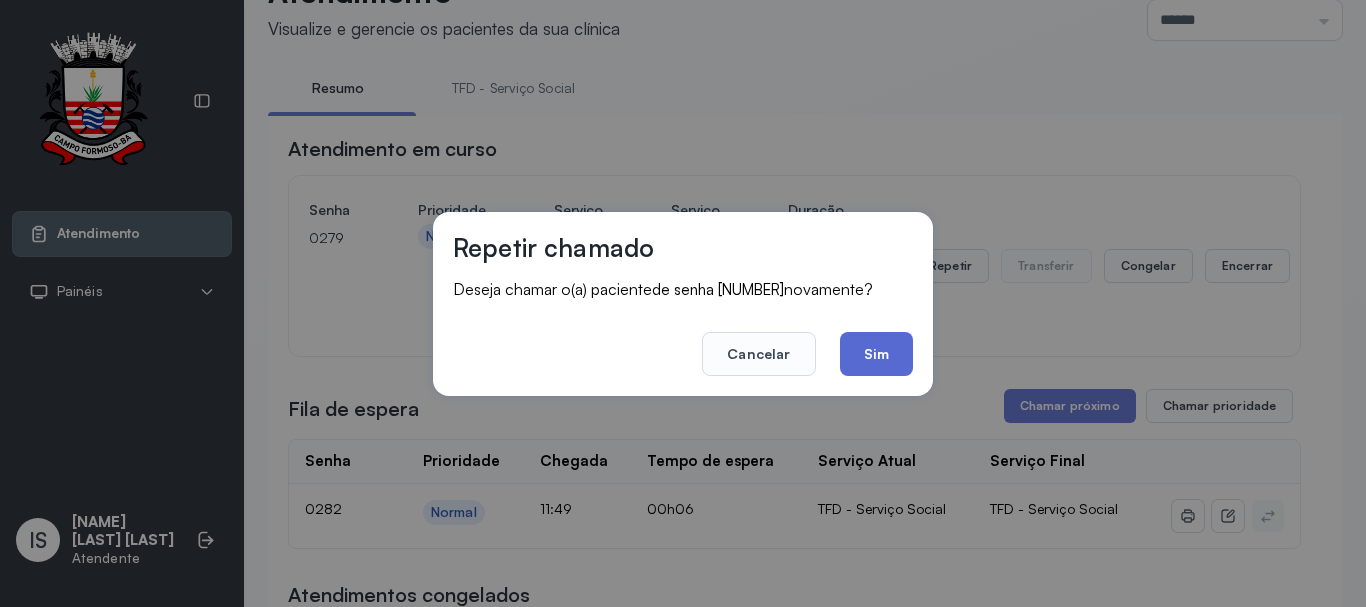click on "Sim" 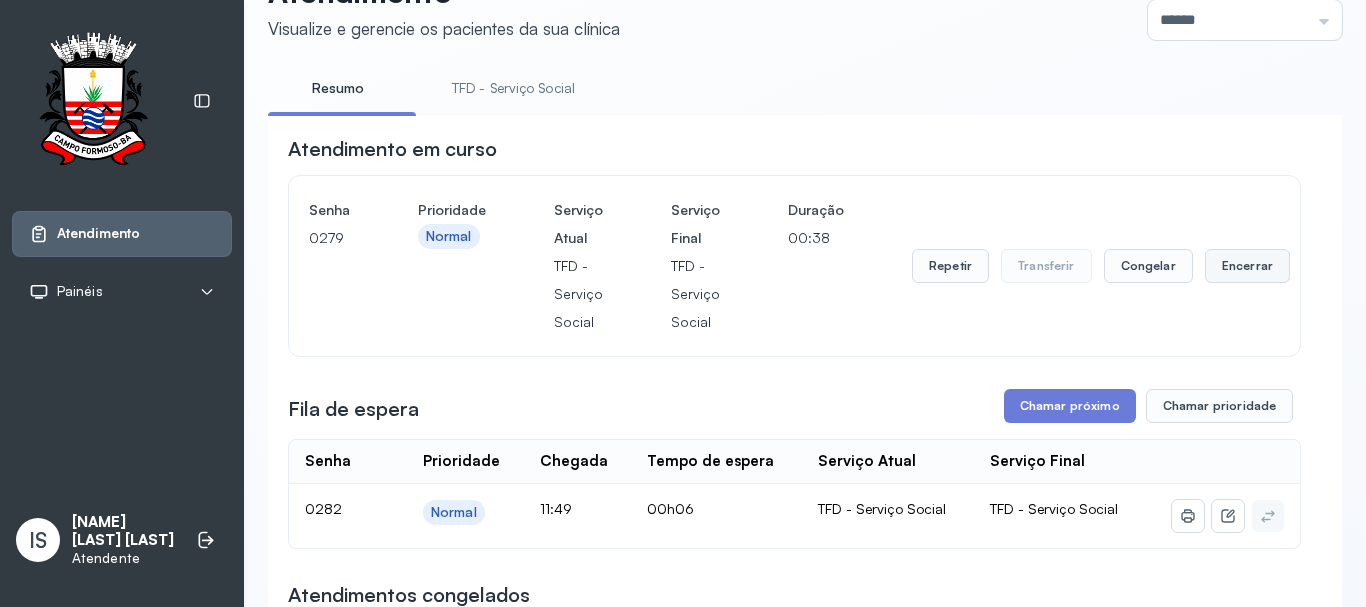 click on "Encerrar" at bounding box center [1247, 266] 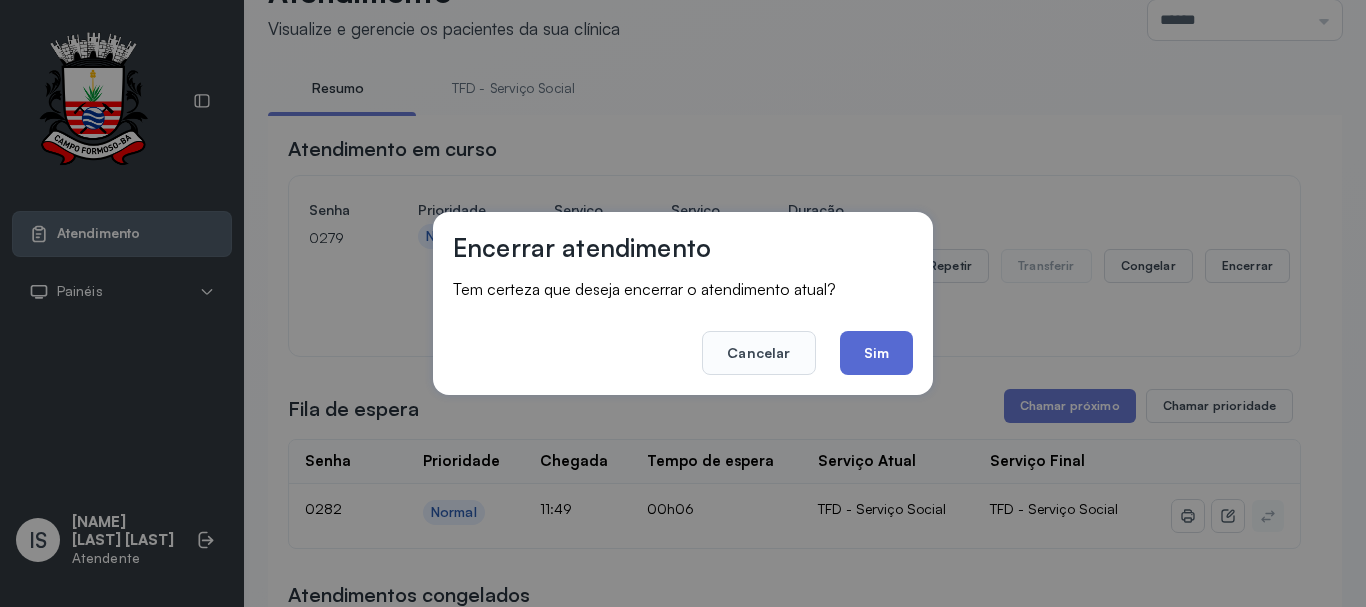 click on "Sim" 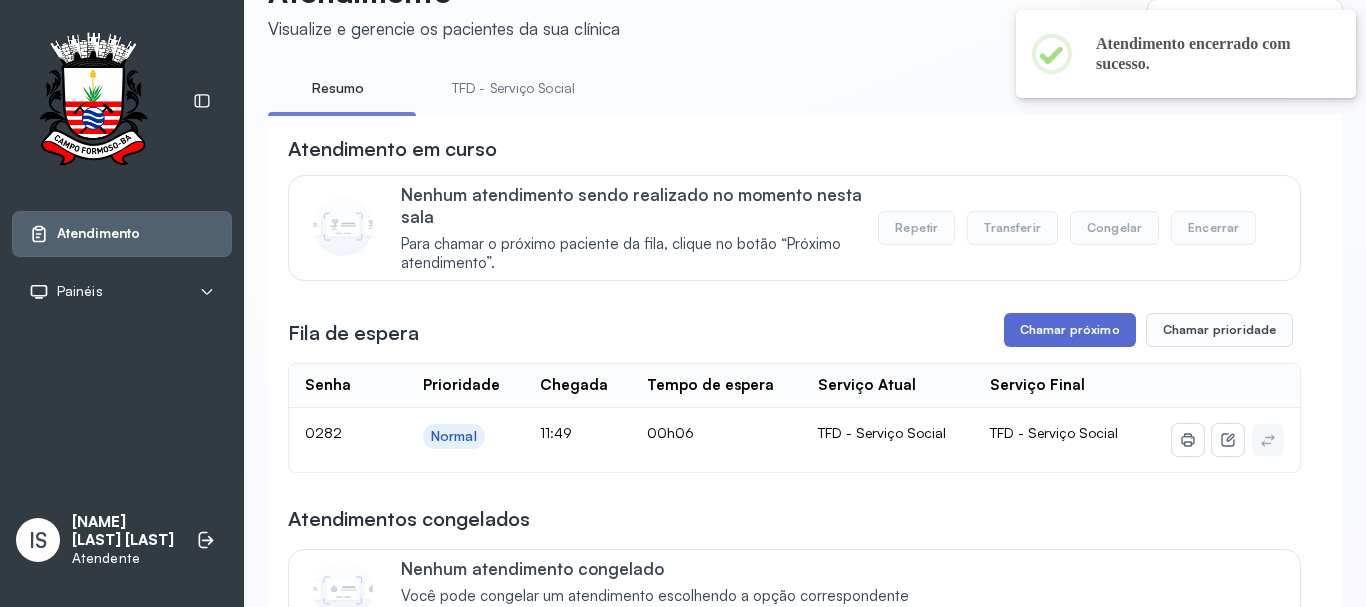 click on "Chamar próximo" at bounding box center (1070, 330) 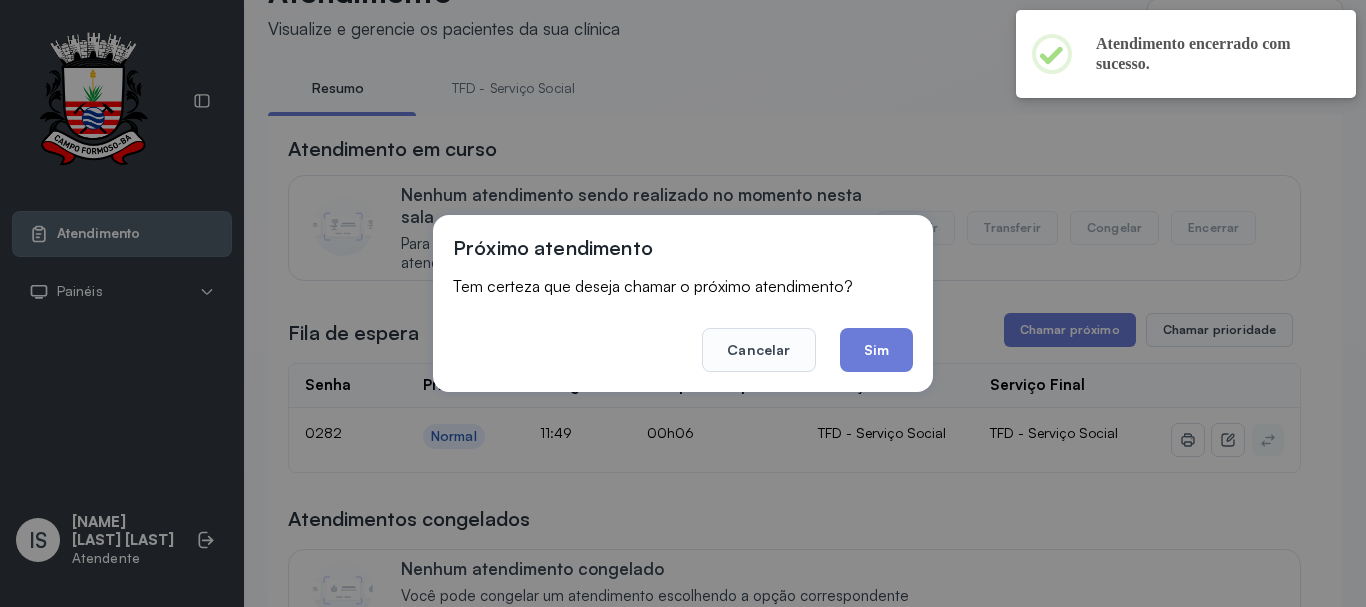click on "Cancelar Sim" at bounding box center (683, 336) 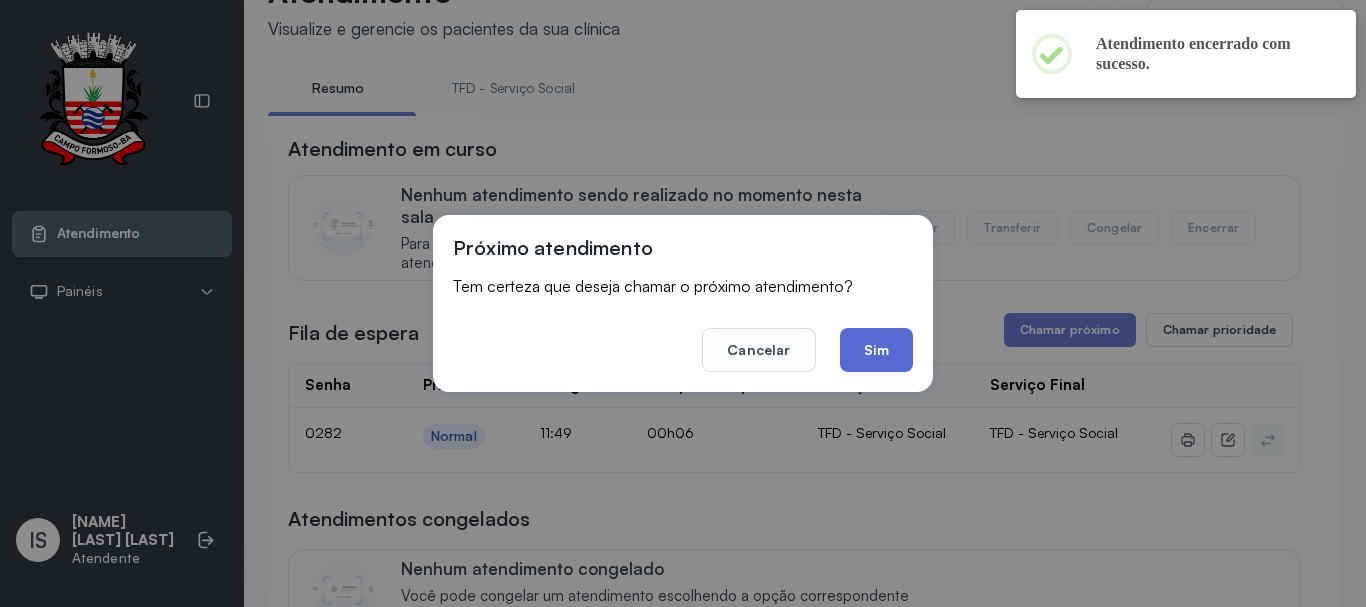 click on "Sim" 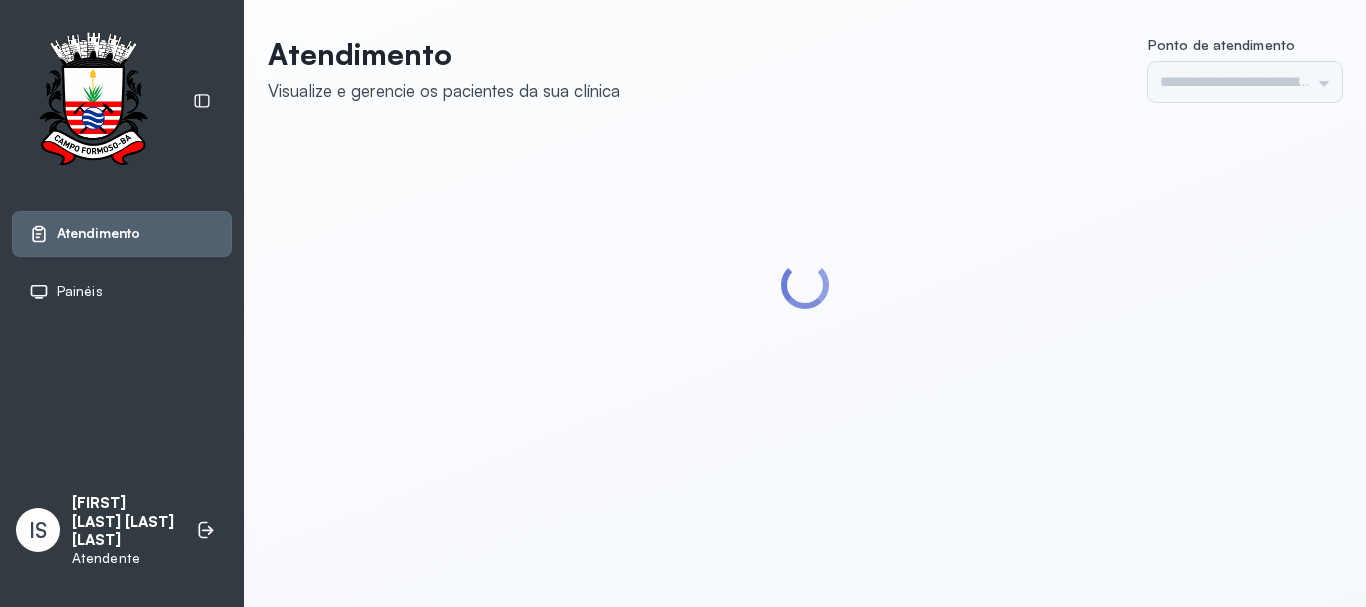 type on "******" 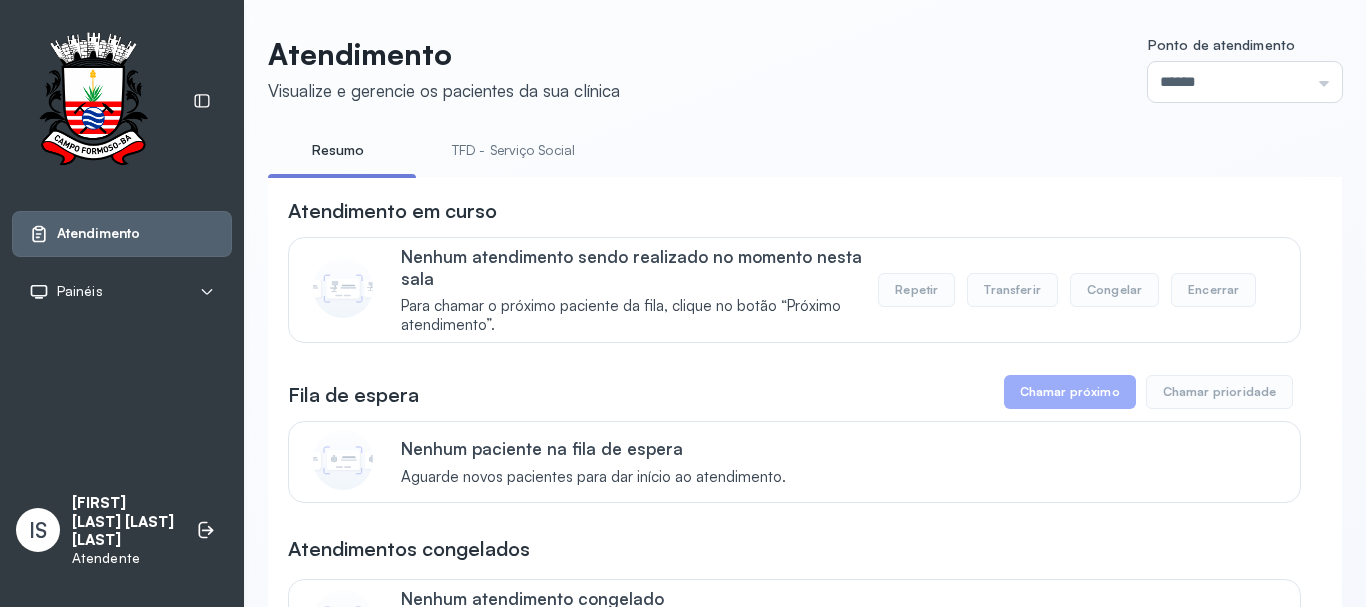 scroll, scrollTop: 0, scrollLeft: 0, axis: both 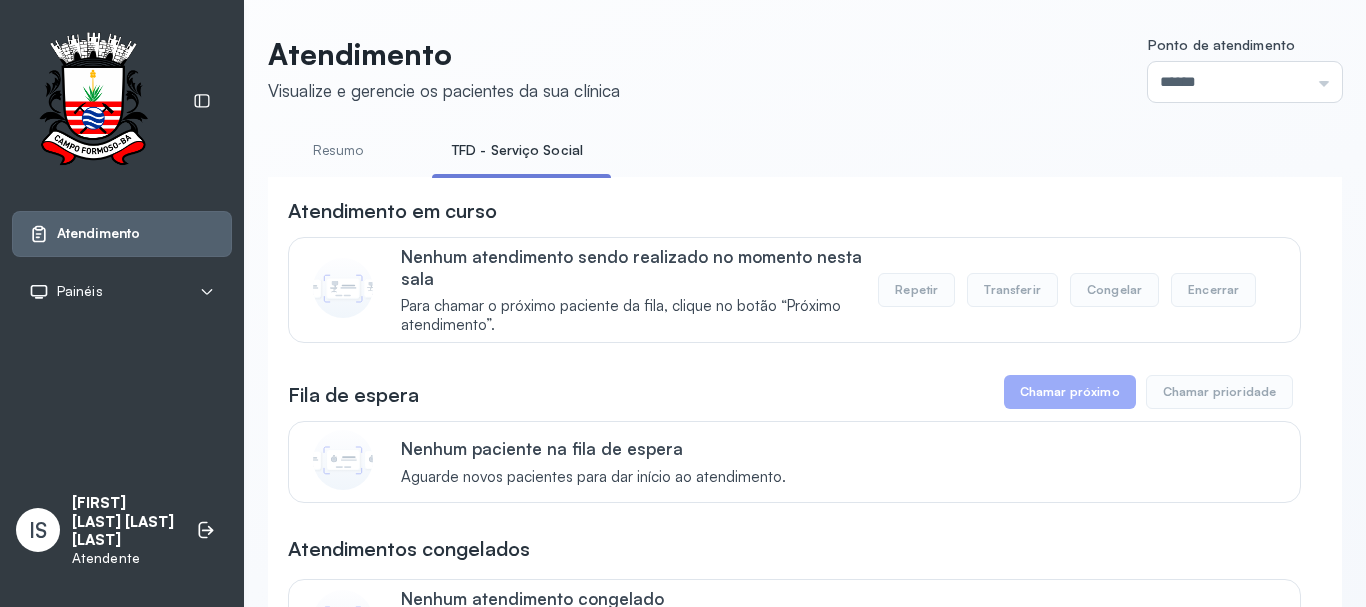 drag, startPoint x: 746, startPoint y: 184, endPoint x: 739, endPoint y: 162, distance: 23.086792 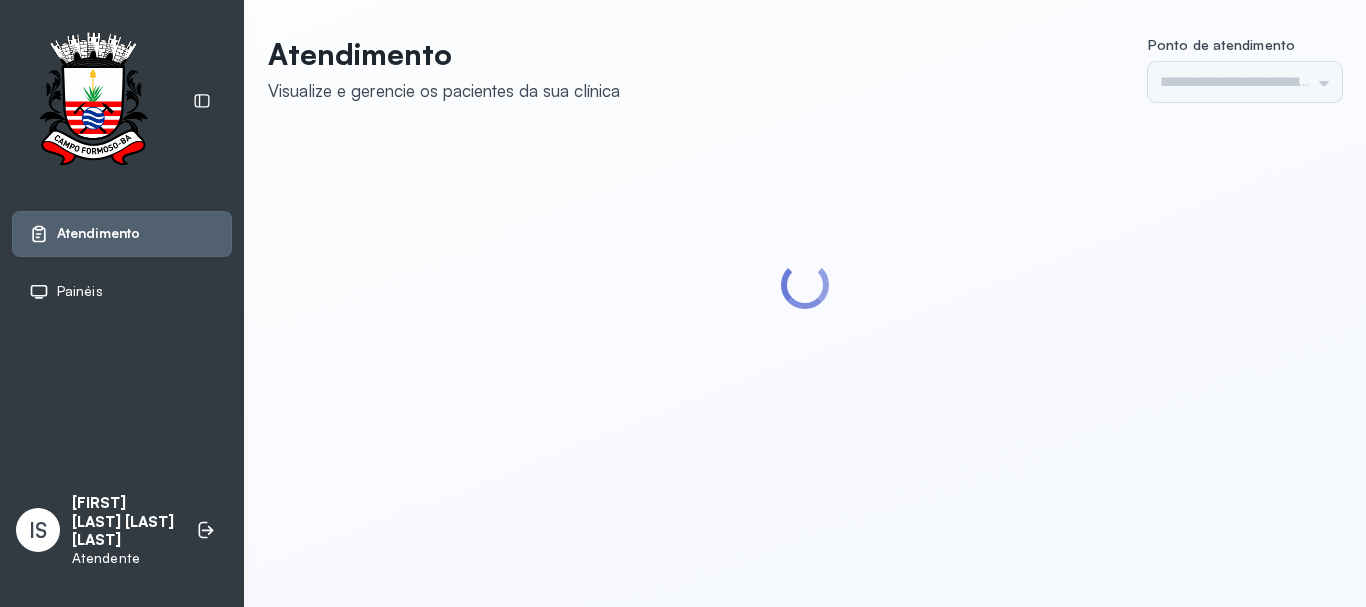 type on "******" 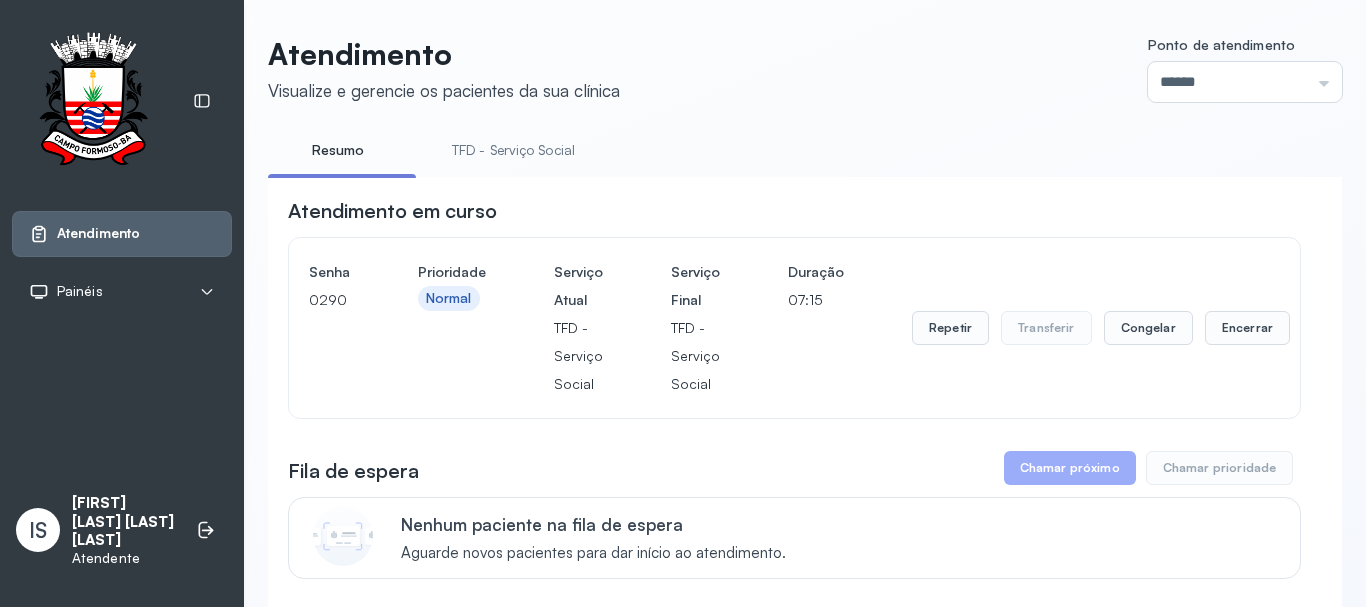 scroll, scrollTop: 0, scrollLeft: 0, axis: both 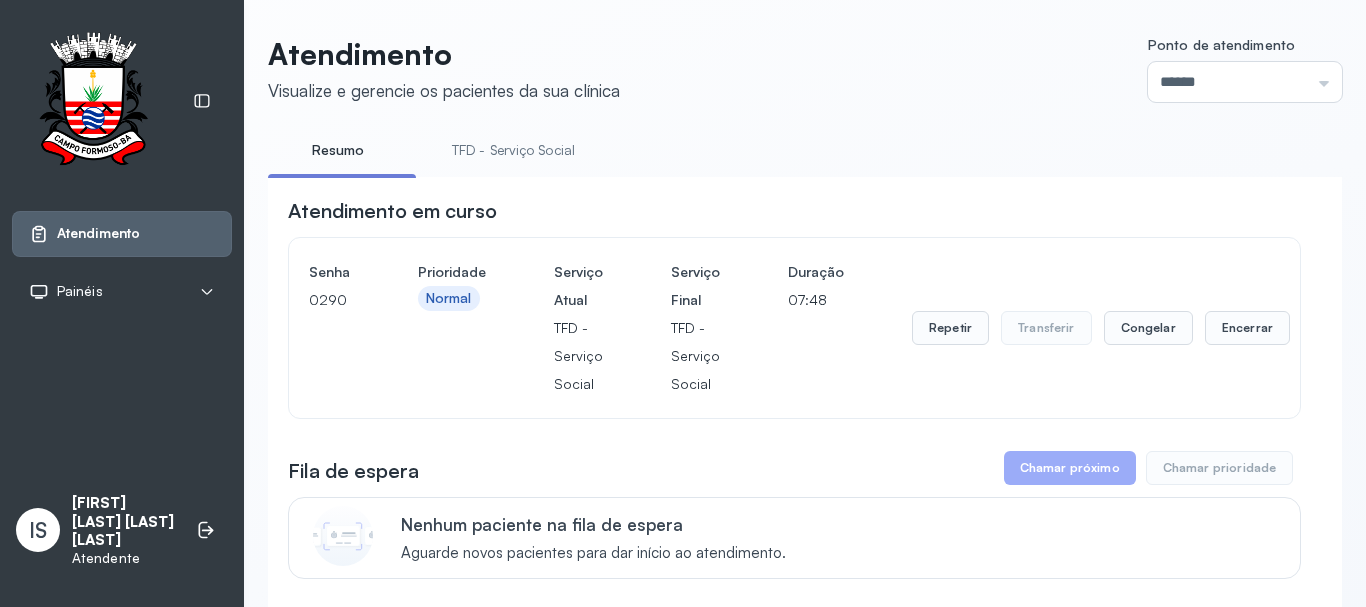 click on "TFD - Serviço Social" at bounding box center (513, 150) 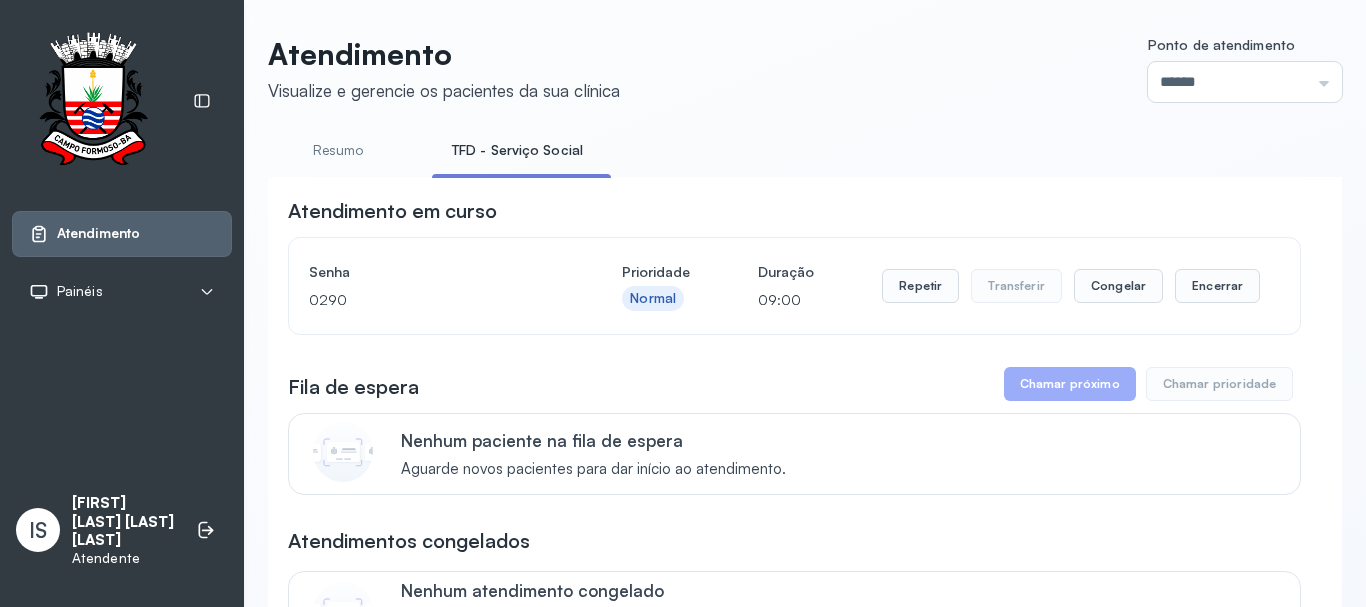 type 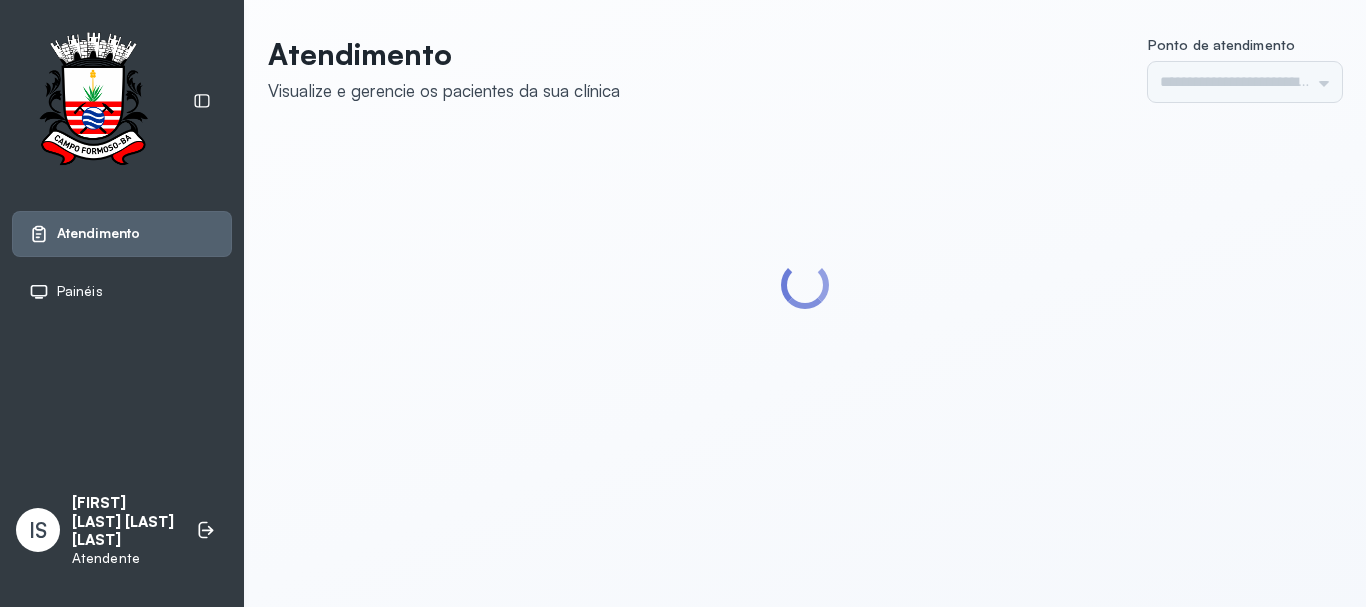 scroll, scrollTop: 0, scrollLeft: 0, axis: both 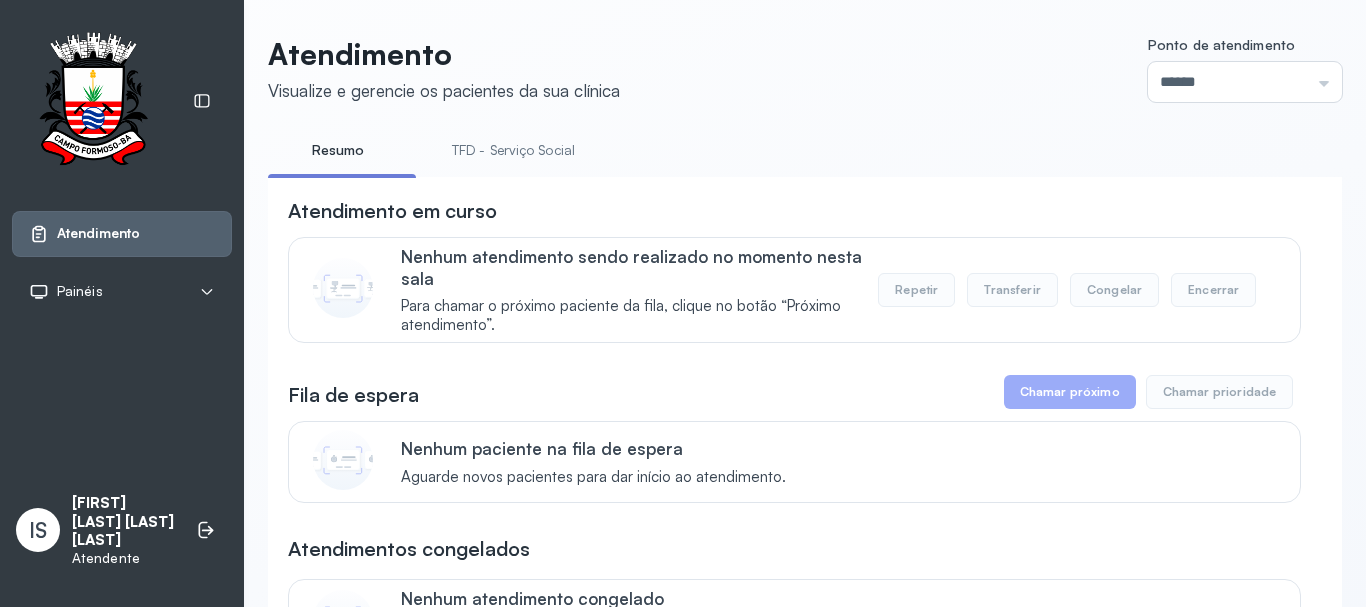 click on "TFD - Serviço Social" at bounding box center [513, 150] 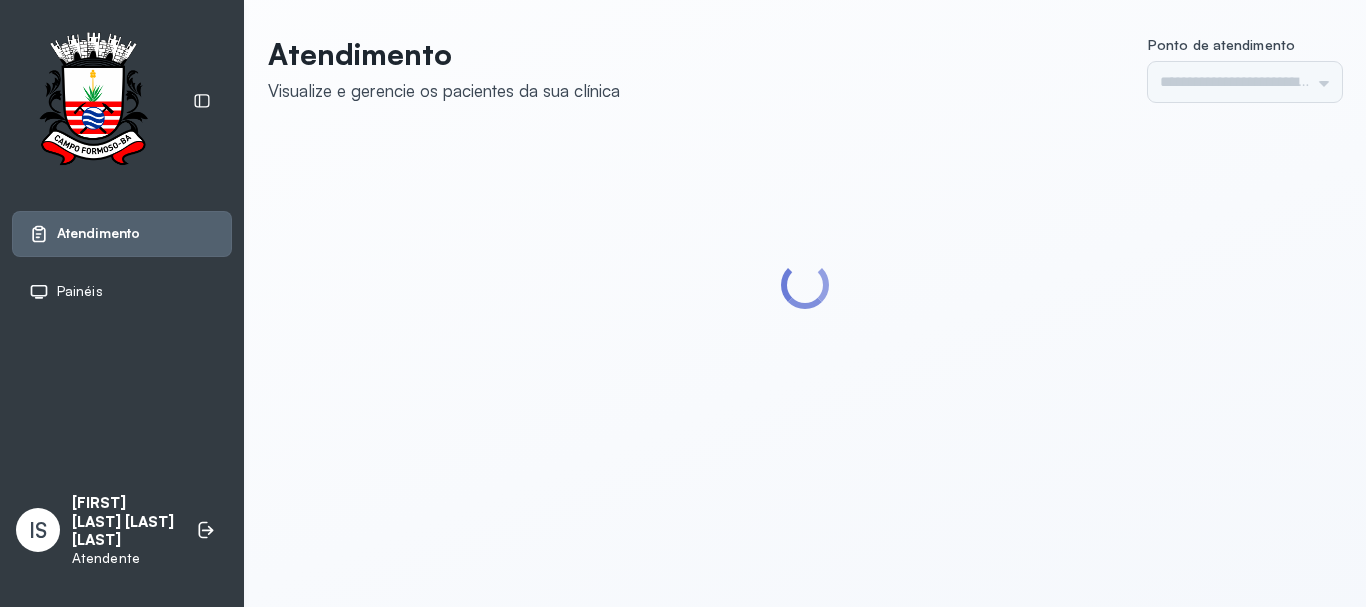 scroll, scrollTop: 0, scrollLeft: 0, axis: both 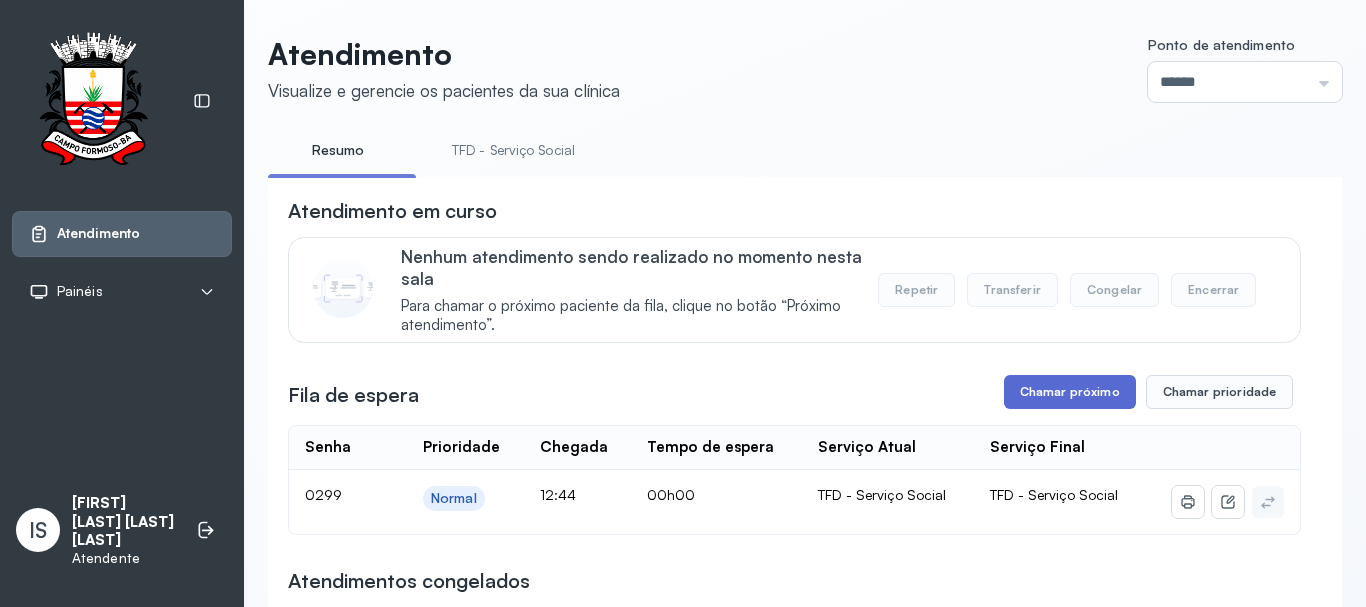 click on "Chamar próximo" at bounding box center (1070, 392) 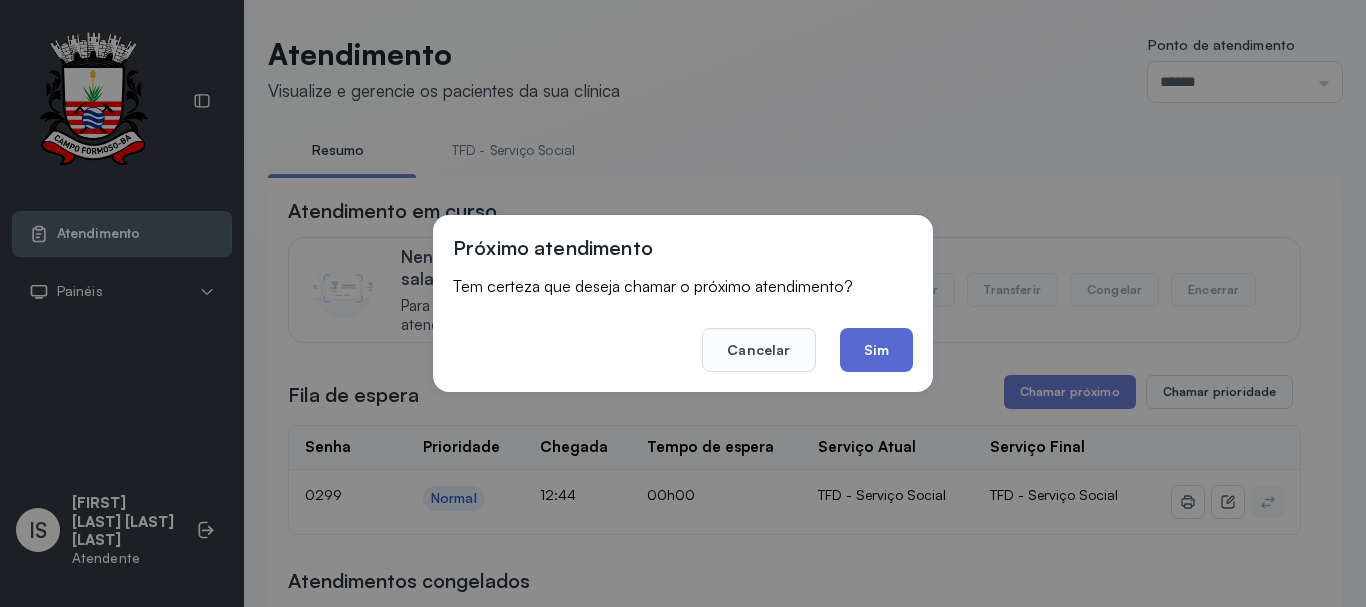 click on "Sim" 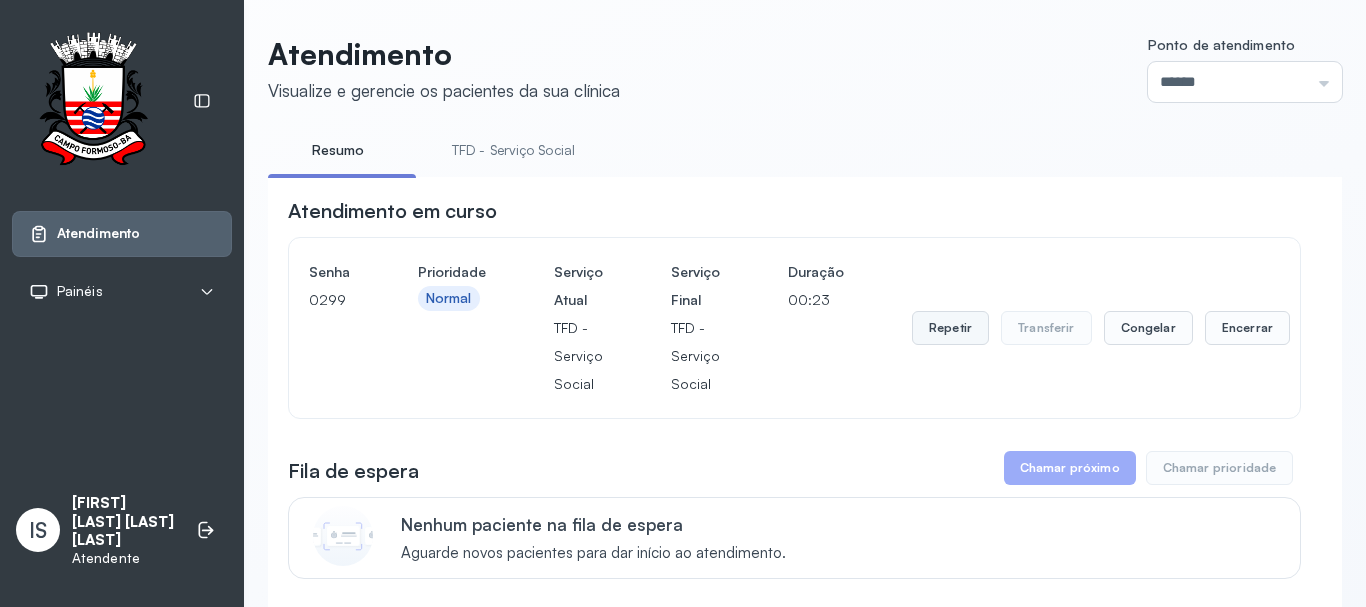 click on "Repetir" at bounding box center [950, 328] 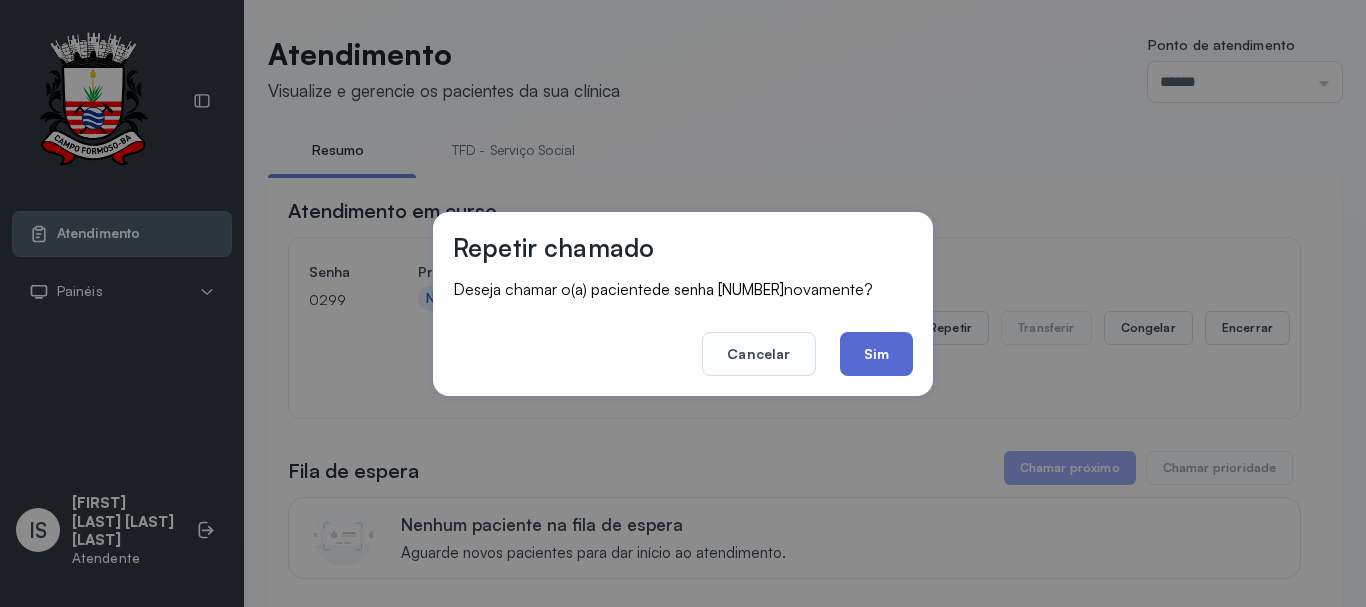 click on "Sim" 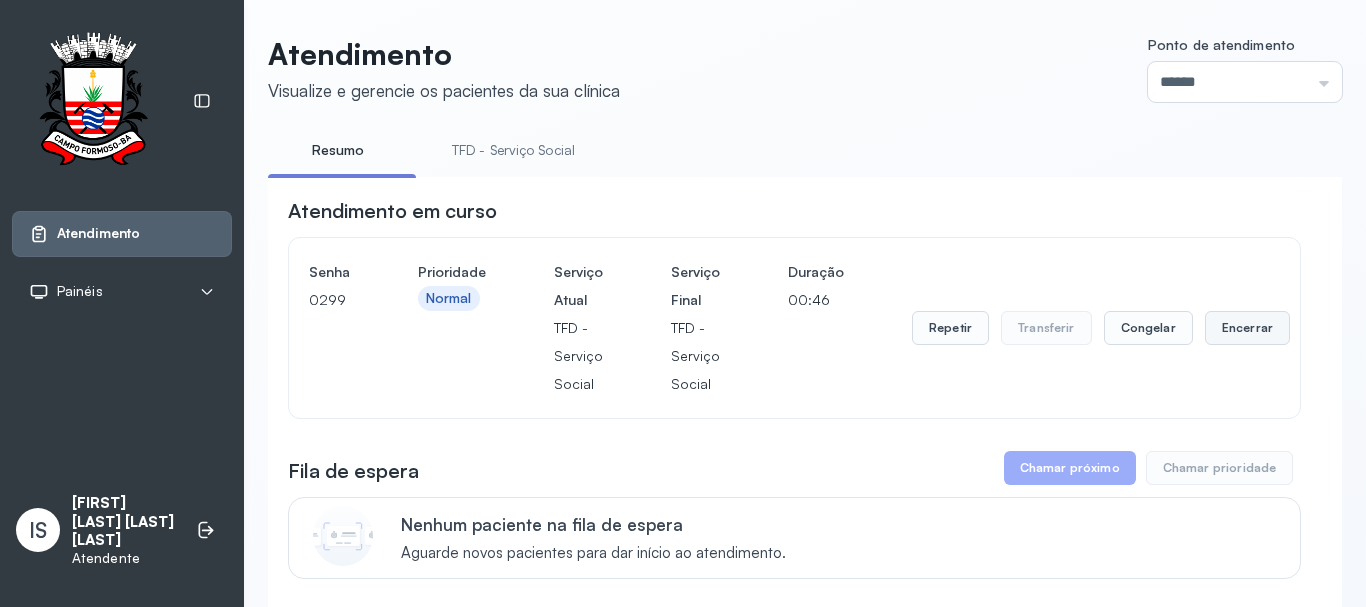 click on "Encerrar" at bounding box center [1247, 328] 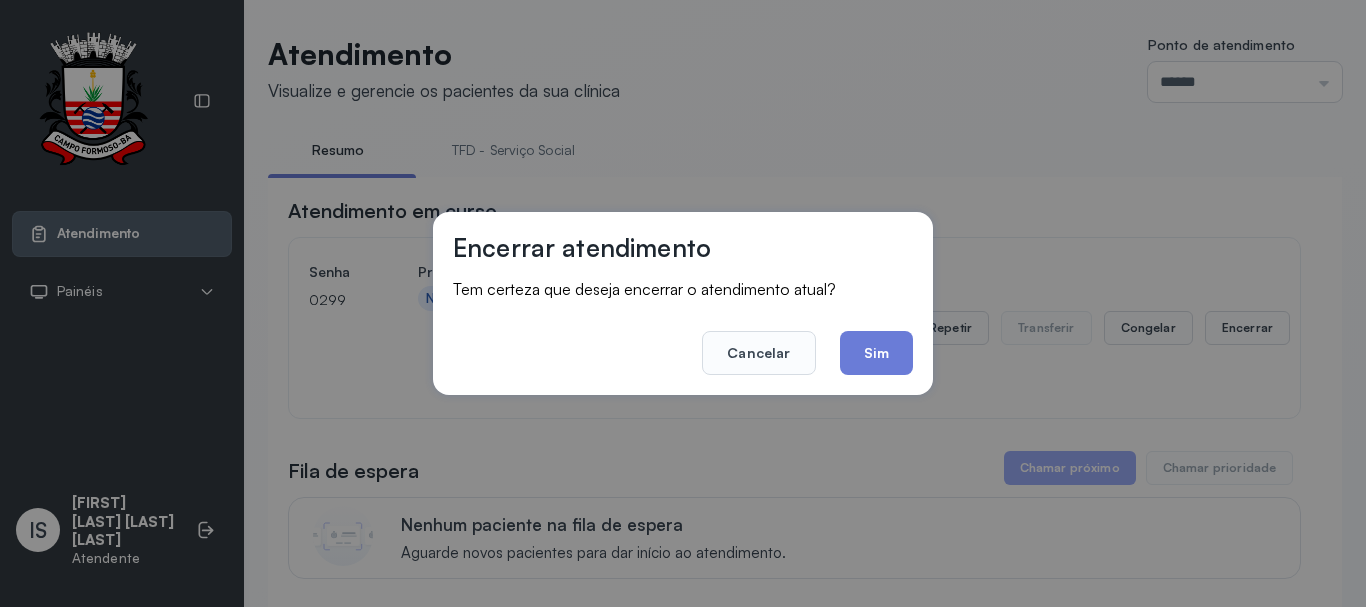 click on "Encerrar atendimento  Tem certeza que deseja encerrar o atendimento atual?  Cancelar Sim" at bounding box center (683, 303) 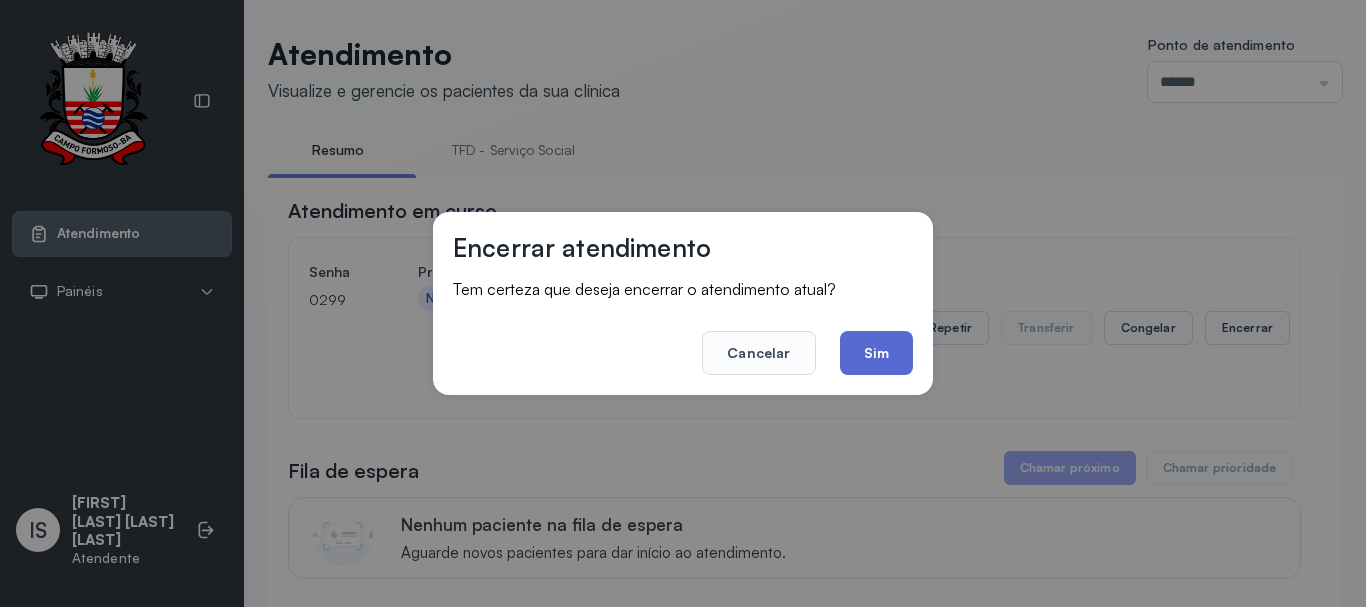 click on "Sim" 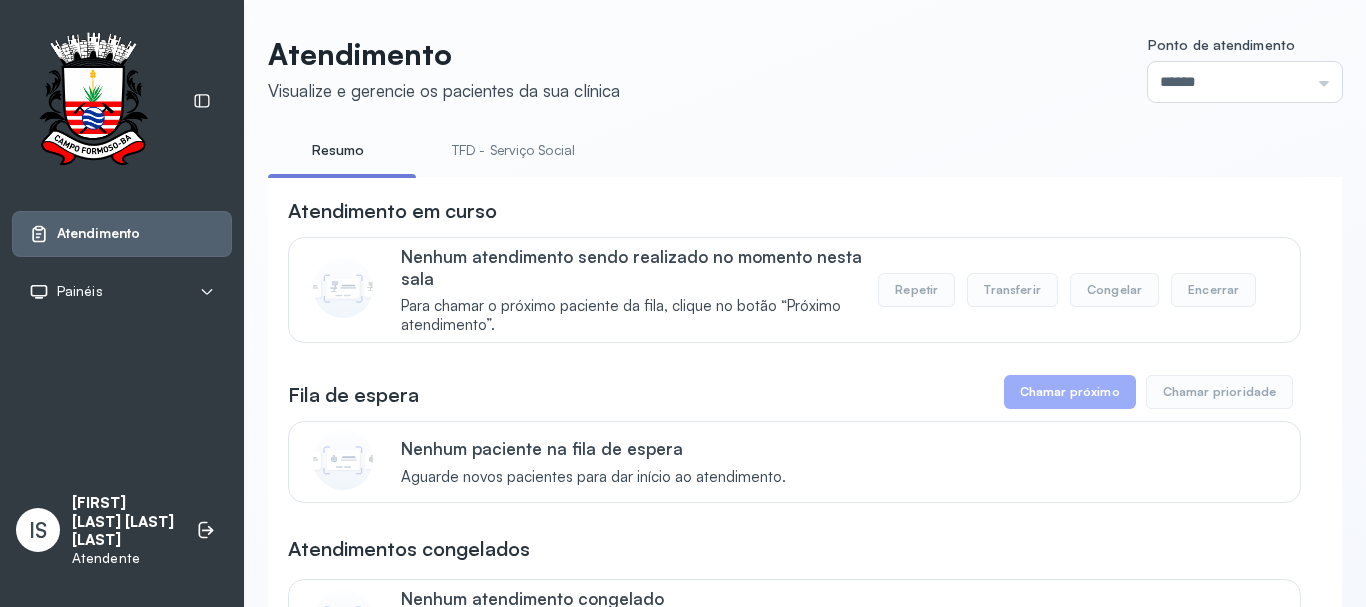 click on "TFD - Serviço Social" at bounding box center [513, 150] 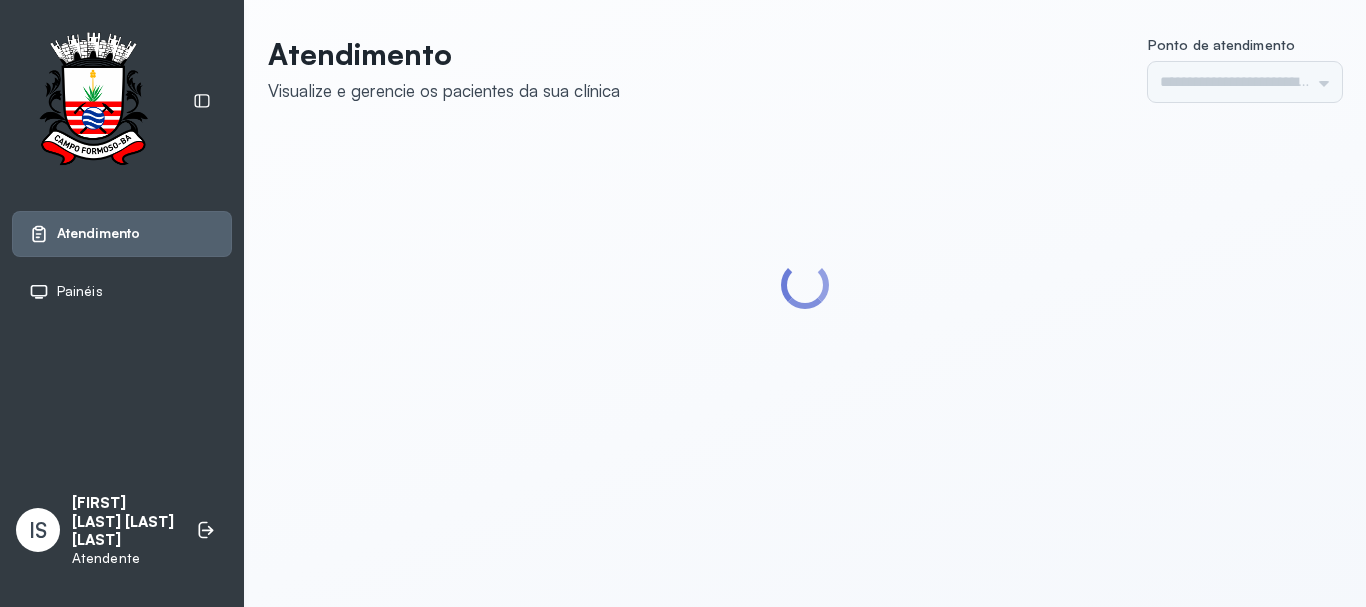 scroll, scrollTop: 0, scrollLeft: 0, axis: both 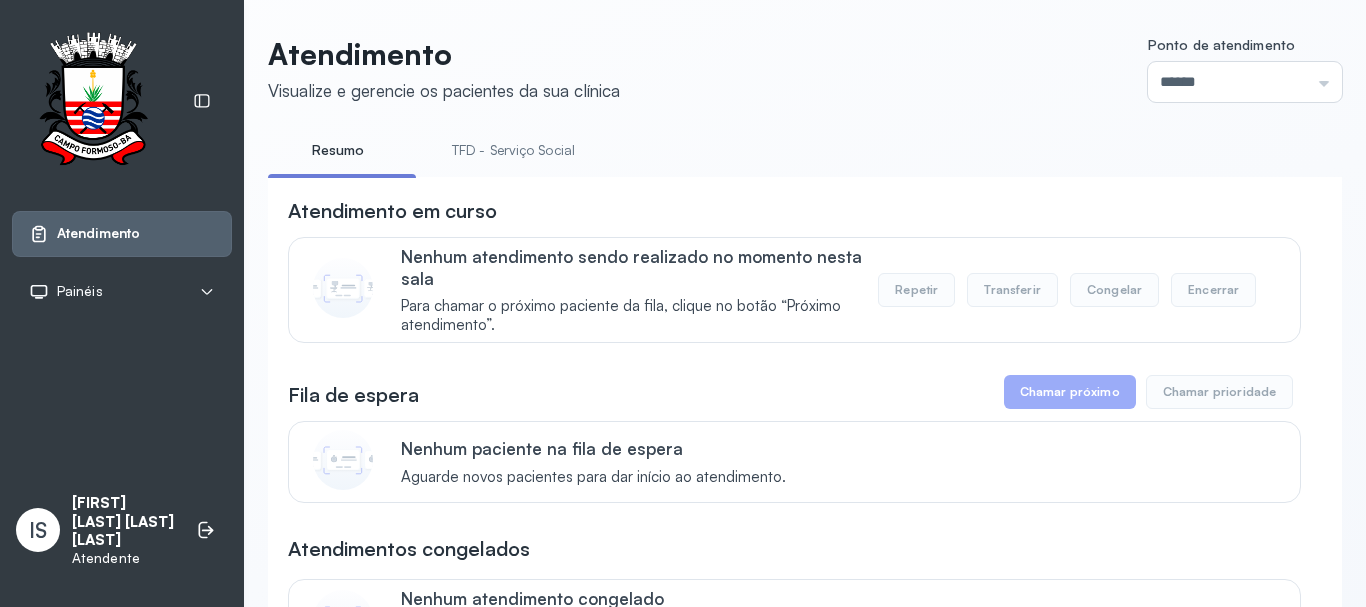 click on "TFD - Serviço Social" at bounding box center [513, 150] 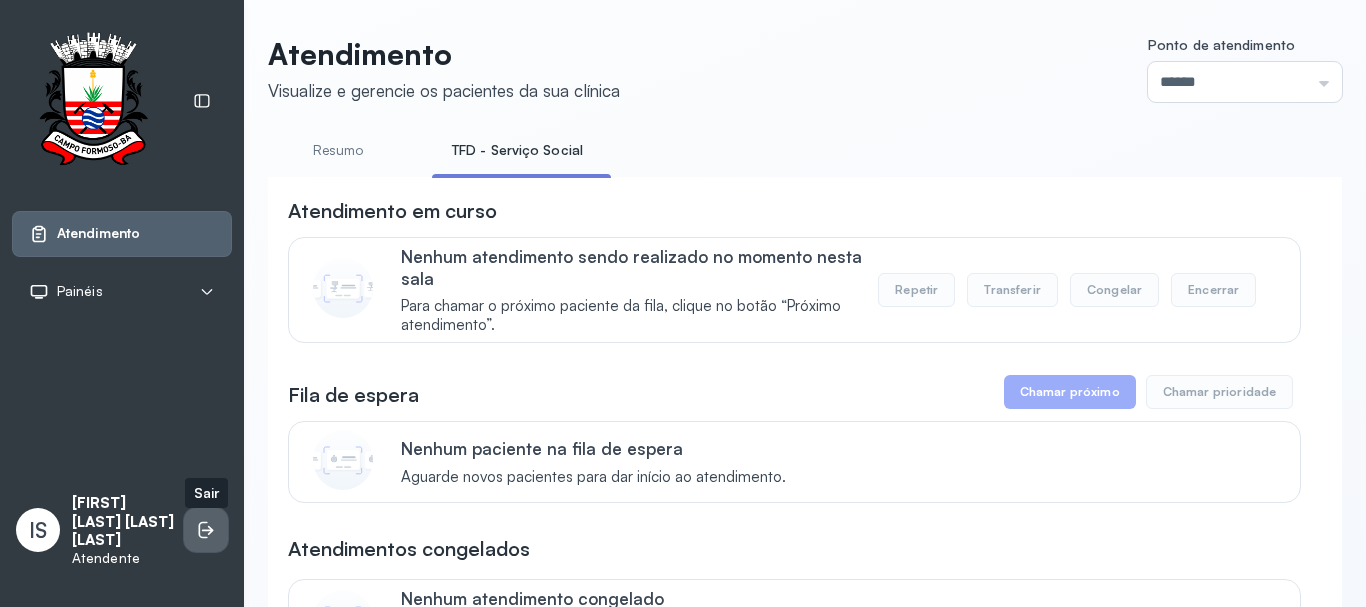 click 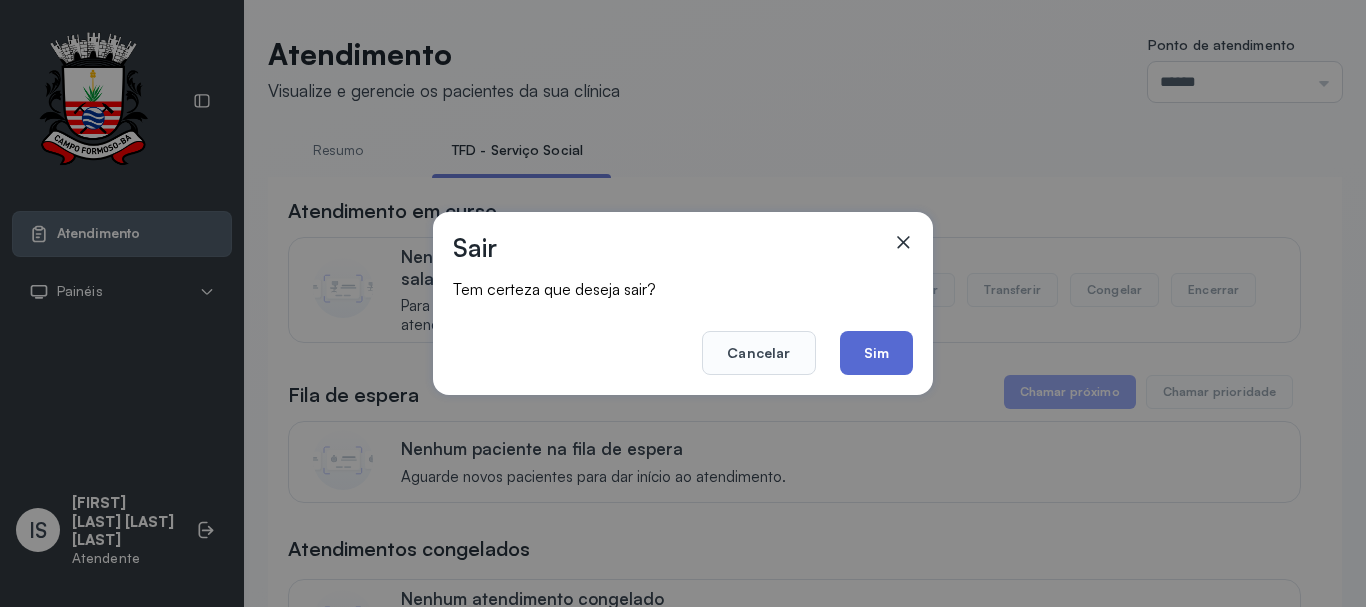 click on "Sim" 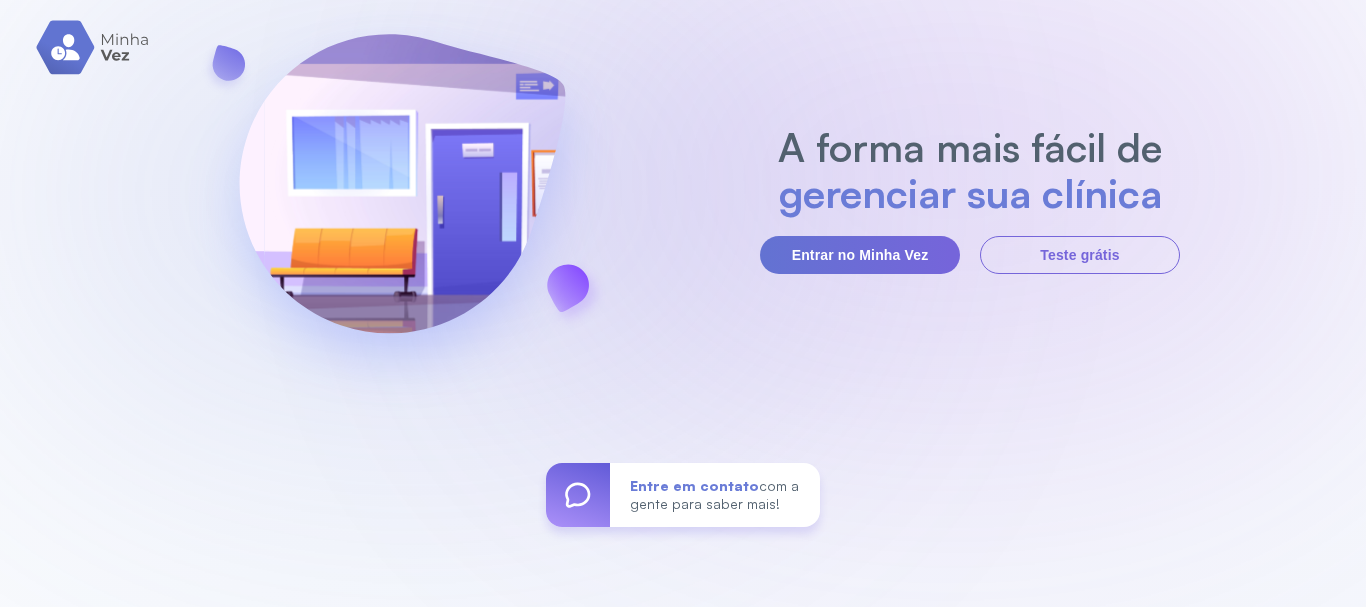 scroll, scrollTop: 0, scrollLeft: 0, axis: both 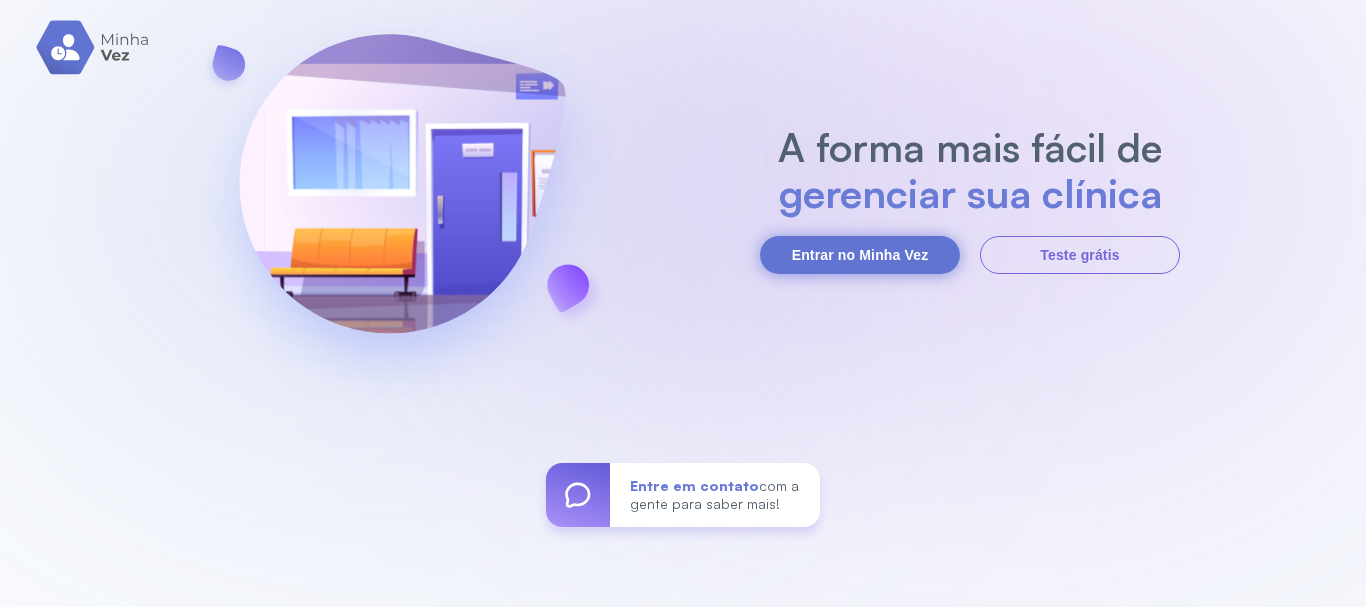 click on "Entrar no Minha Vez" at bounding box center (860, 255) 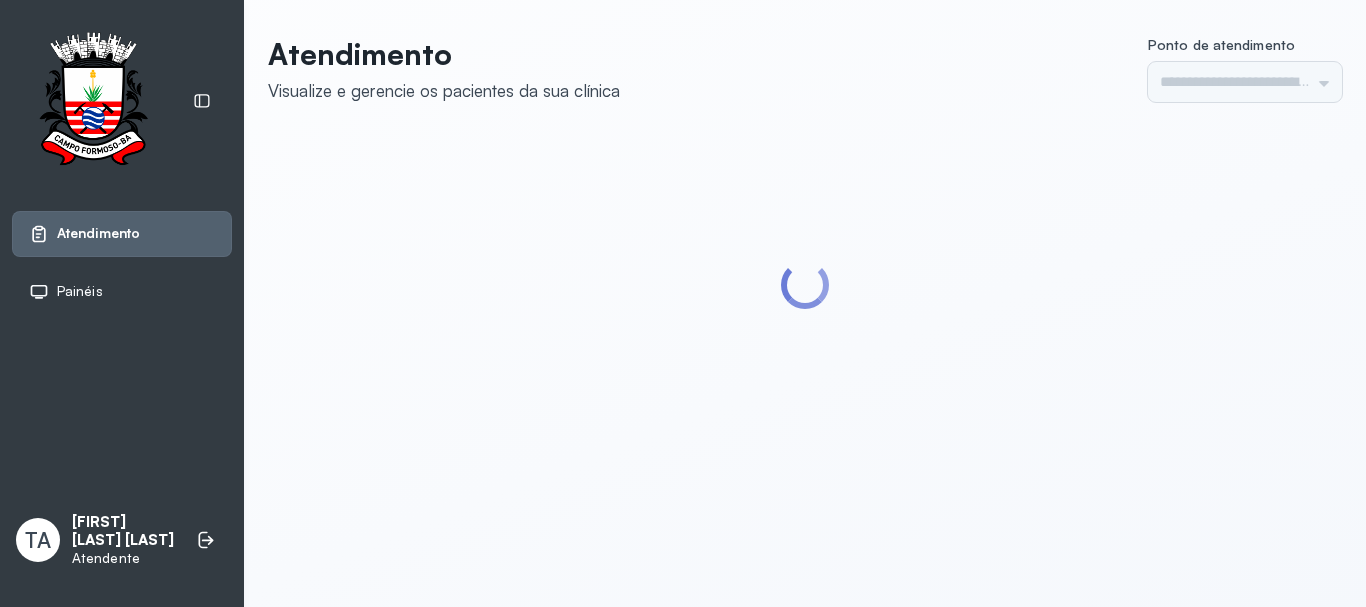 scroll, scrollTop: 0, scrollLeft: 0, axis: both 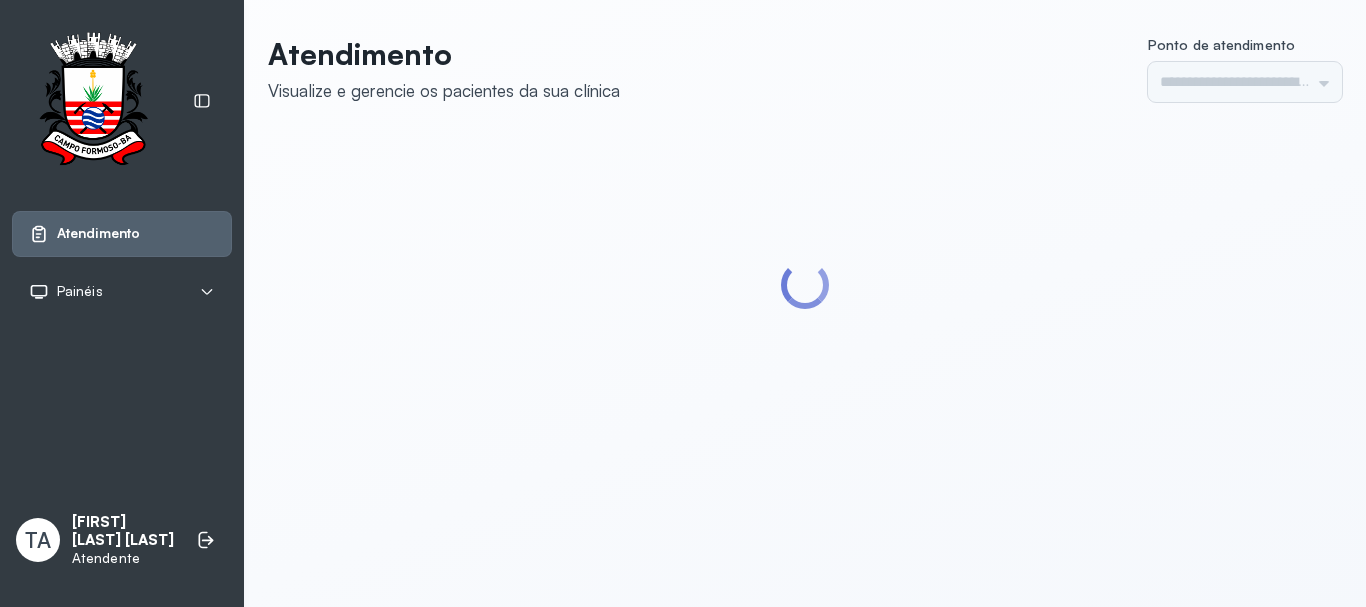 type on "******" 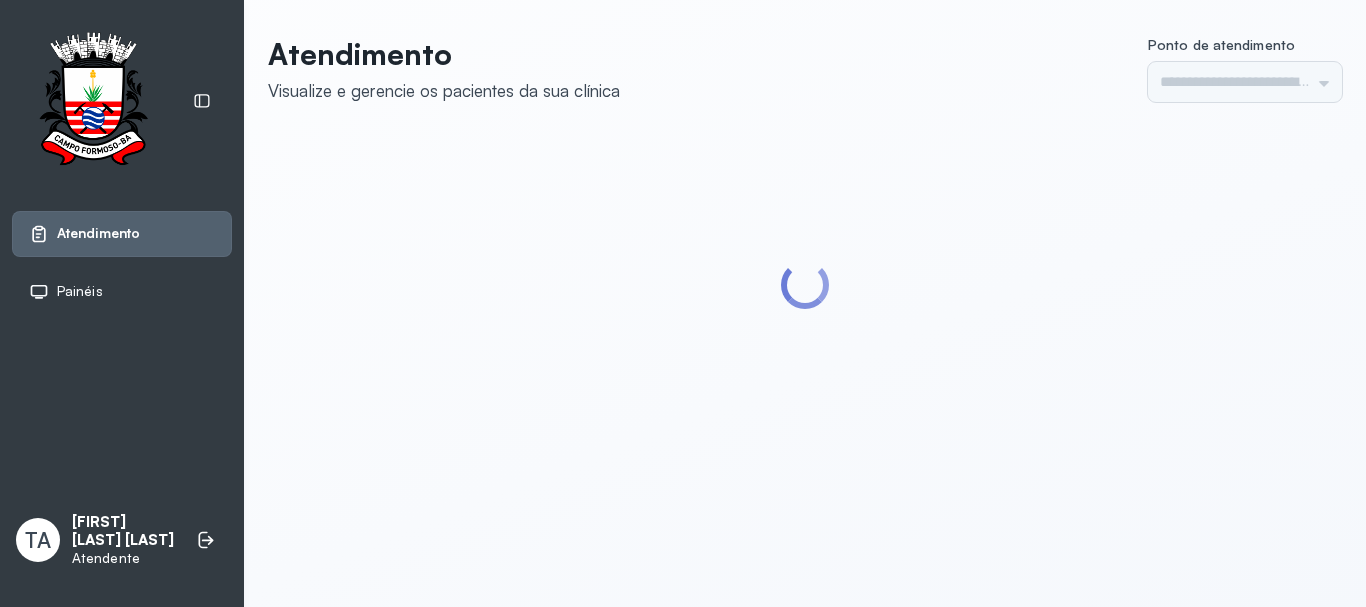 scroll, scrollTop: 0, scrollLeft: 0, axis: both 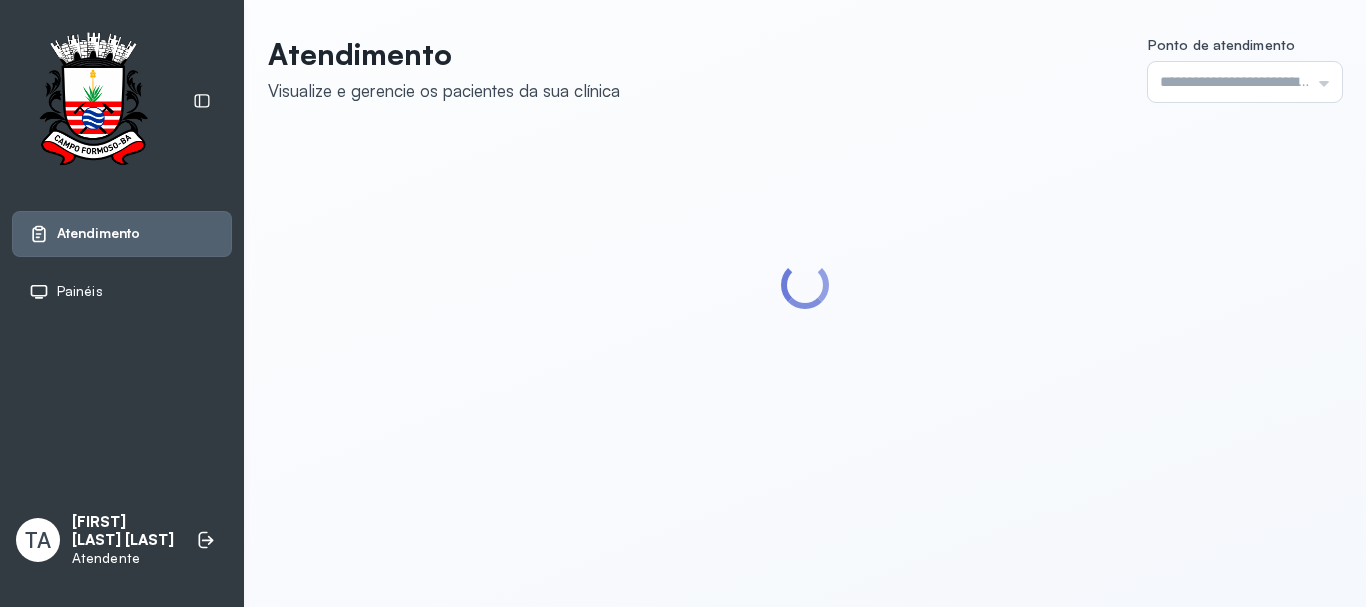 type on "******" 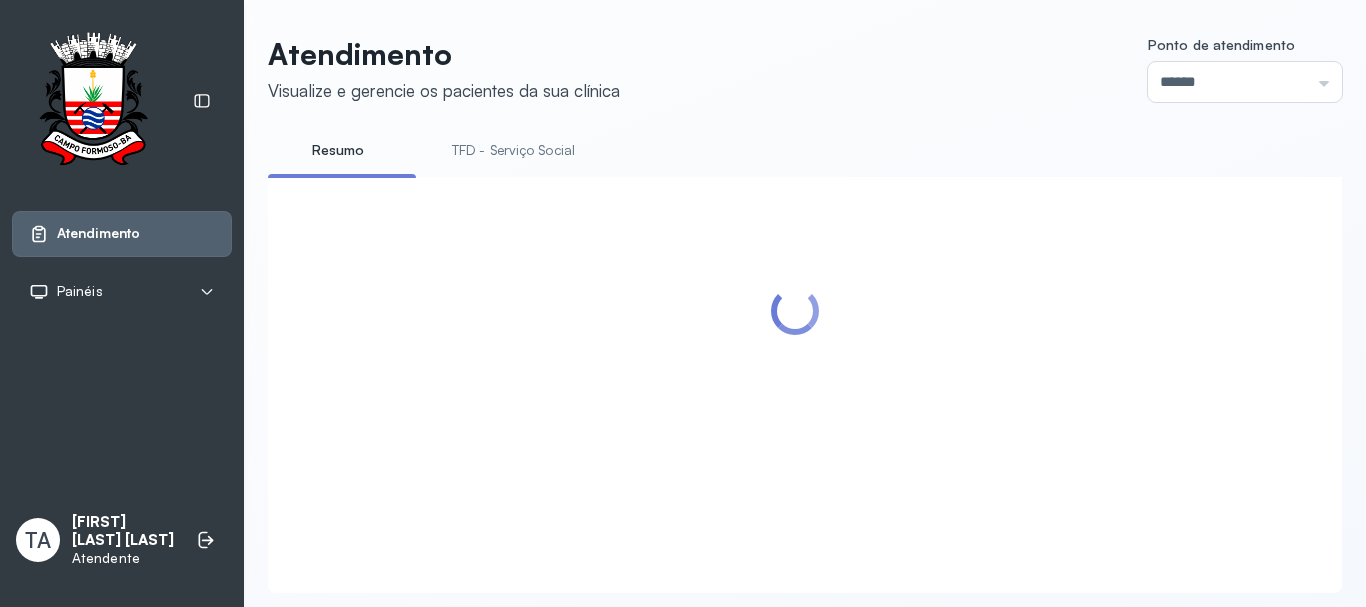 click on "TFD - Serviço Social" at bounding box center (513, 150) 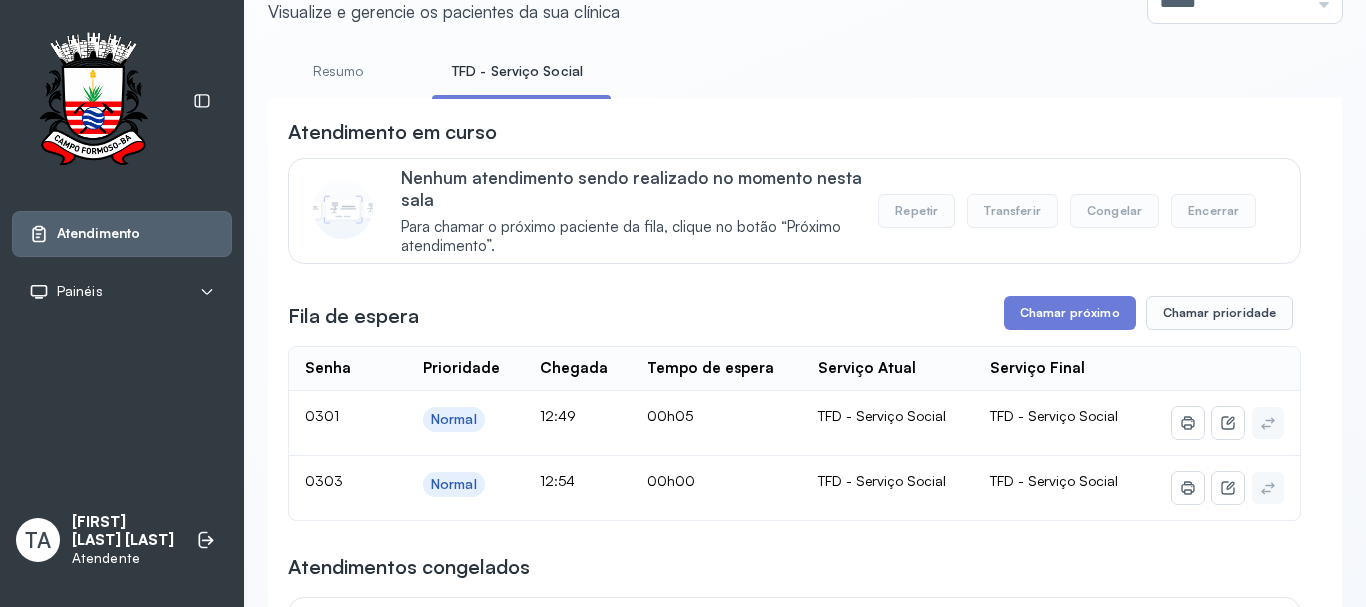 scroll, scrollTop: 200, scrollLeft: 0, axis: vertical 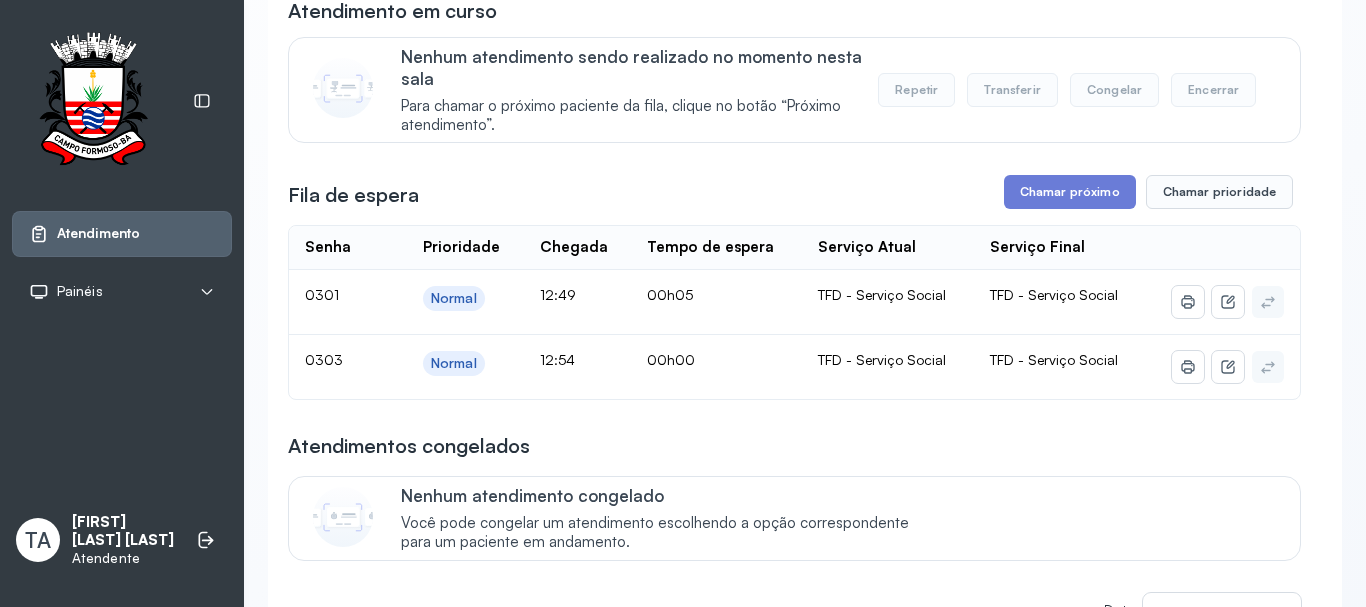 click on "Atendimentos congelados" at bounding box center [794, 446] 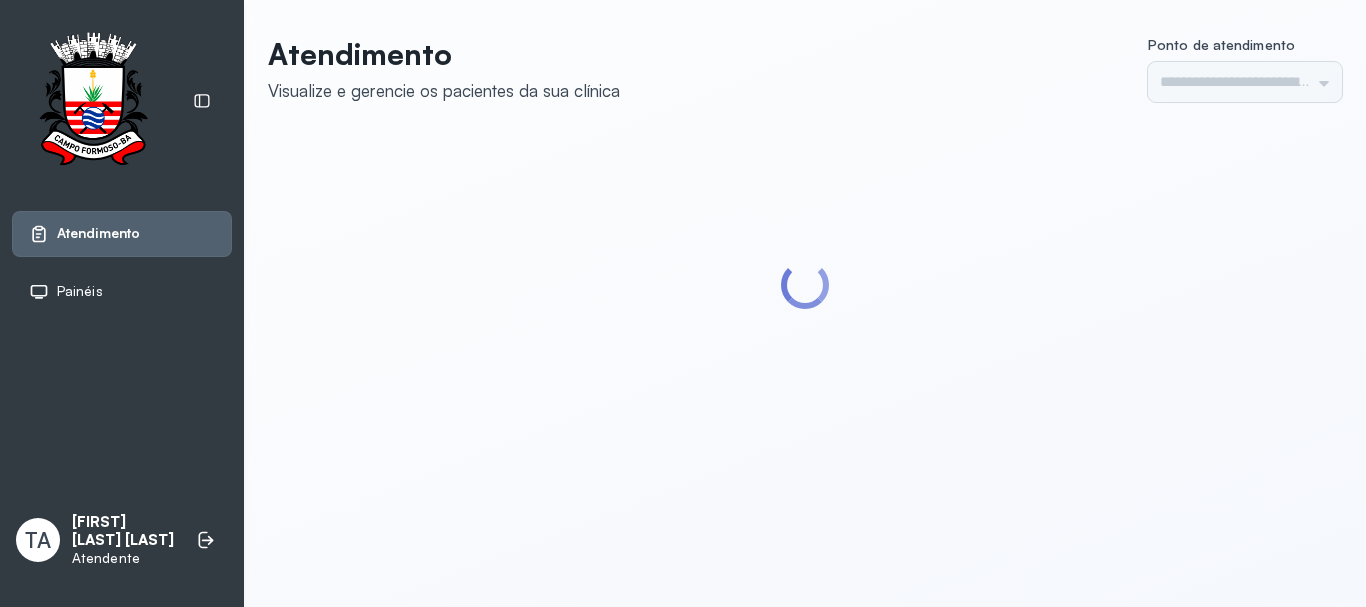 scroll, scrollTop: 0, scrollLeft: 0, axis: both 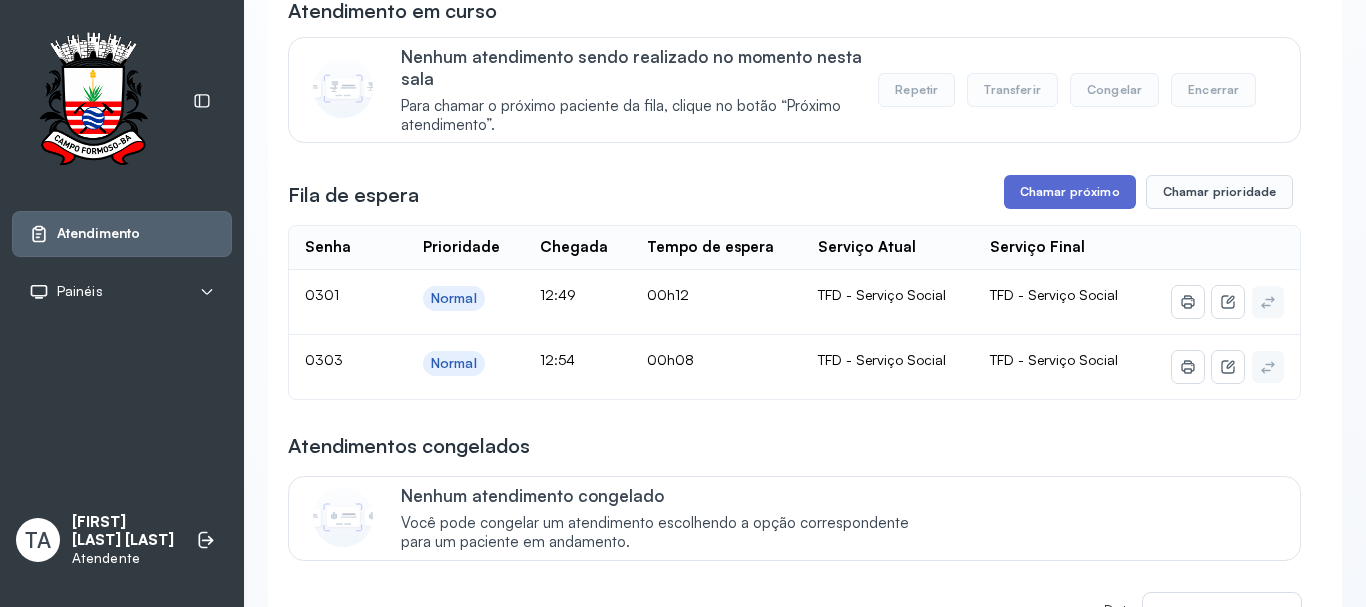 click on "Chamar próximo" at bounding box center (1070, 192) 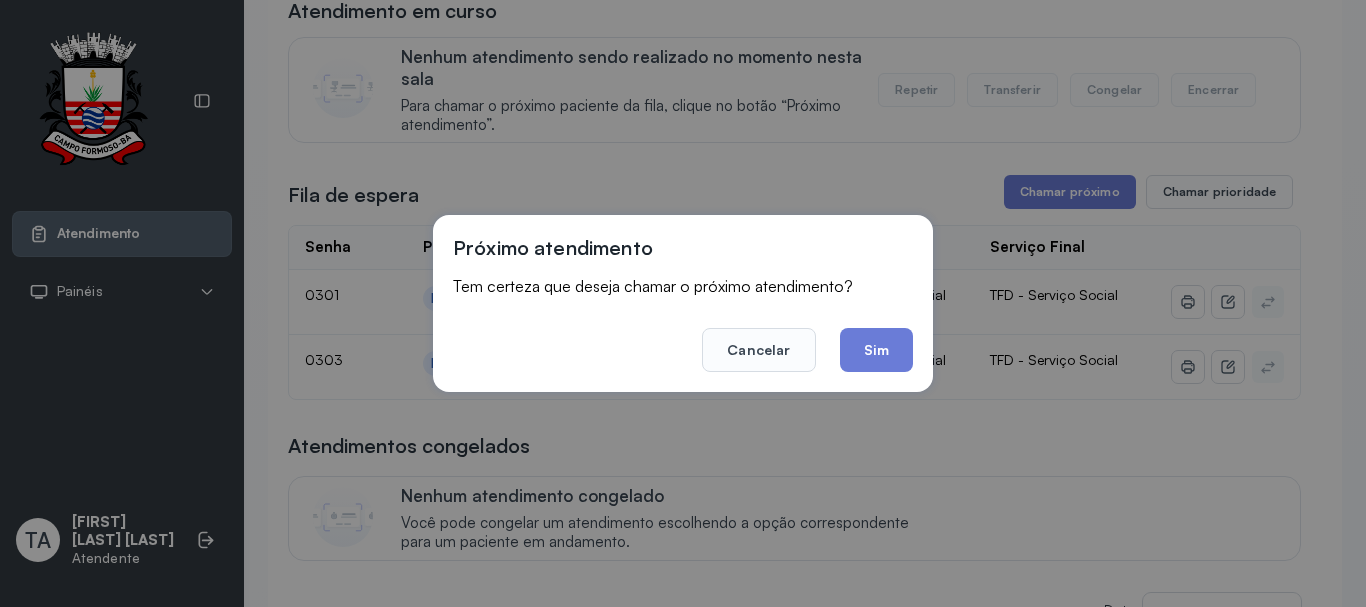 drag, startPoint x: 889, startPoint y: 358, endPoint x: 868, endPoint y: 319, distance: 44.294468 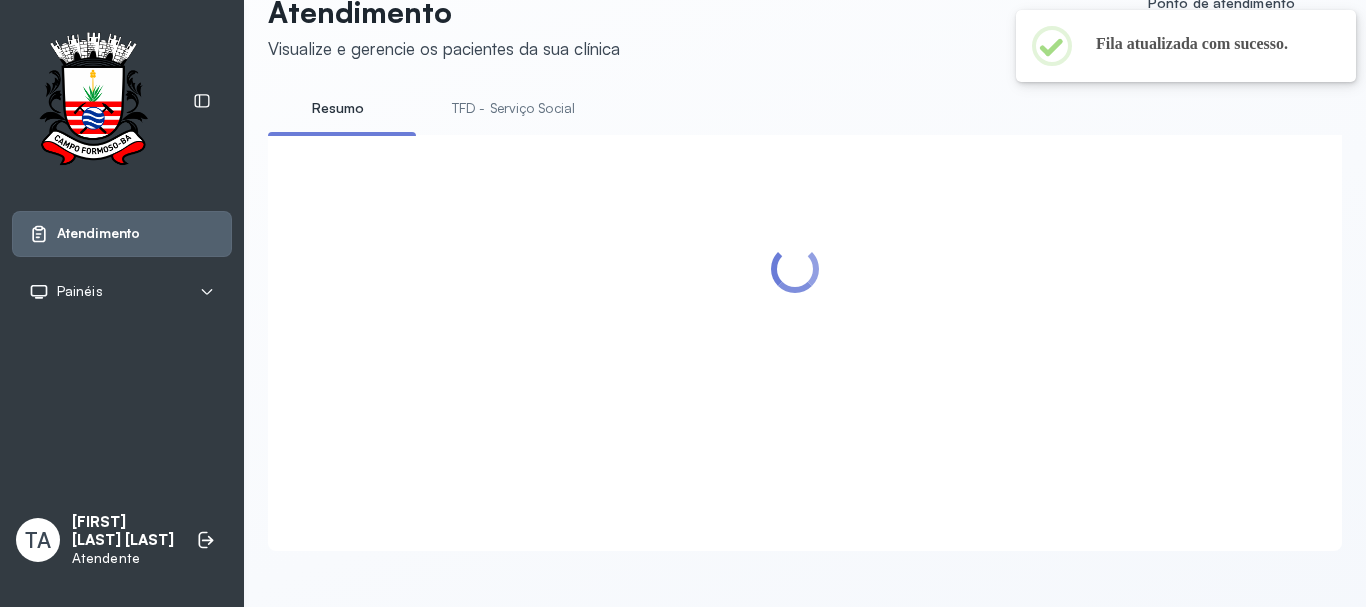 scroll, scrollTop: 200, scrollLeft: 0, axis: vertical 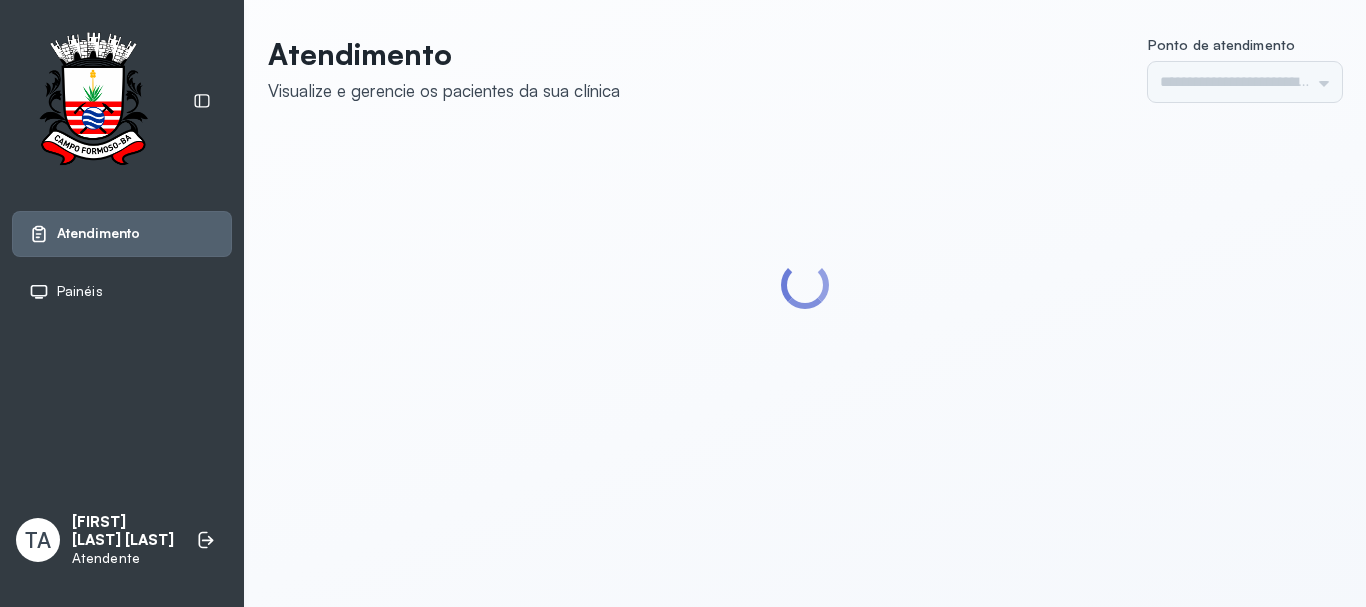 type on "******" 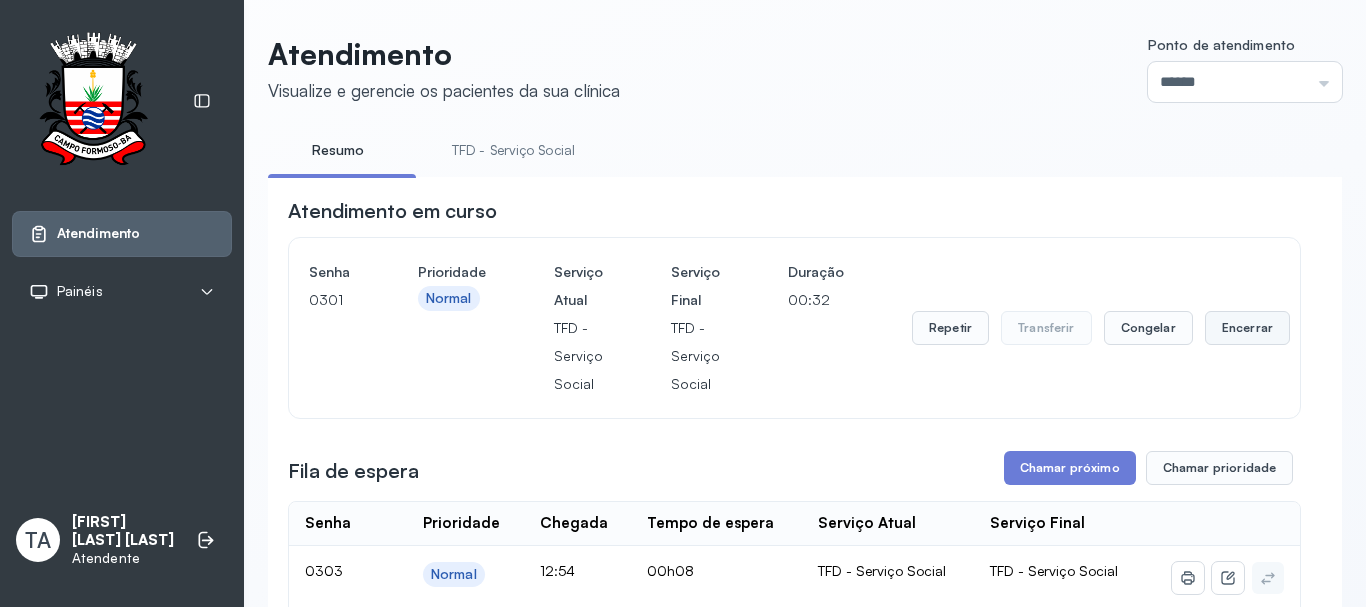 click on "Encerrar" at bounding box center (1247, 328) 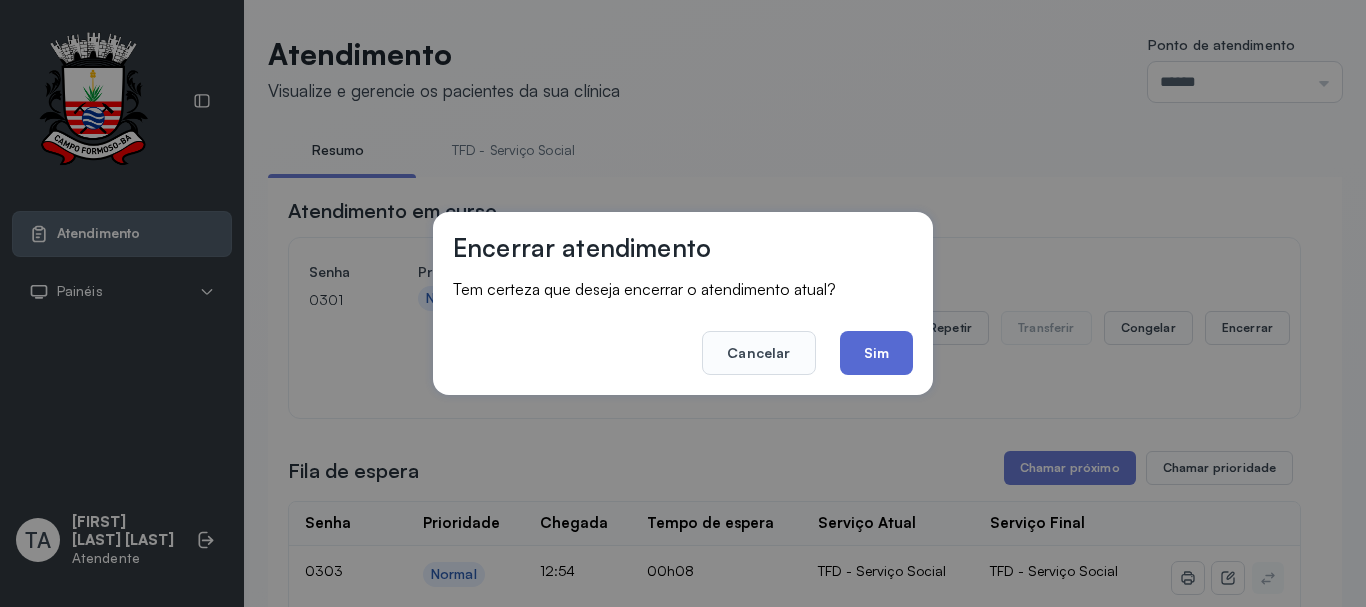 click on "Sim" 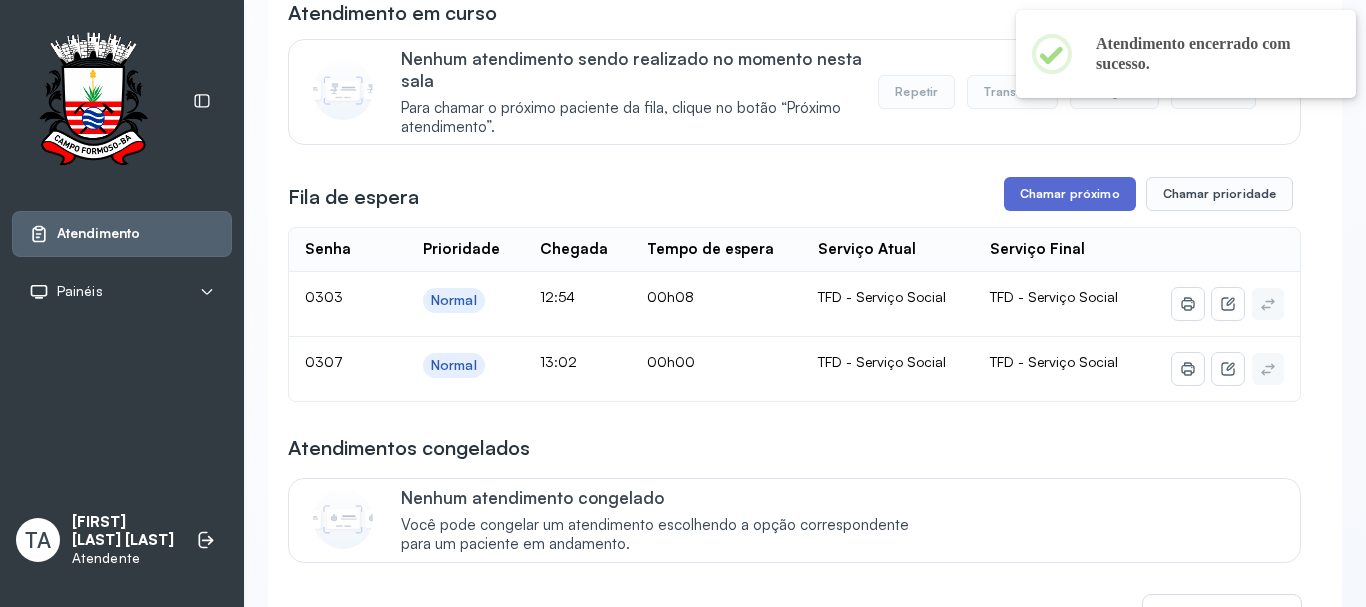 scroll, scrollTop: 200, scrollLeft: 0, axis: vertical 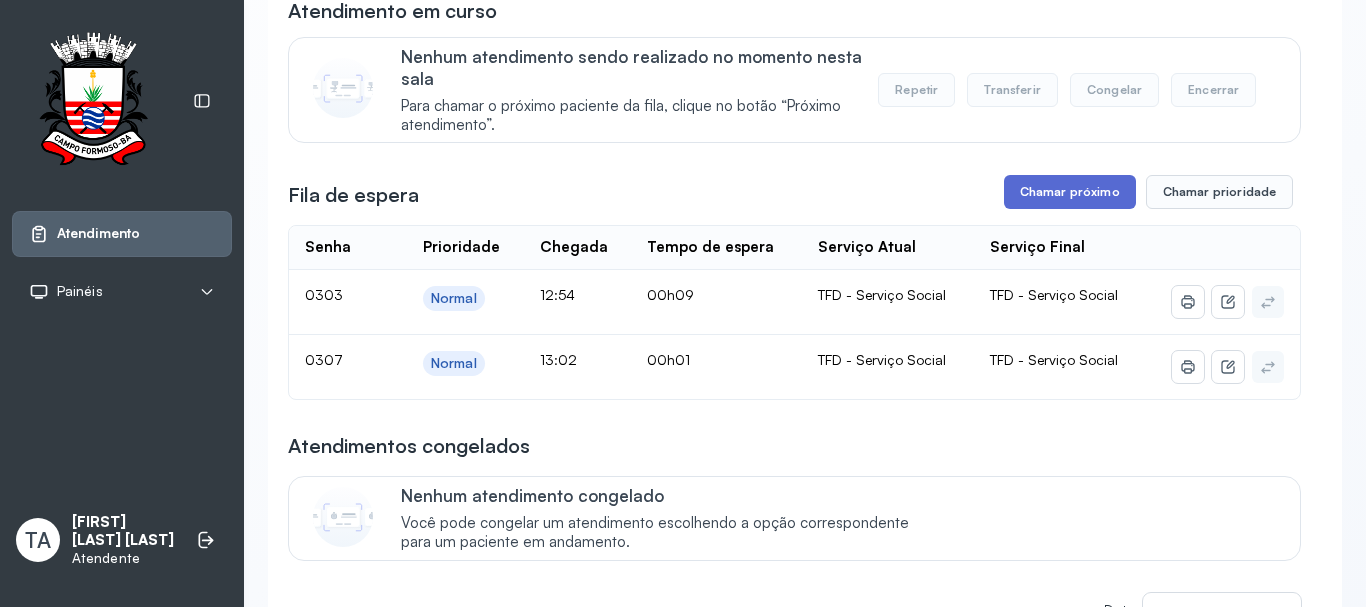 drag, startPoint x: 1026, startPoint y: 202, endPoint x: 1022, endPoint y: 192, distance: 10.770329 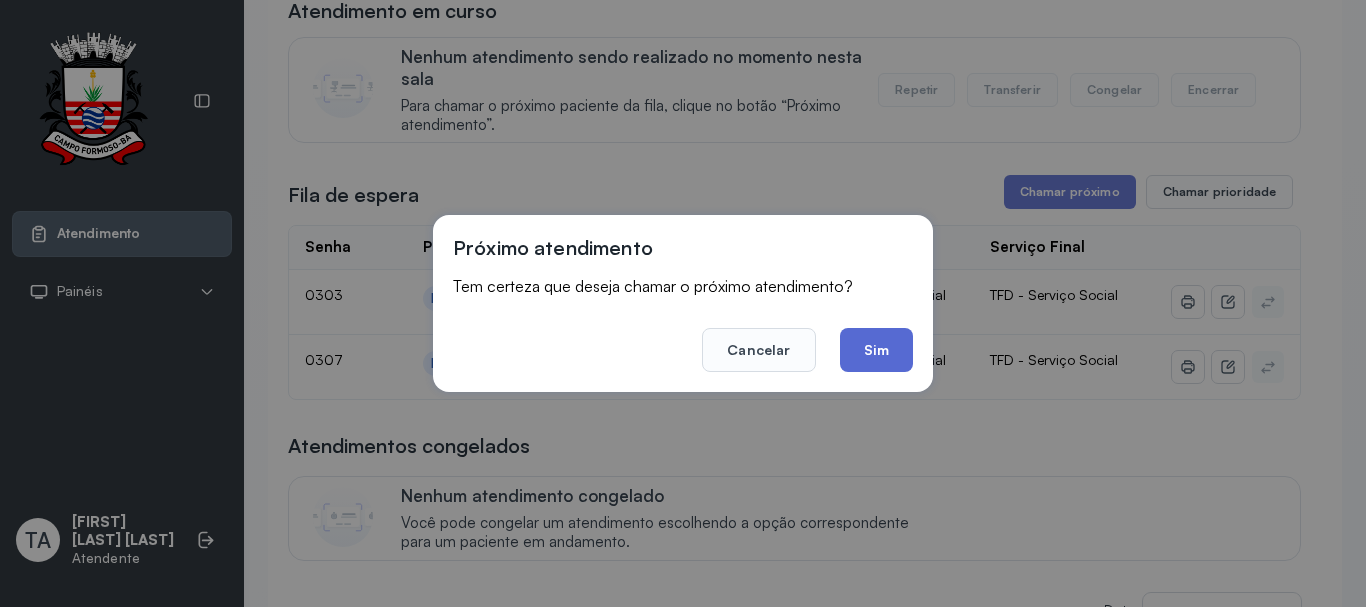 click on "Sim" 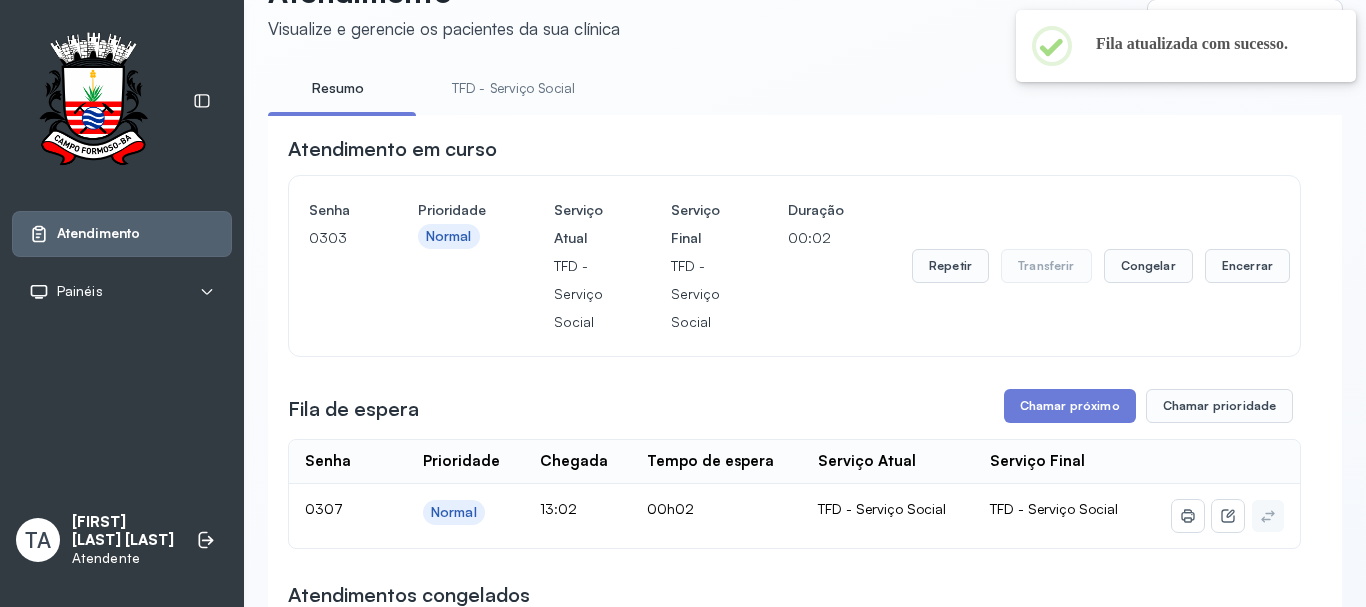 scroll, scrollTop: 200, scrollLeft: 0, axis: vertical 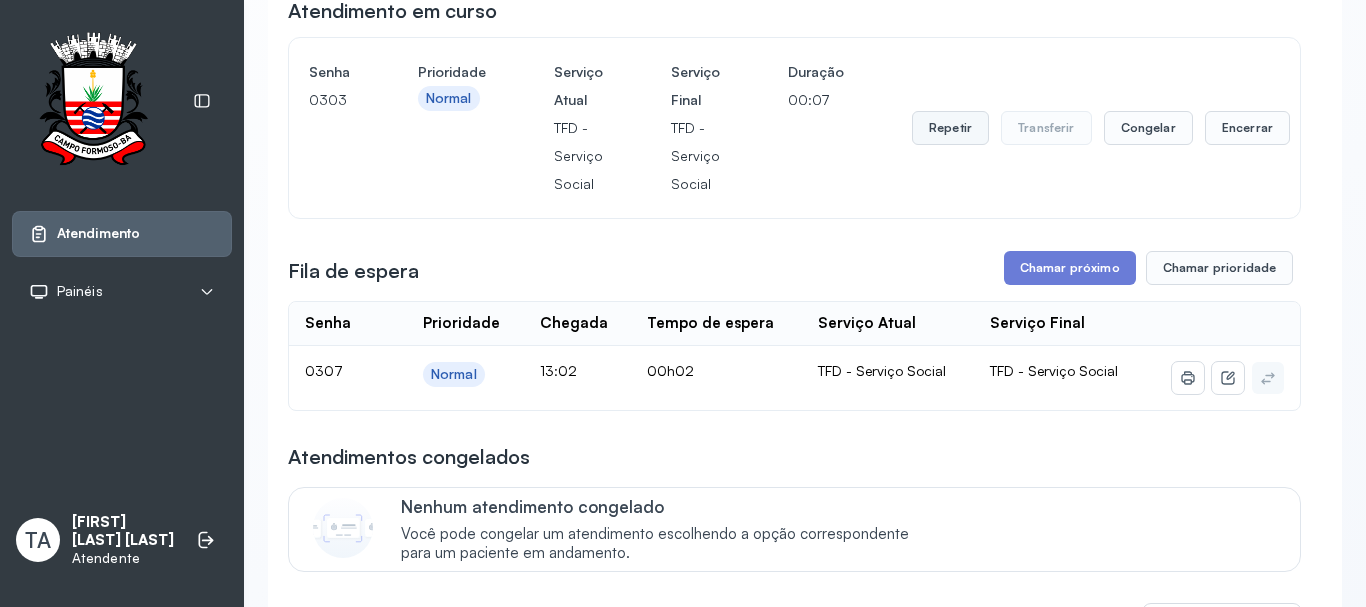 click on "Repetir" at bounding box center (950, 128) 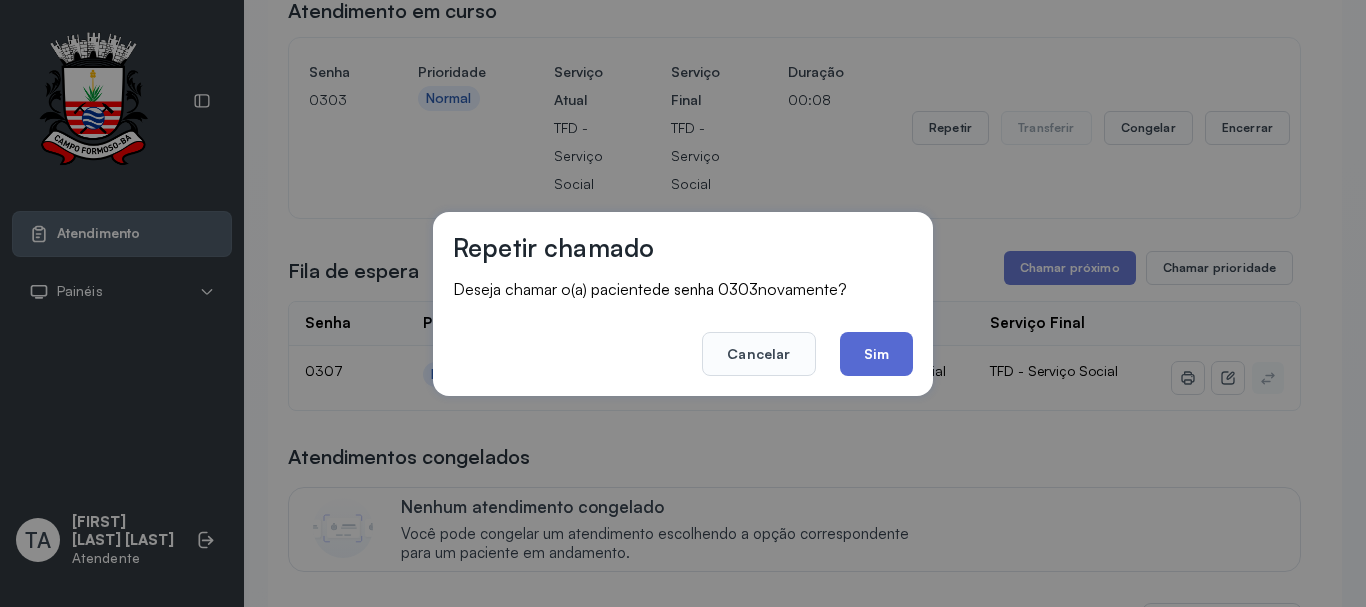 click on "Sim" 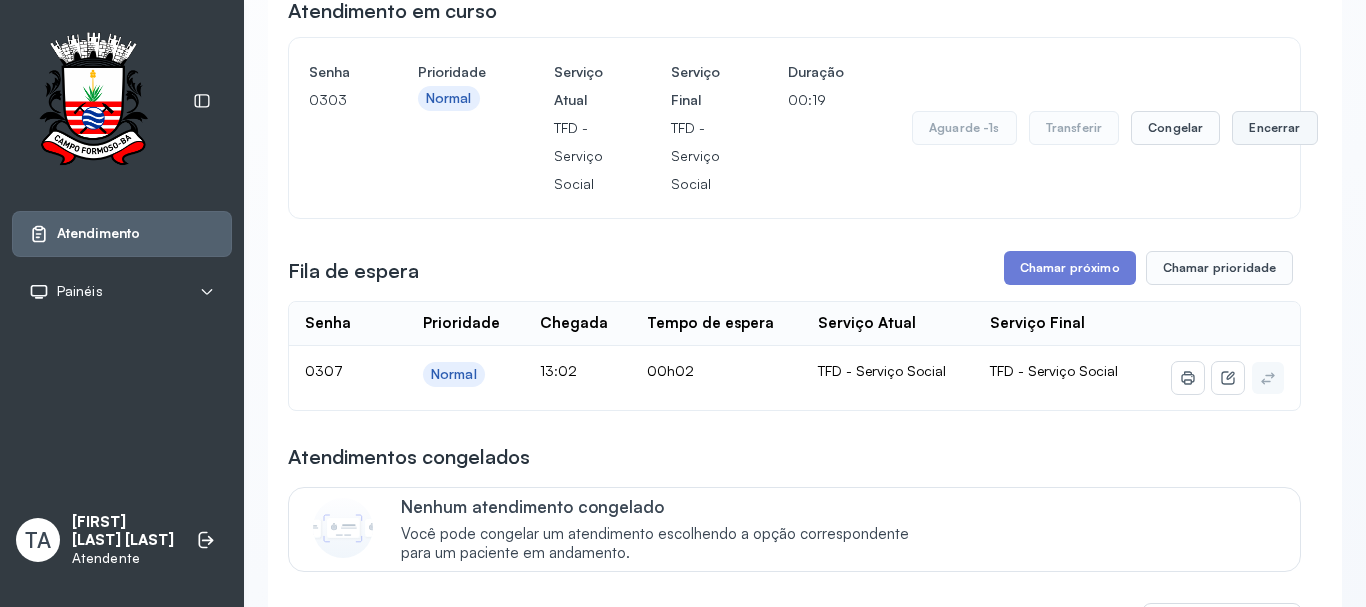click on "Encerrar" at bounding box center [1274, 128] 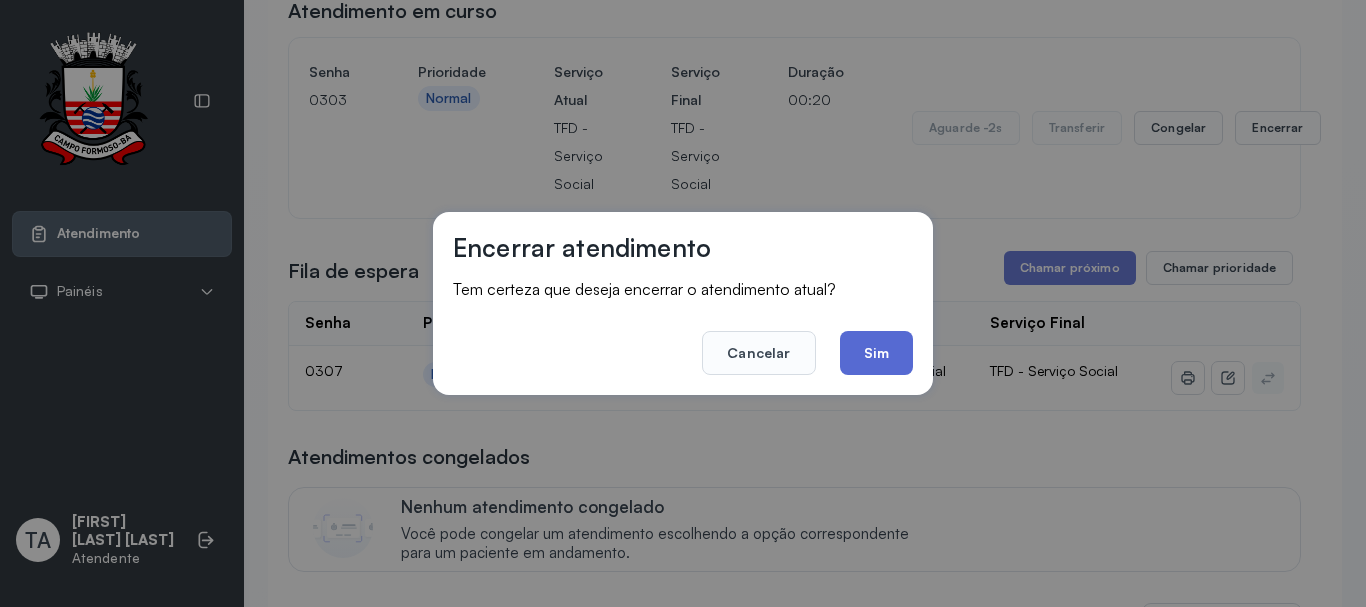 click on "Sim" 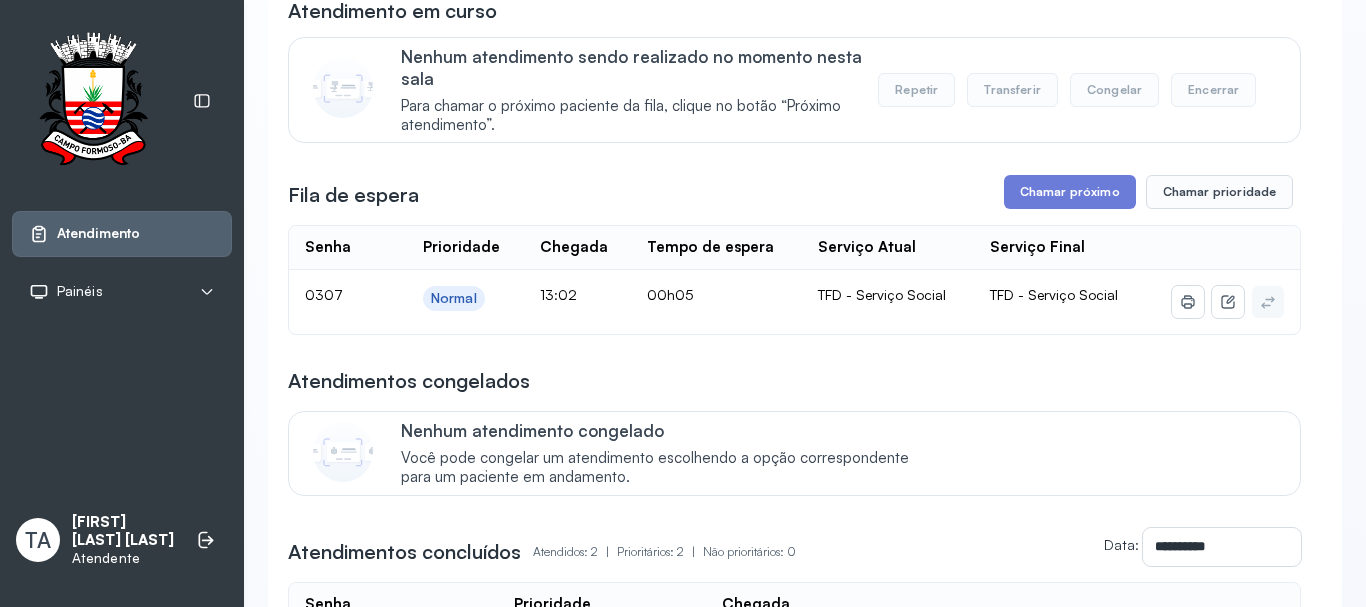 scroll, scrollTop: 100, scrollLeft: 0, axis: vertical 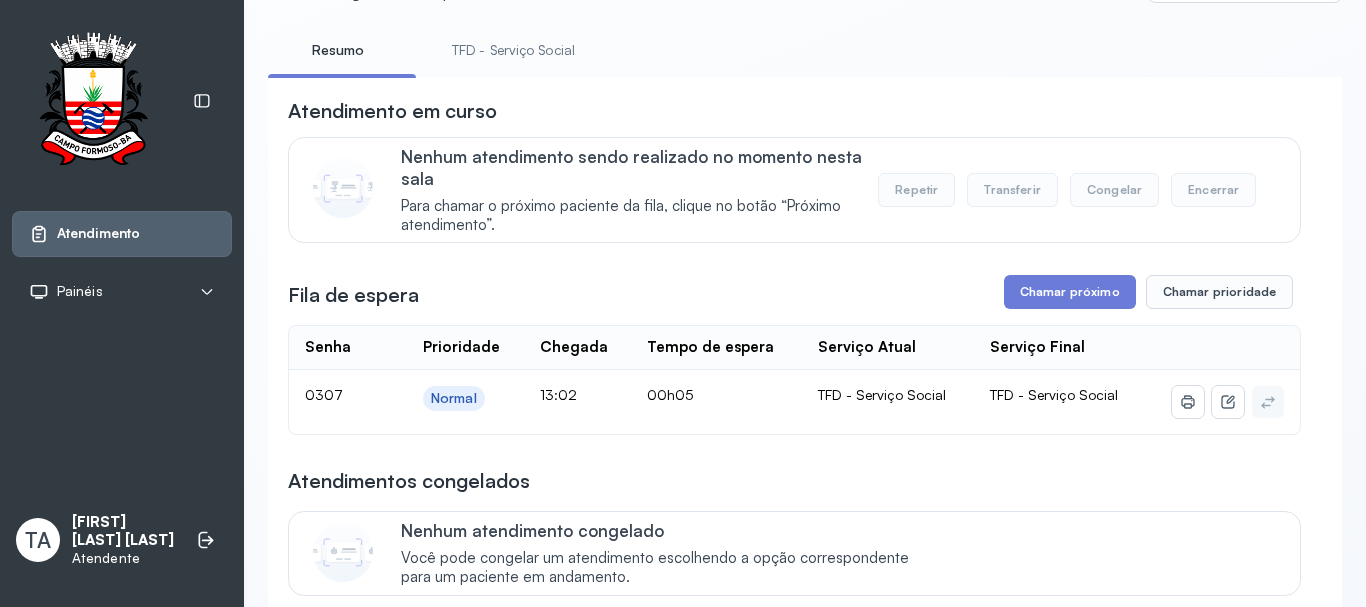 click on "TFD - Serviço Social" at bounding box center [513, 50] 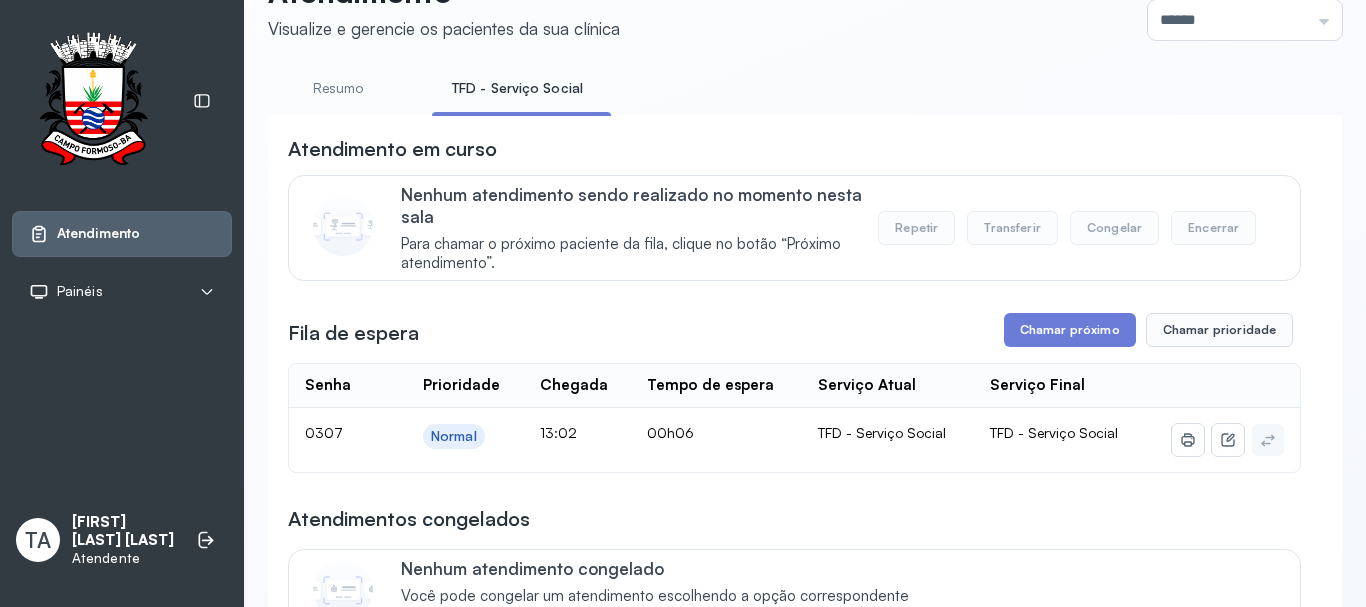 scroll, scrollTop: 100, scrollLeft: 0, axis: vertical 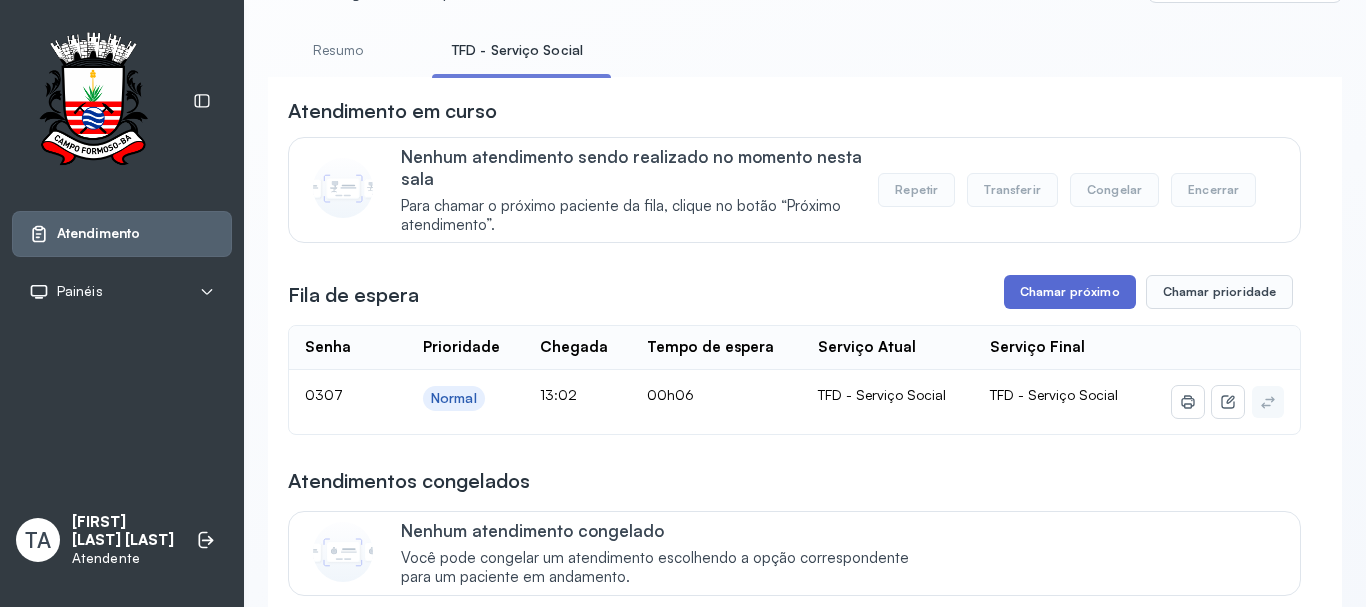 click on "Chamar próximo" at bounding box center [1070, 292] 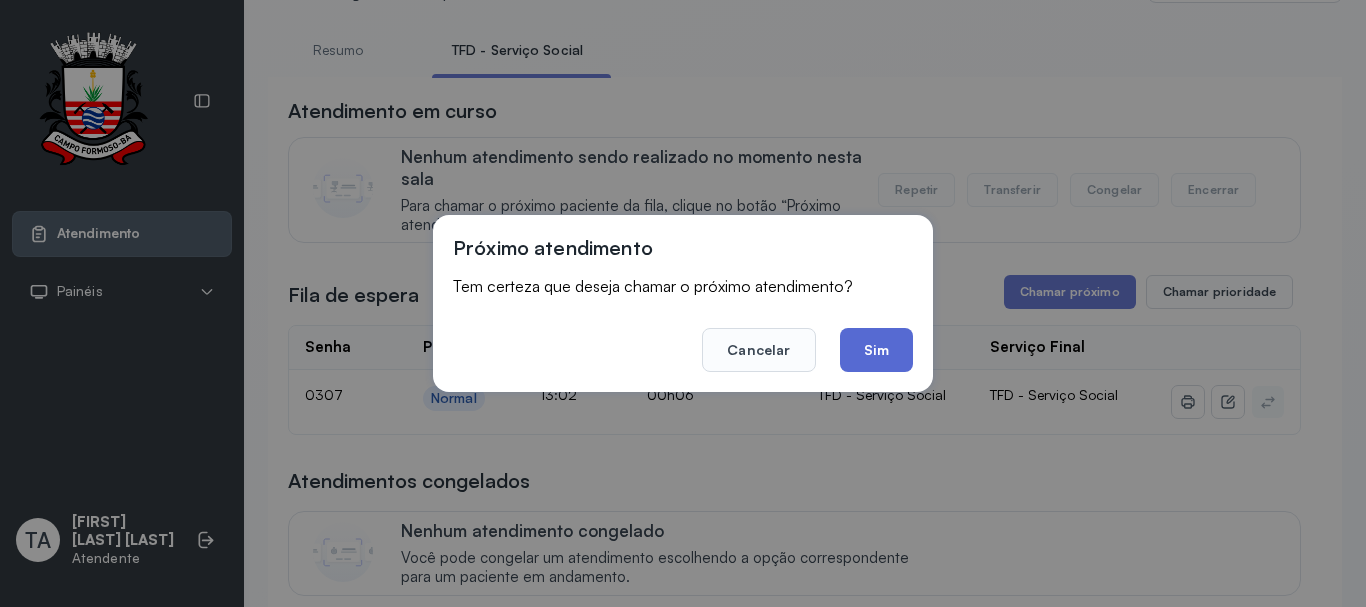 click on "Sim" 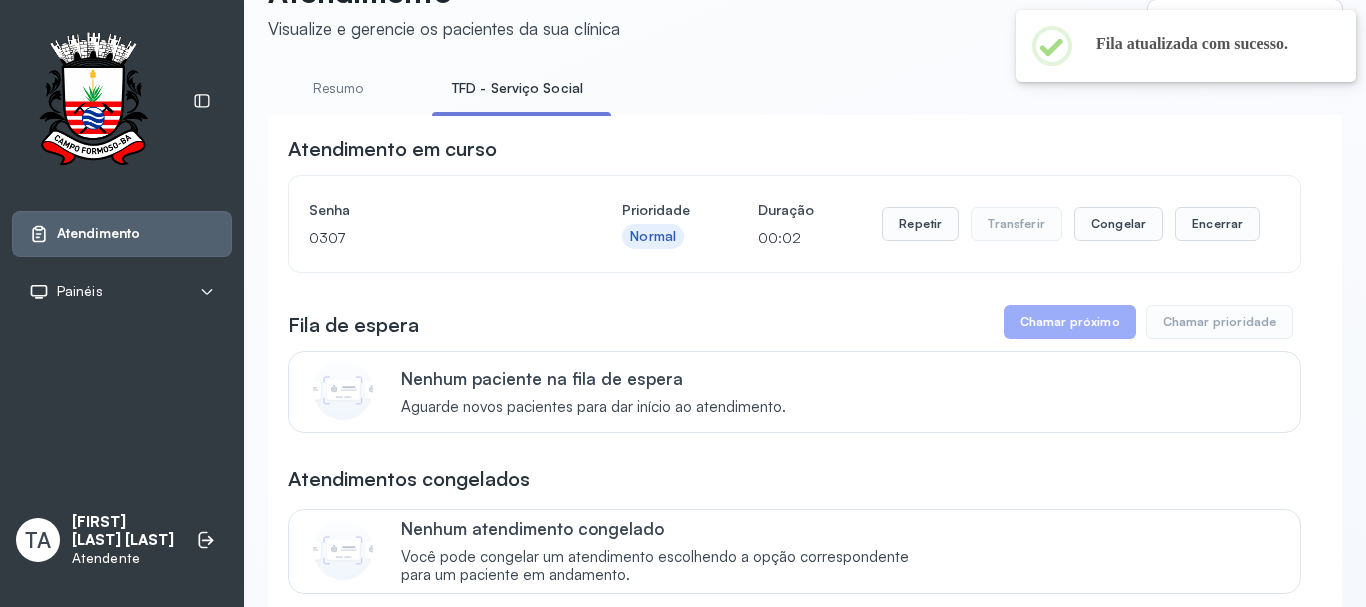 scroll, scrollTop: 100, scrollLeft: 0, axis: vertical 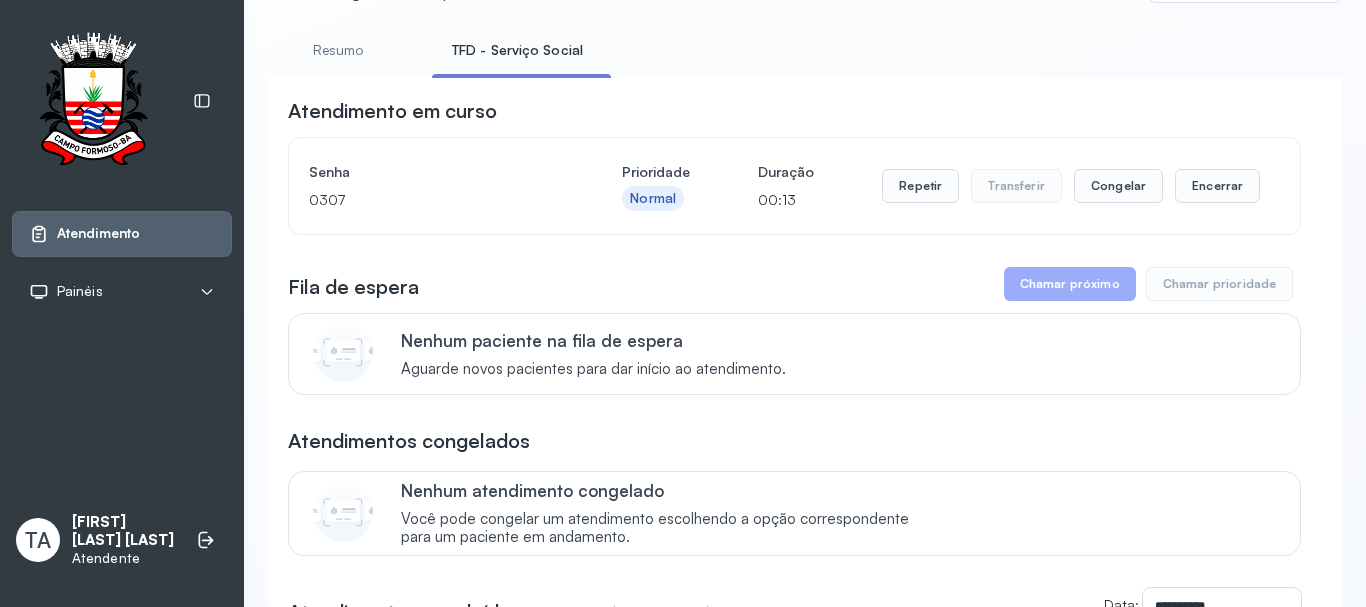 click on "Repetir Transferir Congelar Encerrar" at bounding box center [1071, 186] 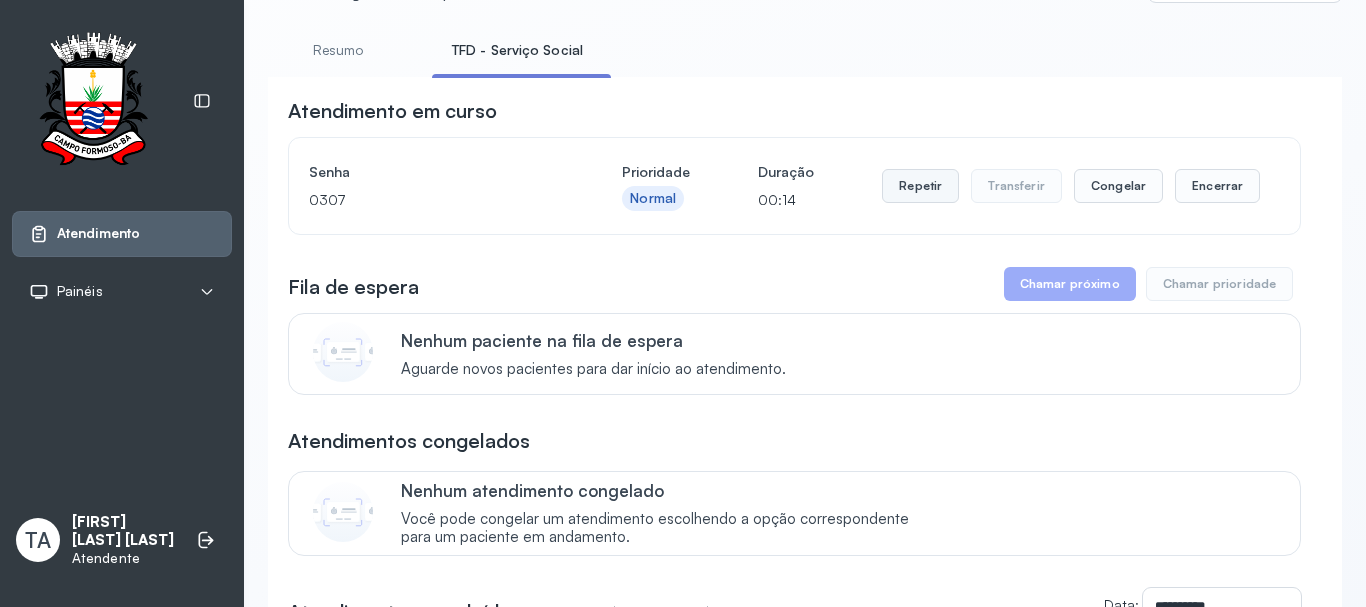 click on "Repetir" at bounding box center (920, 186) 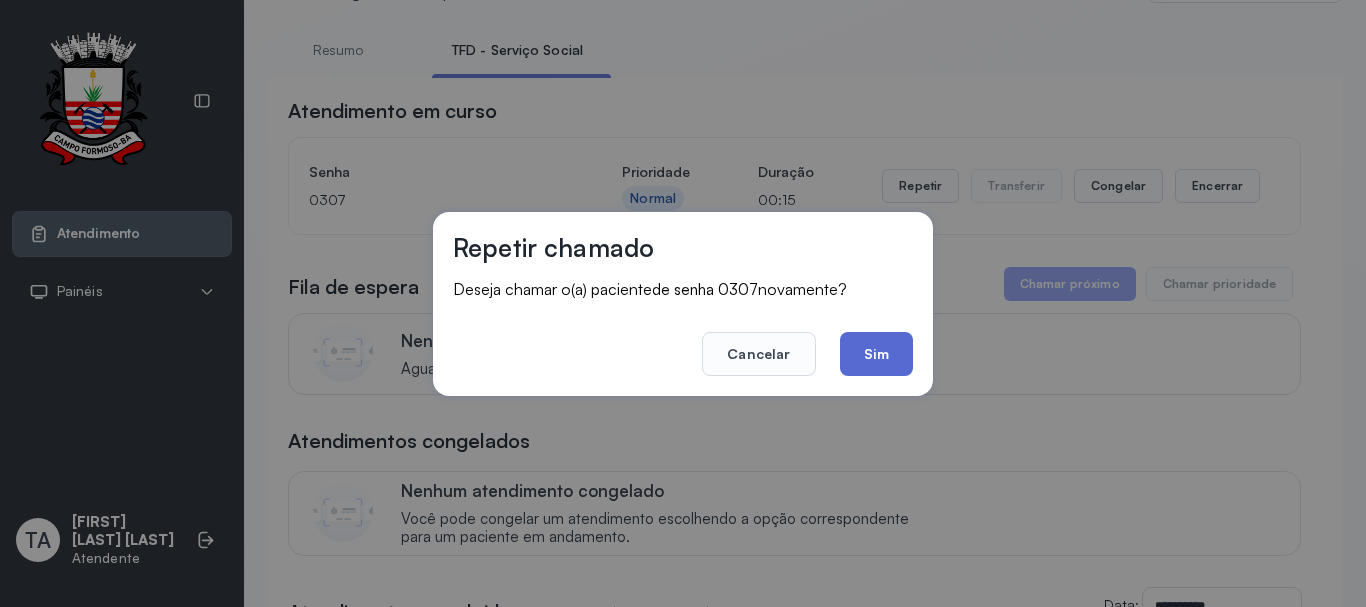 click on "Sim" 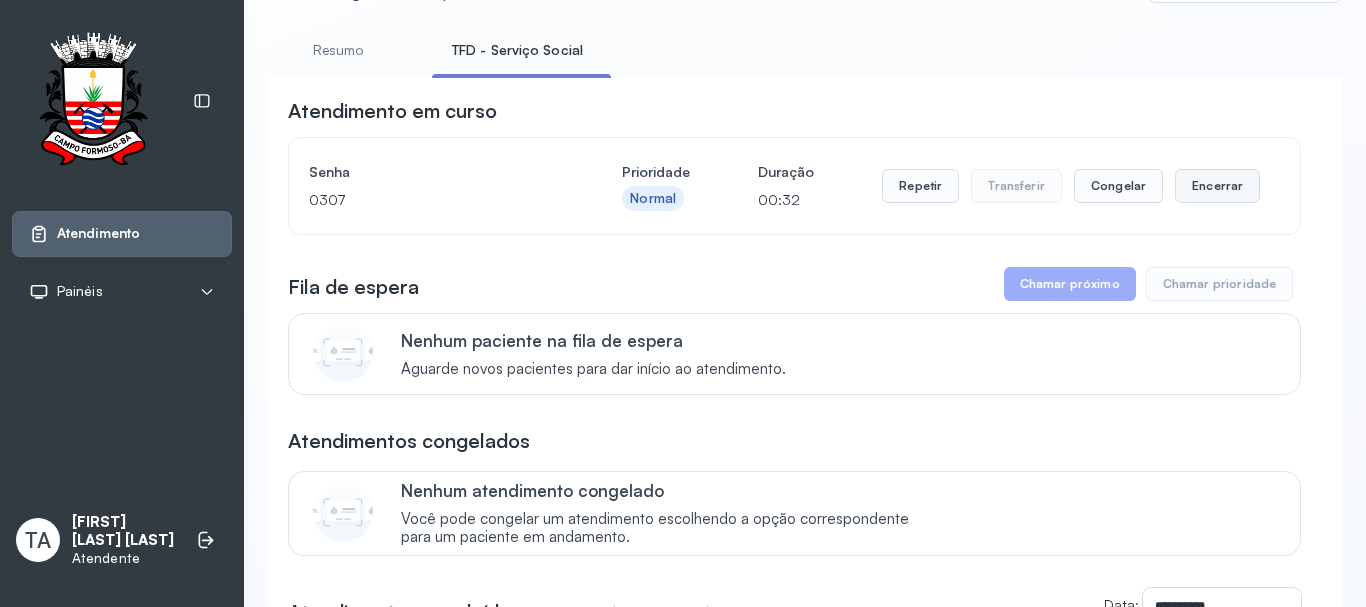 click on "Encerrar" at bounding box center (1217, 186) 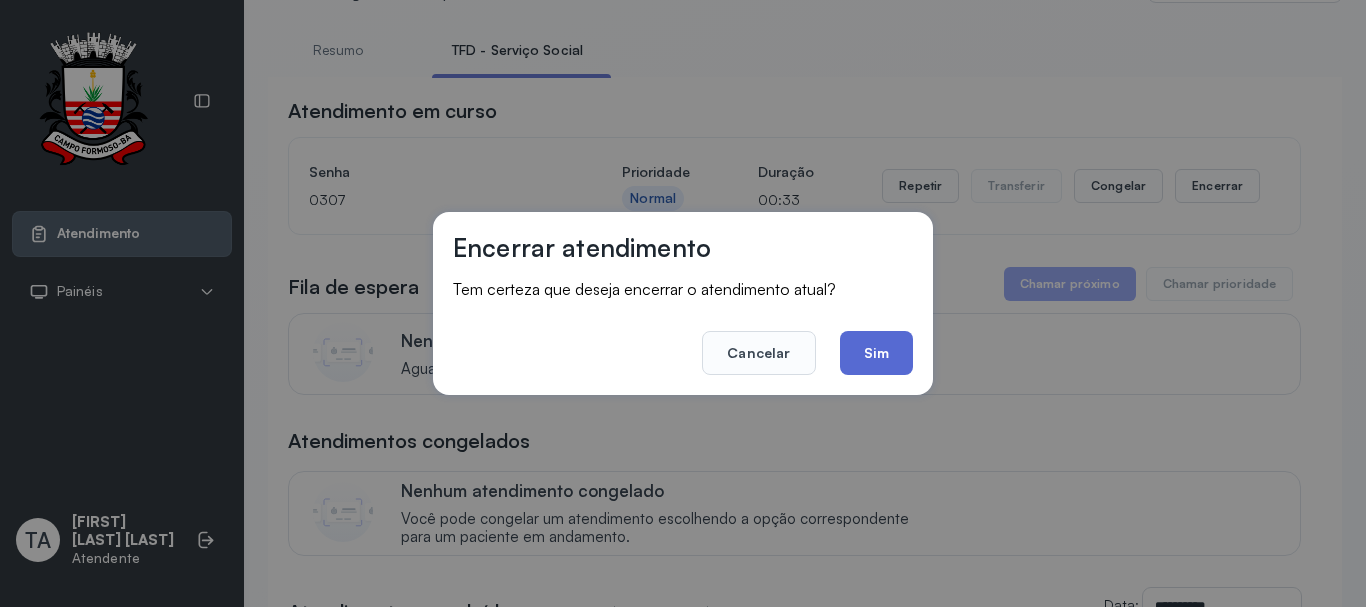 click on "Sim" 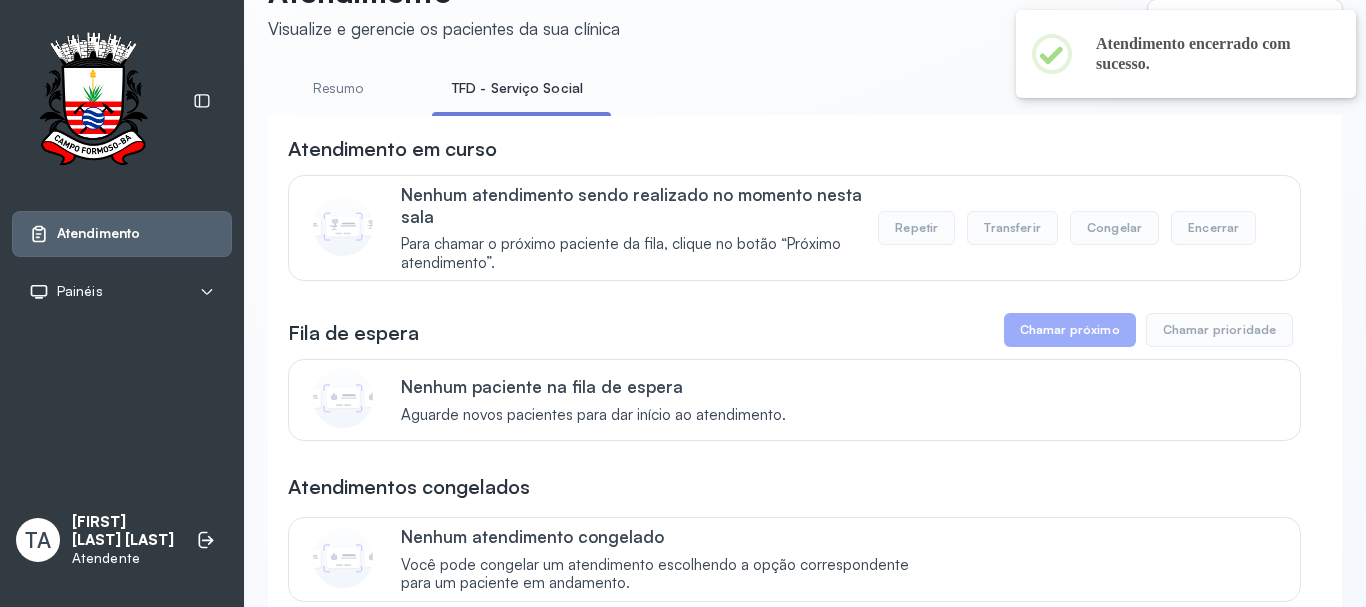 scroll, scrollTop: 100, scrollLeft: 0, axis: vertical 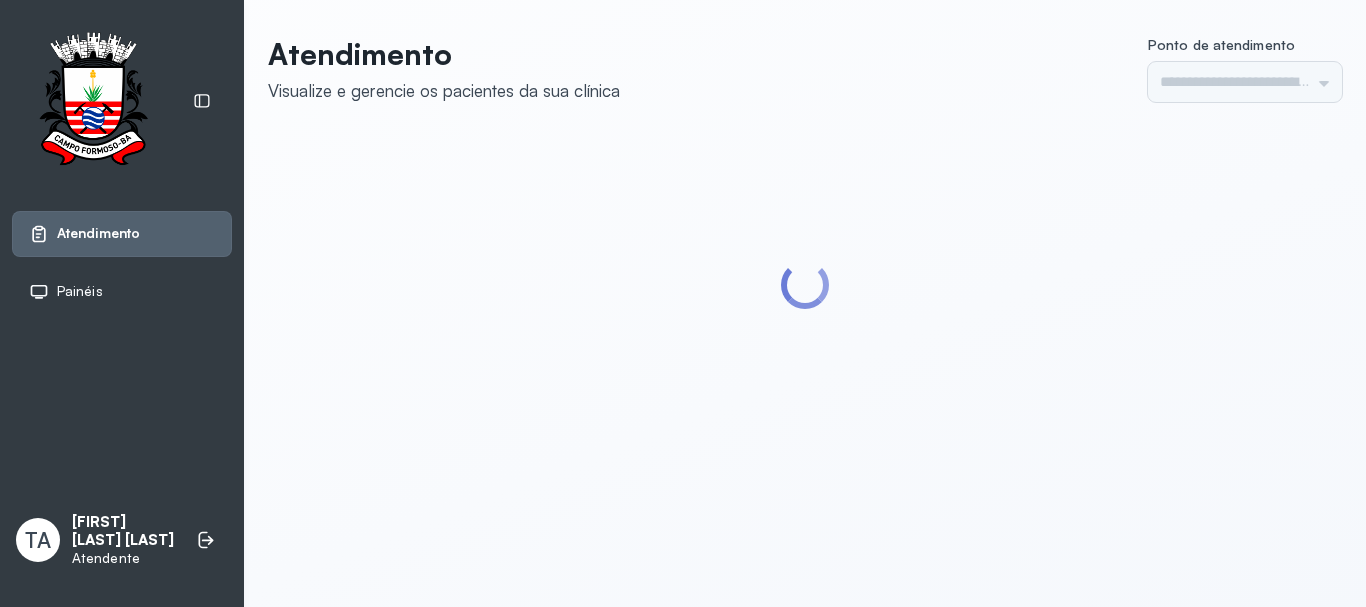 type on "******" 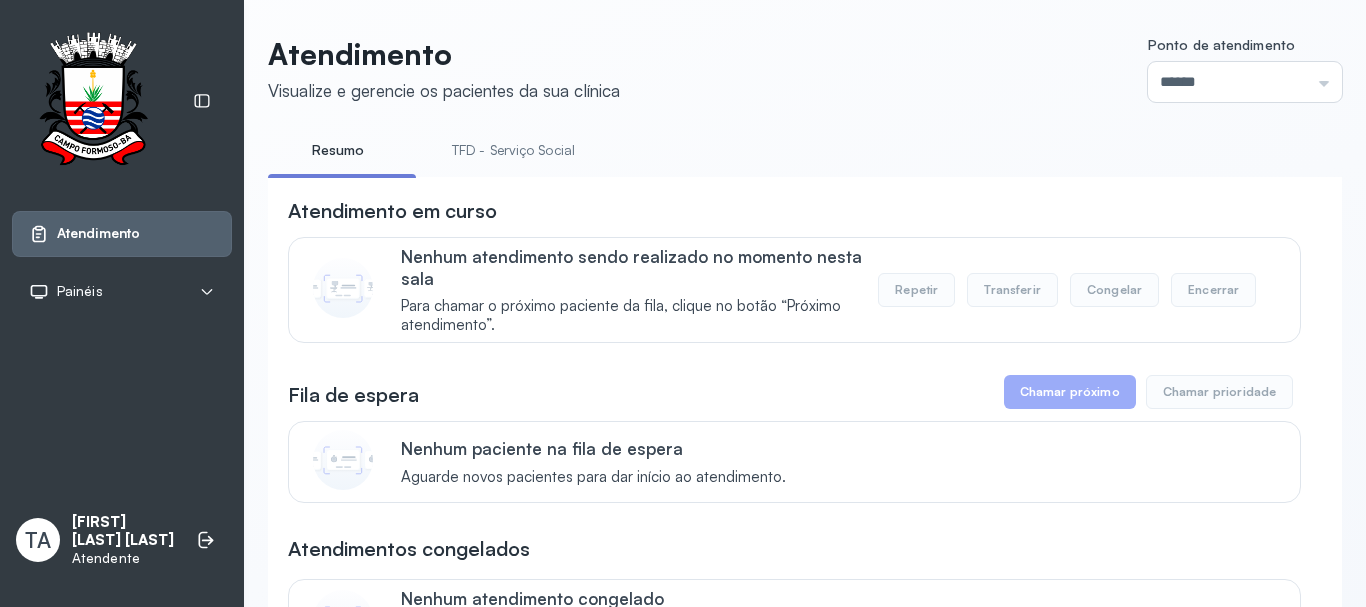 click on "TFD - Serviço Social" at bounding box center [513, 150] 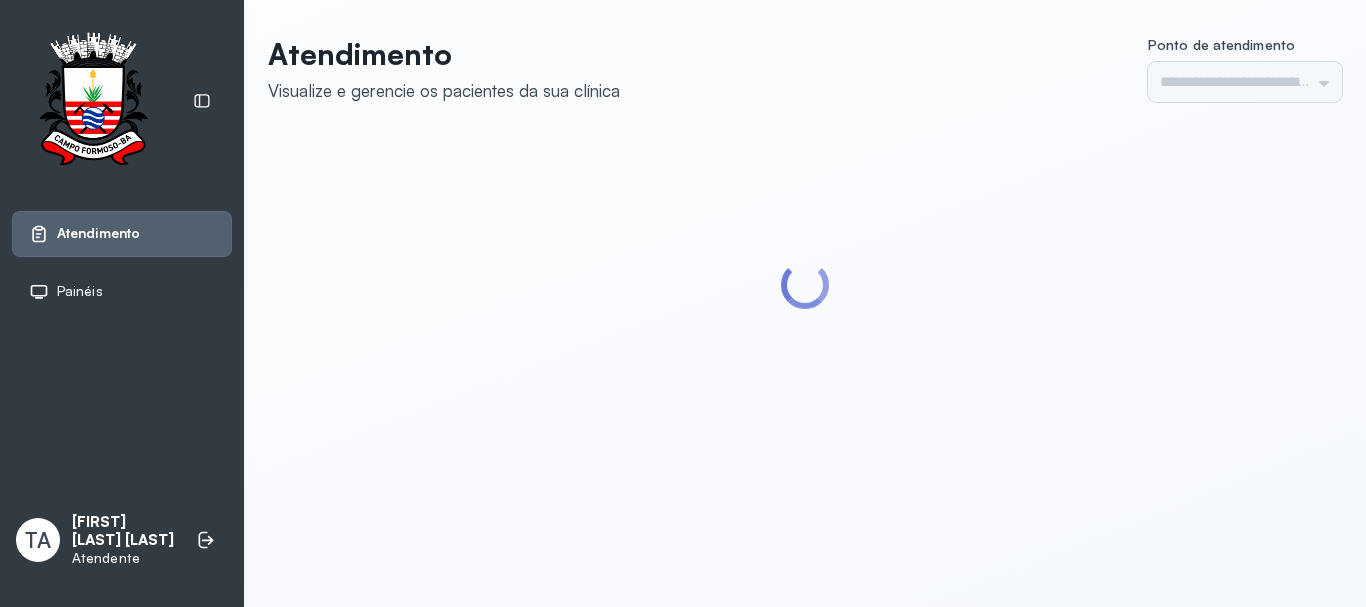 scroll, scrollTop: 0, scrollLeft: 0, axis: both 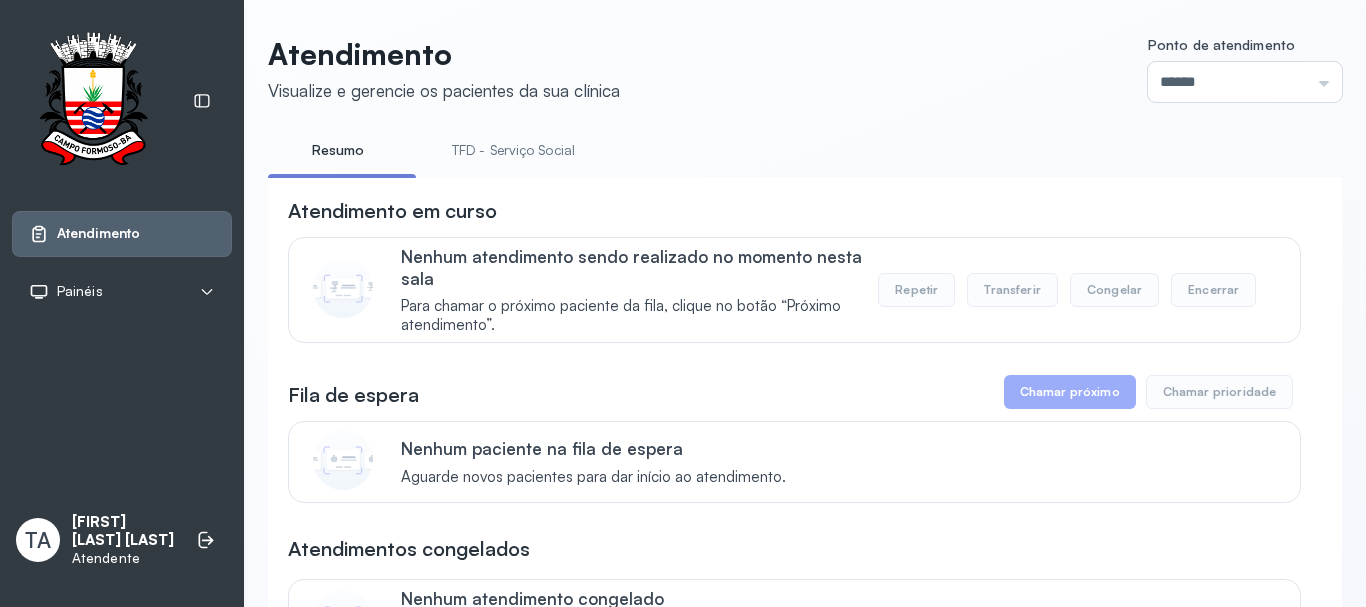 click on "TFD - Serviço Social" at bounding box center [513, 150] 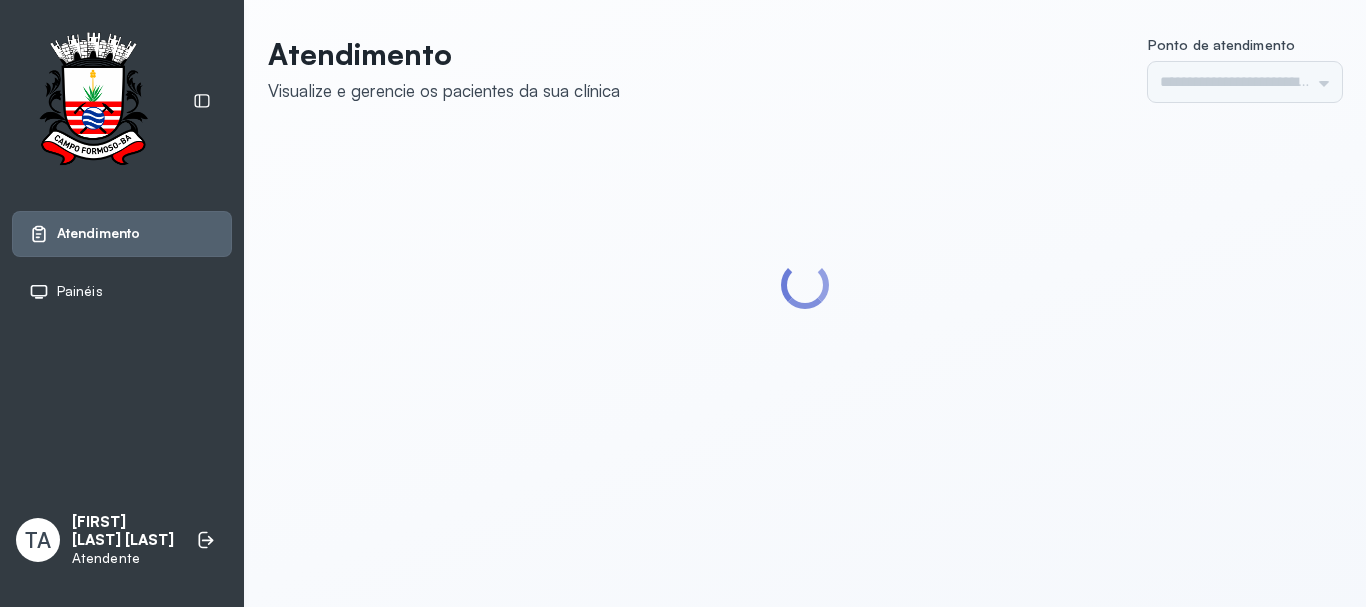 scroll, scrollTop: 0, scrollLeft: 0, axis: both 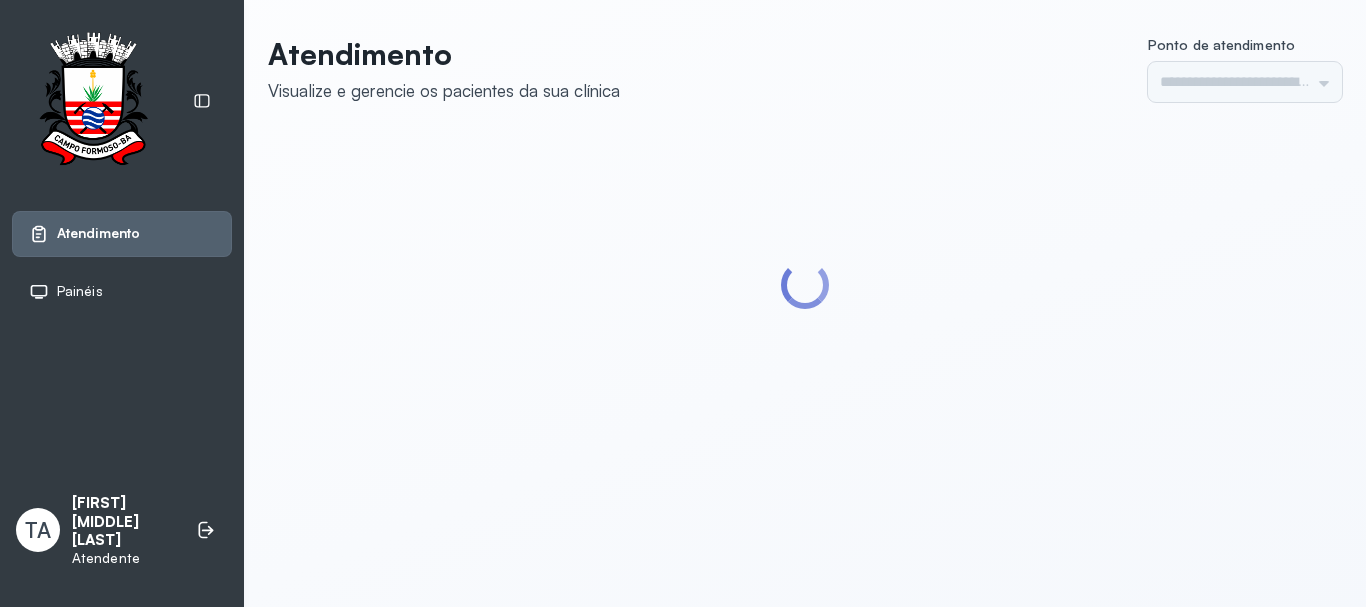 type on "******" 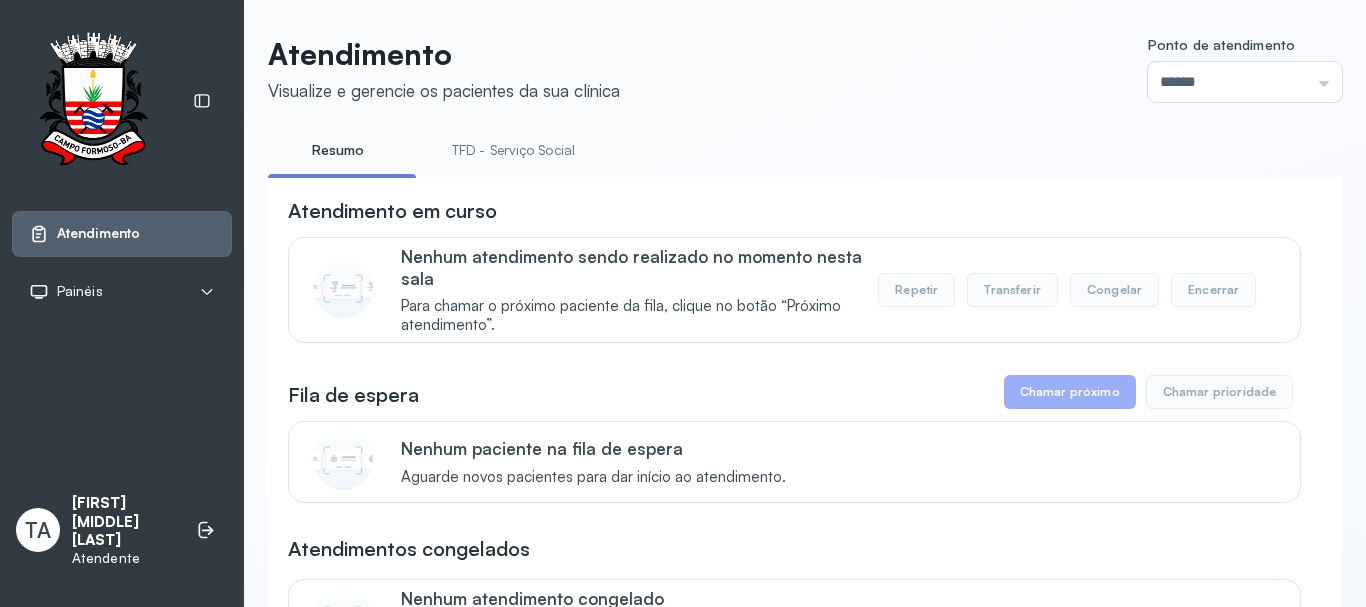 click on "Atendimento Visualize e gerencie os pacientes da sua clínica Ponto de atendimento ****** Nenhum Guichê 01 Guichê 02 Guichê 03 Guichê 04 Guichê 05 Guichê 06 Guichê 07 Guichê 08 Resumo TFD - Serviço Social Atendimento em curso Nenhum atendimento sendo realizado no momento nesta sala Para chamar o próximo paciente da fila, clique no botão “Próximo atendimento”. Repetir Transferir Congelar Encerrar Fila de espera Chamar próximo Chamar prioridade Nenhum paciente na fila de espera Aguarde novos pacientes para dar início ao atendimento. Atendimentos congelados Nenhum atendimento congelado Você pode congelar um atendimento escolhendo a opção correspondente para um paciente em andamento. Atendimentos concluídos  Atendidos: 3  |  Prioritários: 3  |  Não prioritários: 0 Data:  [DATE] Senha    Prioridade  Chegada    0301 Normal 12:49 0303 Normal 12:54 0307 Normal 13:02" 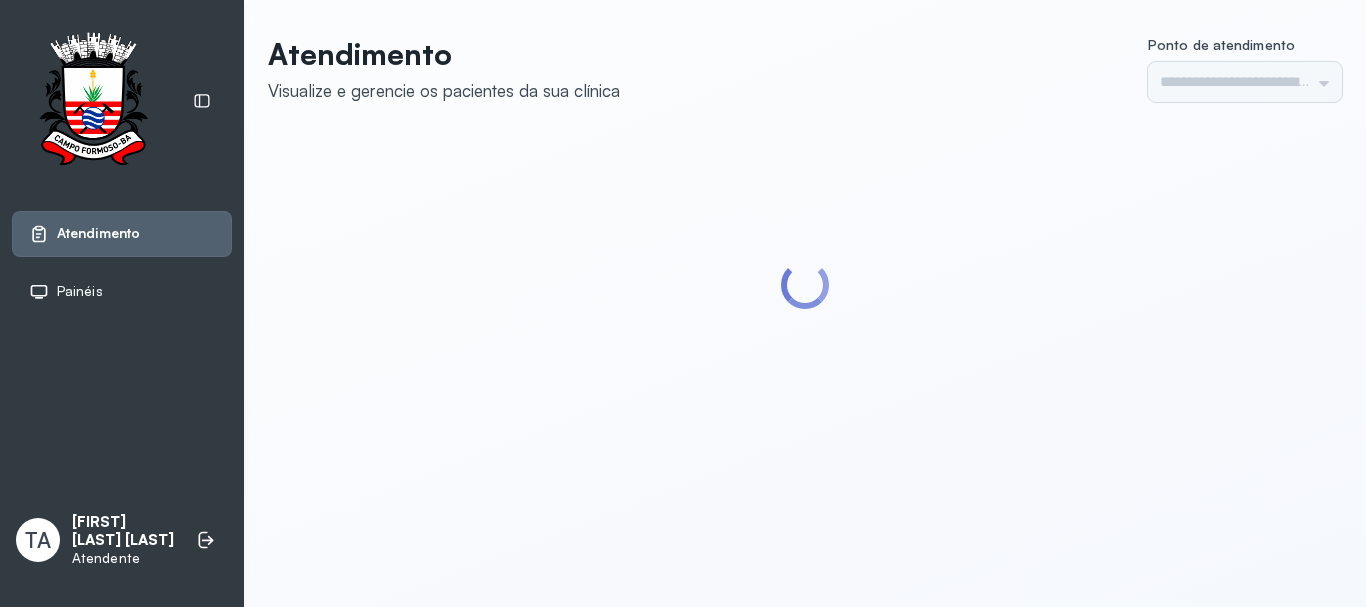 scroll, scrollTop: 0, scrollLeft: 0, axis: both 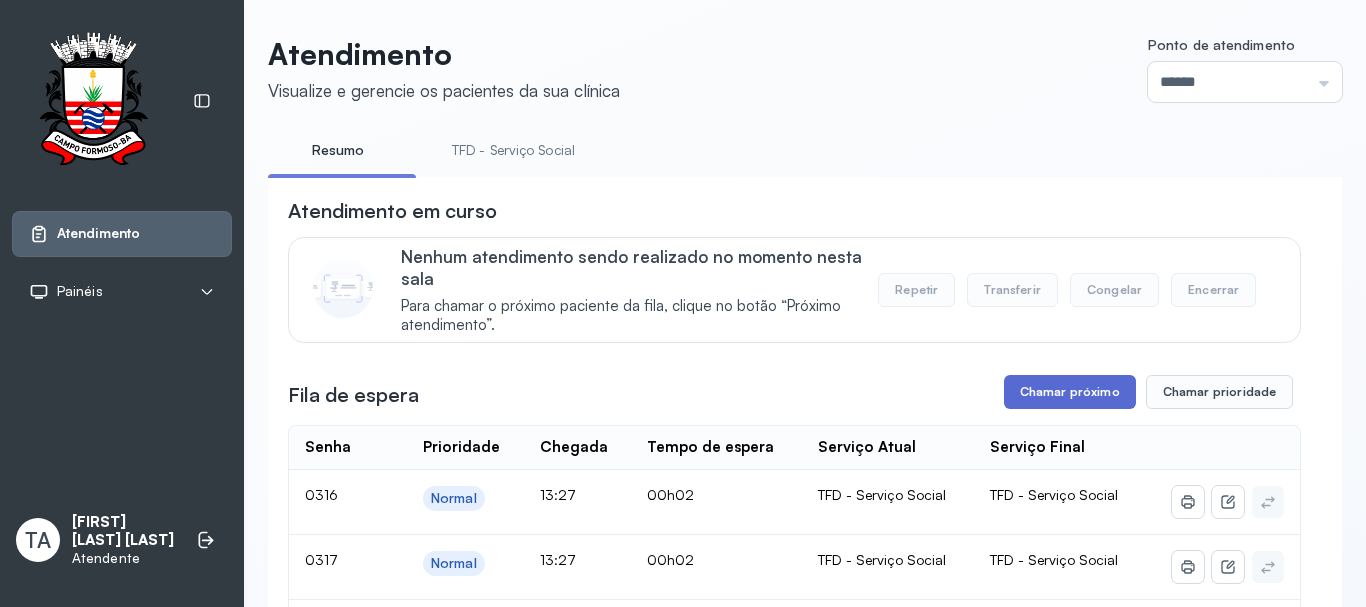 click on "Chamar próximo" at bounding box center (1070, 392) 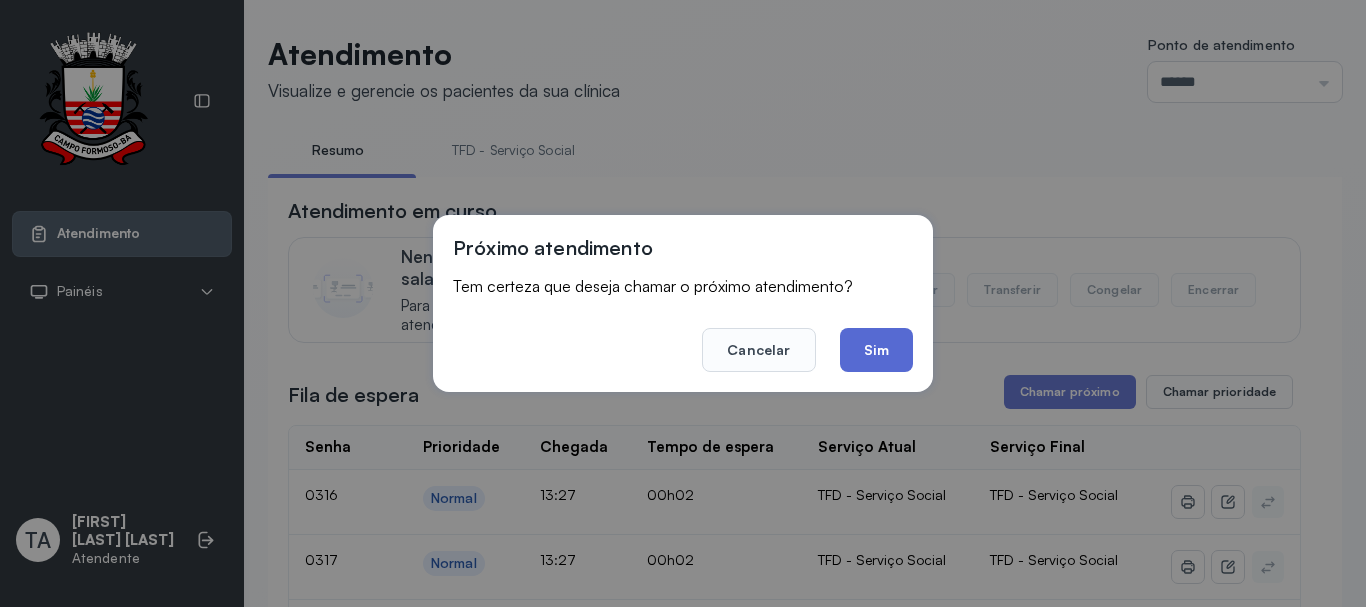 click on "Sim" 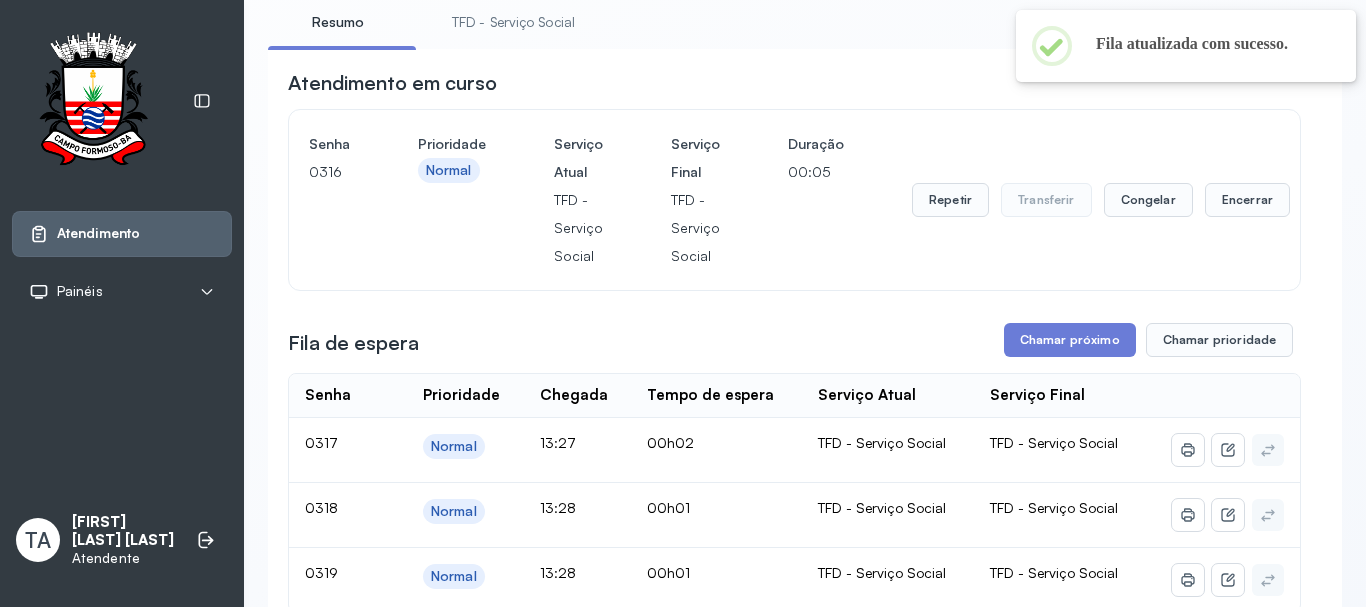 scroll, scrollTop: 262, scrollLeft: 0, axis: vertical 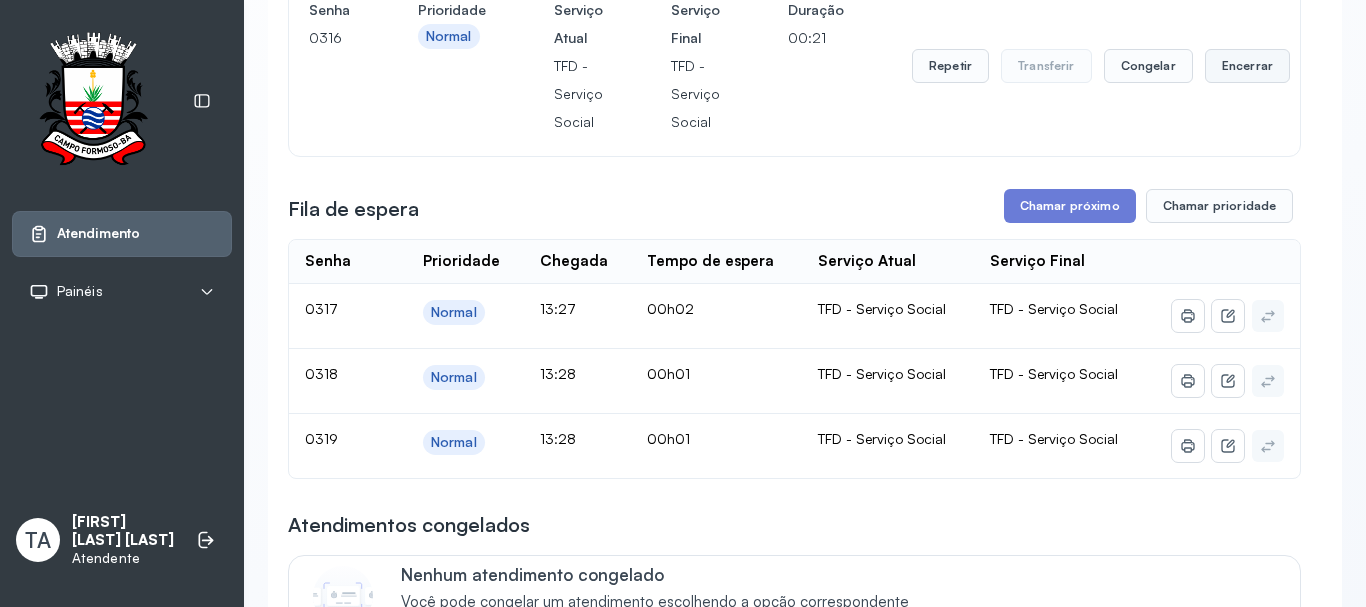 click on "Encerrar" at bounding box center [1247, 66] 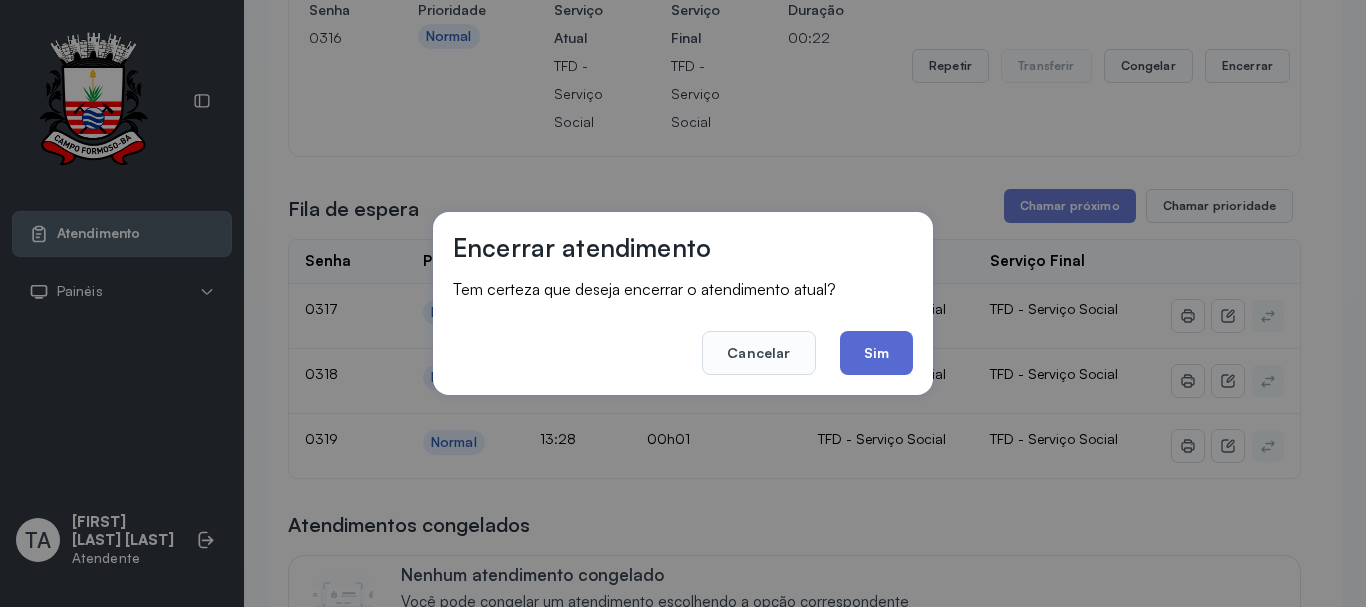 click on "Sim" 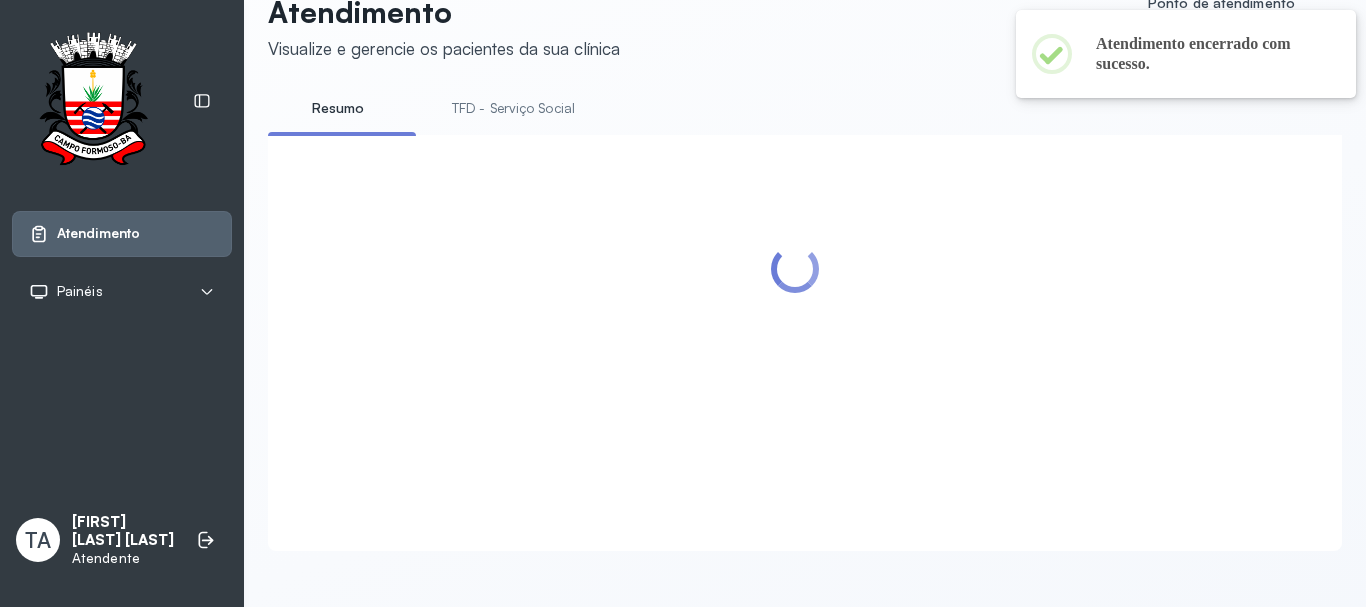 scroll, scrollTop: 262, scrollLeft: 0, axis: vertical 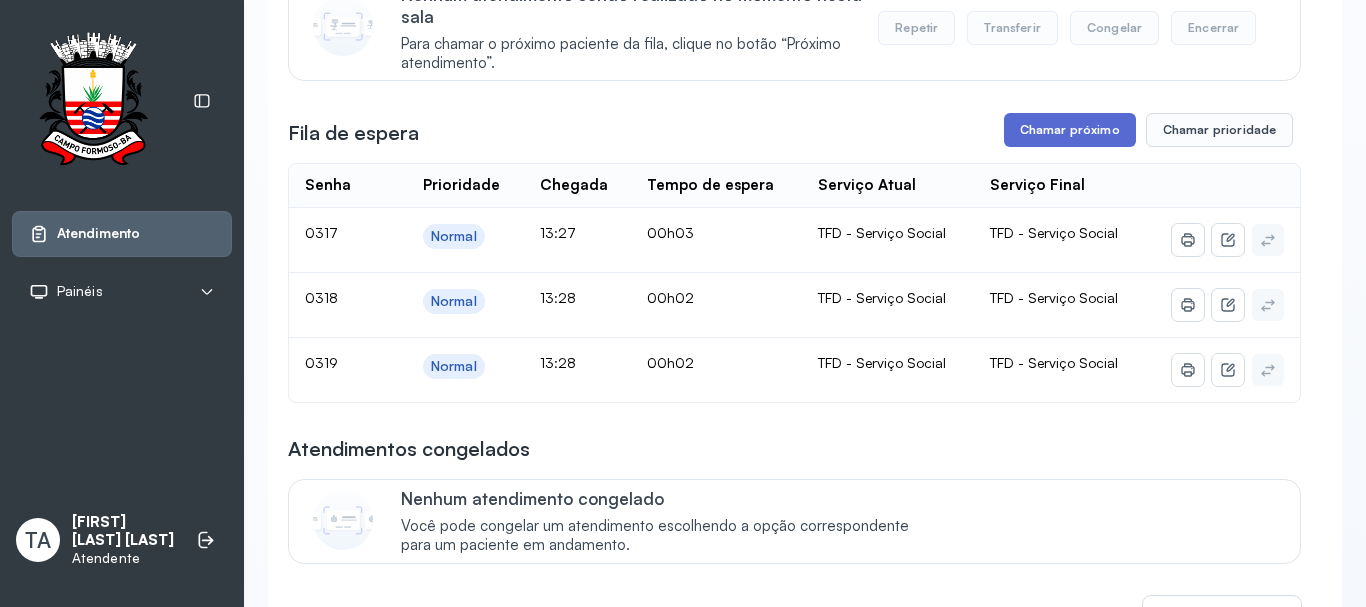 click on "Chamar próximo" at bounding box center [1070, 130] 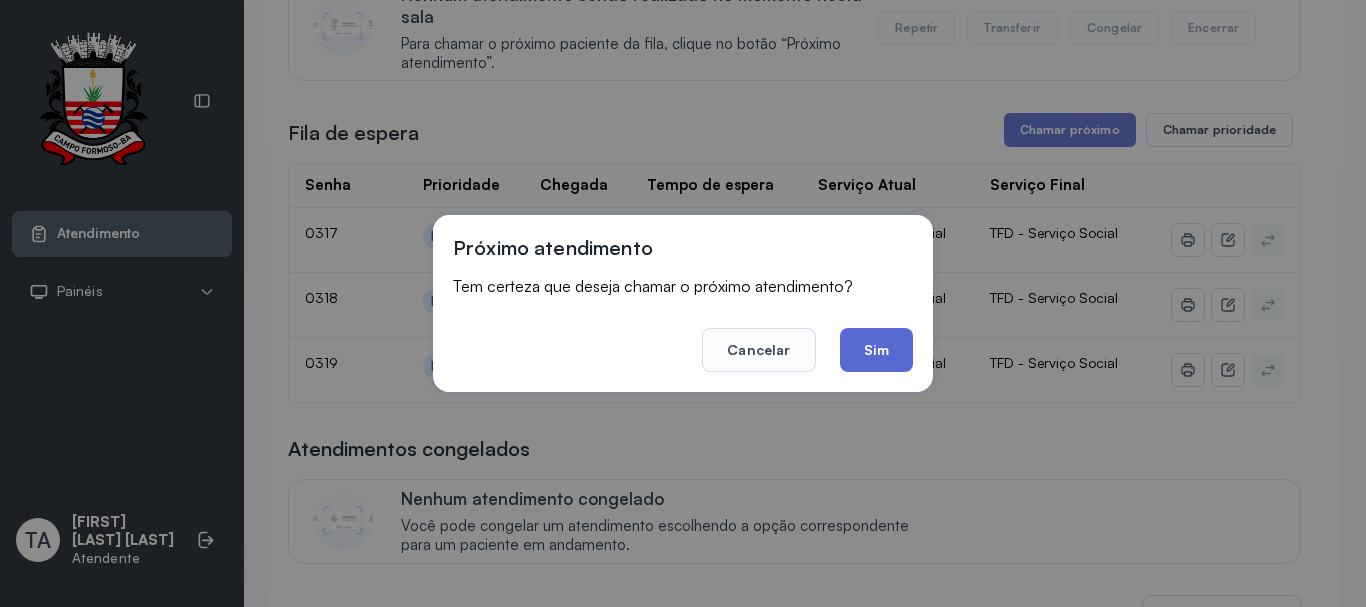 click on "Sim" 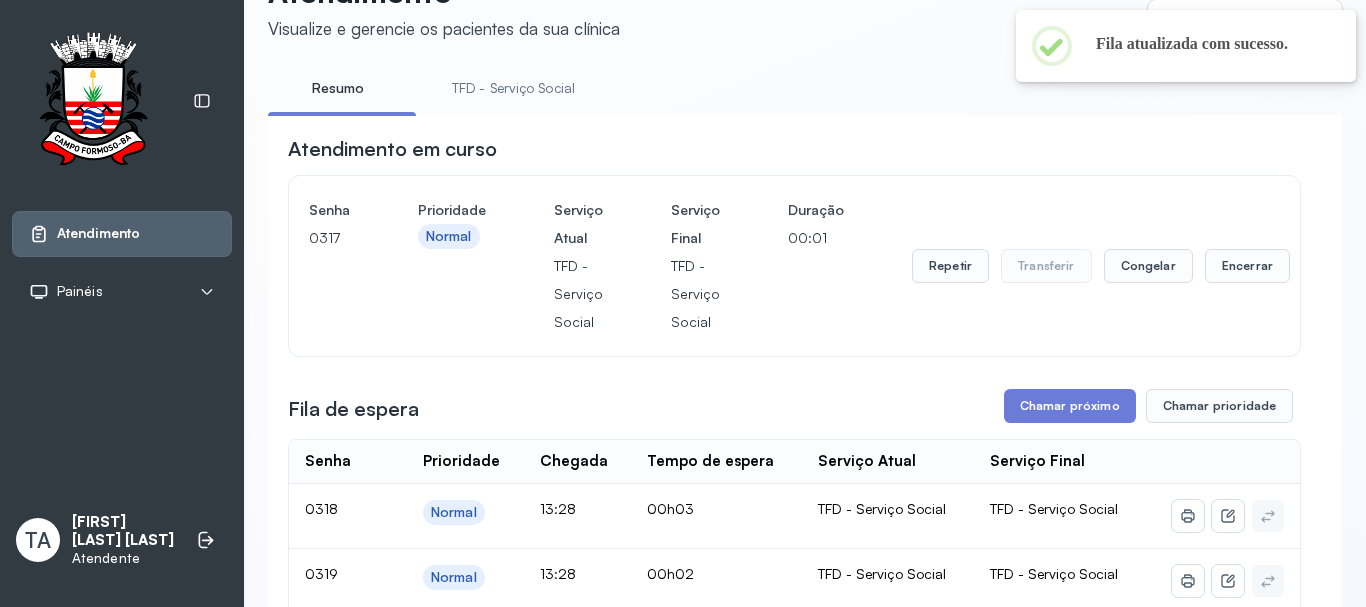 scroll, scrollTop: 262, scrollLeft: 0, axis: vertical 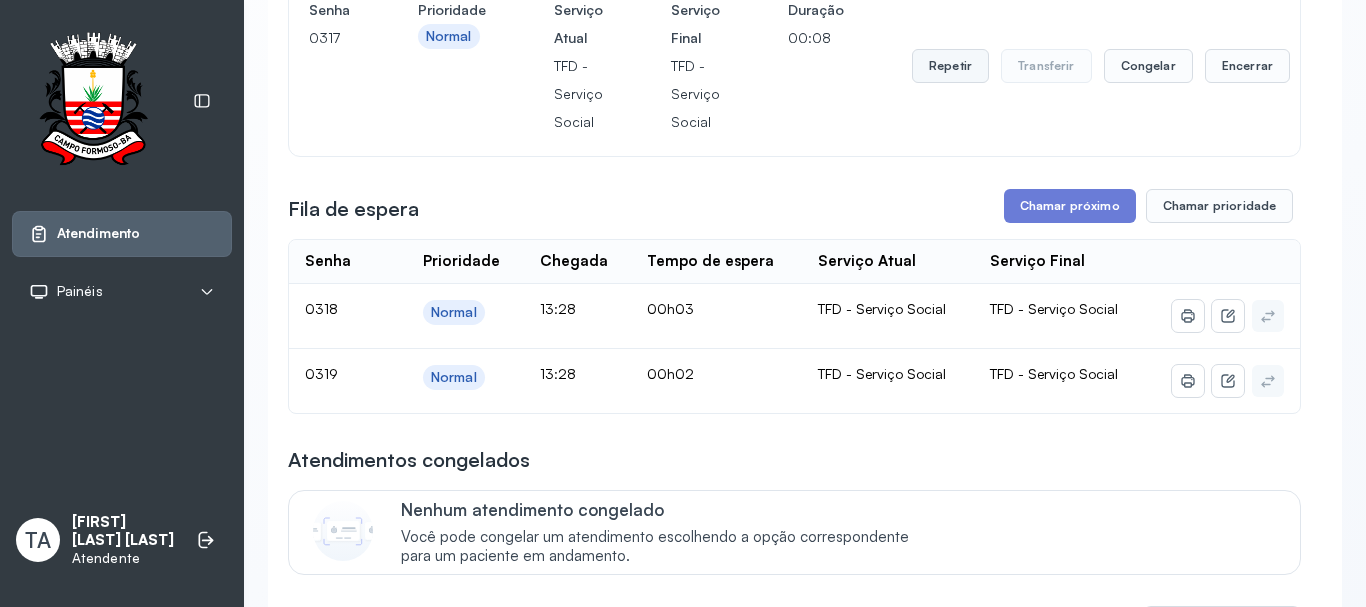 click on "Repetir" at bounding box center (950, 66) 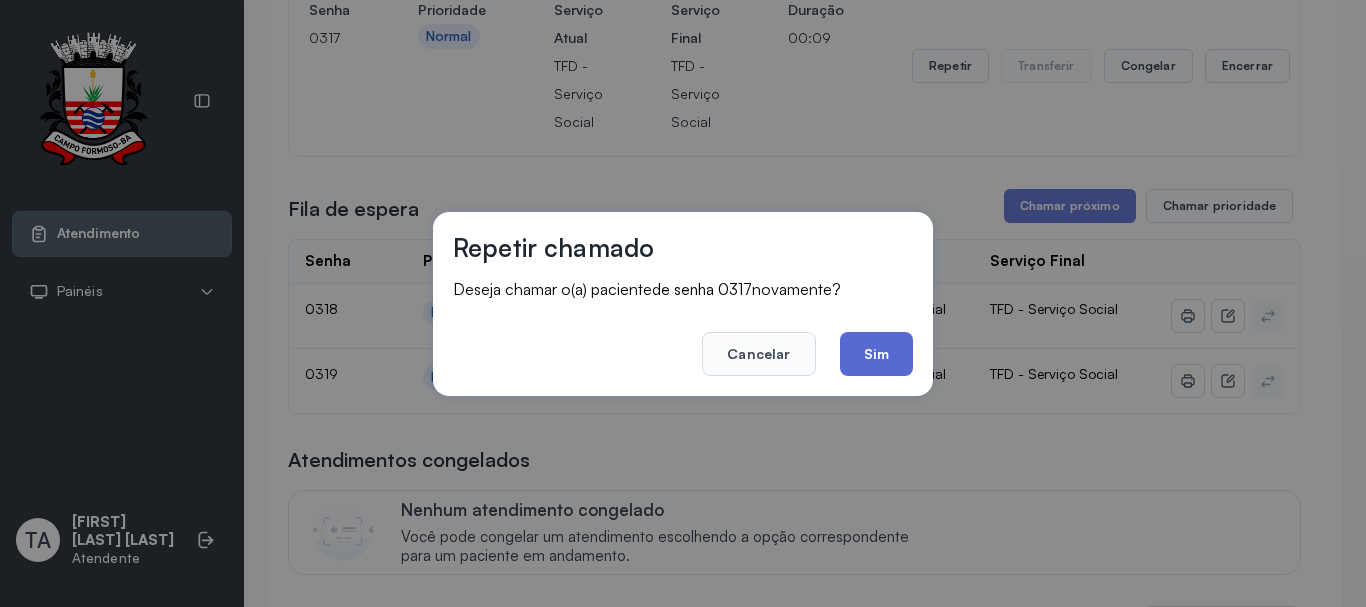 click on "Sim" 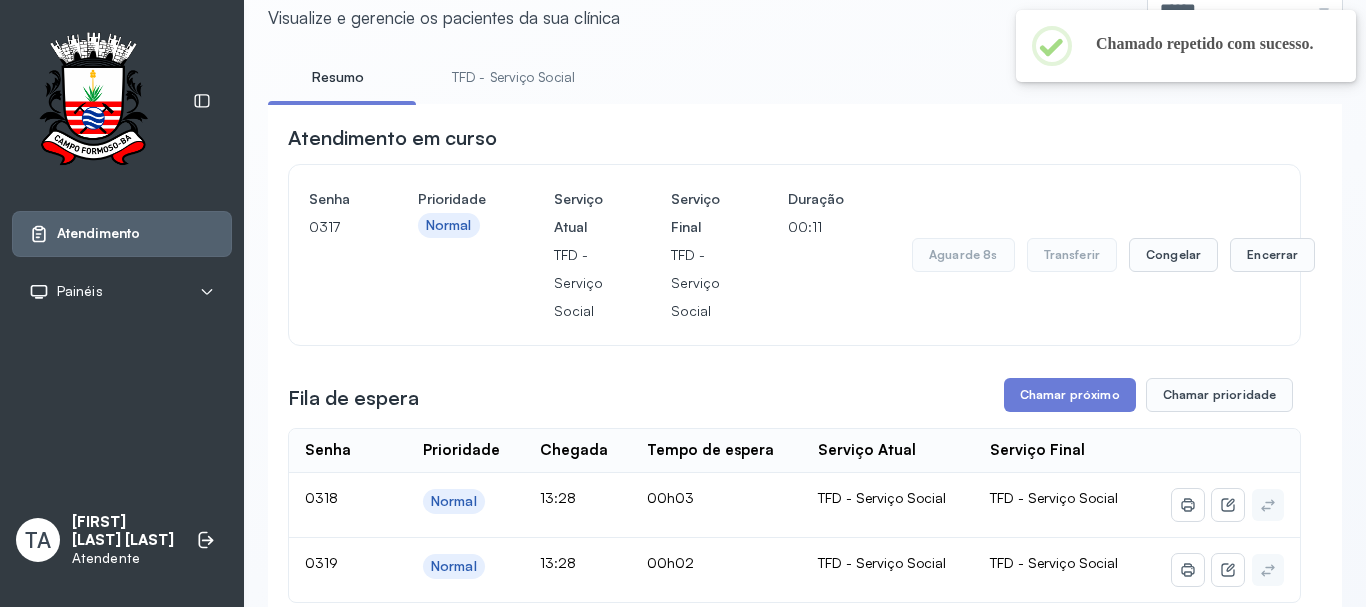 scroll, scrollTop: 62, scrollLeft: 0, axis: vertical 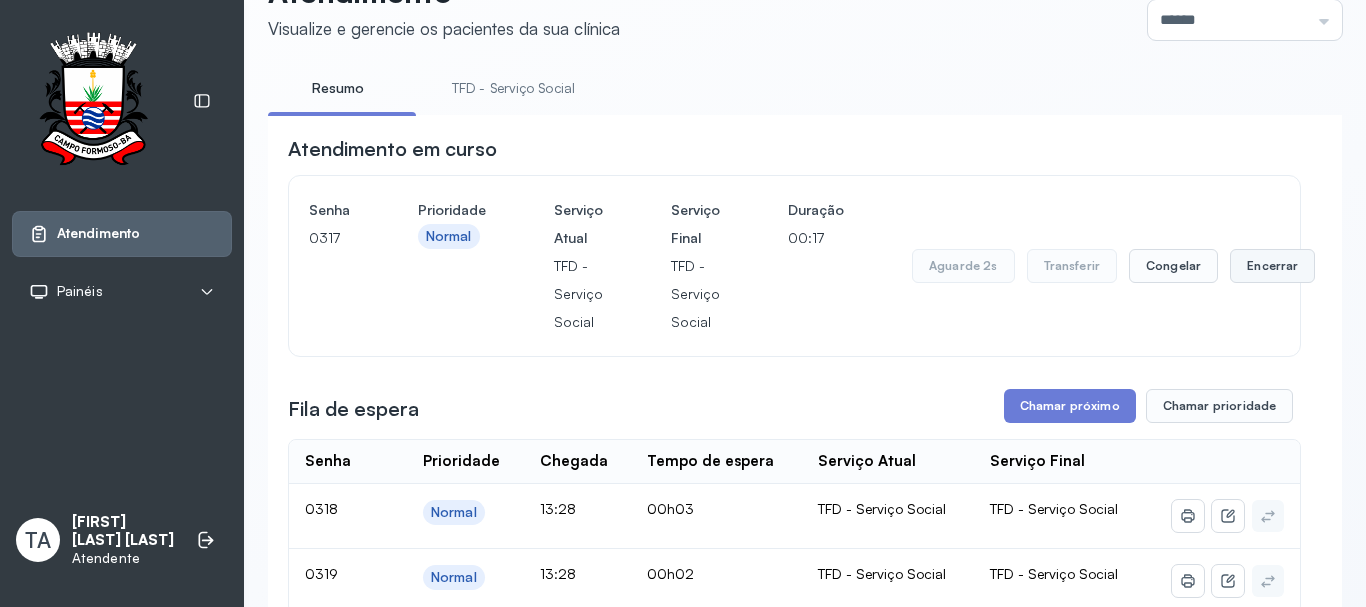 click on "Encerrar" at bounding box center [1272, 266] 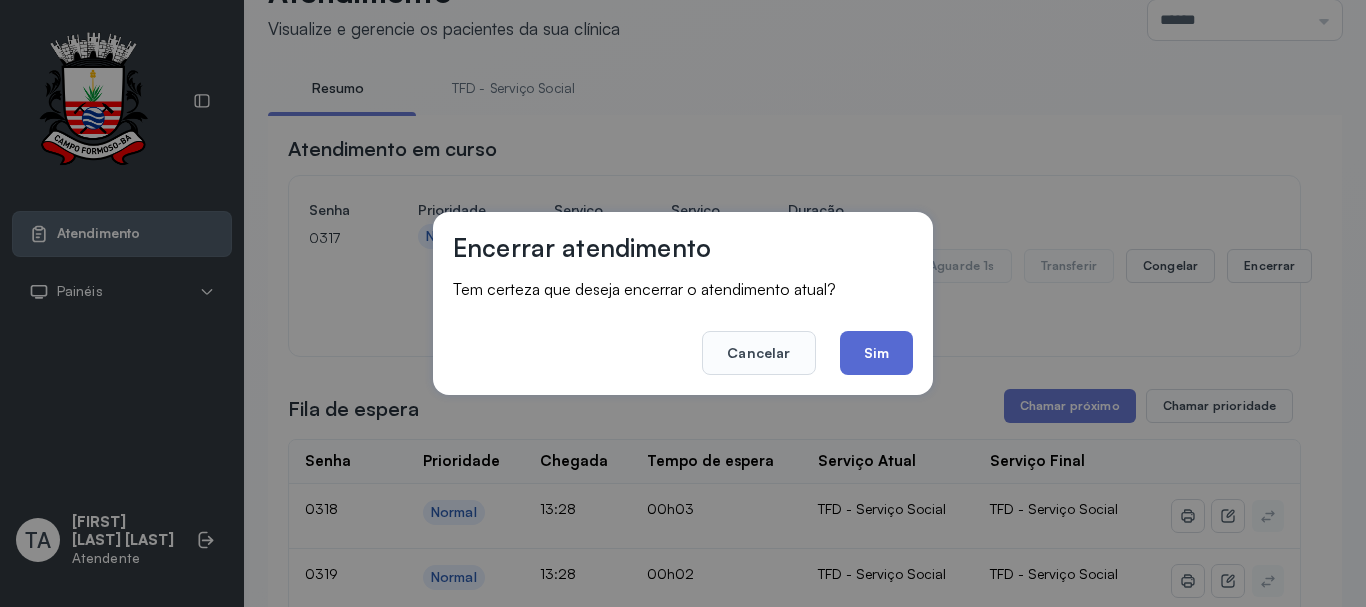 click on "Sim" 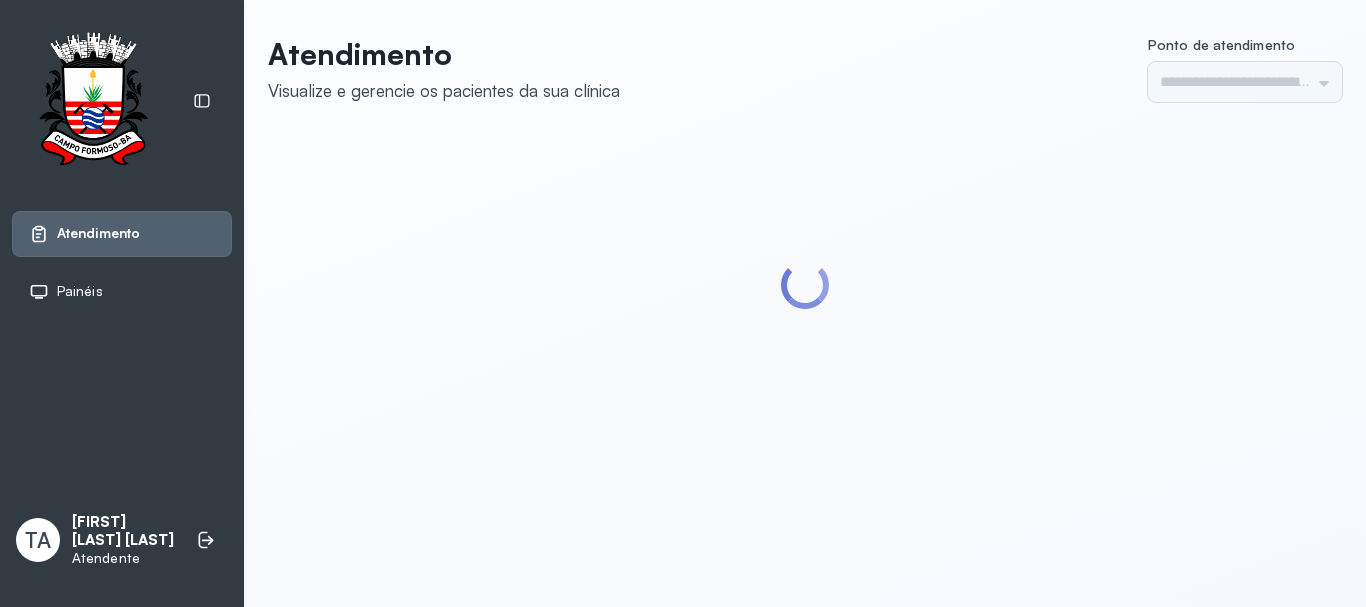 scroll, scrollTop: 0, scrollLeft: 0, axis: both 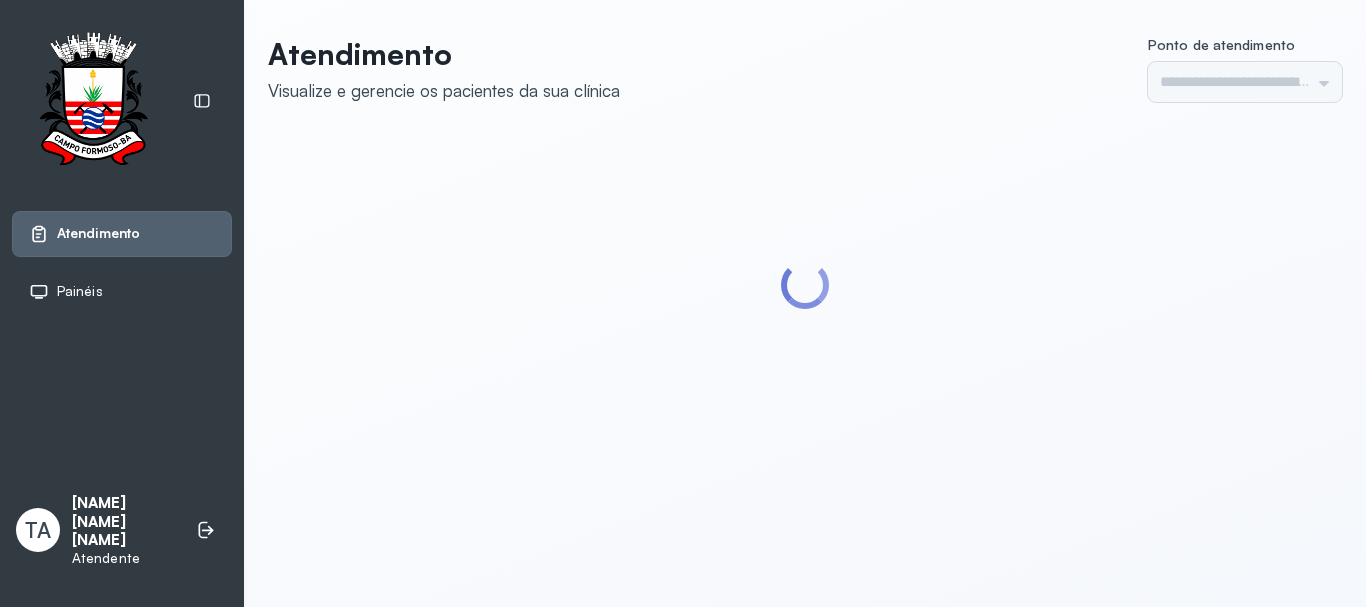 type on "******" 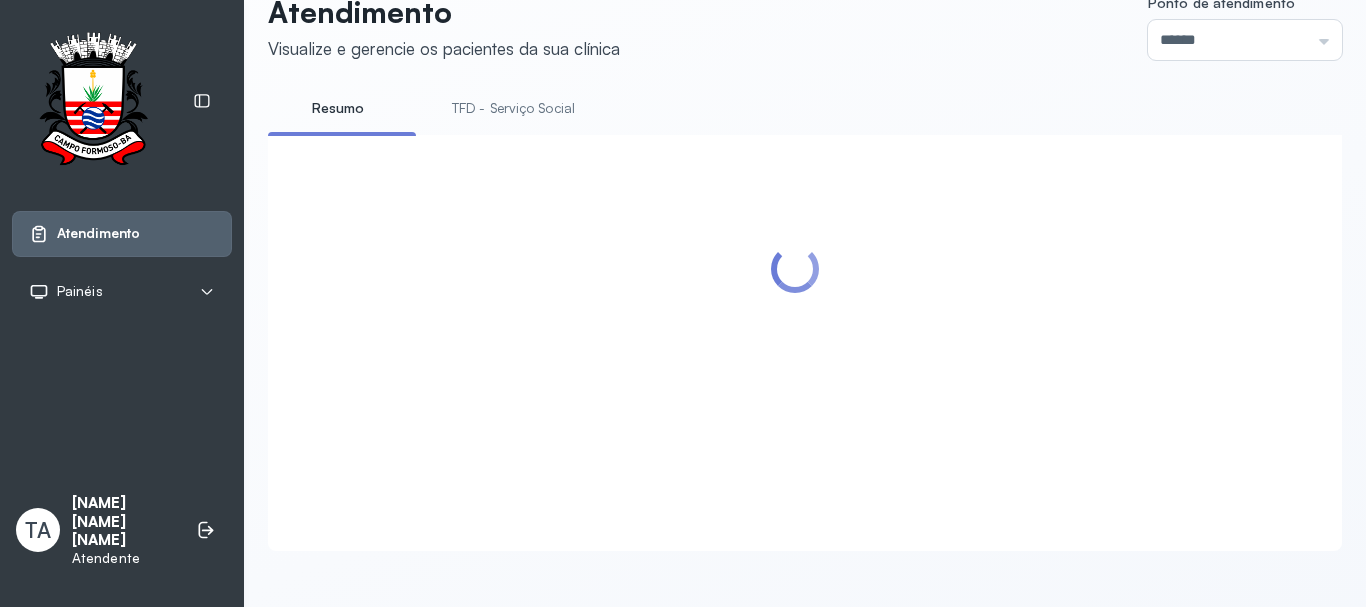 scroll, scrollTop: 200, scrollLeft: 0, axis: vertical 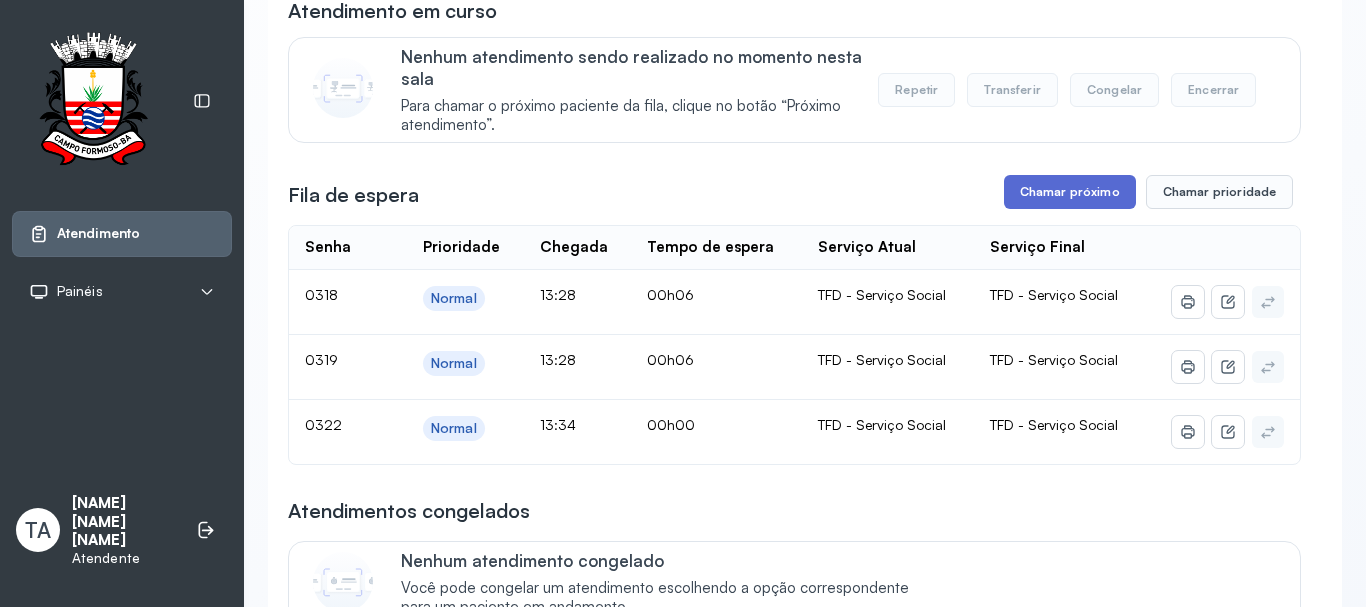 click on "Chamar próximo" at bounding box center [1070, 192] 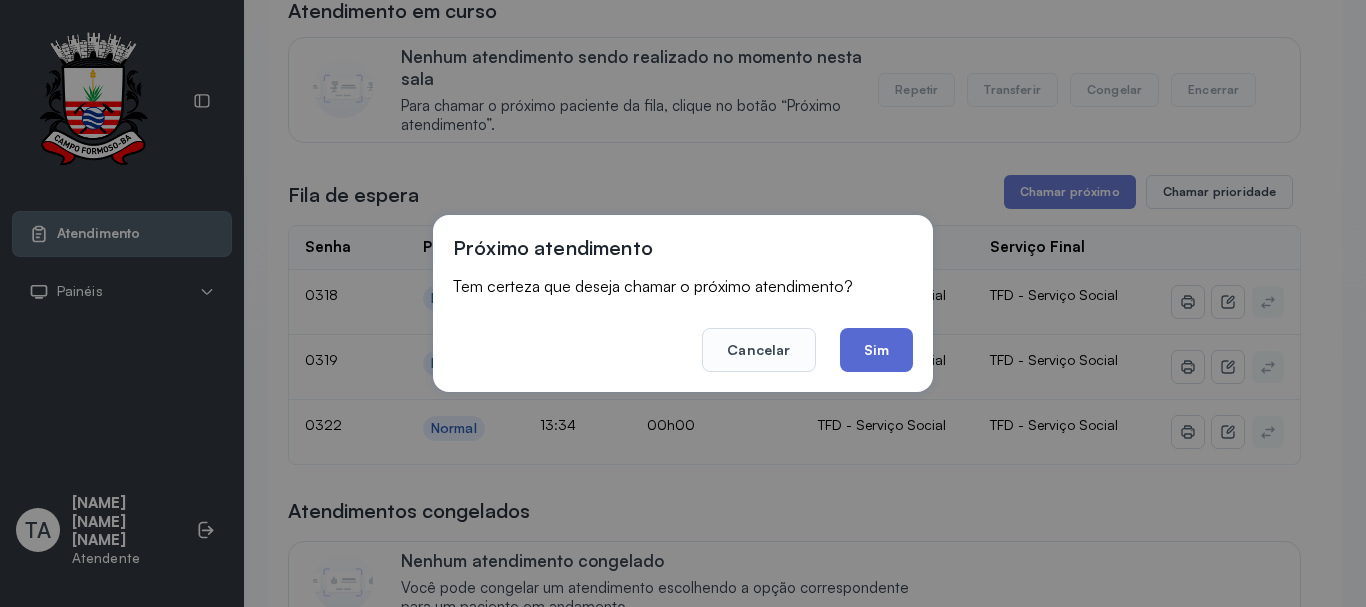click on "Sim" 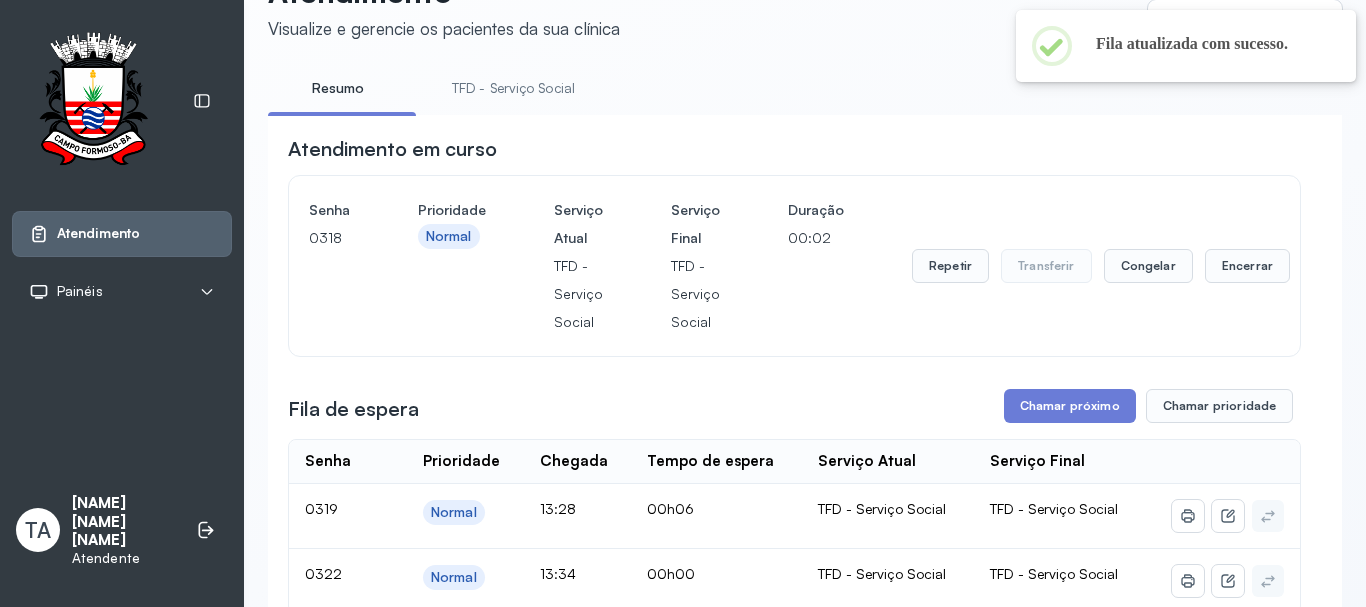 scroll, scrollTop: 200, scrollLeft: 0, axis: vertical 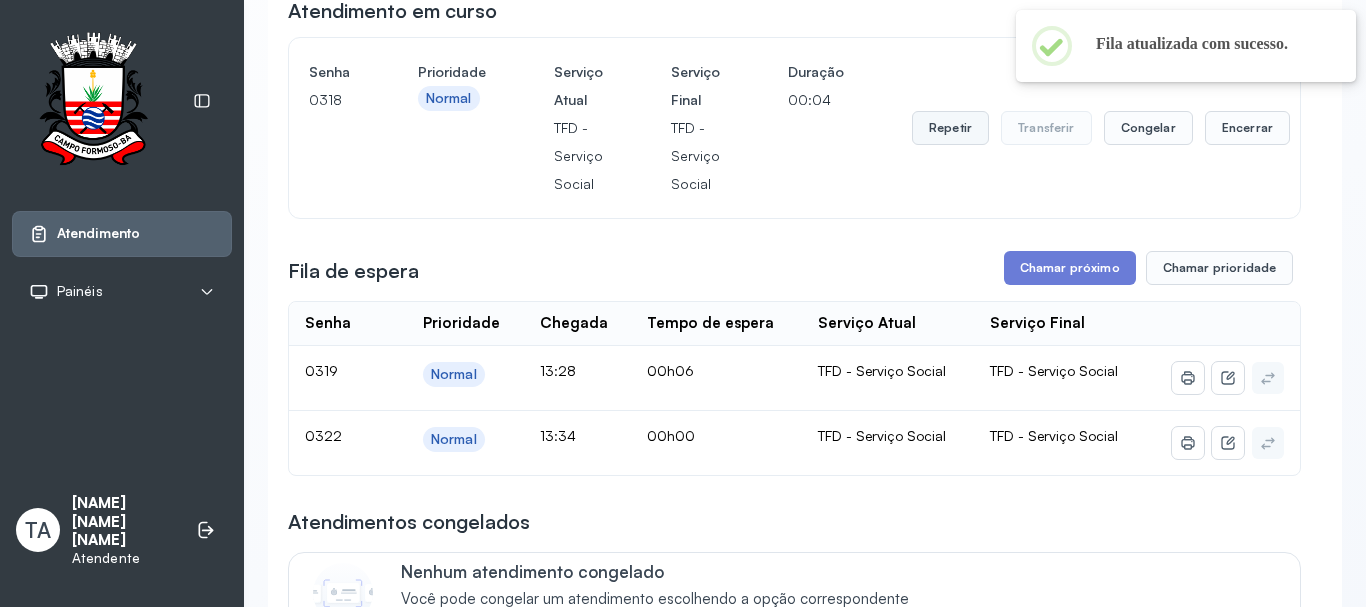 click on "Repetir" at bounding box center (950, 128) 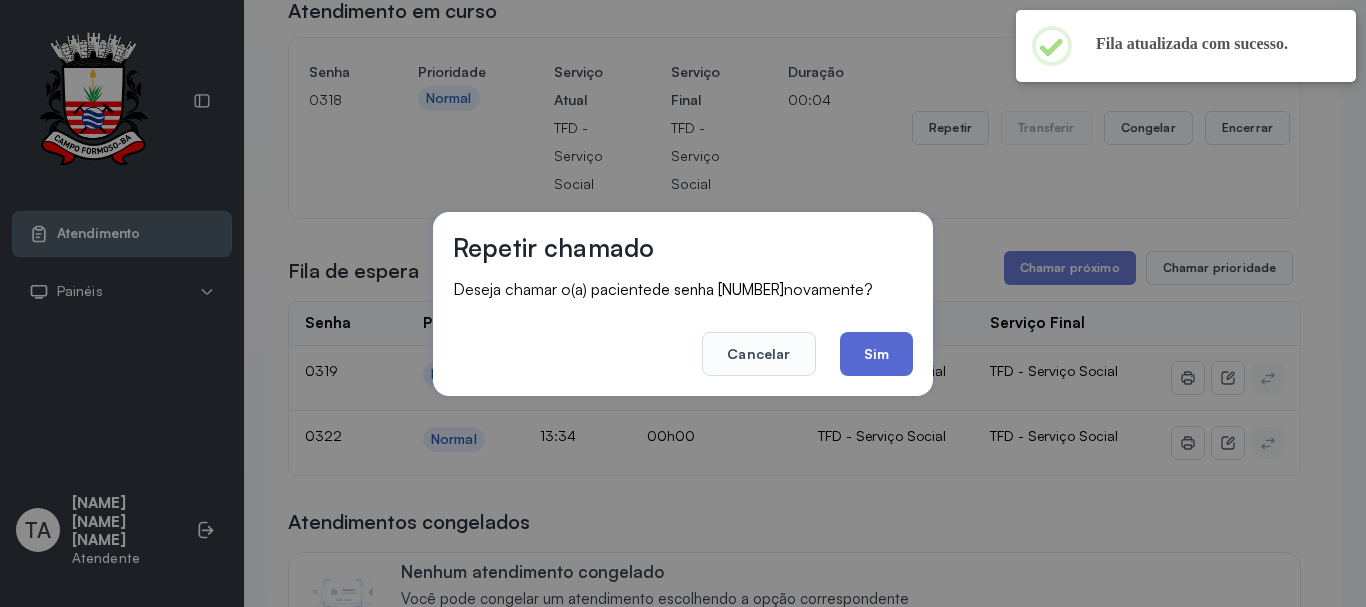 click on "Sim" 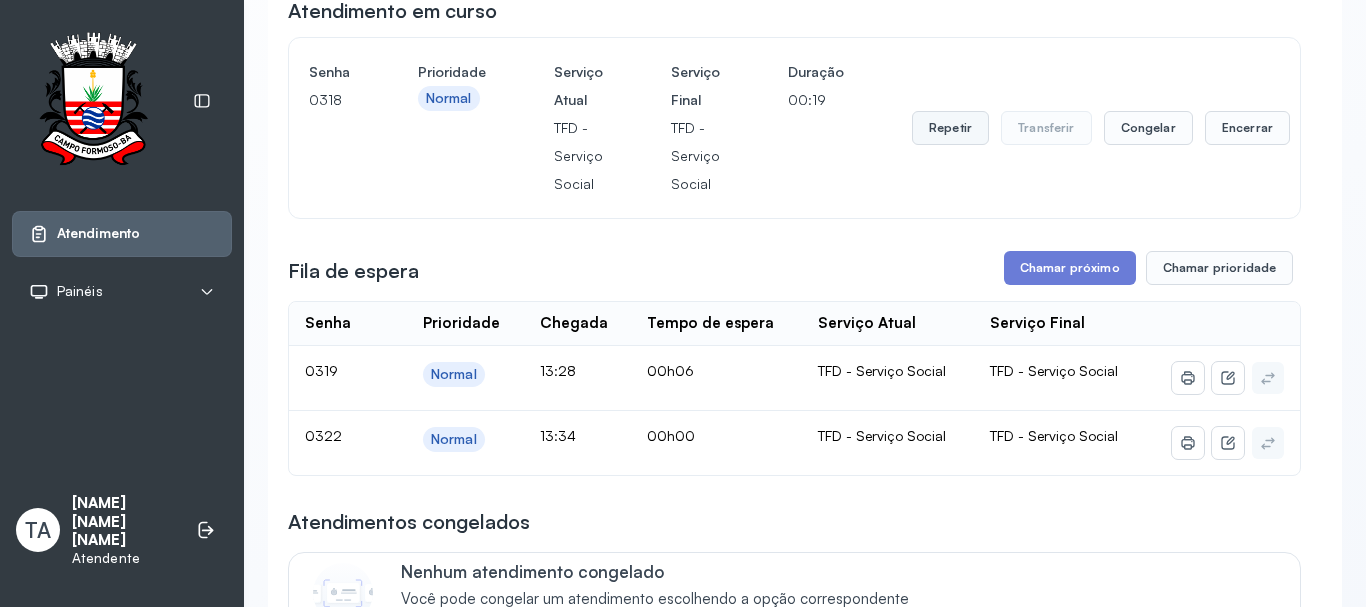 click on "Repetir" at bounding box center [950, 128] 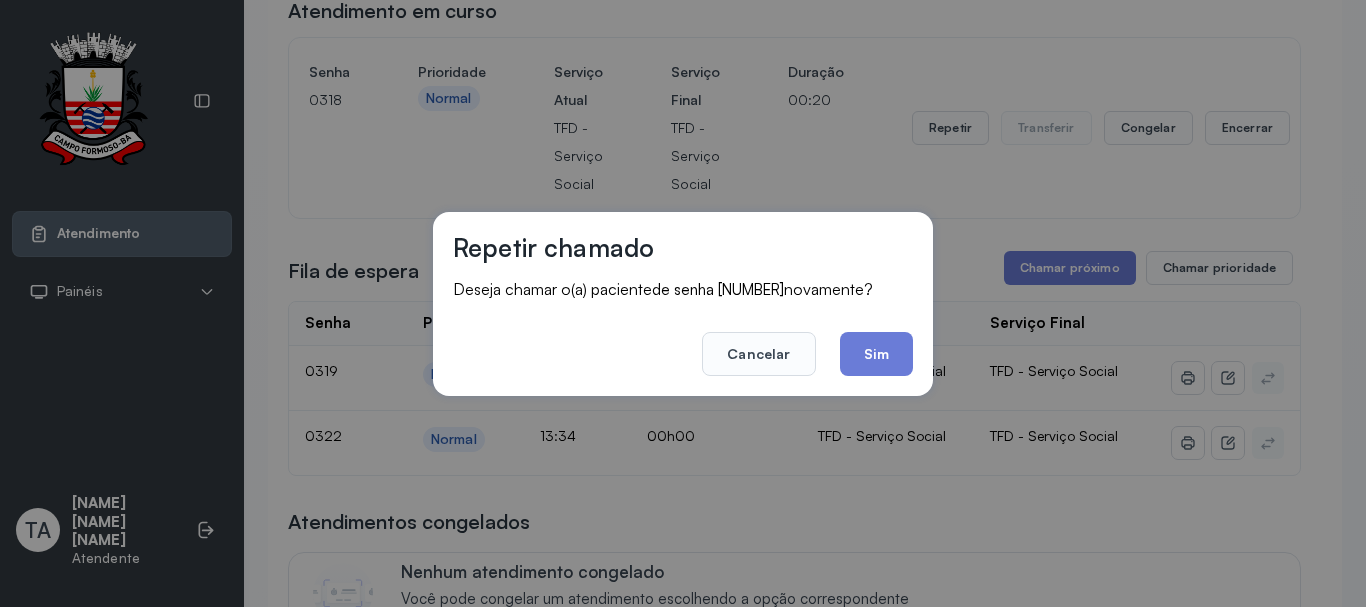 drag, startPoint x: 888, startPoint y: 392, endPoint x: 885, endPoint y: 381, distance: 11.401754 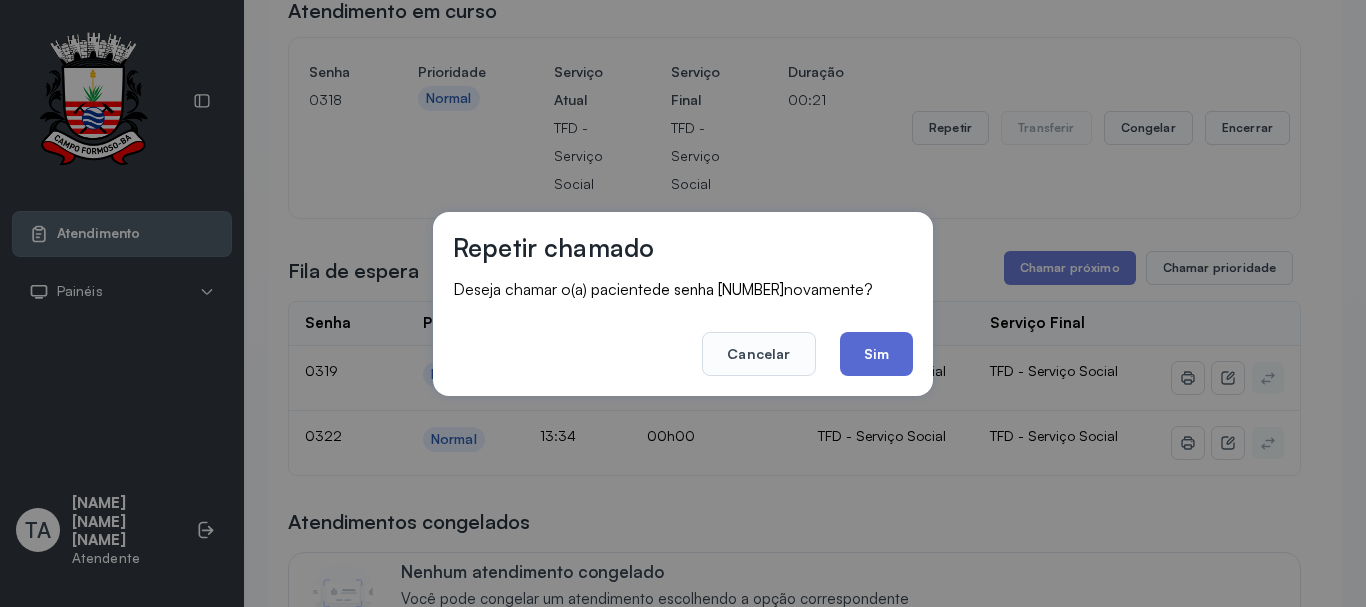 click on "Sim" 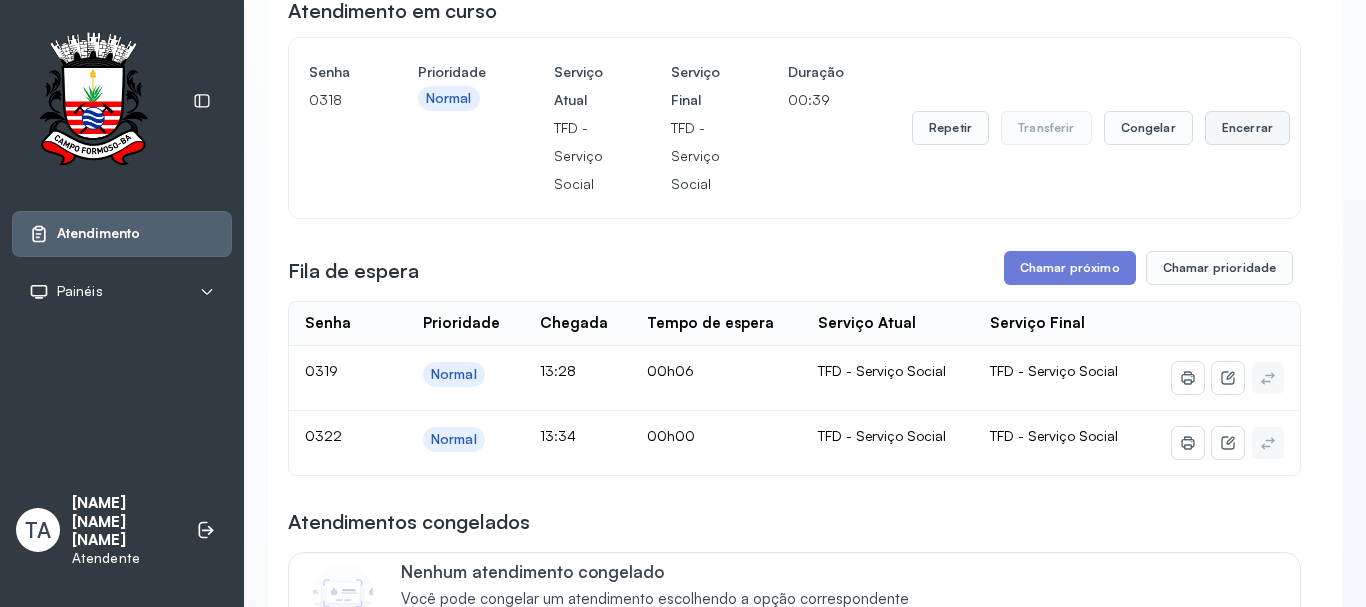 click on "Encerrar" at bounding box center [1247, 128] 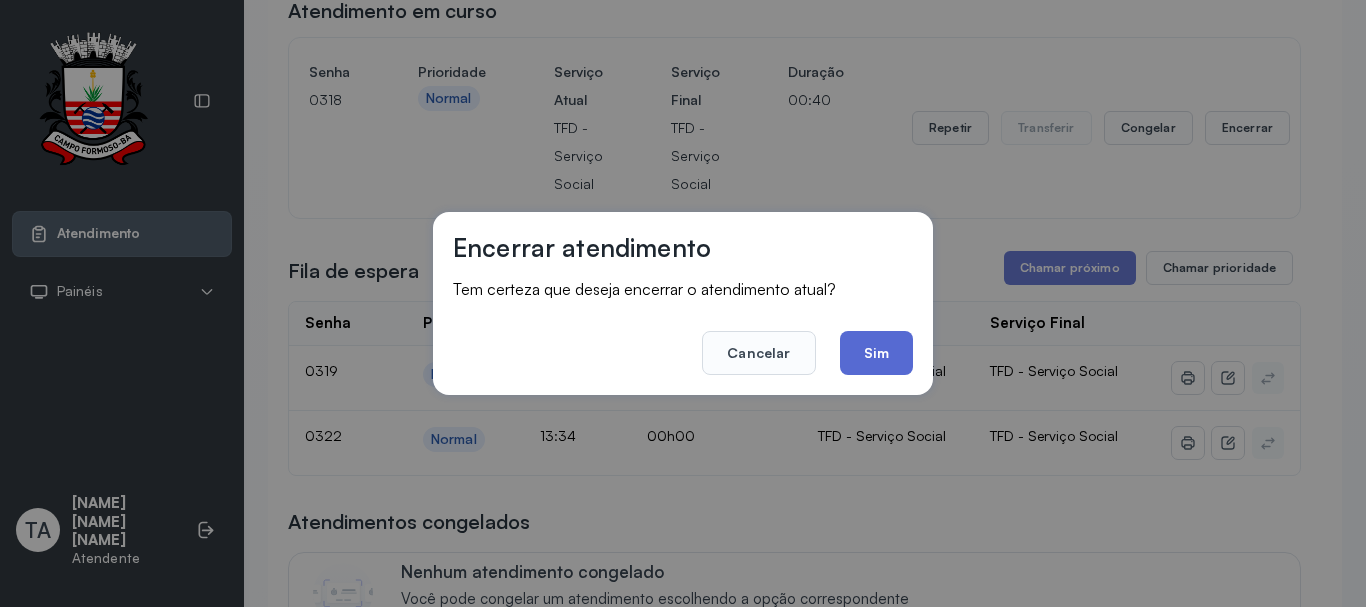 click on "Sim" 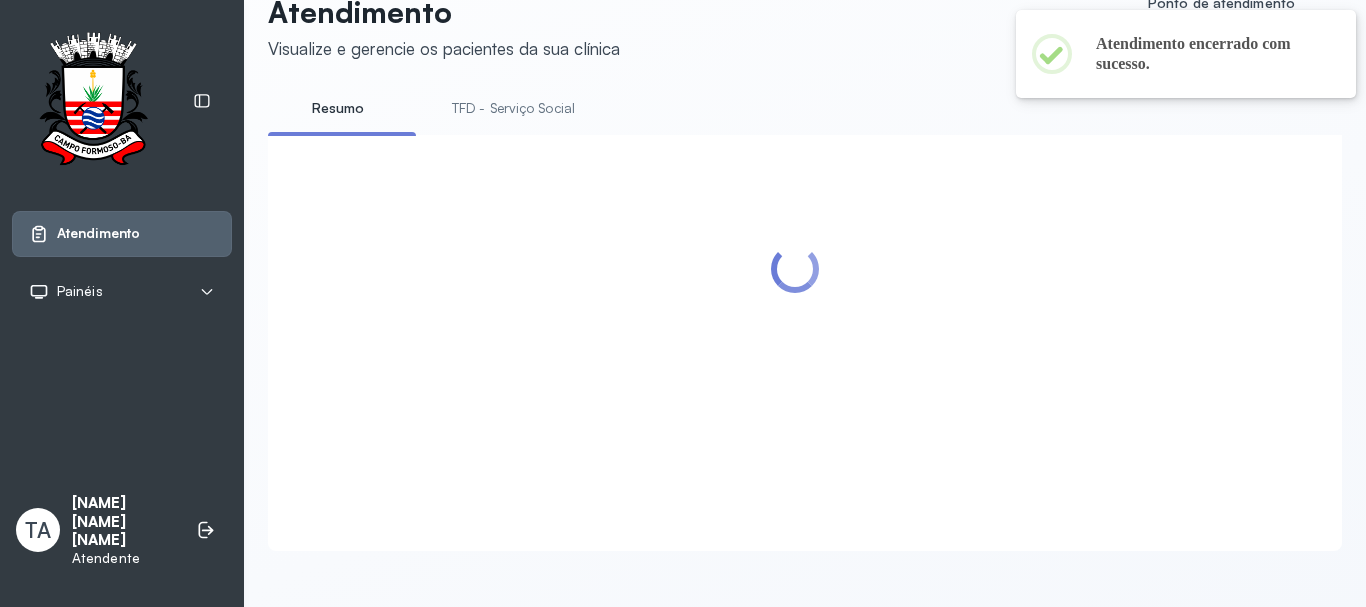 scroll, scrollTop: 200, scrollLeft: 0, axis: vertical 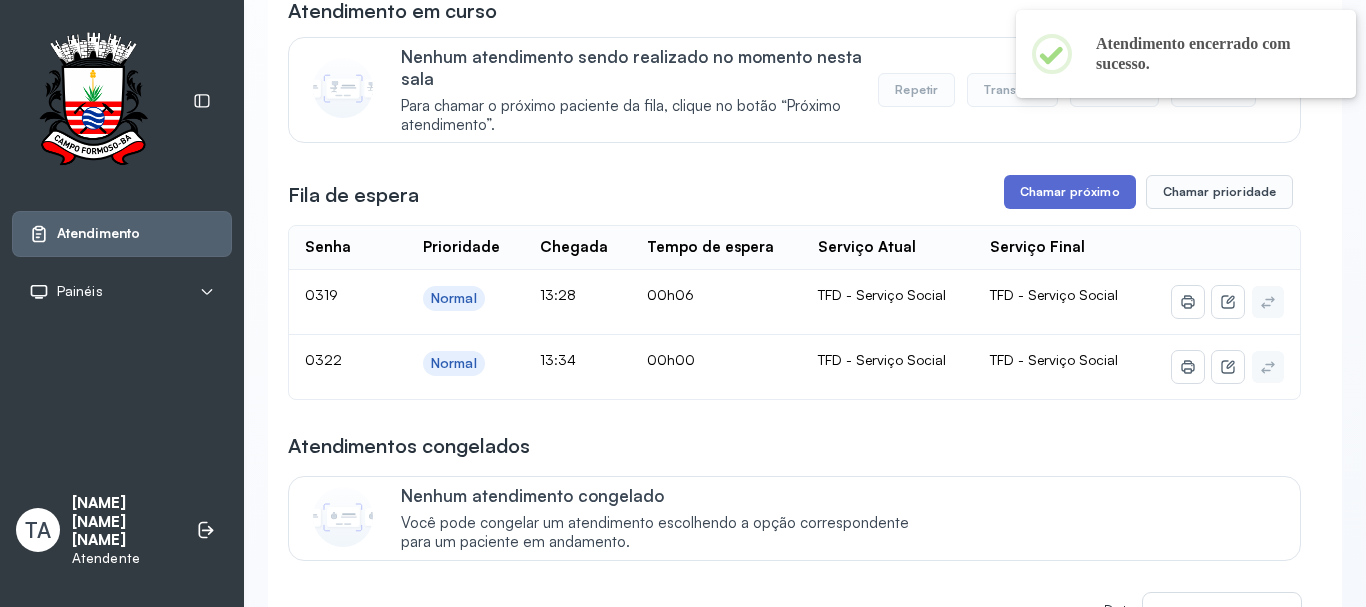 click on "Chamar próximo" at bounding box center [1070, 192] 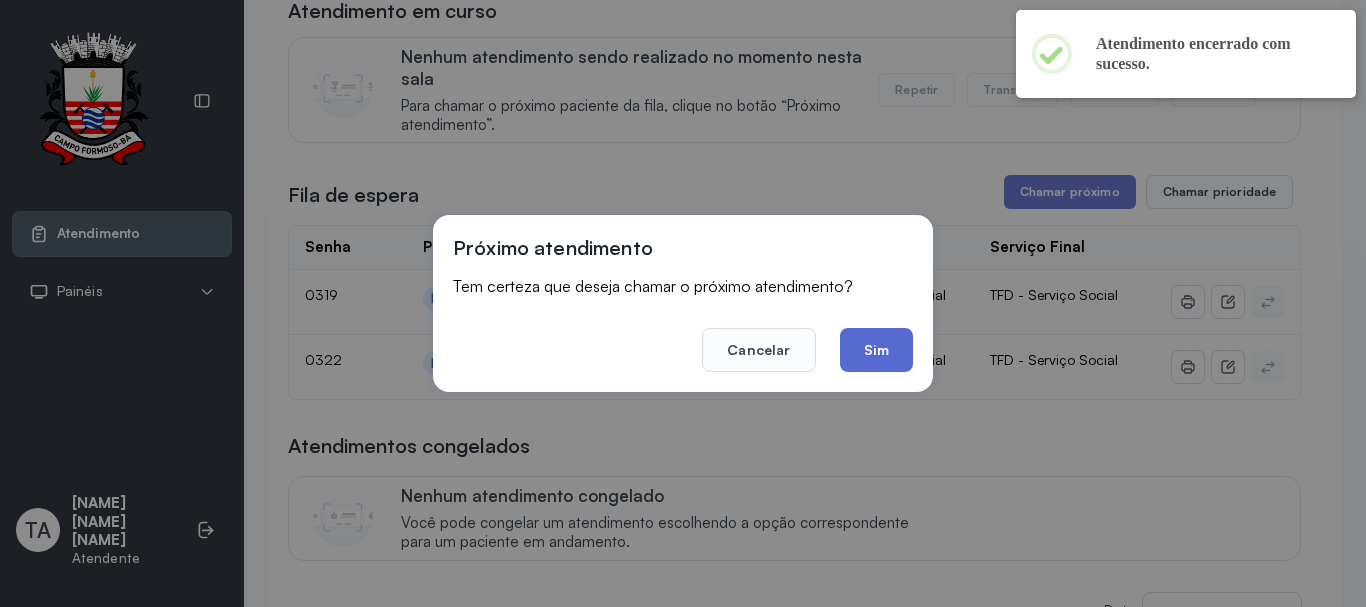 click on "Sim" 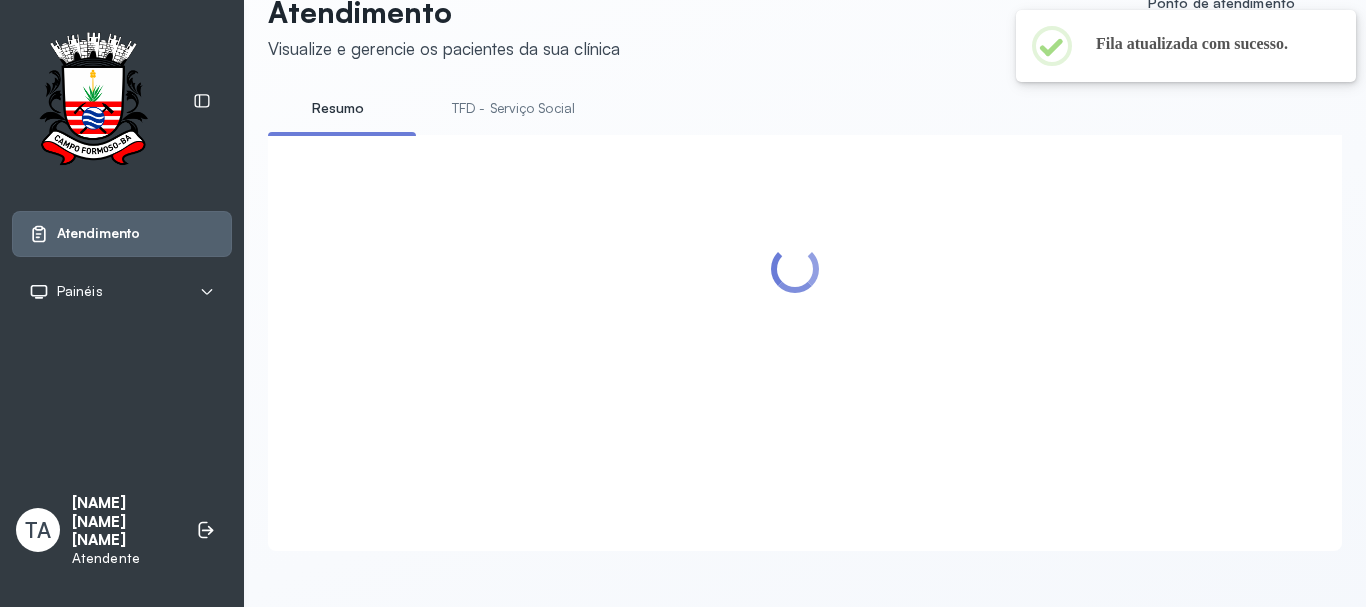 scroll, scrollTop: 200, scrollLeft: 0, axis: vertical 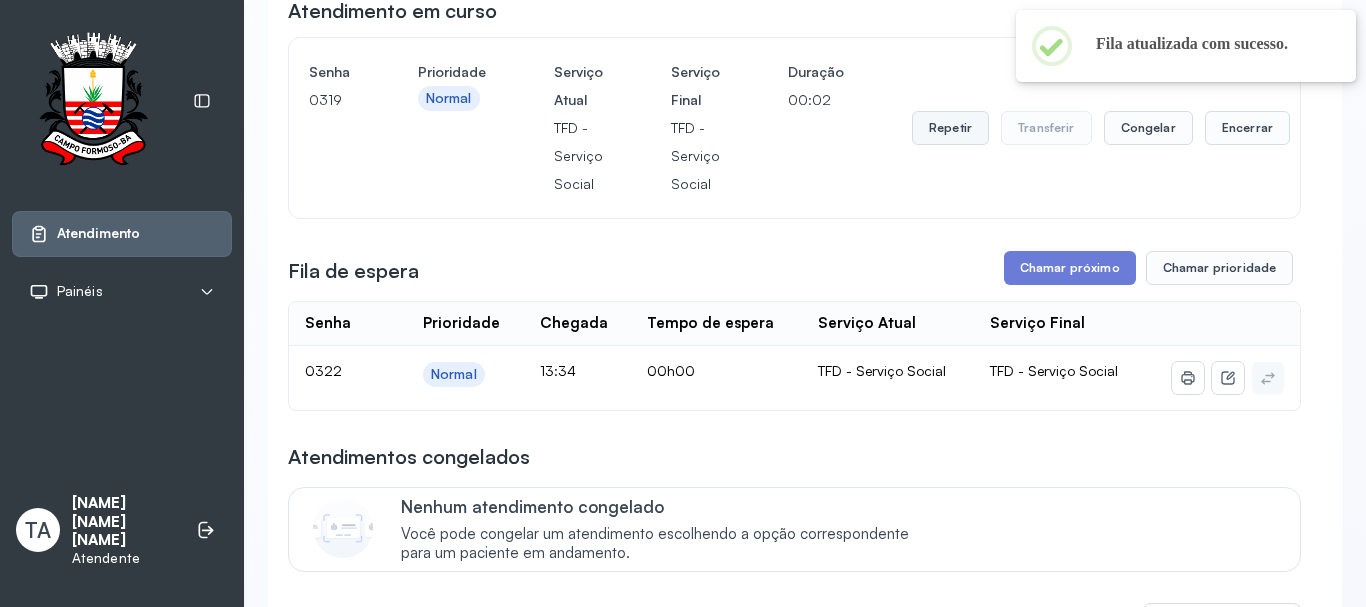 click on "Repetir" at bounding box center [950, 128] 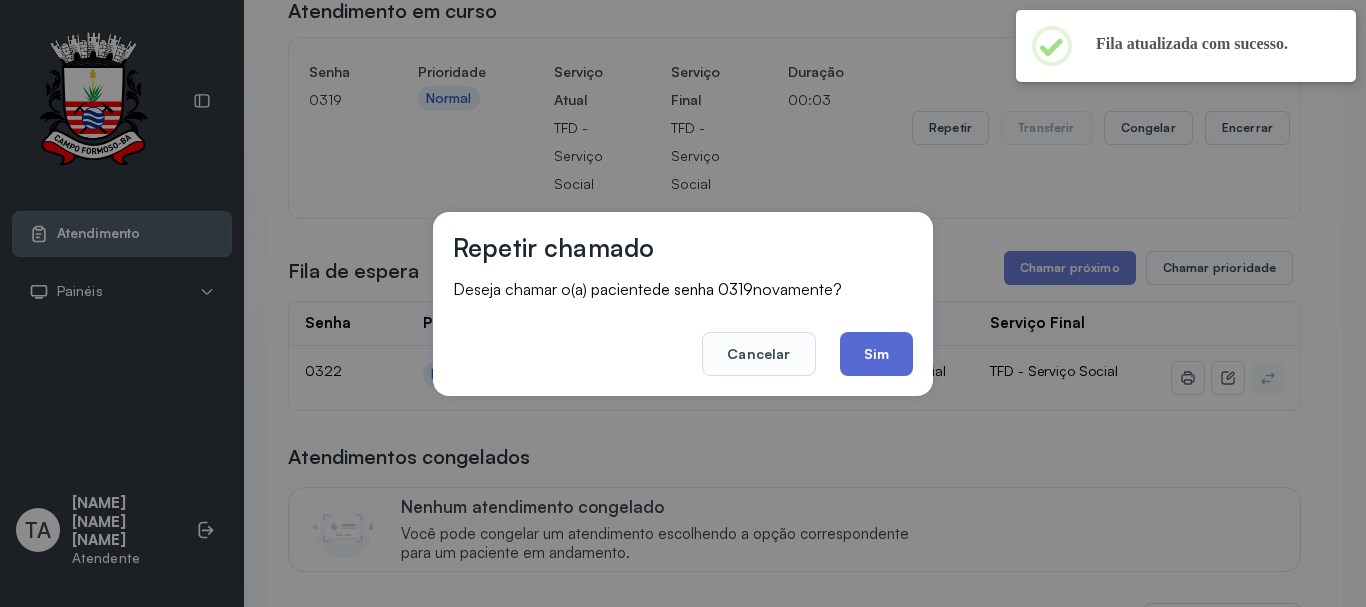 click on "Sim" 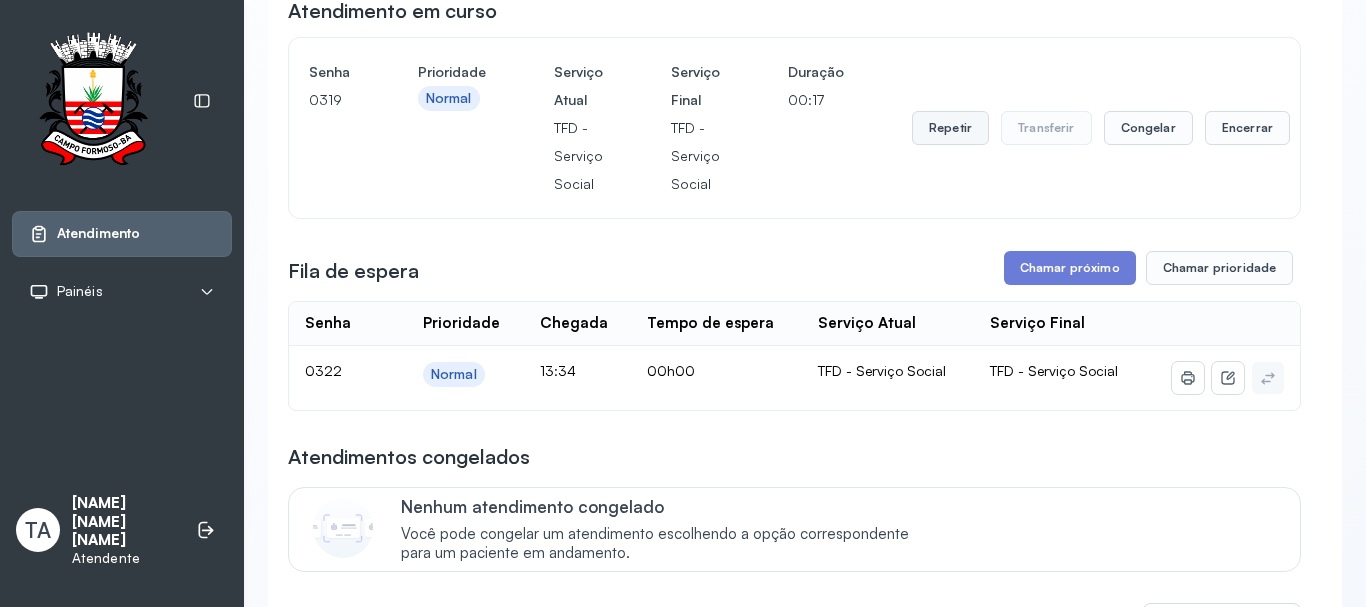 click on "Repetir" at bounding box center [950, 128] 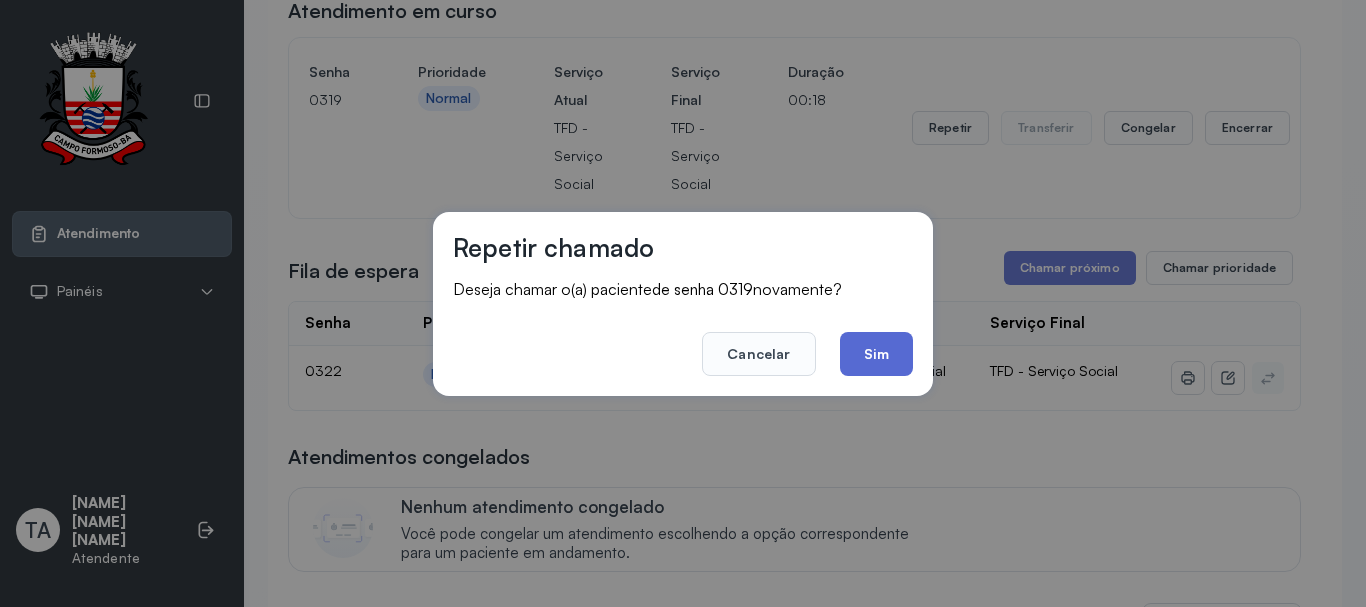 click on "Sim" 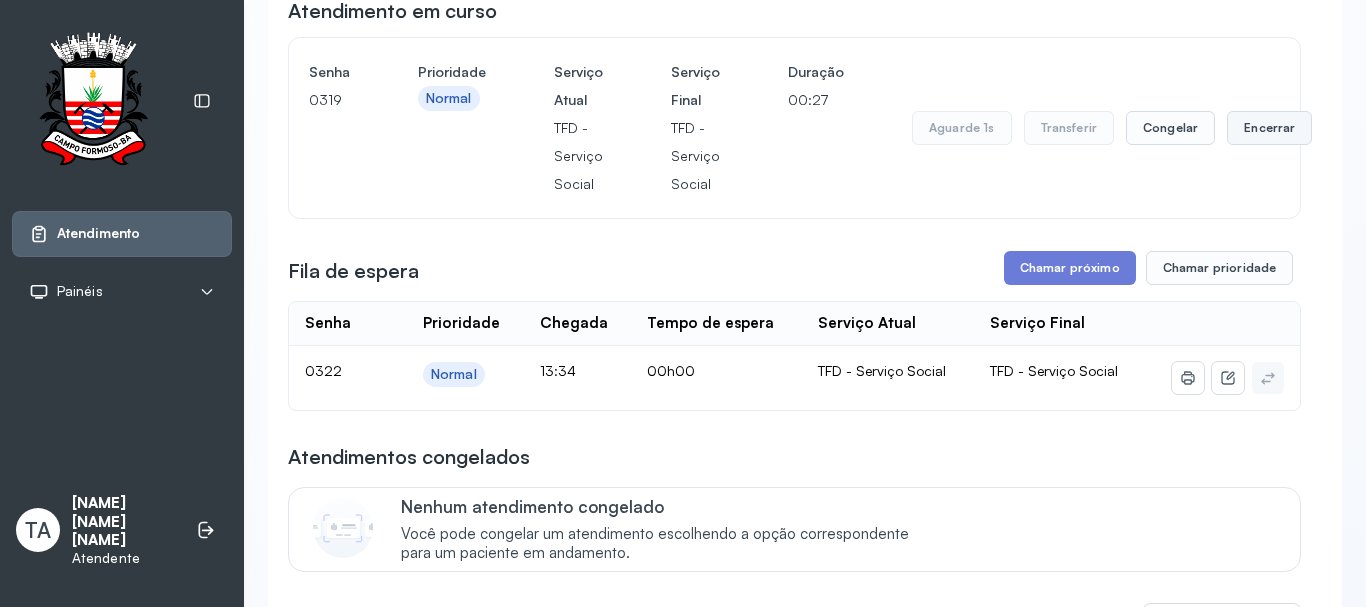 click on "Encerrar" at bounding box center [1269, 128] 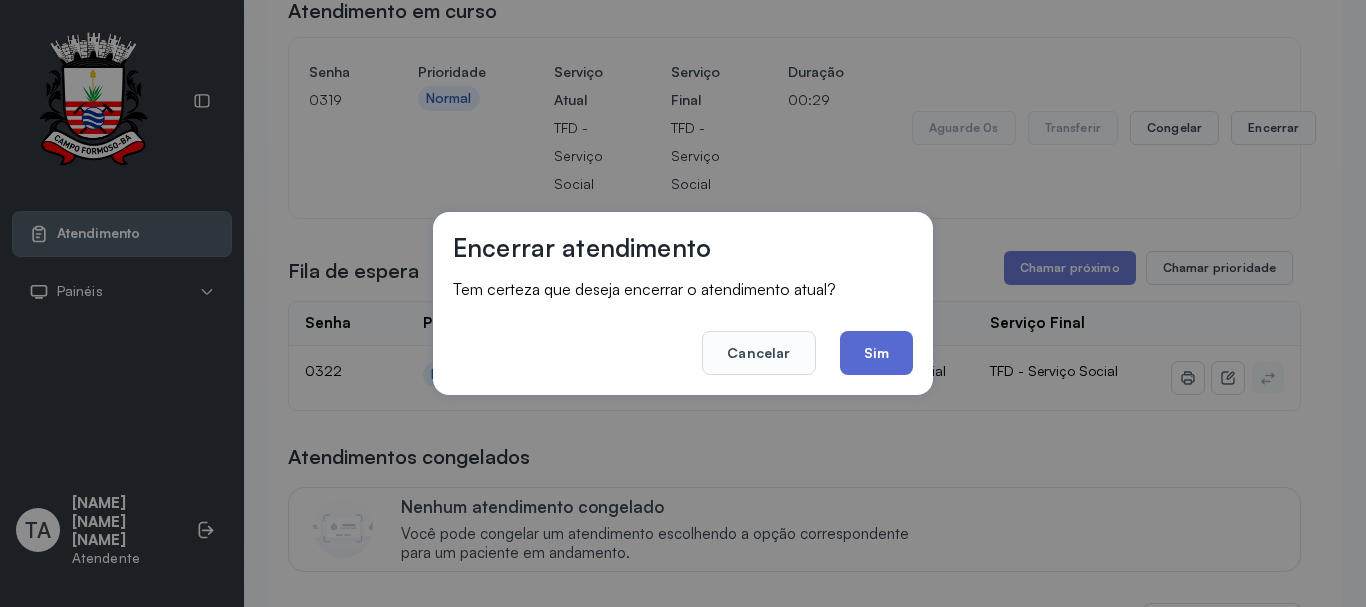 click on "Sim" 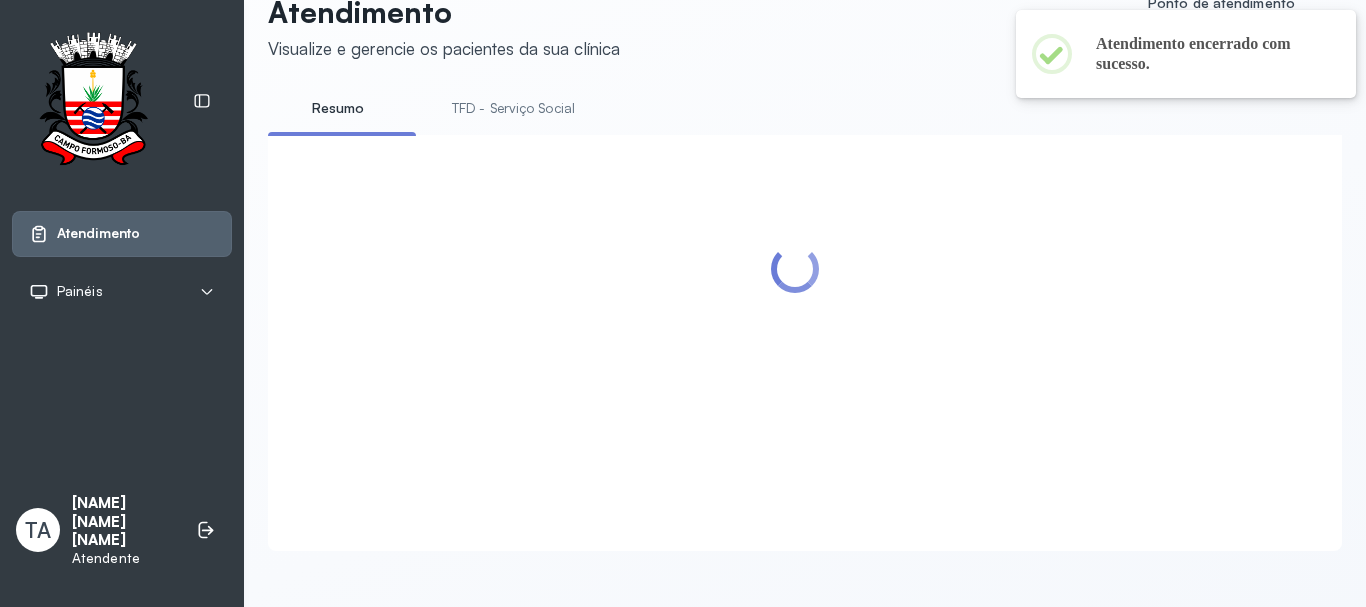 scroll, scrollTop: 200, scrollLeft: 0, axis: vertical 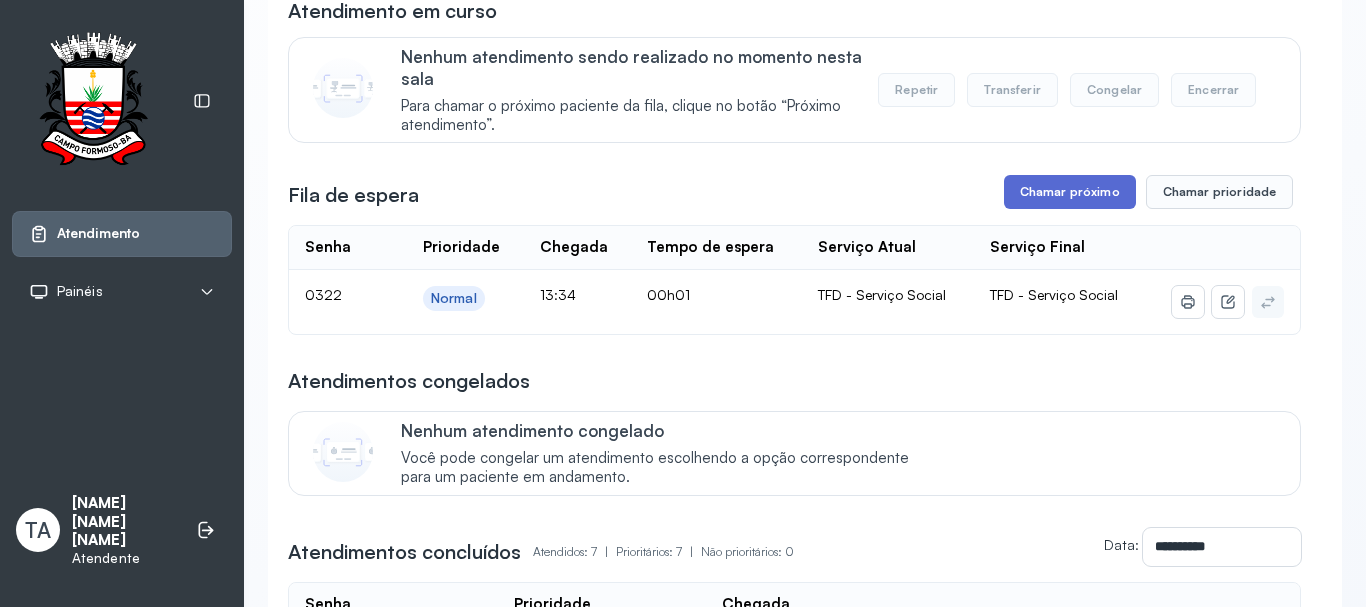 click on "Chamar próximo" at bounding box center [1070, 192] 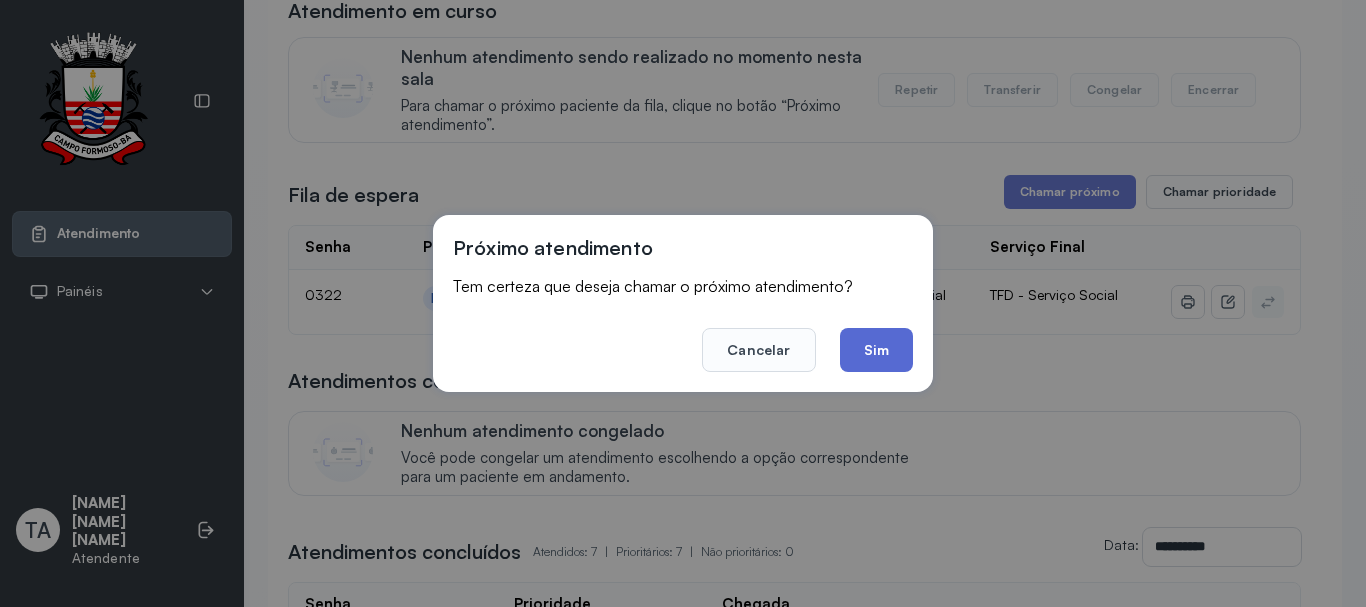 click on "Sim" 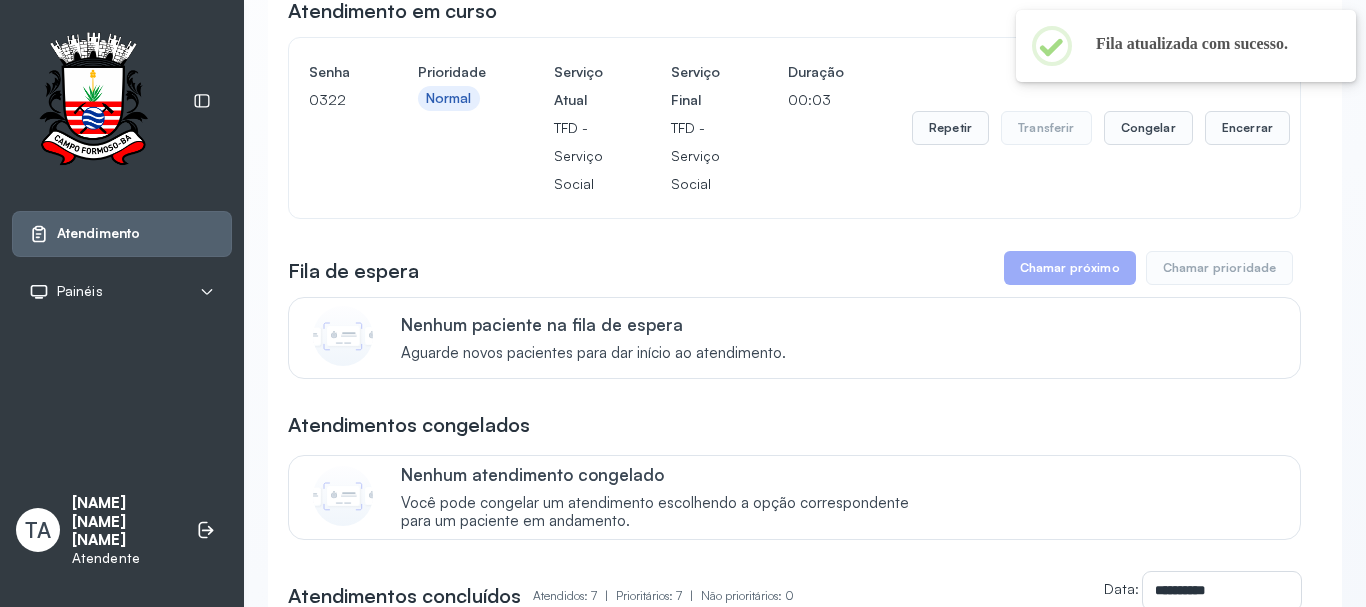 scroll, scrollTop: 0, scrollLeft: 0, axis: both 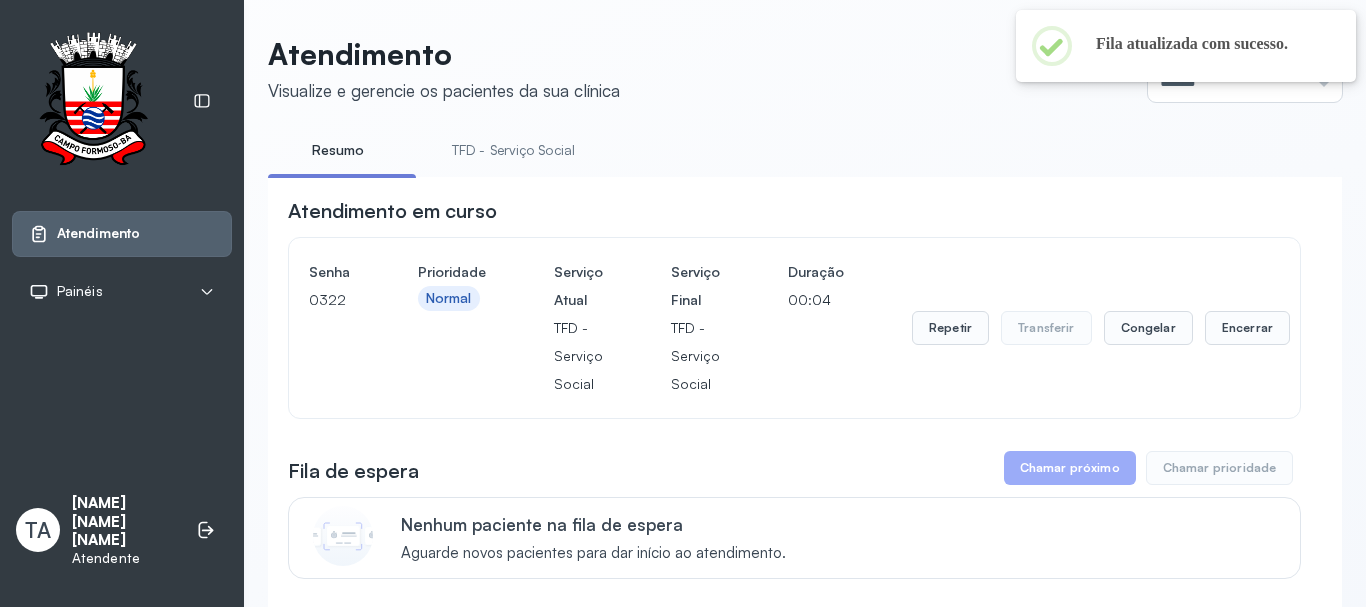 click on "TFD - Serviço Social" at bounding box center (513, 150) 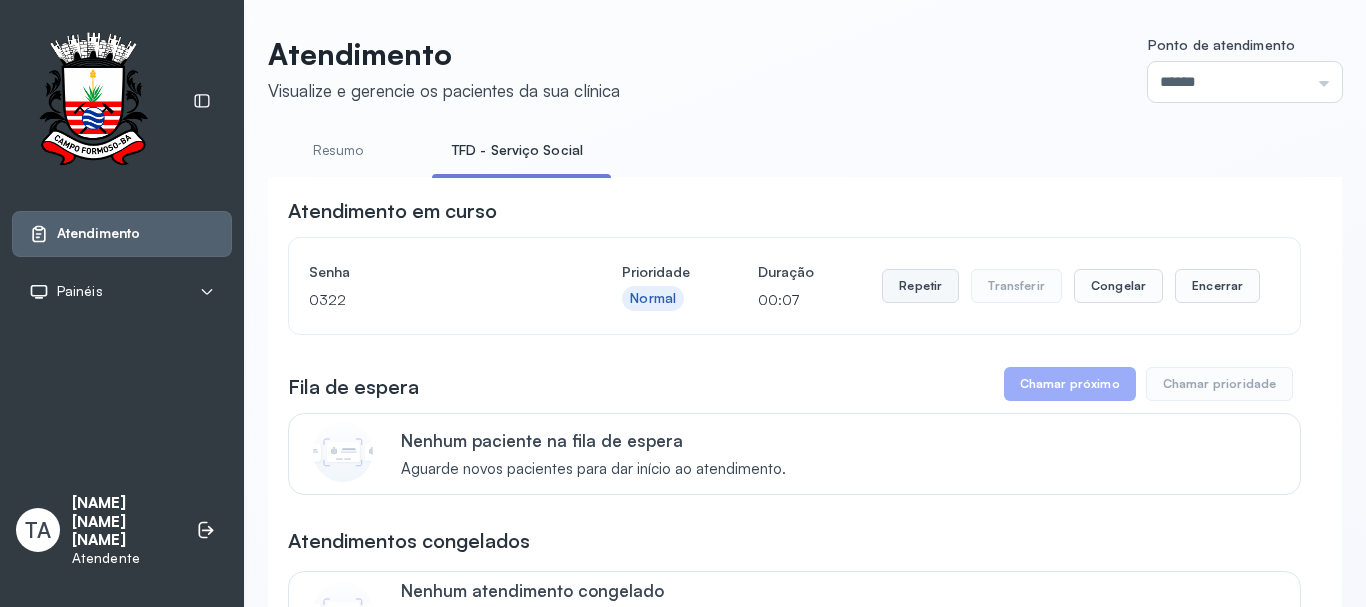 click on "Repetir" at bounding box center [920, 286] 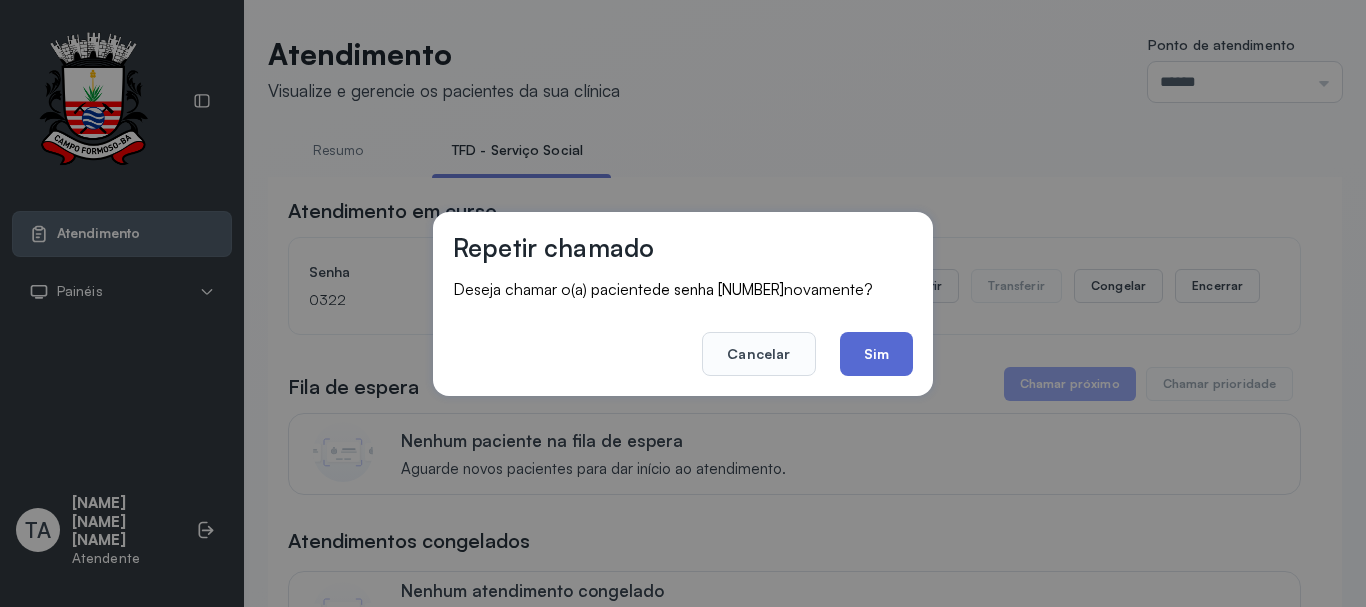 click on "Sim" 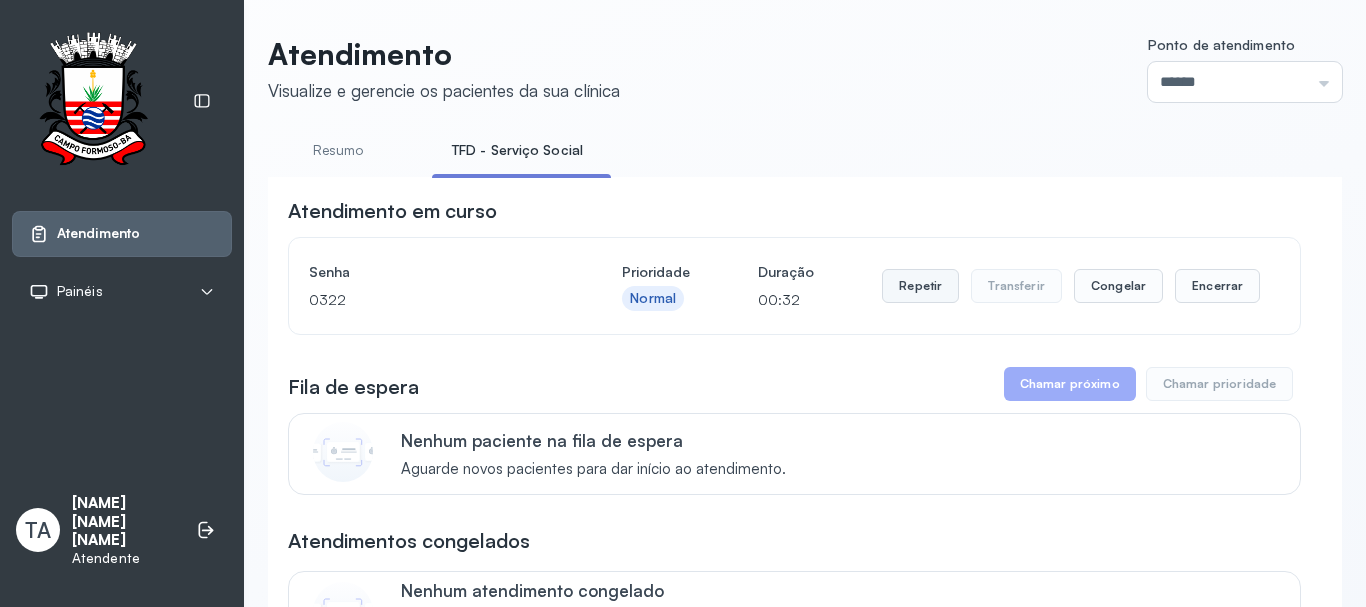 click on "Repetir" at bounding box center [920, 286] 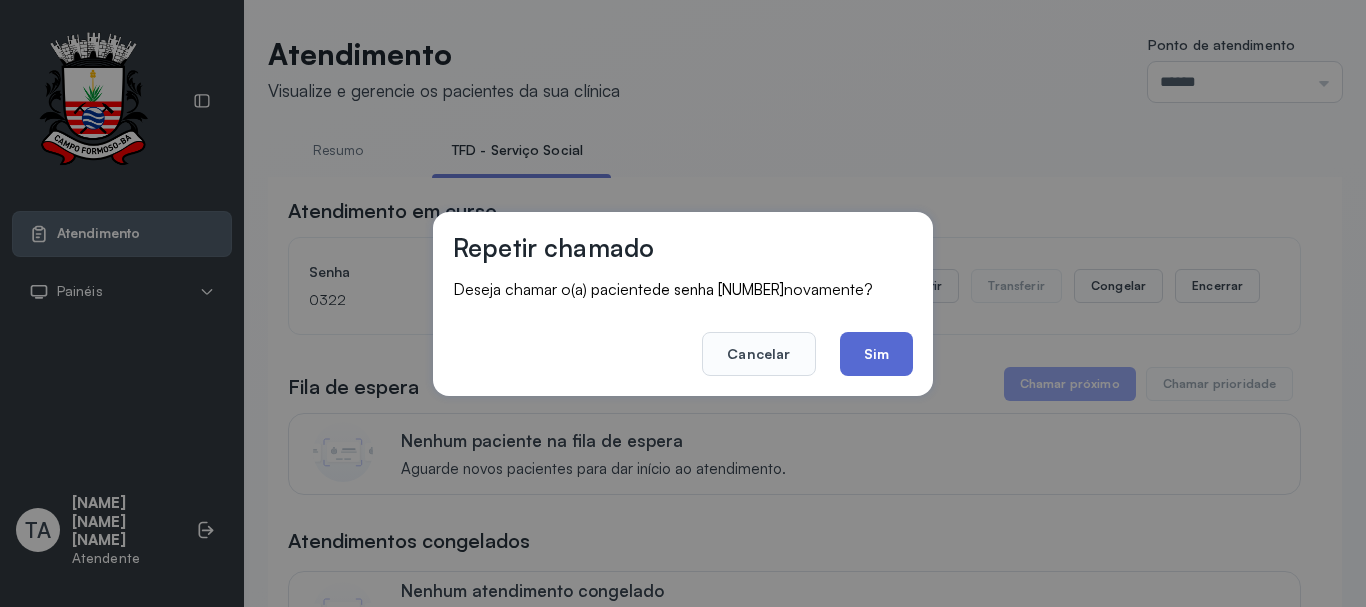 click on "Sim" 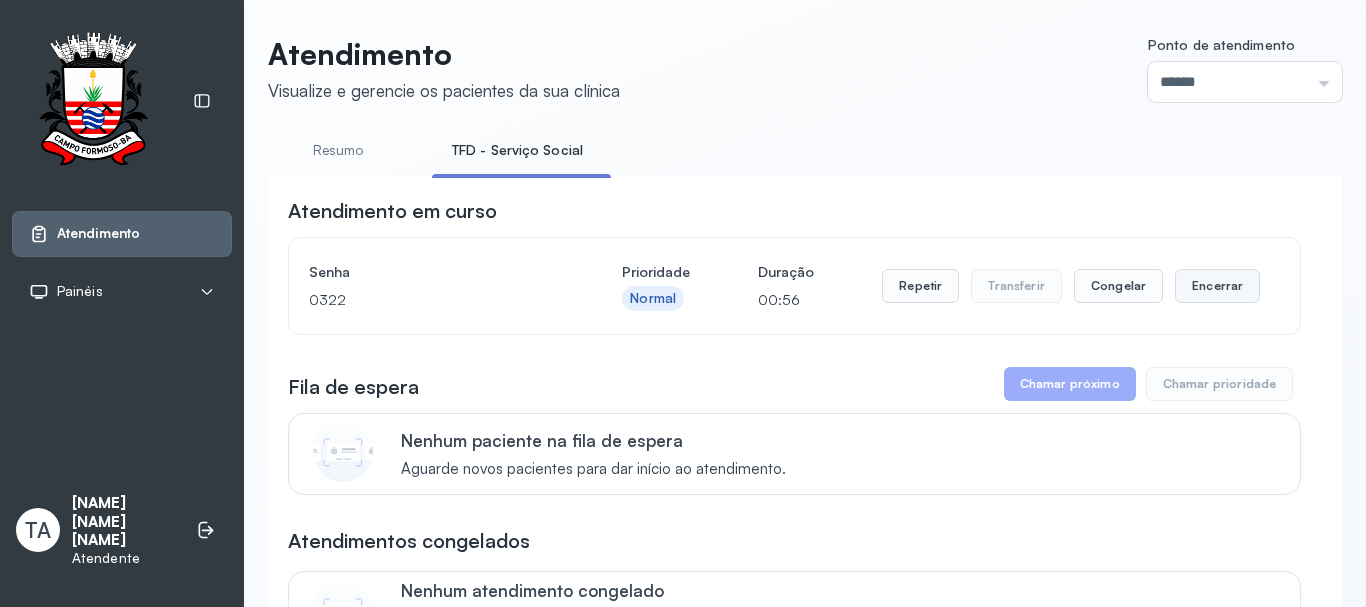 click on "Encerrar" at bounding box center (1217, 286) 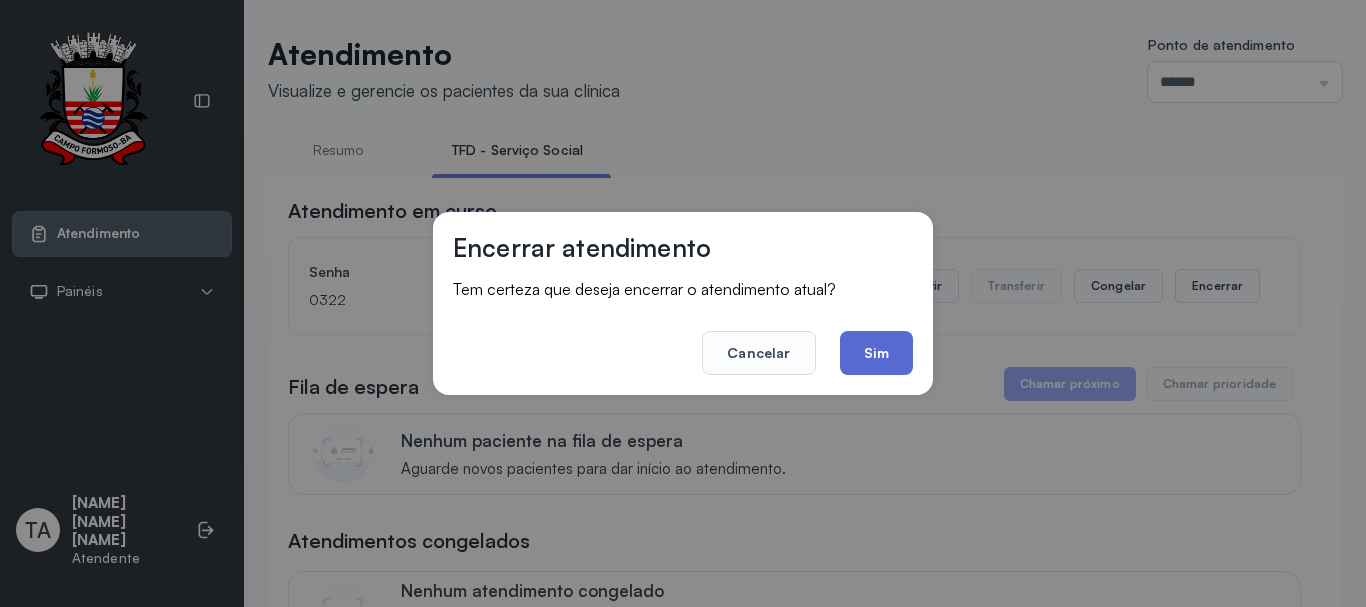 click on "Sim" 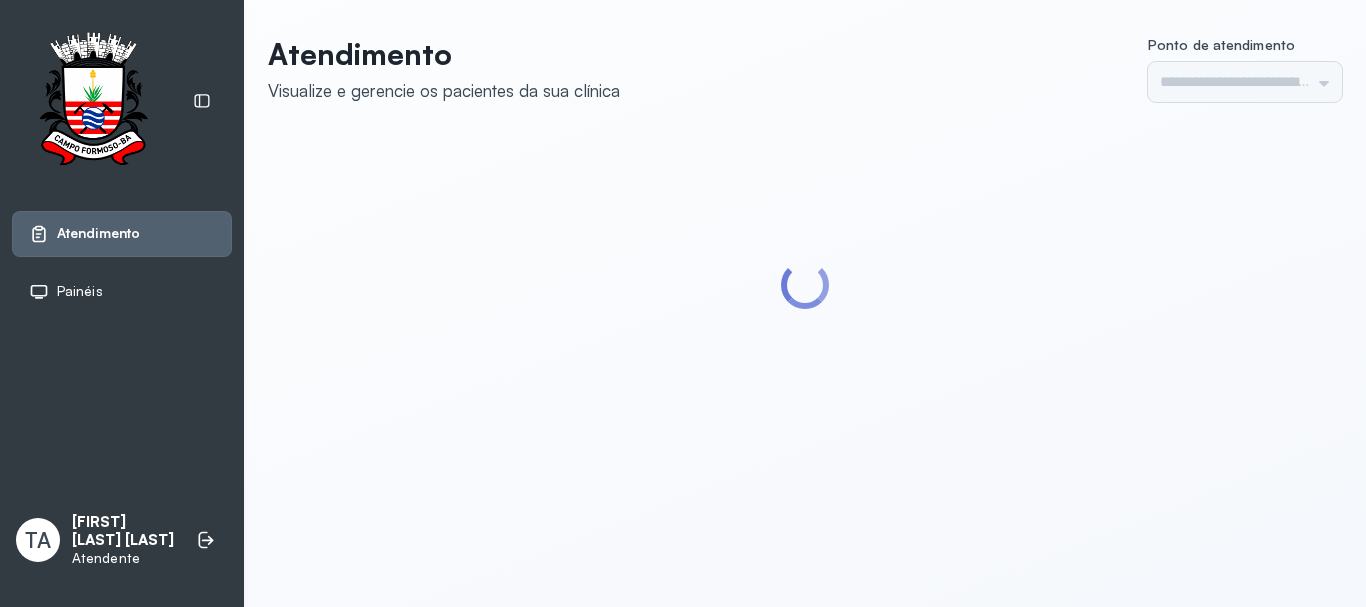 scroll, scrollTop: 0, scrollLeft: 0, axis: both 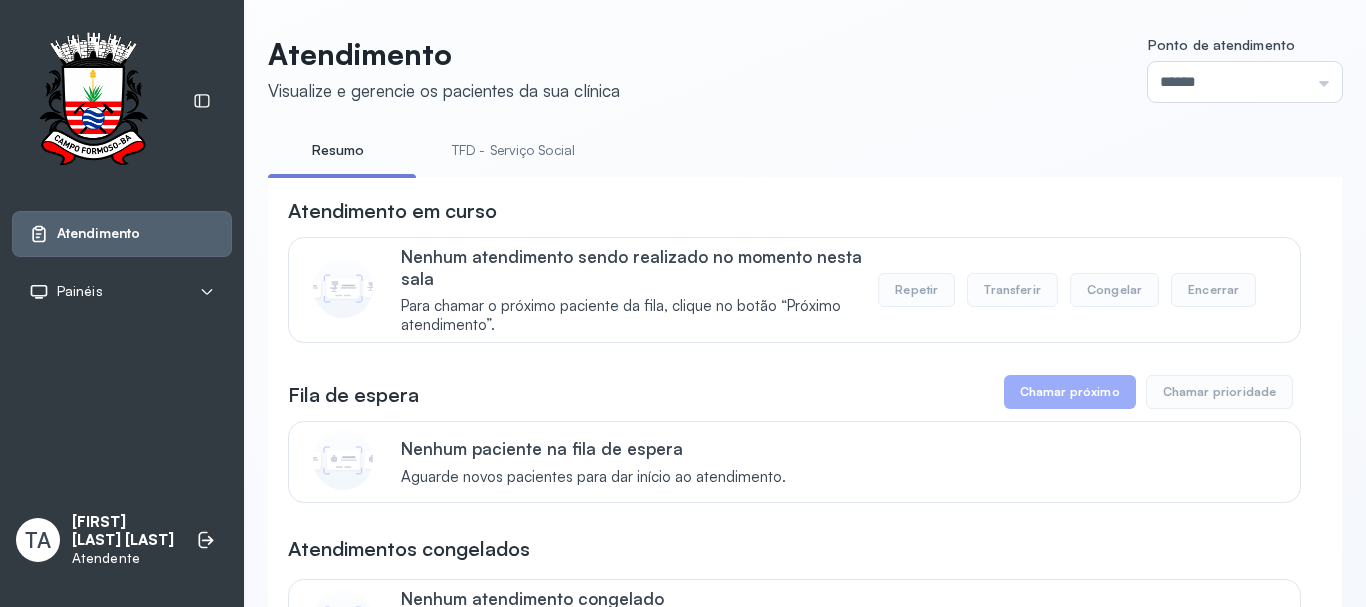 click on "TFD - Serviço Social" 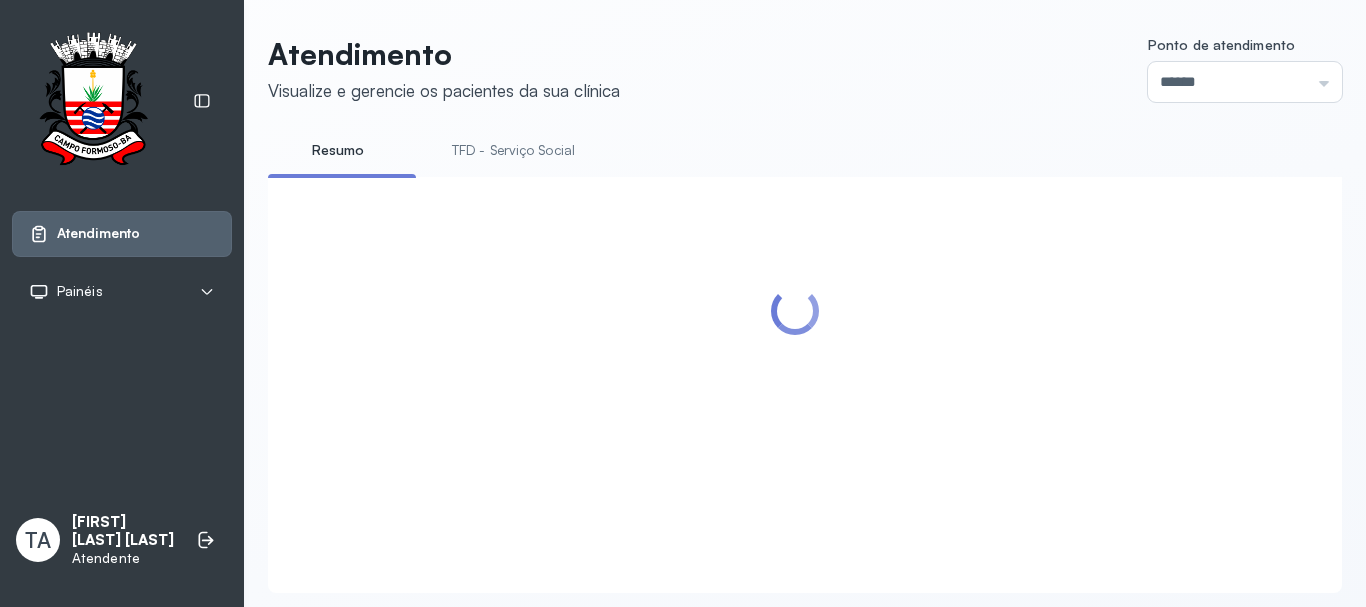 click on "TFD - Serviço Social" at bounding box center (513, 150) 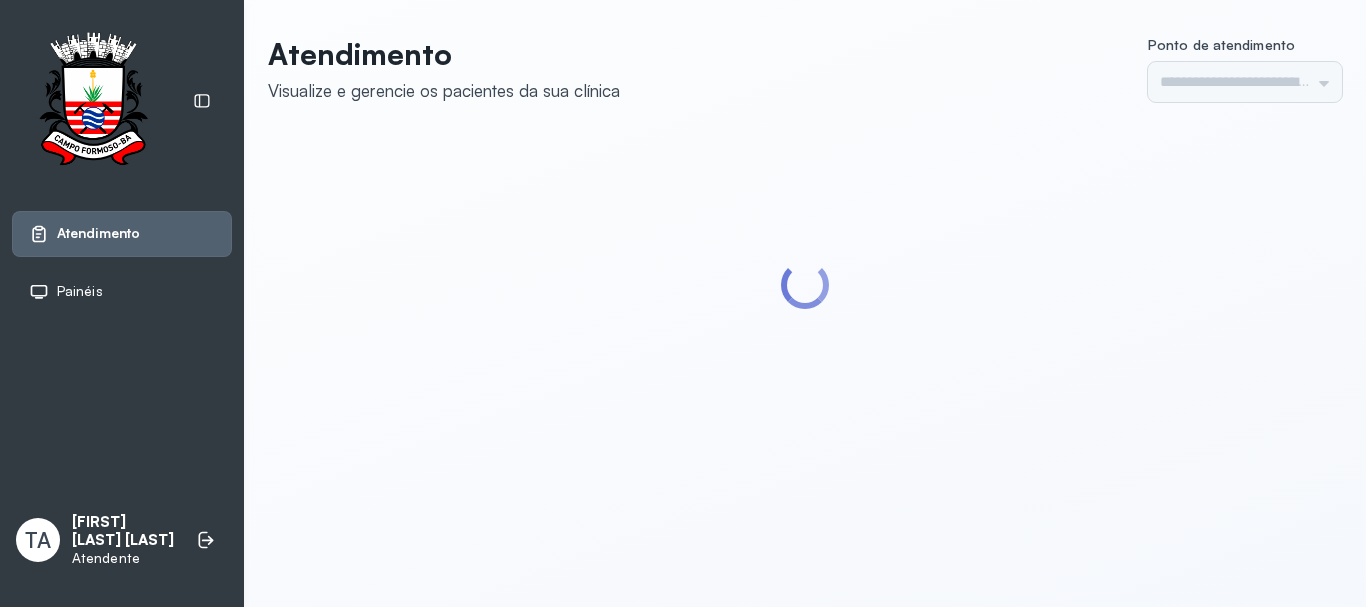 scroll, scrollTop: 0, scrollLeft: 0, axis: both 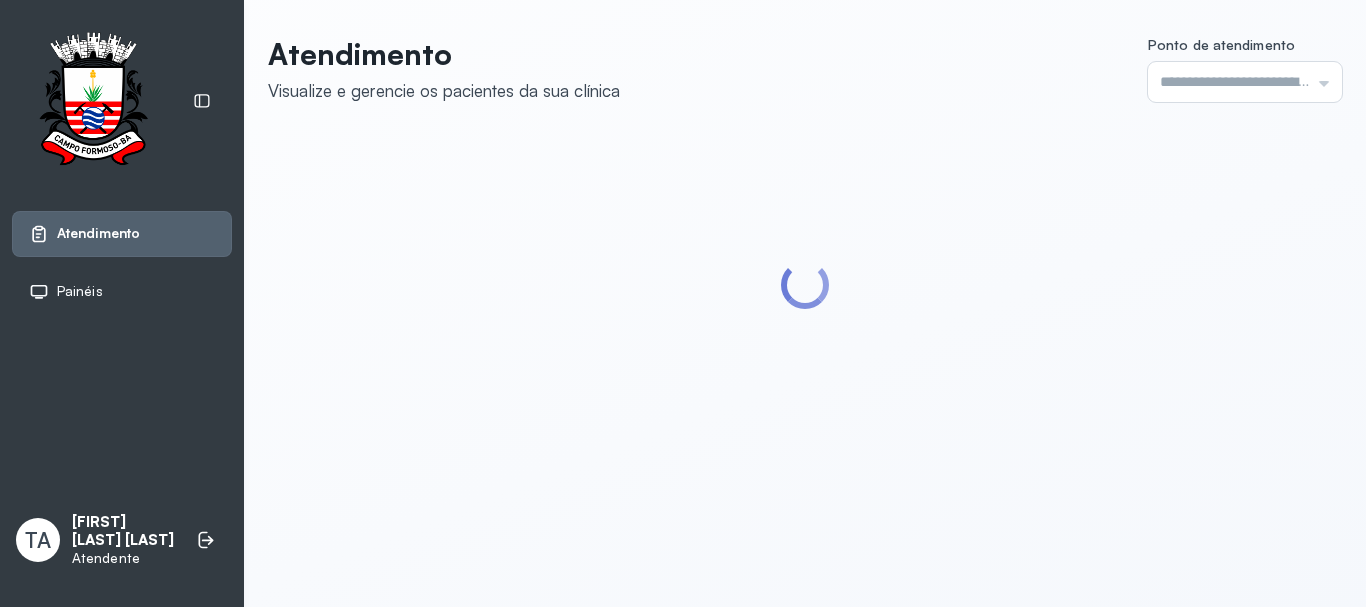 type on "******" 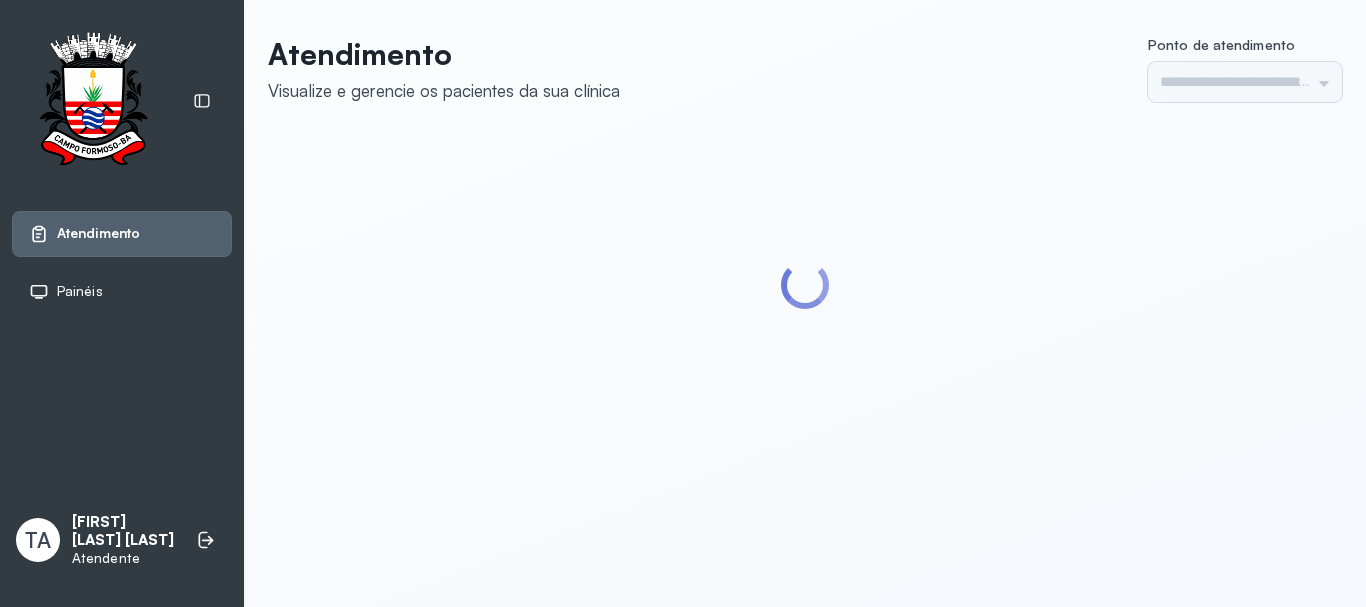 scroll, scrollTop: 0, scrollLeft: 0, axis: both 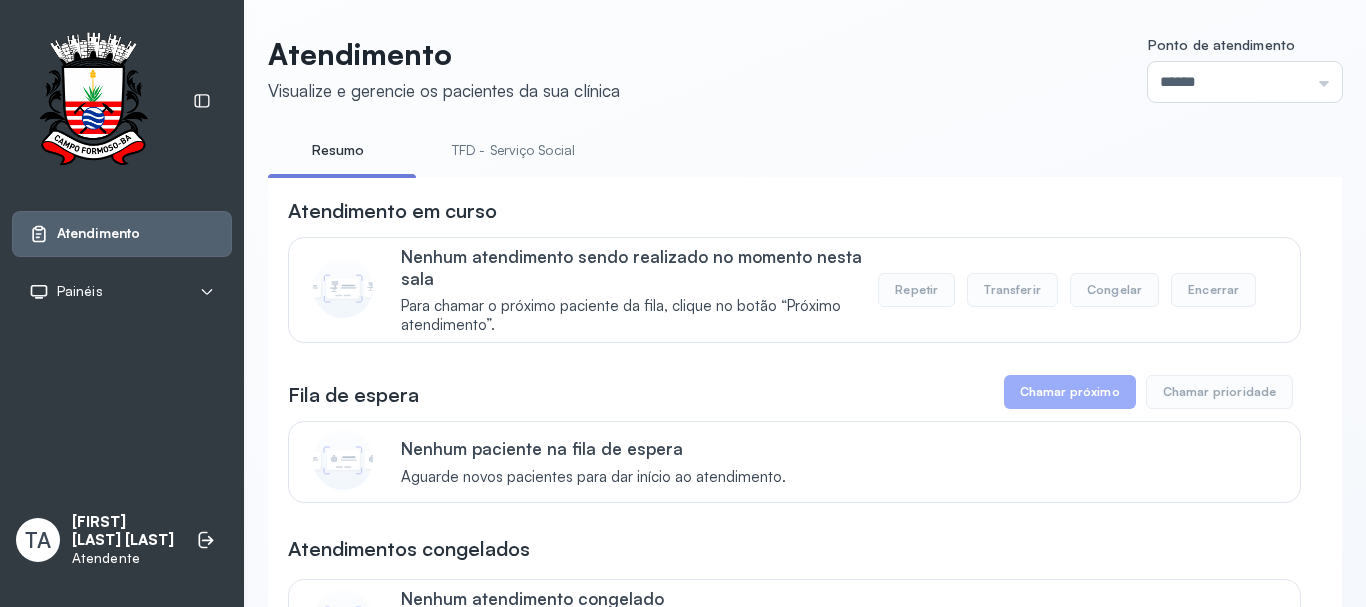 click on "TFD - Serviço Social" at bounding box center (513, 150) 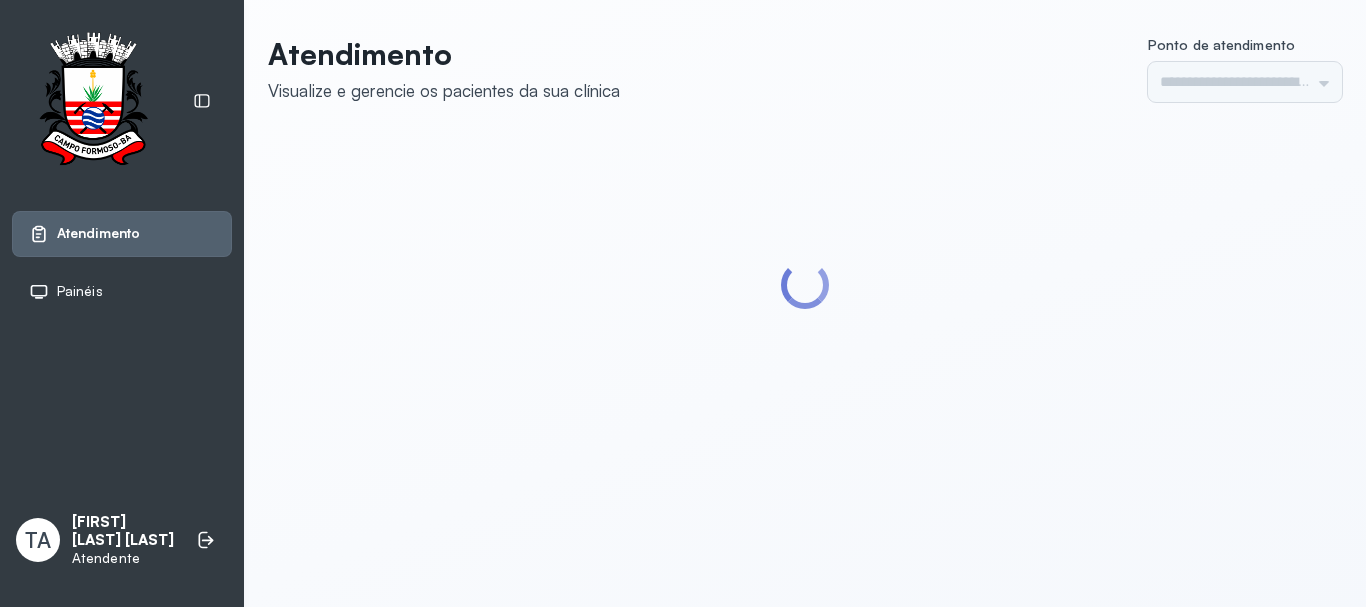 scroll, scrollTop: 0, scrollLeft: 0, axis: both 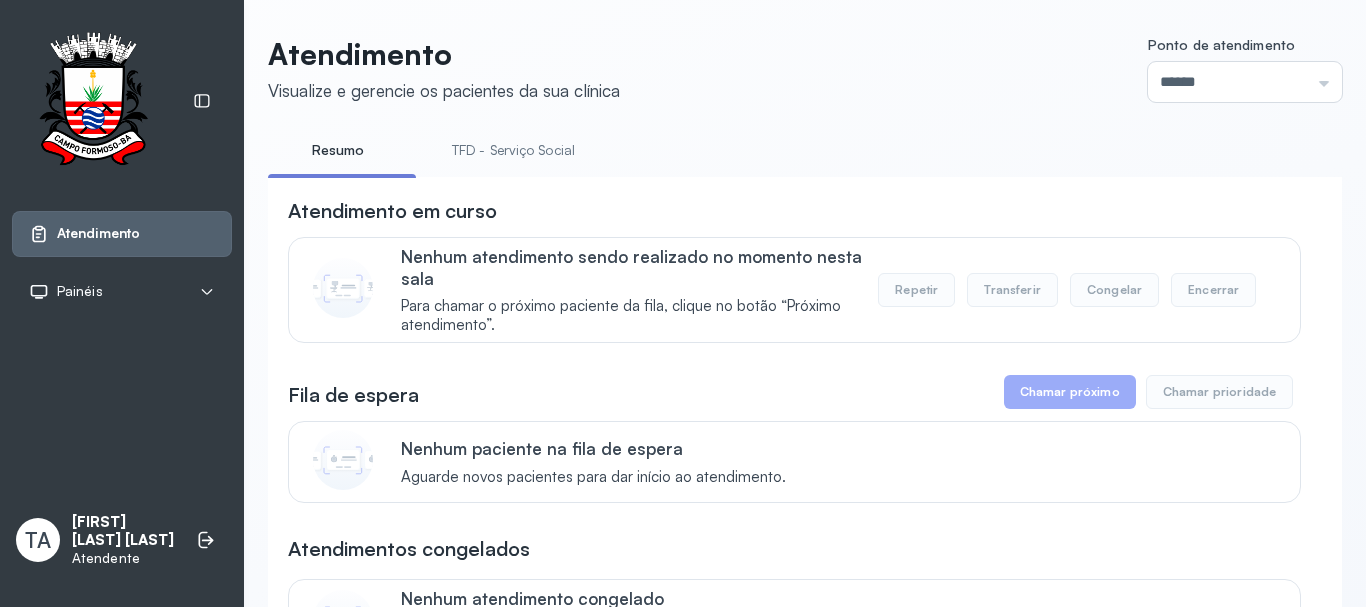 click on "TFD - Serviço Social" at bounding box center [513, 150] 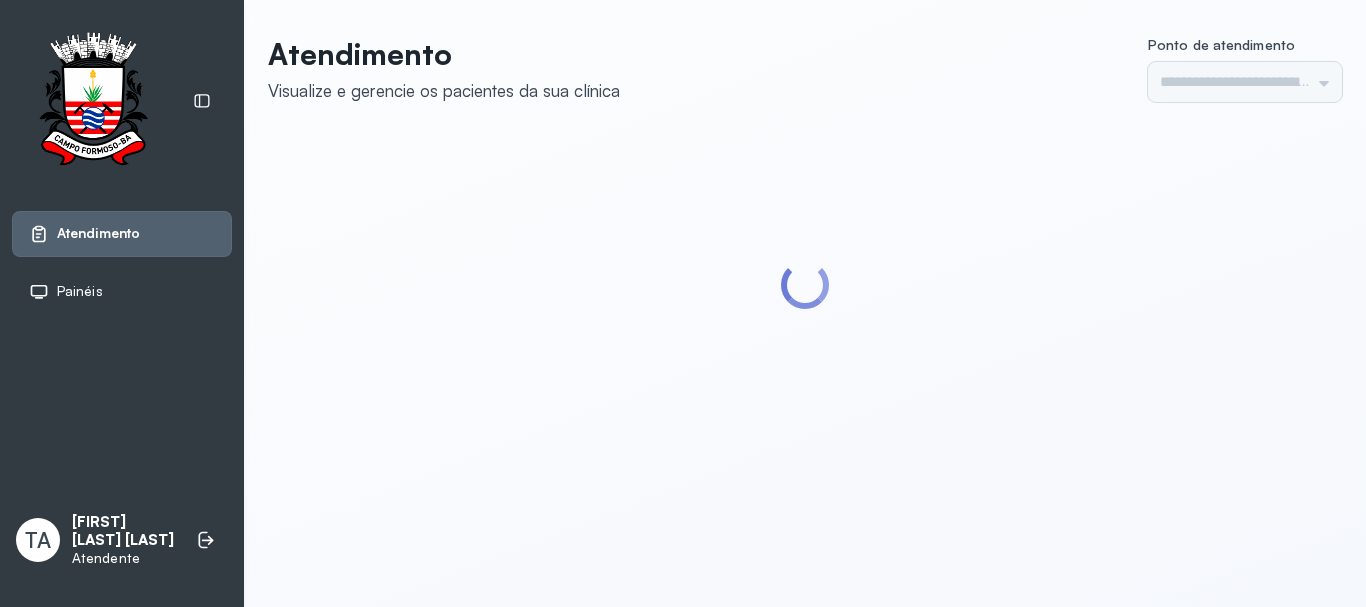 scroll, scrollTop: 0, scrollLeft: 0, axis: both 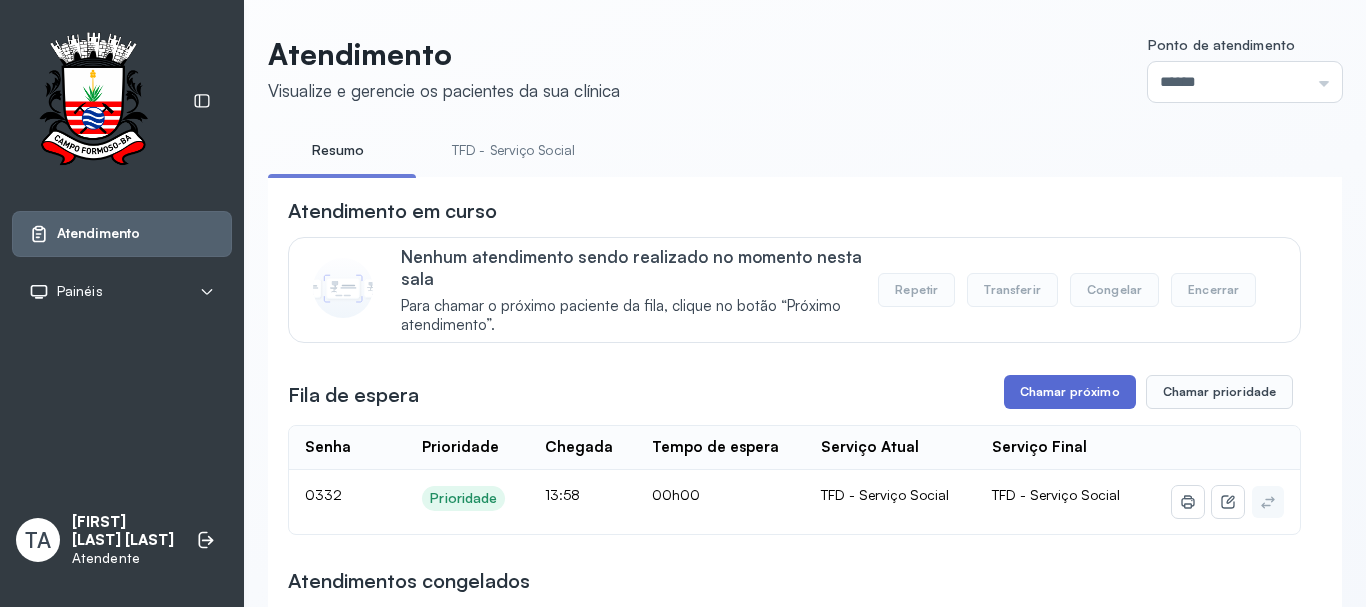 click on "**********" at bounding box center [794, 743] 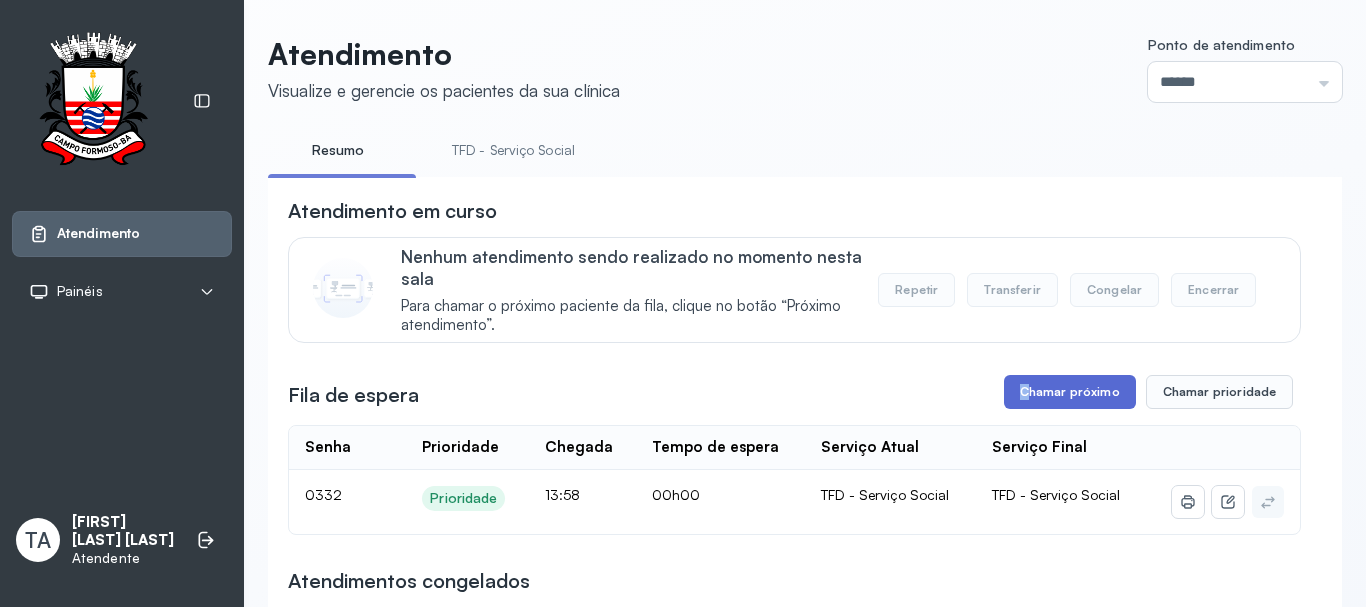 click on "Chamar próximo" at bounding box center (1070, 392) 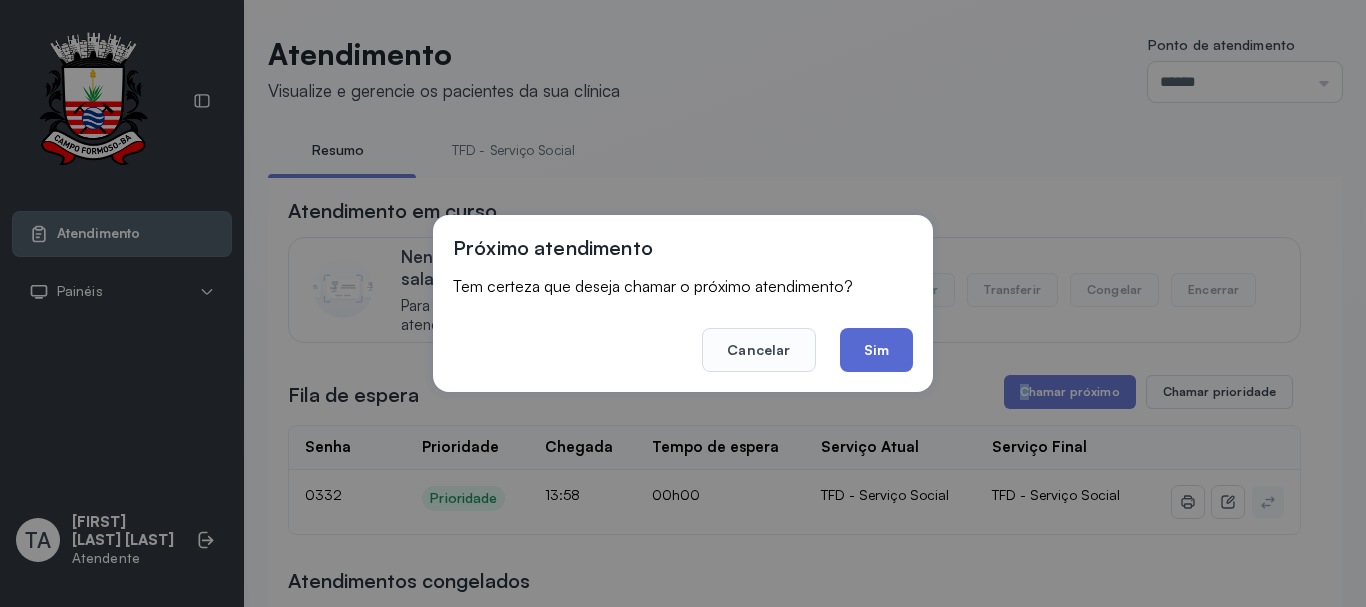 click on "Sim" 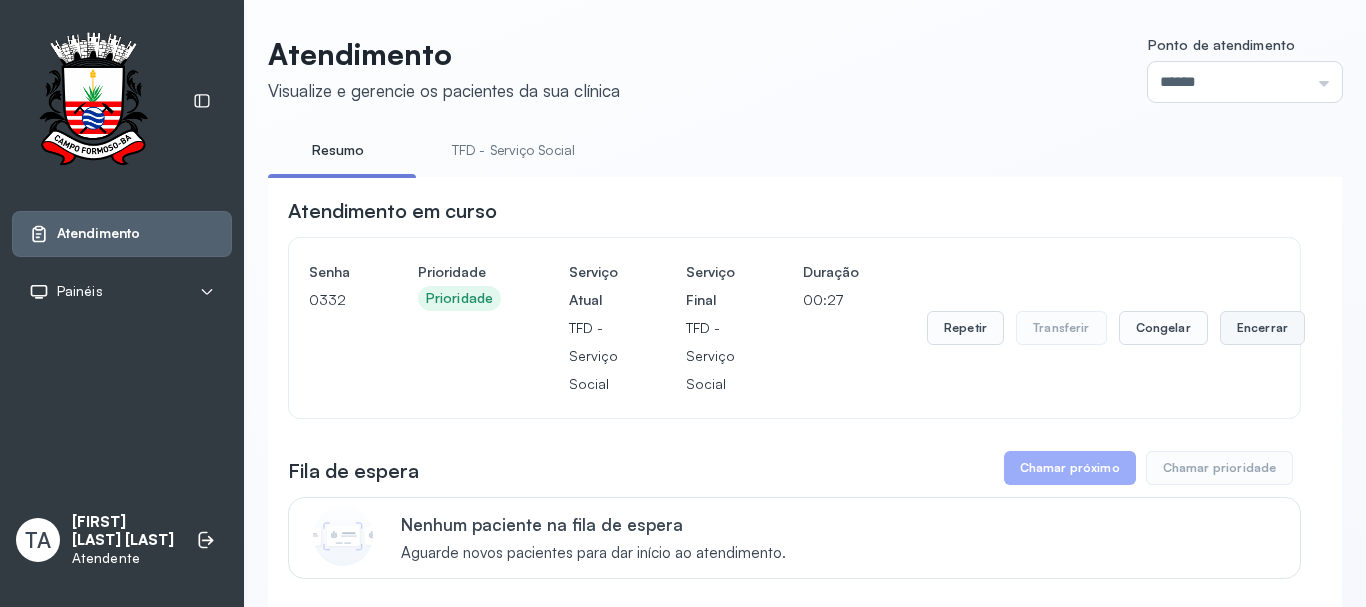 click on "Encerrar" at bounding box center [1262, 328] 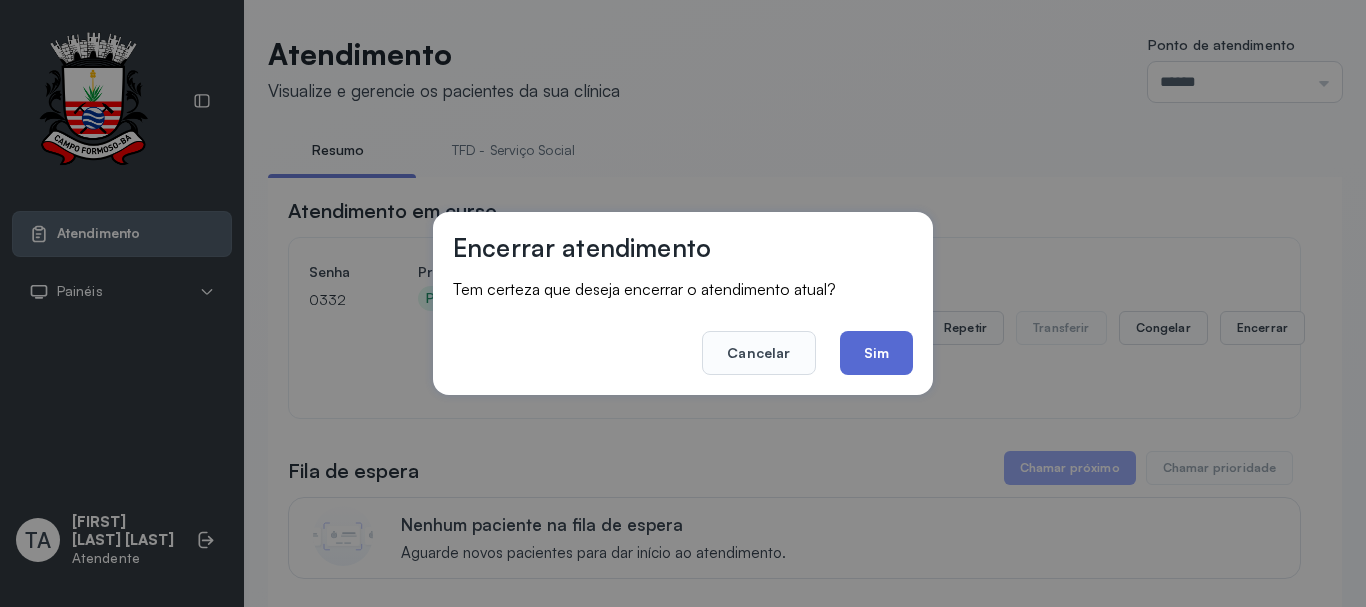 click on "Sim" 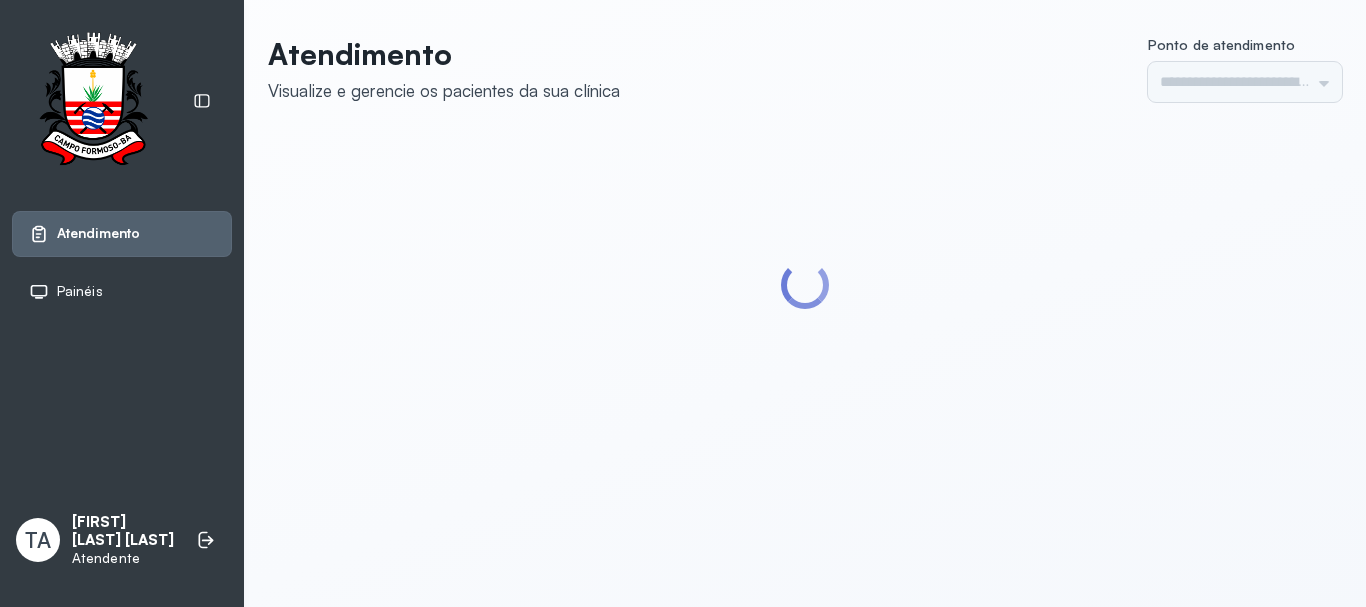scroll, scrollTop: 0, scrollLeft: 0, axis: both 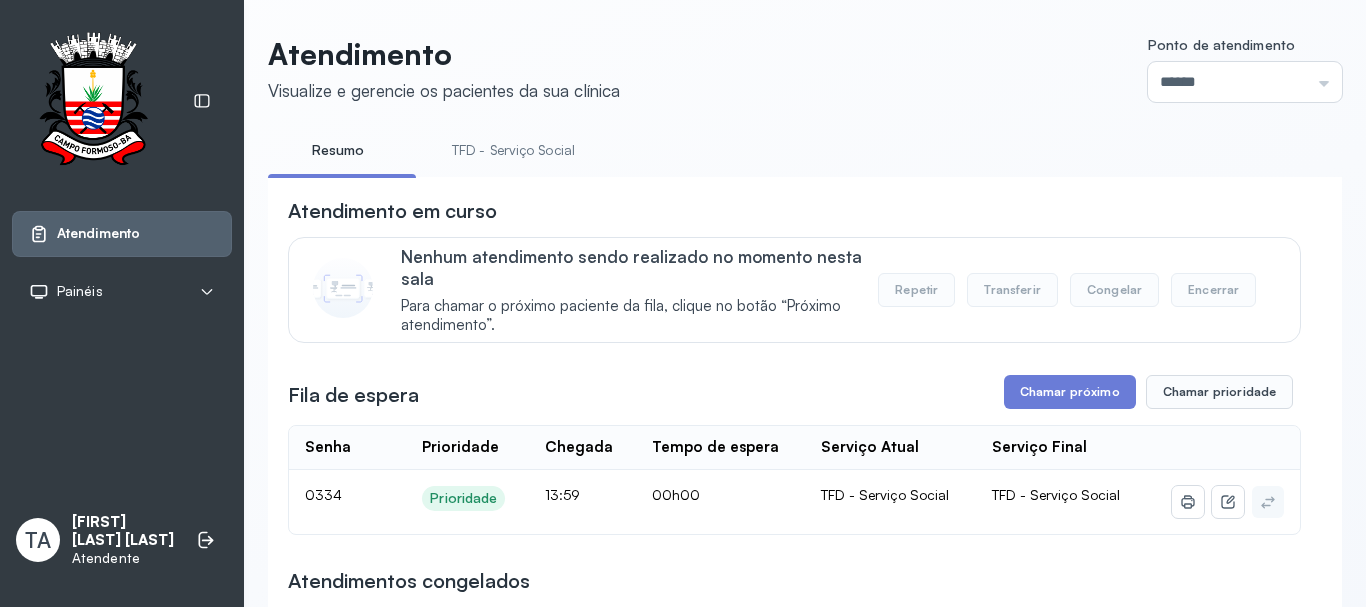 click on "Nenhum atendimento sendo realizado no momento nesta sala Para chamar o próximo paciente da fila, clique no botão “Próximo atendimento”. Repetir Transferir Congelar Encerrar" at bounding box center (794, 290) 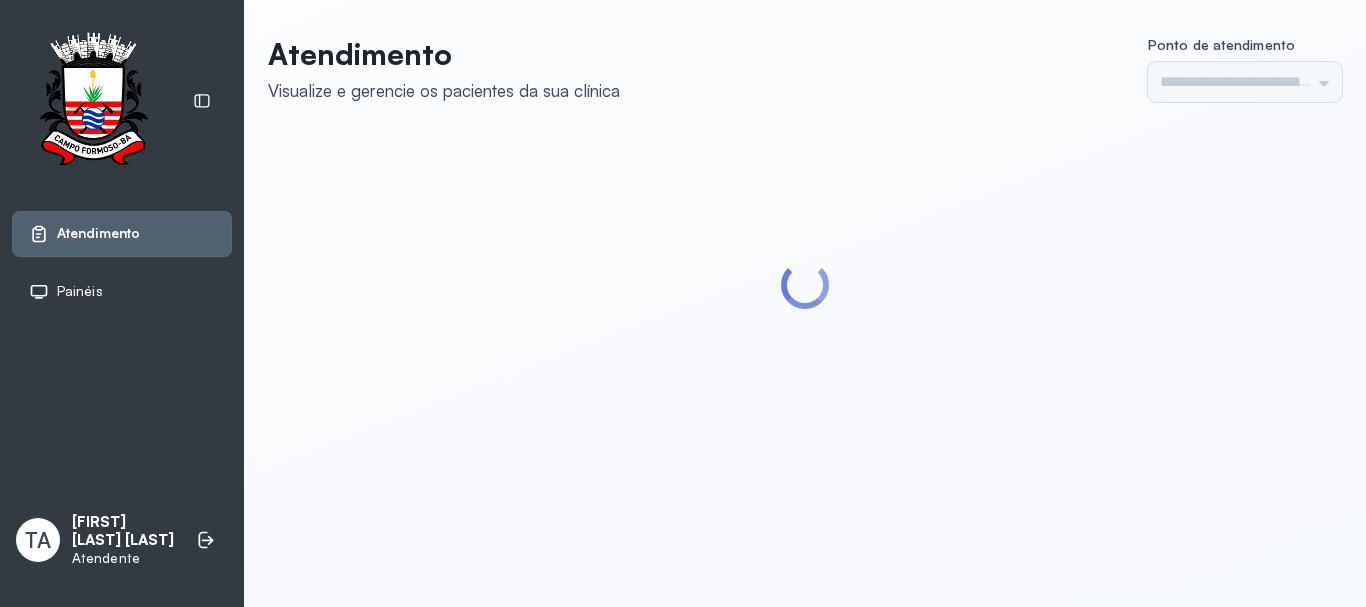 scroll, scrollTop: 0, scrollLeft: 0, axis: both 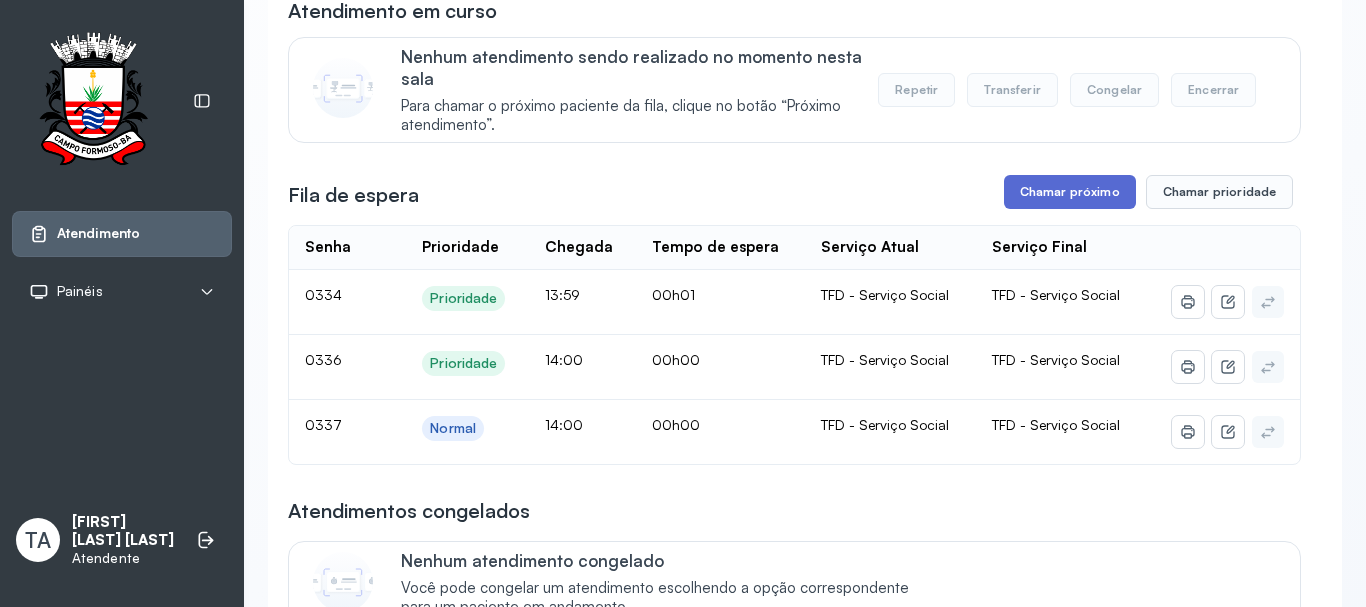 click on "Chamar próximo" at bounding box center [1070, 192] 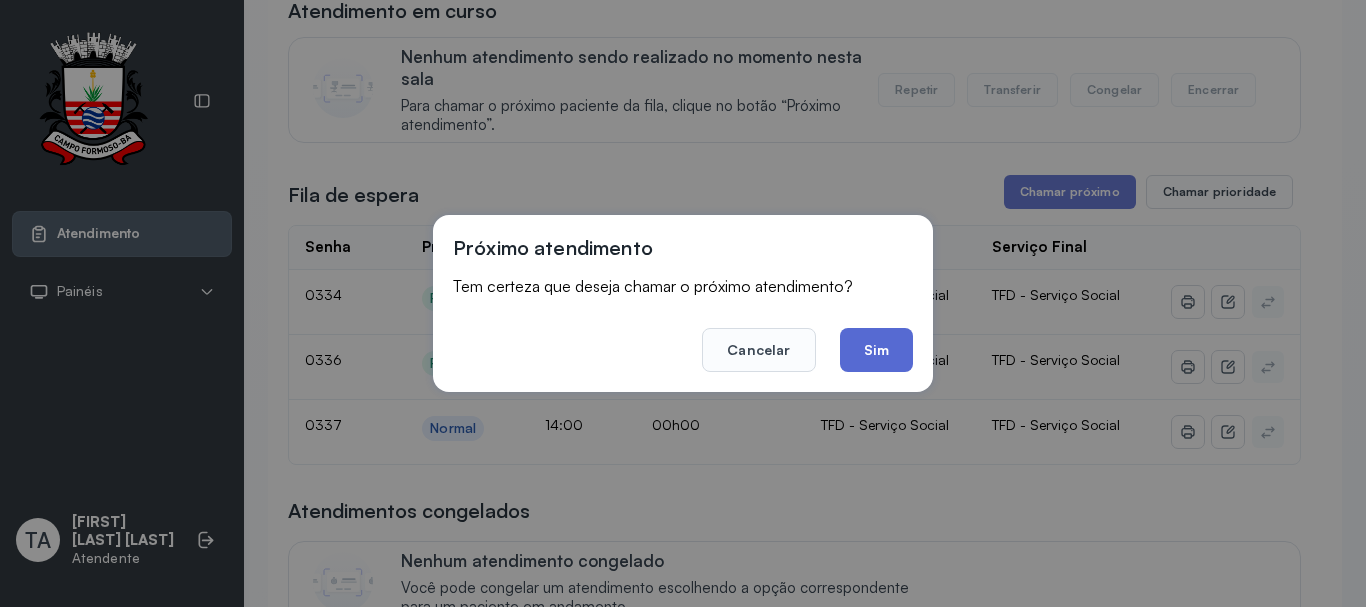 click on "Sim" 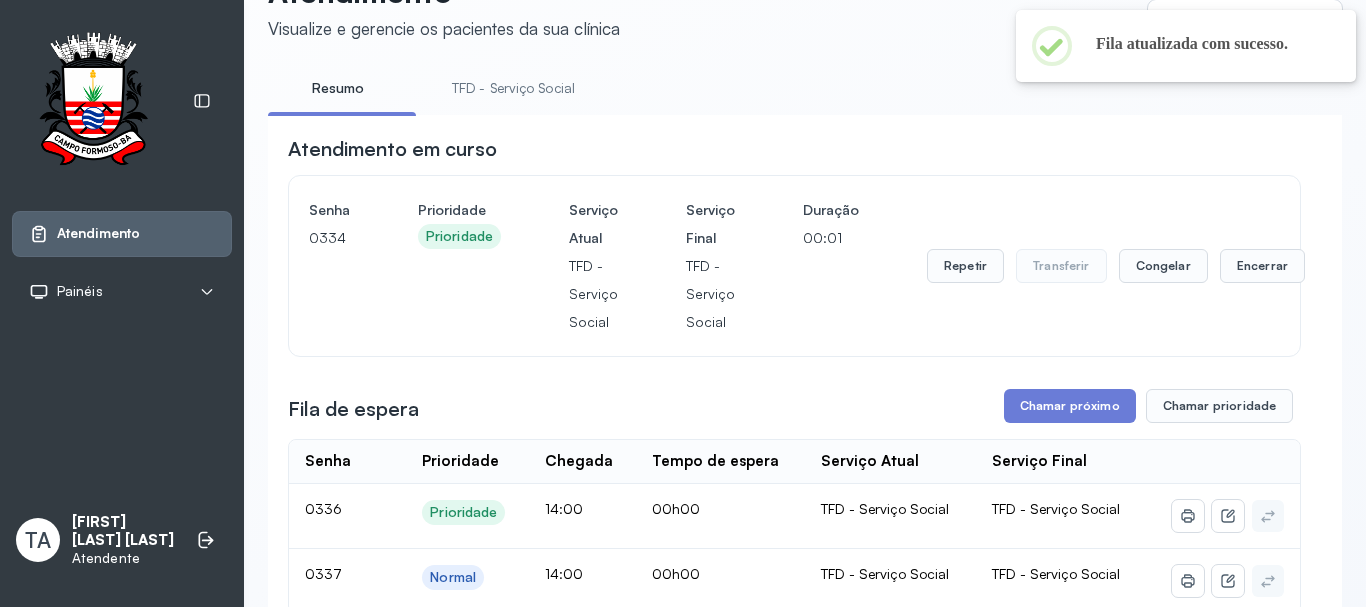 scroll, scrollTop: 200, scrollLeft: 0, axis: vertical 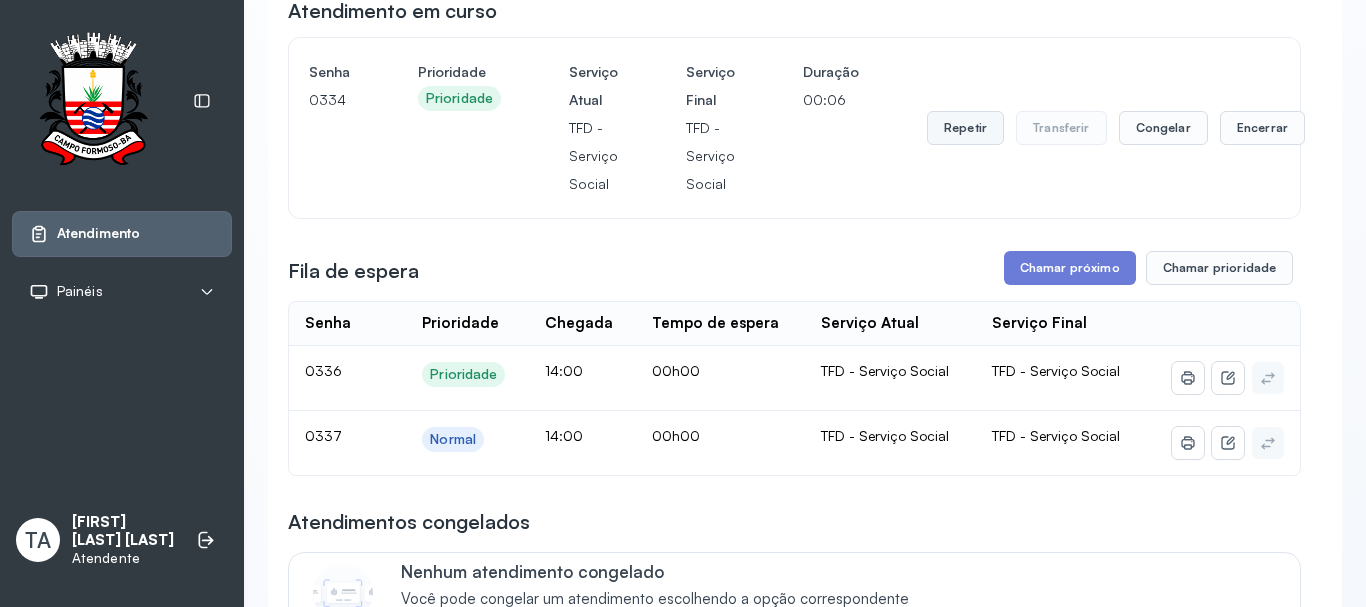 click on "Repetir" at bounding box center [965, 128] 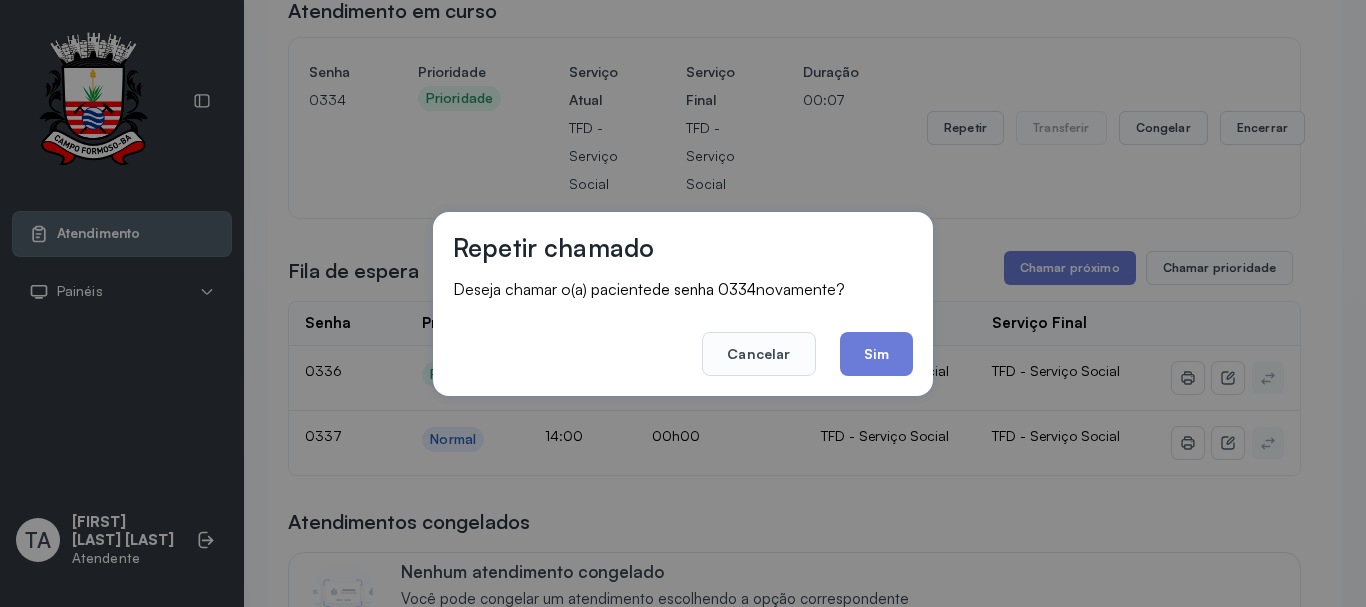 click on "Repetir chamado  Deseja chamar o(a) paciente  de senha 0334  novamente?  Cancelar Sim" at bounding box center (683, 304) 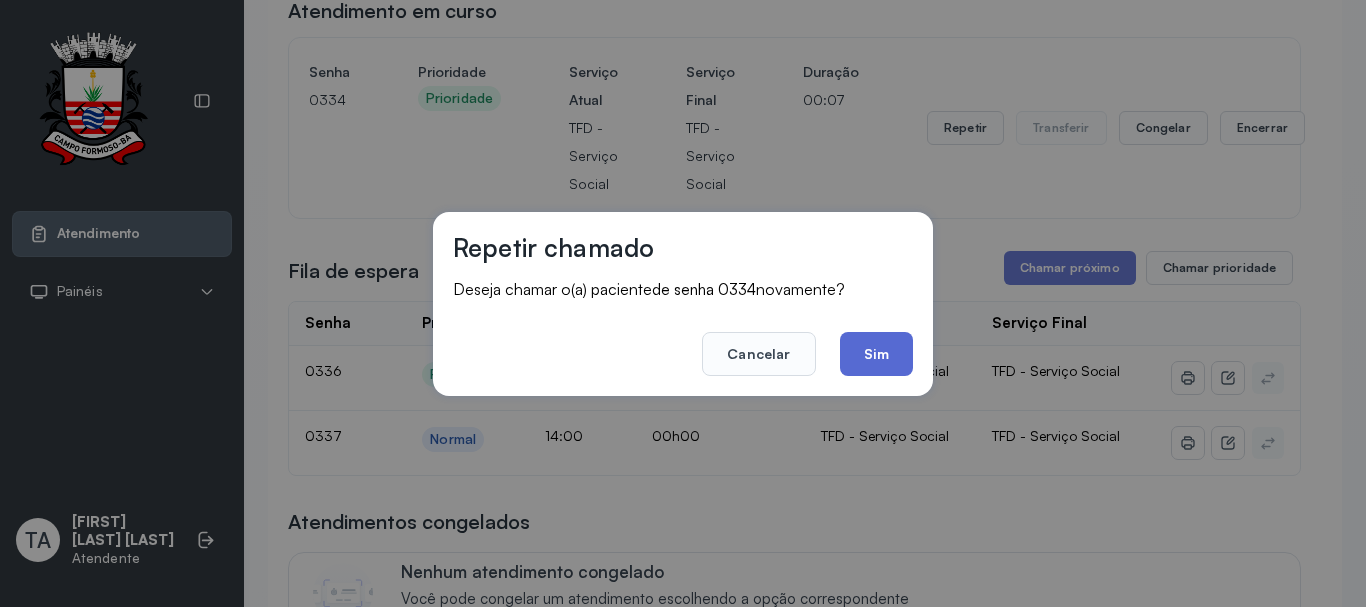 click on "Sim" 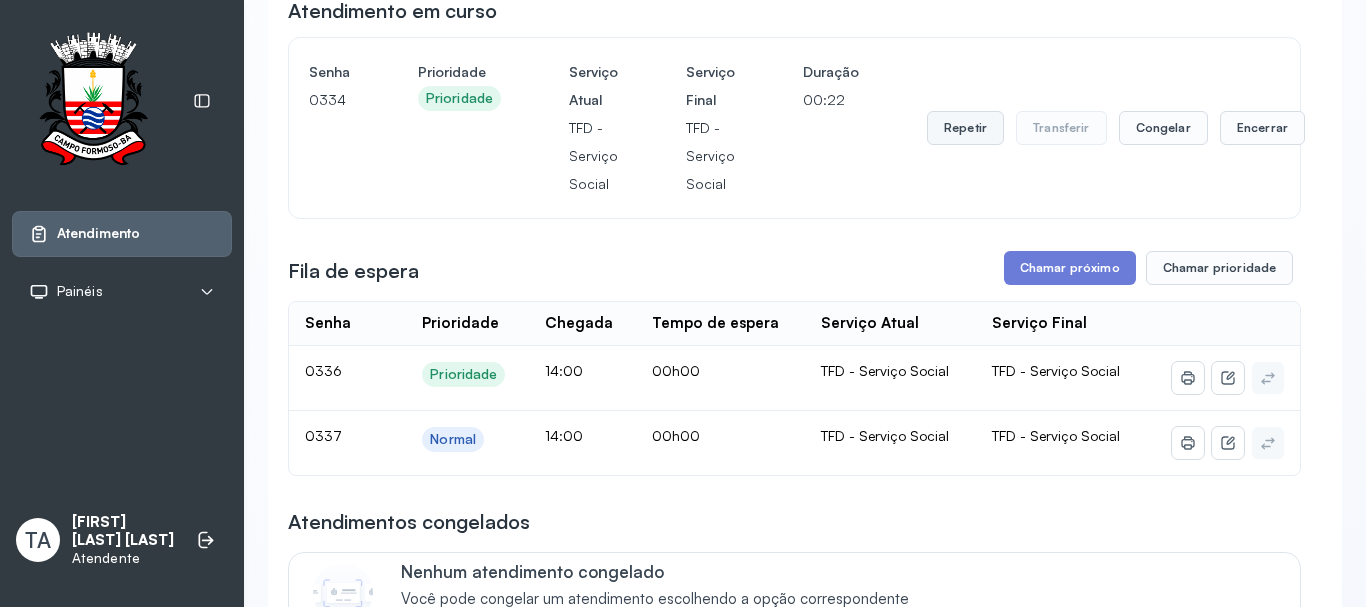 click on "Repetir" at bounding box center (965, 128) 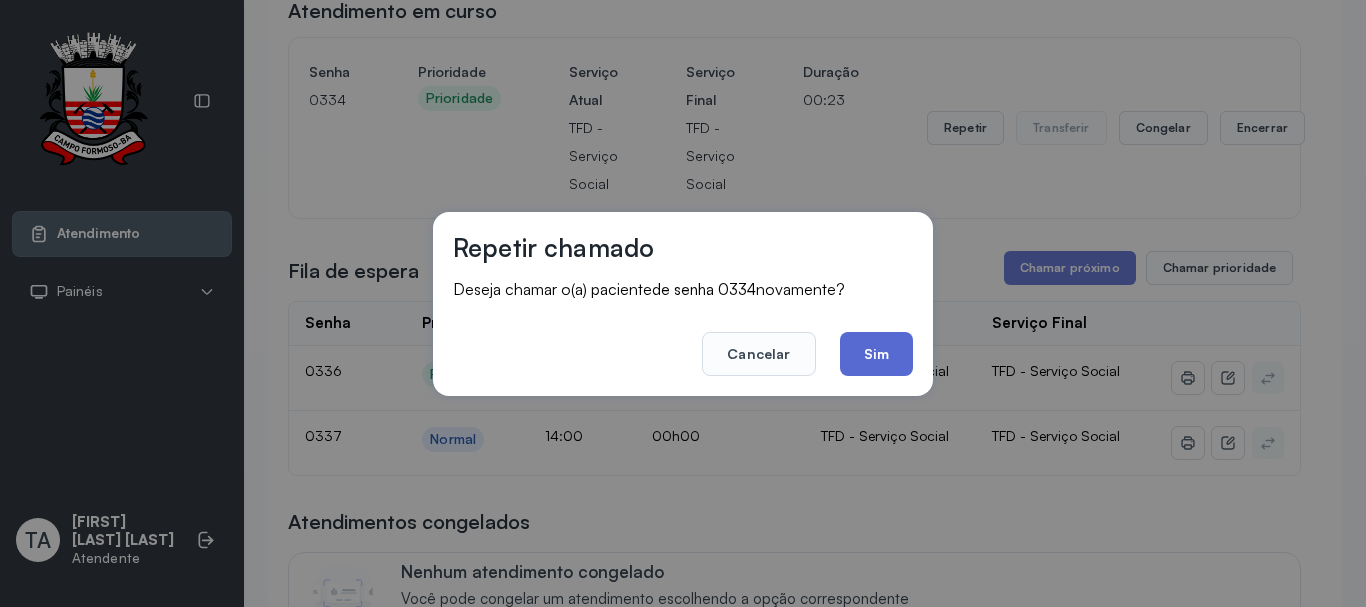 click on "Sim" 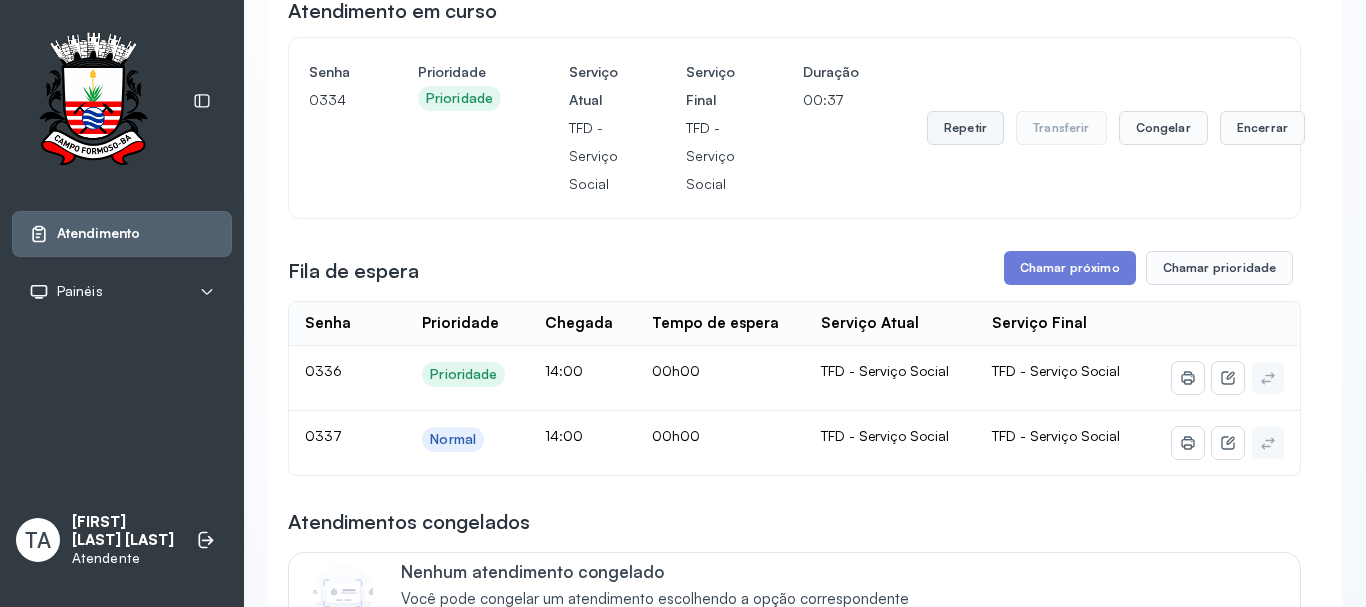 click on "Repetir" at bounding box center (965, 128) 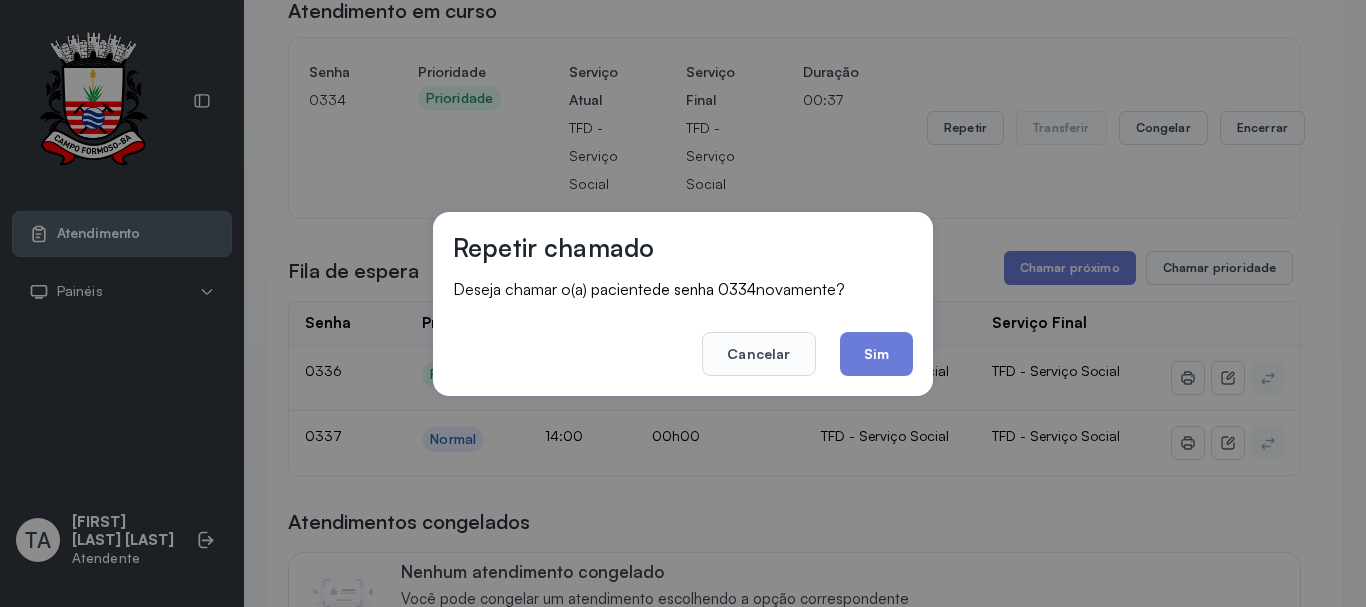 click on "Sim" 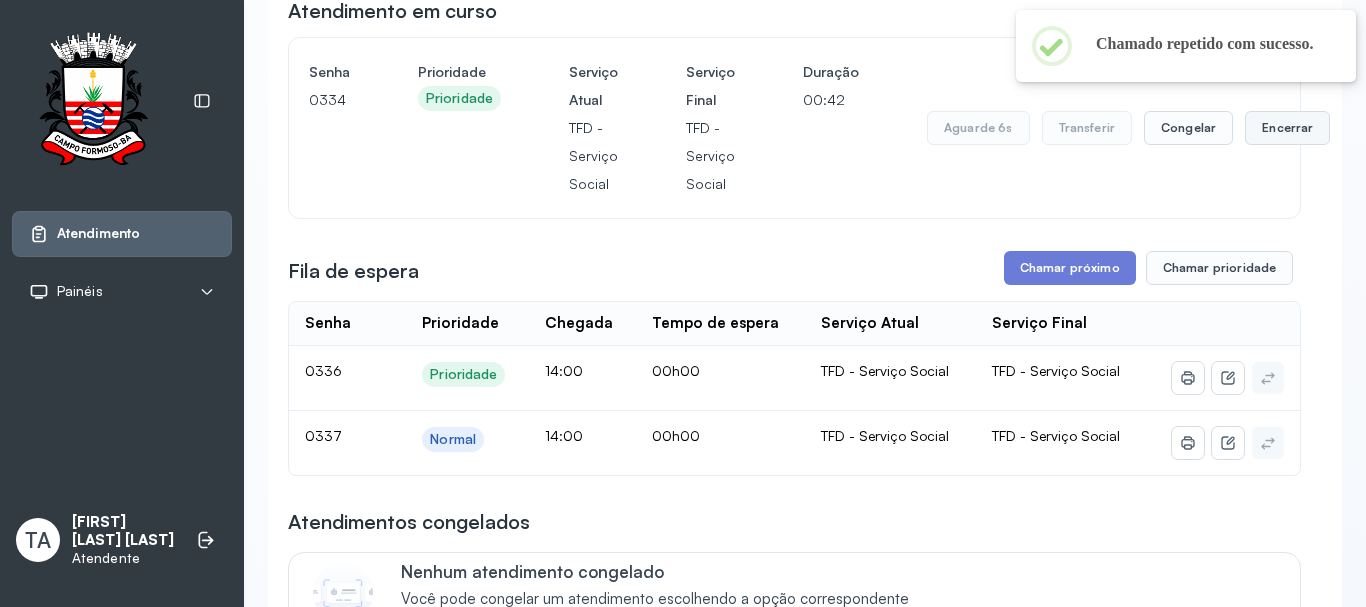 click on "Encerrar" at bounding box center [1287, 128] 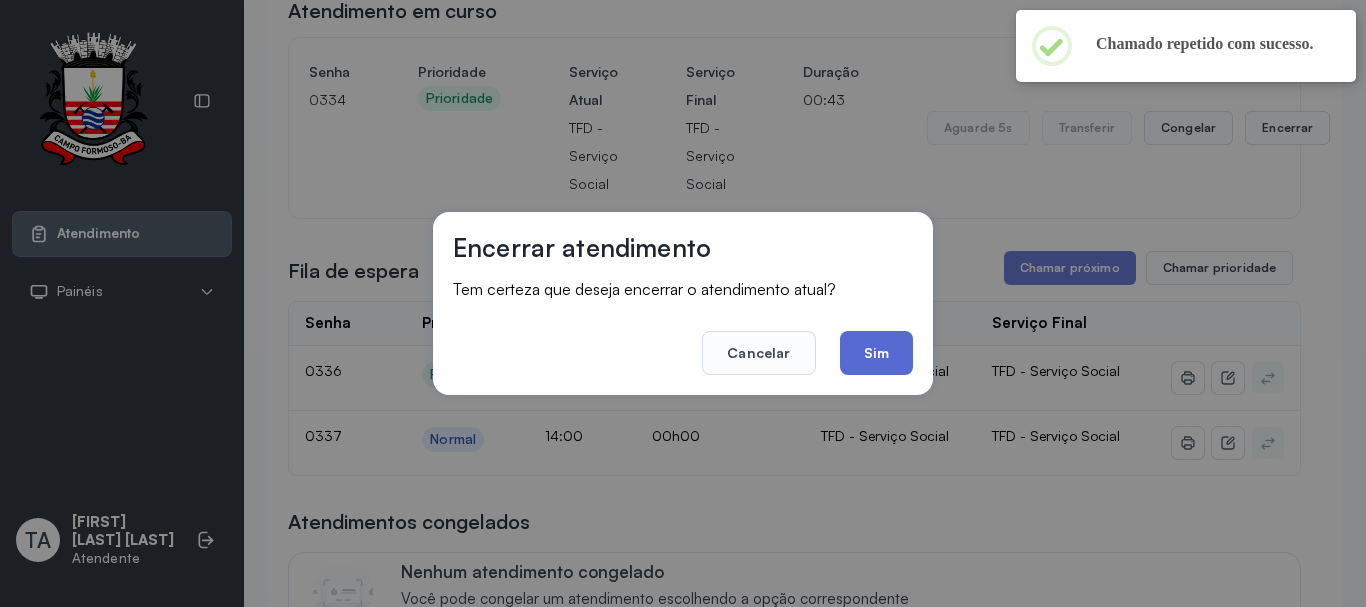 click on "Sim" 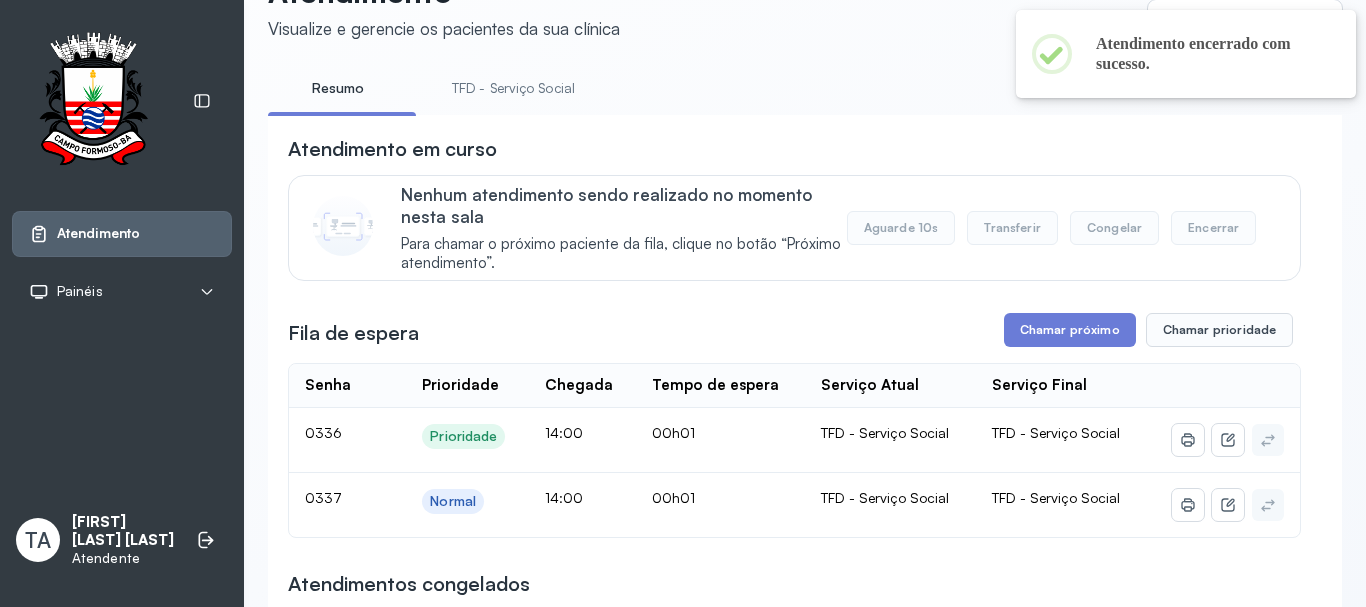 scroll, scrollTop: 200, scrollLeft: 0, axis: vertical 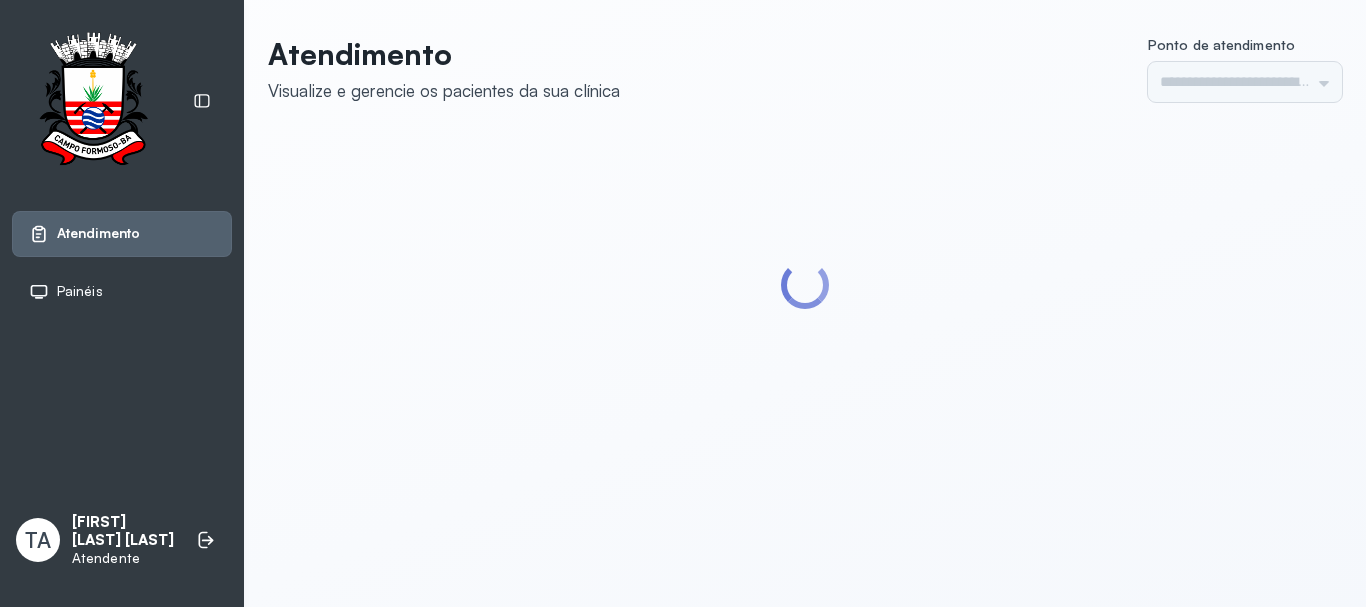 type on "******" 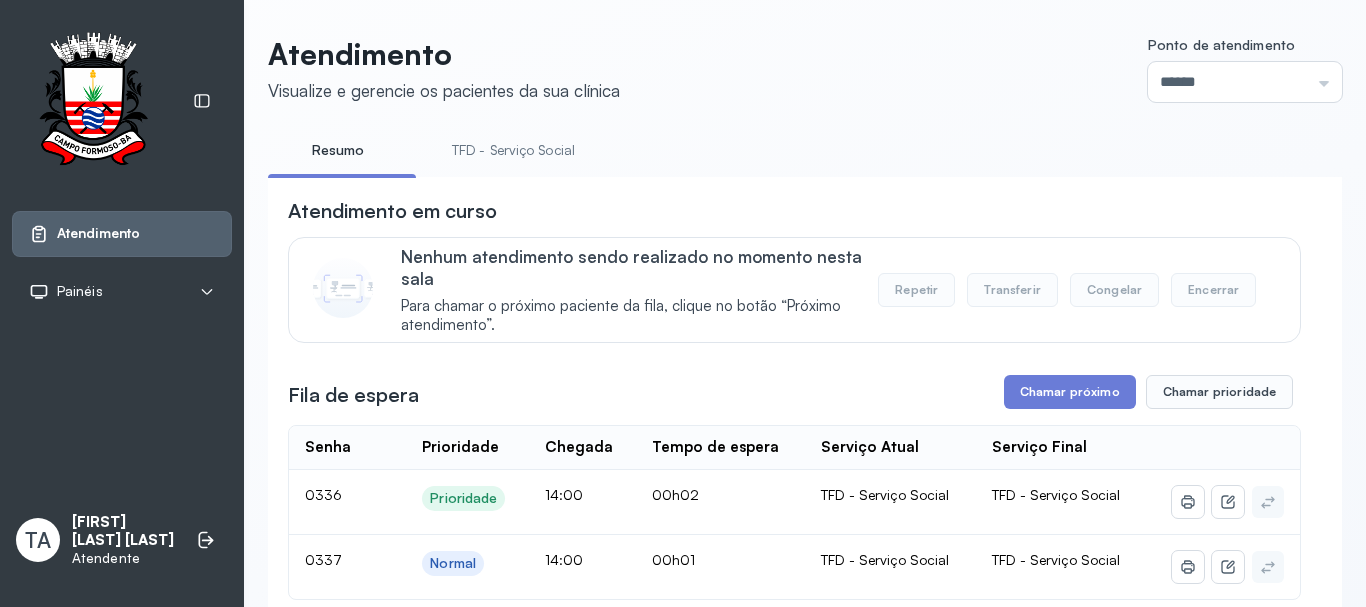 scroll, scrollTop: 0, scrollLeft: 0, axis: both 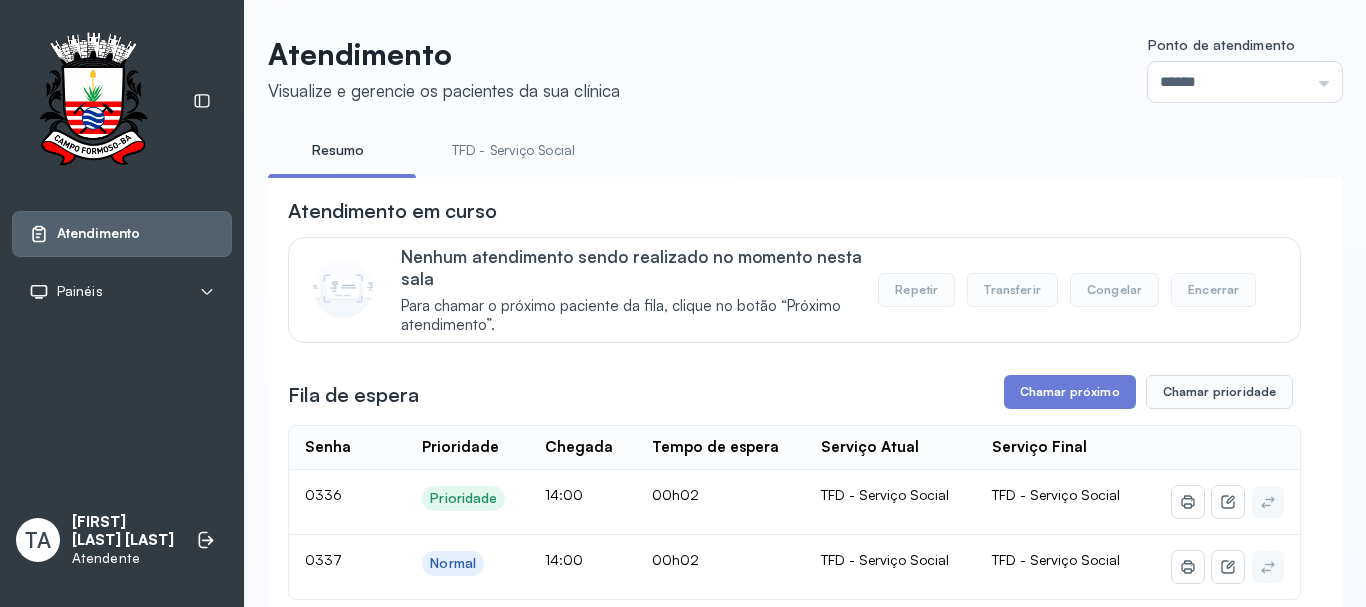 click on "TFD - Serviço Social" at bounding box center [513, 150] 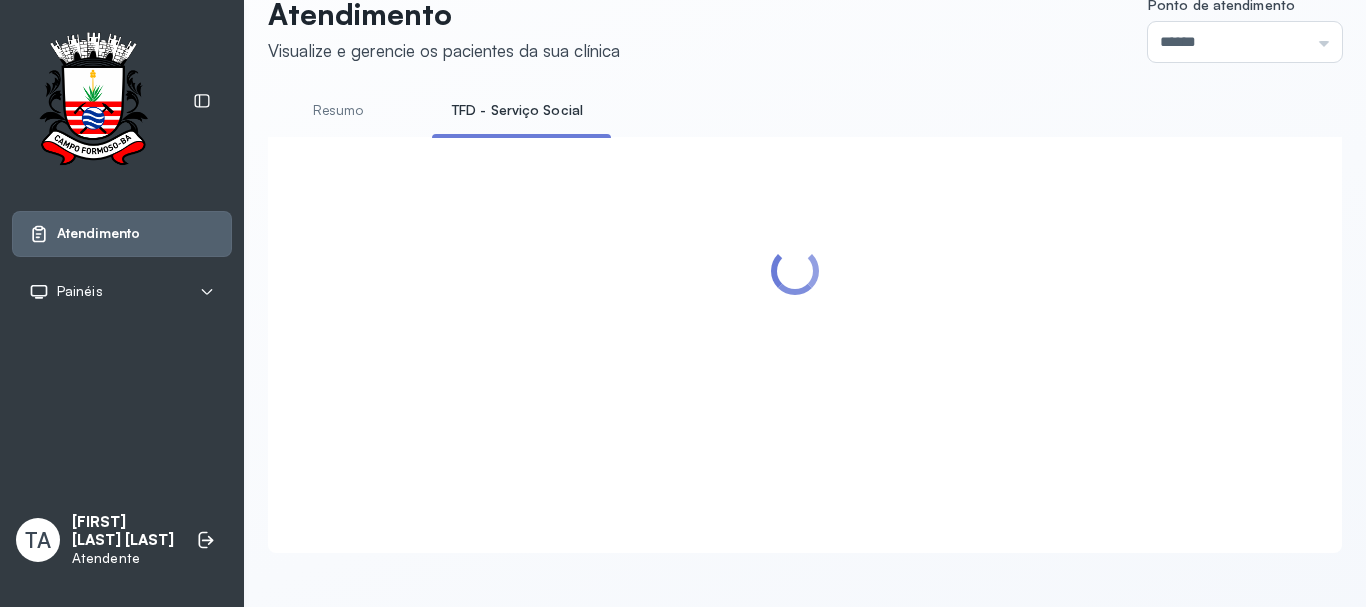 scroll, scrollTop: 62, scrollLeft: 0, axis: vertical 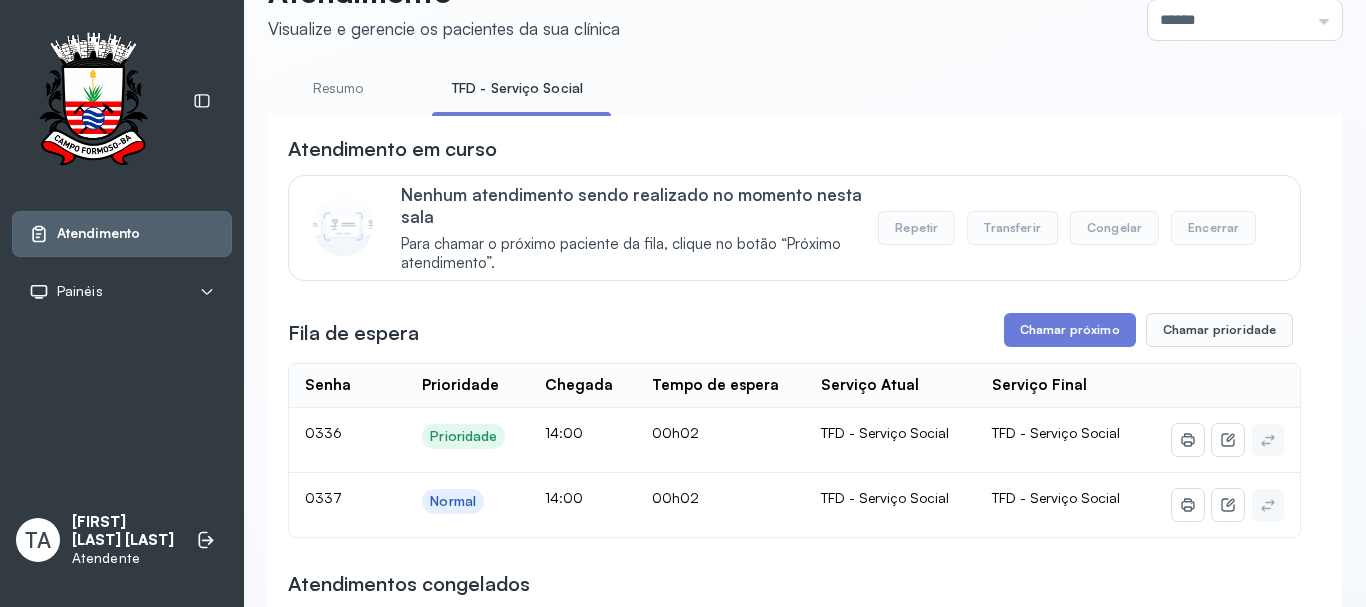 click on "**********" at bounding box center [794, 2218] 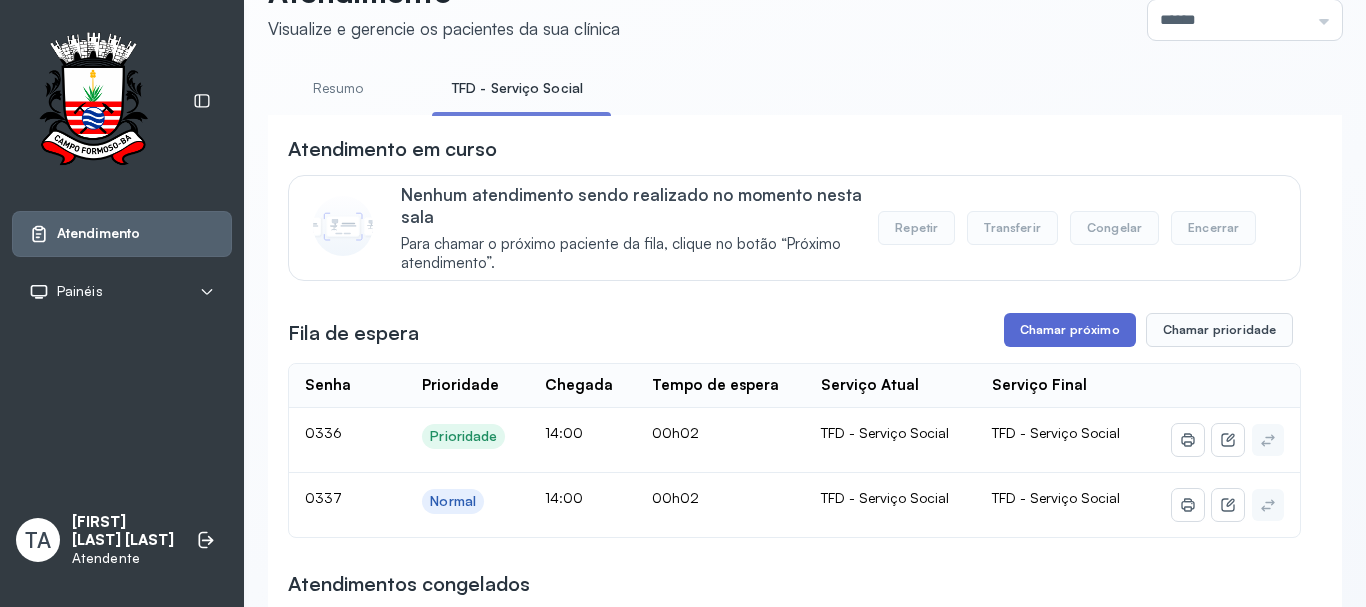 click on "Chamar próximo" at bounding box center [1070, 330] 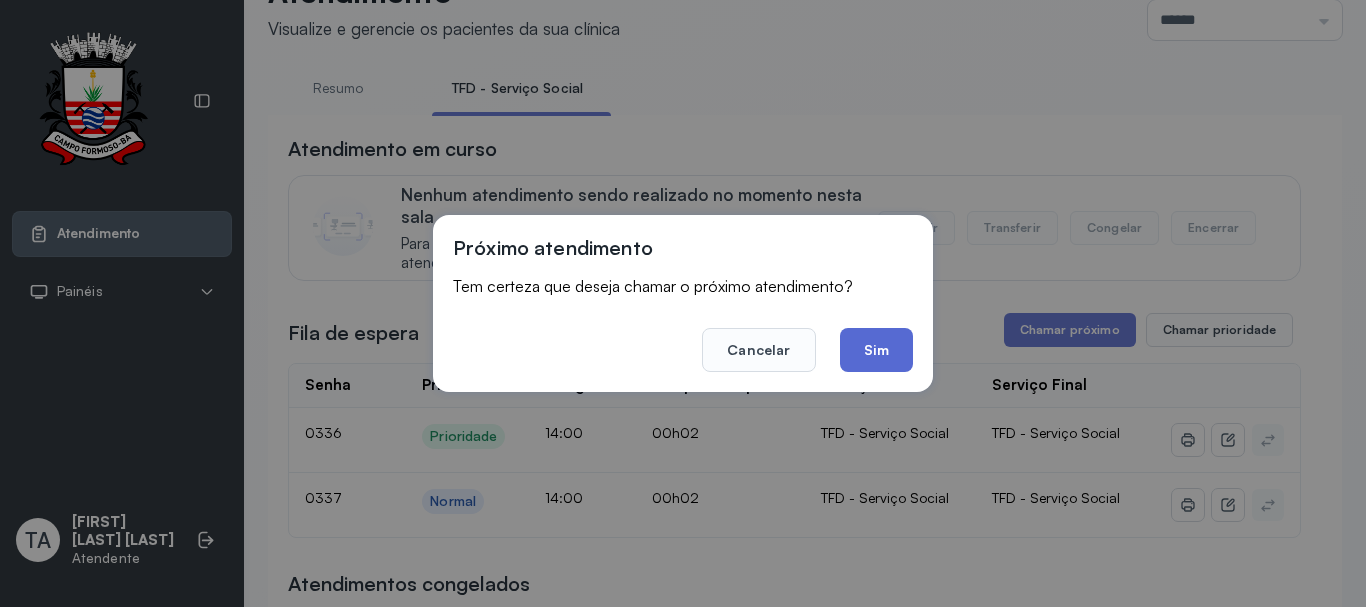 click on "Sim" 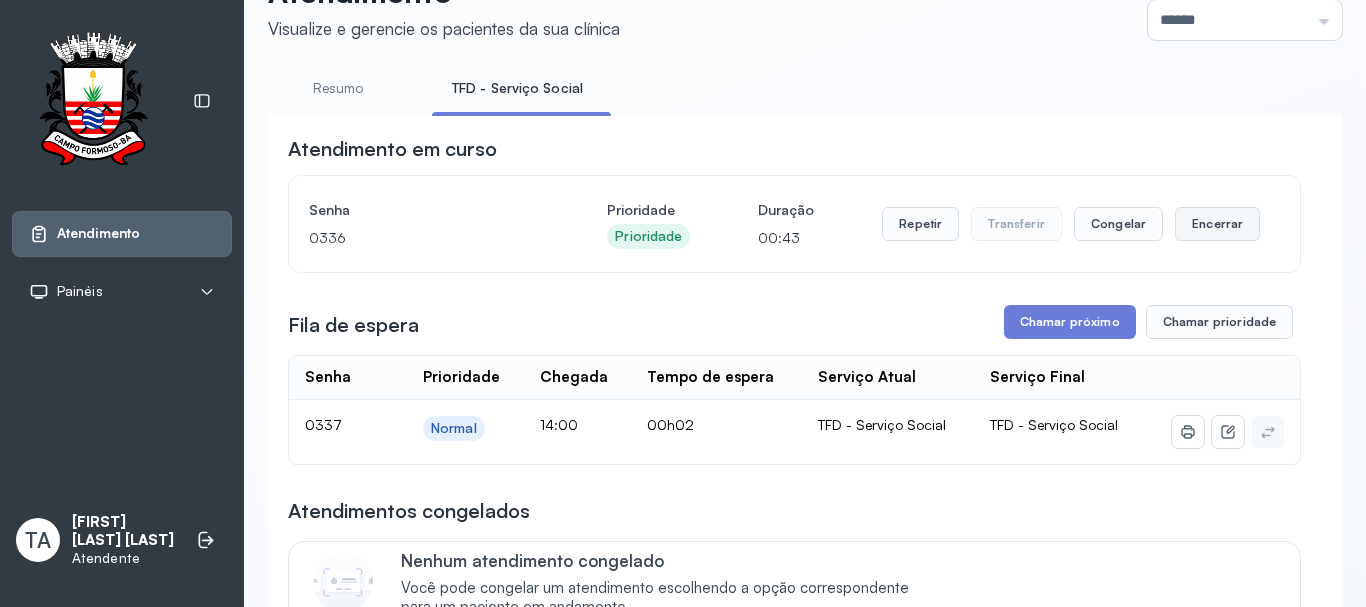 click on "Encerrar" at bounding box center [1217, 224] 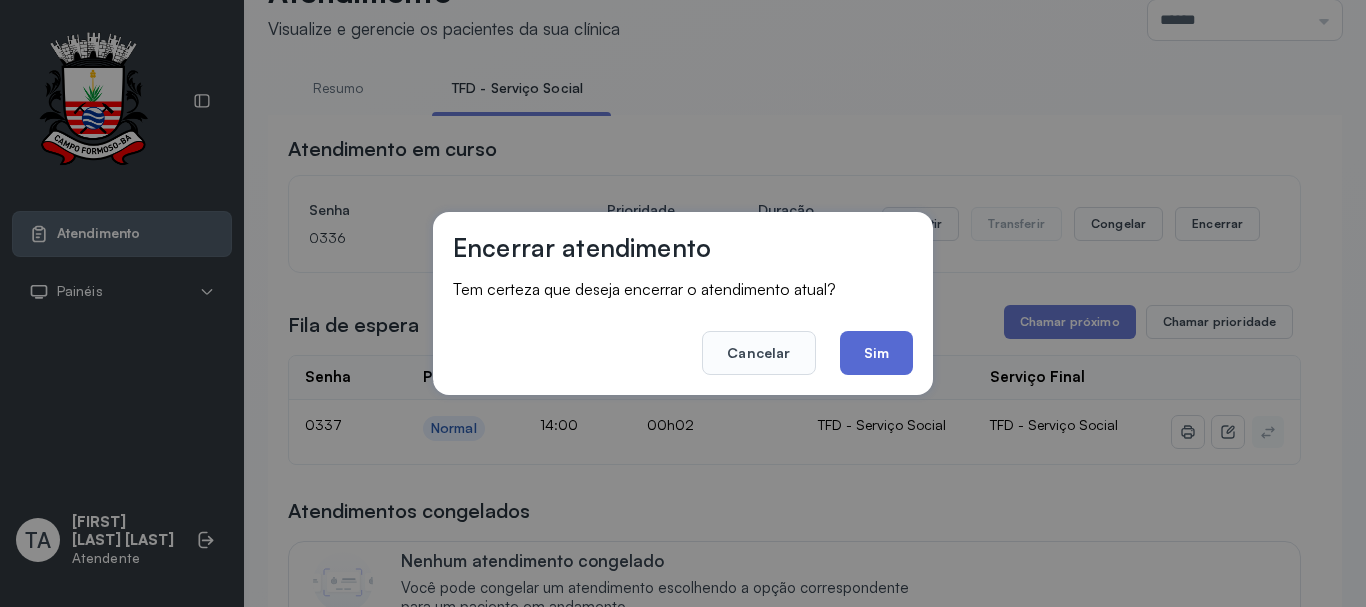 click on "Sim" 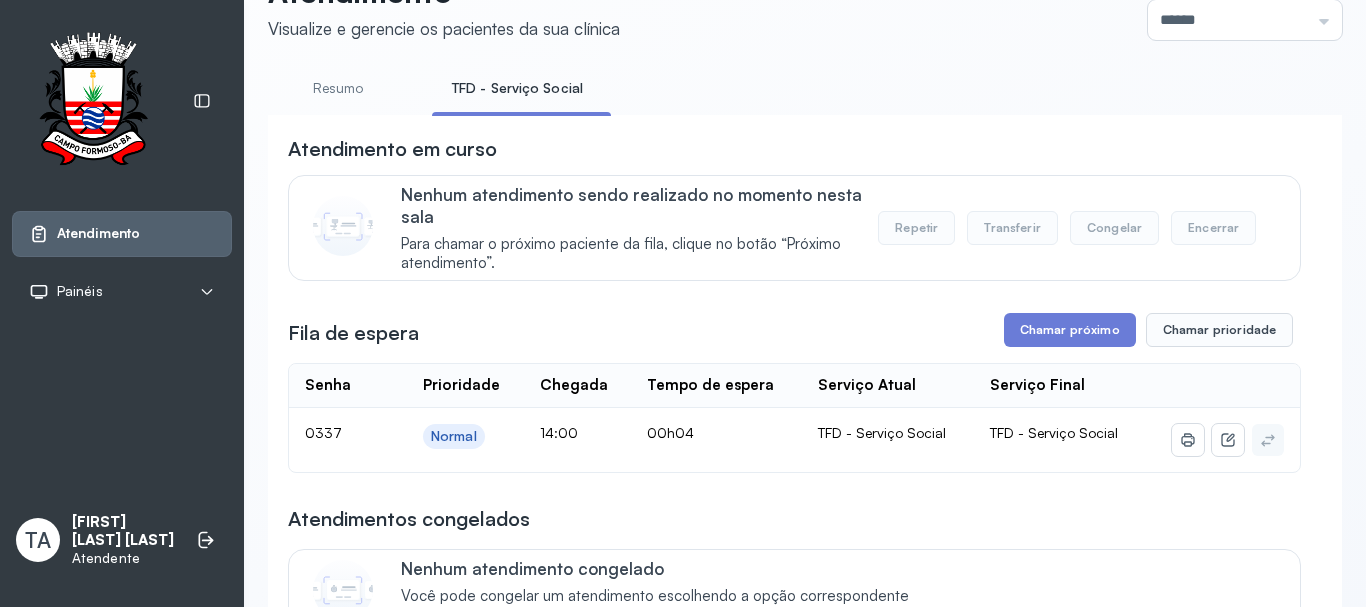 click on "**********" at bounding box center (794, 2215) 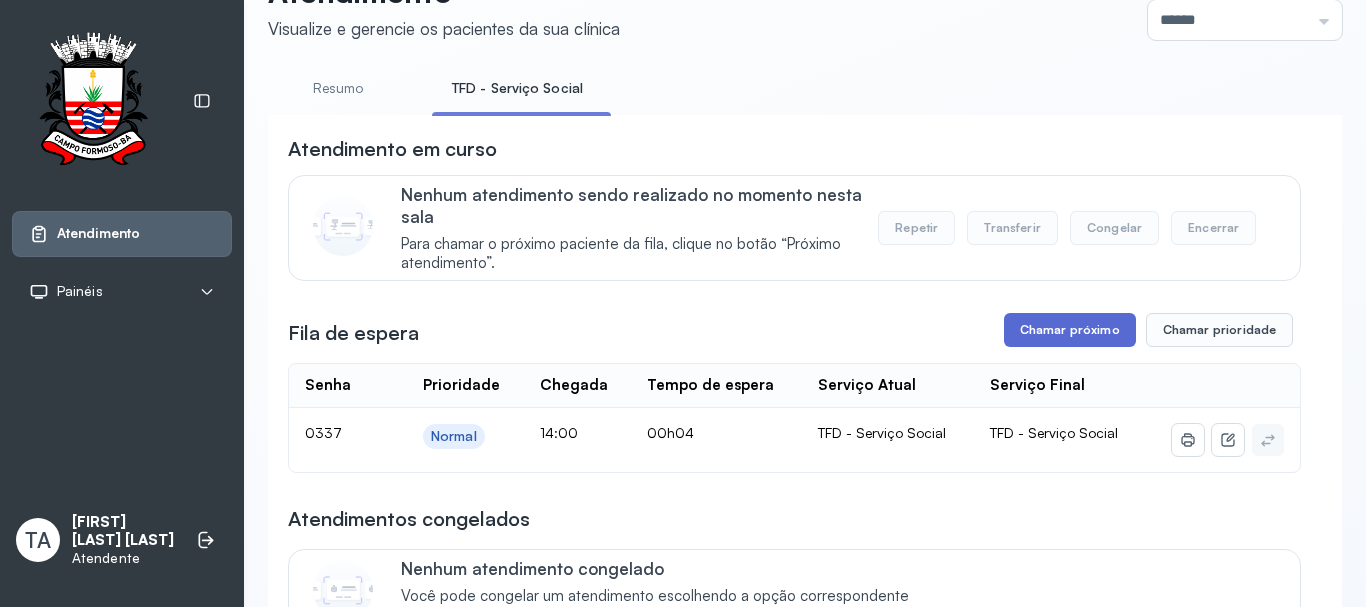 click on "Chamar próximo" at bounding box center (1070, 330) 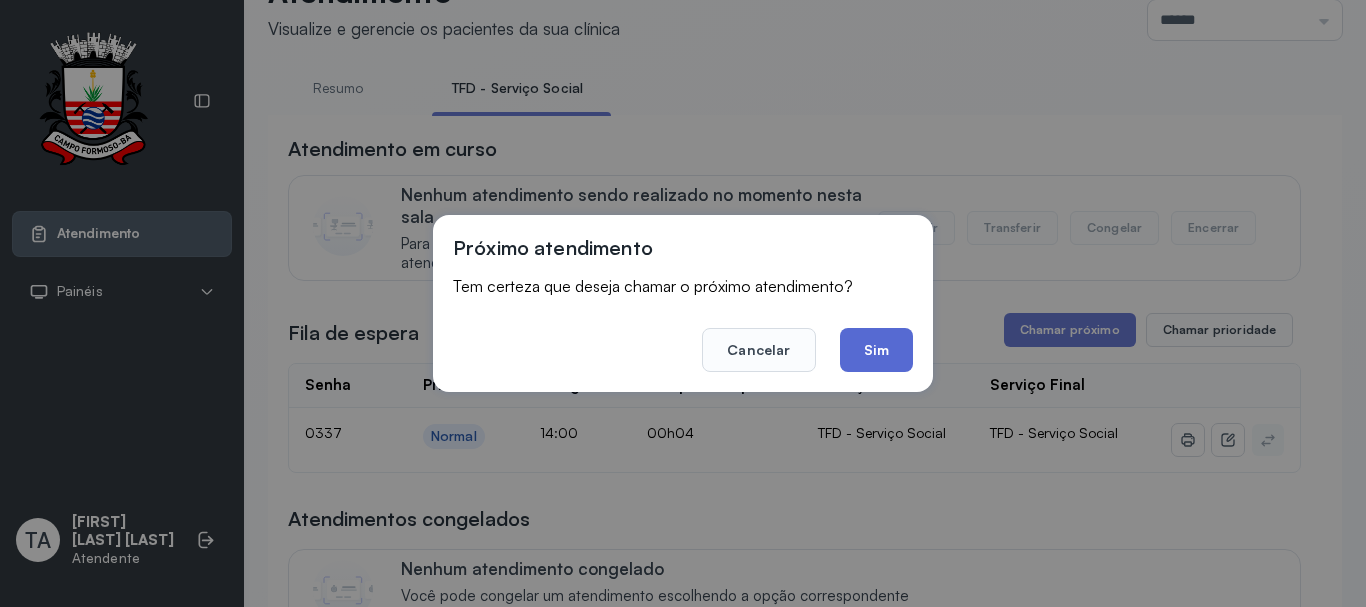 click on "Sim" 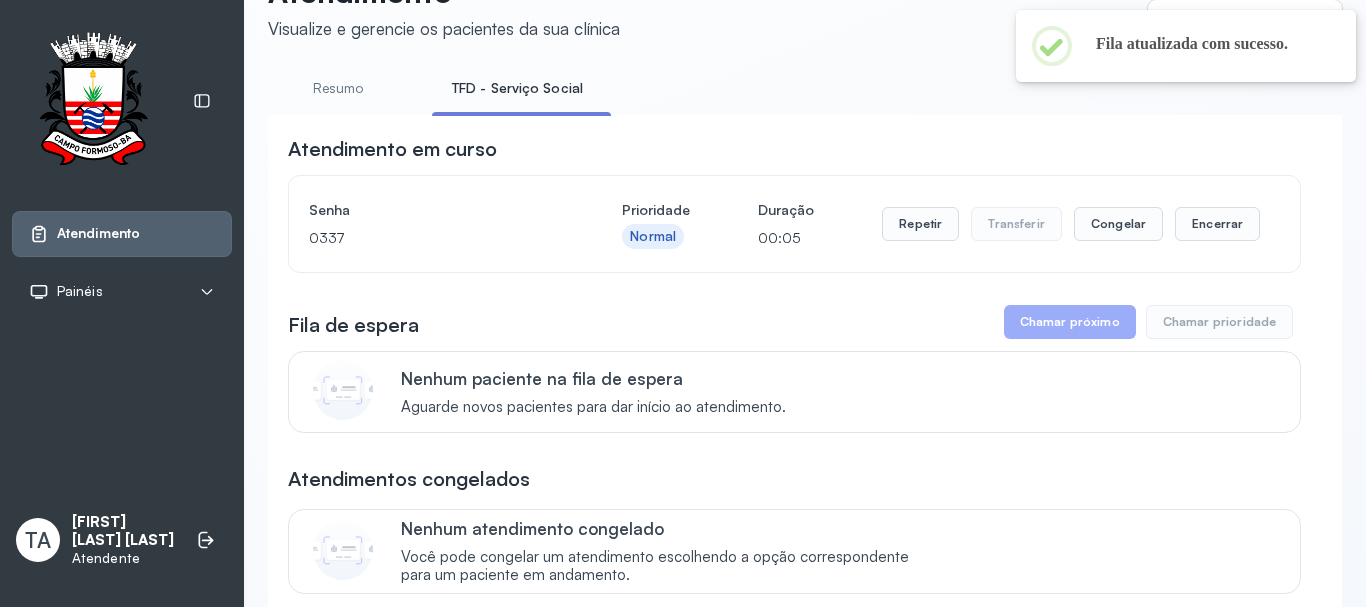 click on "Senha 0337 Prioridade Normal Duração 00:05 Repetir Transferir Congelar Encerrar" at bounding box center (794, 224) 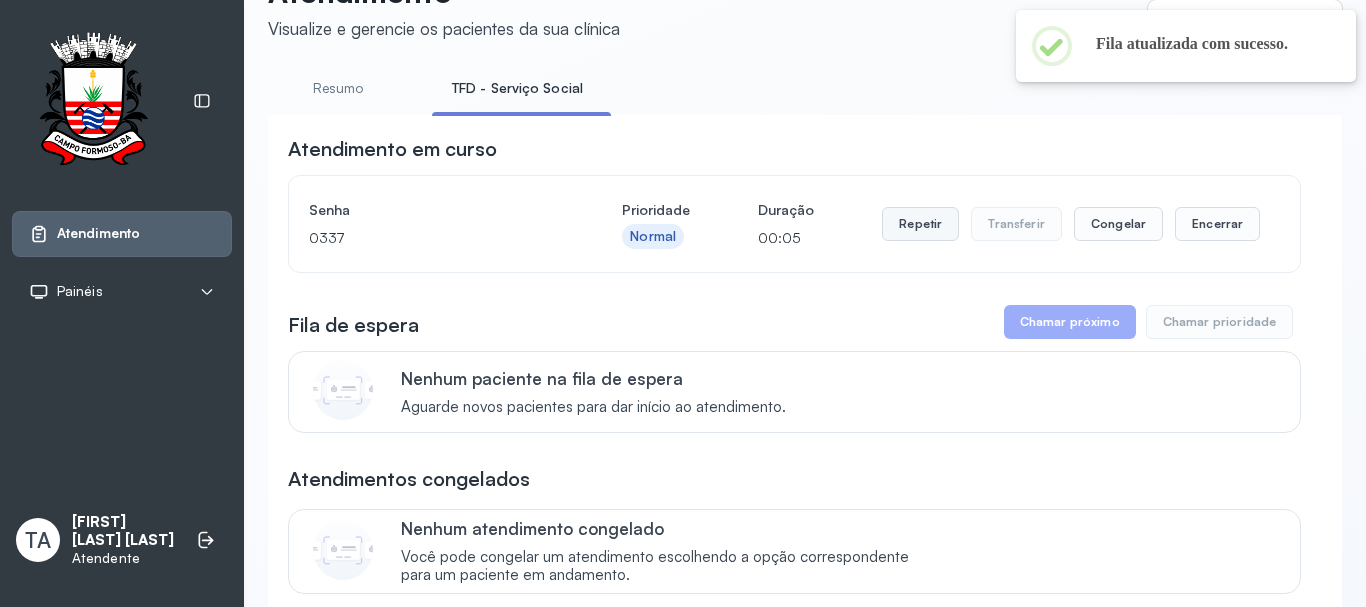 click on "Repetir" at bounding box center (920, 224) 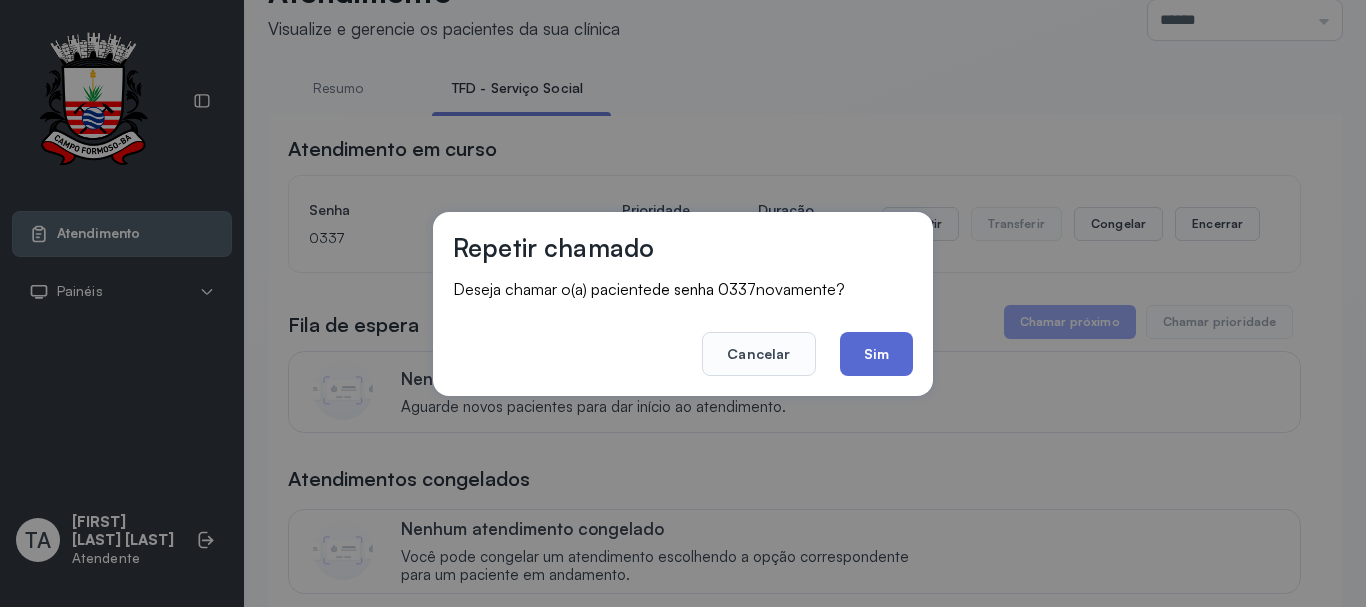 click on "Sim" 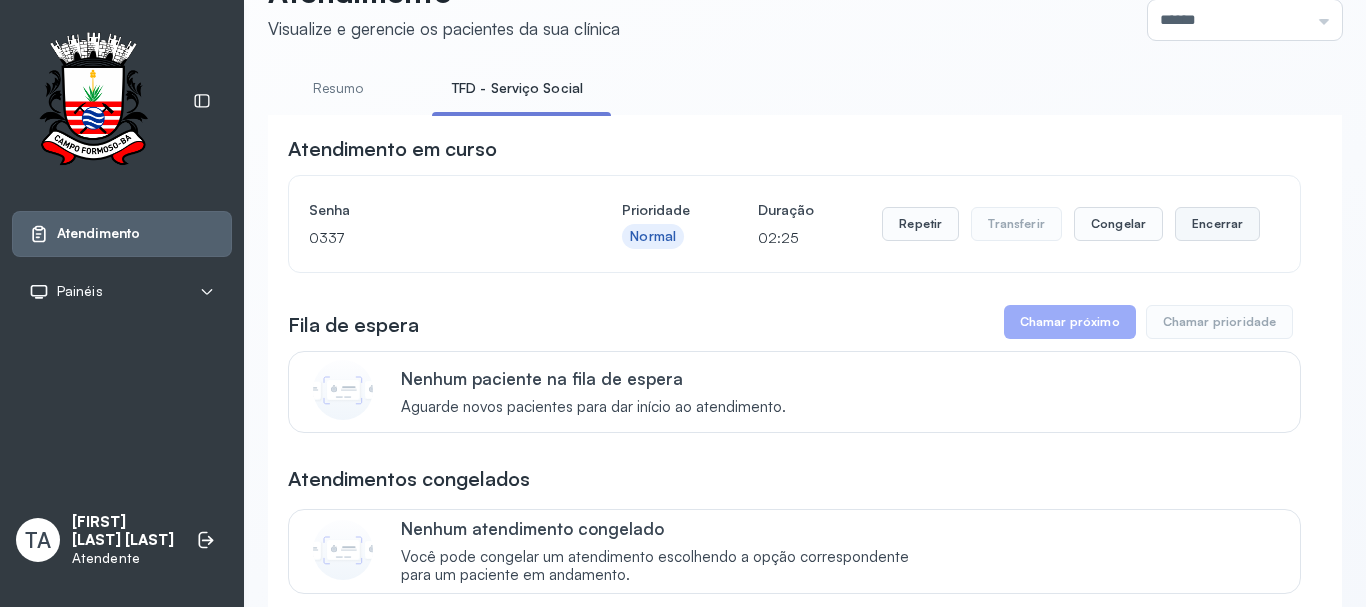 click on "Encerrar" at bounding box center [1217, 224] 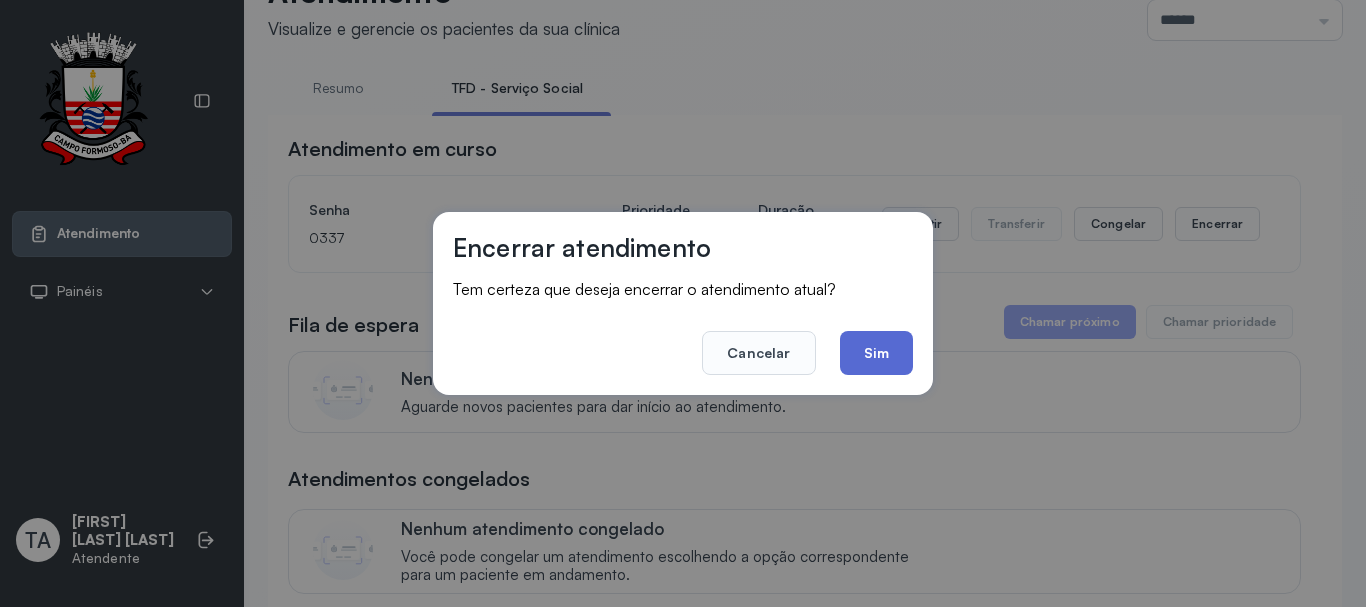 click on "Sim" 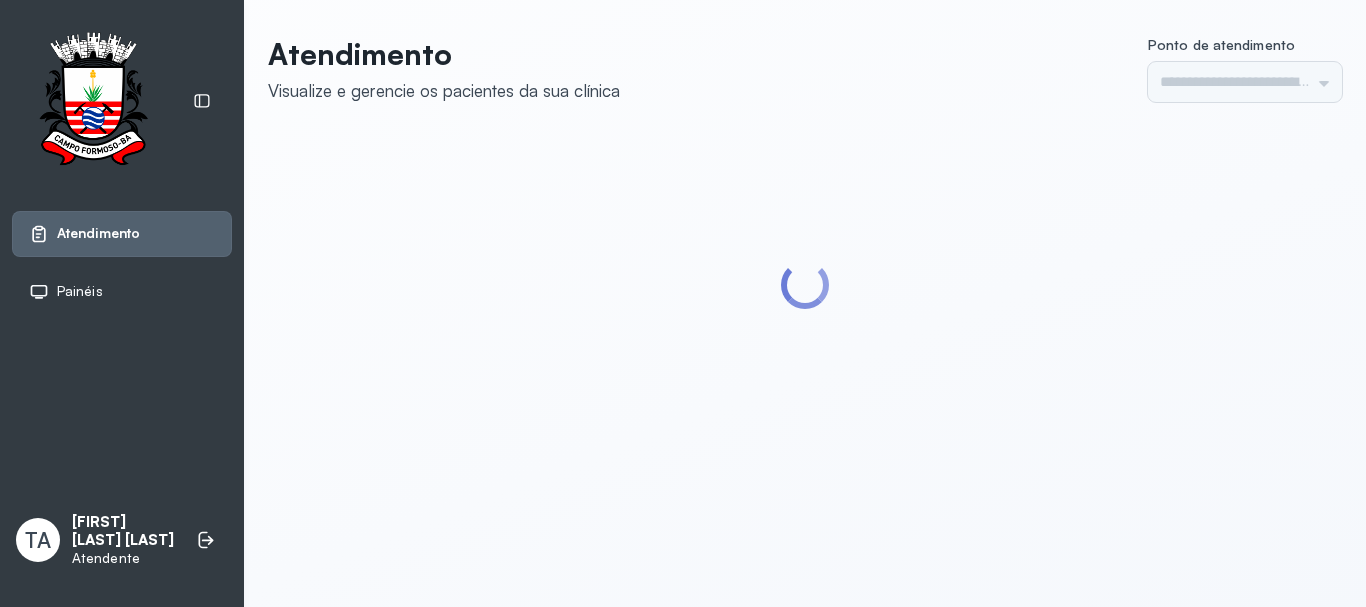 scroll, scrollTop: 0, scrollLeft: 0, axis: both 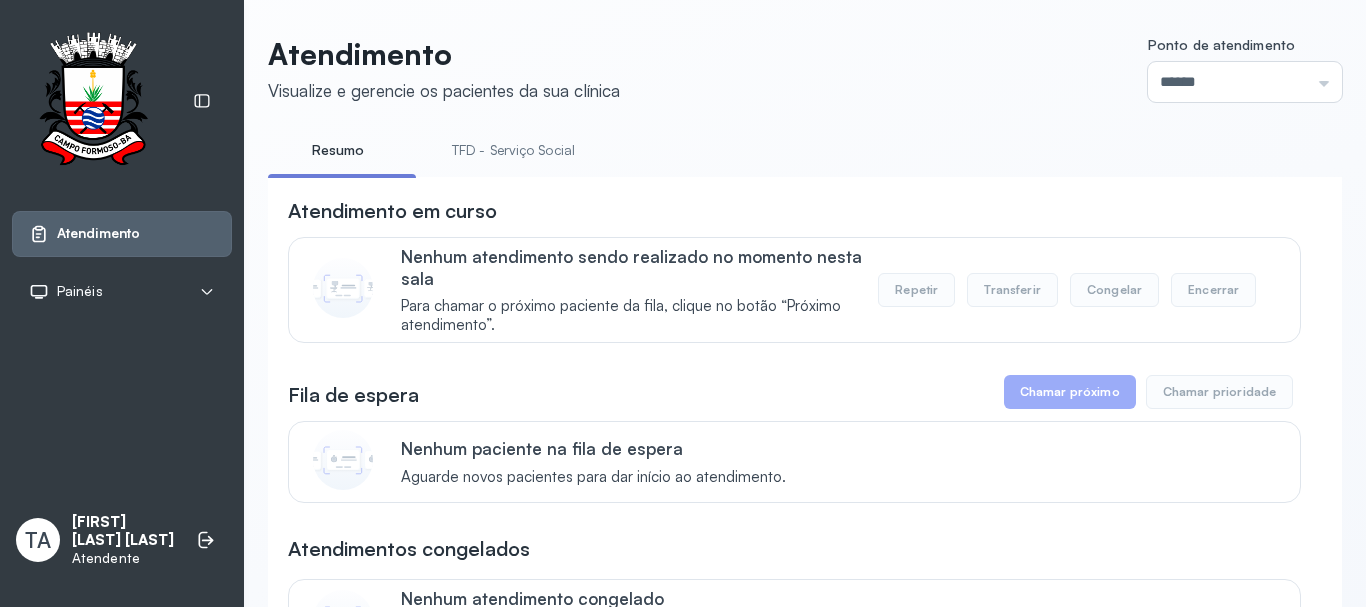 click on "TFD - Serviço Social" at bounding box center (513, 150) 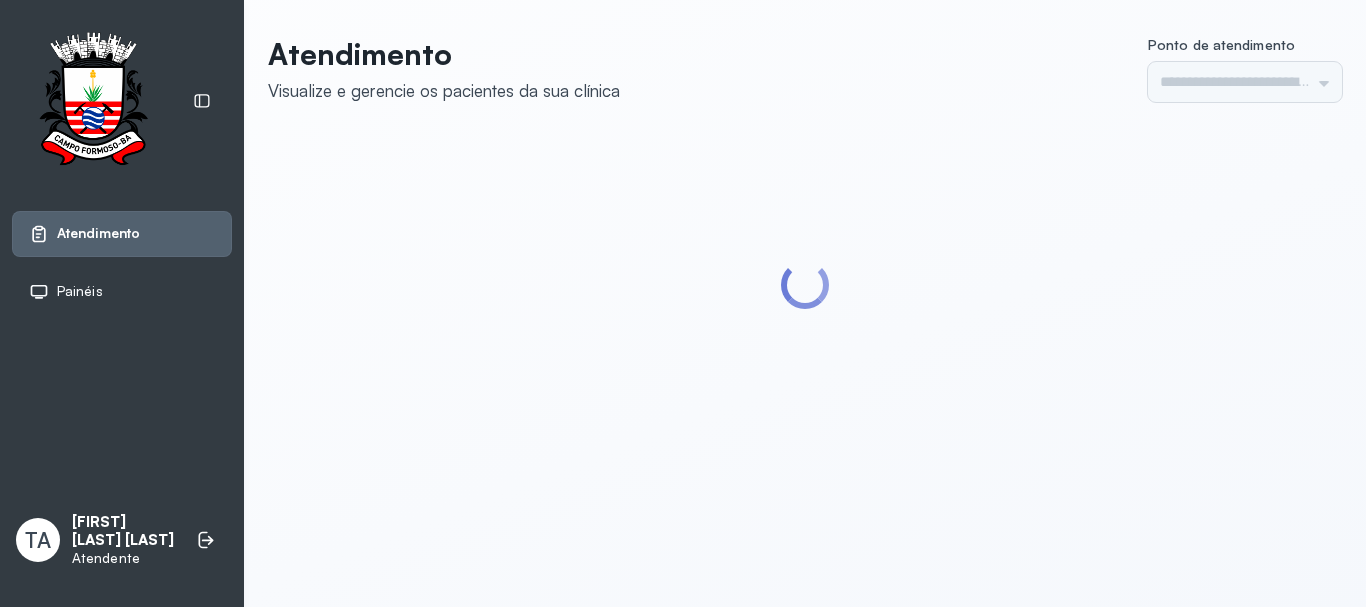 scroll, scrollTop: 0, scrollLeft: 0, axis: both 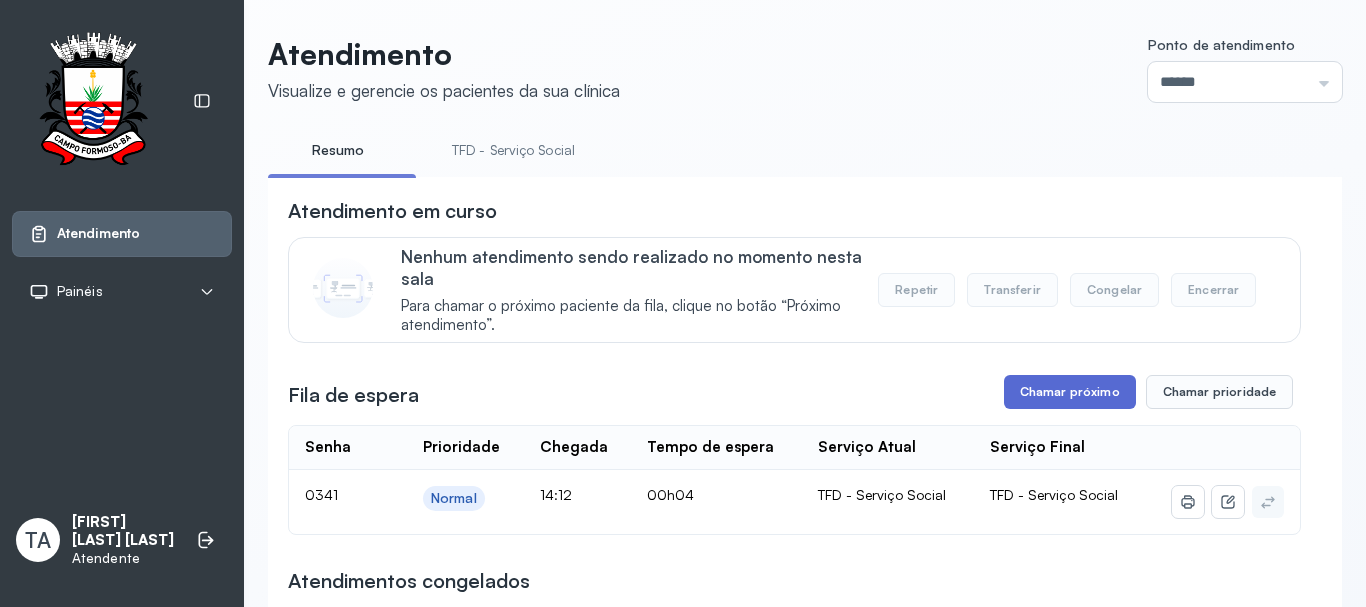 click on "Chamar próximo" at bounding box center [1070, 392] 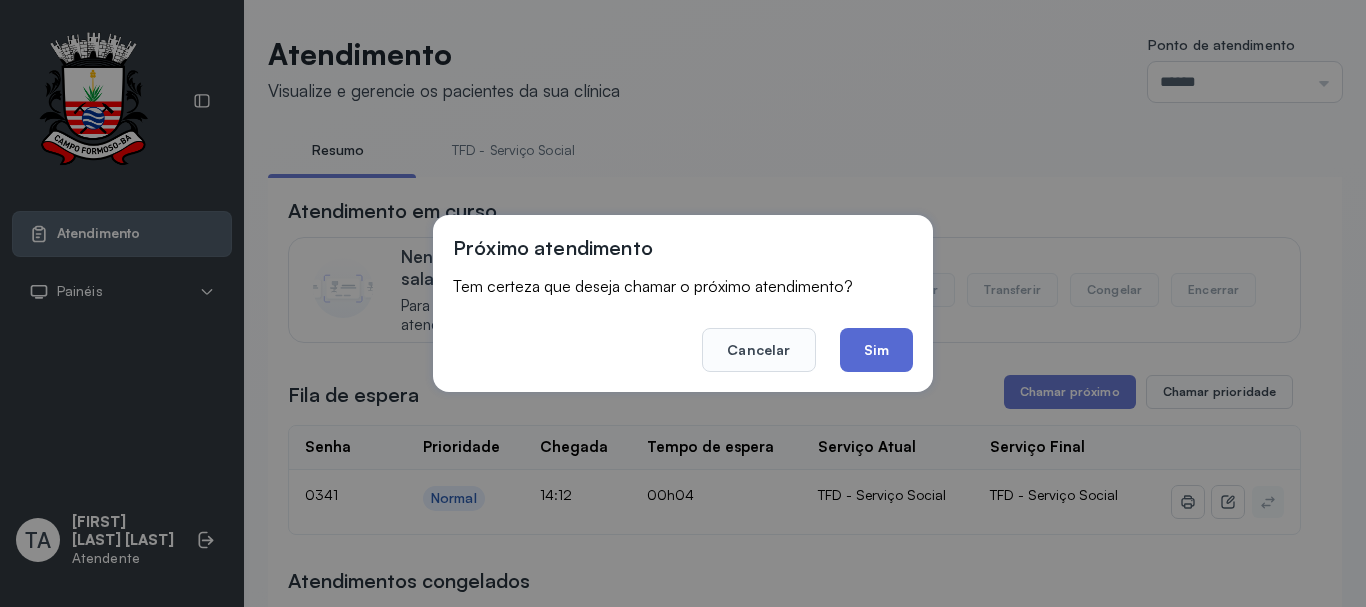 click on "Sim" 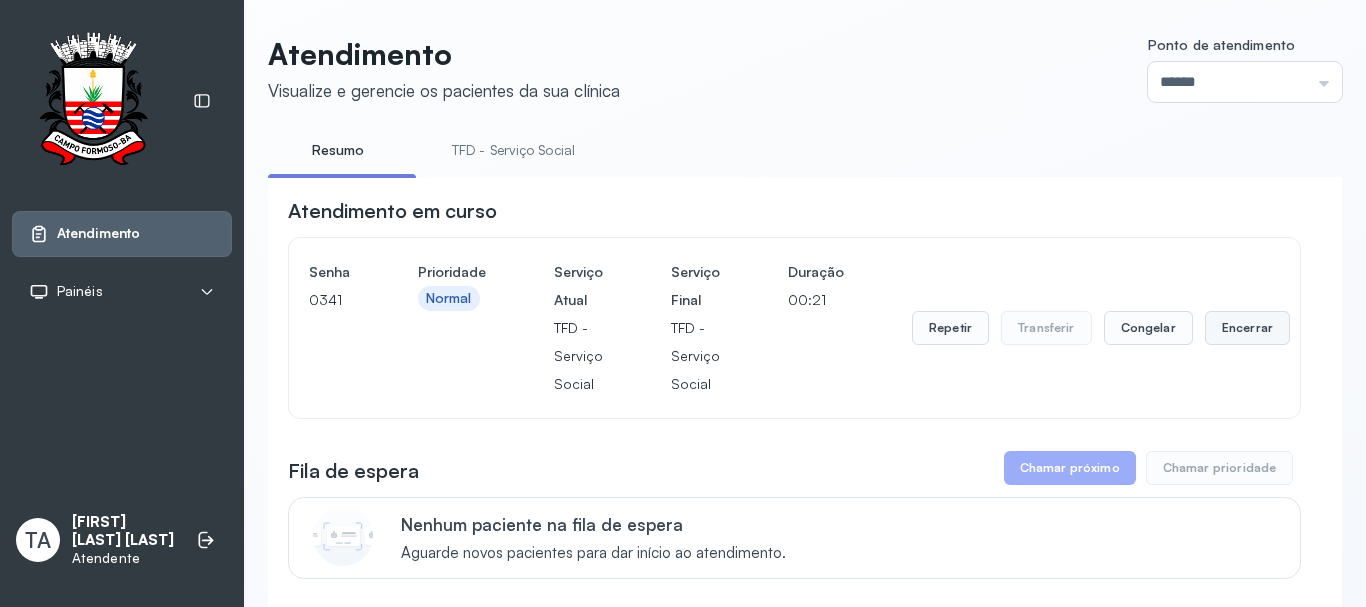 click on "Encerrar" at bounding box center (1247, 328) 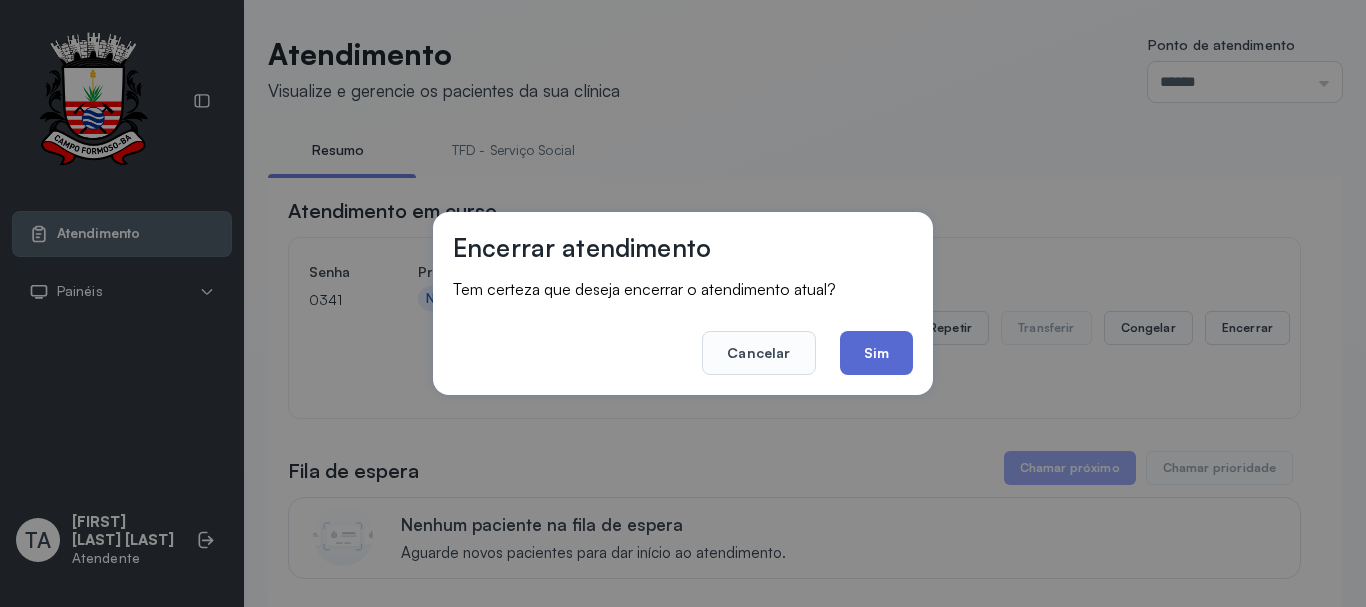 click on "Sim" 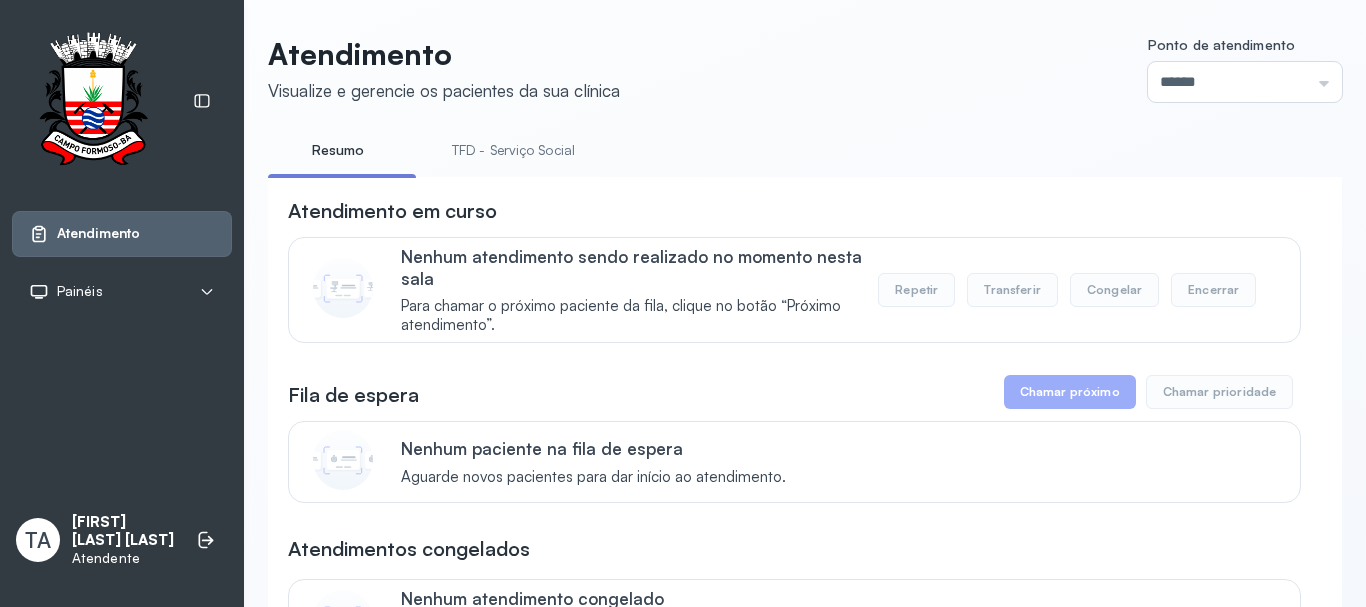 click on "TFD - Serviço Social" at bounding box center (513, 150) 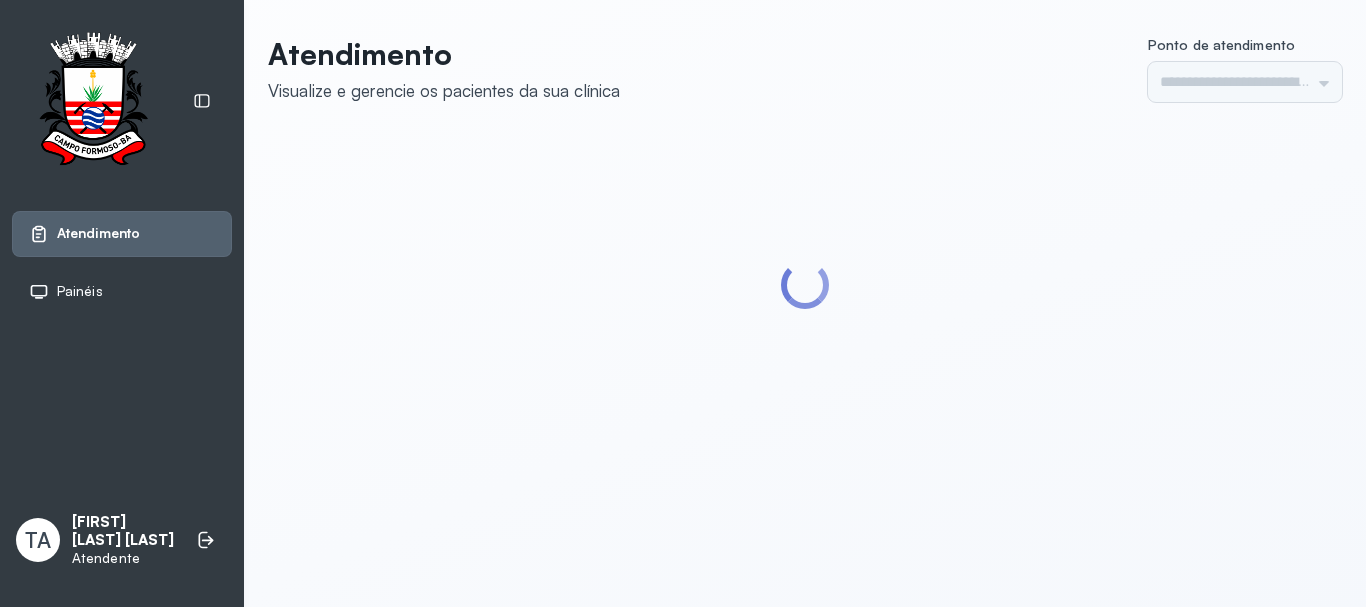 scroll, scrollTop: 0, scrollLeft: 0, axis: both 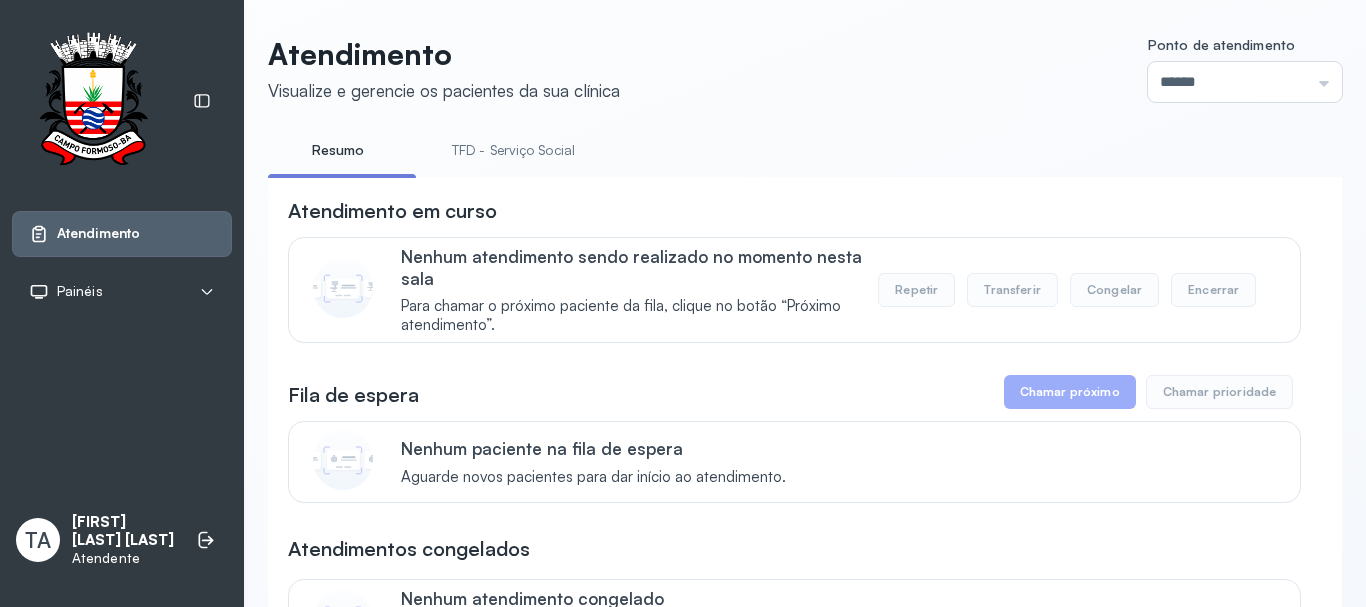 click on "TFD - Serviço Social" at bounding box center [513, 150] 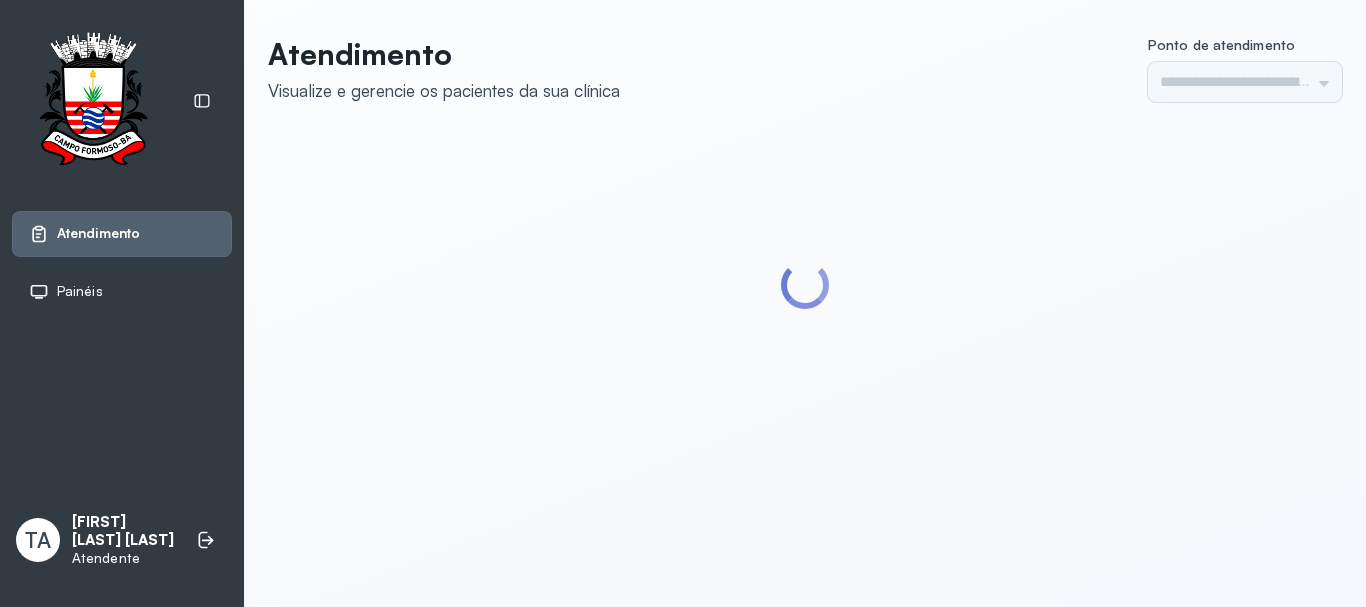scroll, scrollTop: 0, scrollLeft: 0, axis: both 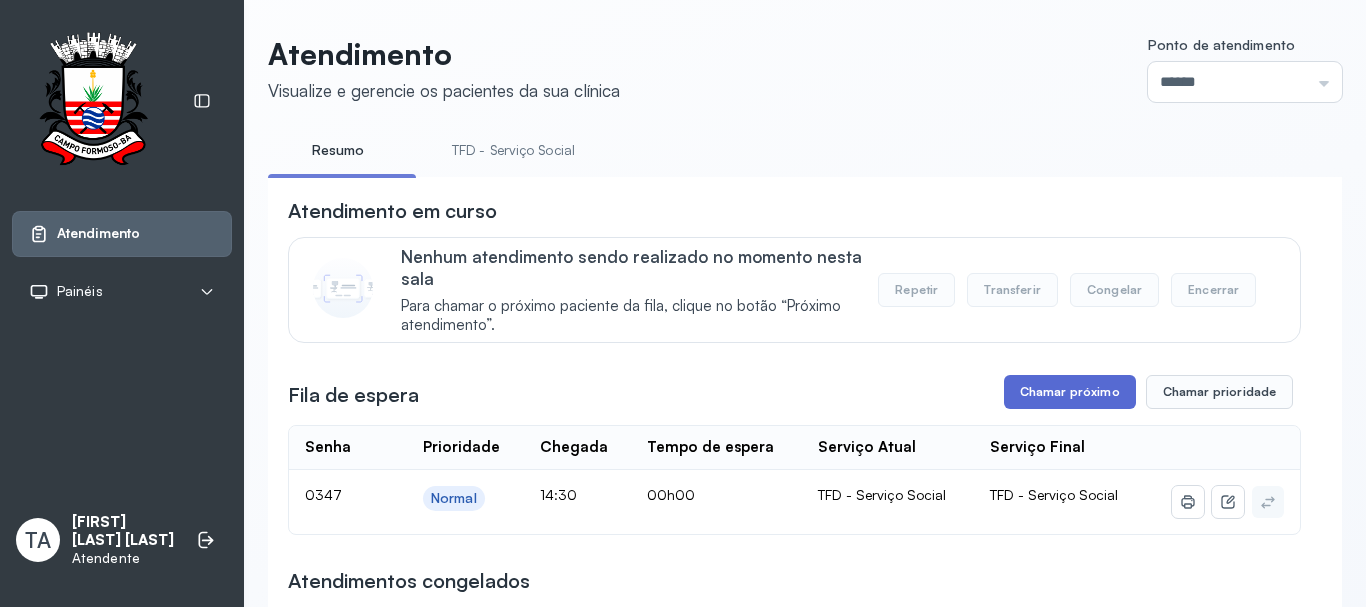 click on "Chamar próximo" at bounding box center [1070, 392] 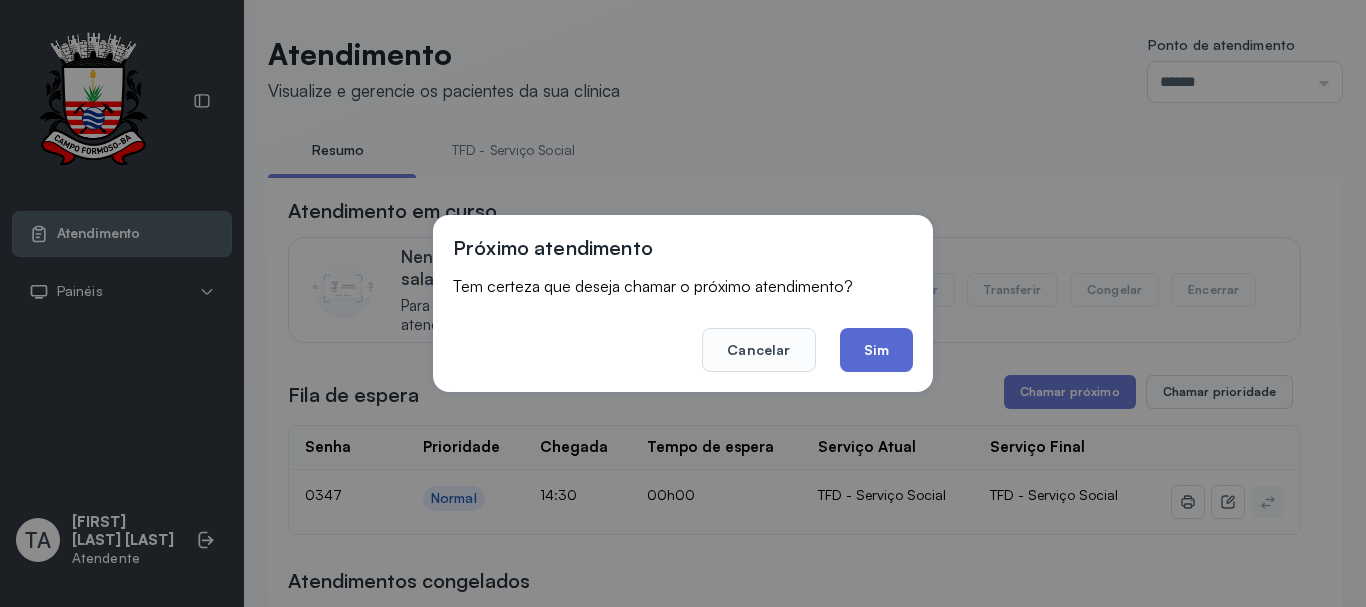click on "Sim" 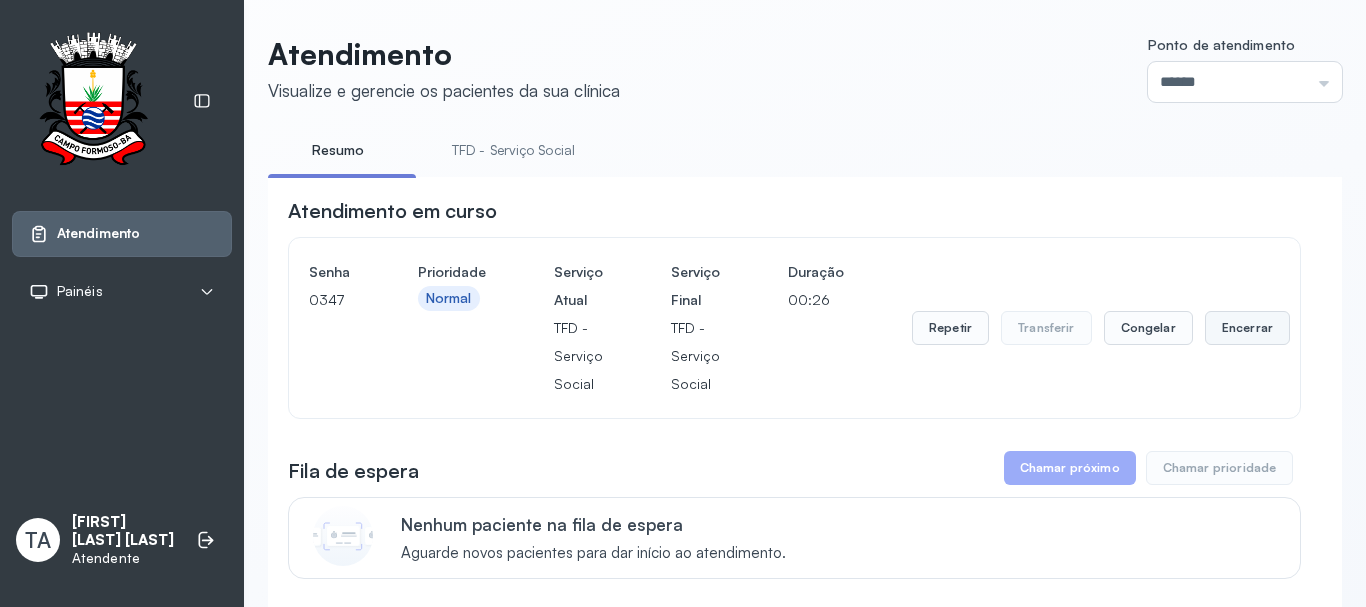 click on "Encerrar" at bounding box center [1247, 328] 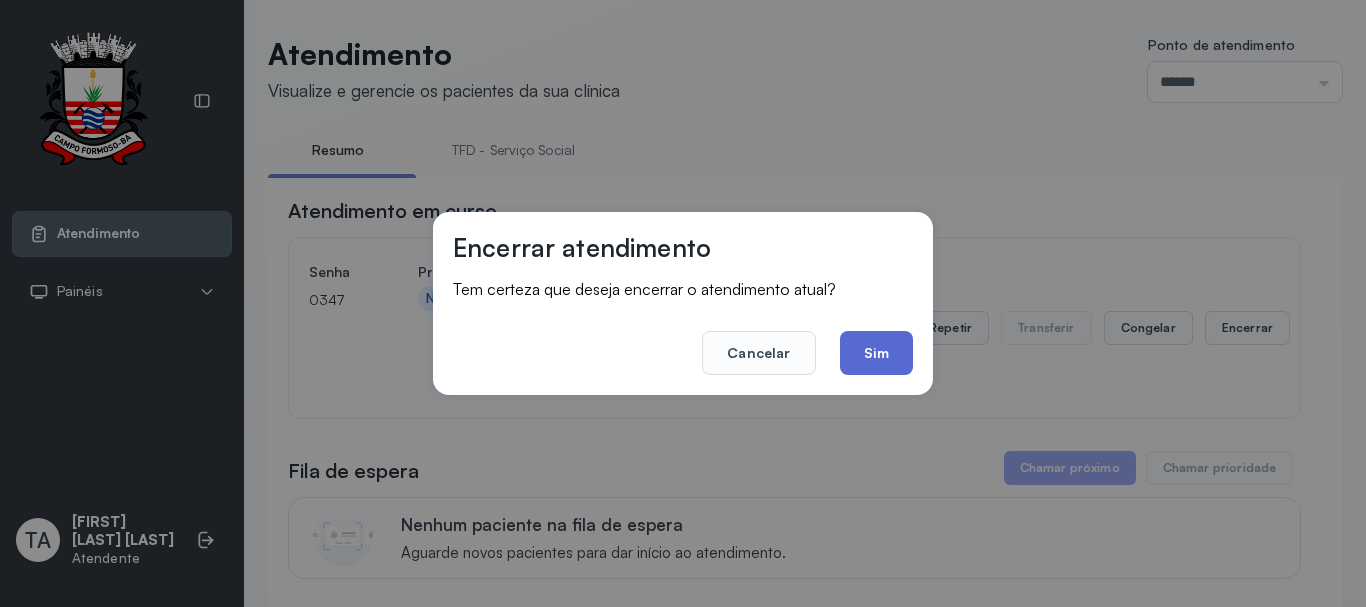 click on "Sim" 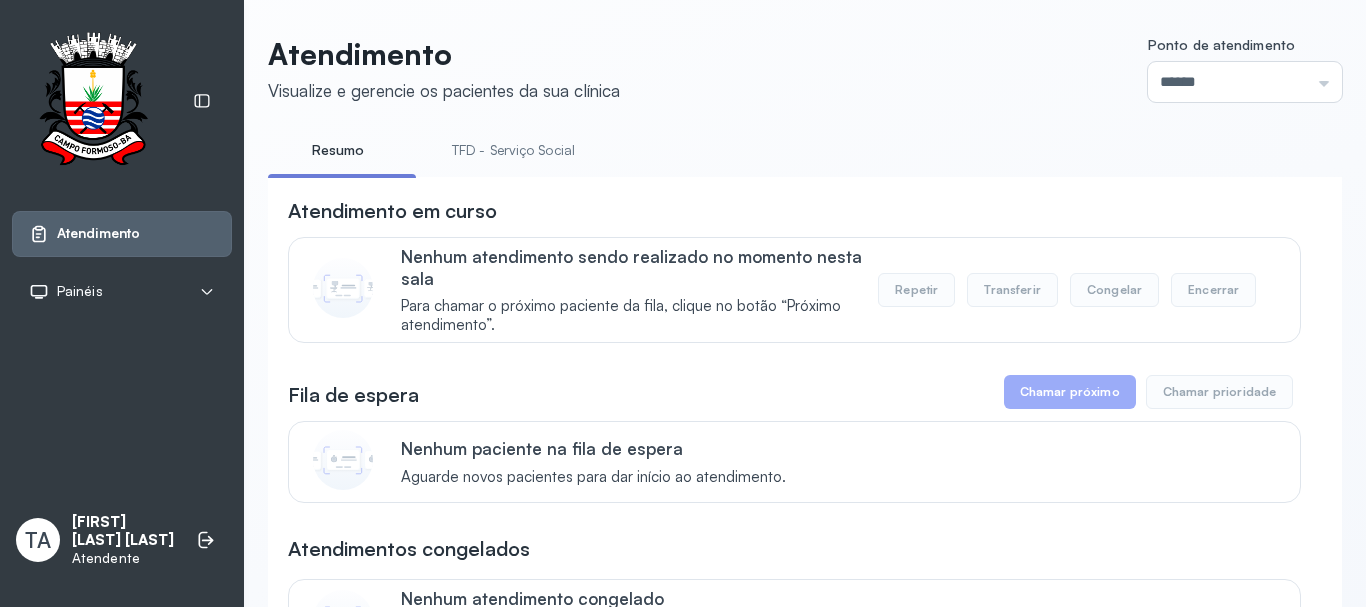 drag, startPoint x: 810, startPoint y: 241, endPoint x: 747, endPoint y: 191, distance: 80.43009 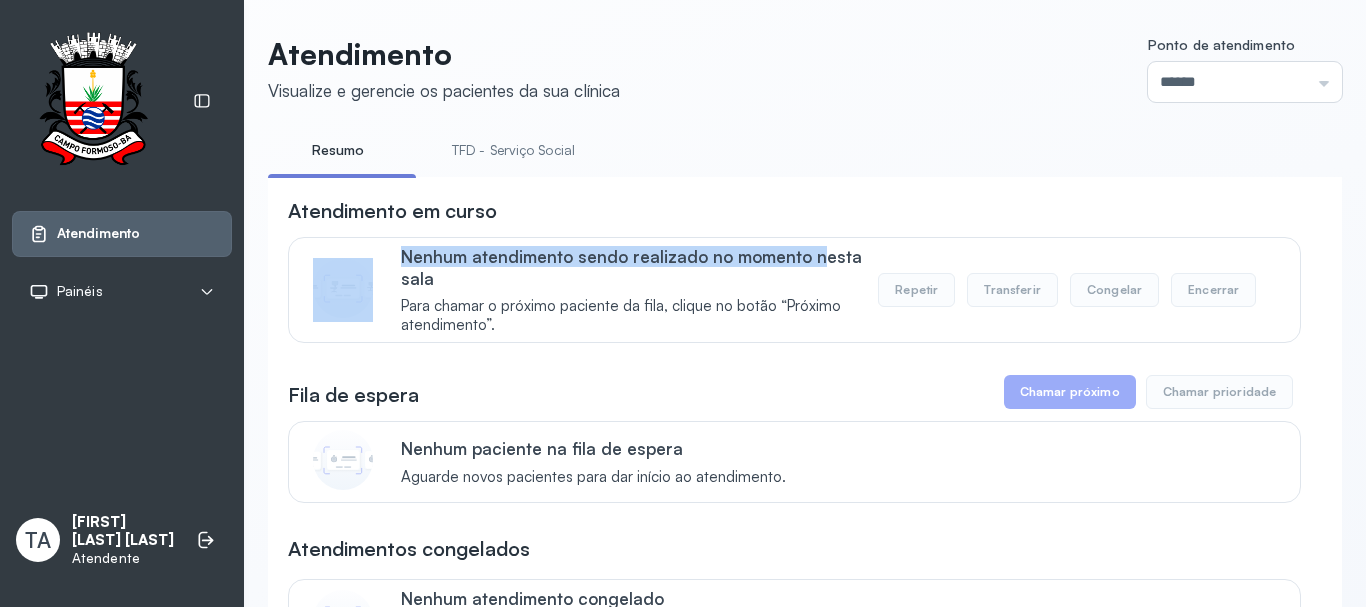 click on "TFD - Serviço Social" at bounding box center [513, 150] 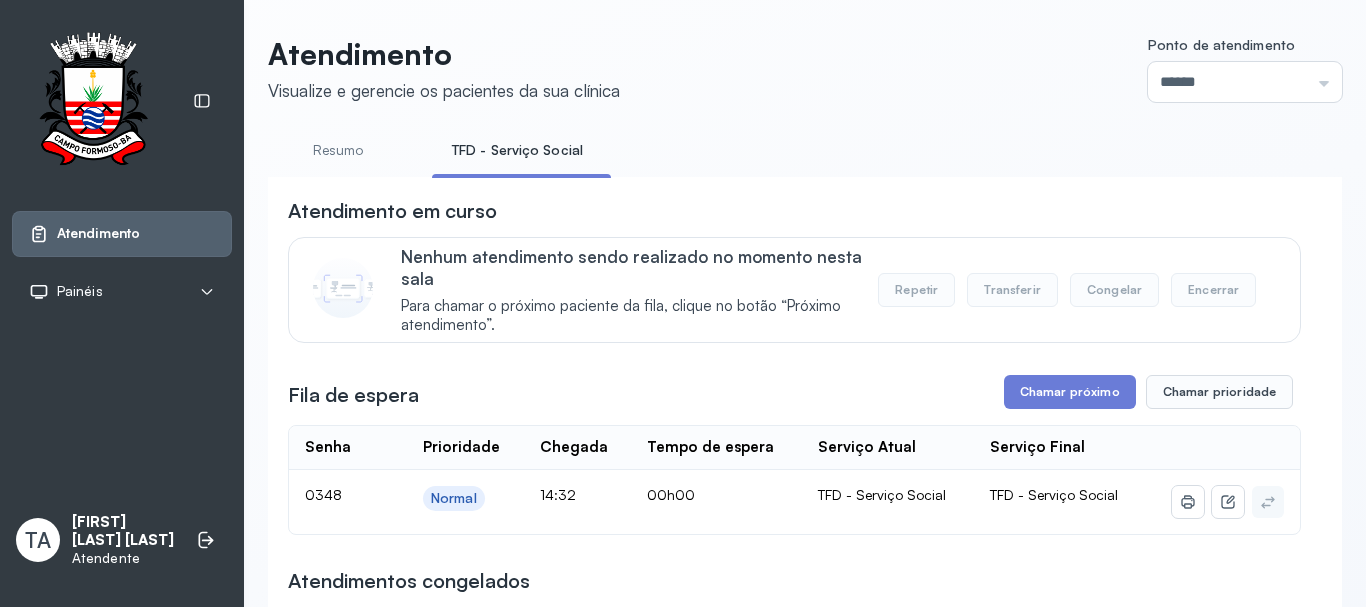 click on "**********" at bounding box center (794, 2363) 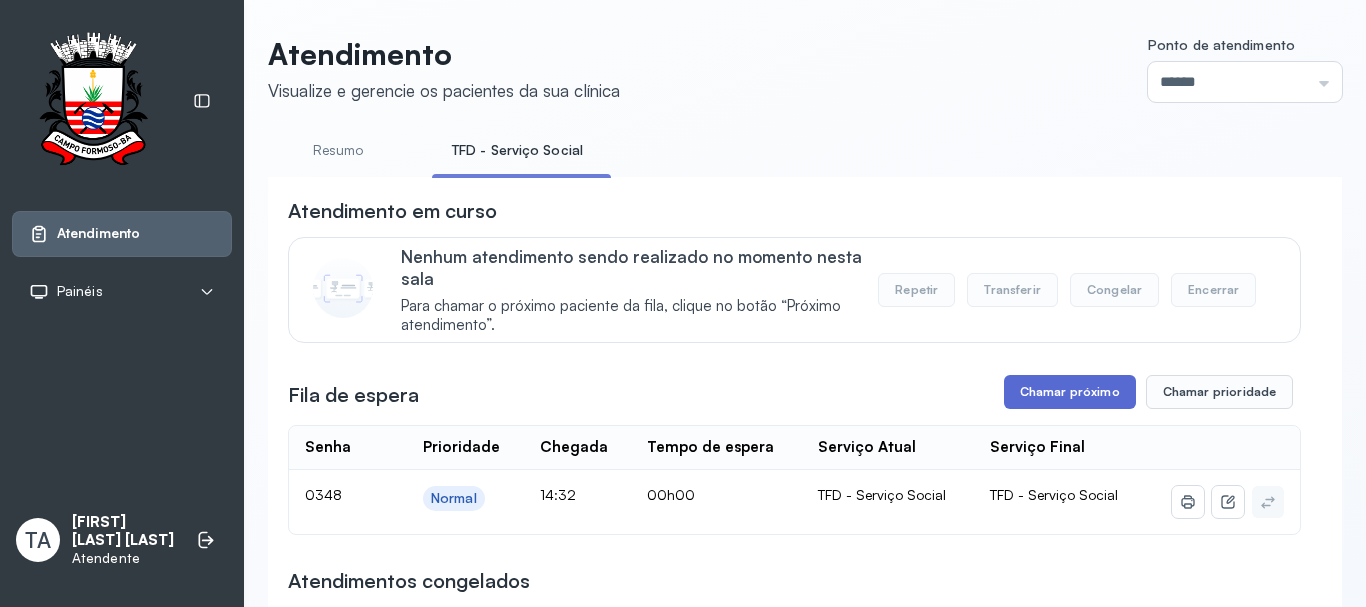 click on "Chamar próximo" at bounding box center (1070, 392) 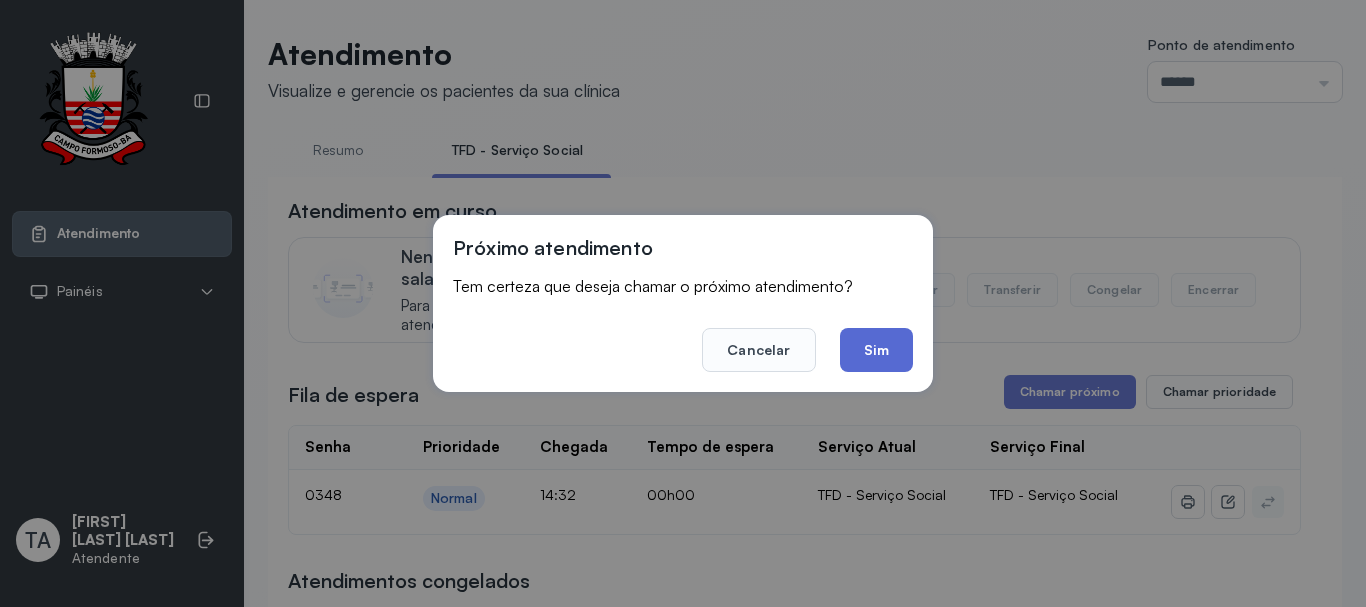 click on "Sim" 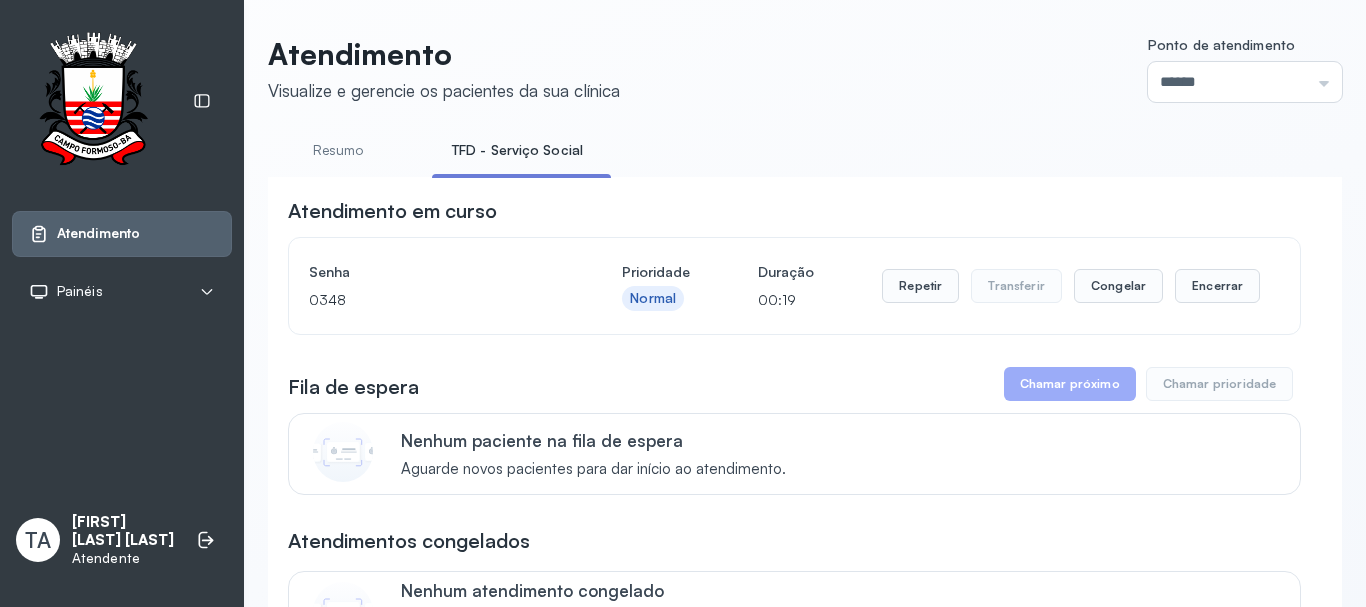 click on "Repetir Transferir Congelar Encerrar" at bounding box center [1071, 286] 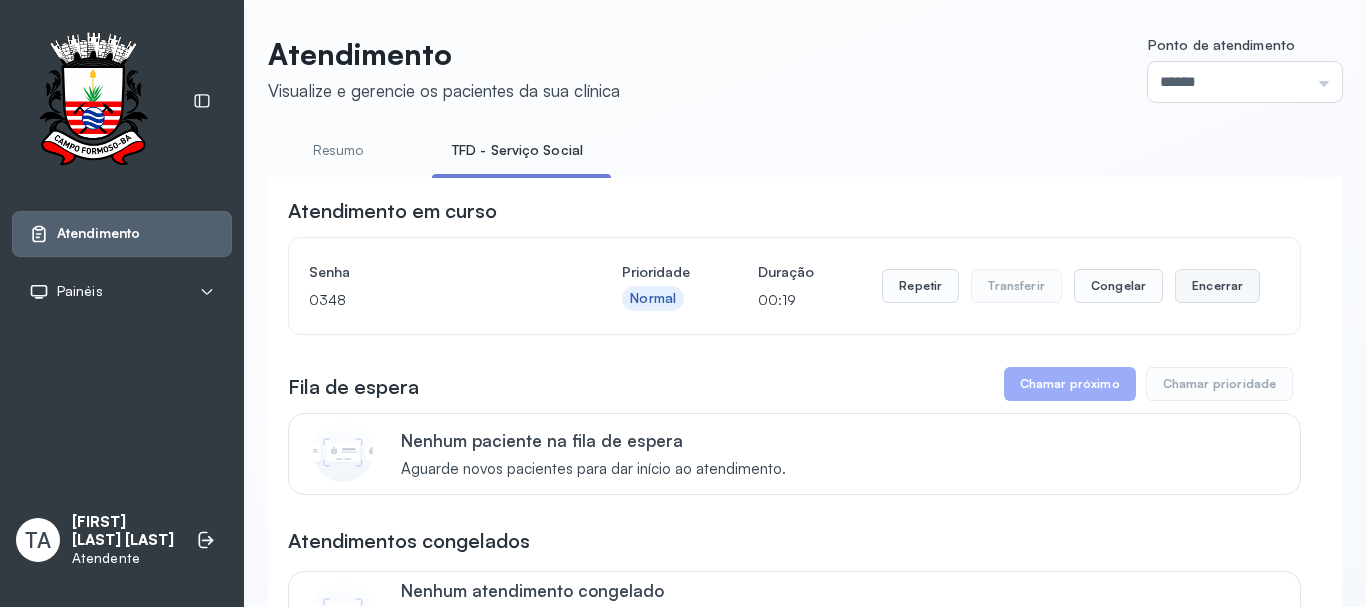 click on "Encerrar" at bounding box center [1217, 286] 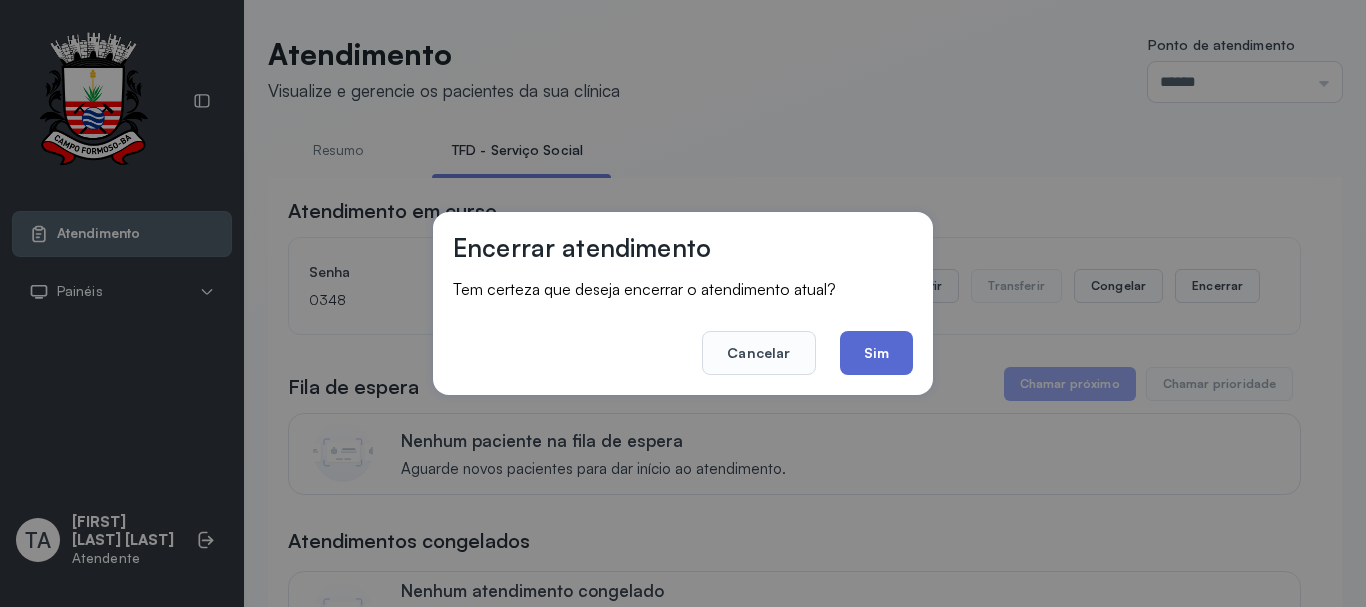 click on "Sim" 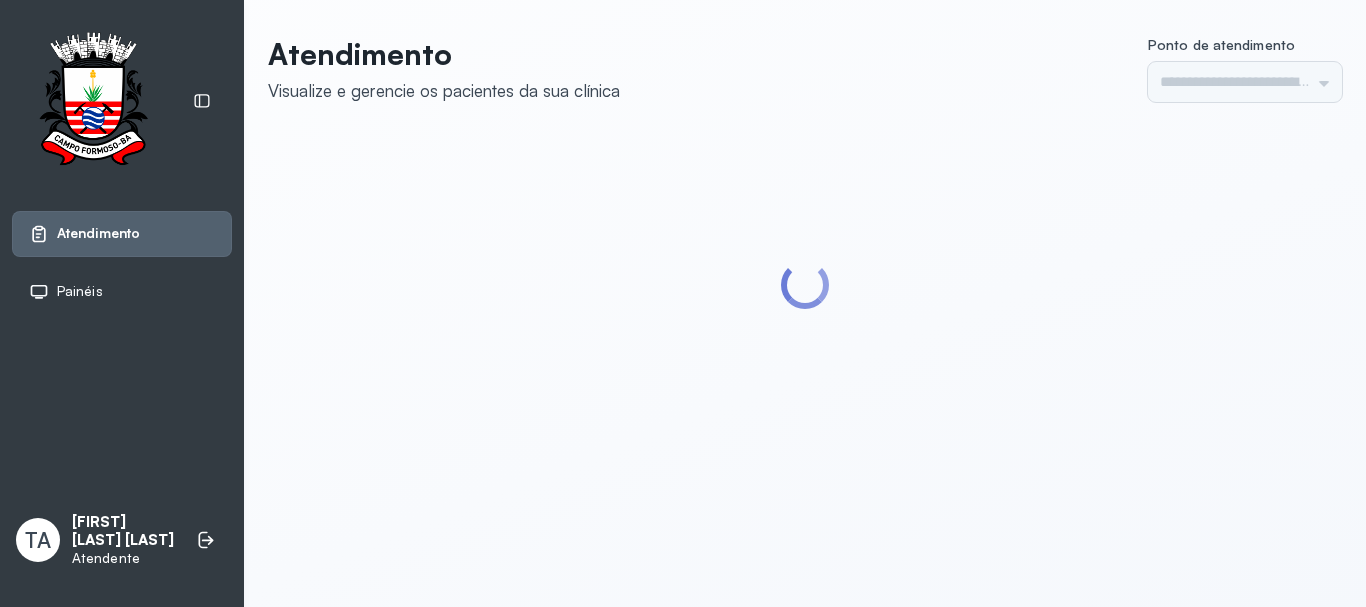 scroll, scrollTop: 0, scrollLeft: 0, axis: both 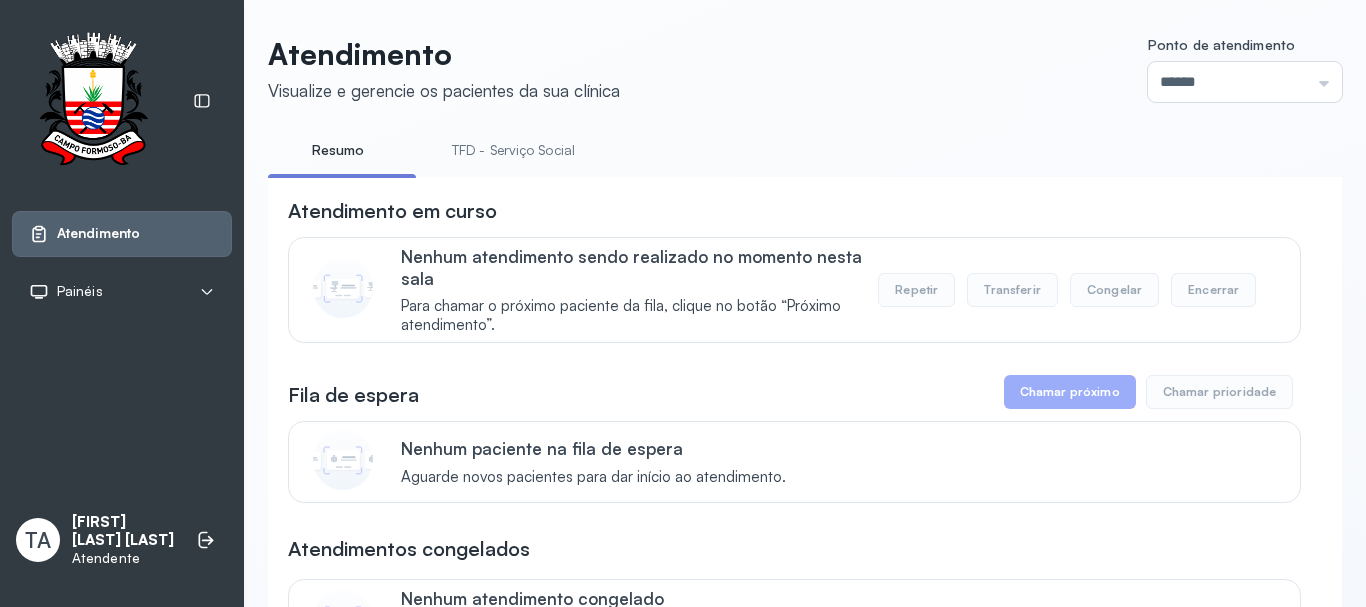 click on "TFD - Serviço Social" at bounding box center [513, 150] 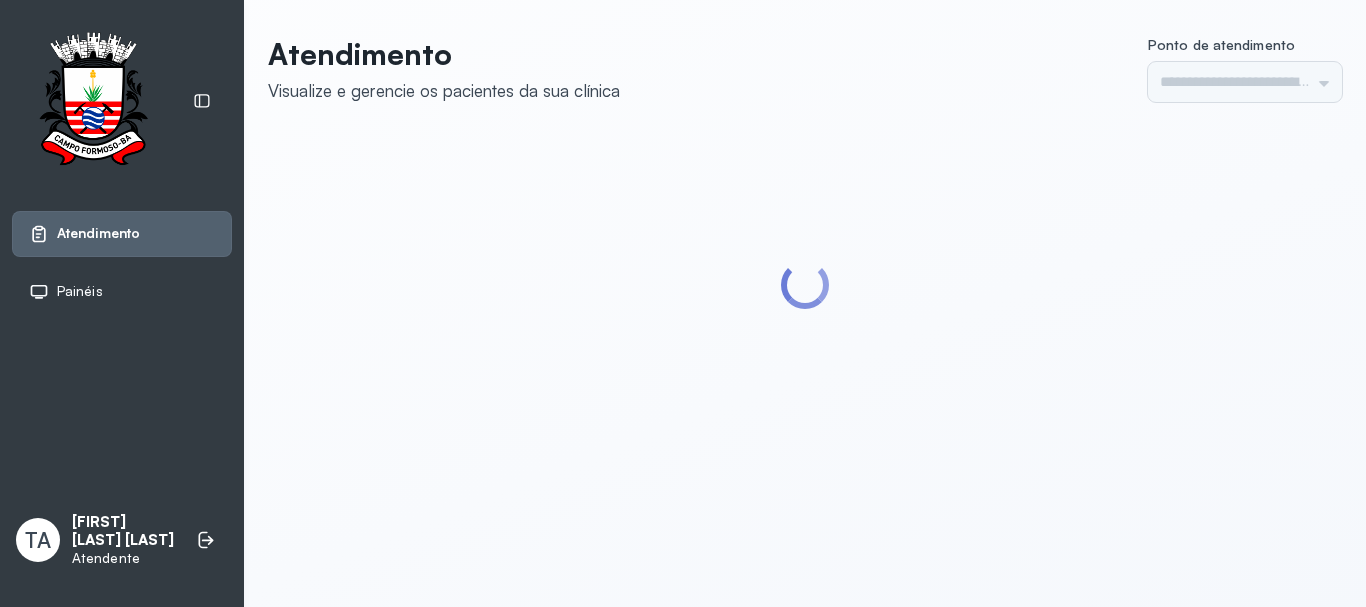 scroll, scrollTop: 0, scrollLeft: 0, axis: both 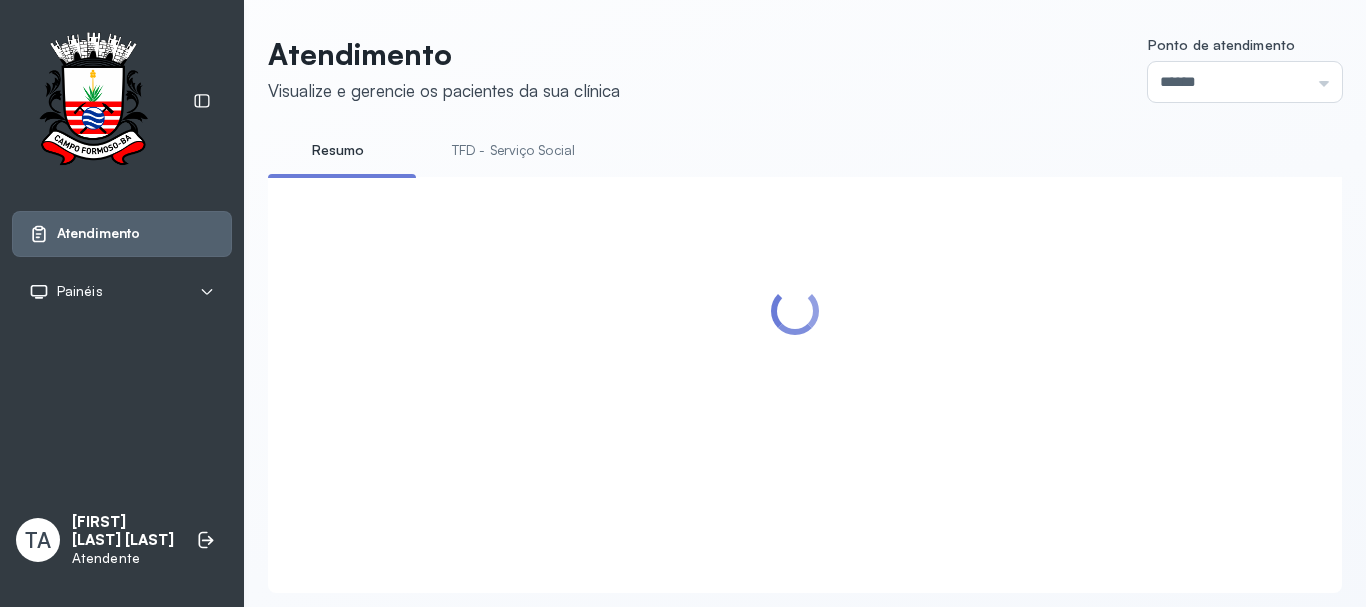 click on "TFD - Serviço Social" at bounding box center [513, 150] 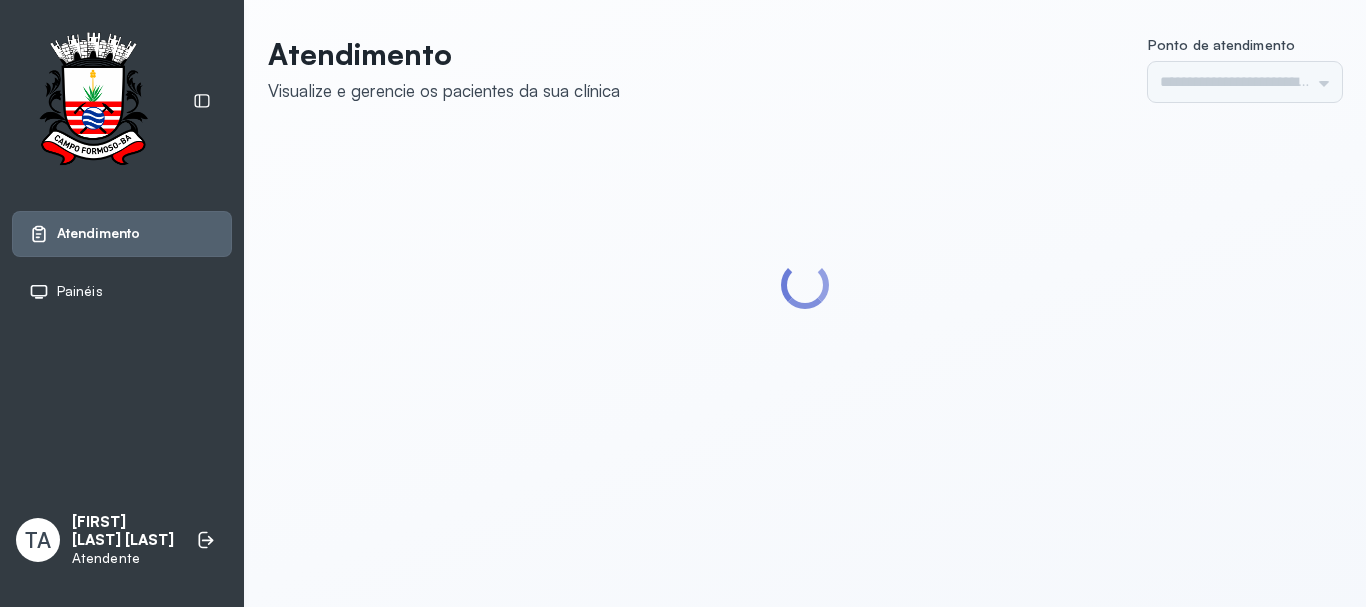 scroll, scrollTop: 0, scrollLeft: 0, axis: both 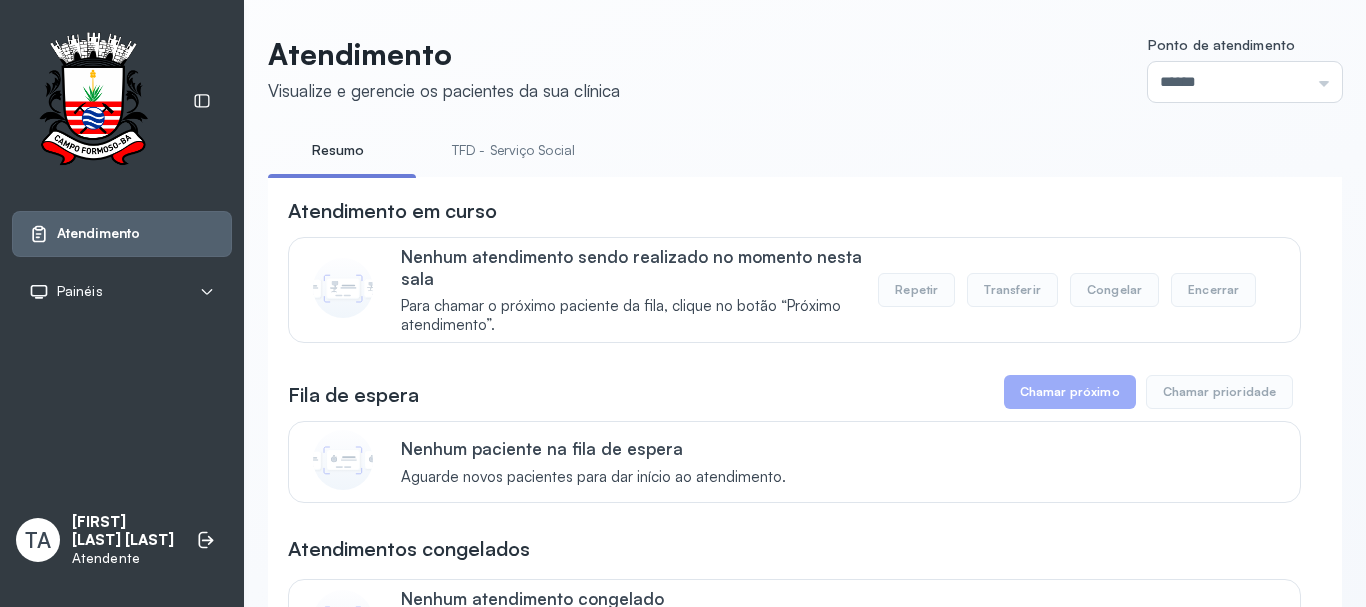 click on "TFD - Serviço Social" at bounding box center (513, 150) 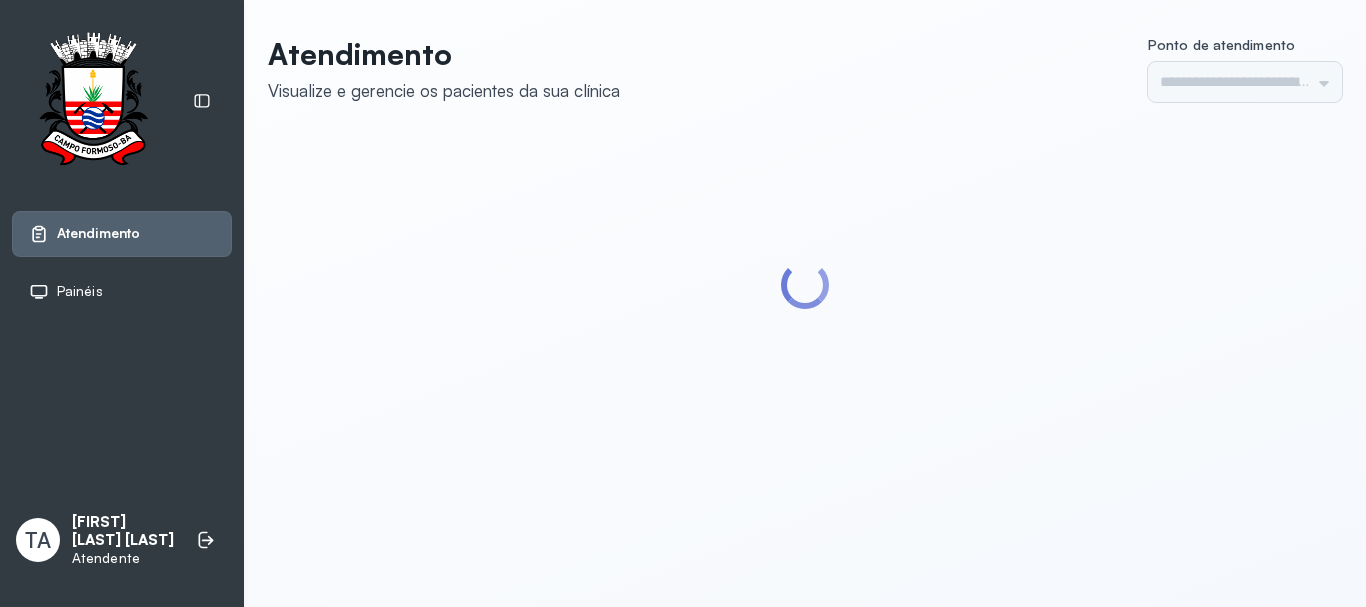 scroll, scrollTop: 0, scrollLeft: 0, axis: both 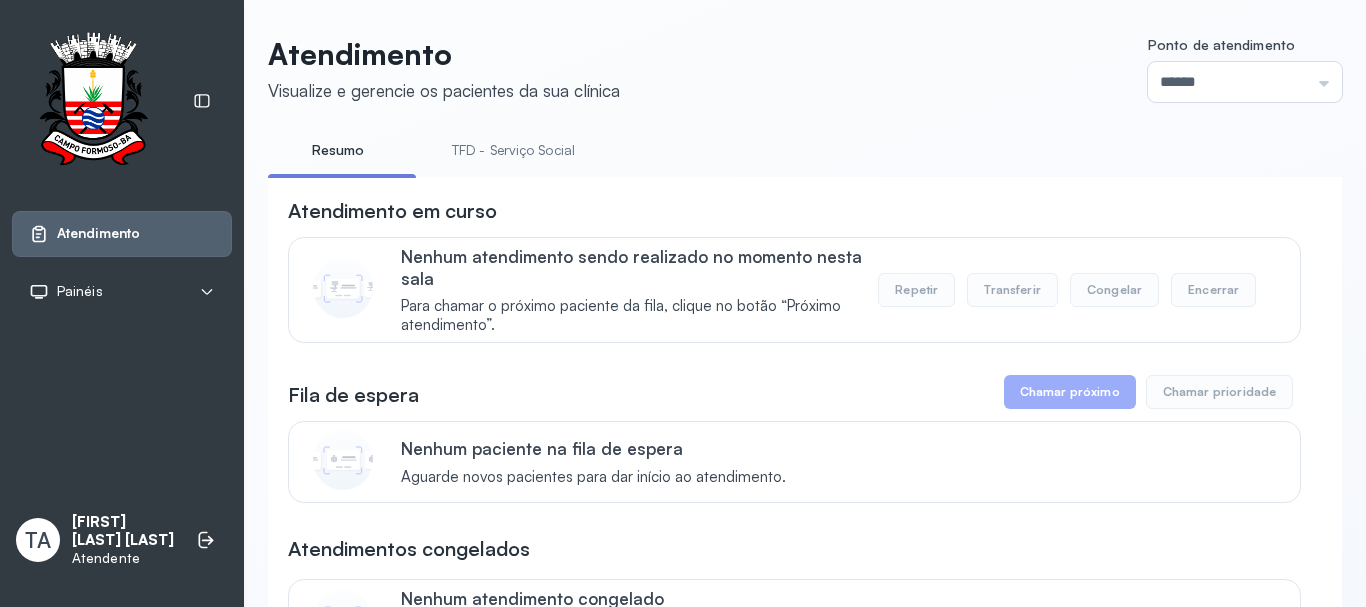 click on "TFD - Serviço Social" at bounding box center (513, 150) 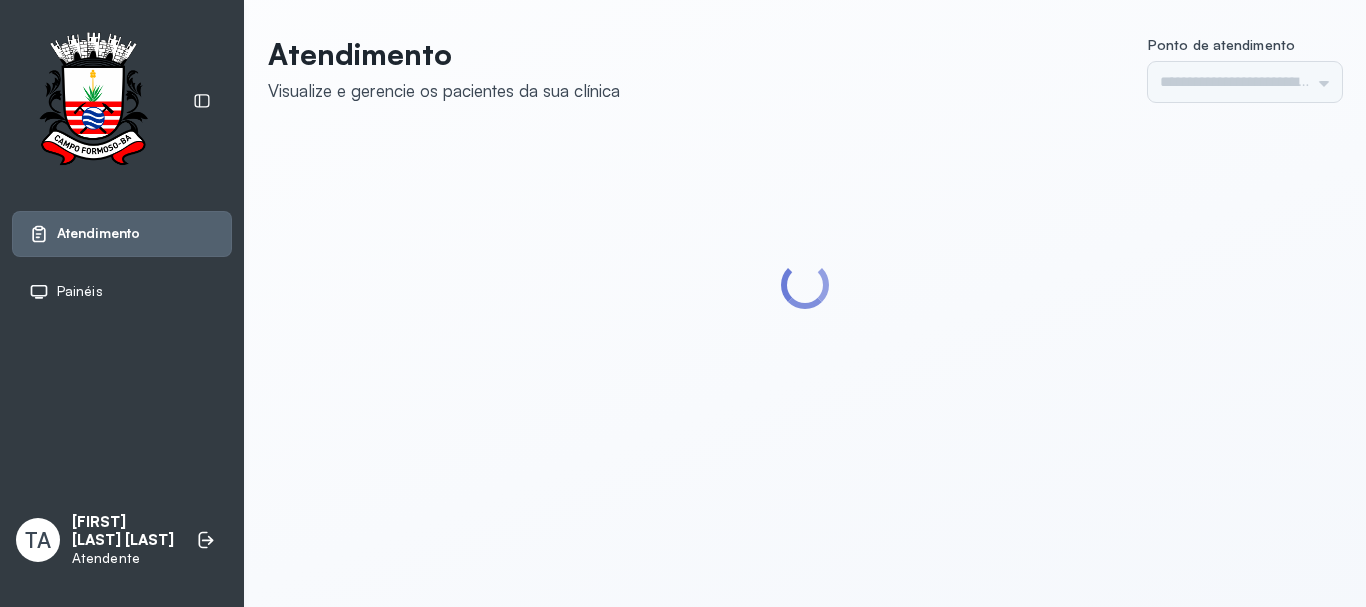scroll, scrollTop: 0, scrollLeft: 0, axis: both 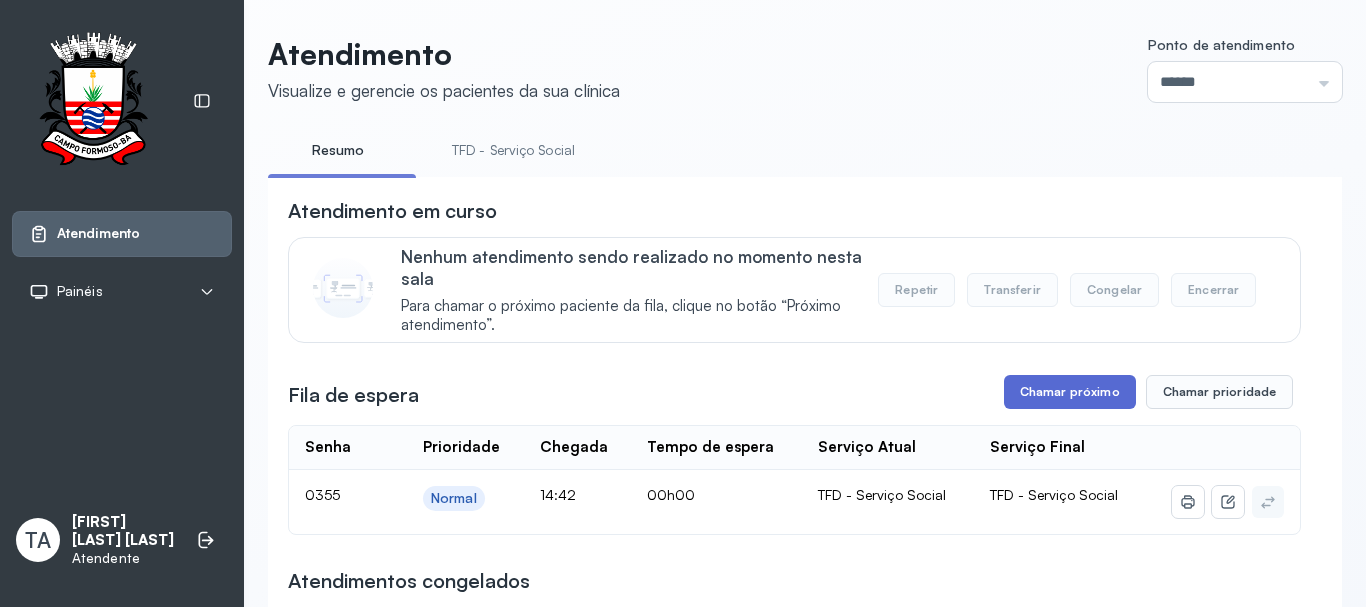 click on "Chamar próximo" at bounding box center (1070, 392) 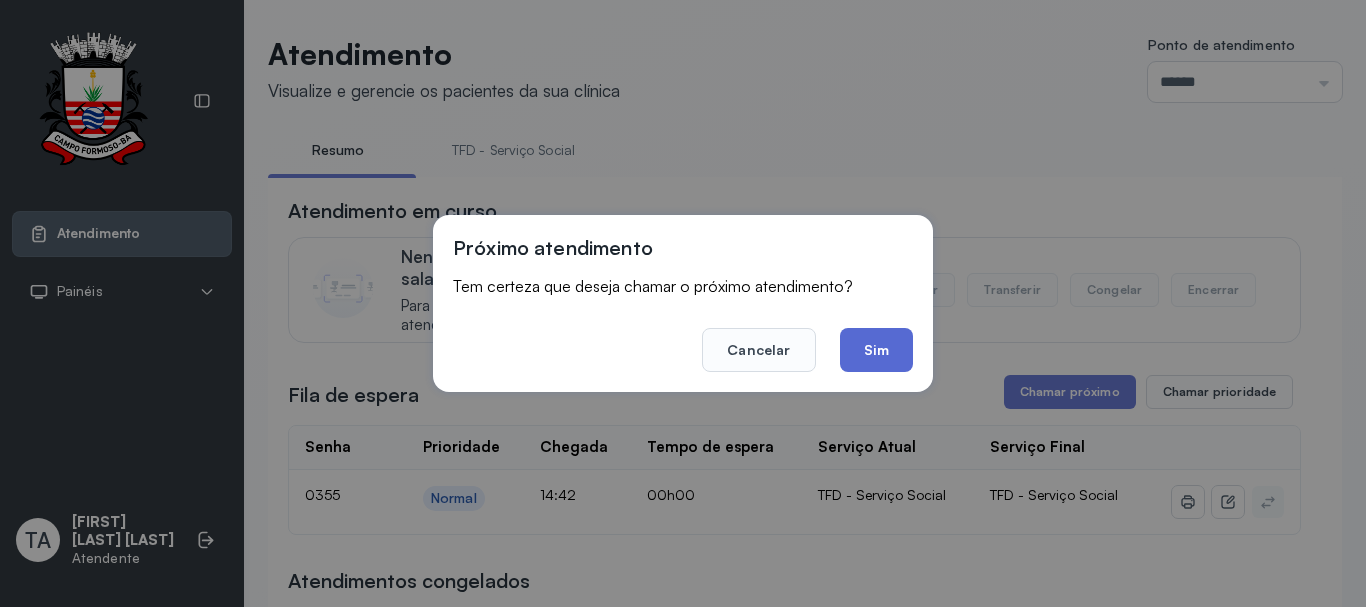 click on "Sim" 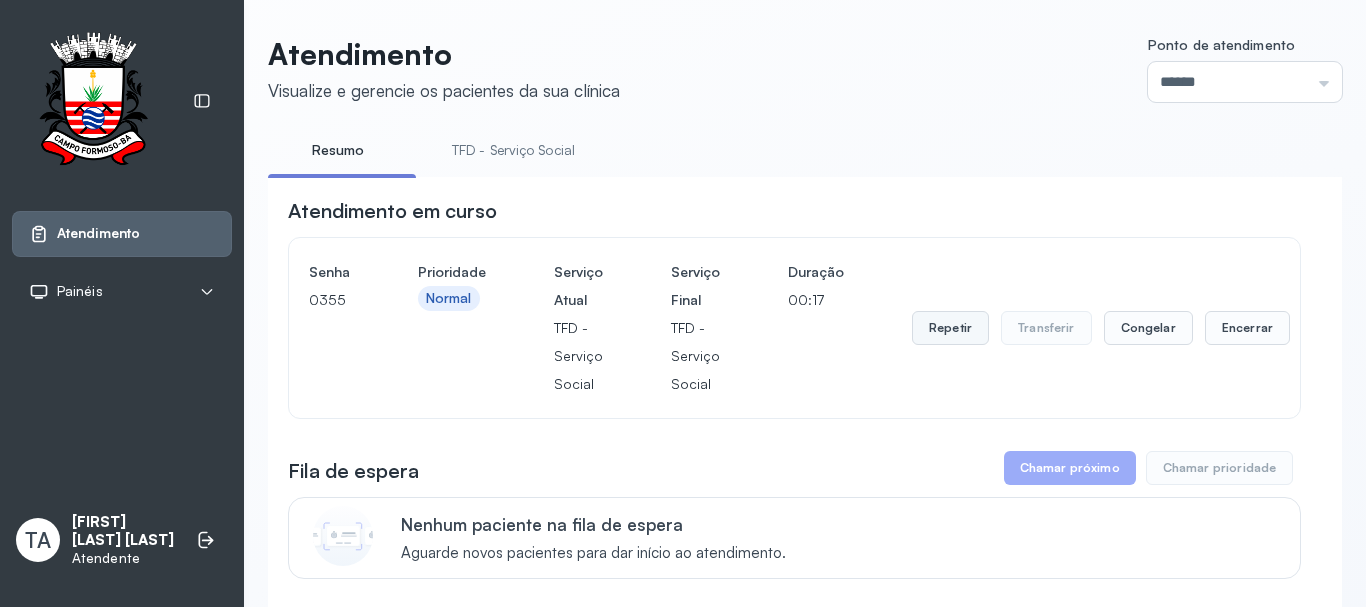 click on "Repetir" at bounding box center [950, 328] 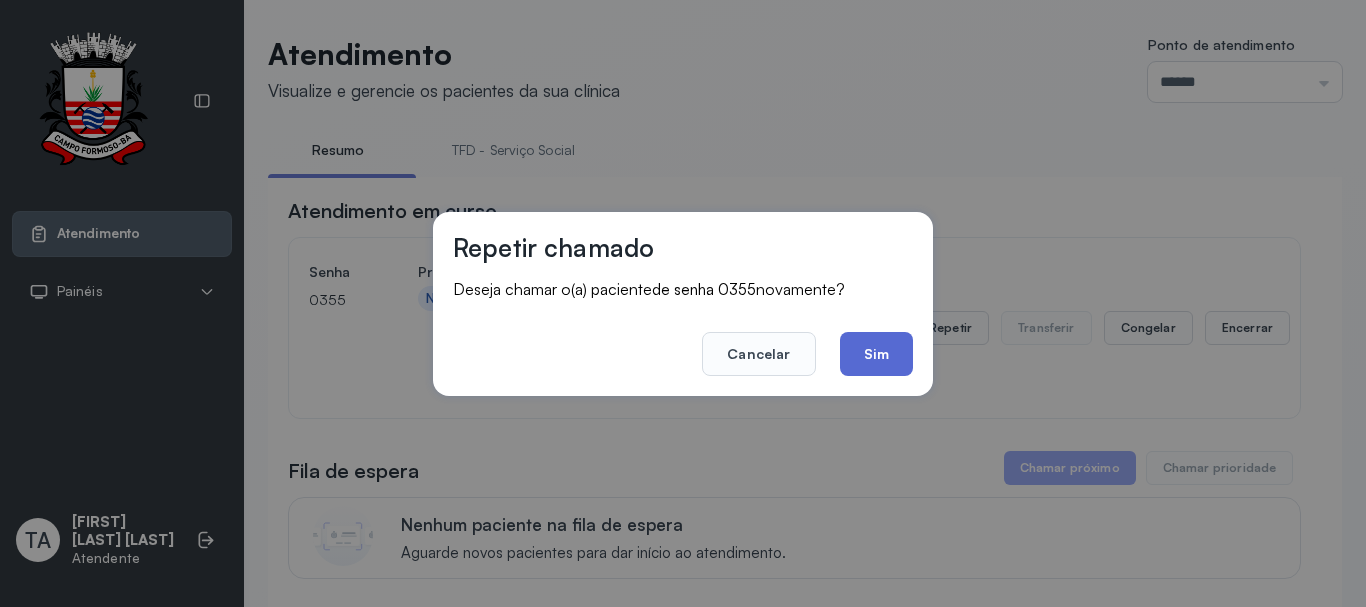 click on "Sim" 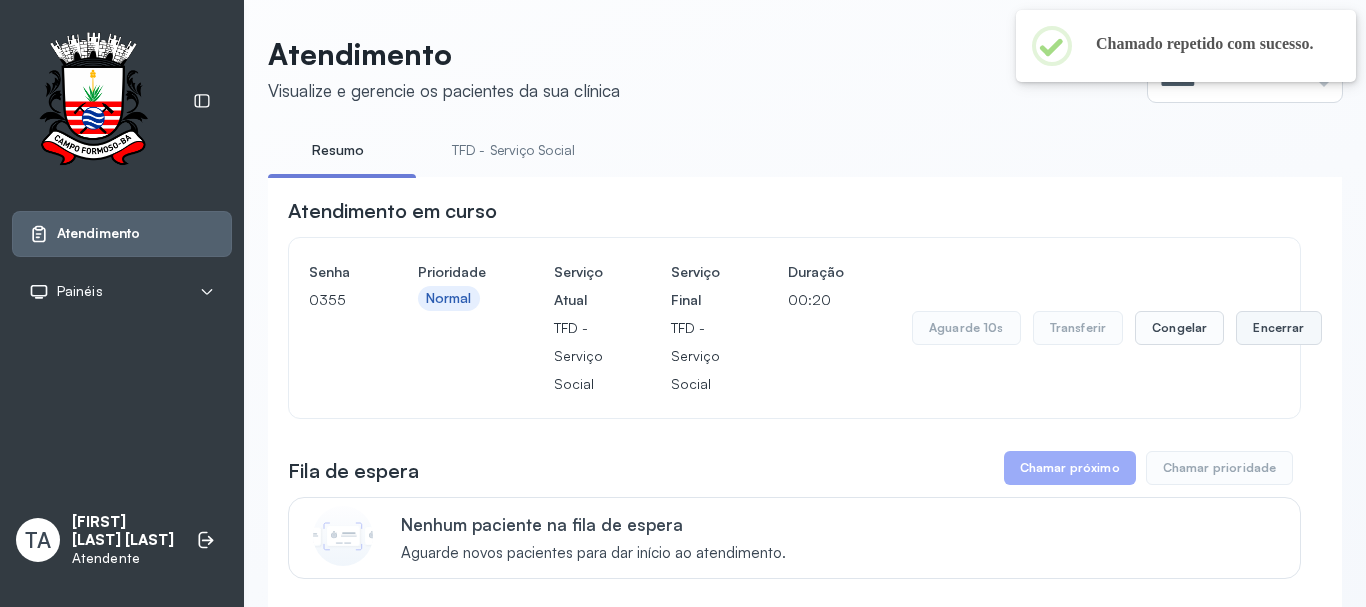click on "Encerrar" at bounding box center (1278, 328) 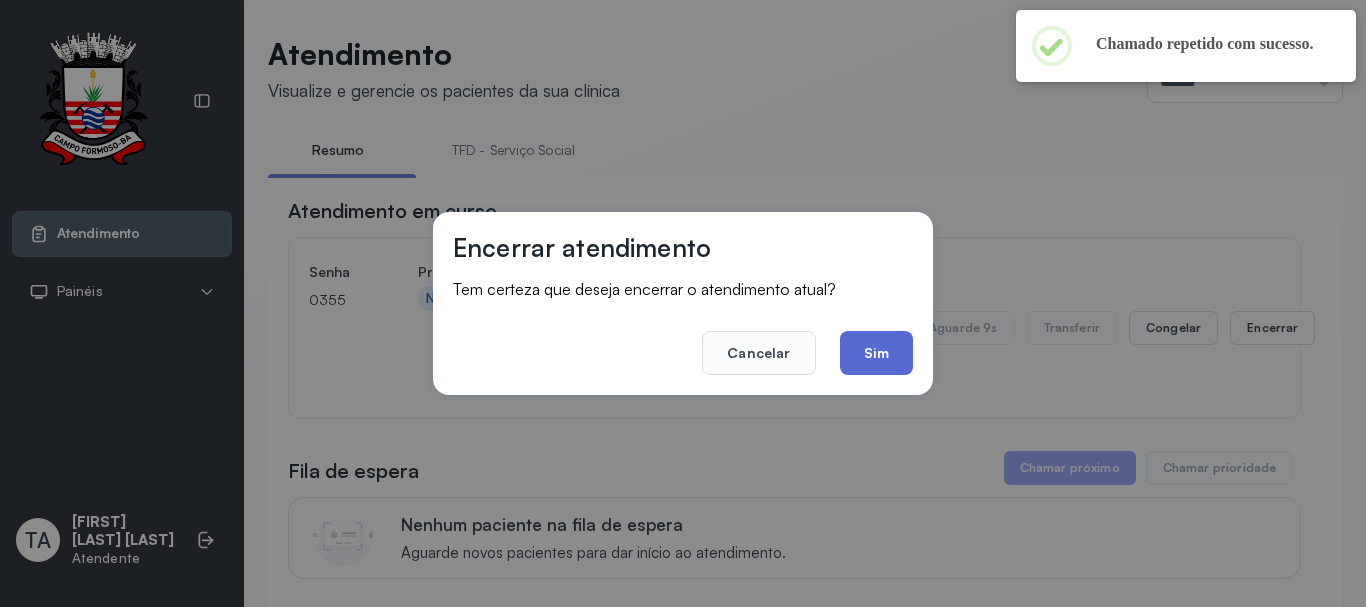 click on "Sim" 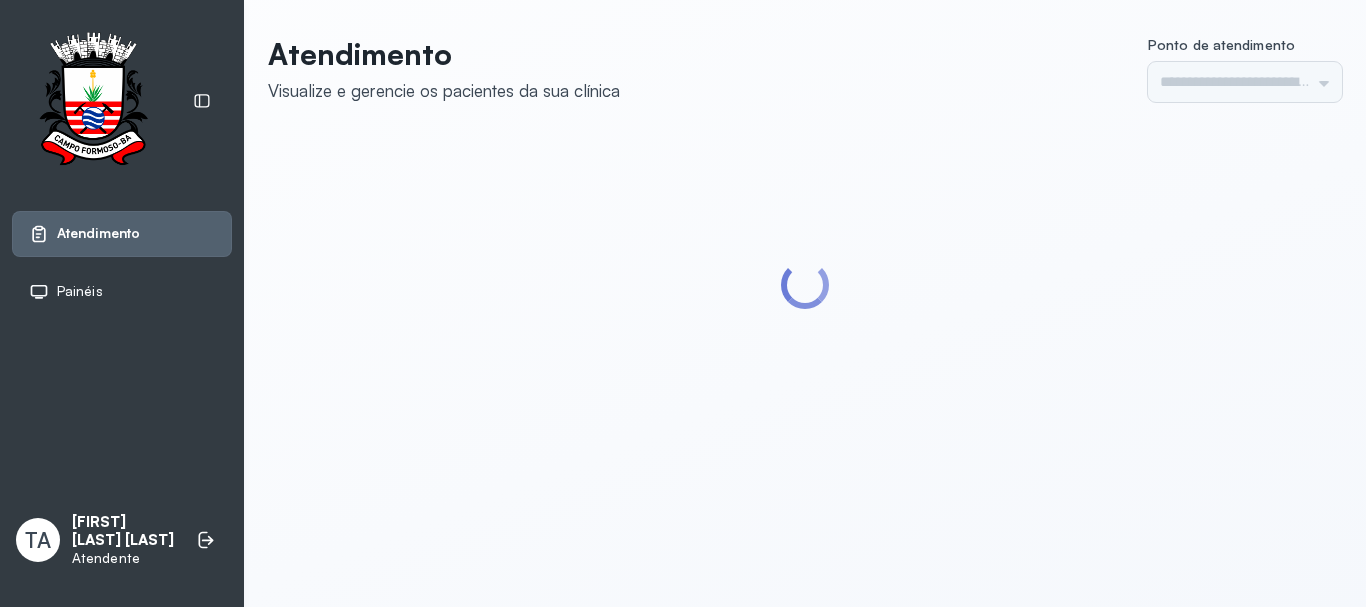 scroll, scrollTop: 0, scrollLeft: 0, axis: both 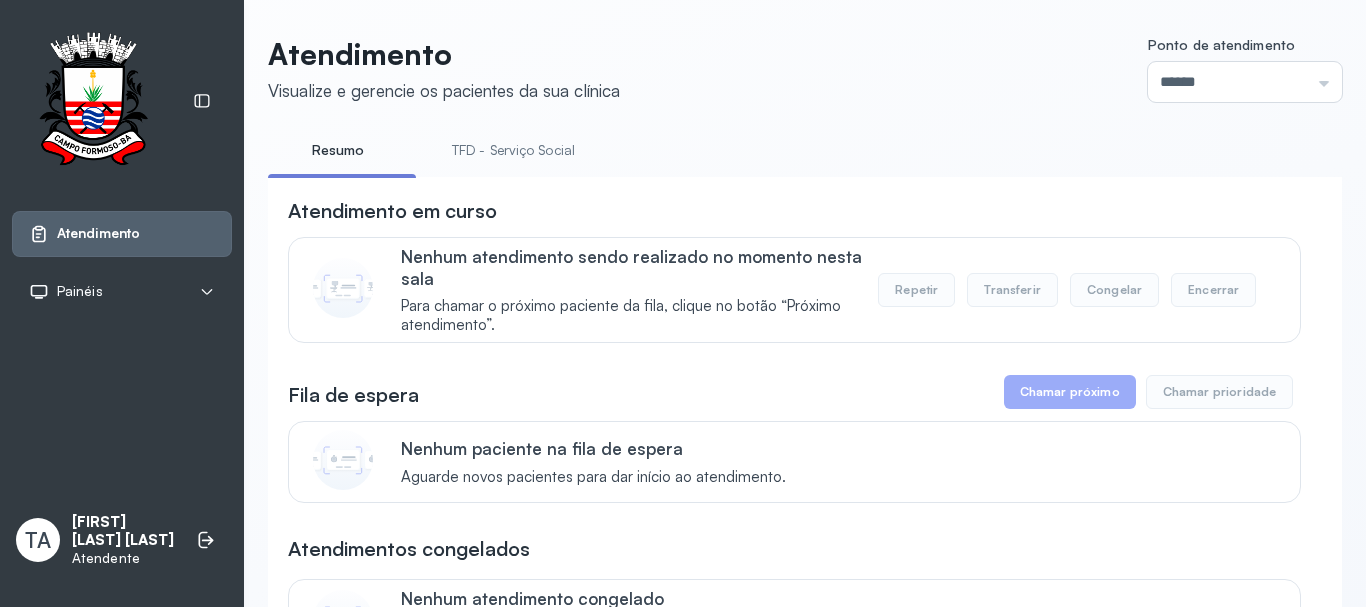 click on "TFD - Serviço Social" at bounding box center (513, 150) 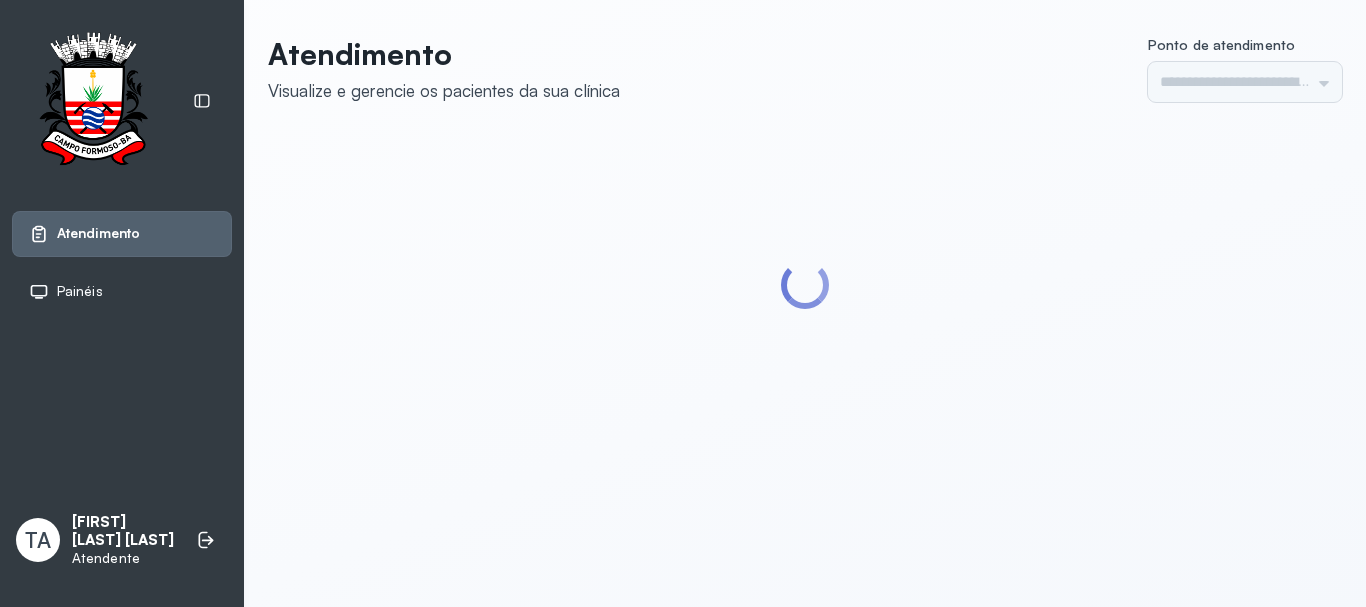 scroll, scrollTop: 0, scrollLeft: 0, axis: both 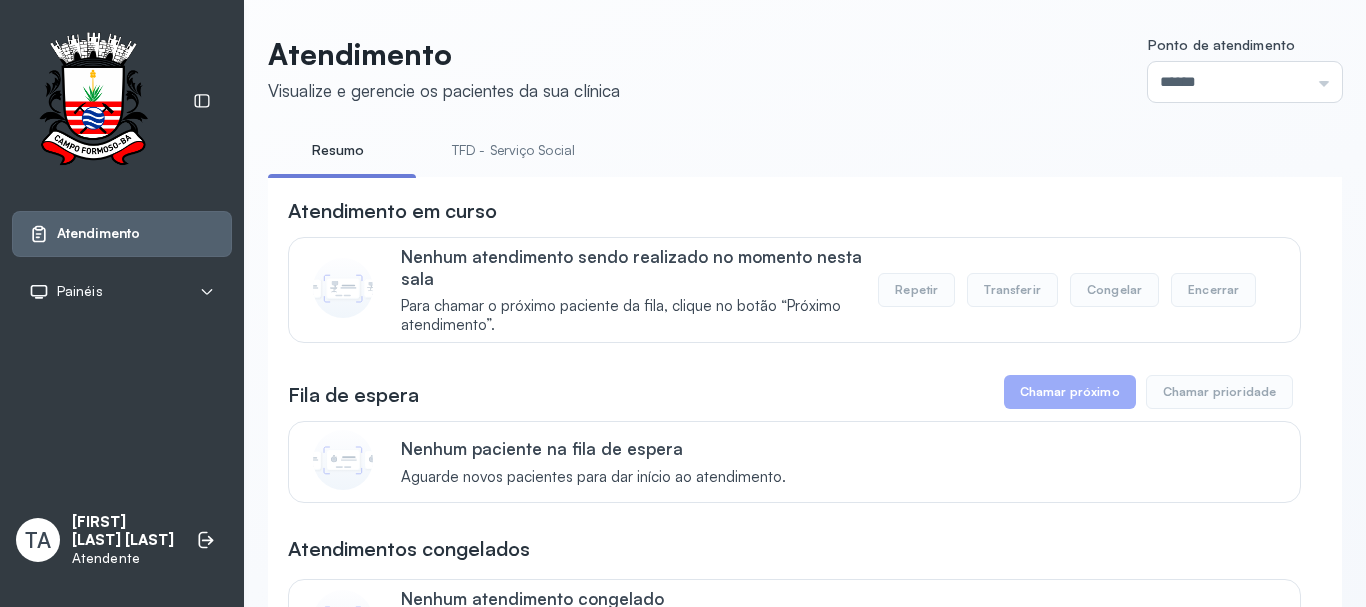 click on "TFD - Serviço Social" at bounding box center (513, 150) 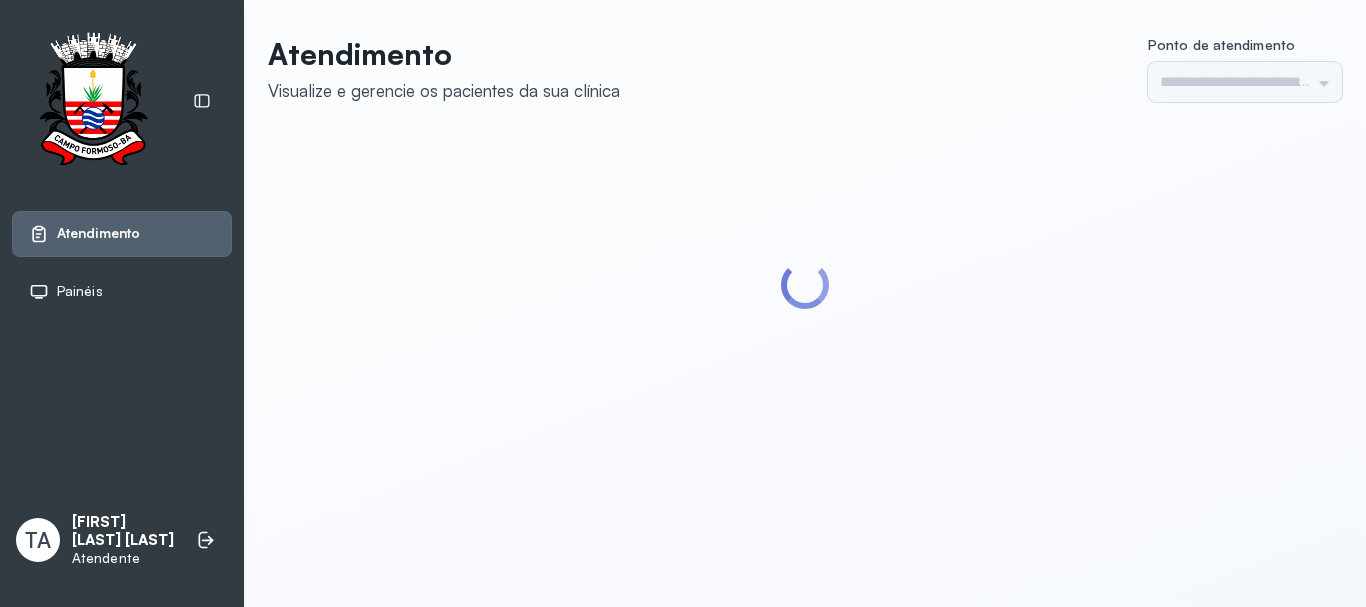 scroll, scrollTop: 0, scrollLeft: 0, axis: both 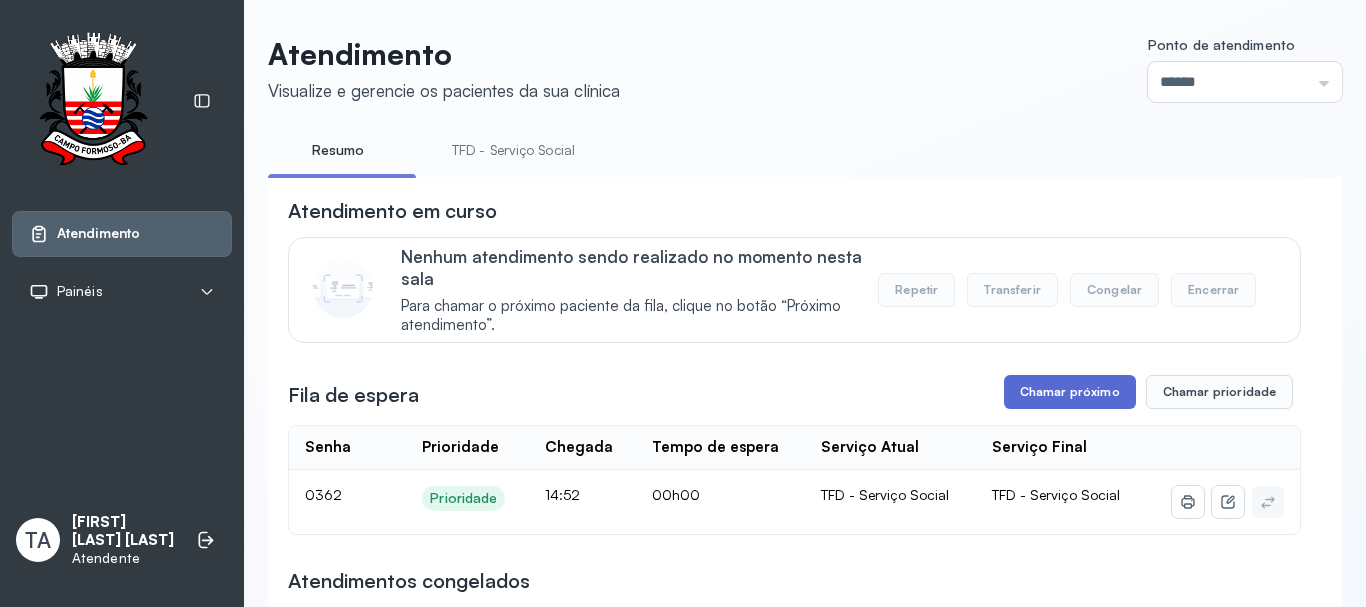 click on "Chamar próximo" at bounding box center (1070, 392) 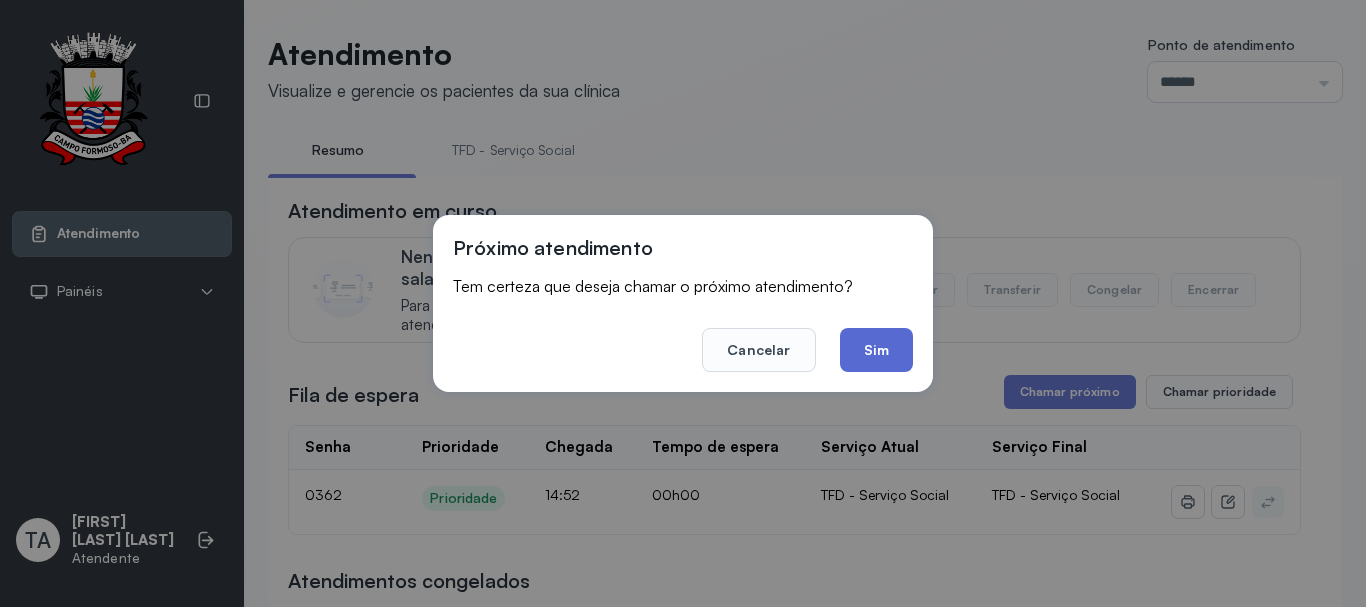click on "Sim" 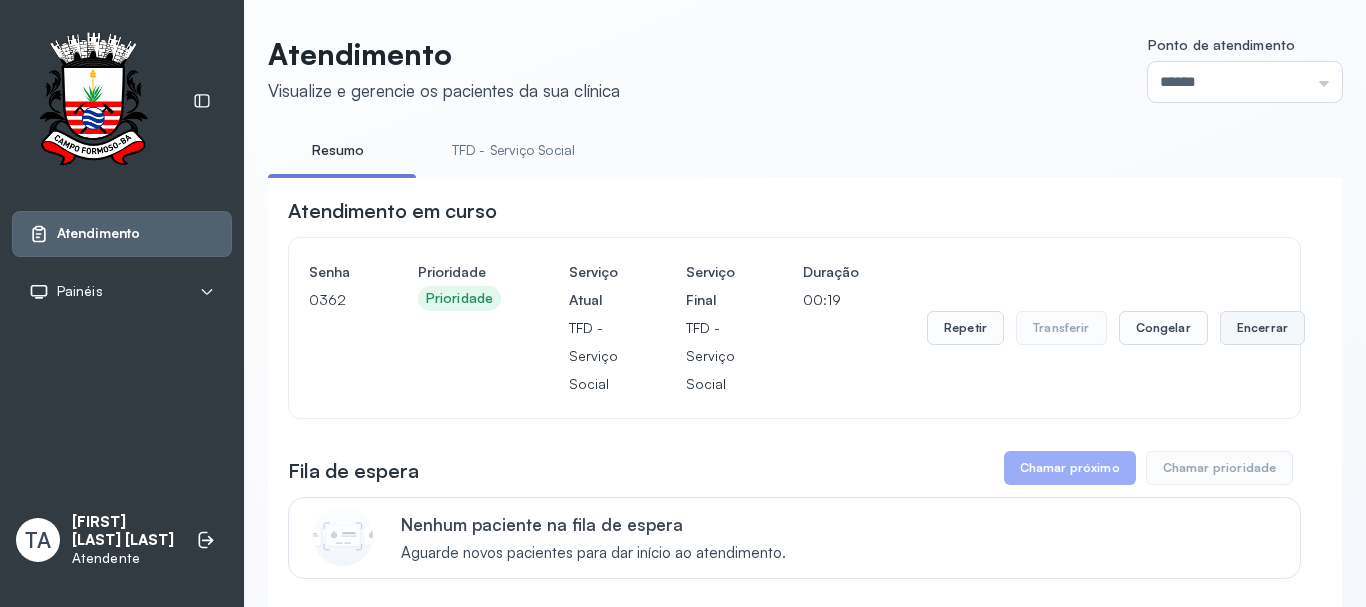 click on "Encerrar" at bounding box center (1262, 328) 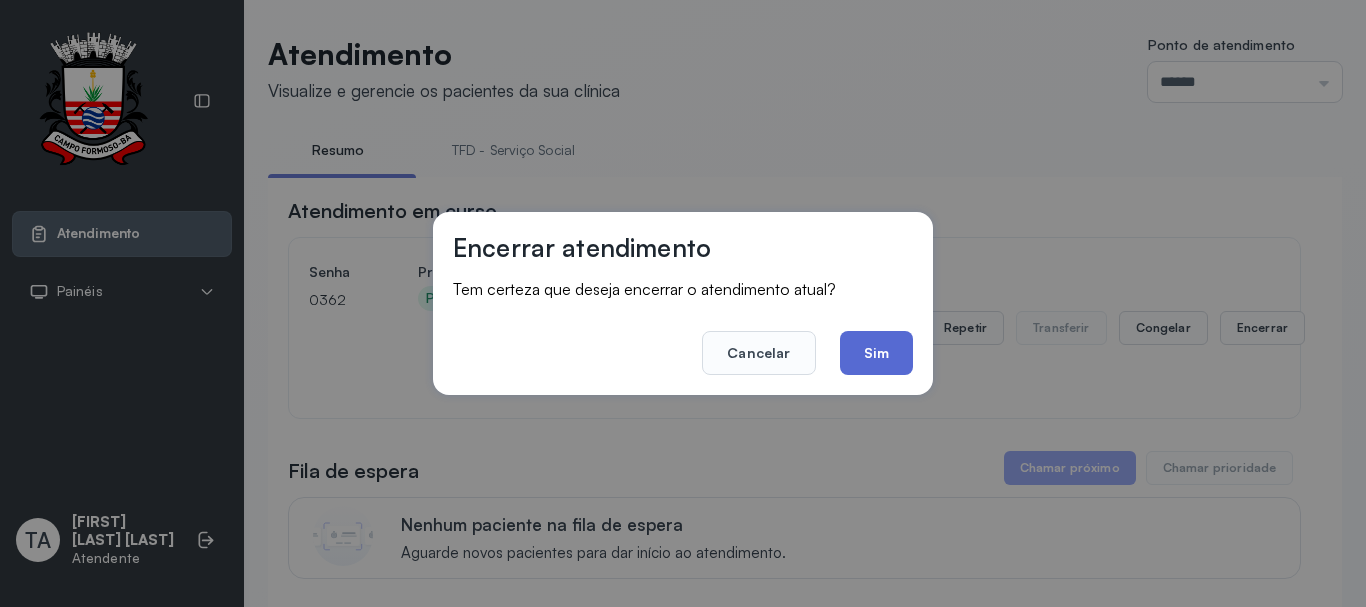 click on "Sim" 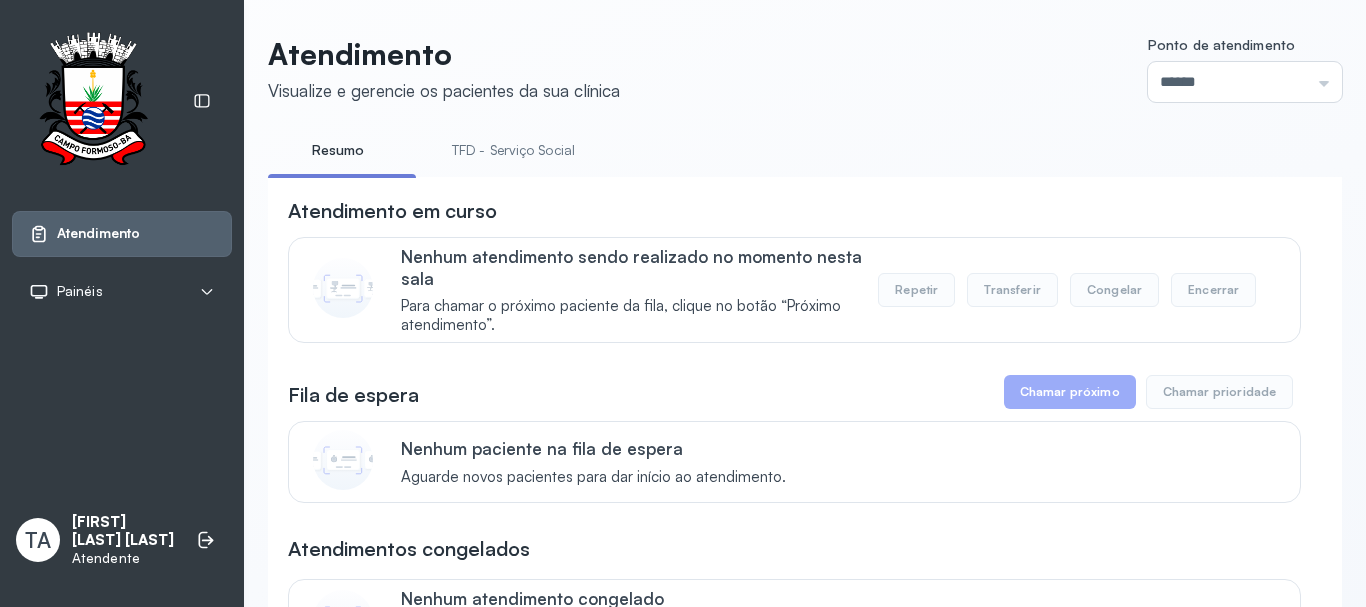 click on "TFD - Serviço Social" at bounding box center [513, 150] 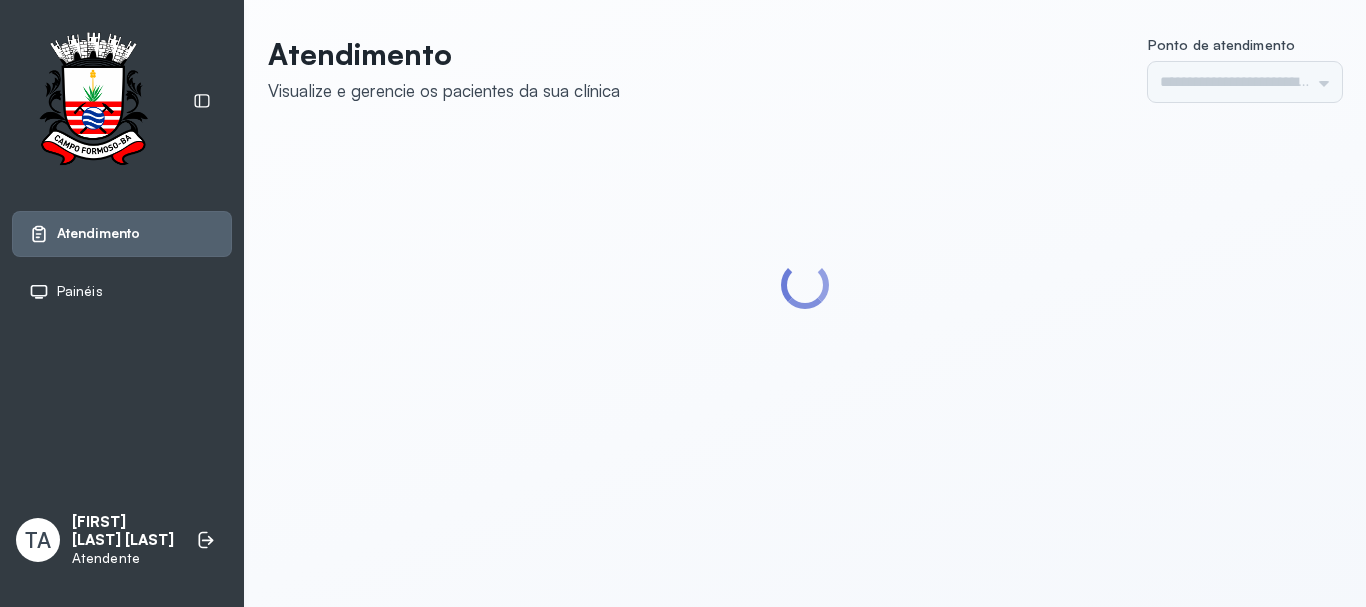 scroll, scrollTop: 0, scrollLeft: 0, axis: both 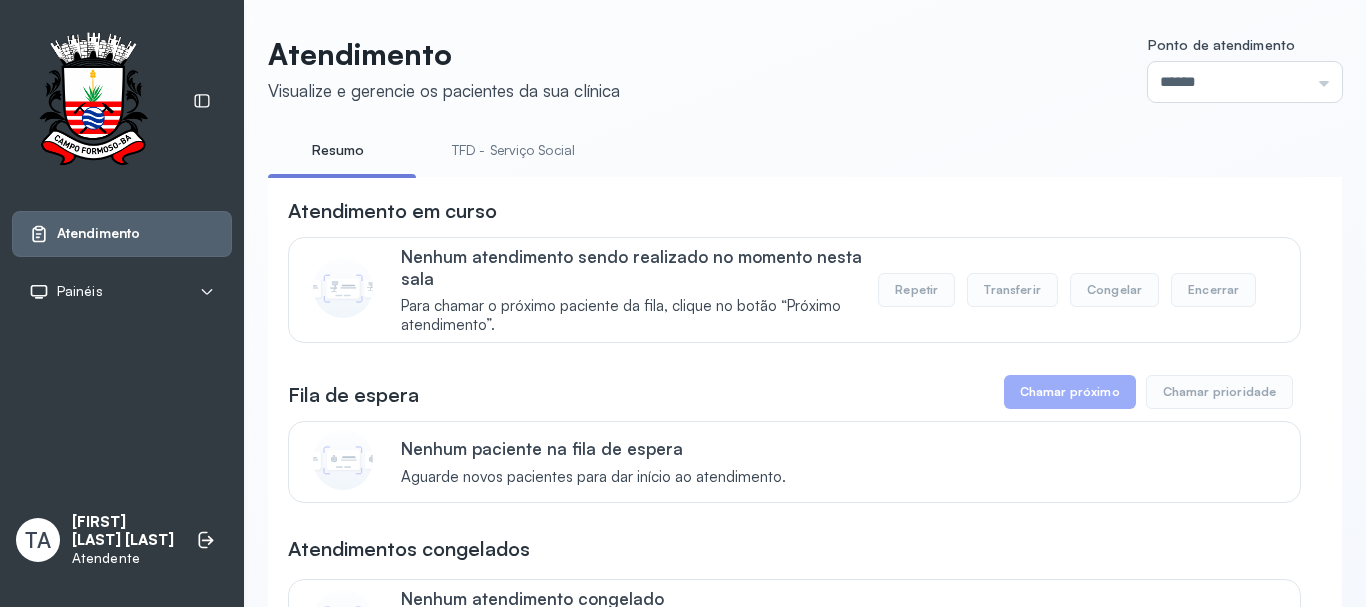 click on "TFD - Serviço Social" at bounding box center (513, 150) 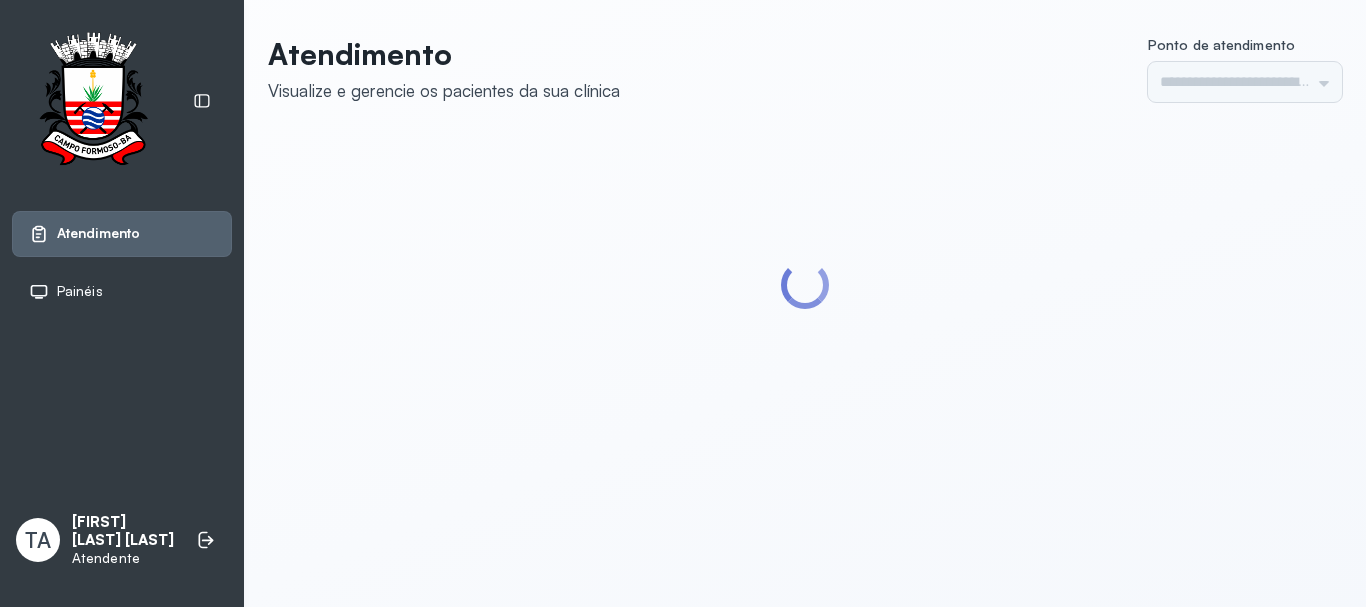 scroll, scrollTop: 0, scrollLeft: 0, axis: both 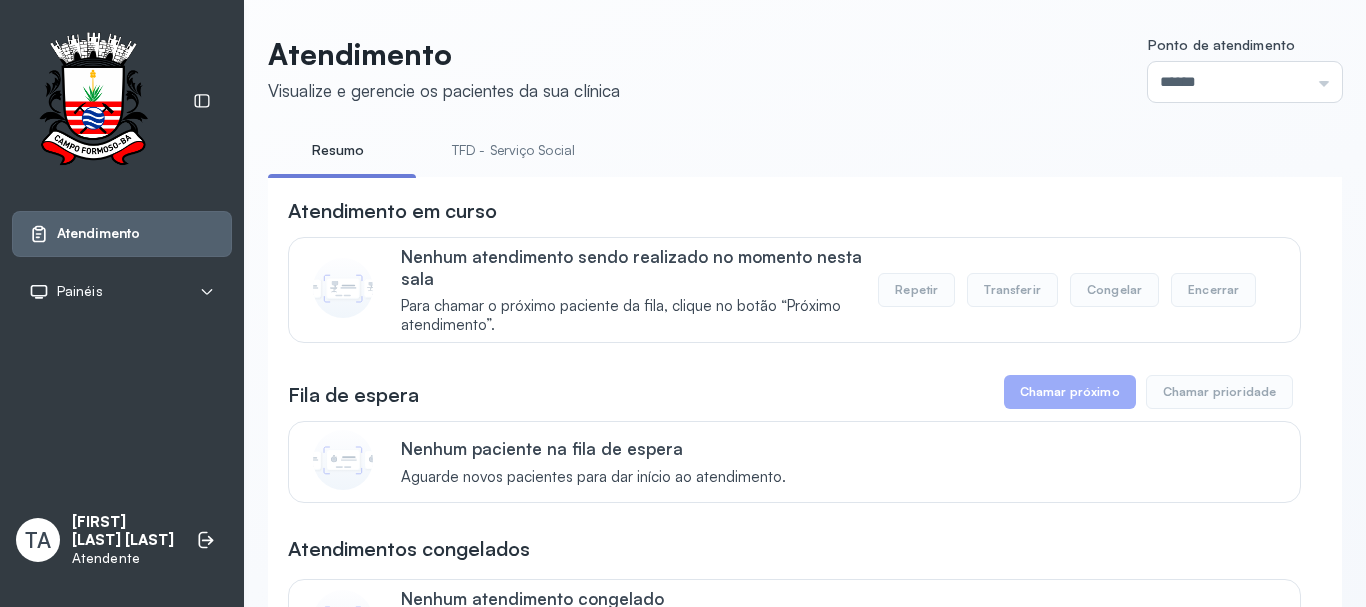 click on "TFD - Serviço Social" at bounding box center (513, 150) 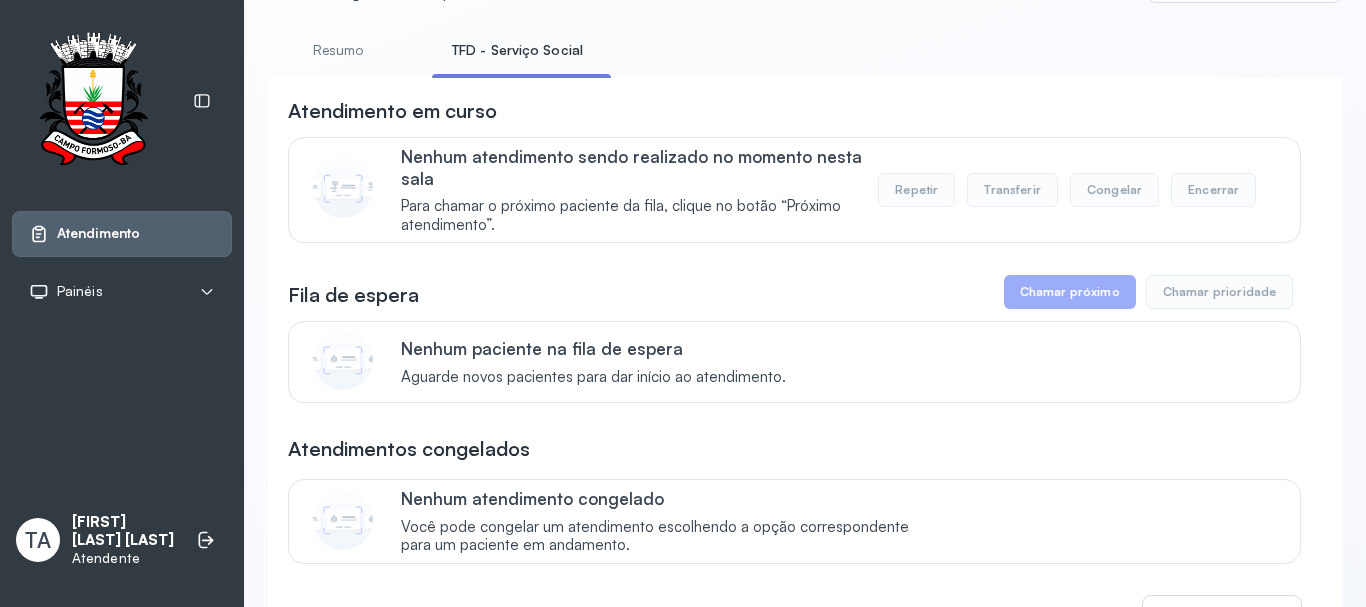 scroll, scrollTop: 0, scrollLeft: 0, axis: both 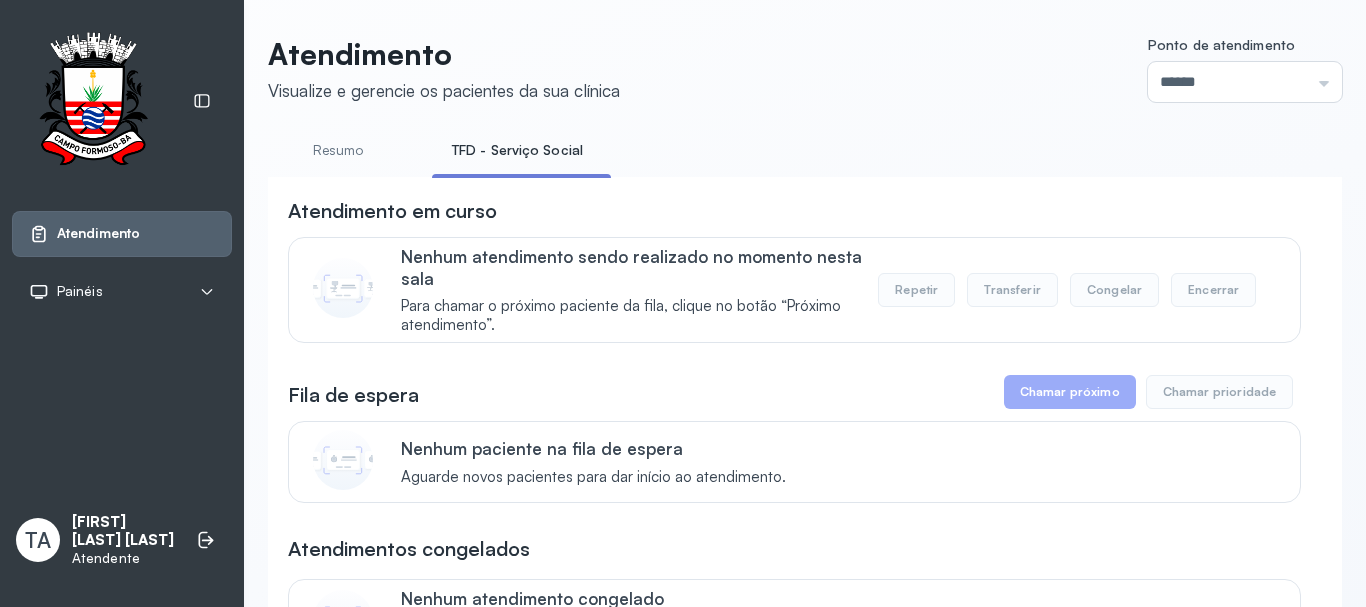 click on "Resumo" at bounding box center (338, 150) 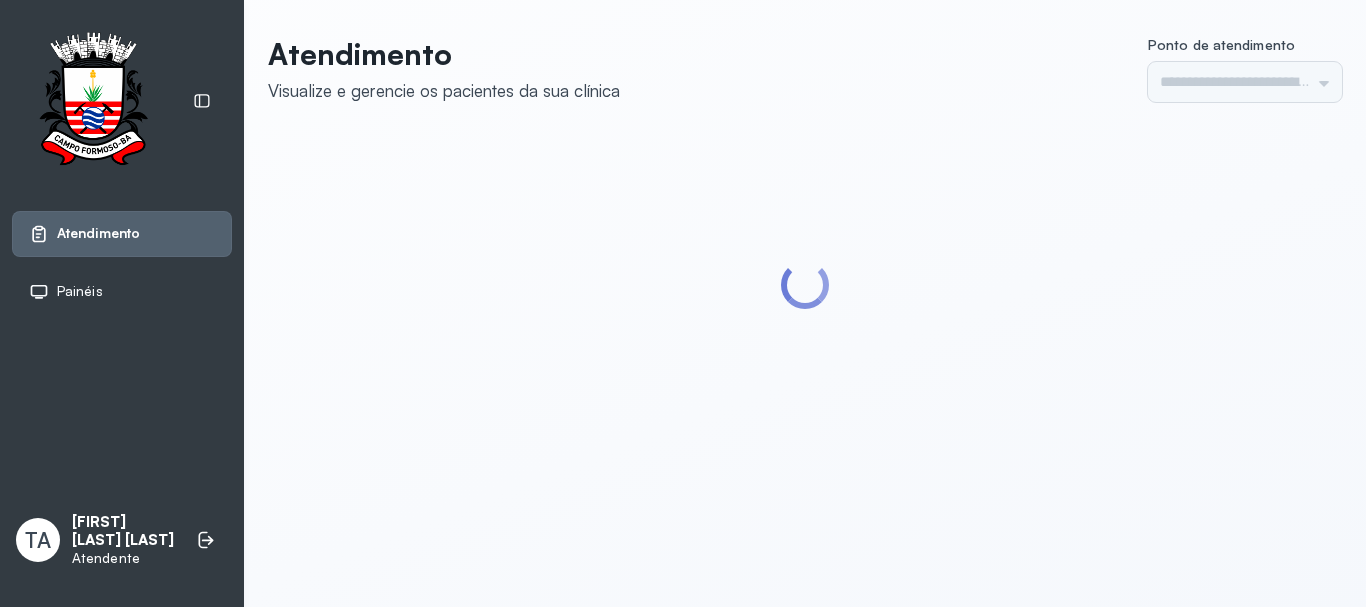 scroll, scrollTop: 0, scrollLeft: 0, axis: both 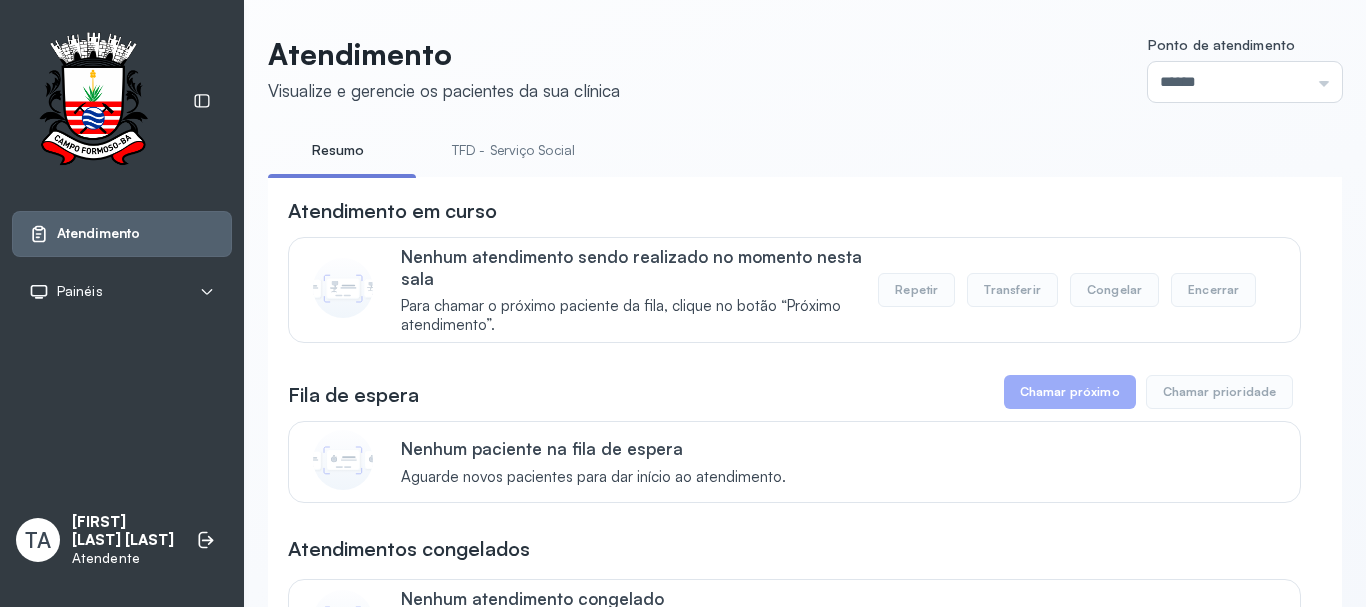 click on "TFD - Serviço Social" at bounding box center [513, 150] 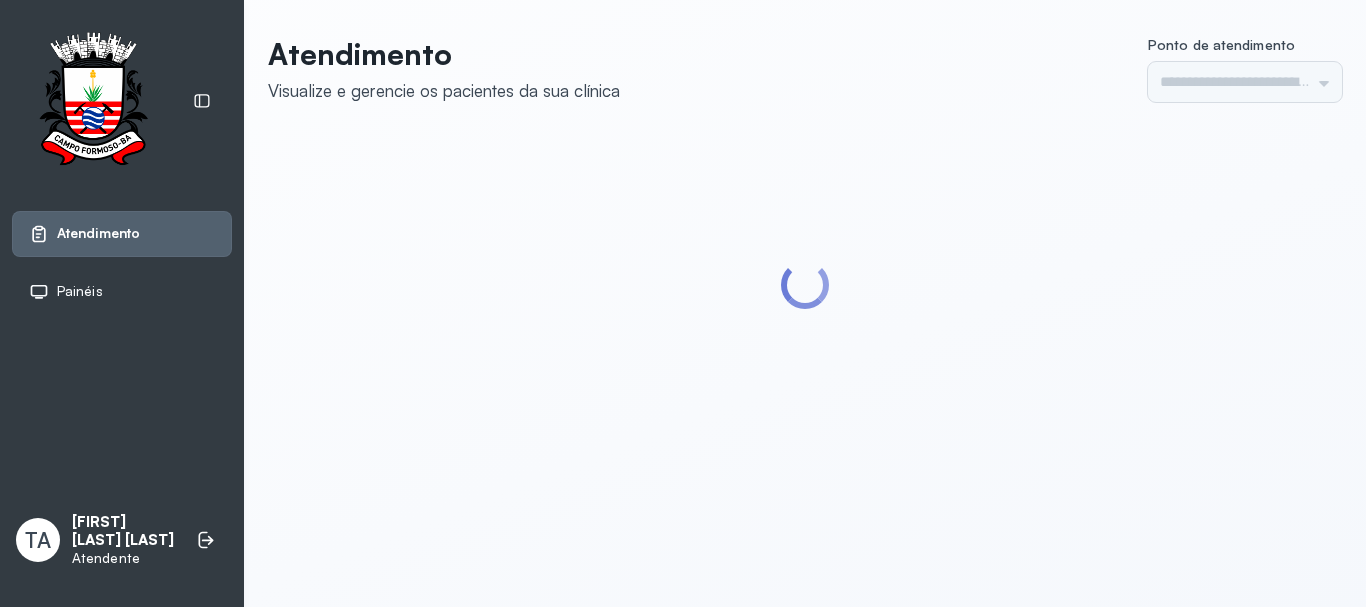 scroll, scrollTop: 0, scrollLeft: 0, axis: both 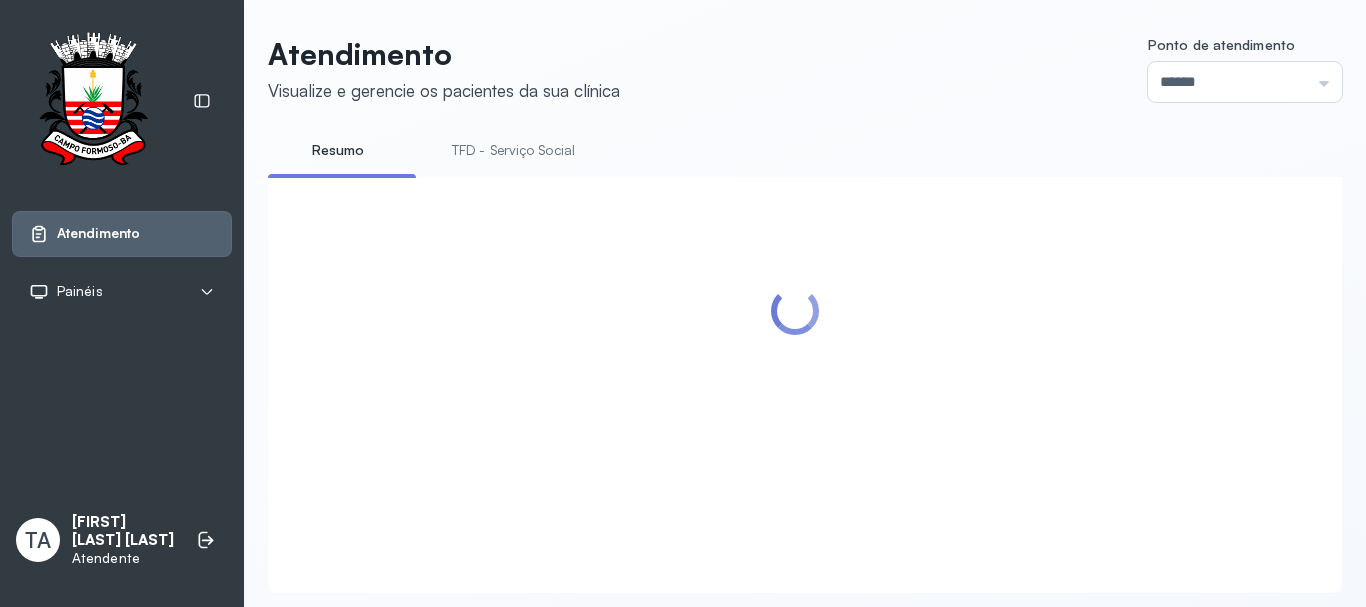 click on "TFD - Serviço Social" at bounding box center (513, 150) 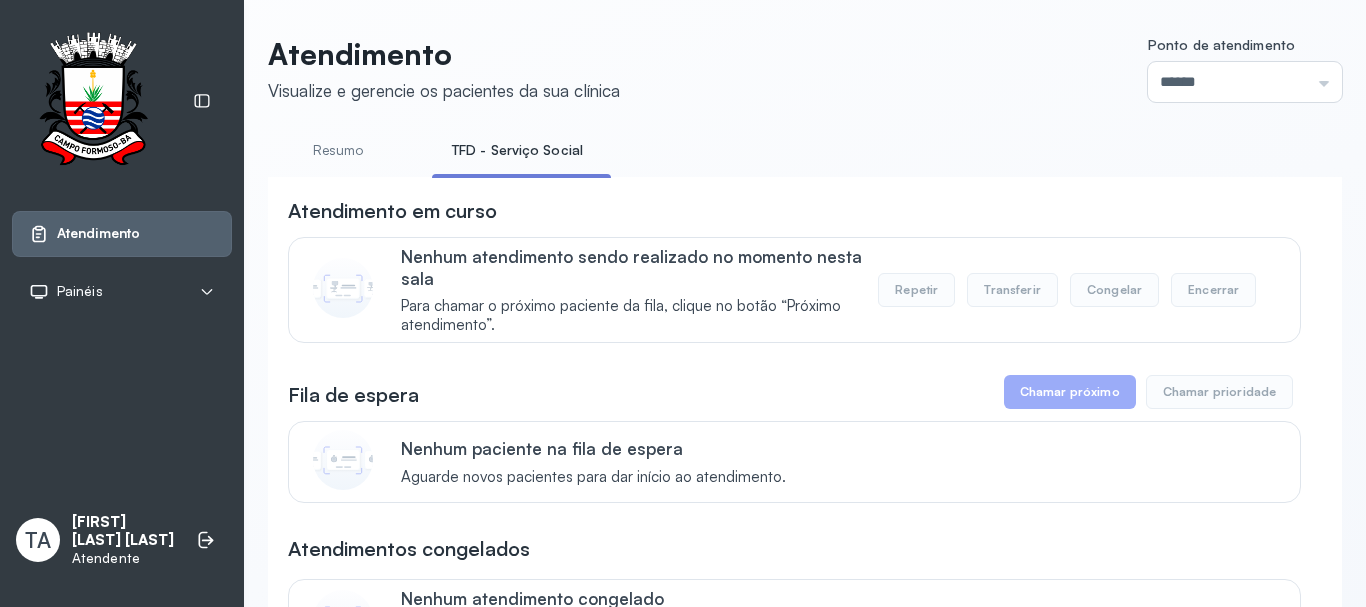 click on "Resumo" at bounding box center (338, 150) 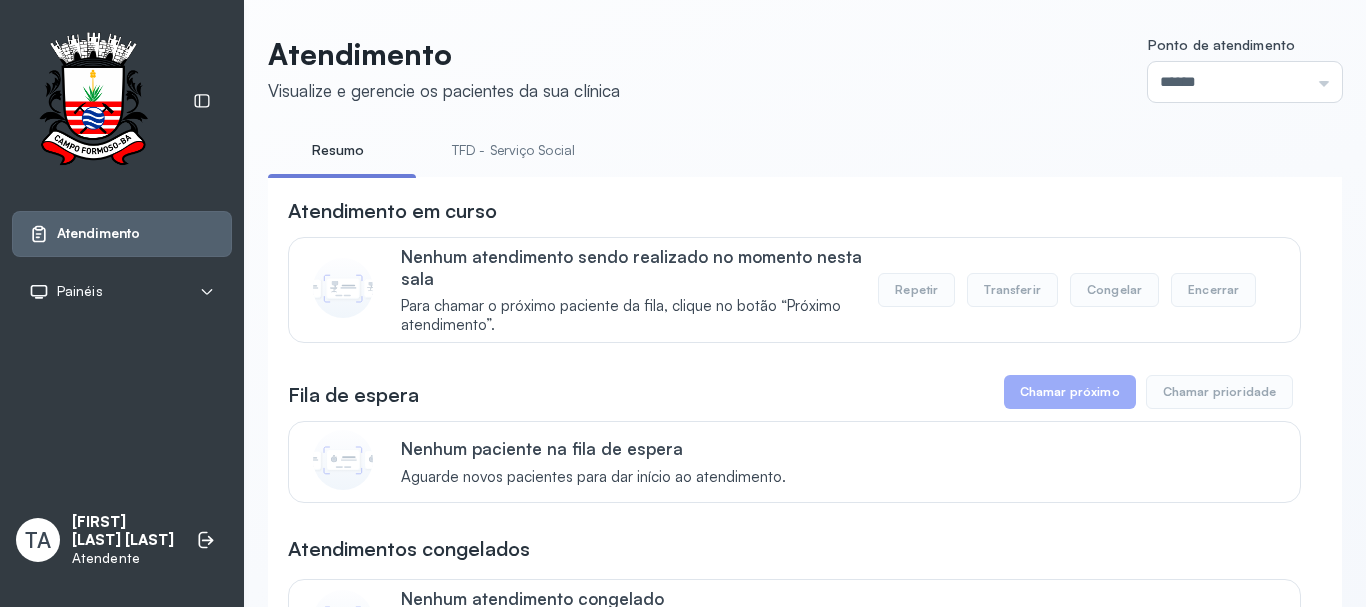click on "TFD - Serviço Social" at bounding box center (513, 150) 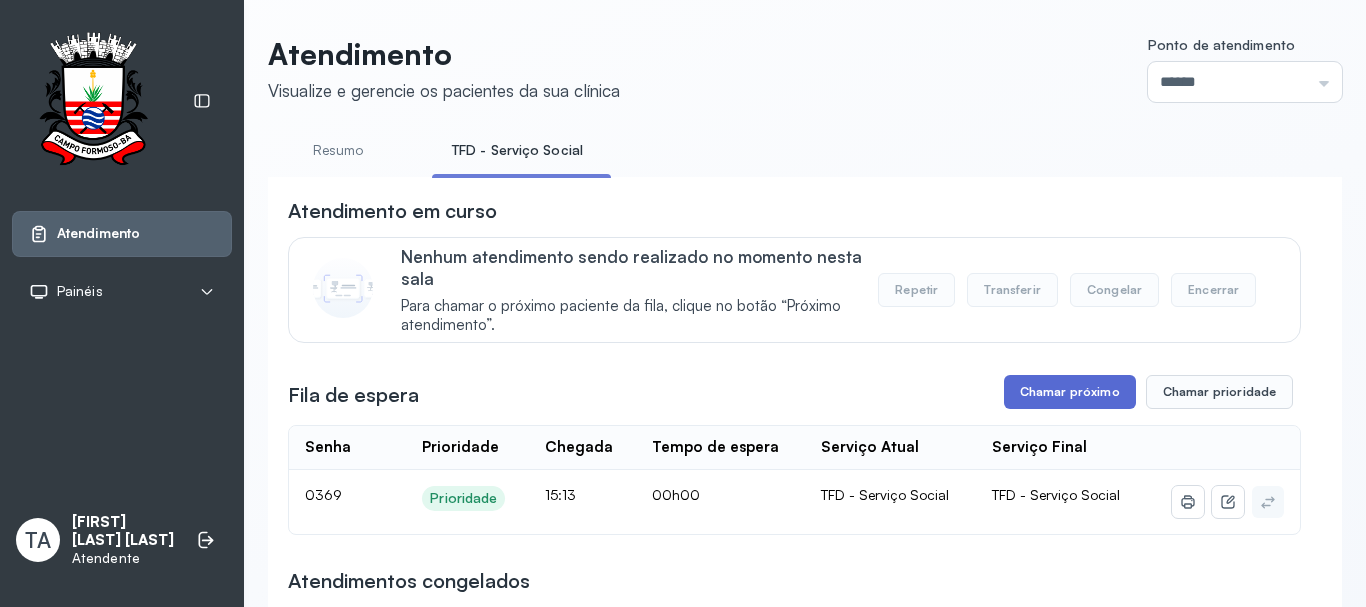 click on "Chamar próximo" at bounding box center (1070, 392) 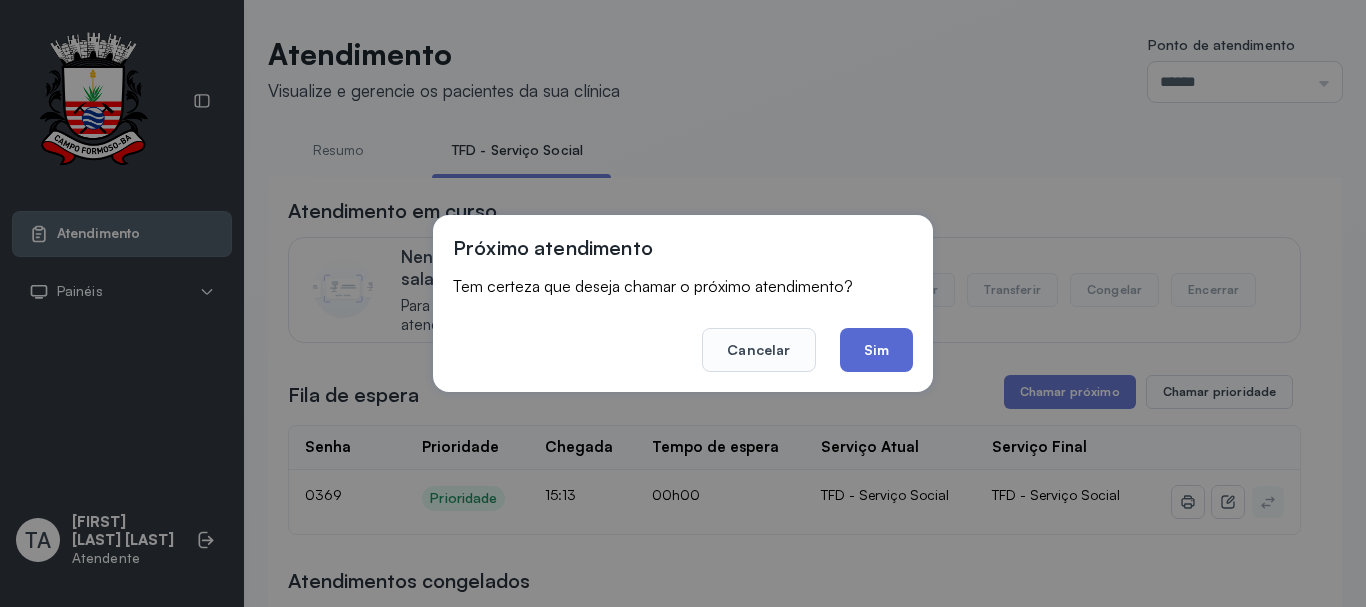 click on "Sim" 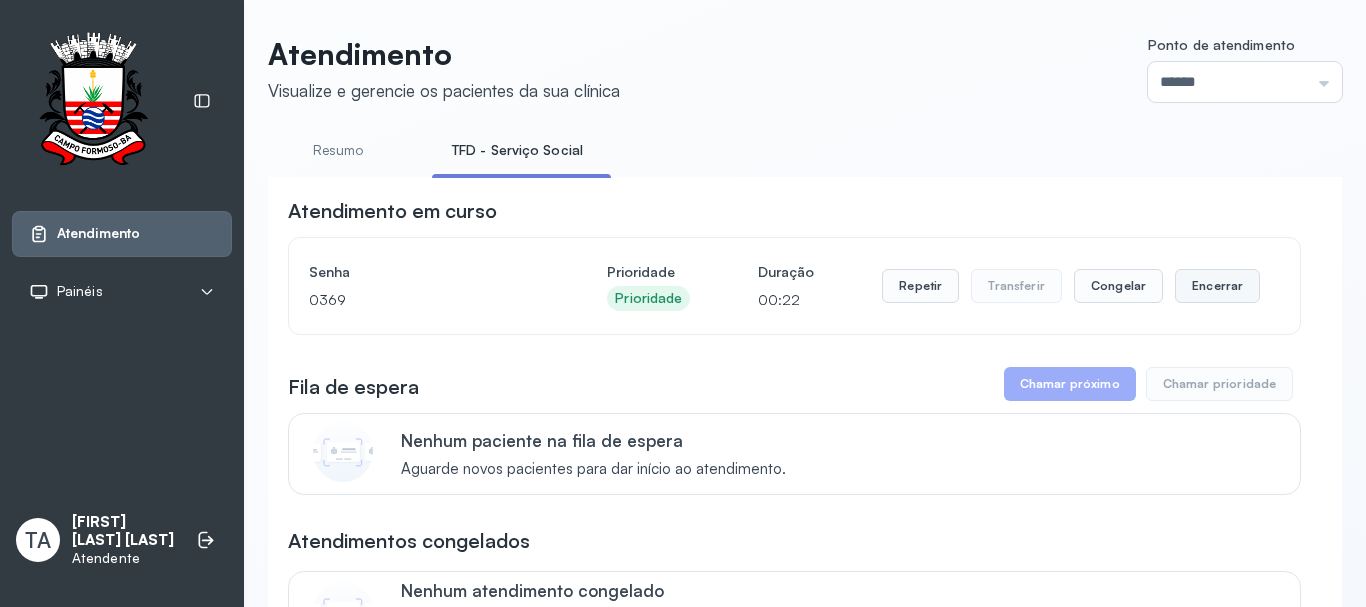 click on "Encerrar" at bounding box center [1217, 286] 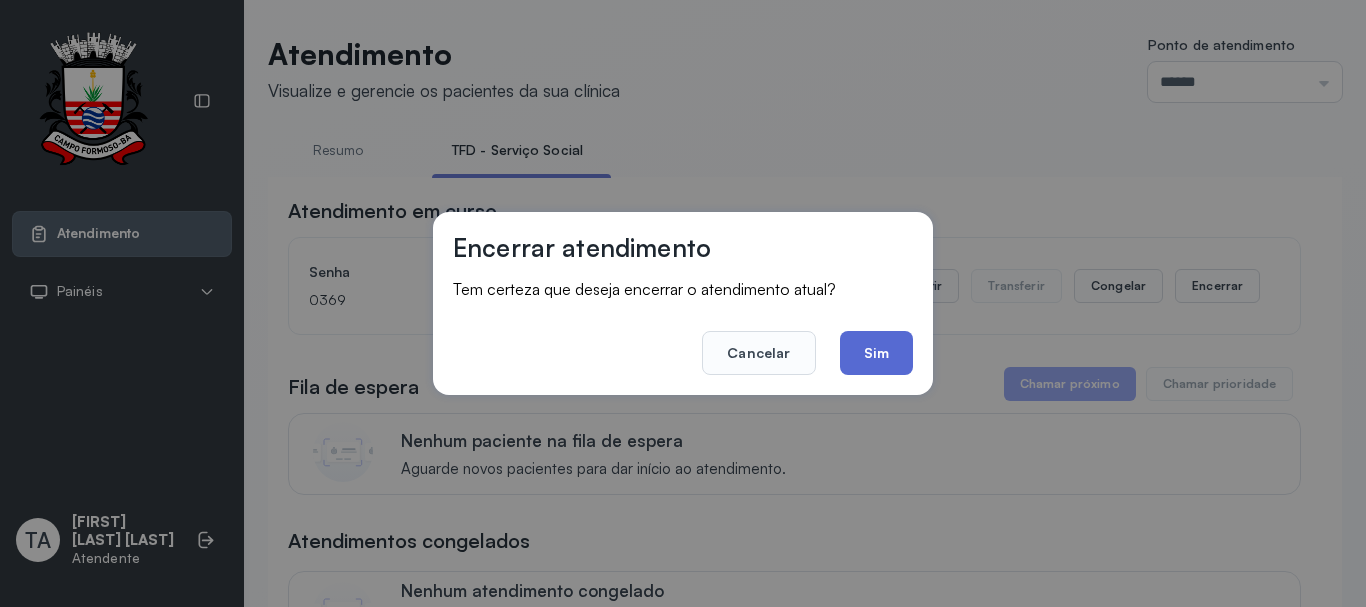 click on "Sim" 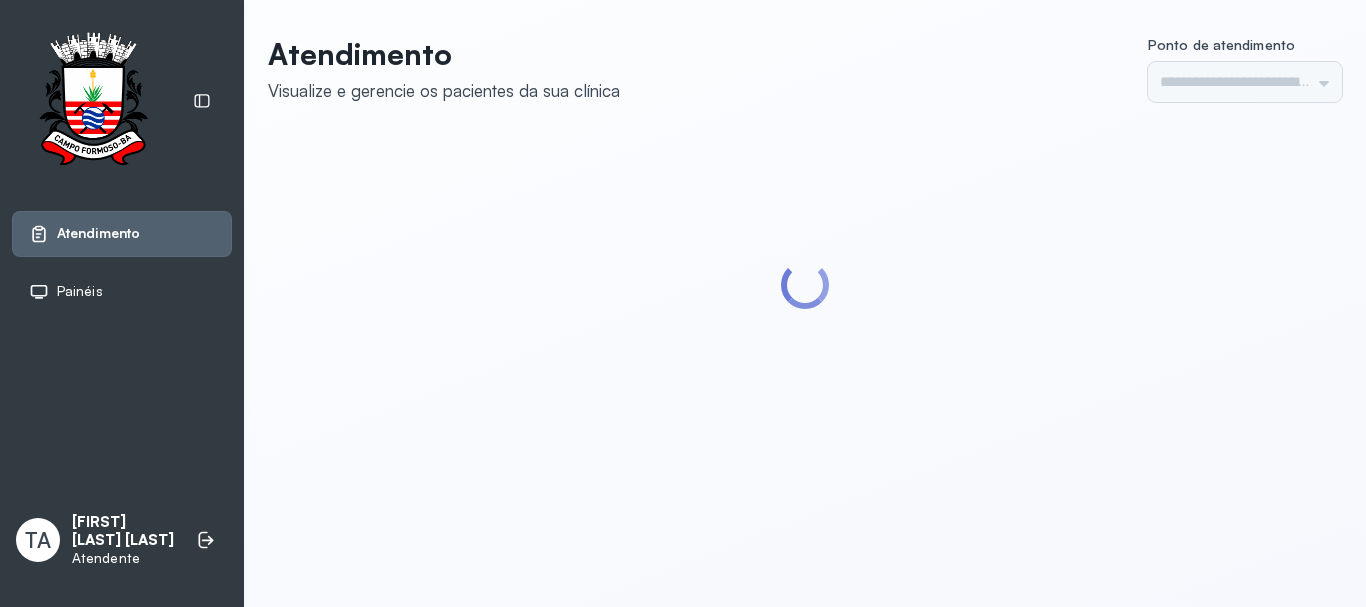 scroll, scrollTop: 0, scrollLeft: 0, axis: both 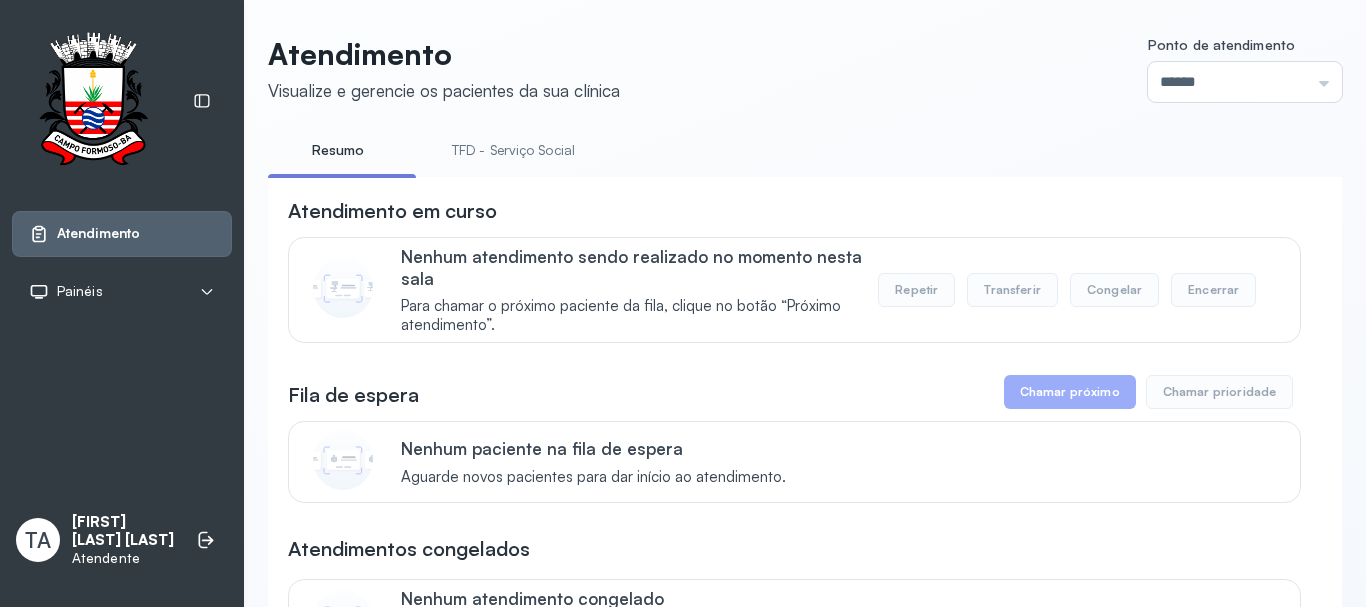 click on "**********" at bounding box center [805, 1070] 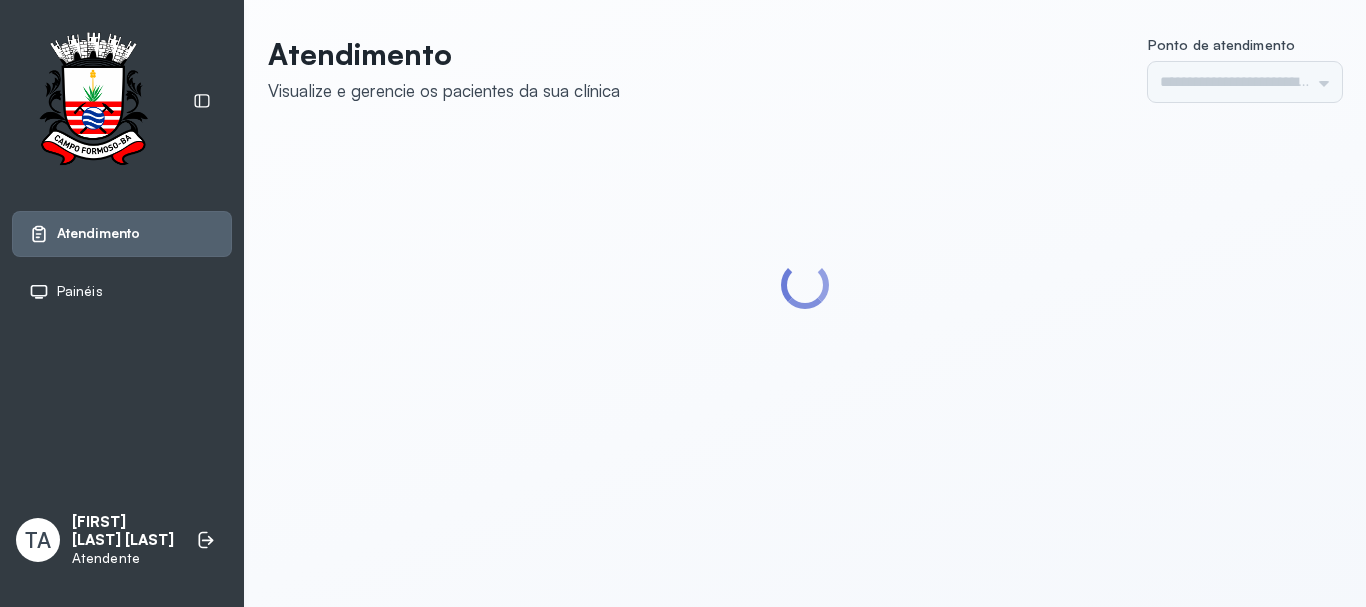 scroll, scrollTop: 0, scrollLeft: 0, axis: both 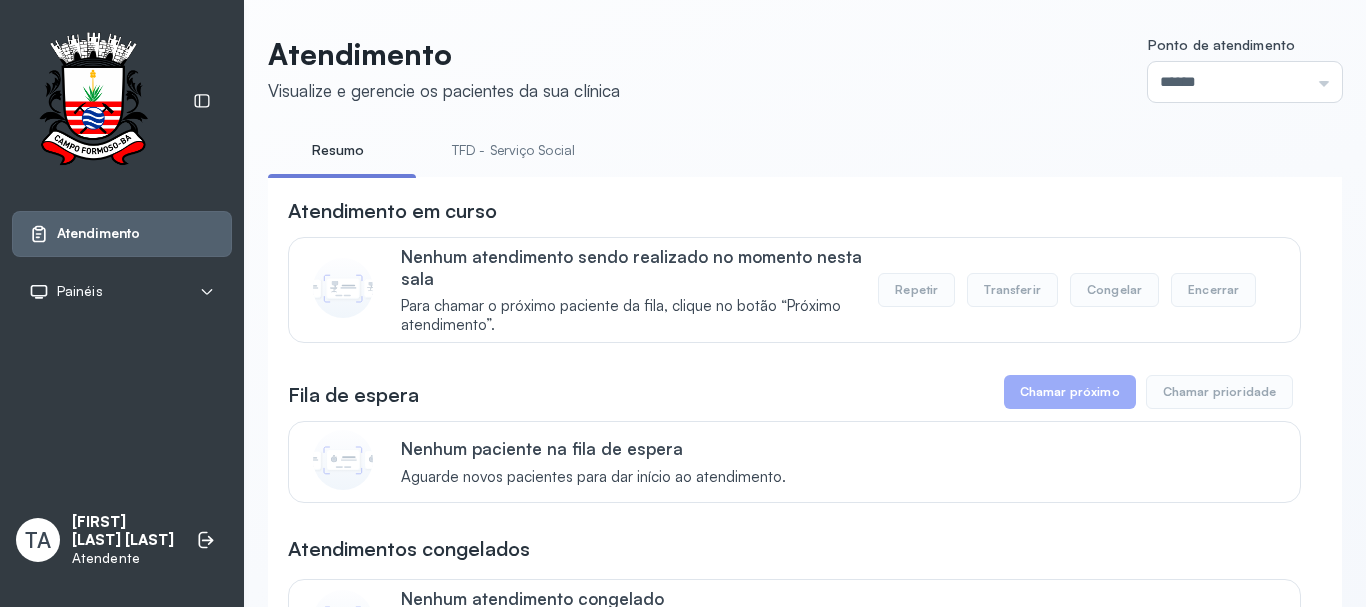 click on "TFD - Serviço Social" at bounding box center [513, 150] 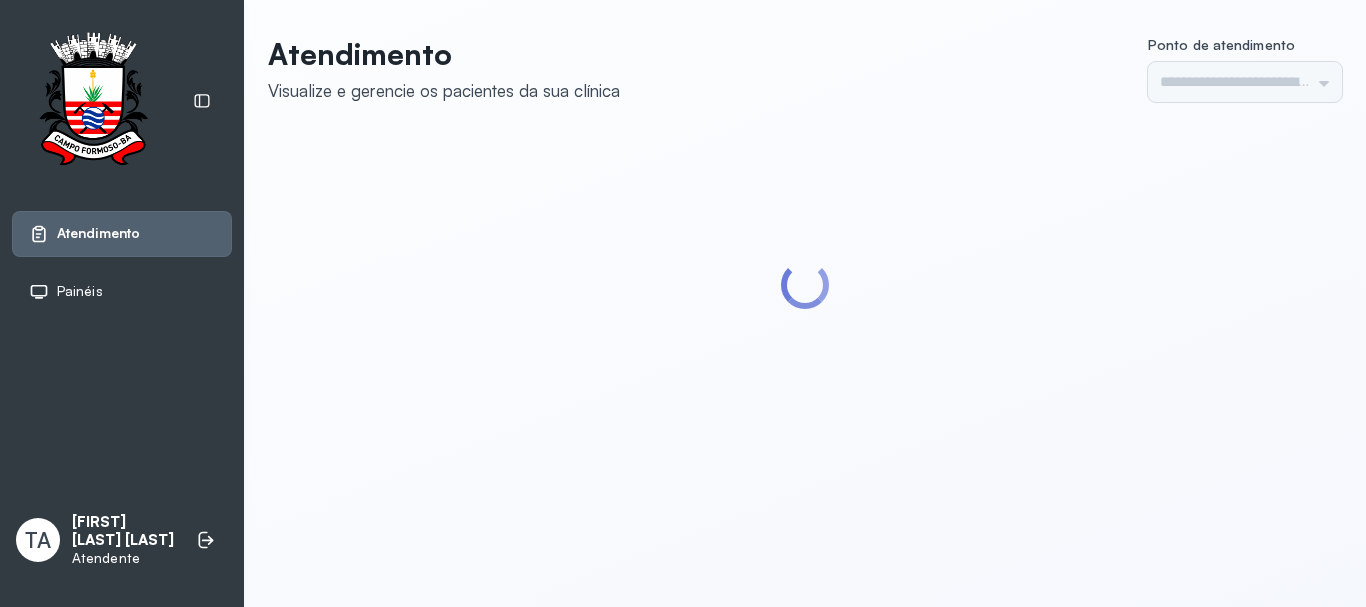 scroll, scrollTop: 0, scrollLeft: 0, axis: both 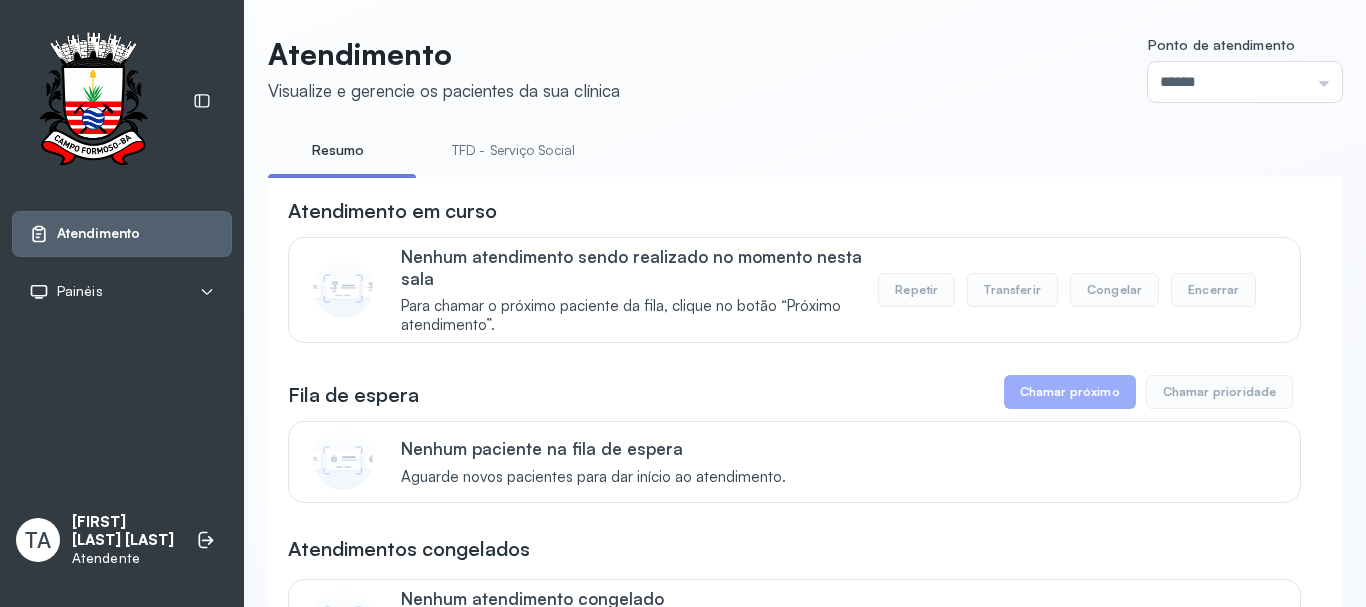 click on "TFD - Serviço Social" at bounding box center (513, 150) 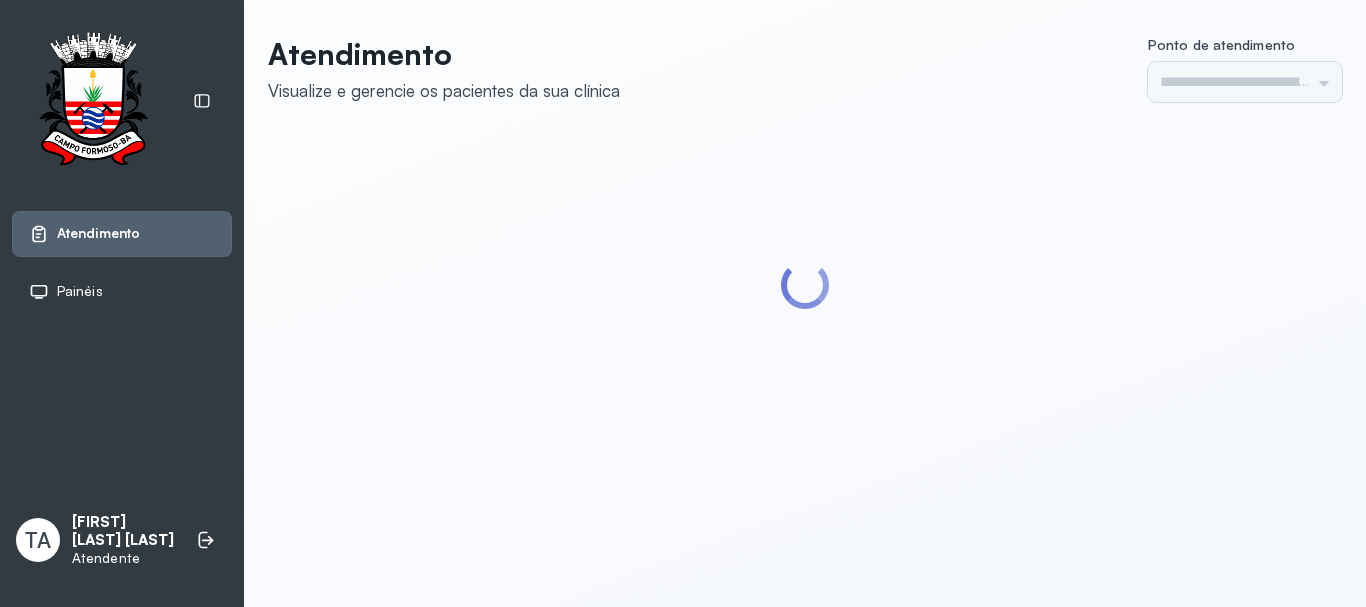 type on "******" 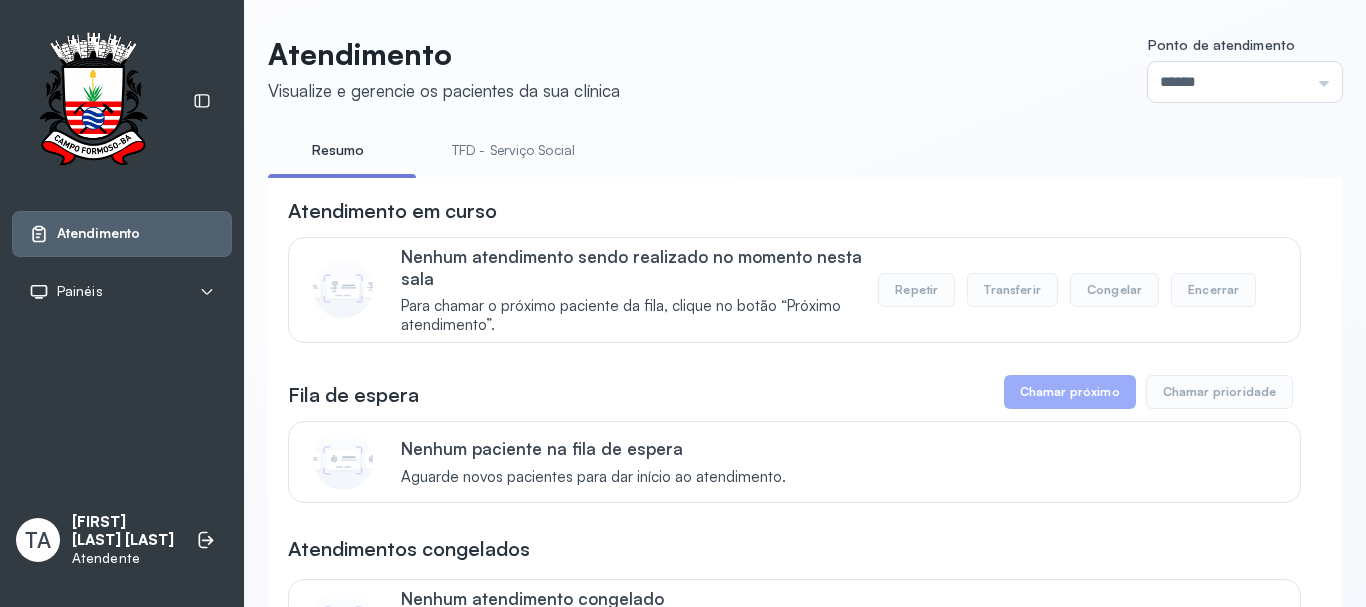scroll, scrollTop: 0, scrollLeft: 0, axis: both 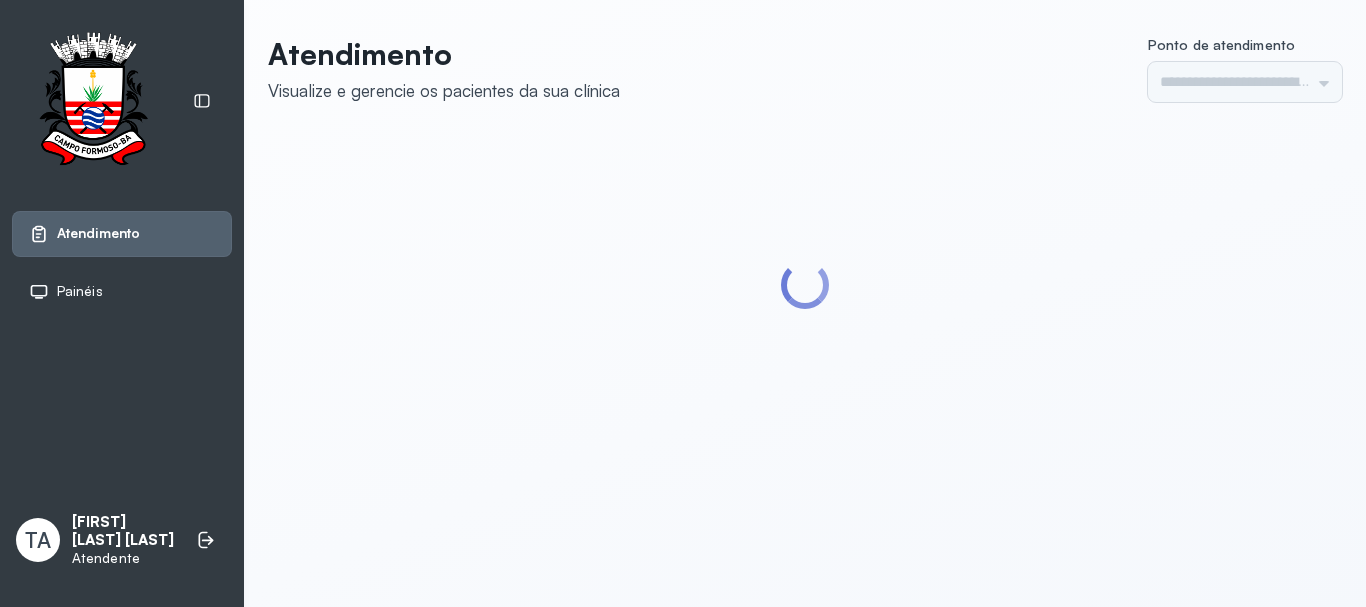 type on "******" 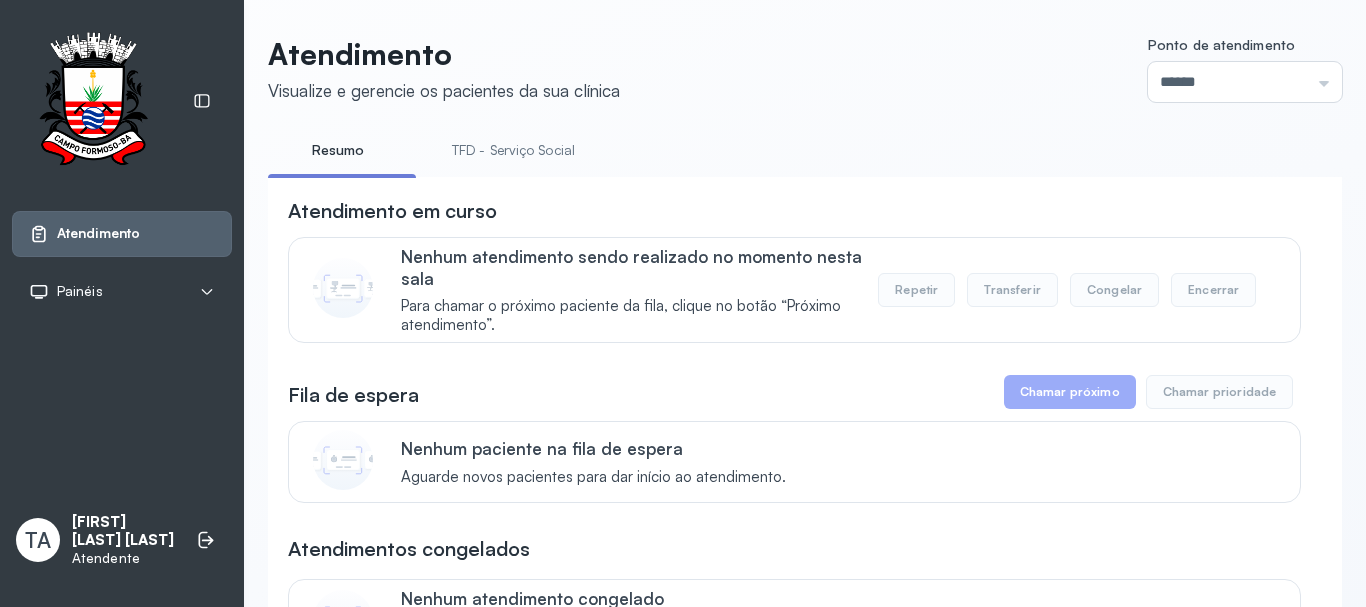click on "TFD - Serviço Social" at bounding box center (513, 150) 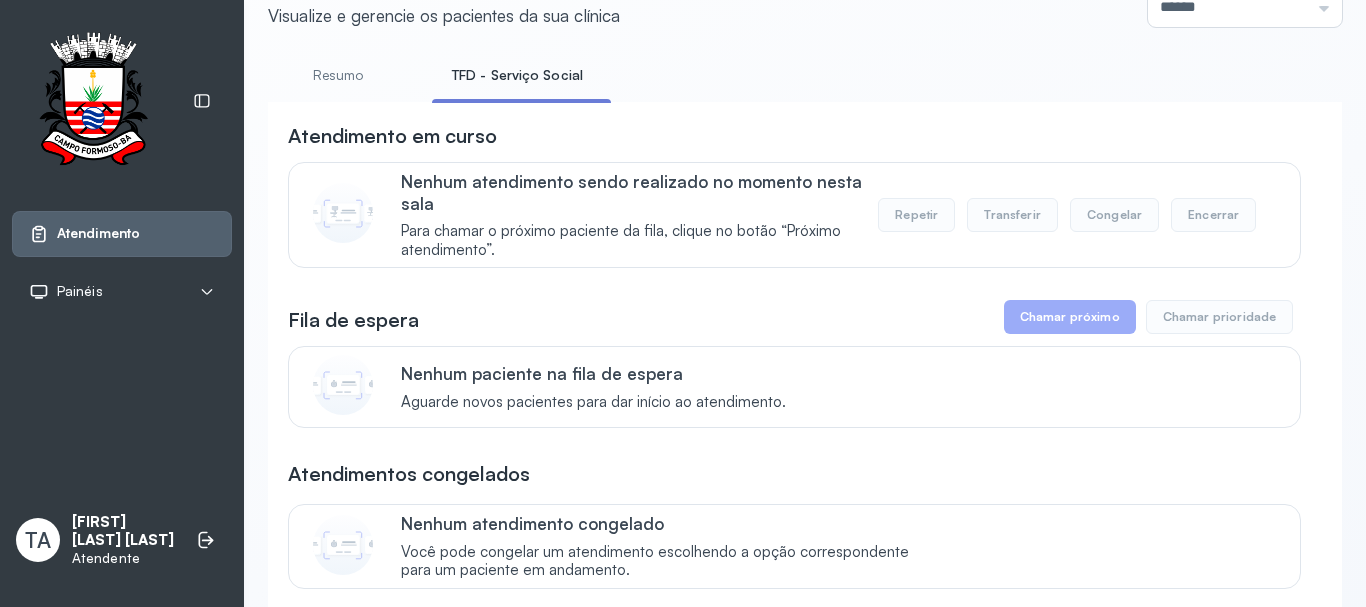 scroll, scrollTop: 0, scrollLeft: 0, axis: both 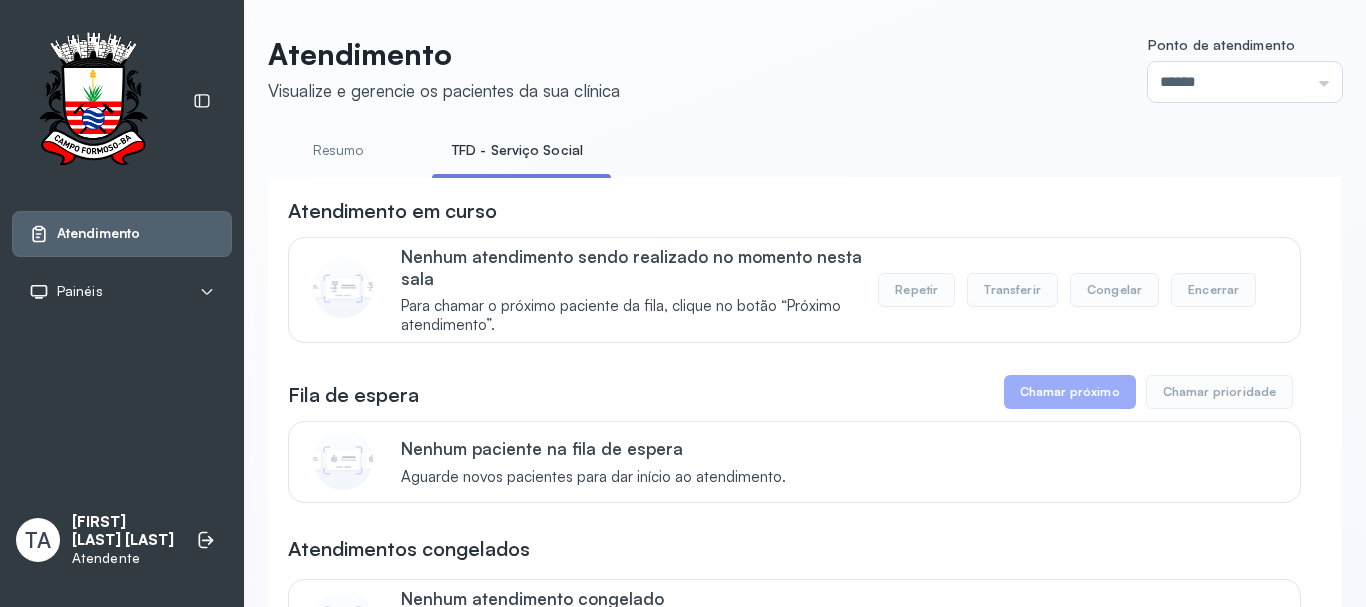 click on "Resumo" at bounding box center [338, 150] 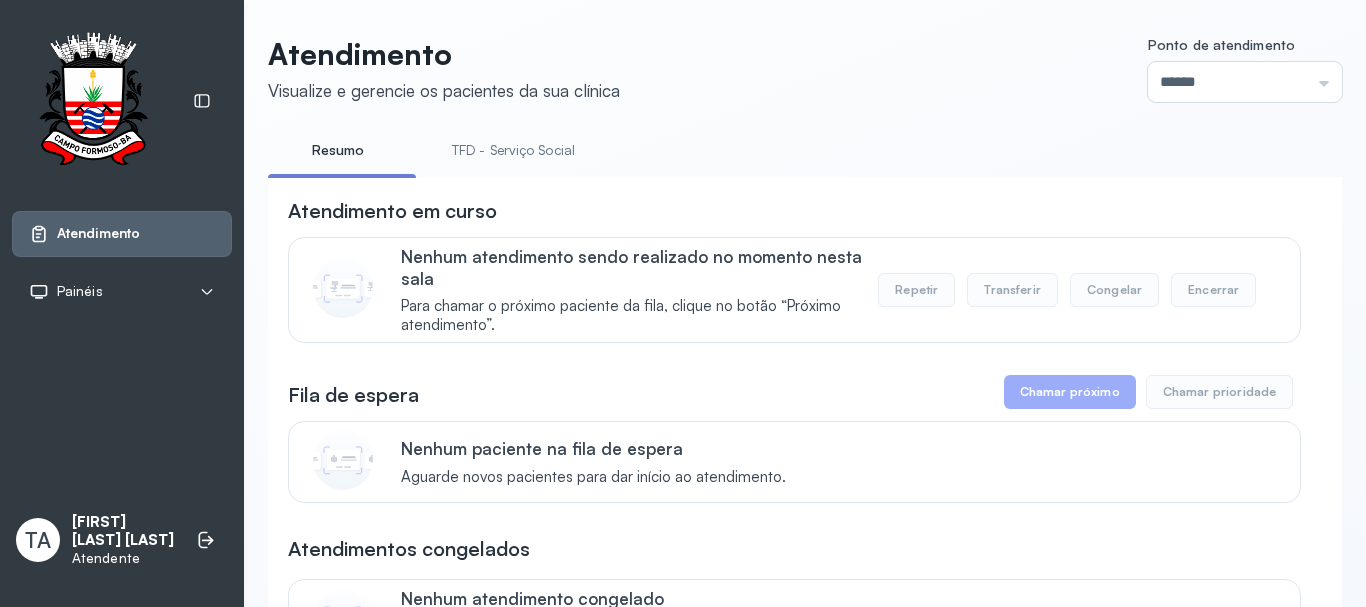 click on "TFD - Serviço Social" at bounding box center (513, 150) 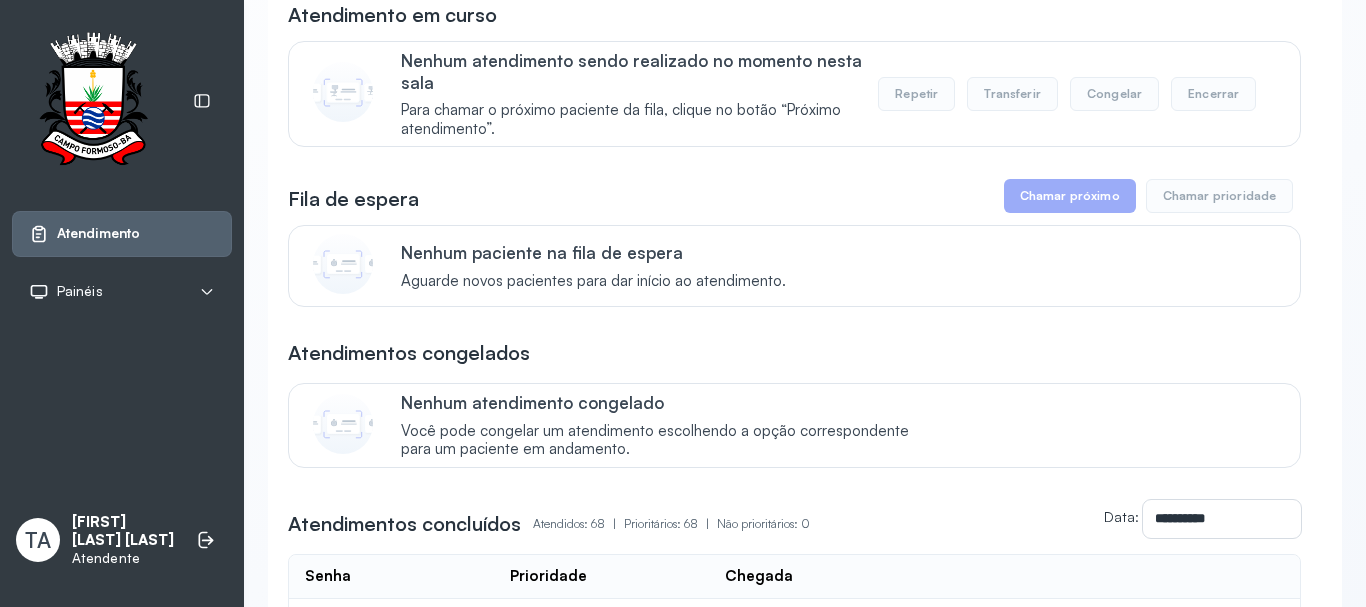 scroll, scrollTop: 0, scrollLeft: 0, axis: both 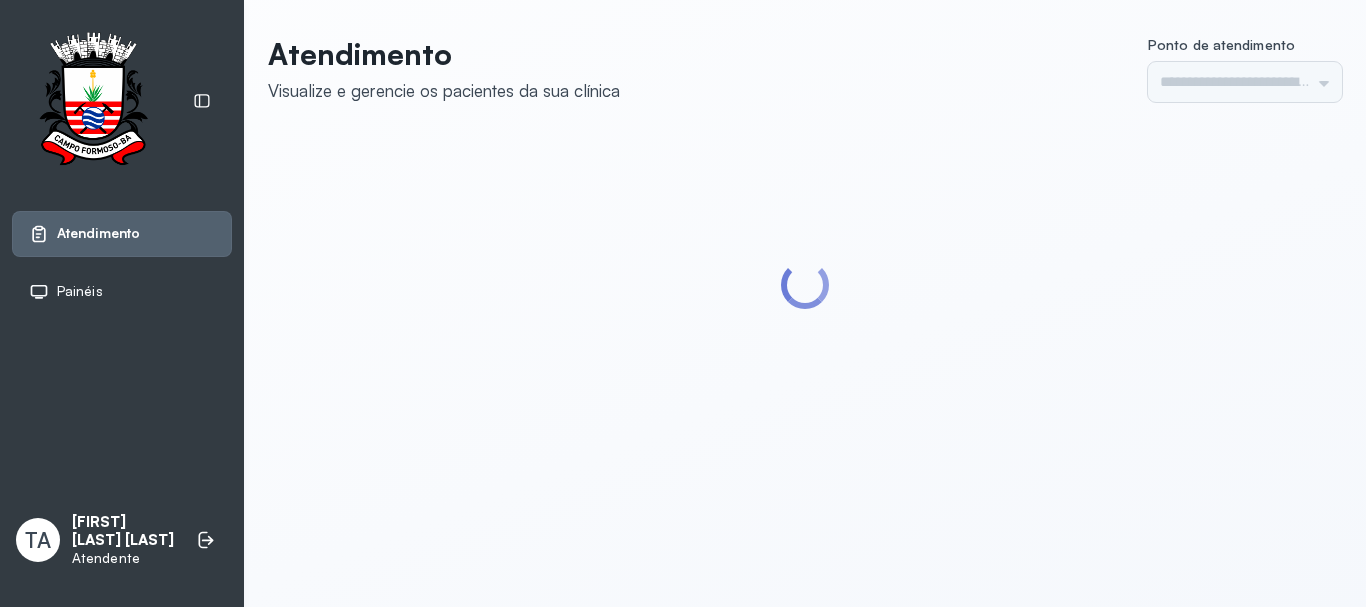 type on "******" 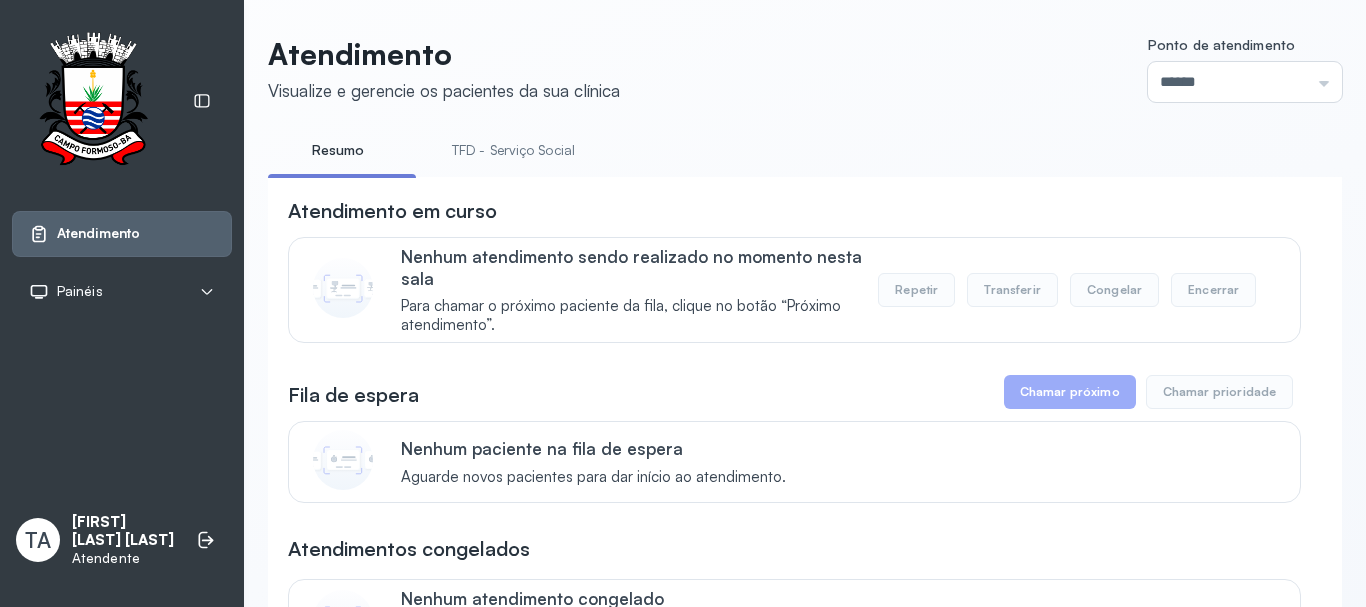 click on "TFD - Serviço Social" at bounding box center (513, 150) 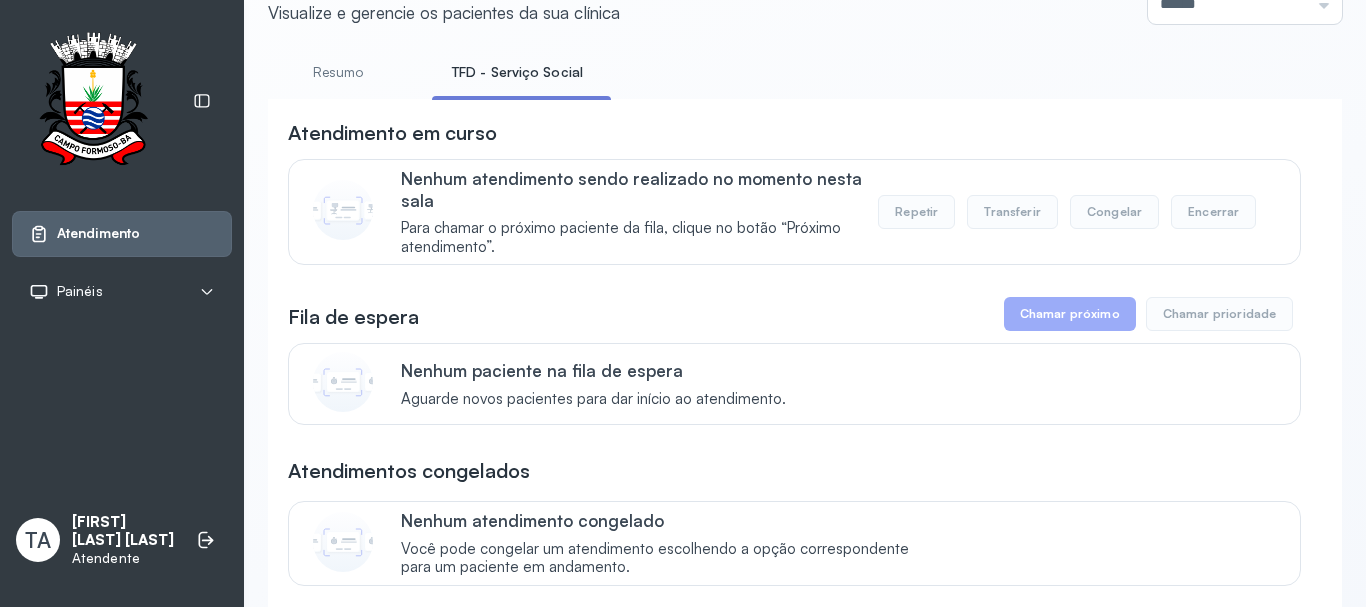 scroll, scrollTop: 200, scrollLeft: 0, axis: vertical 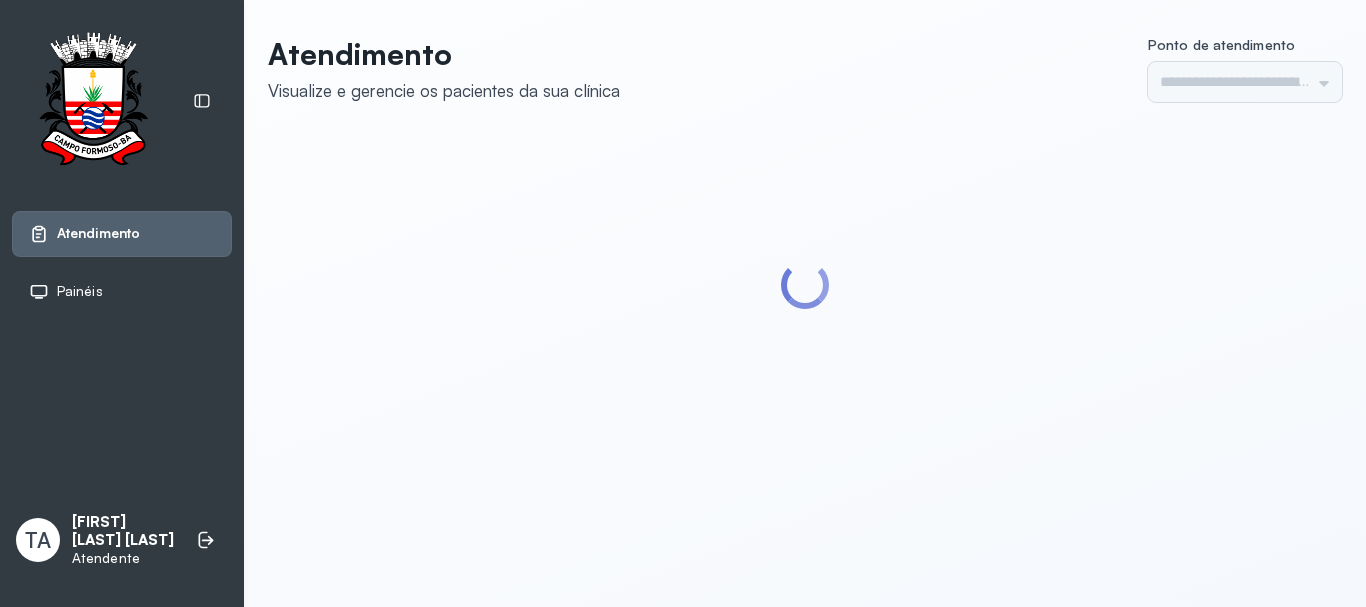 type on "******" 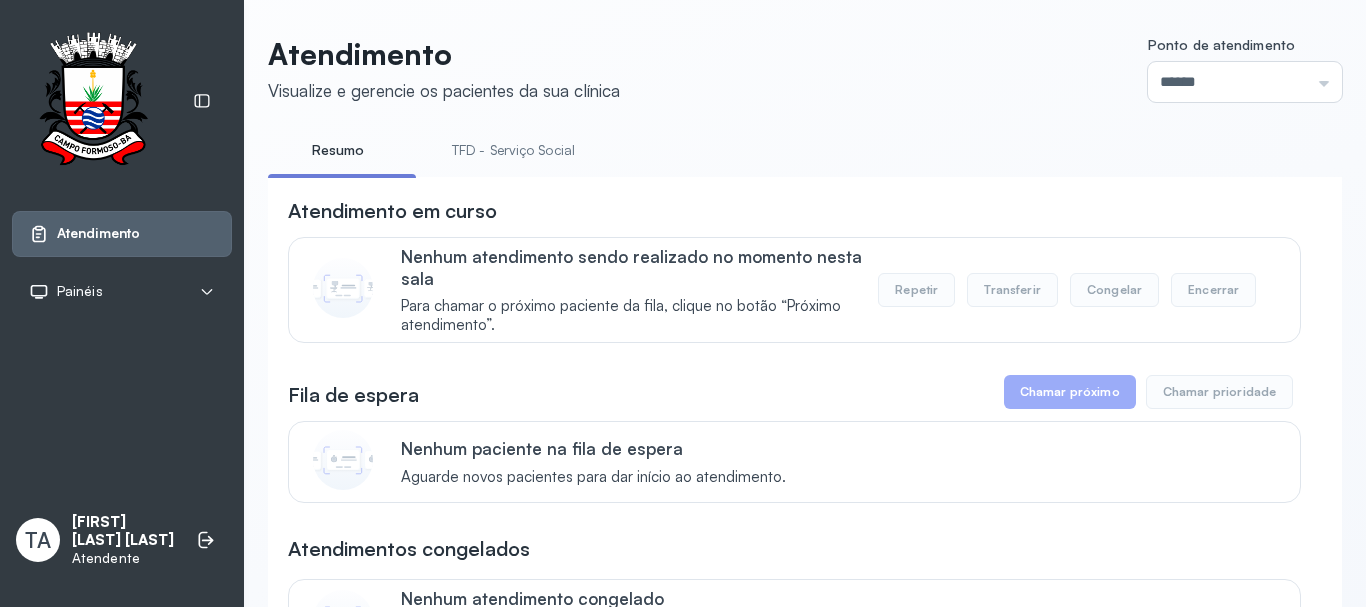 click on "TFD - Serviço Social" at bounding box center [513, 150] 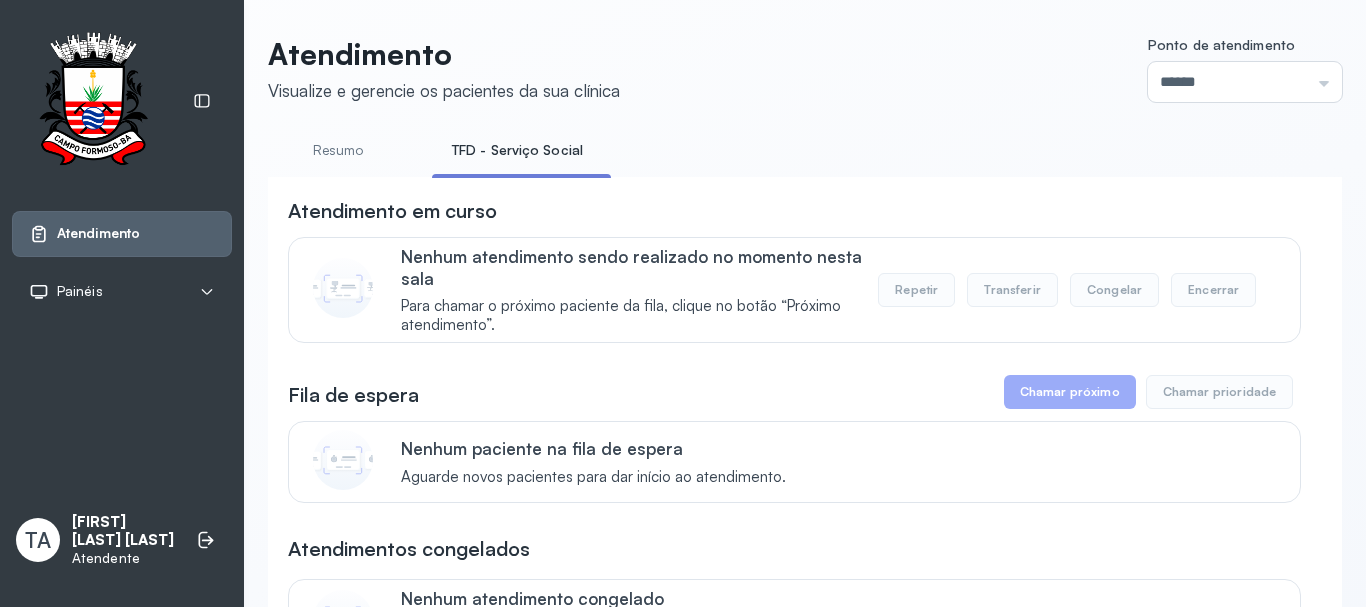 click on "Resumo" at bounding box center [338, 150] 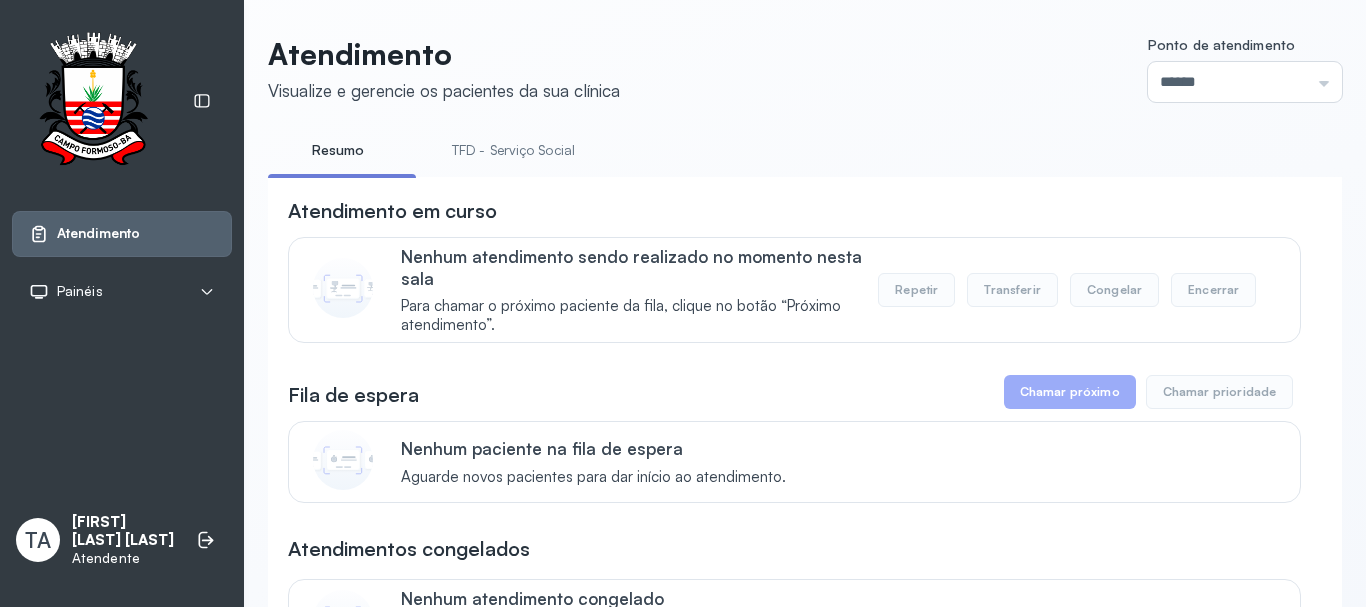 click on "TFD - Serviço Social" at bounding box center (513, 150) 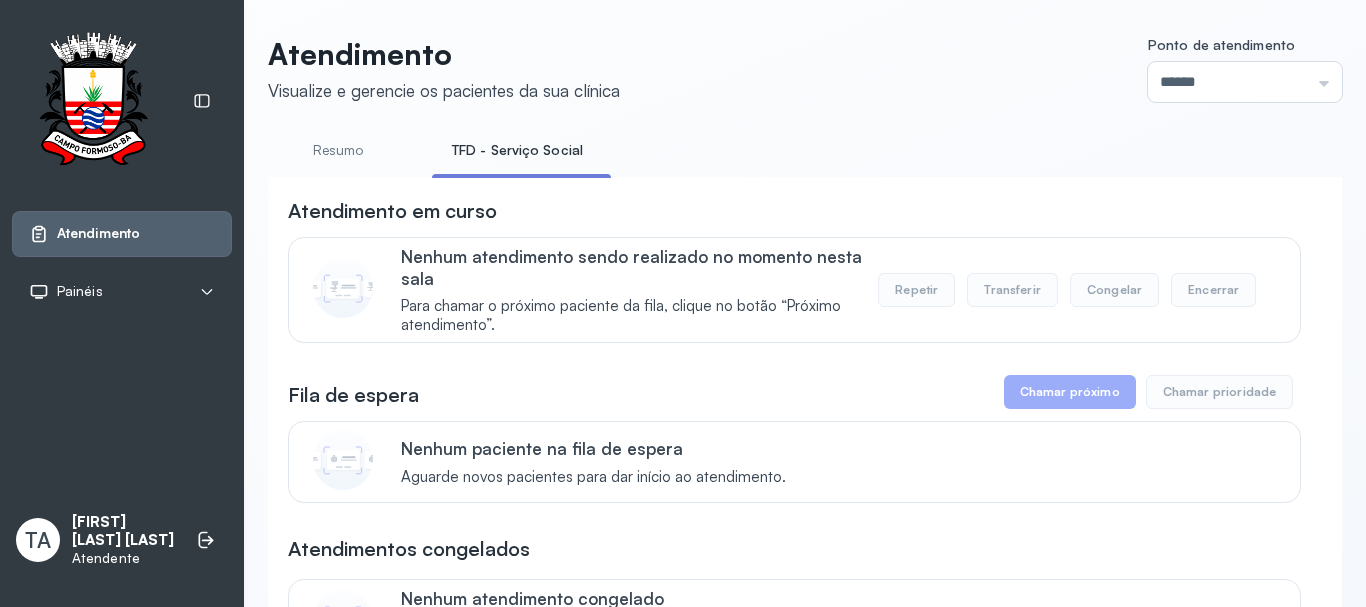 click on "Resumo" at bounding box center (338, 150) 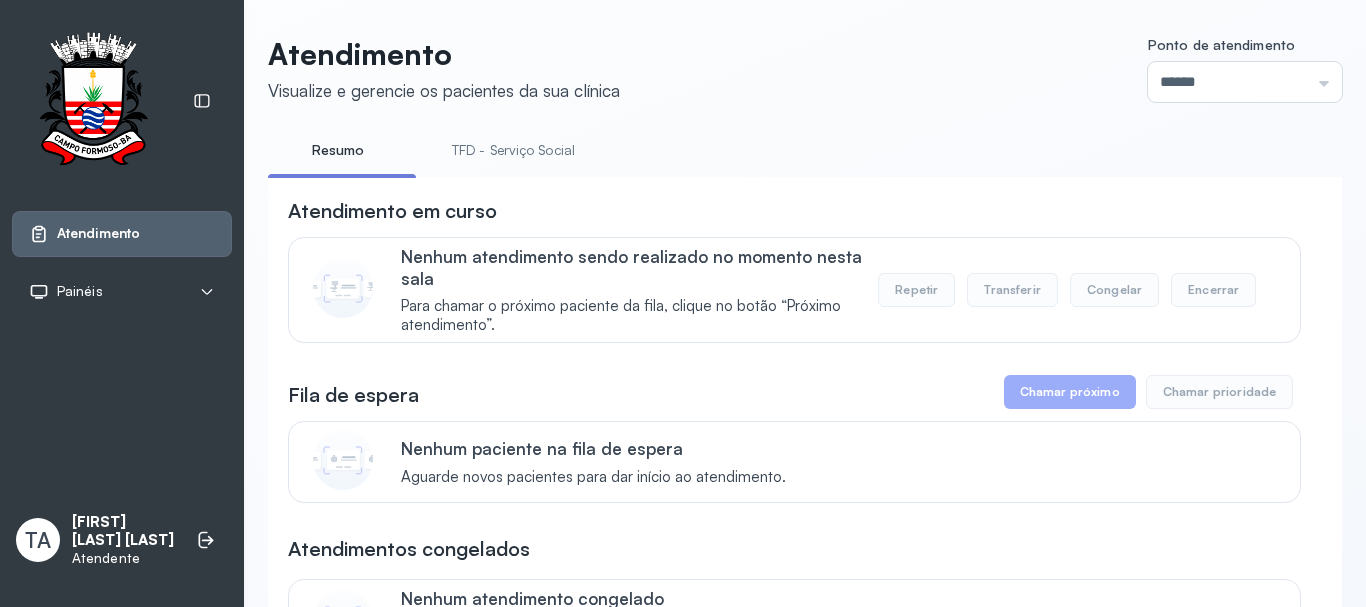 click on "TFD - Serviço Social" at bounding box center (513, 150) 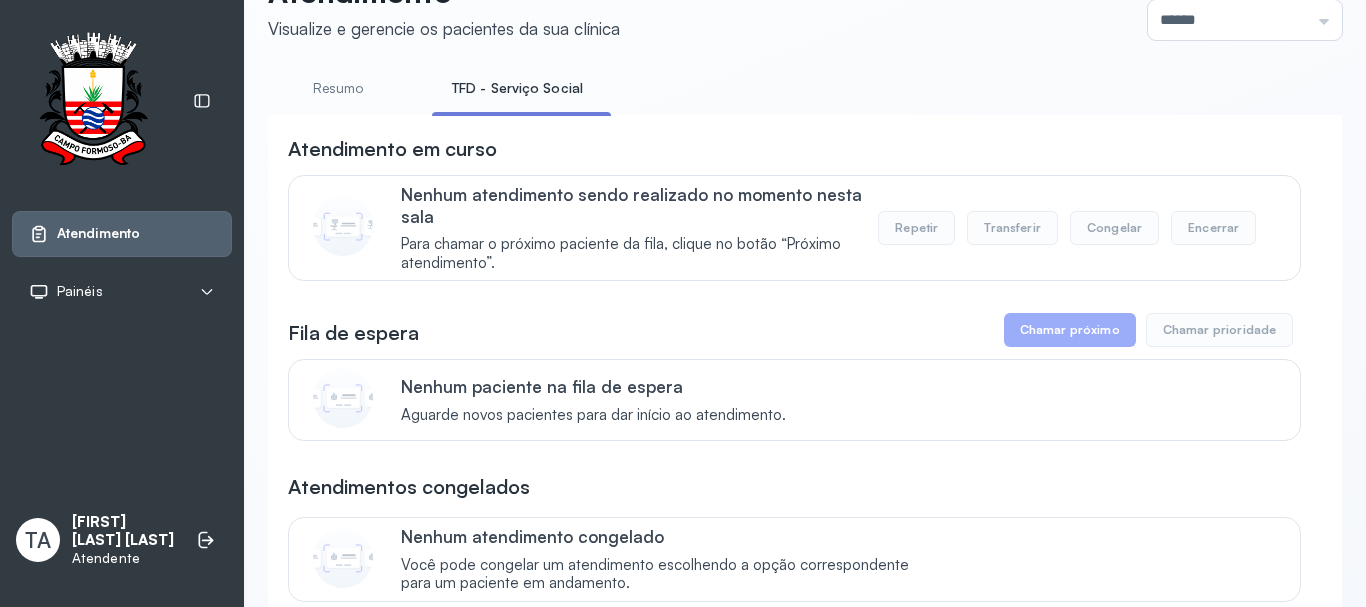 scroll, scrollTop: 0, scrollLeft: 0, axis: both 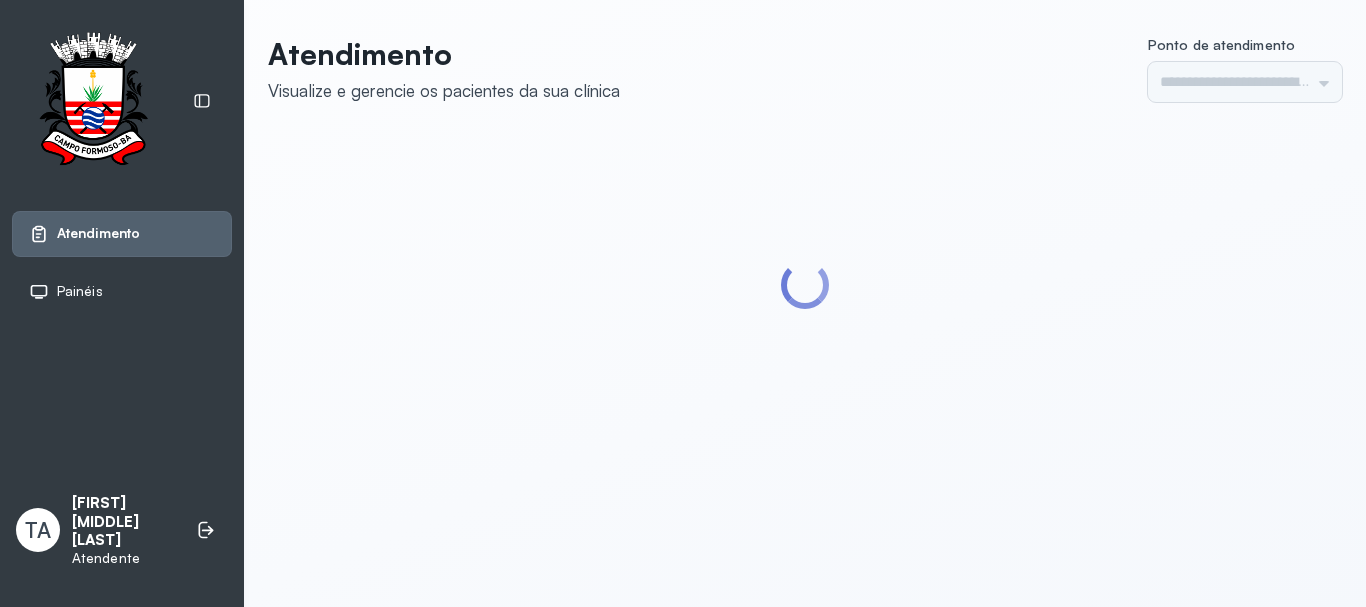 type on "******" 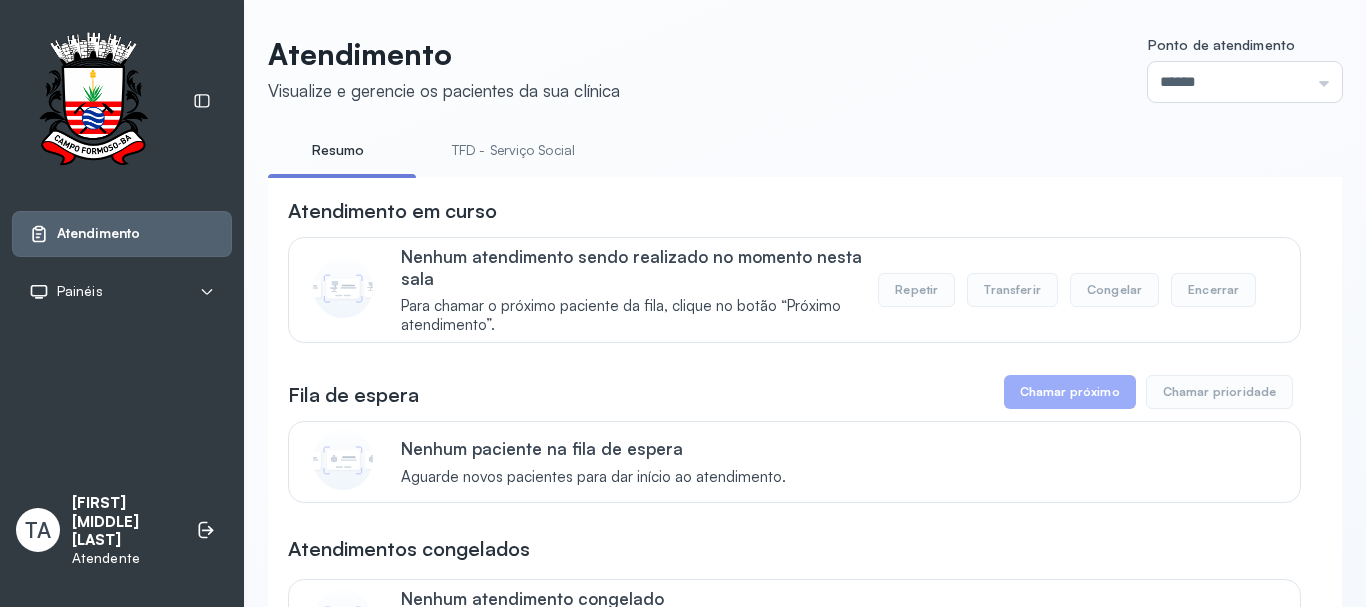 click on "TFD - Serviço Social" at bounding box center [513, 150] 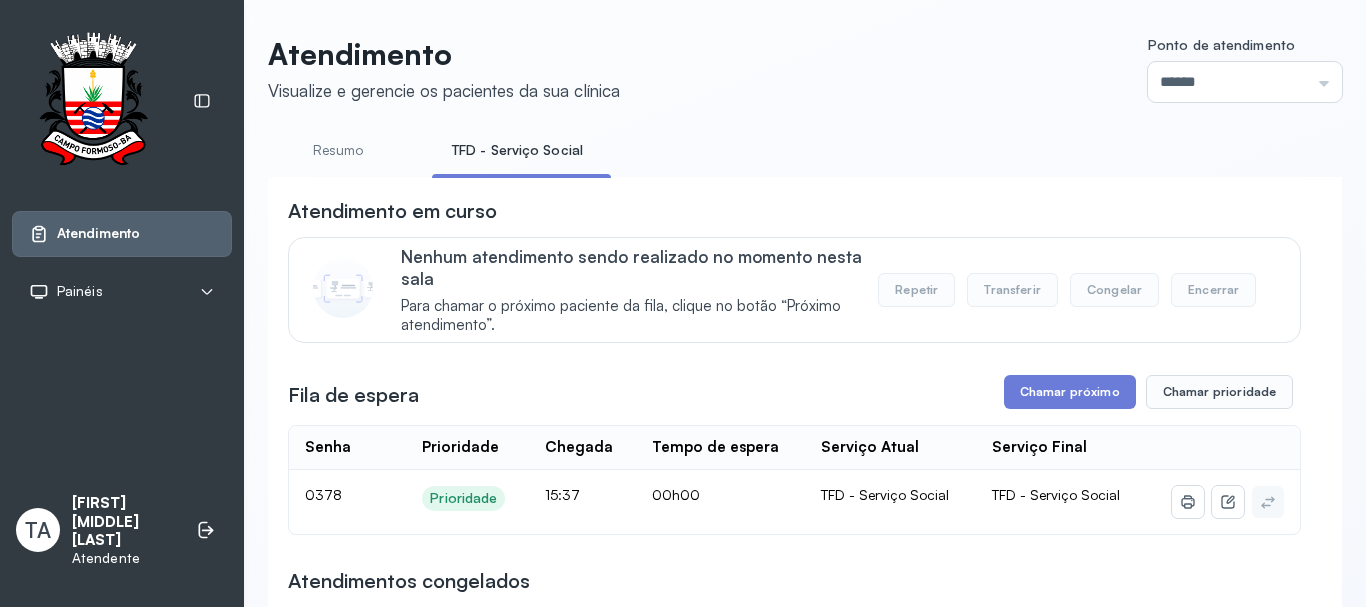 click on "**********" at bounding box center (794, 2479) 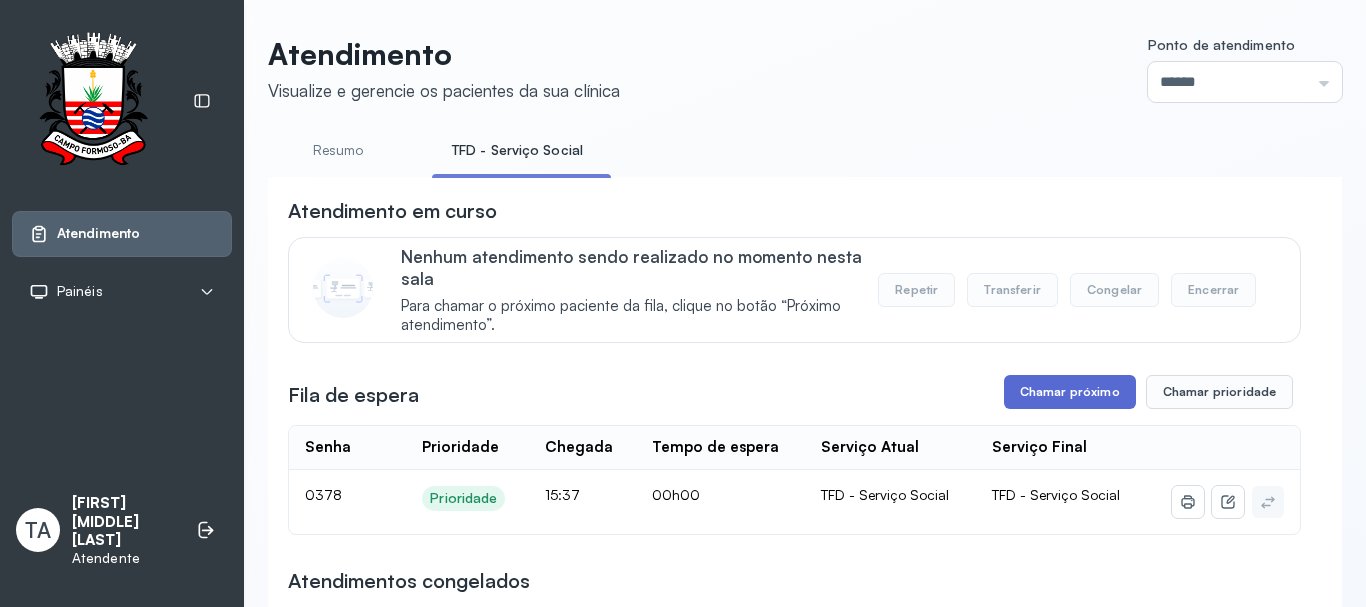 click on "Chamar próximo" at bounding box center [1070, 392] 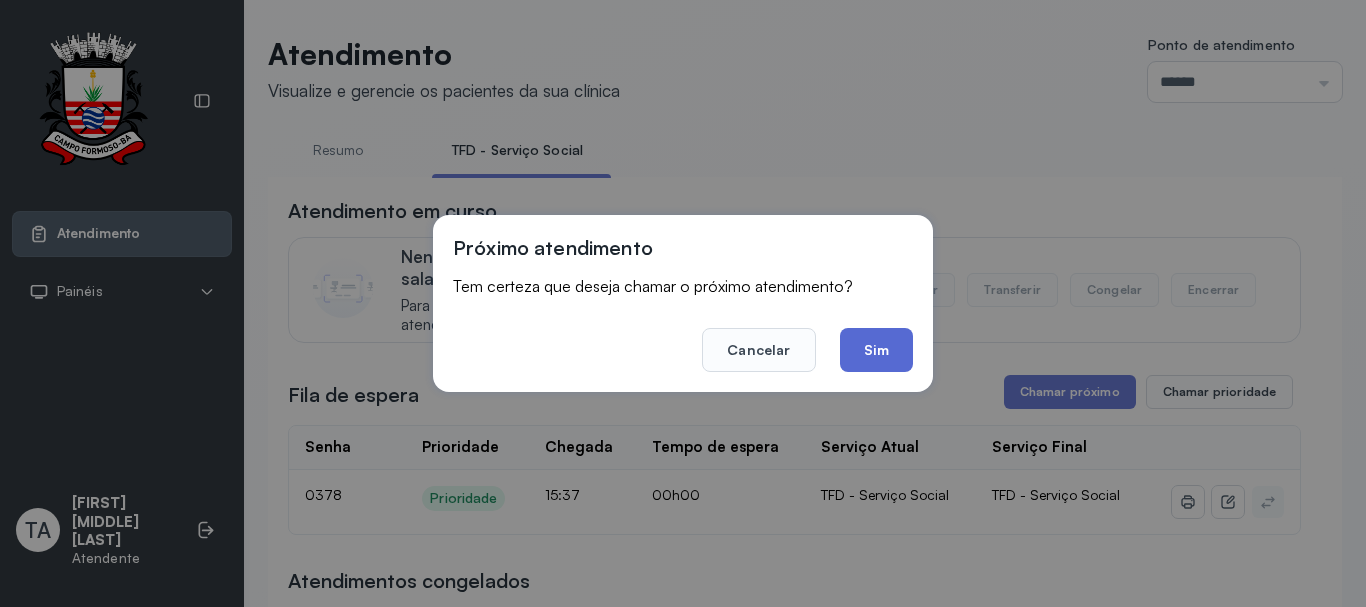 click on "Sim" 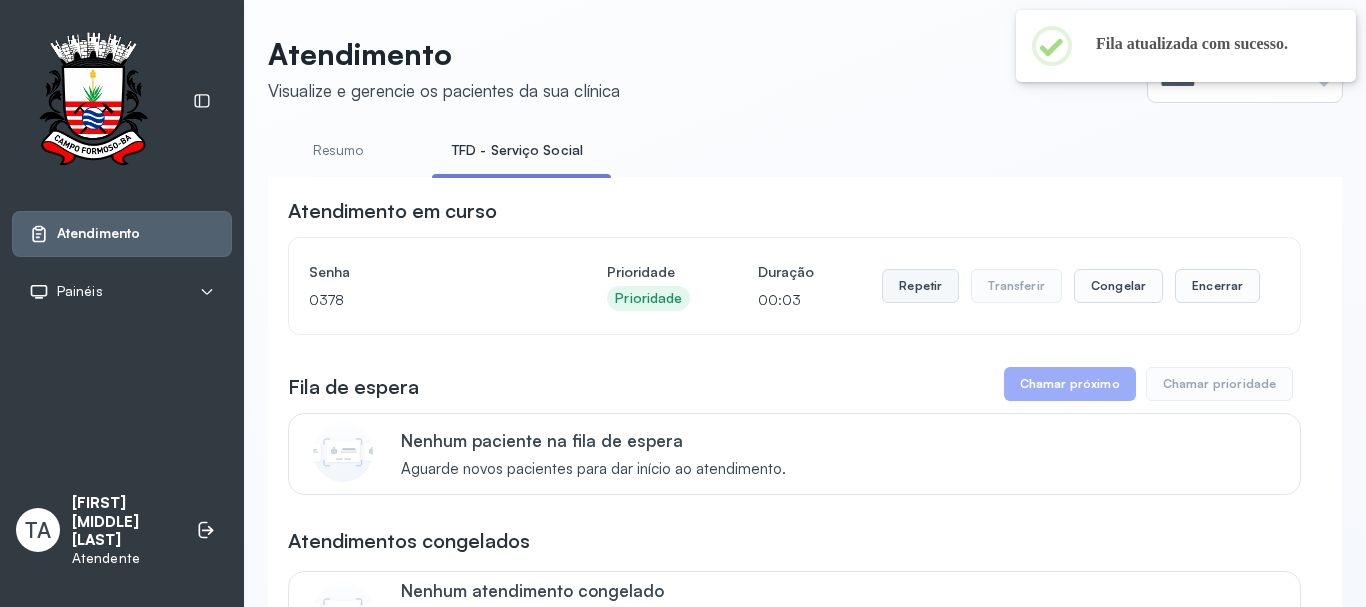 click on "Repetir" at bounding box center [920, 286] 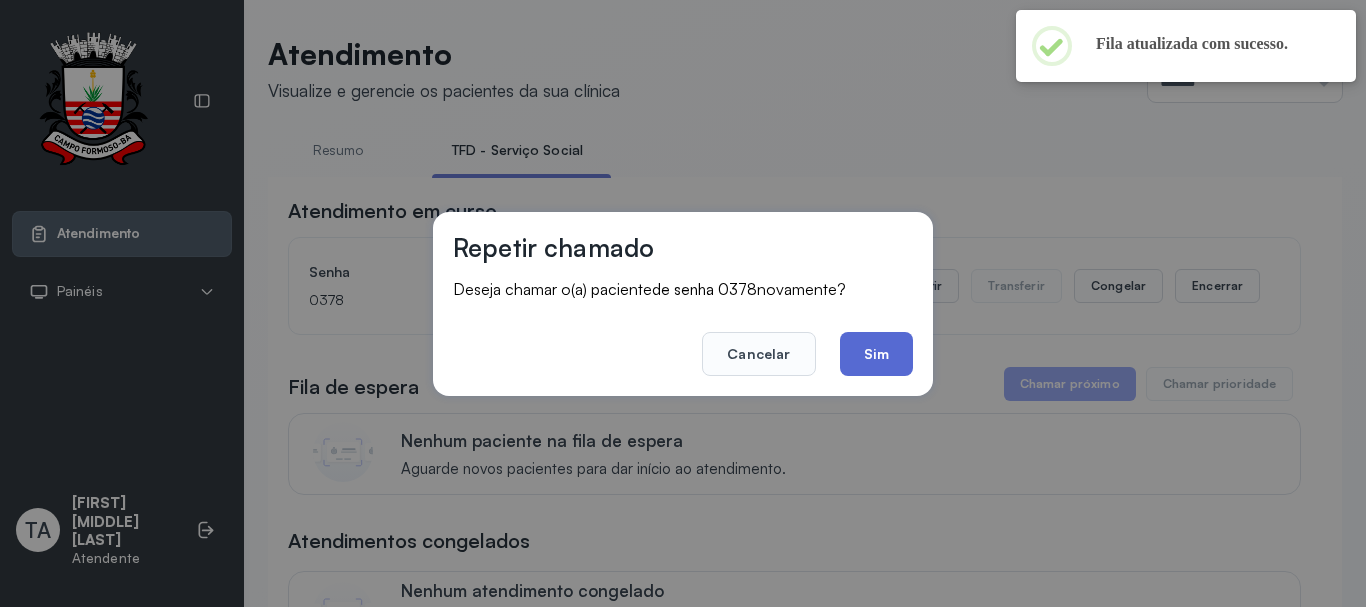 click on "Sim" 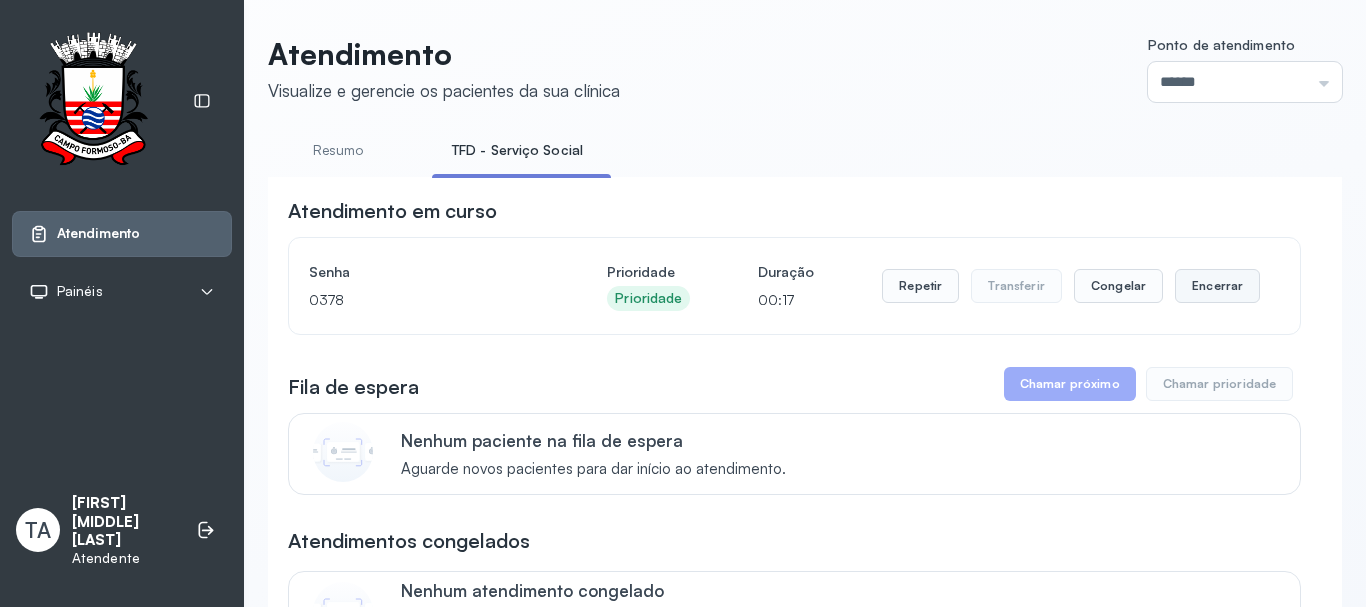 click on "Encerrar" at bounding box center (1217, 286) 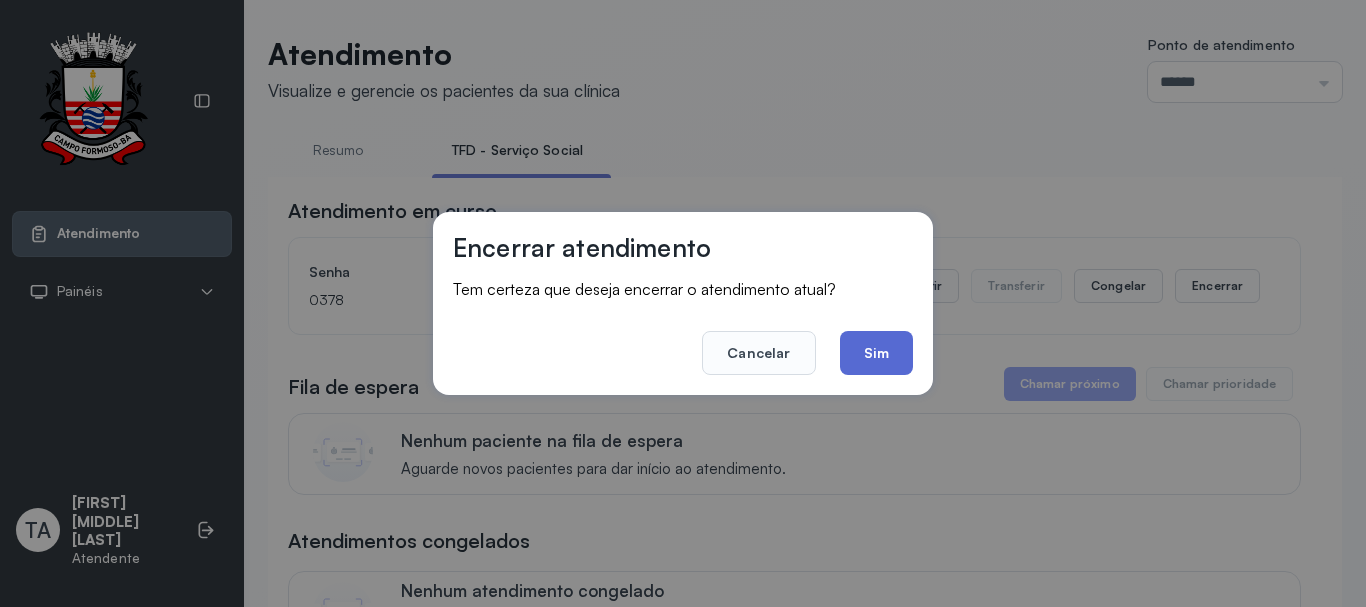 click on "Sim" 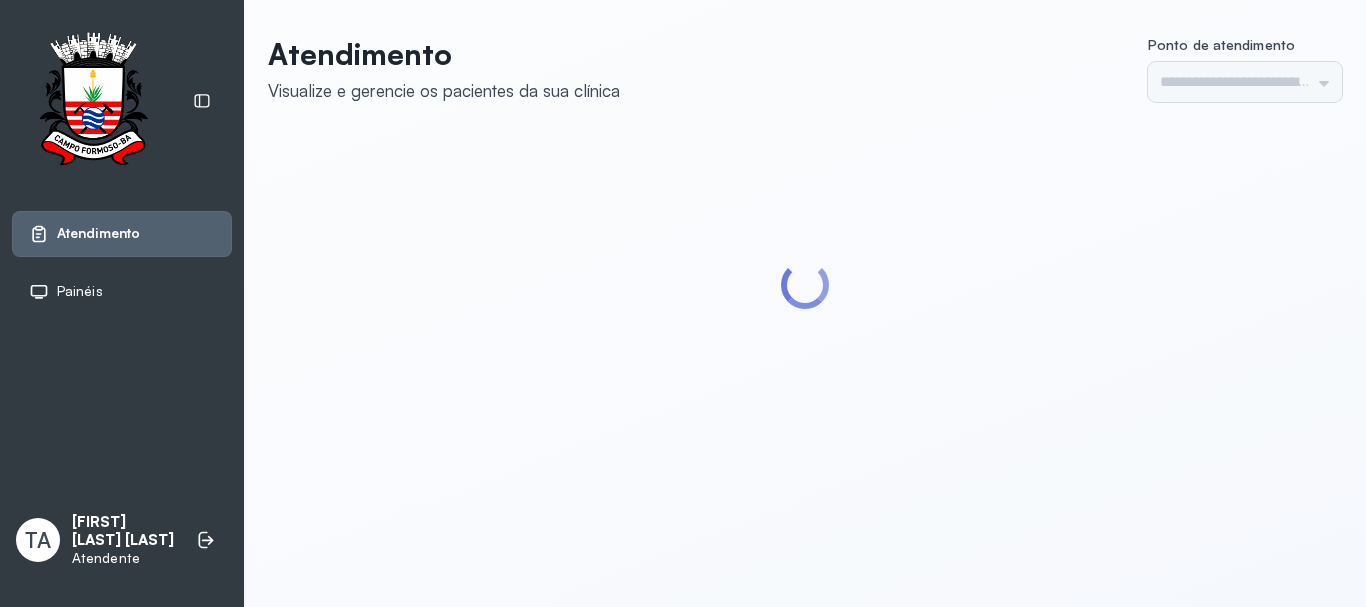 scroll, scrollTop: 0, scrollLeft: 0, axis: both 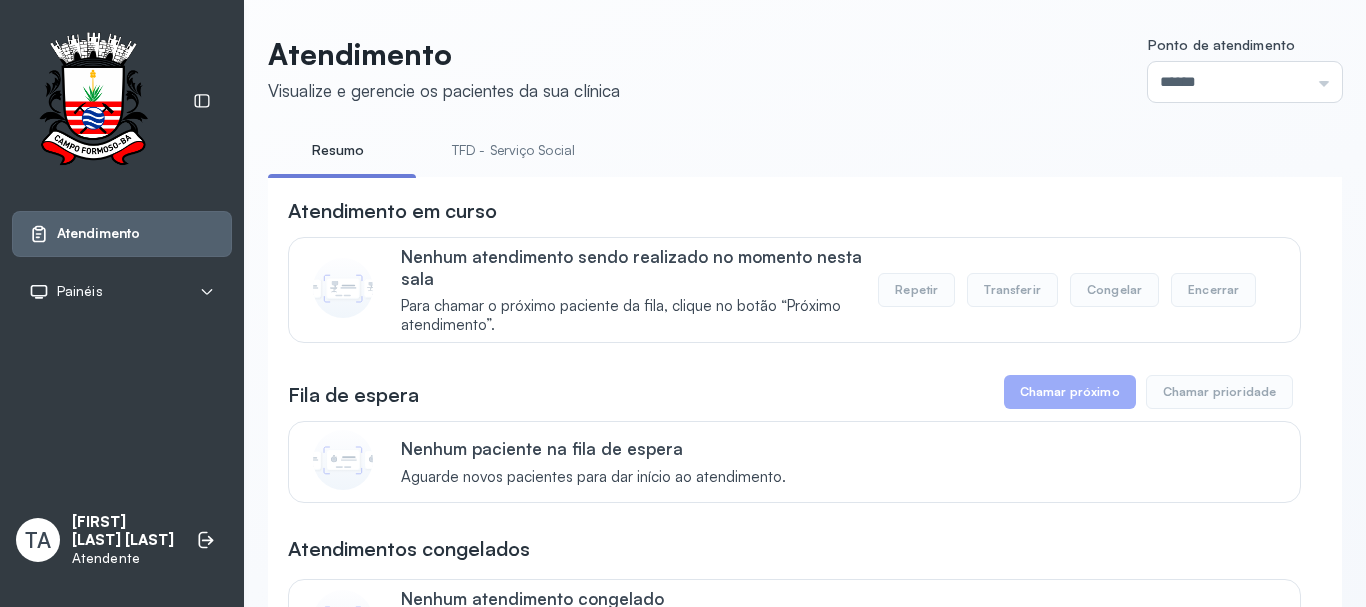 click on "TFD - Serviço Social" at bounding box center [513, 150] 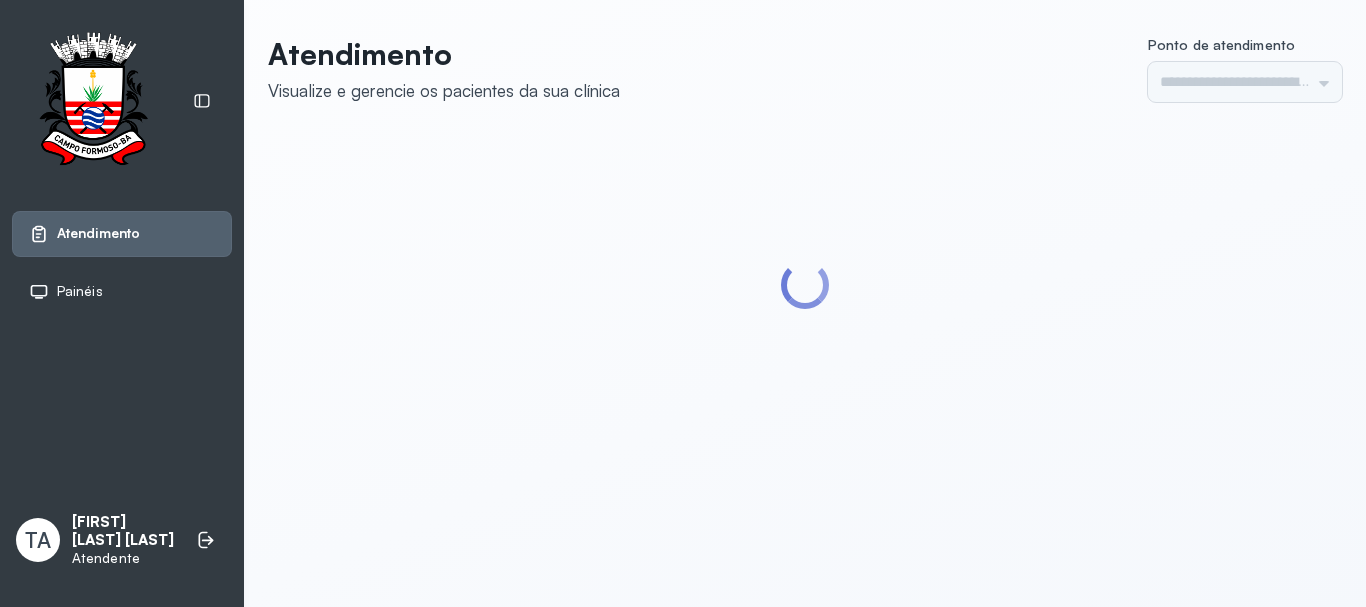 scroll, scrollTop: 0, scrollLeft: 0, axis: both 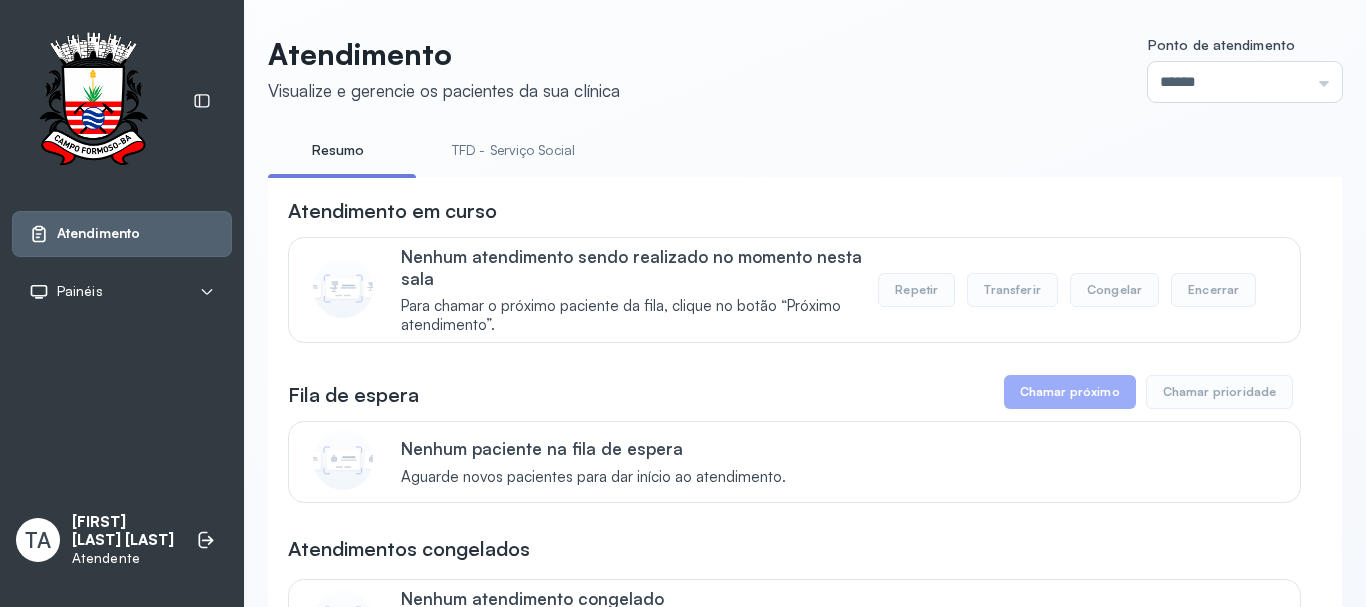 click on "TFD - Serviço Social" at bounding box center (513, 150) 